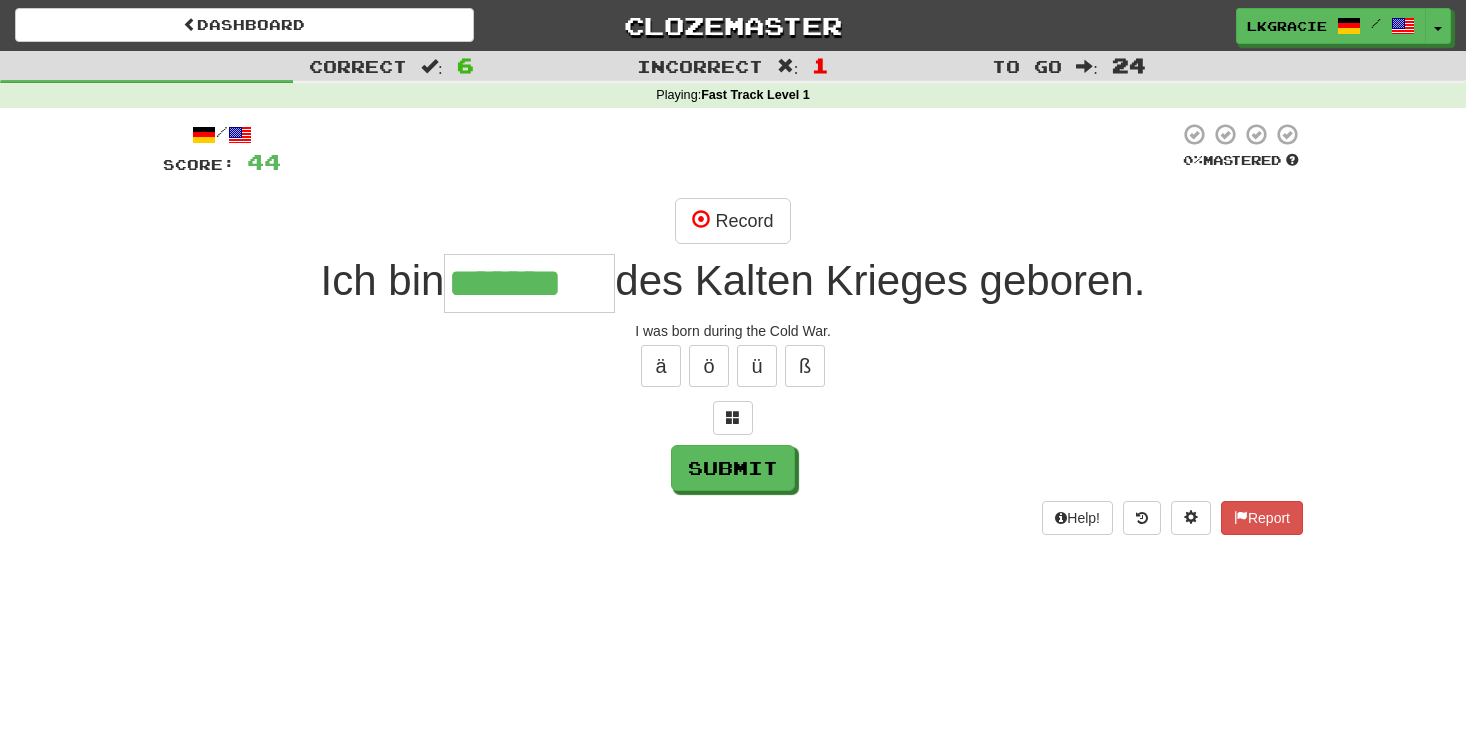 scroll, scrollTop: 72, scrollLeft: 0, axis: vertical 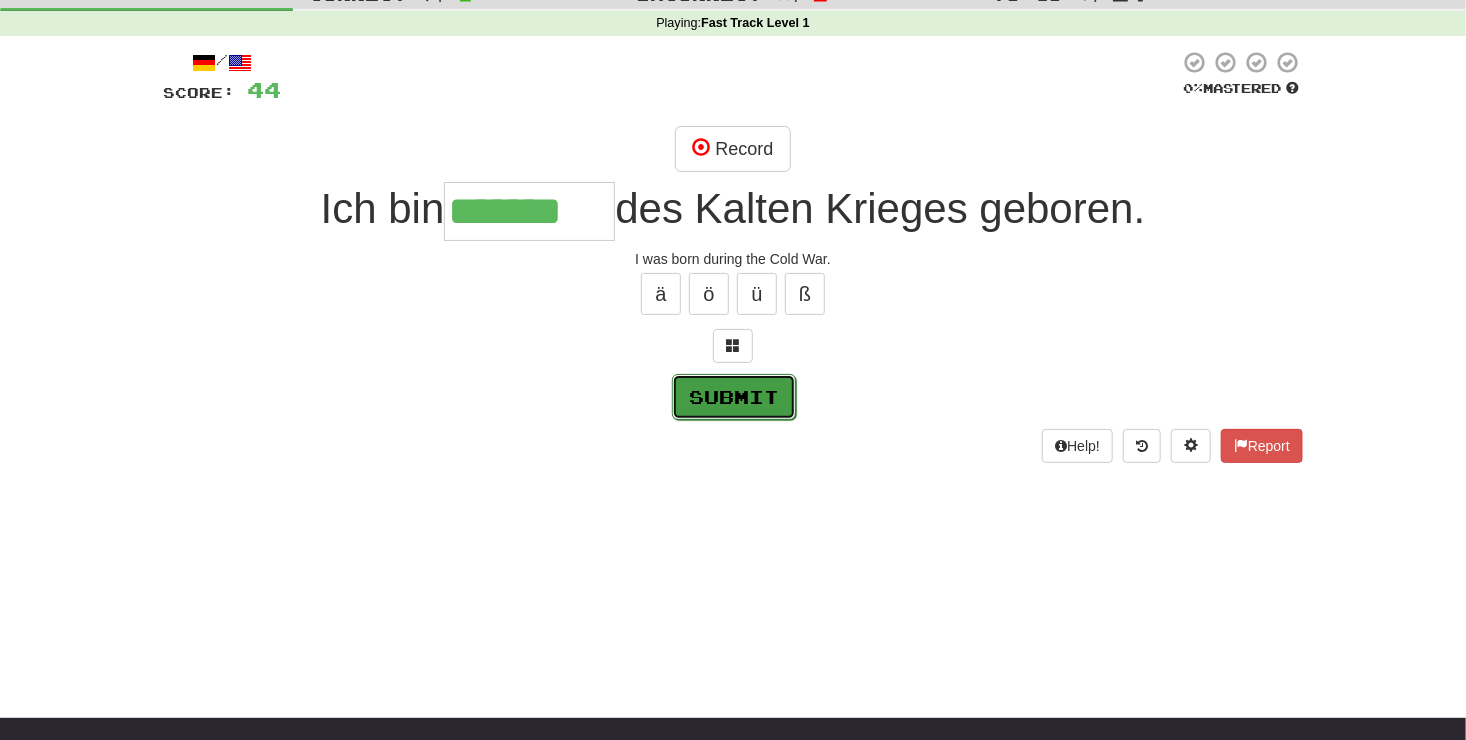 click on "Submit" at bounding box center (734, 397) 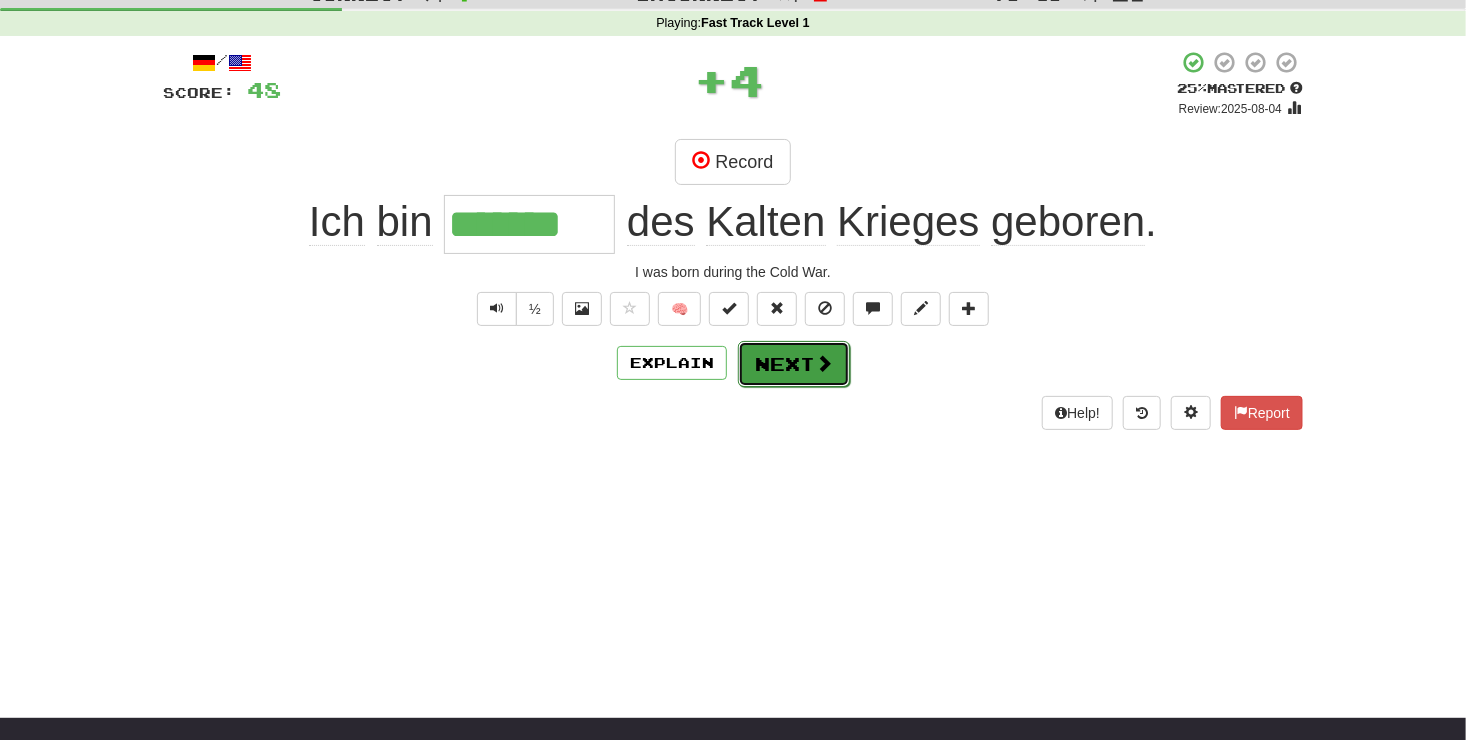 click on "Next" at bounding box center [794, 364] 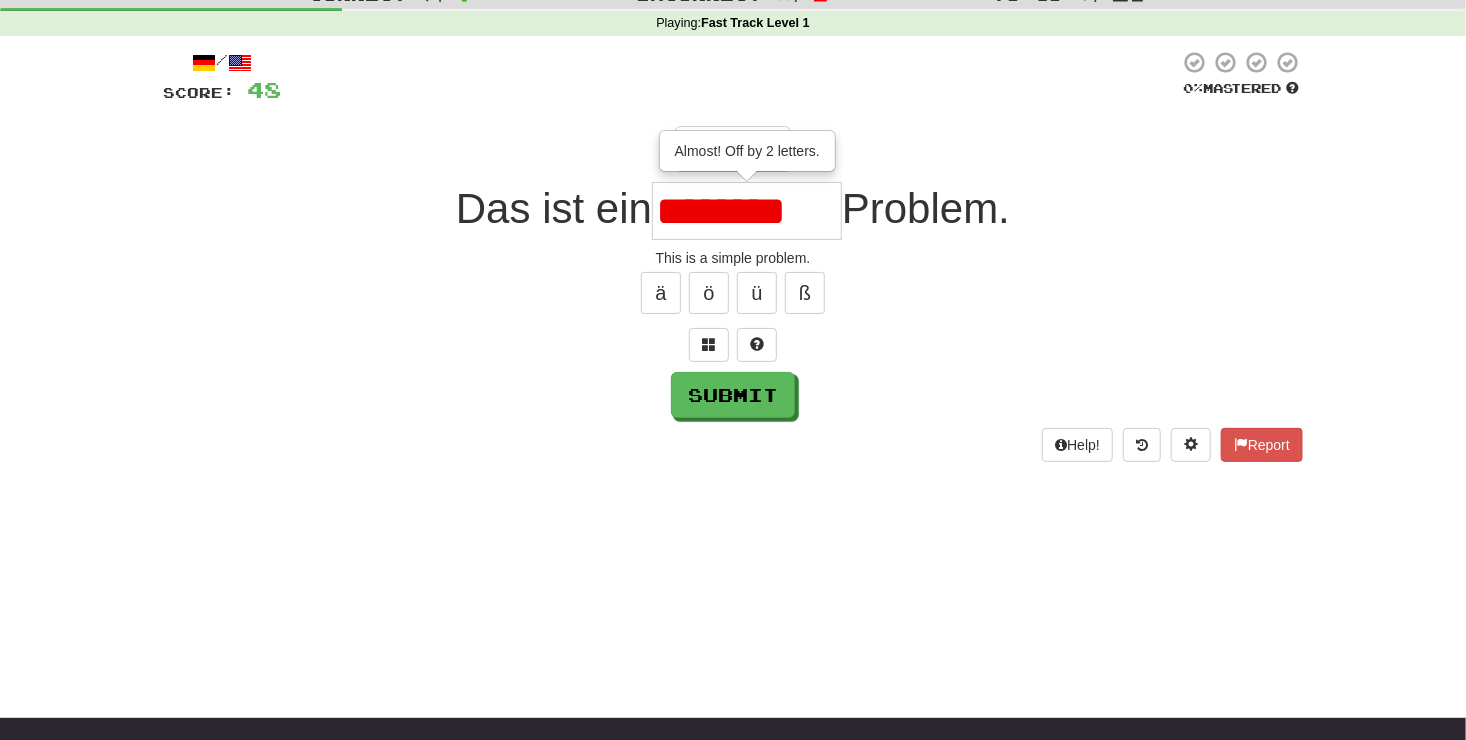 scroll, scrollTop: 0, scrollLeft: 0, axis: both 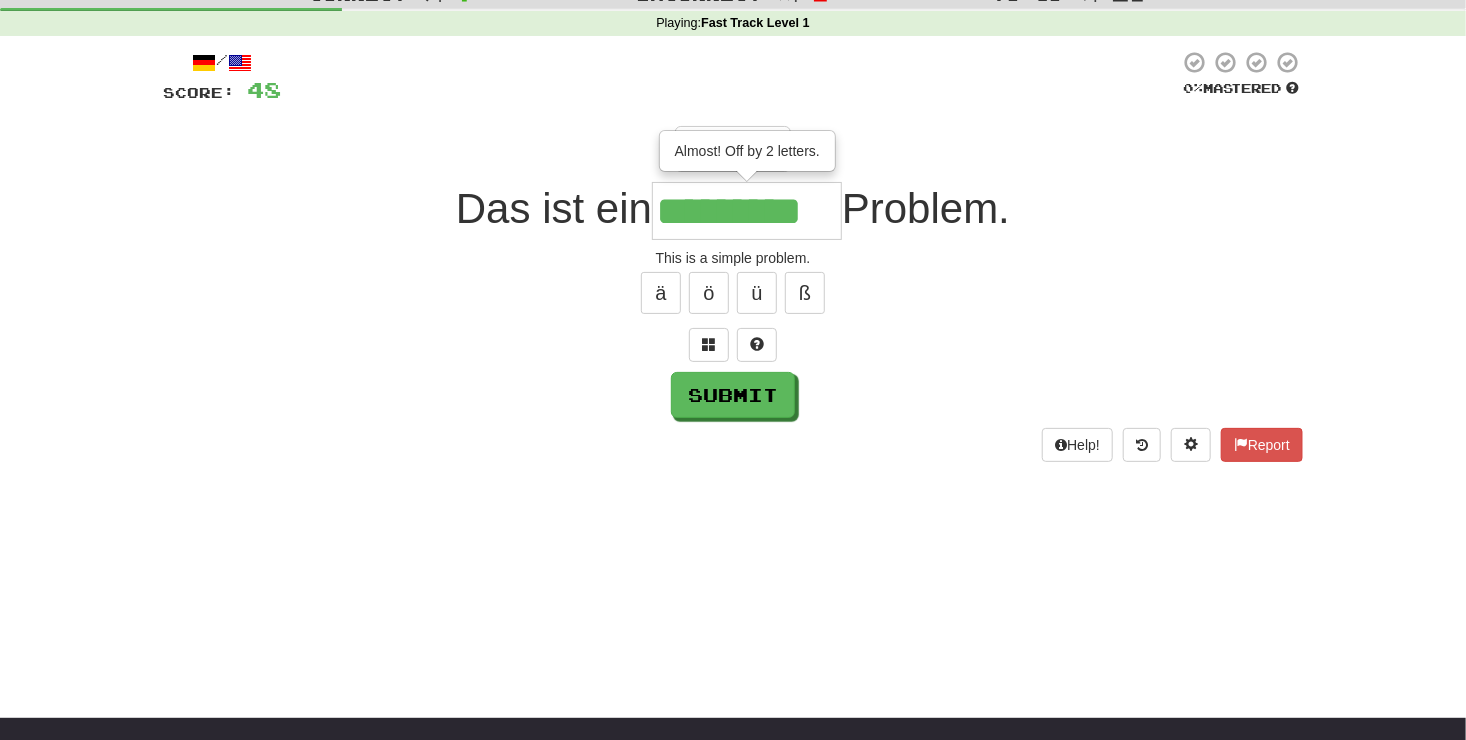 type on "*********" 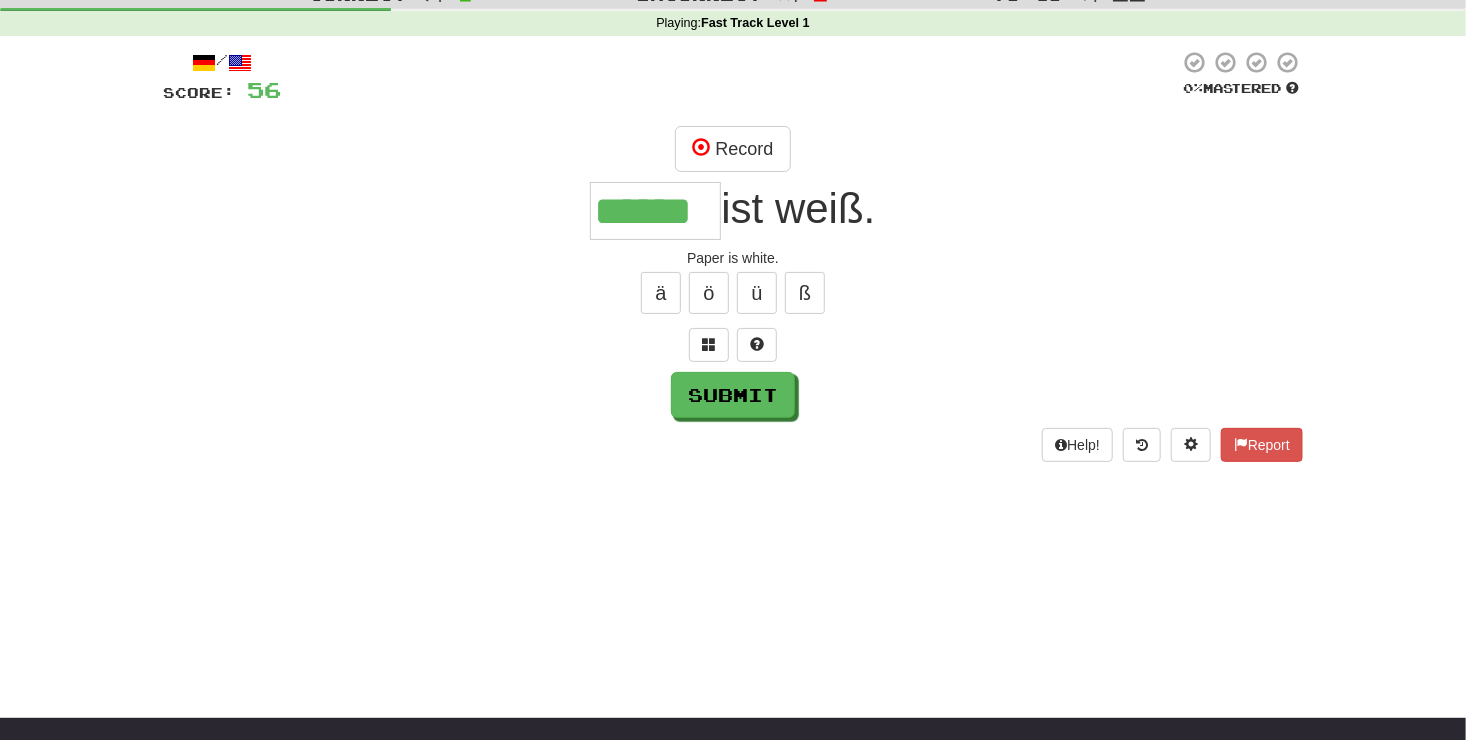 type on "******" 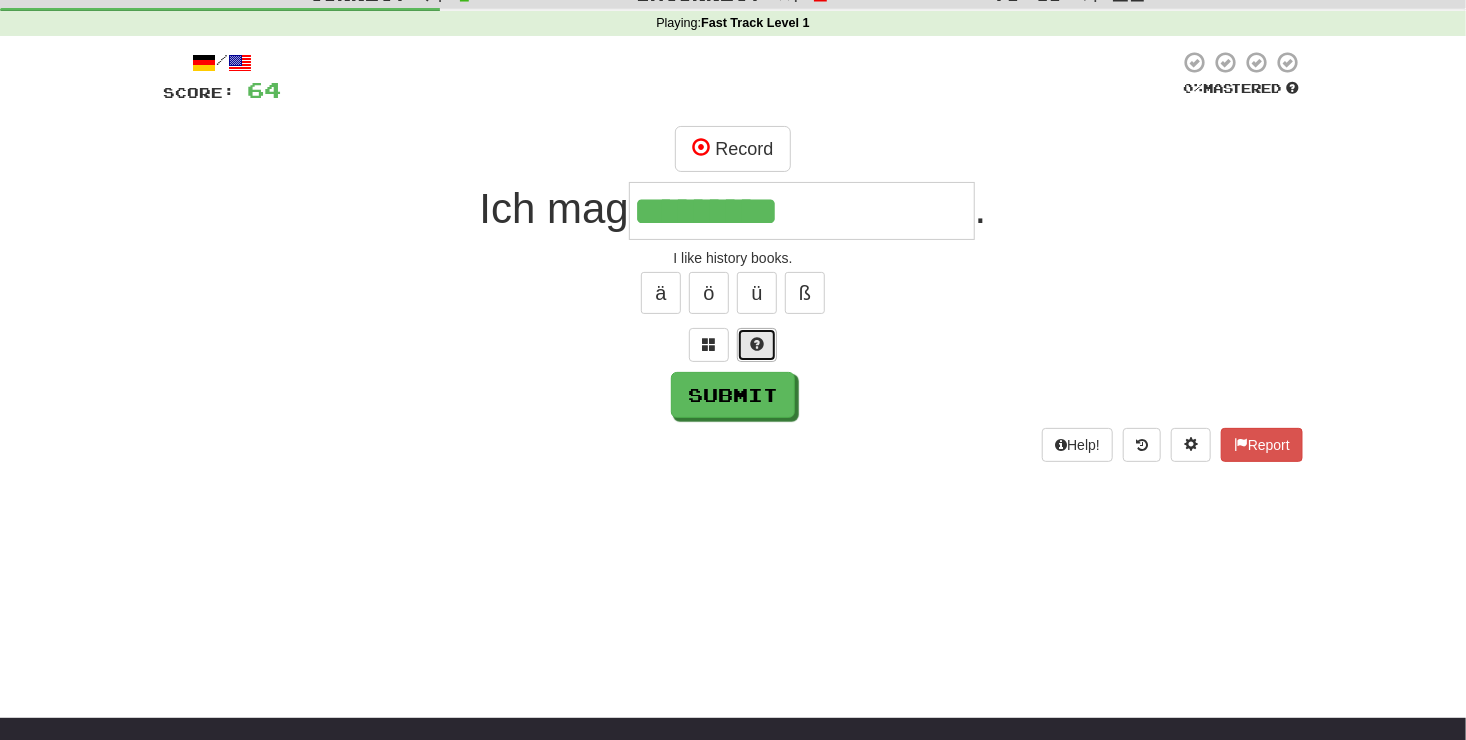 click at bounding box center (757, 345) 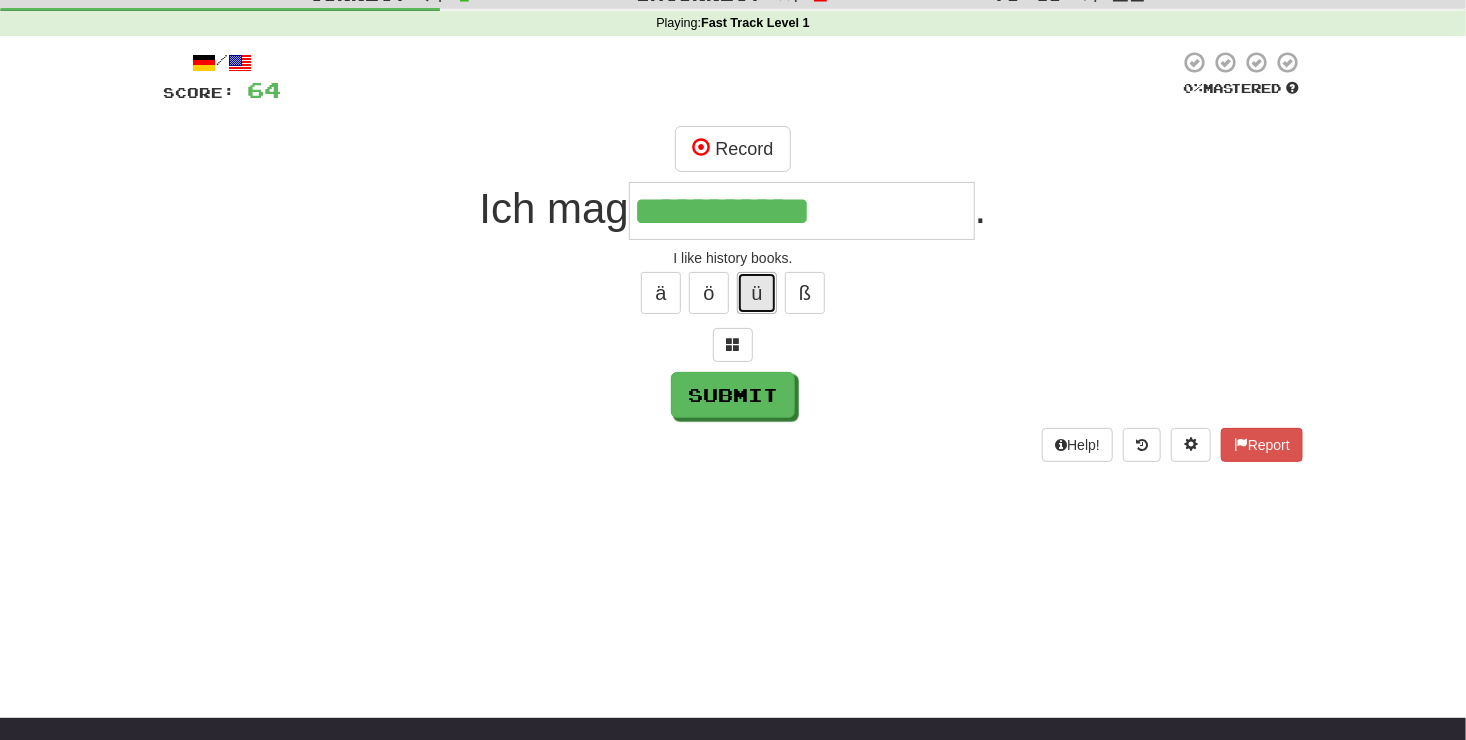 click on "ü" at bounding box center (757, 293) 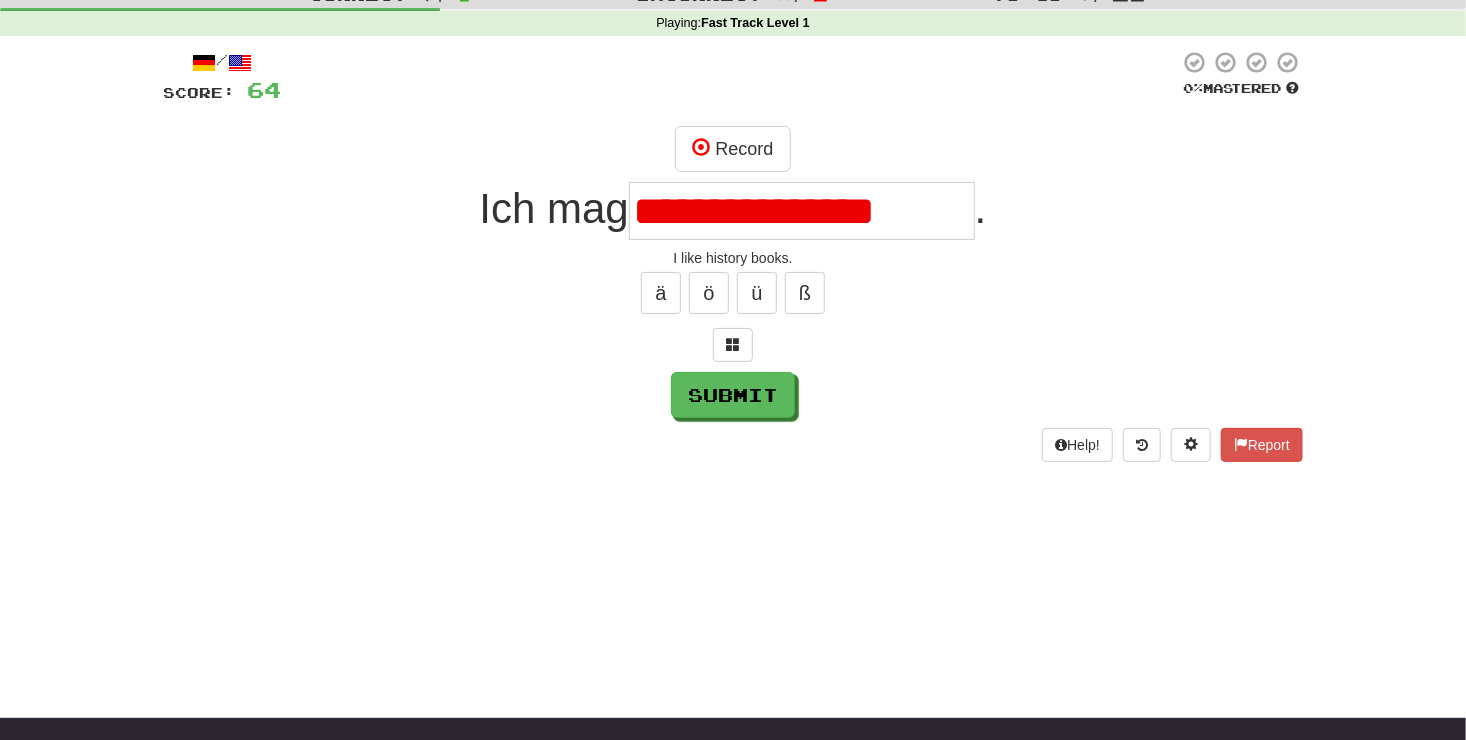 scroll, scrollTop: 0, scrollLeft: 0, axis: both 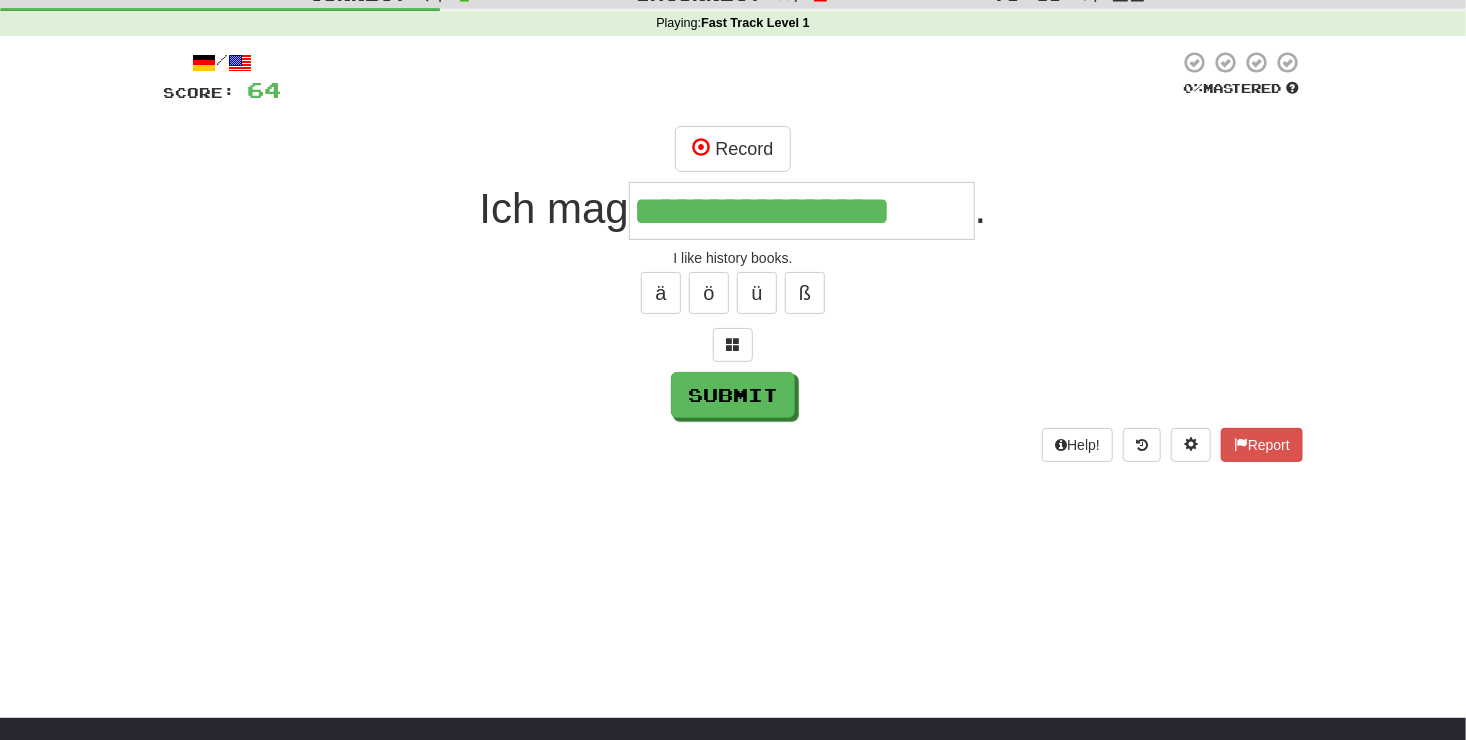 type on "**********" 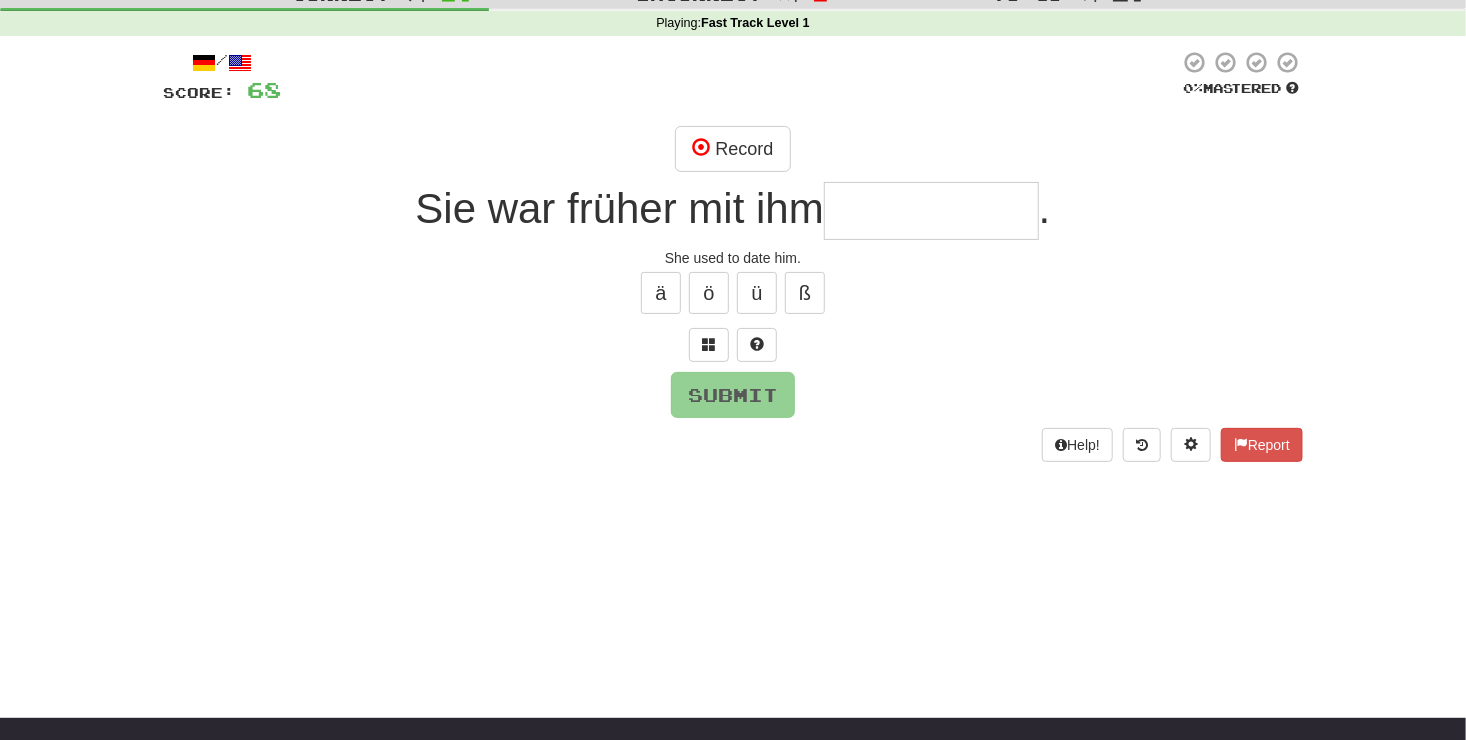 type on "*" 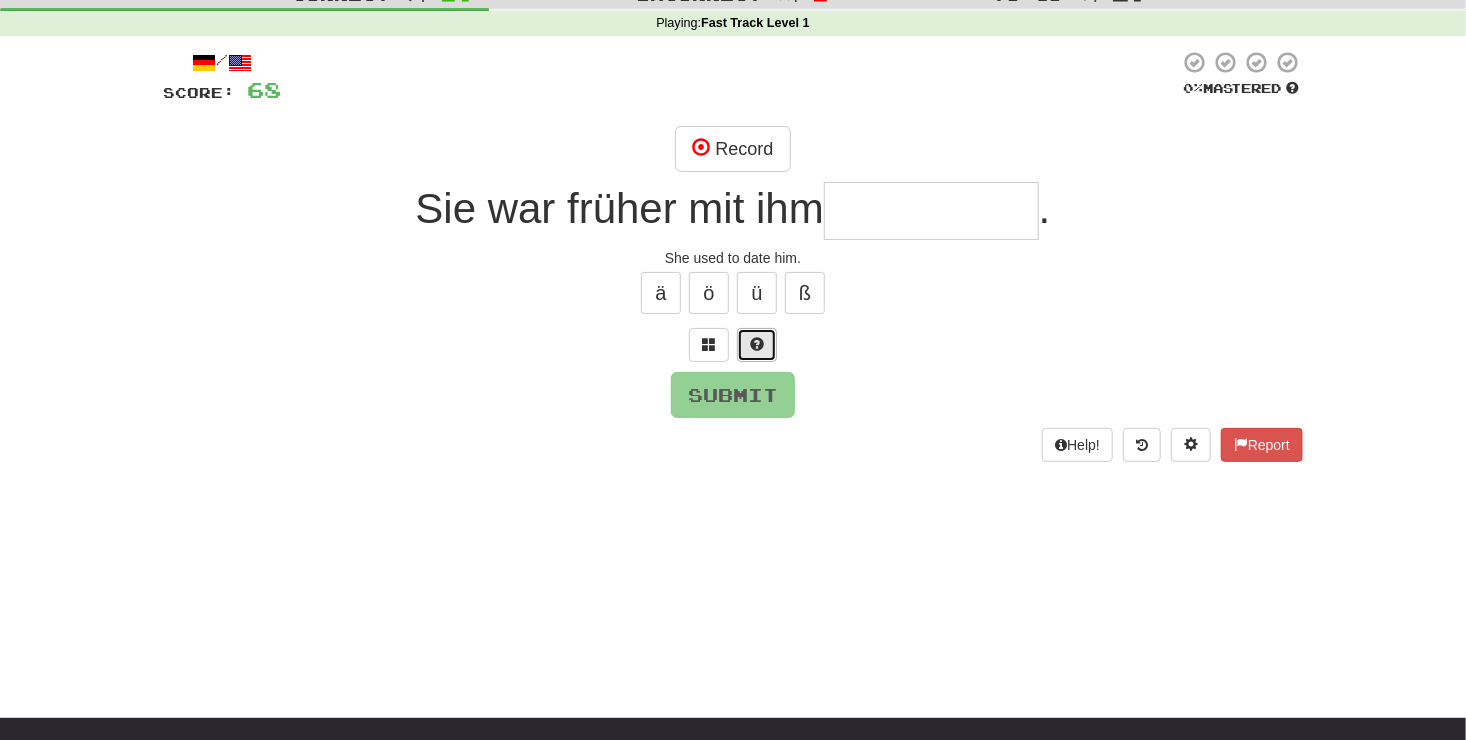 click at bounding box center [757, 344] 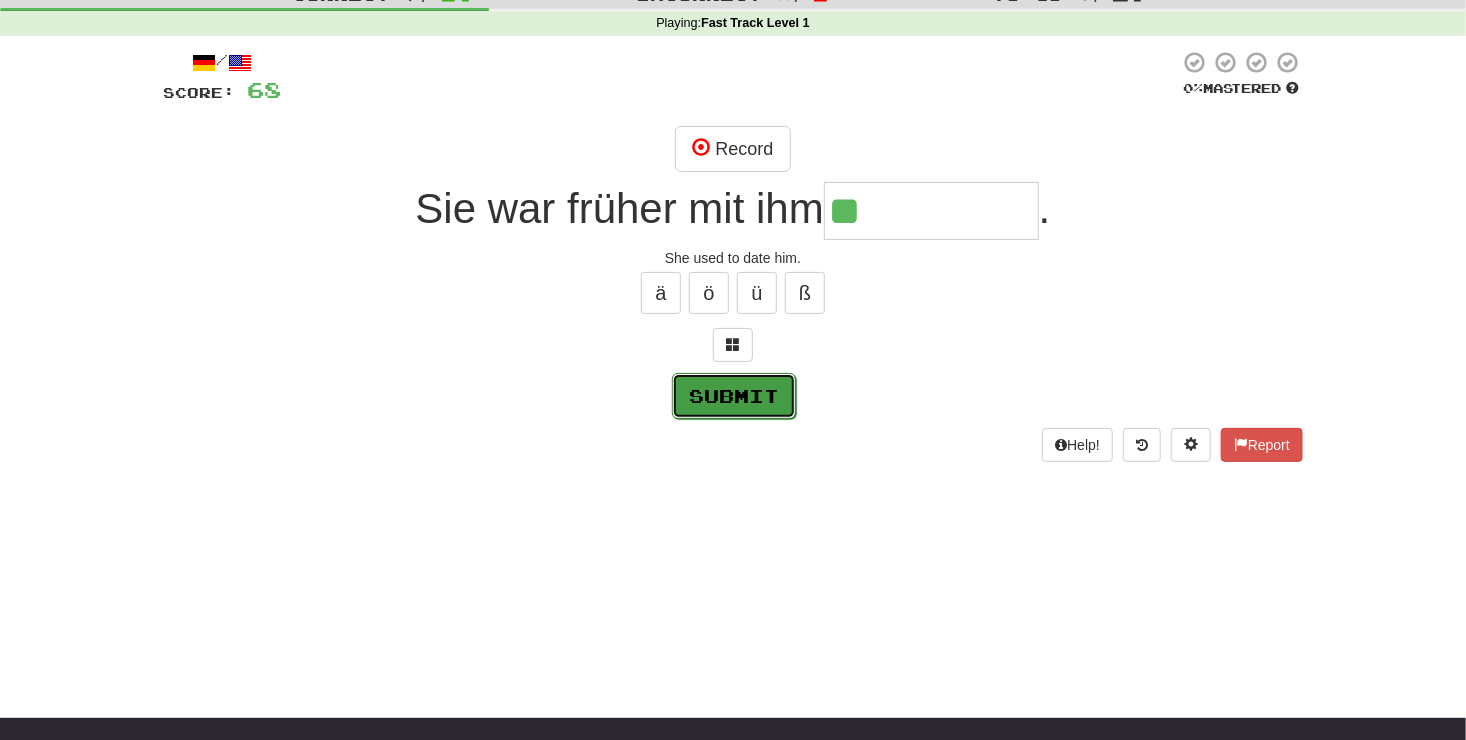 click on "Submit" at bounding box center [734, 396] 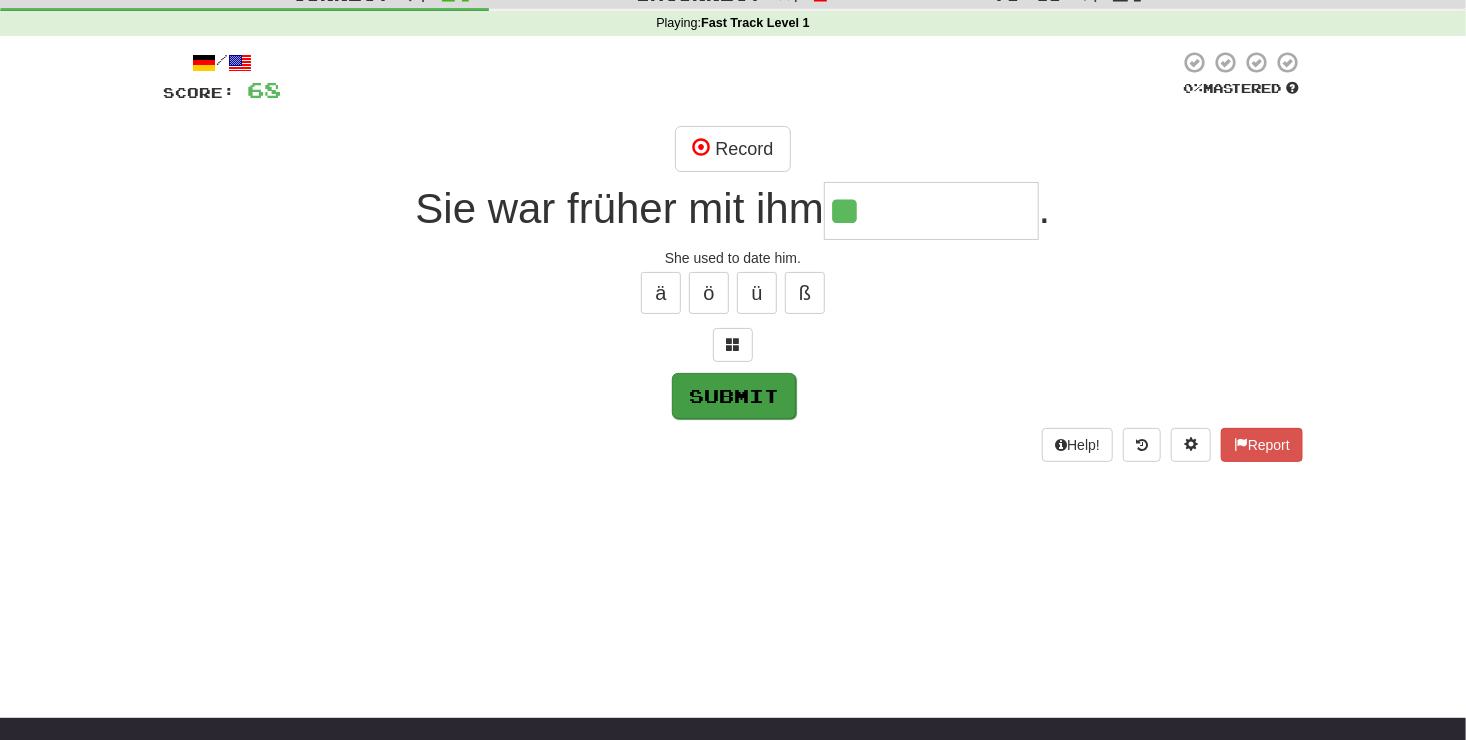 type on "********" 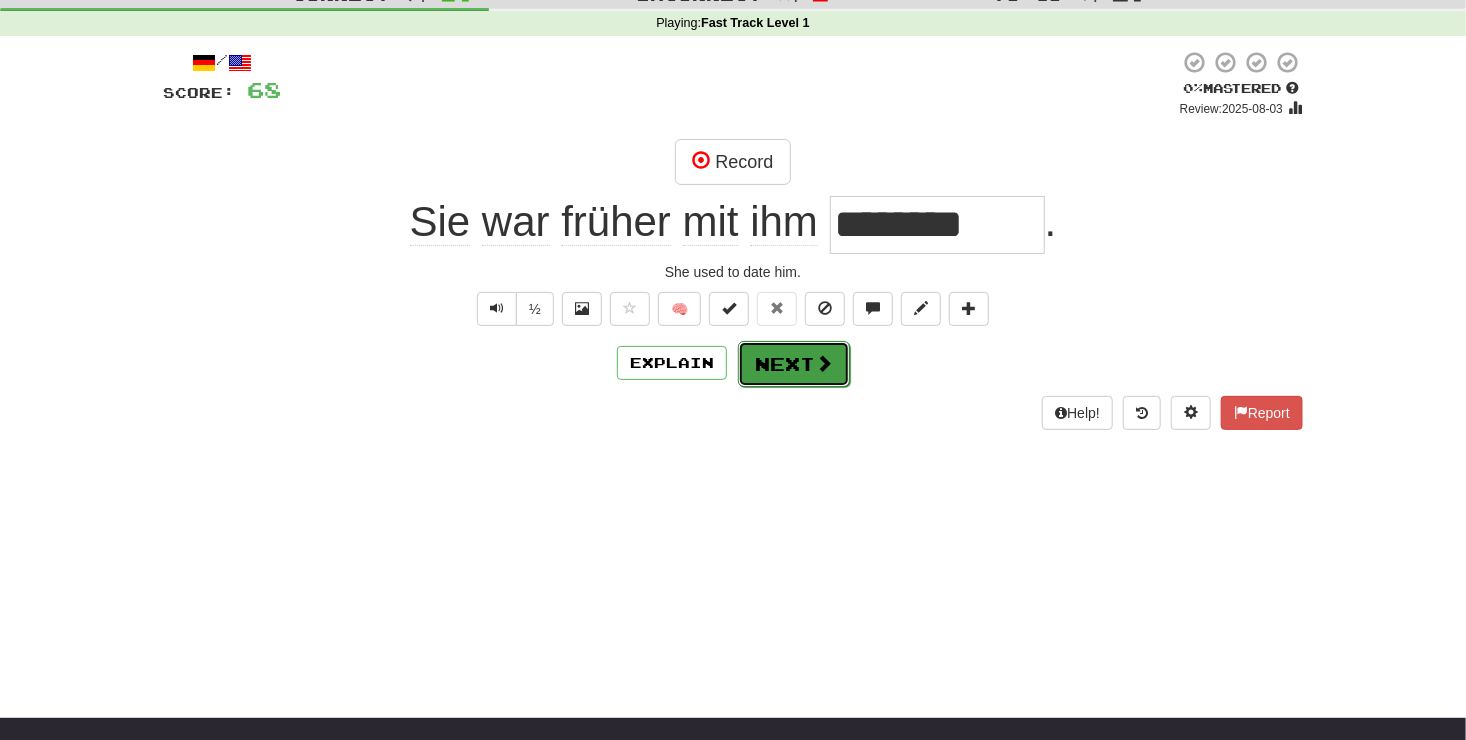 click on "Next" at bounding box center [794, 364] 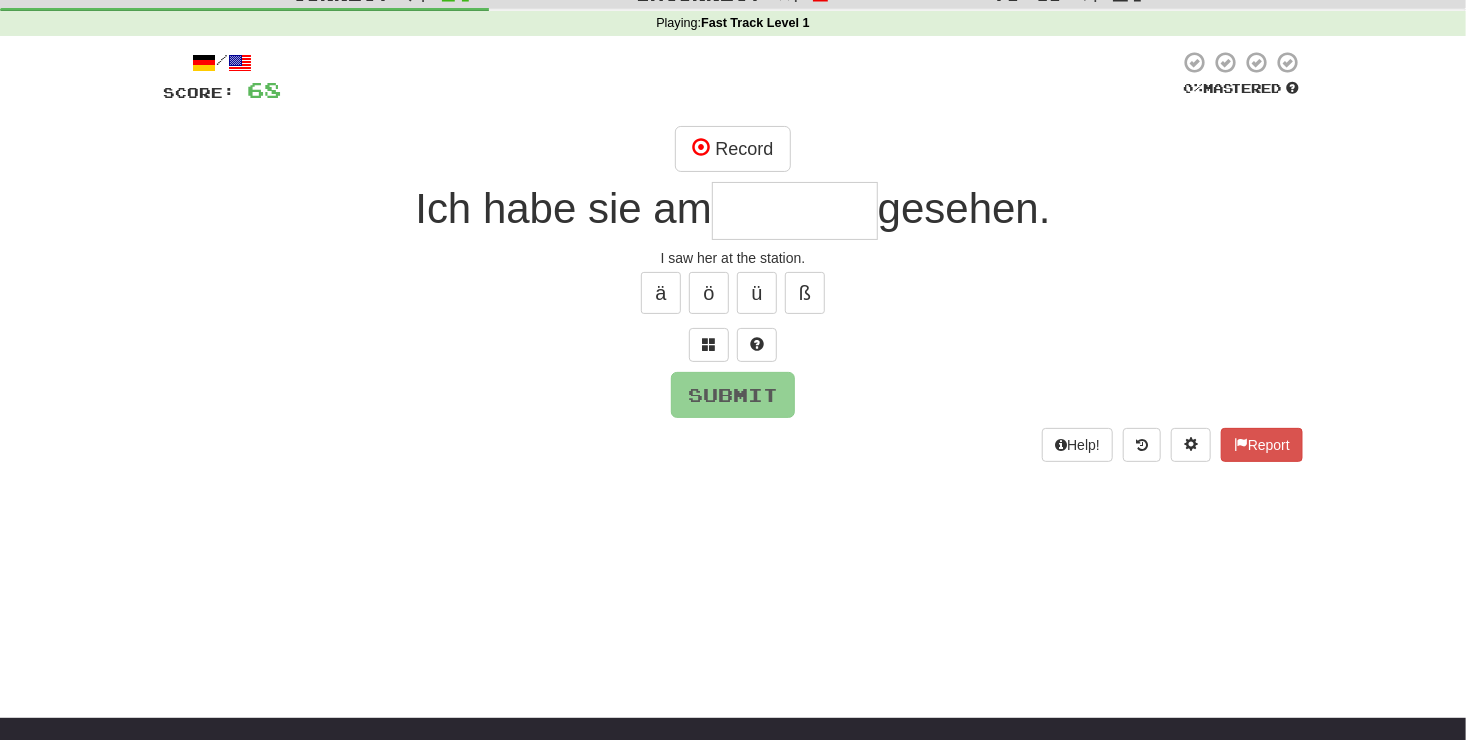 type on "*" 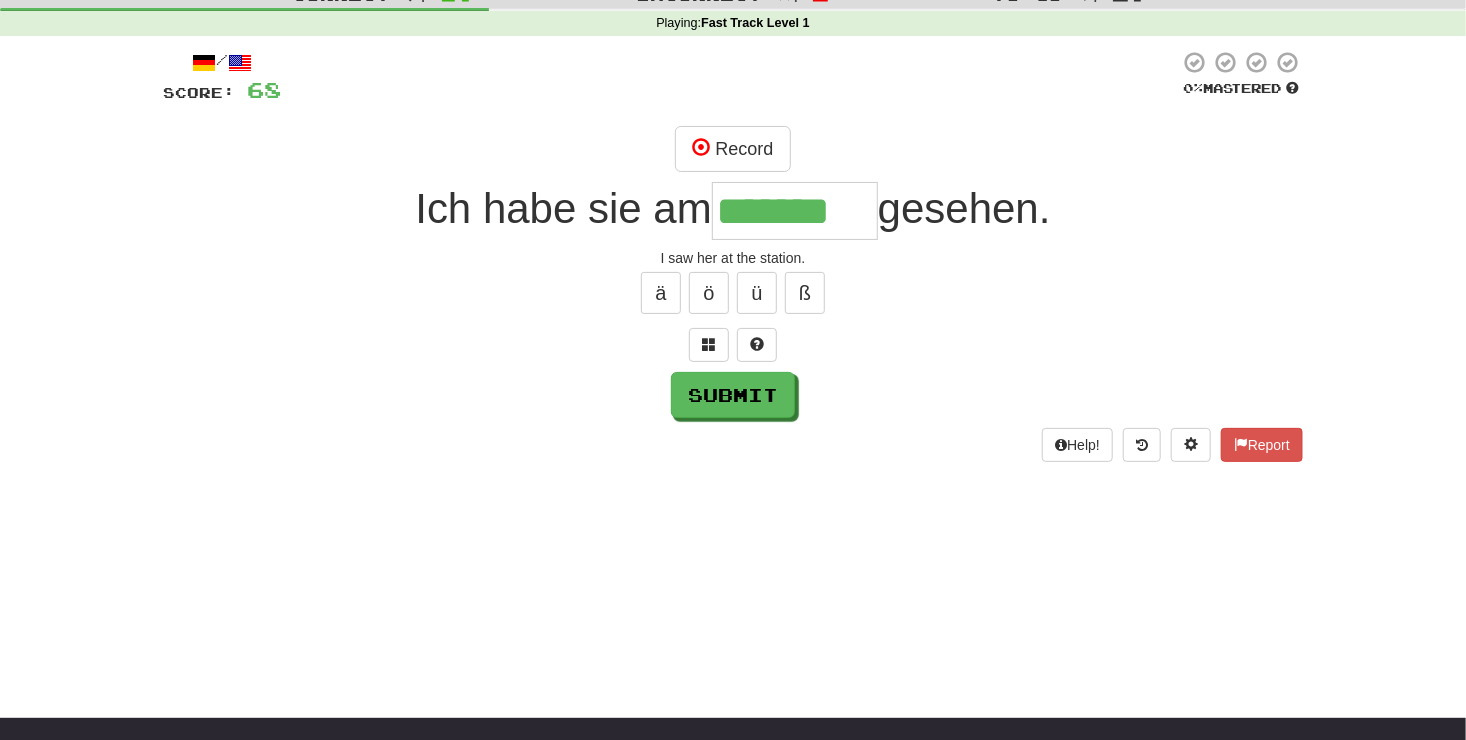 type on "*******" 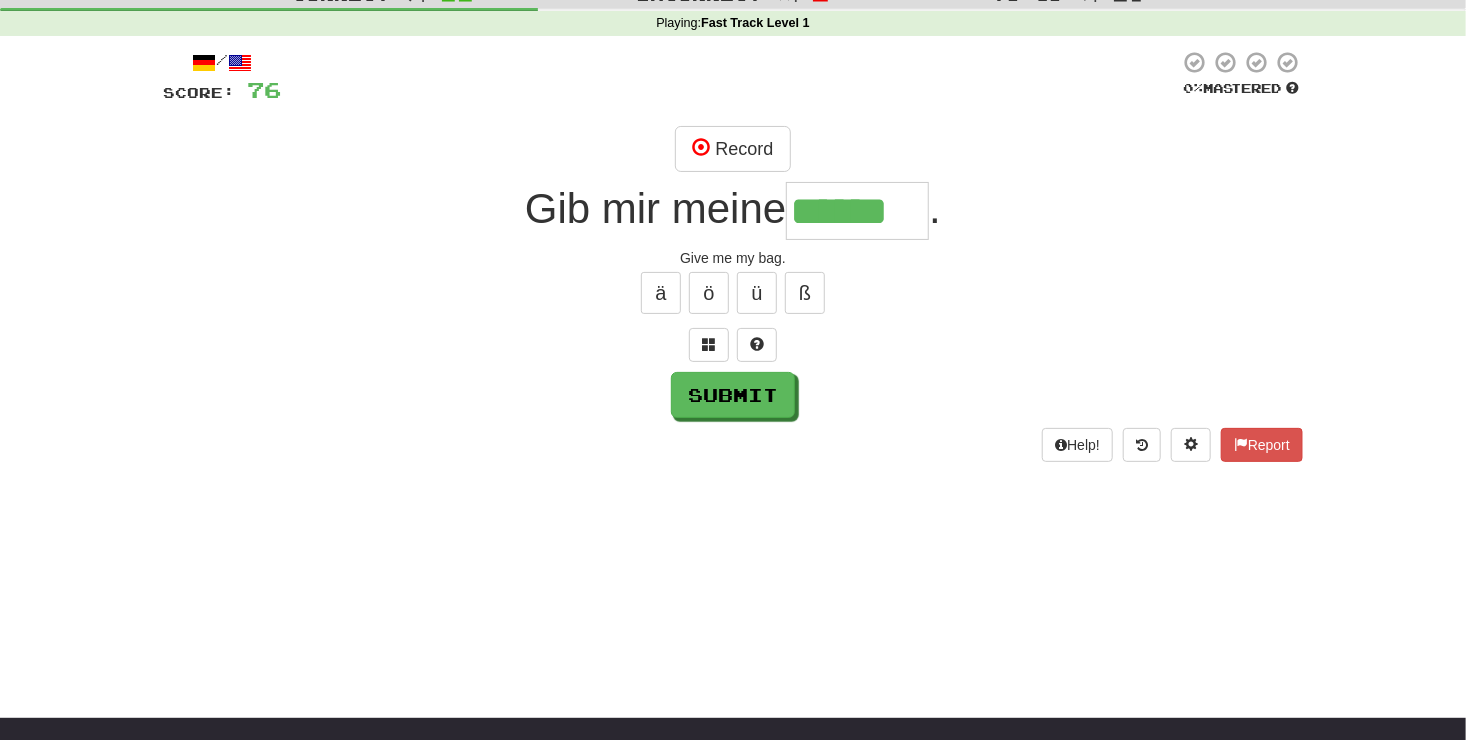 type on "******" 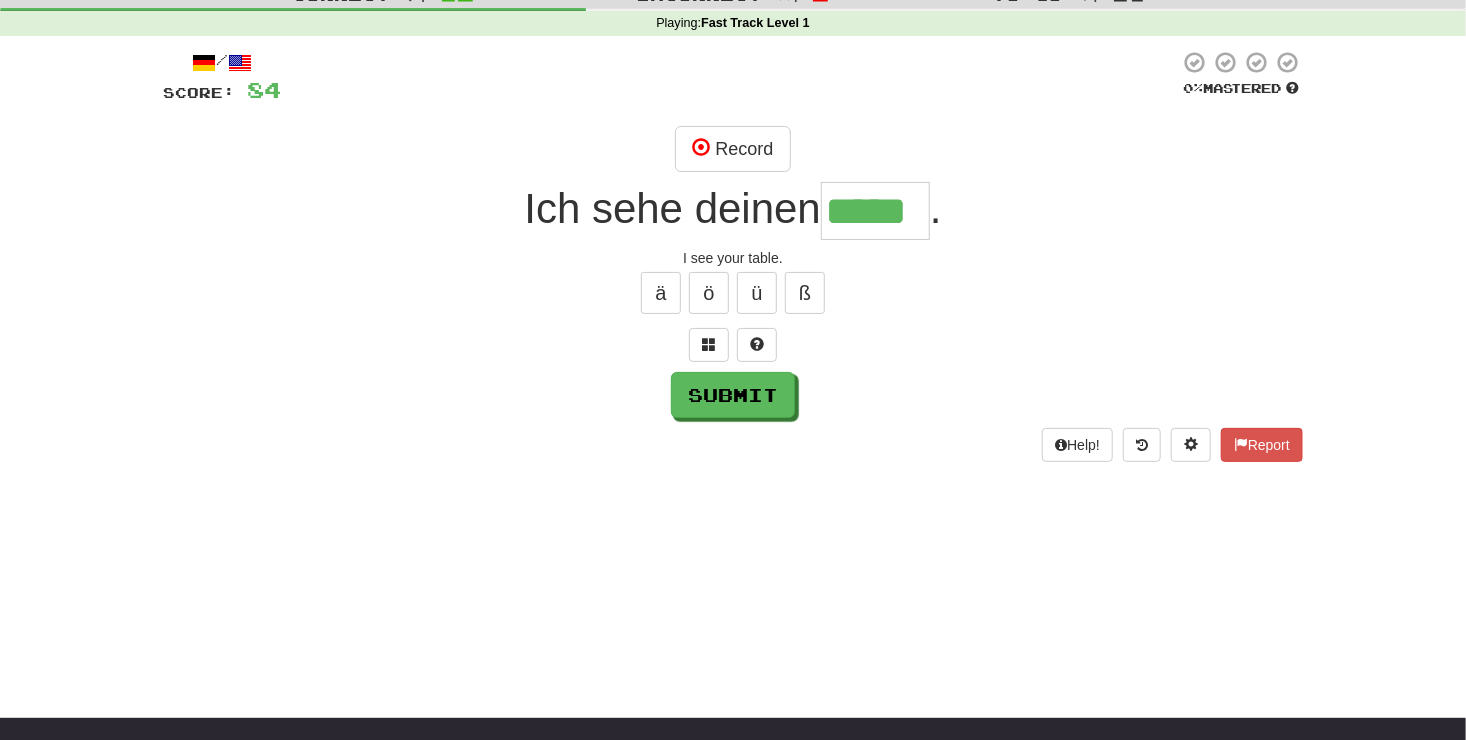 type on "*****" 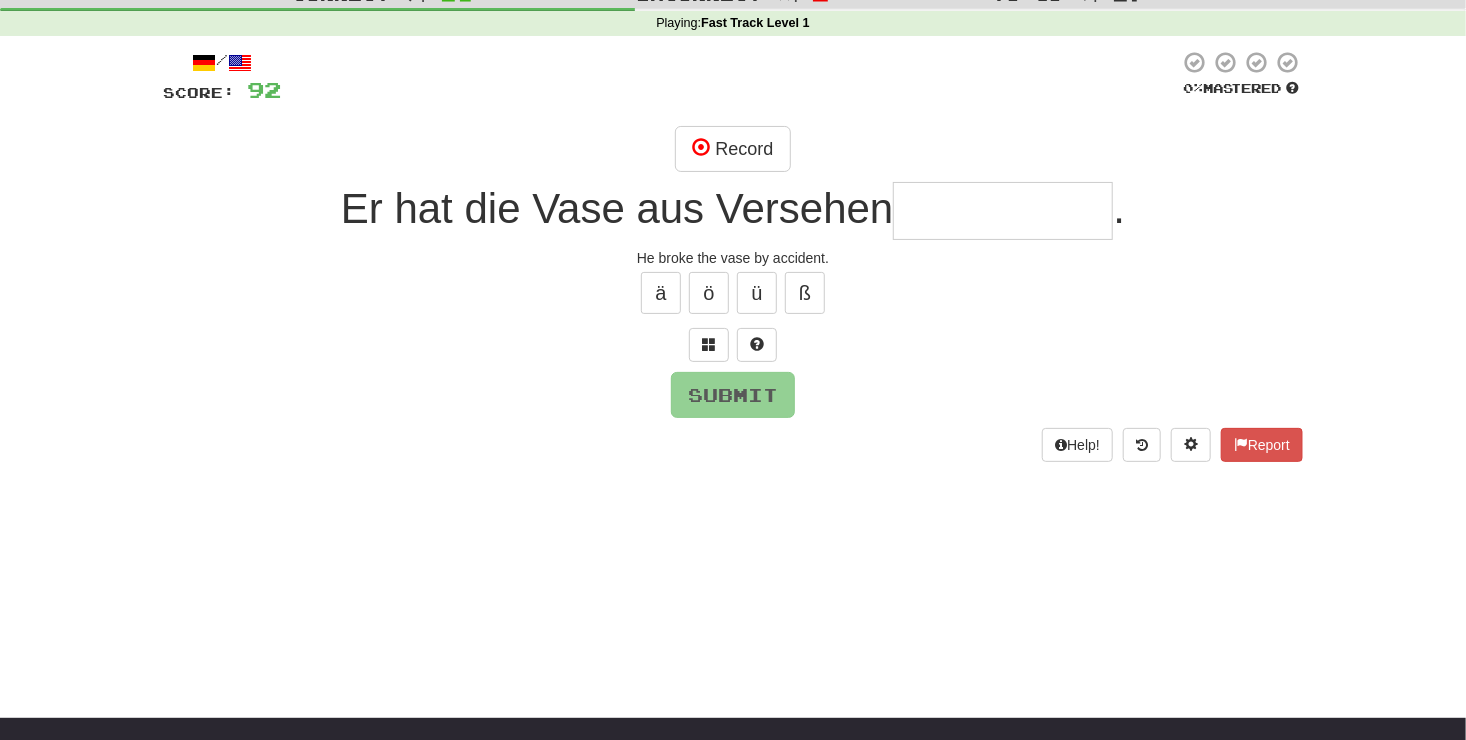type on "*" 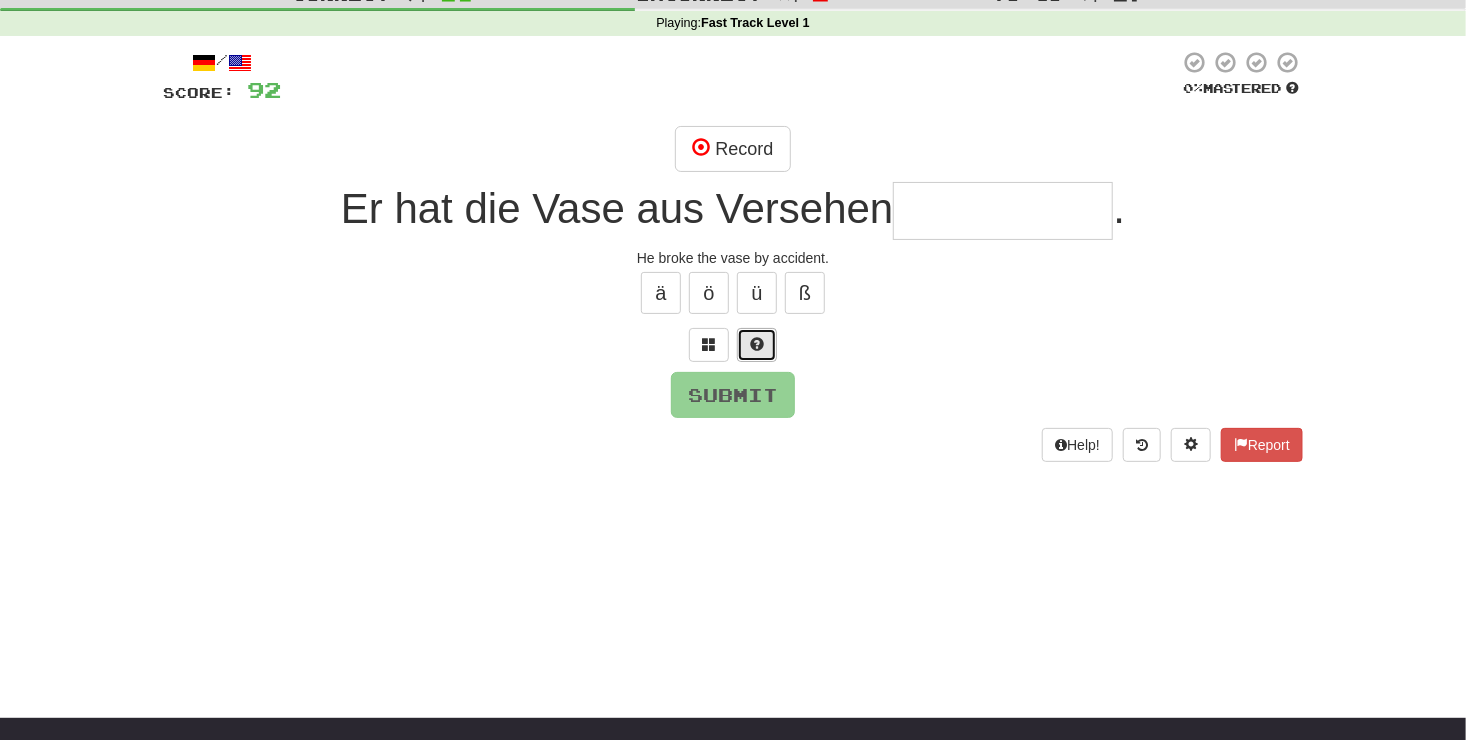 click at bounding box center (757, 345) 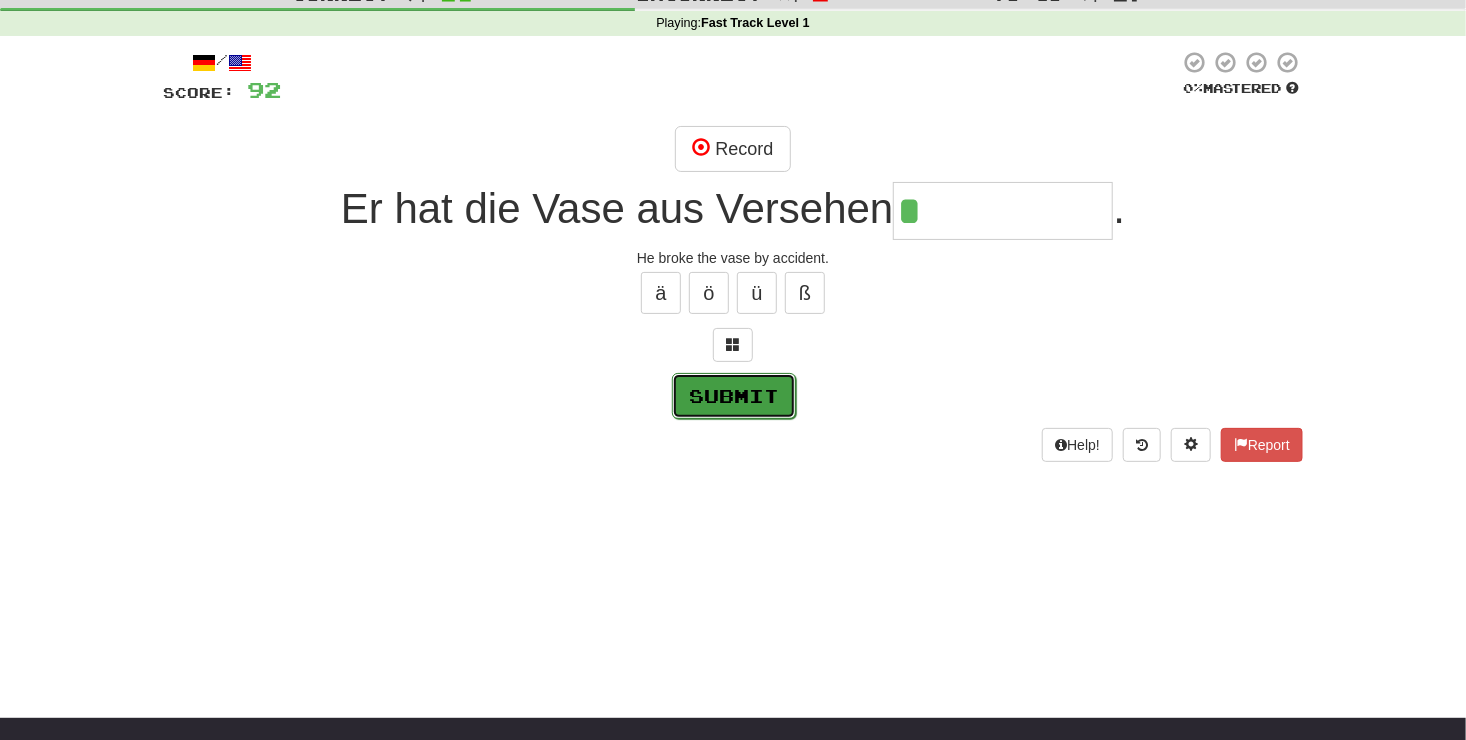 click on "Submit" at bounding box center [734, 396] 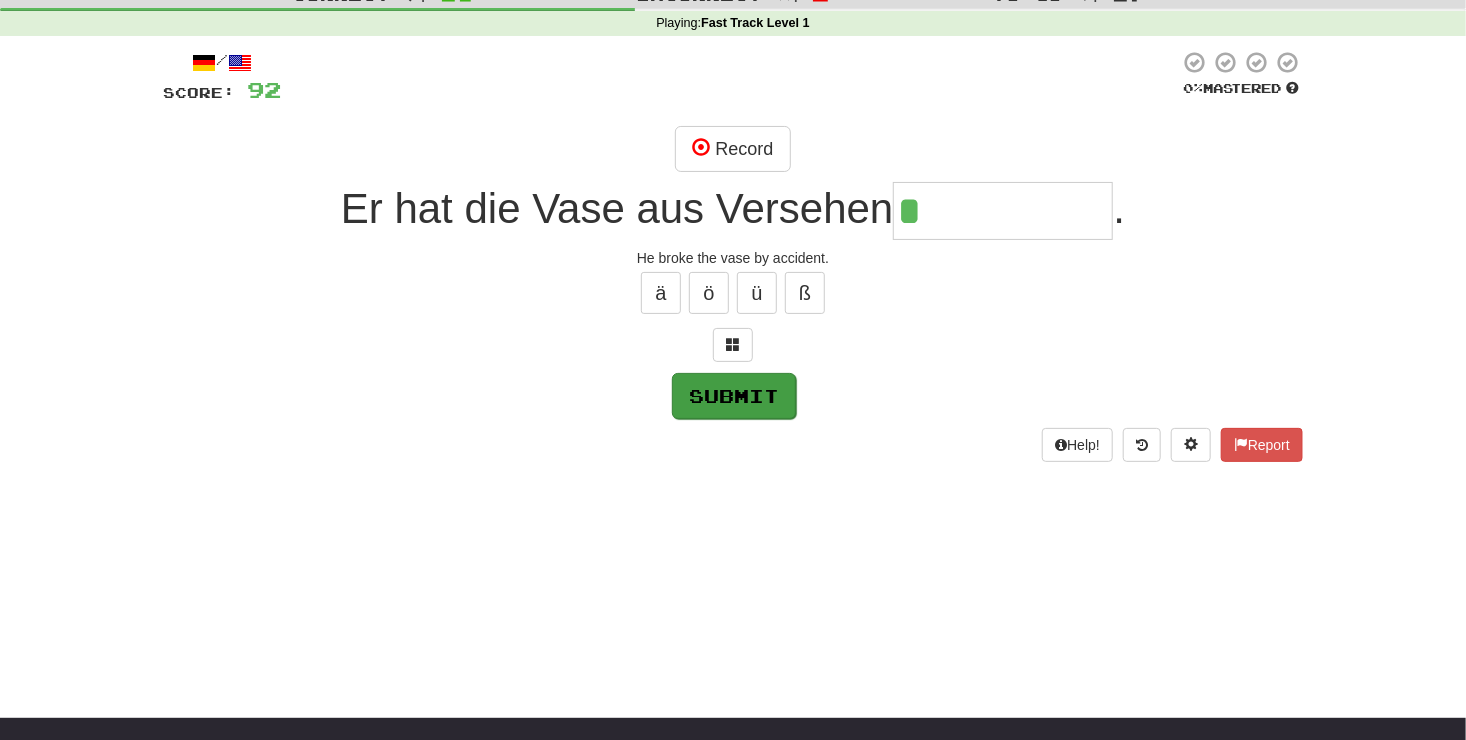 type on "**********" 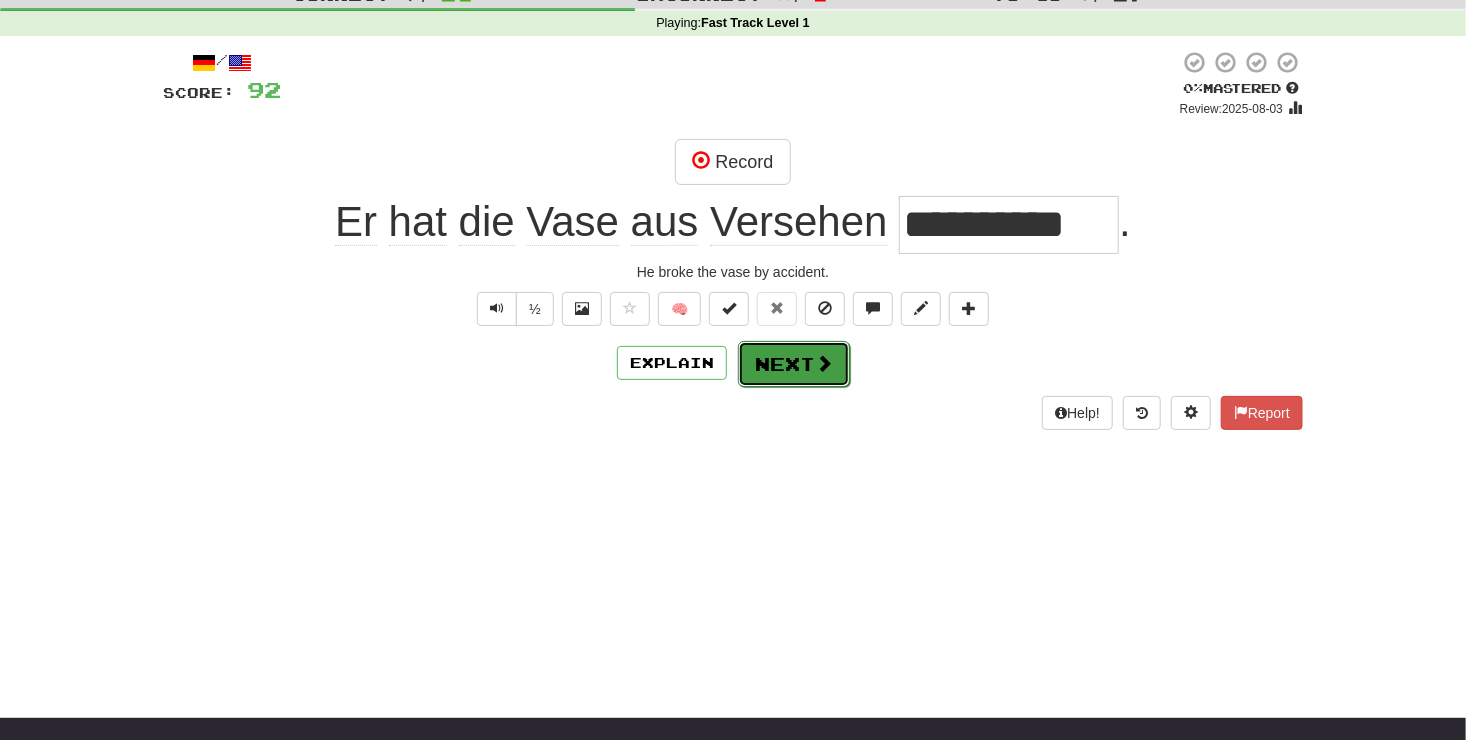 click at bounding box center [824, 363] 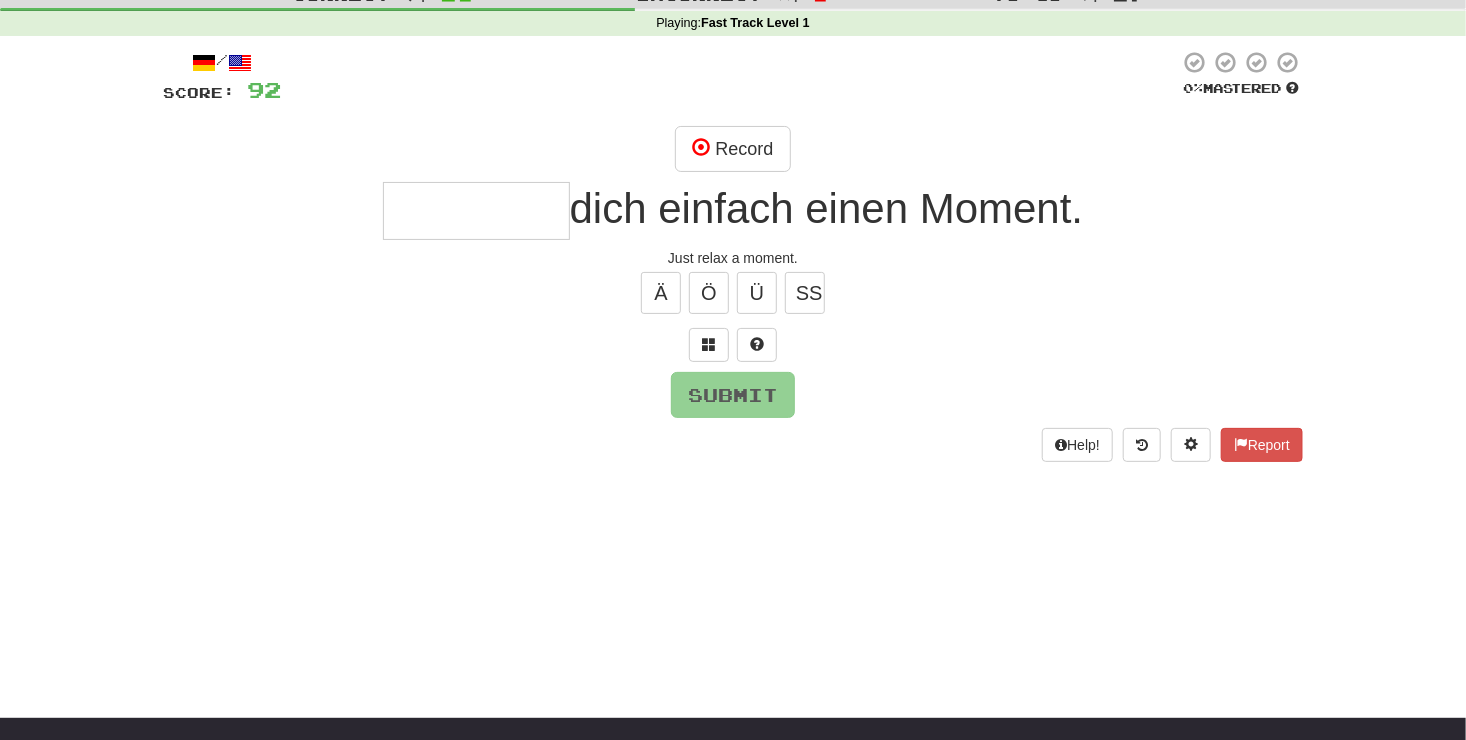 type on "*" 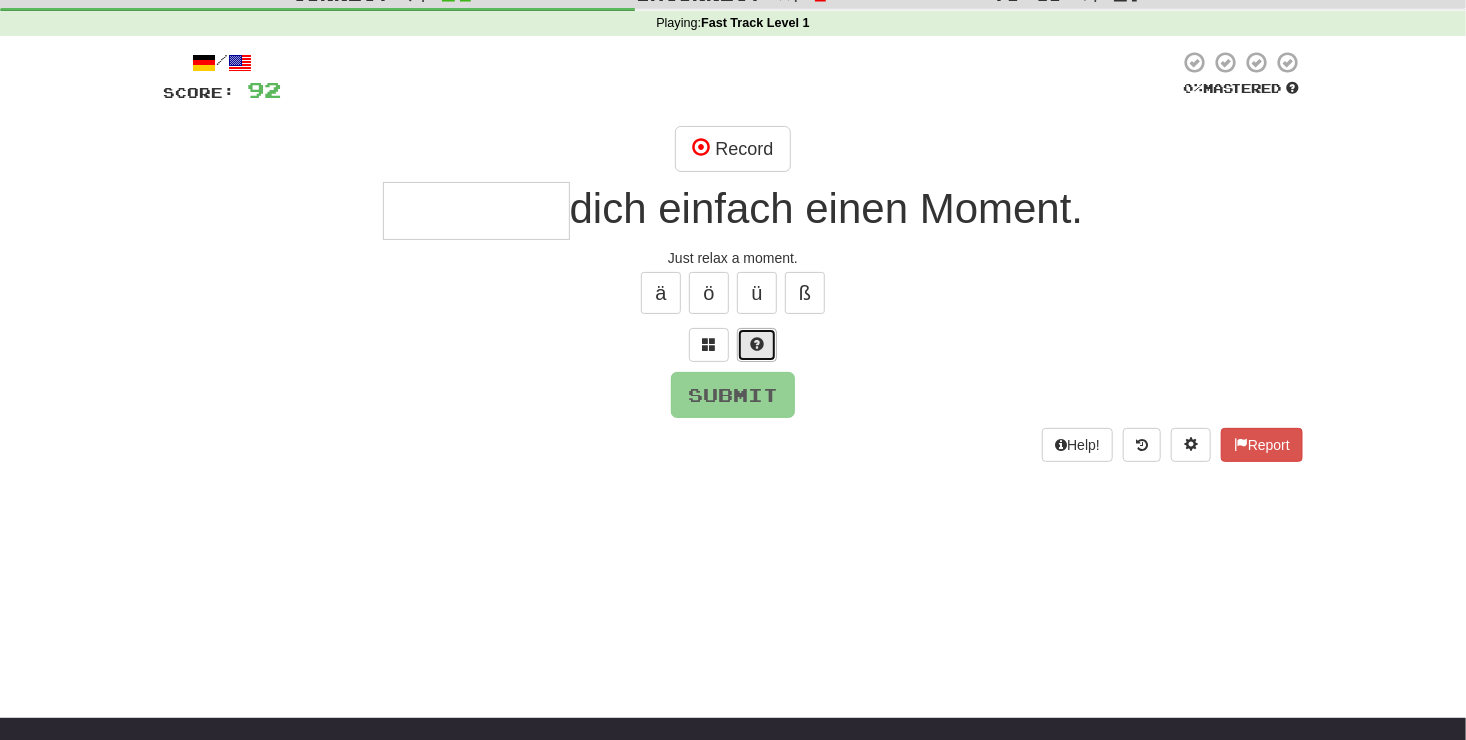 click at bounding box center (757, 344) 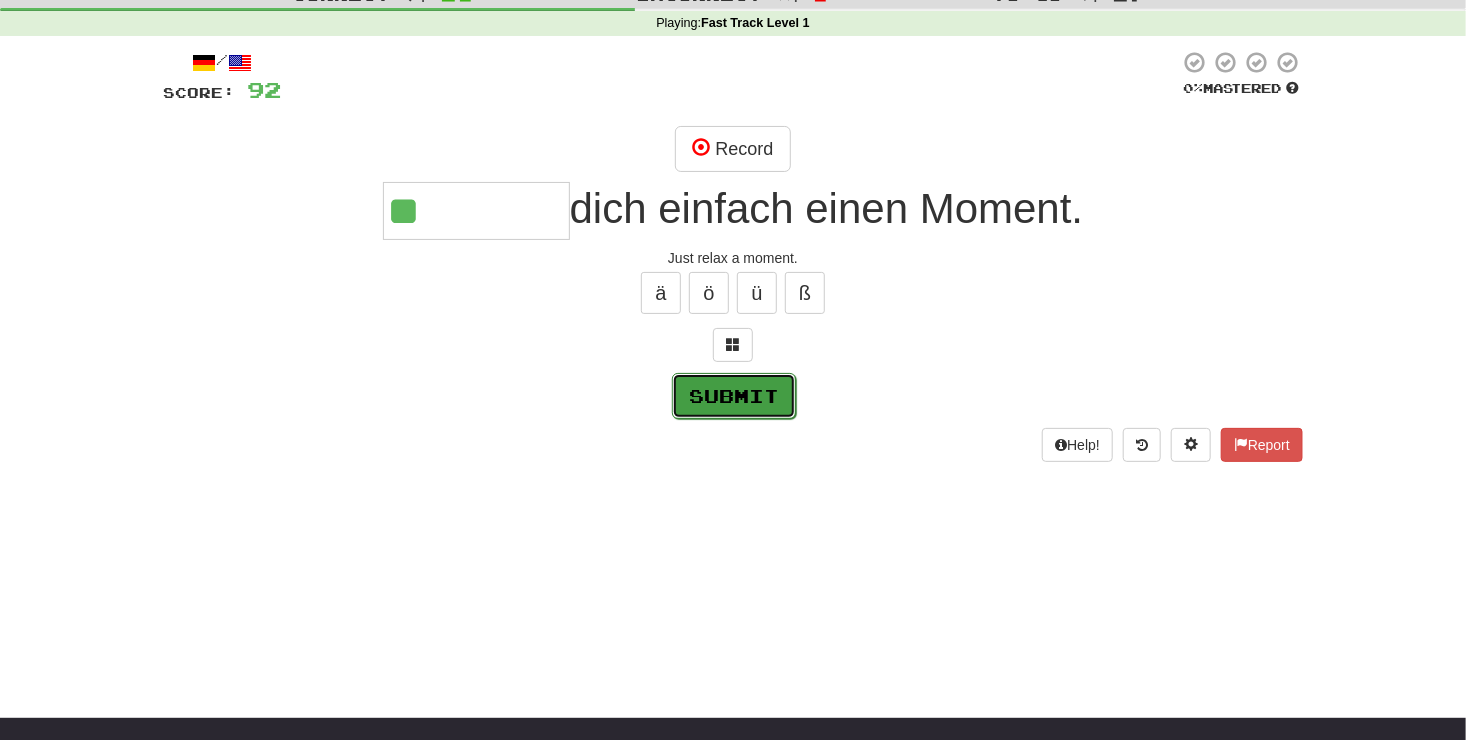click on "Submit" at bounding box center (734, 396) 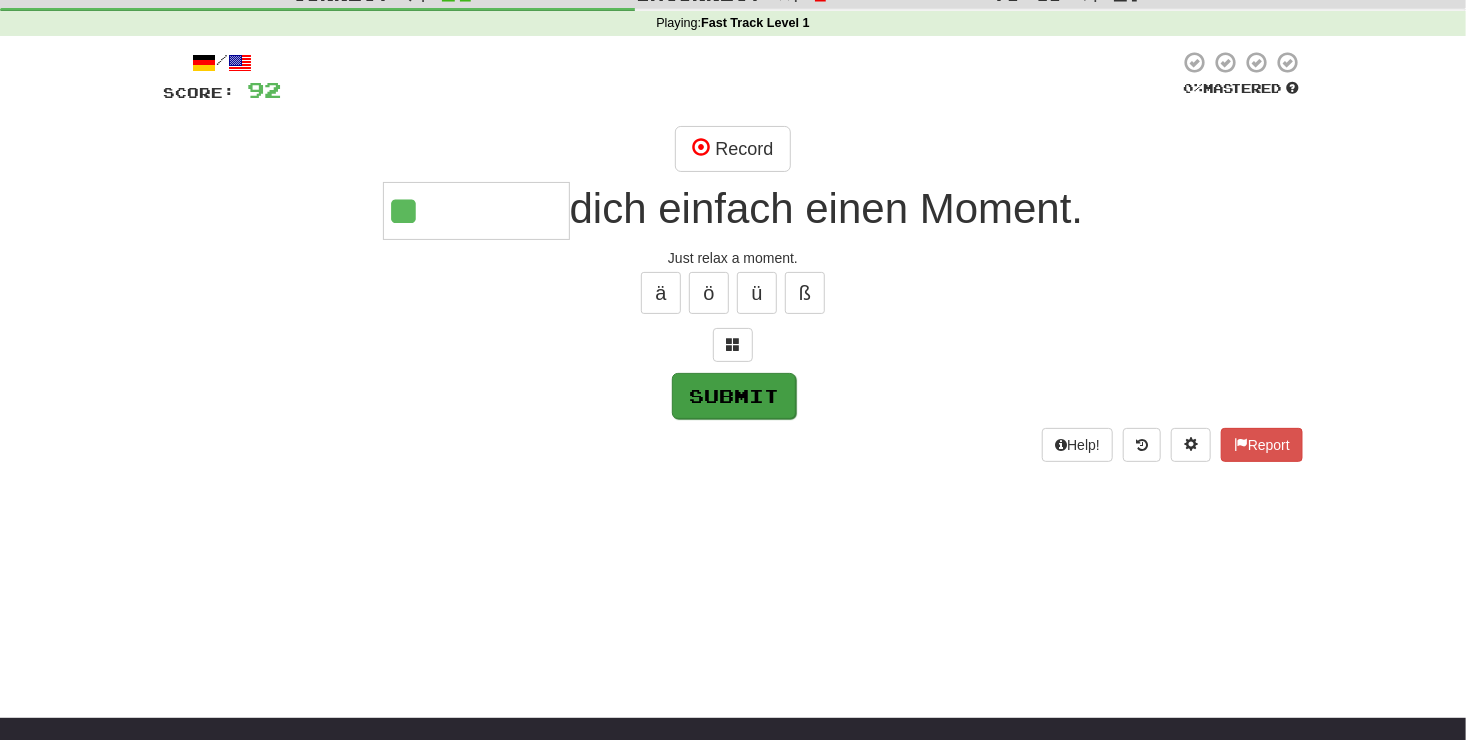 type on "********" 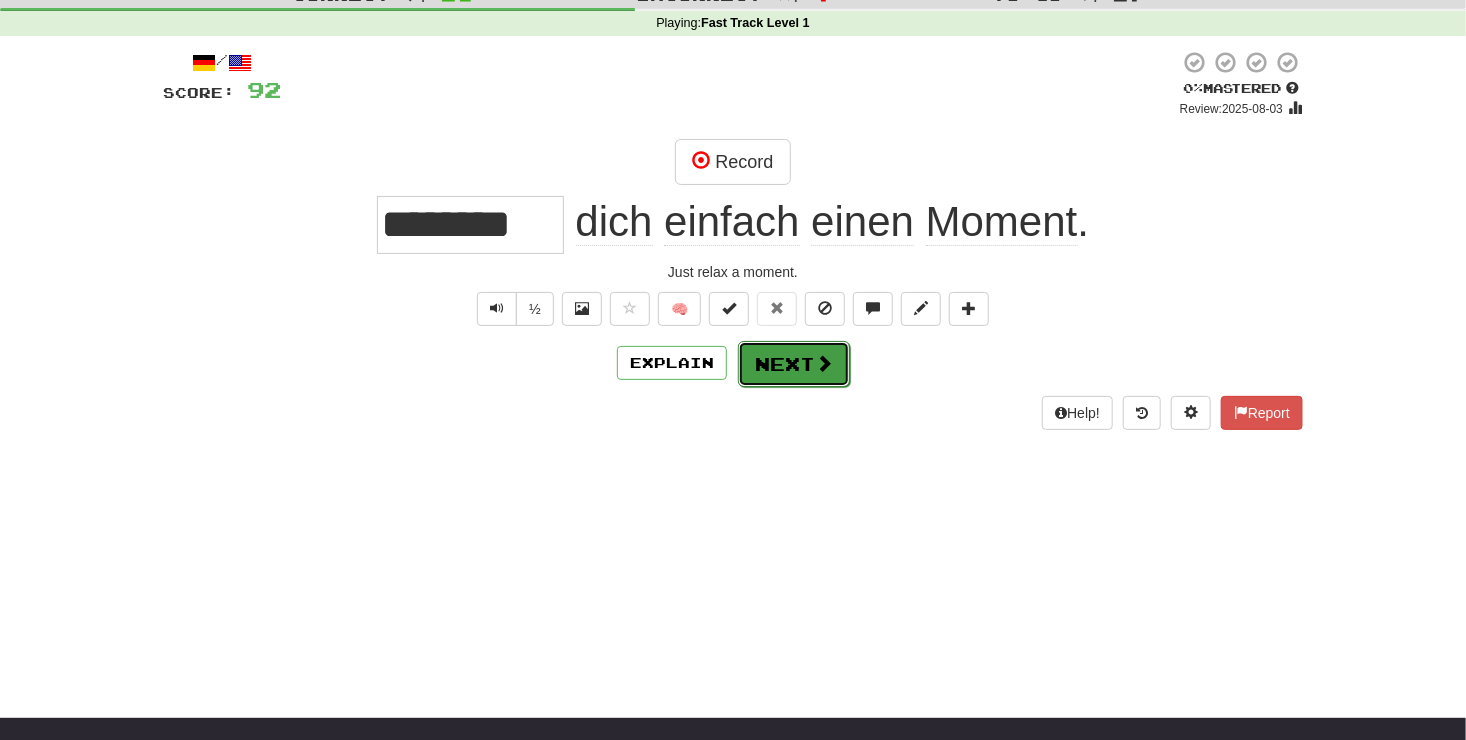 click on "Next" at bounding box center [794, 364] 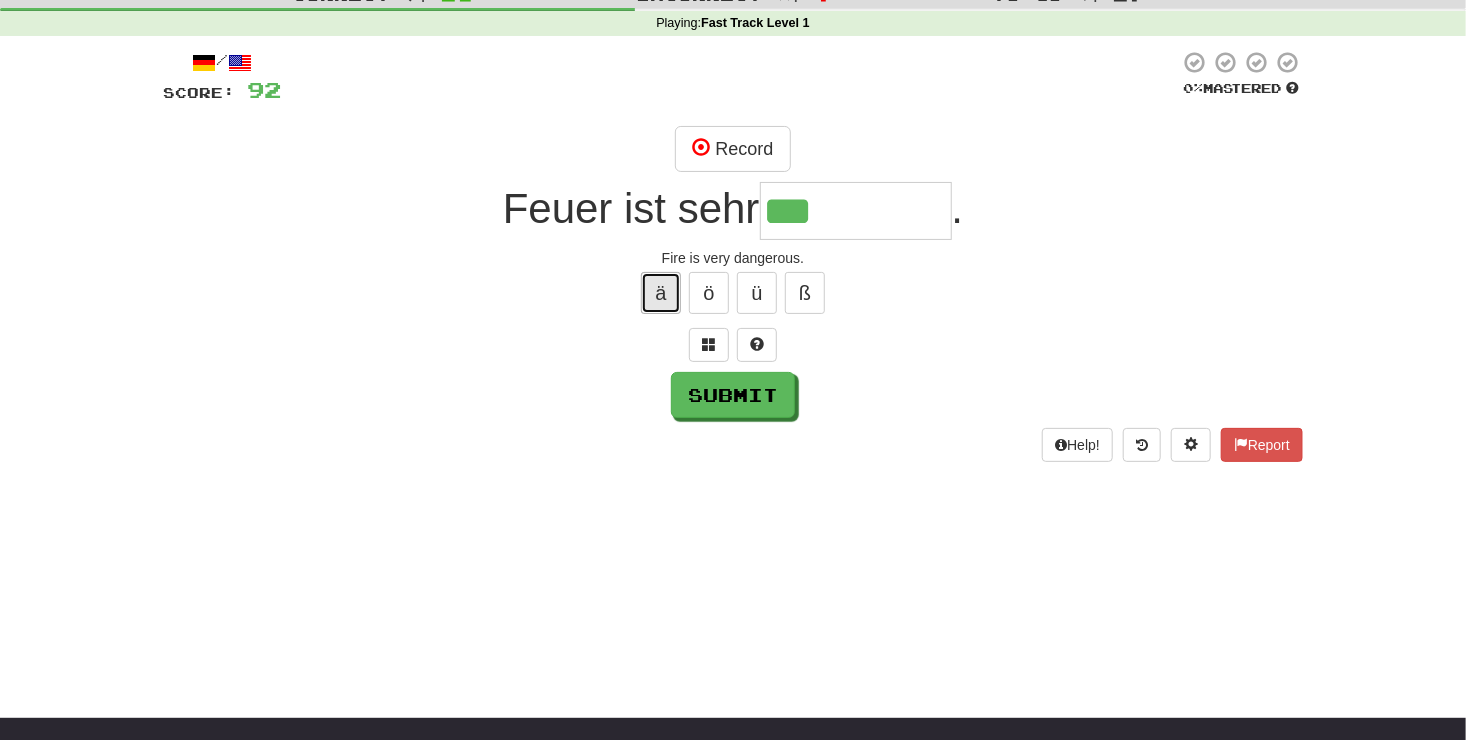click on "ä" at bounding box center (661, 293) 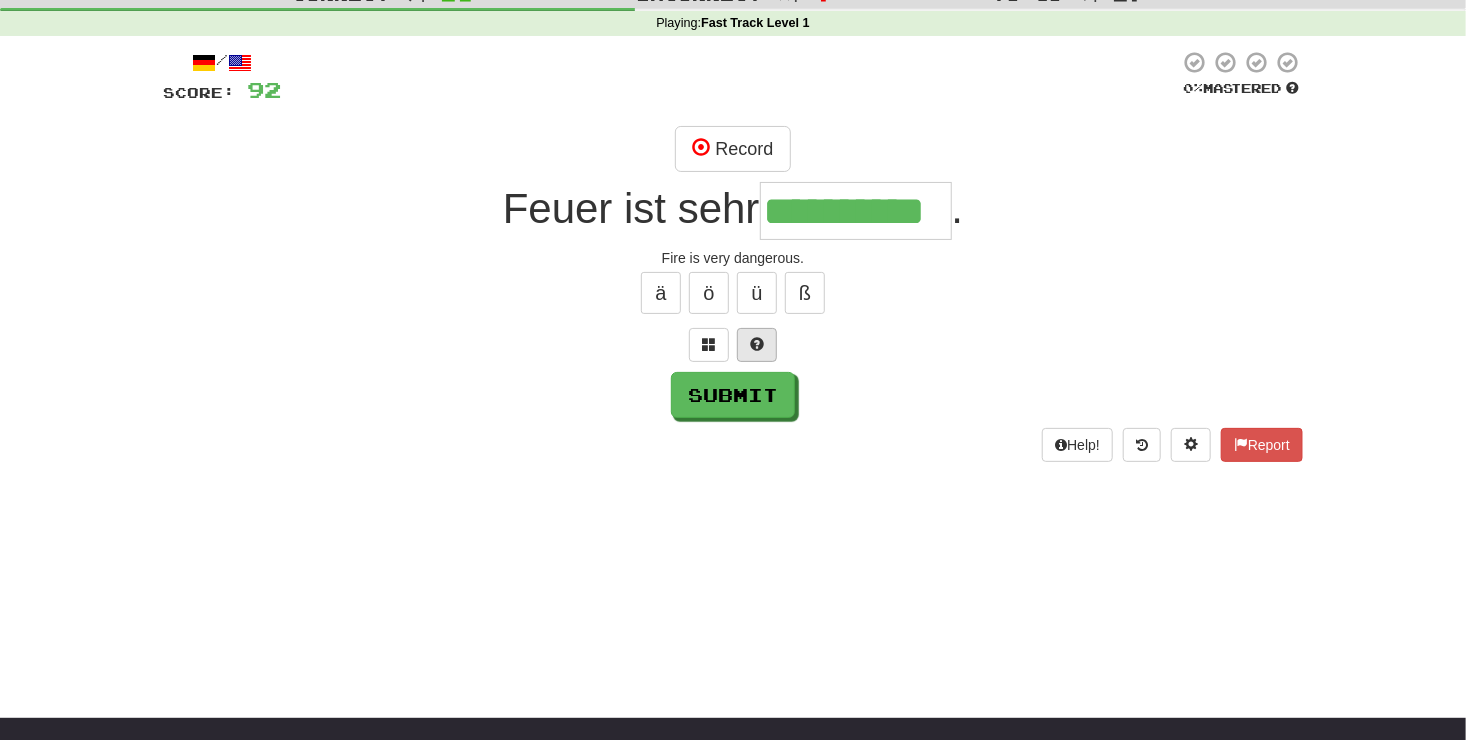 type on "**********" 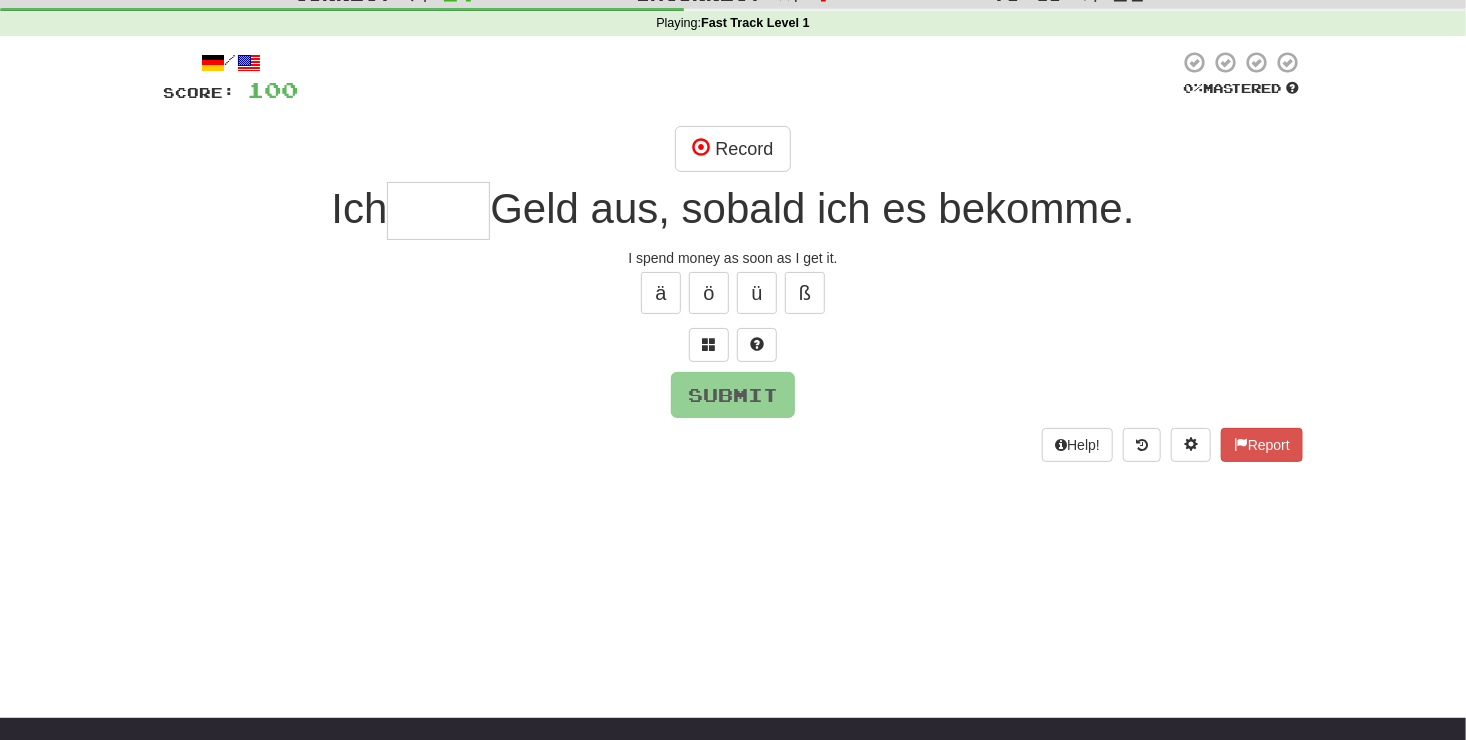 type on "*" 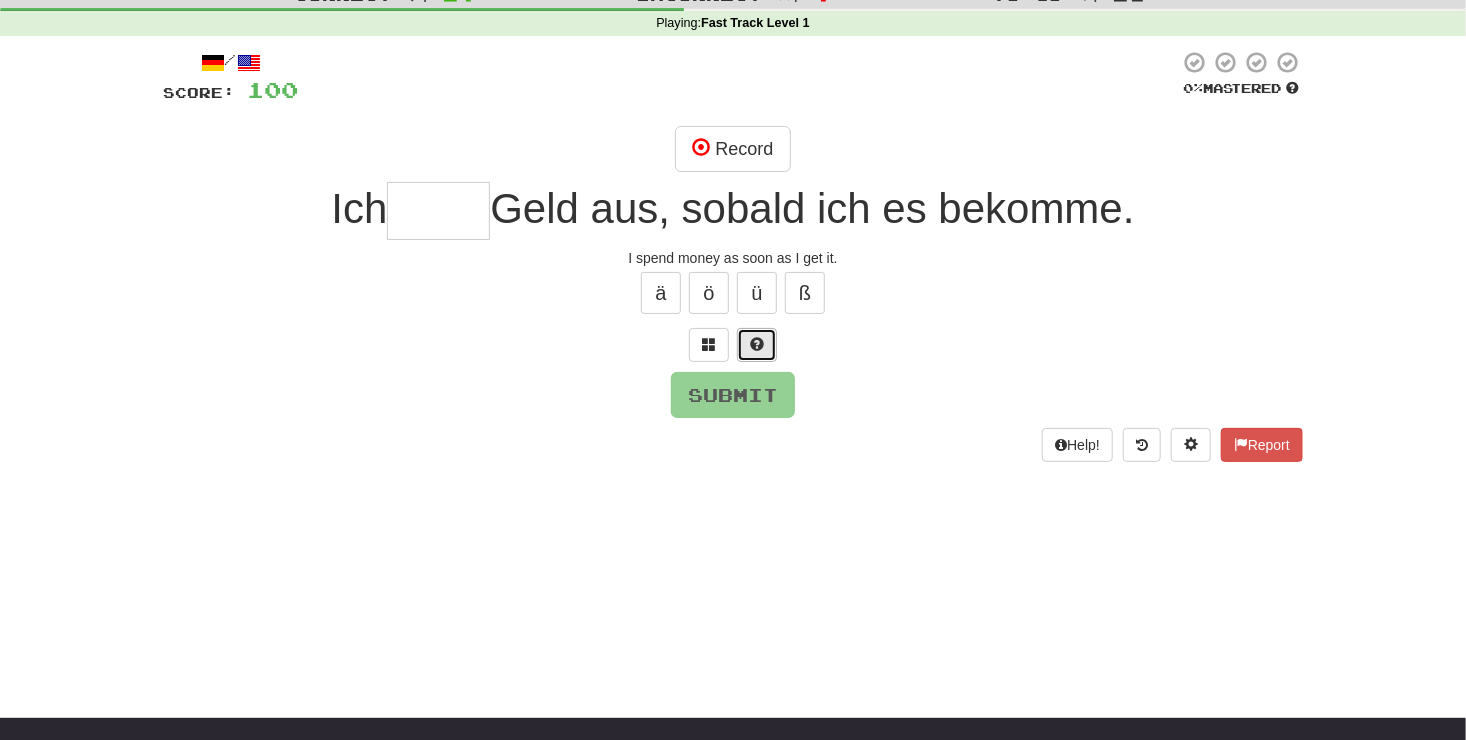 click at bounding box center (757, 344) 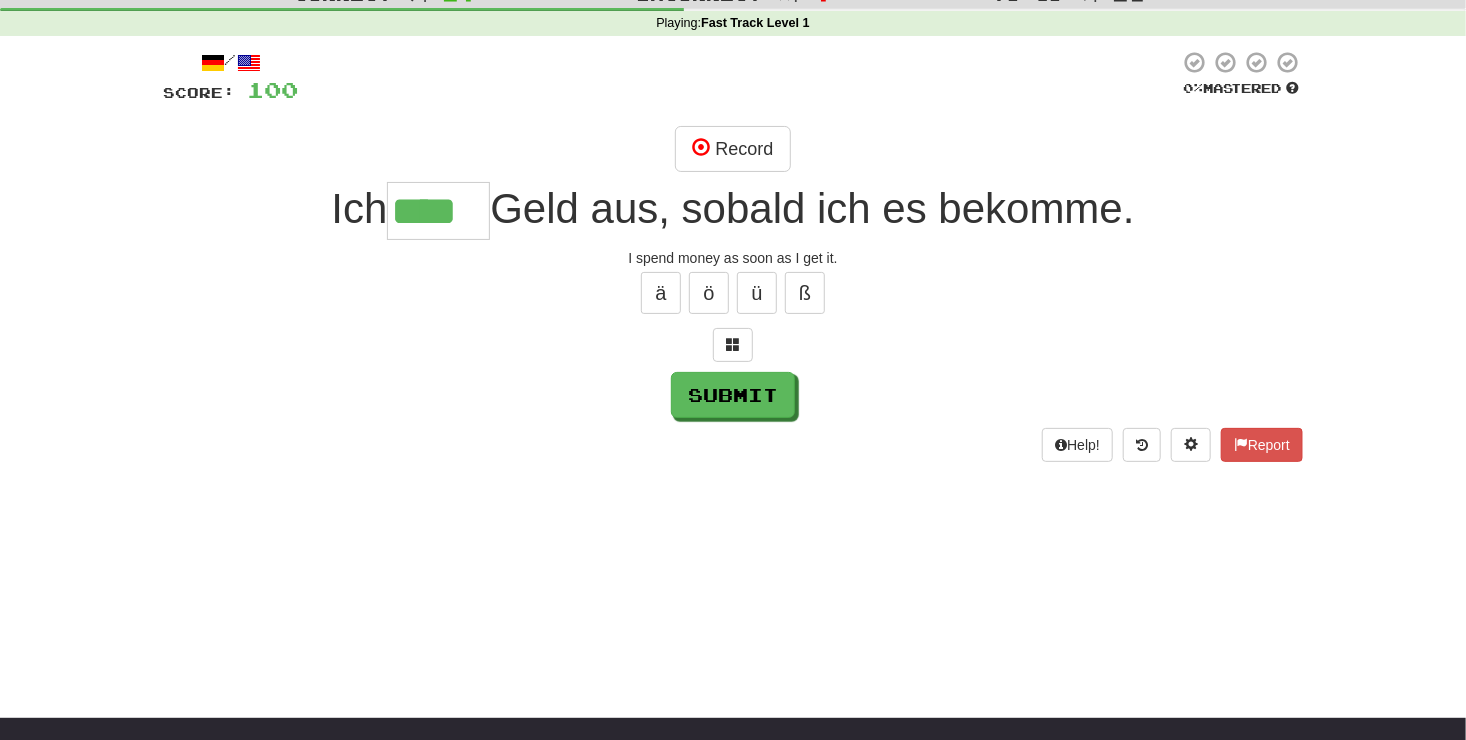 type on "****" 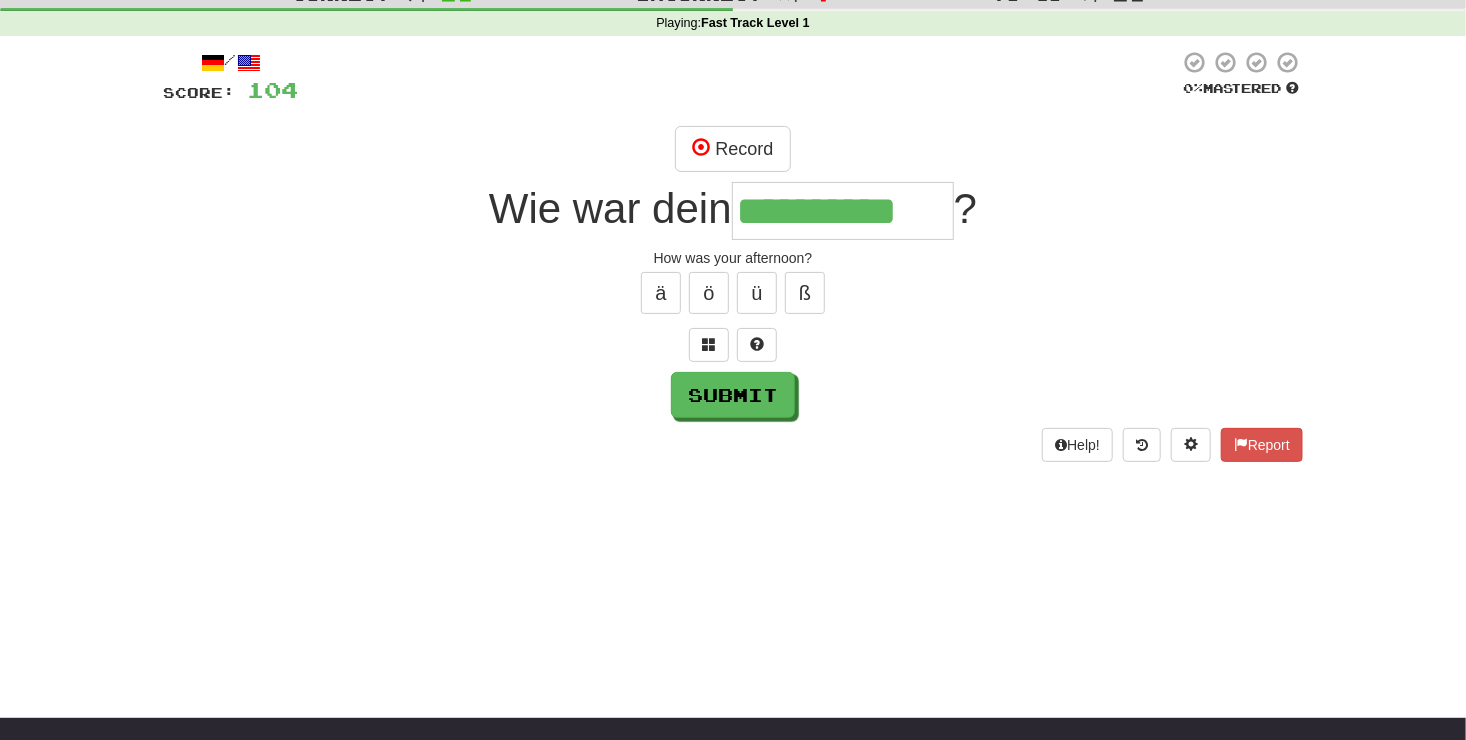 type on "**********" 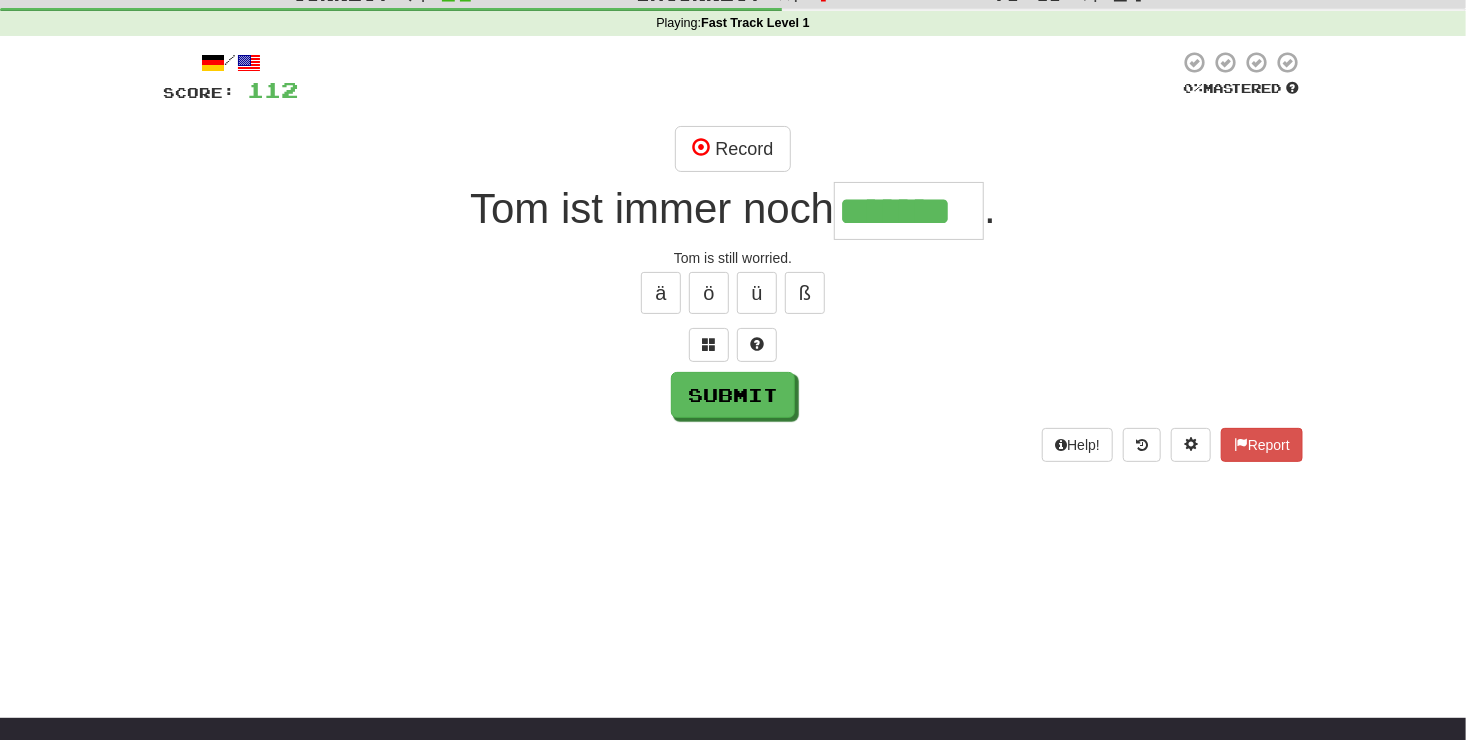 scroll, scrollTop: 0, scrollLeft: 2, axis: horizontal 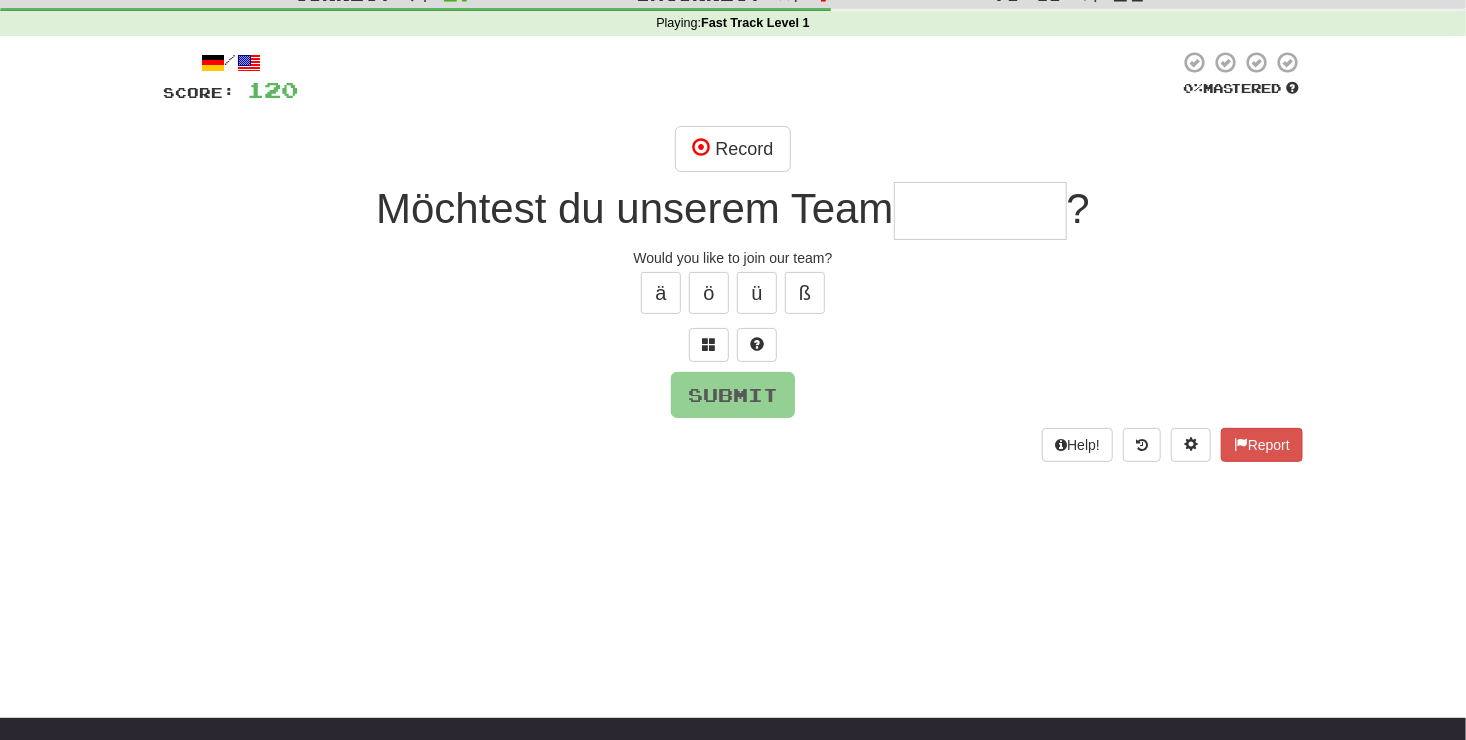 type on "*" 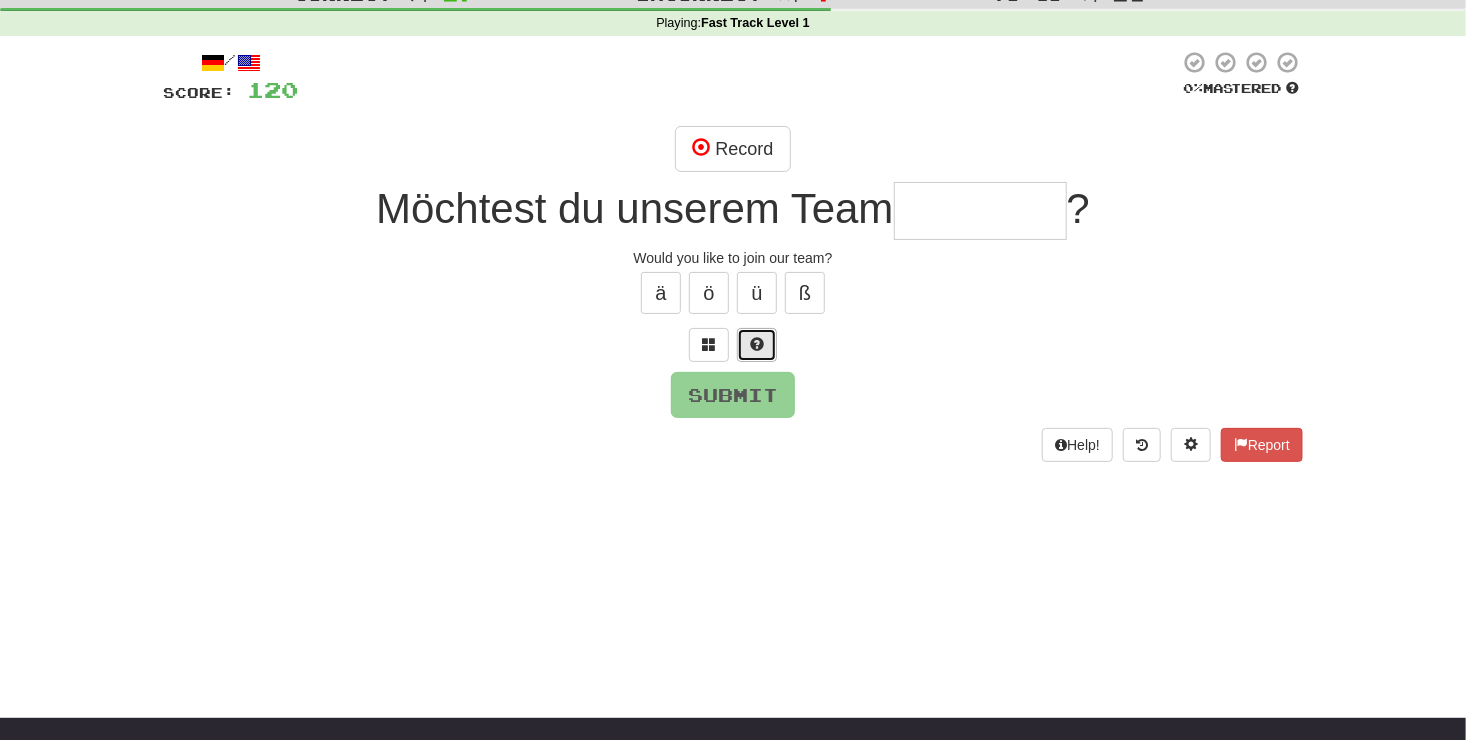click at bounding box center [757, 345] 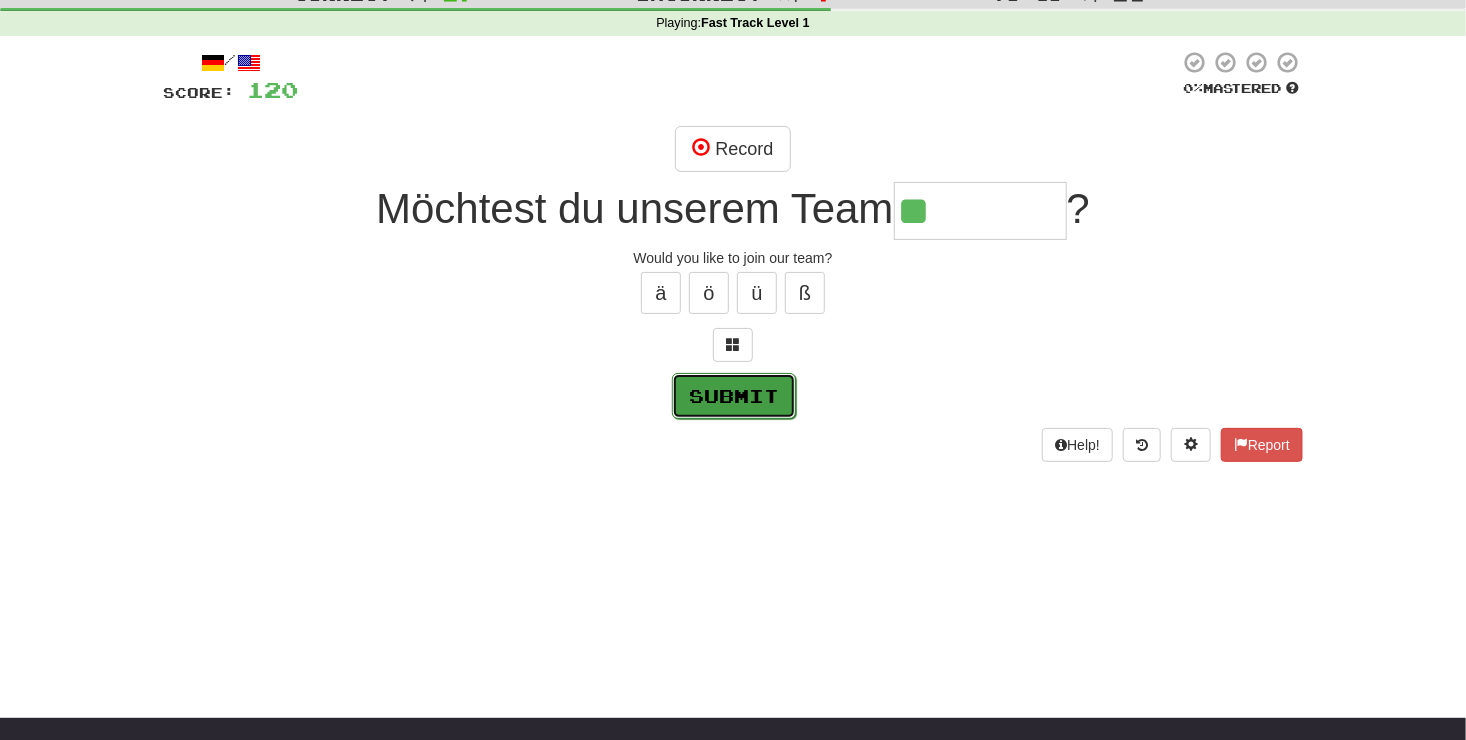 click on "Submit" at bounding box center (734, 396) 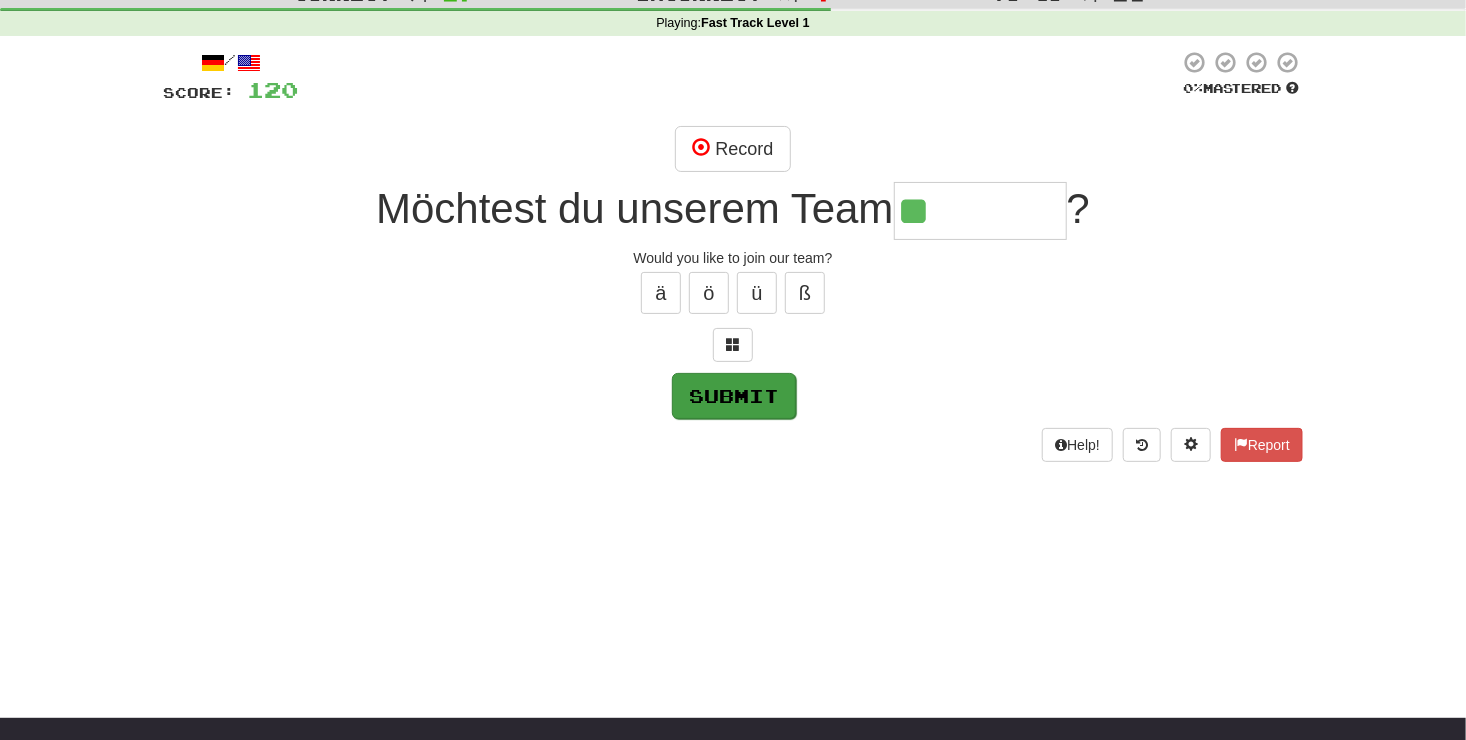 type on "*********" 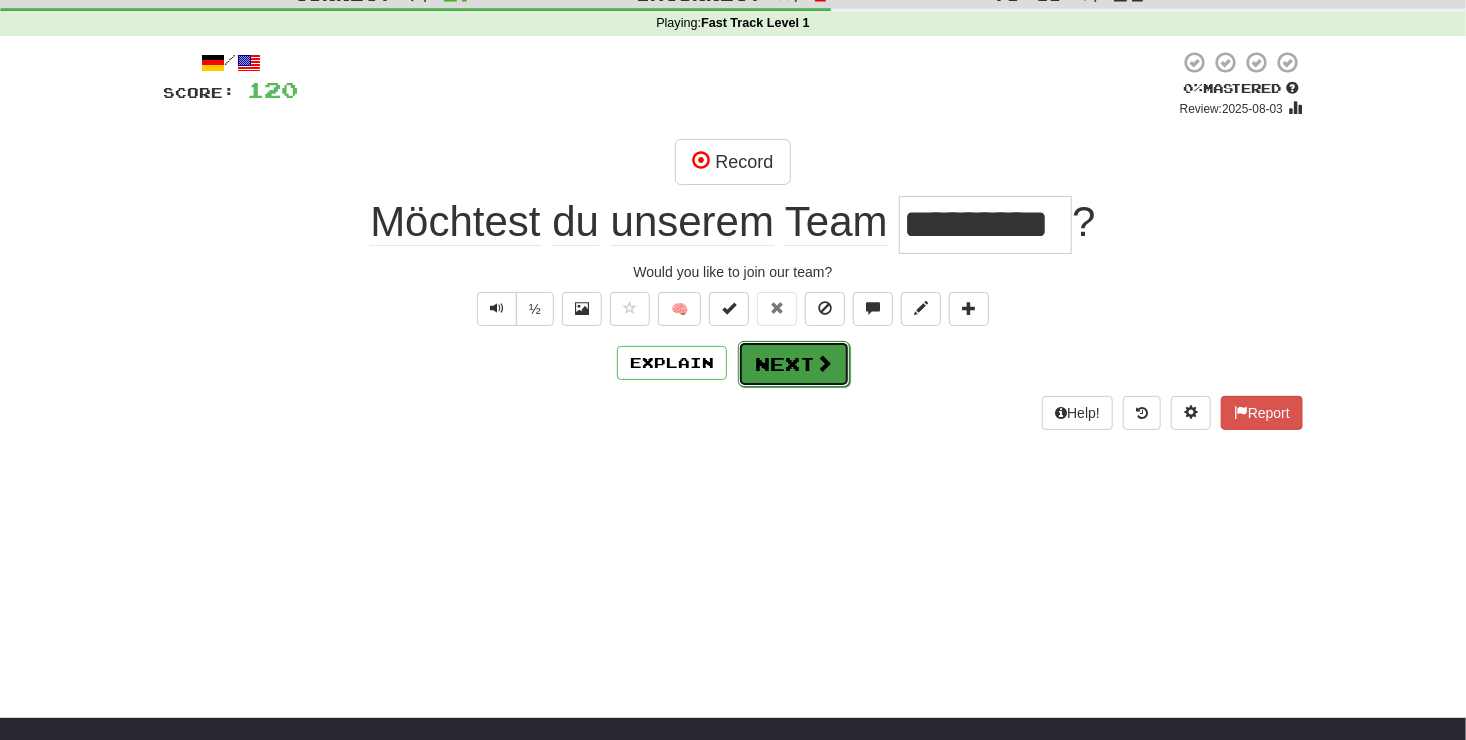 click on "Next" at bounding box center (794, 364) 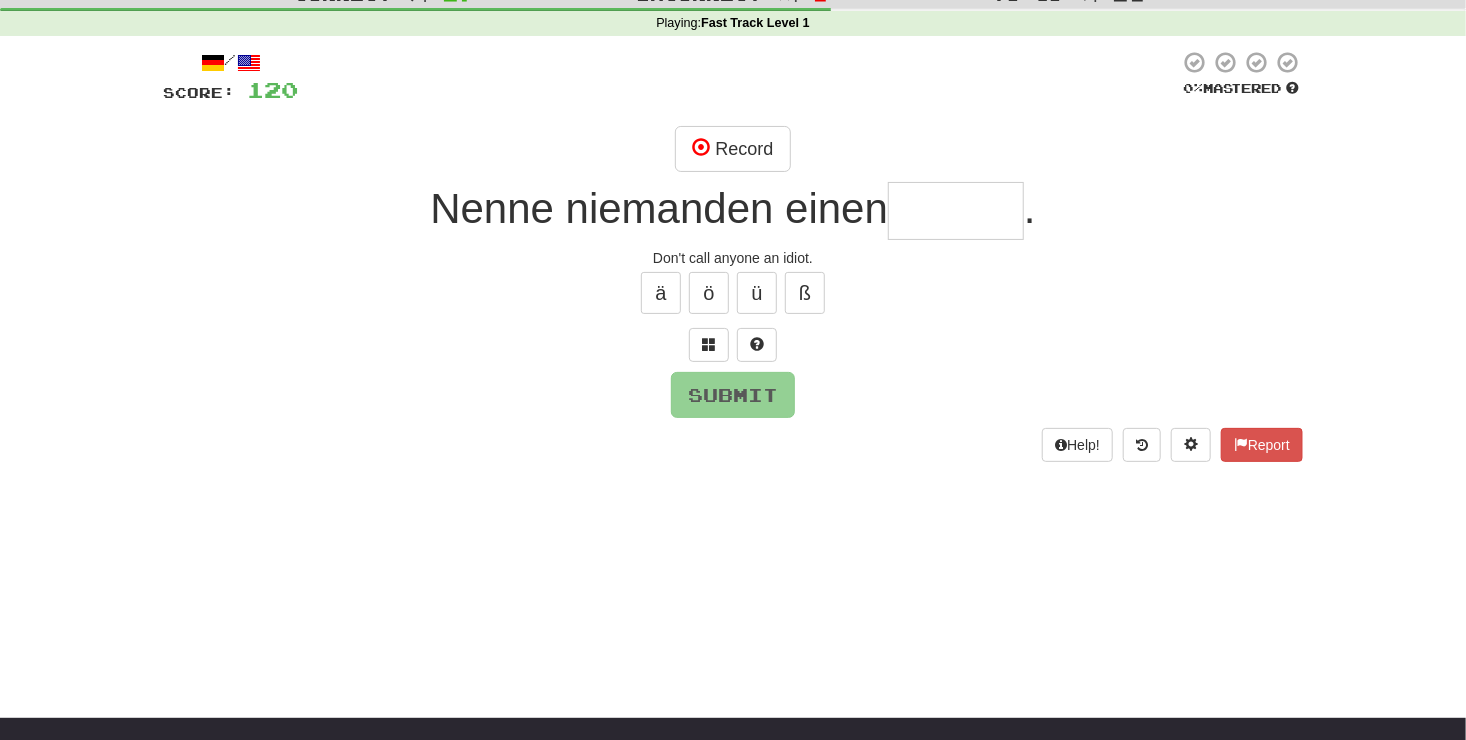 type on "*" 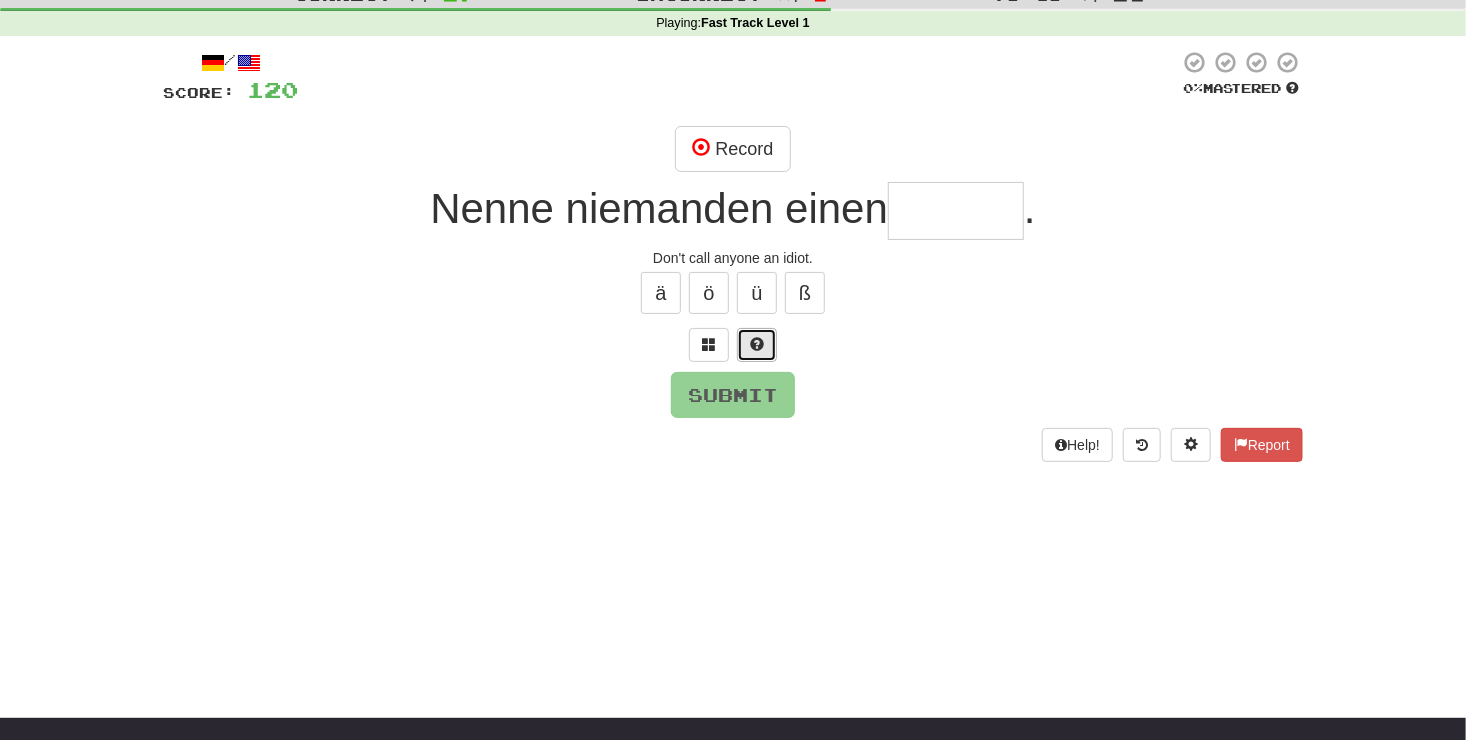 click at bounding box center (757, 345) 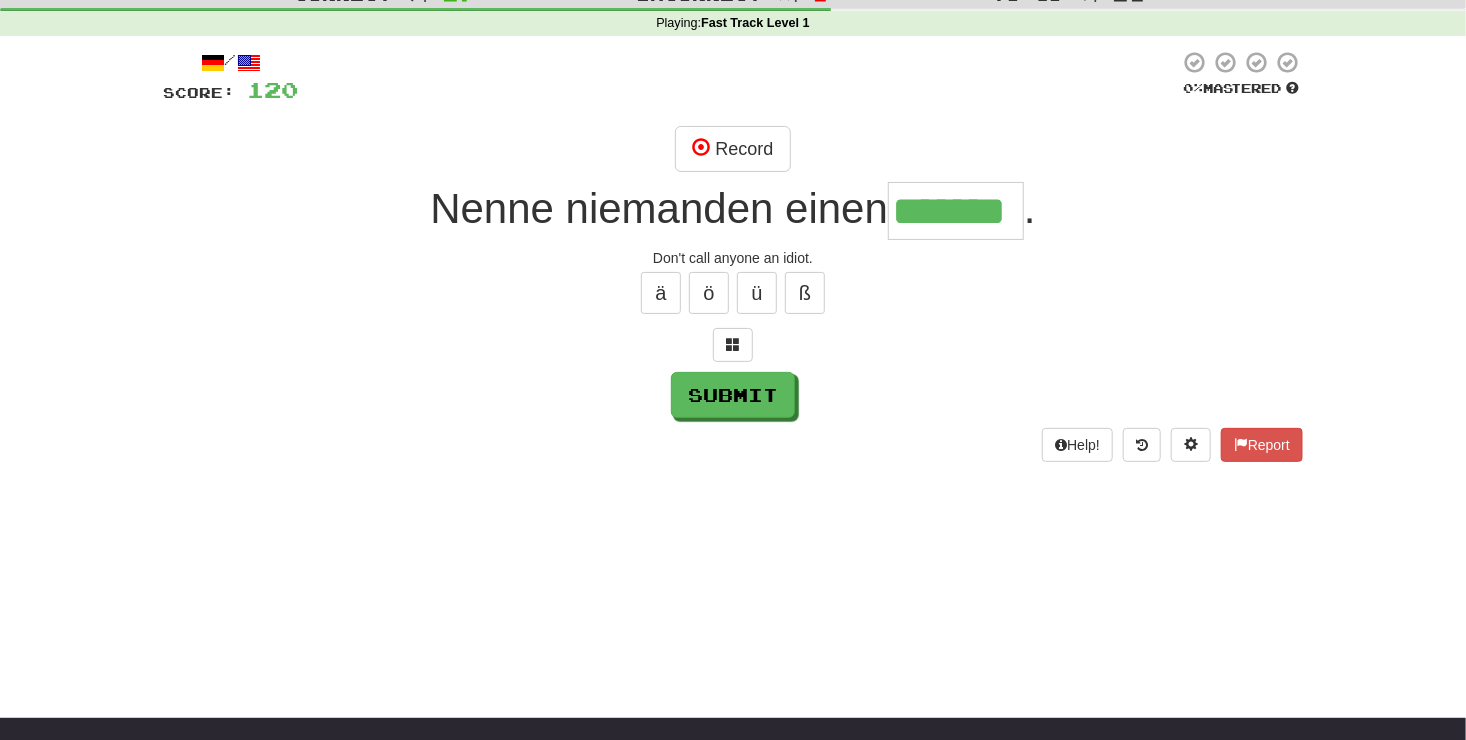 type on "*******" 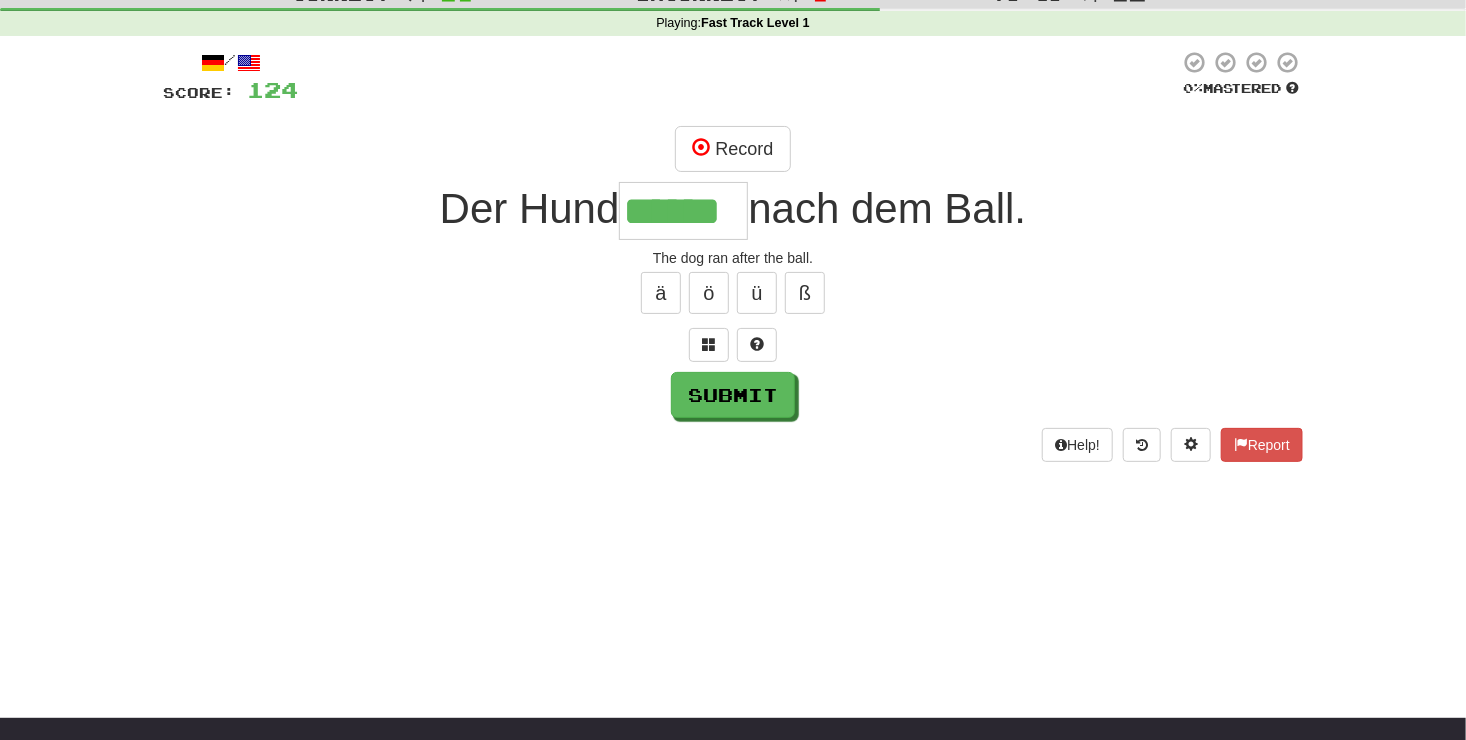 type on "******" 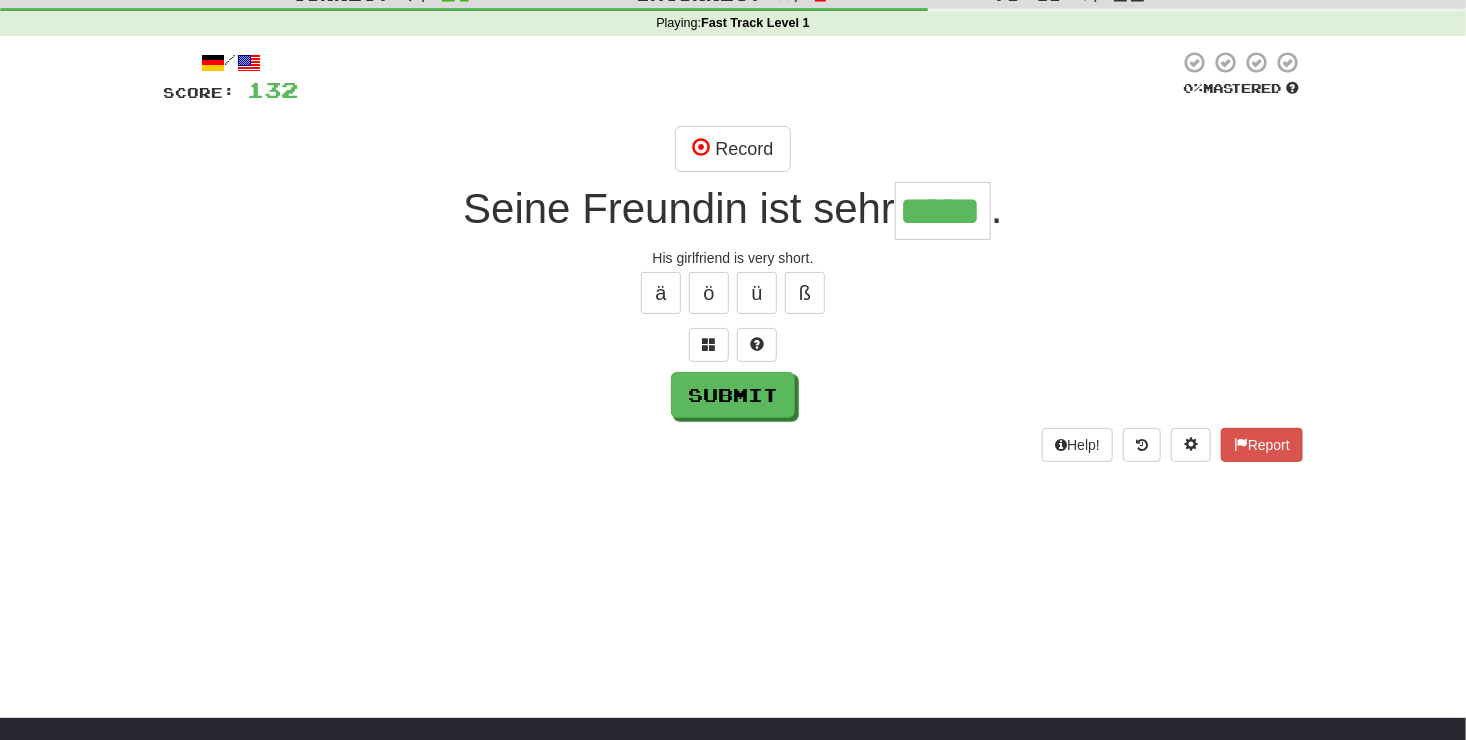 type on "*****" 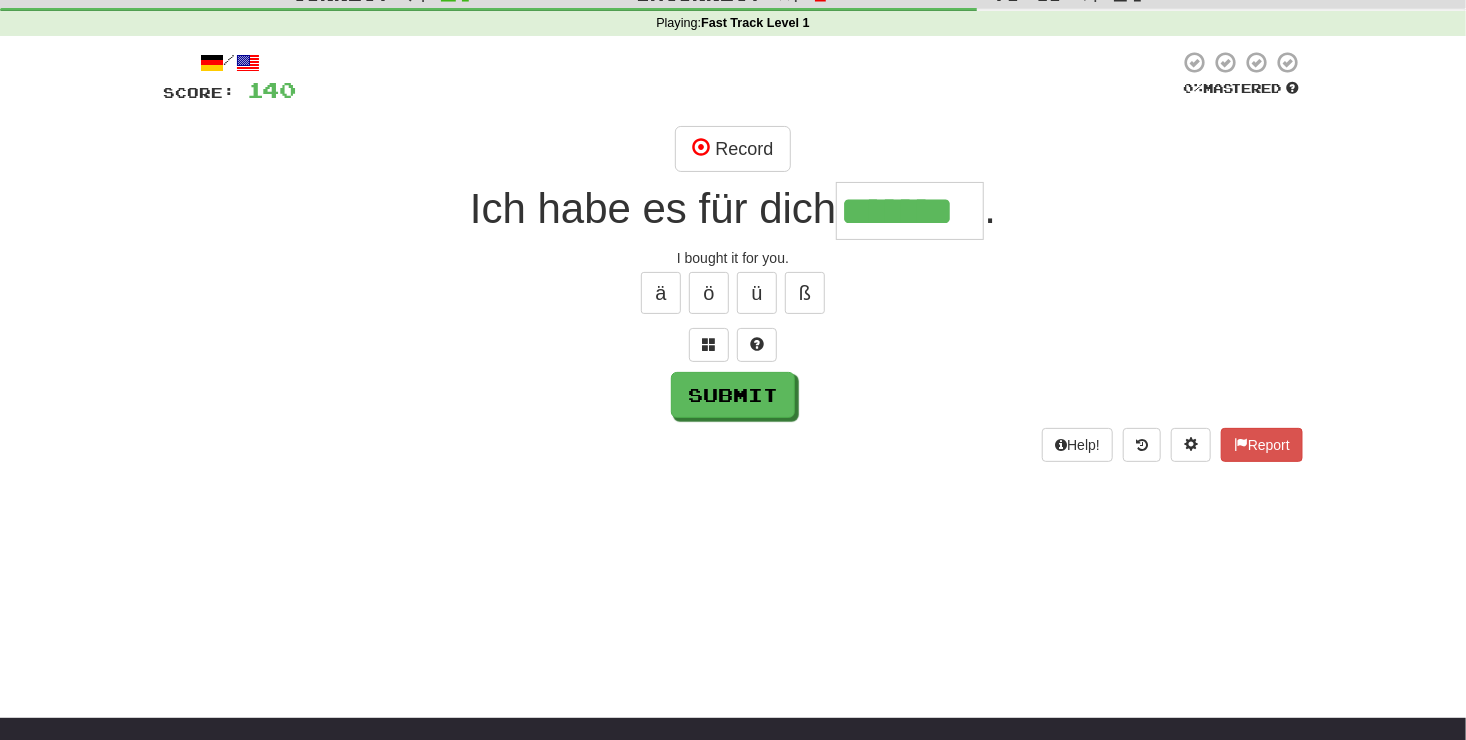 type on "*******" 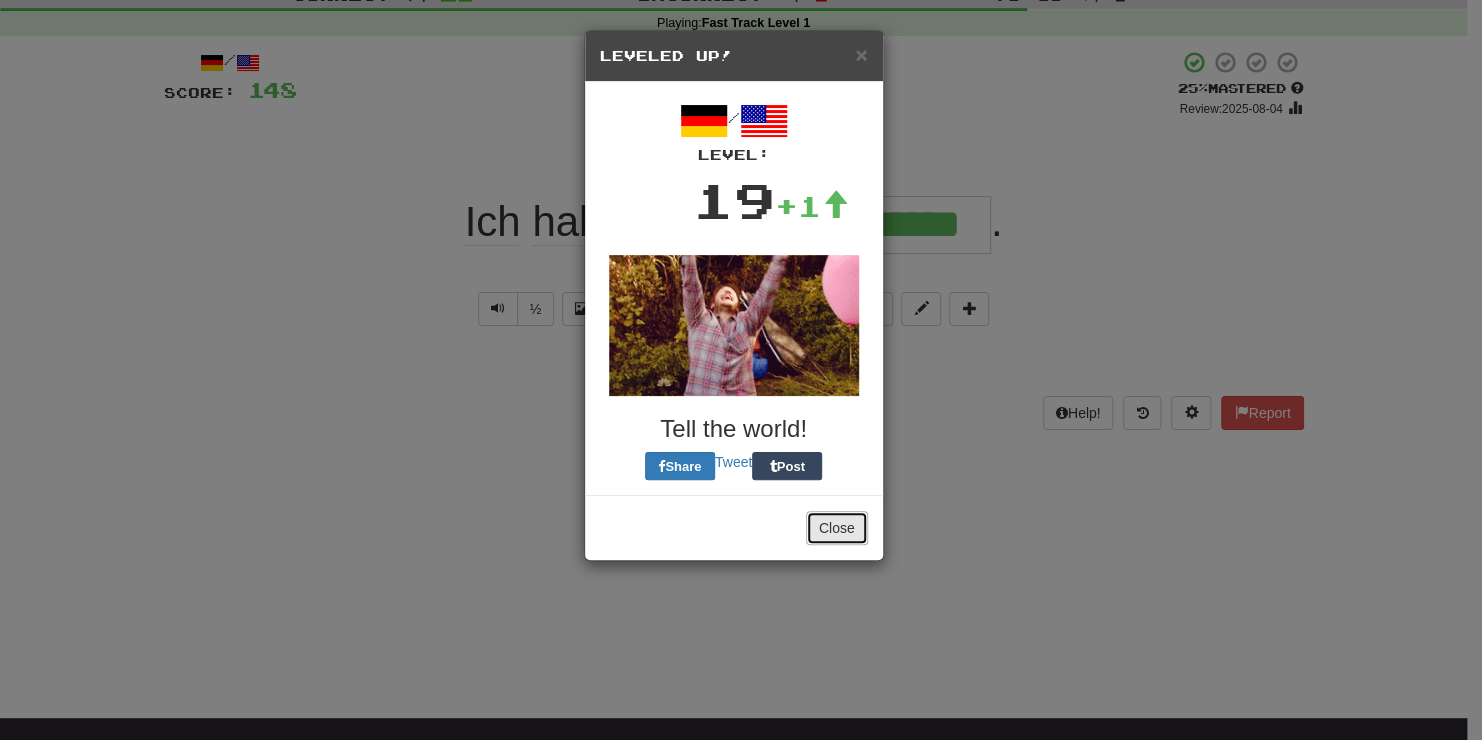 click on "Close" at bounding box center [837, 528] 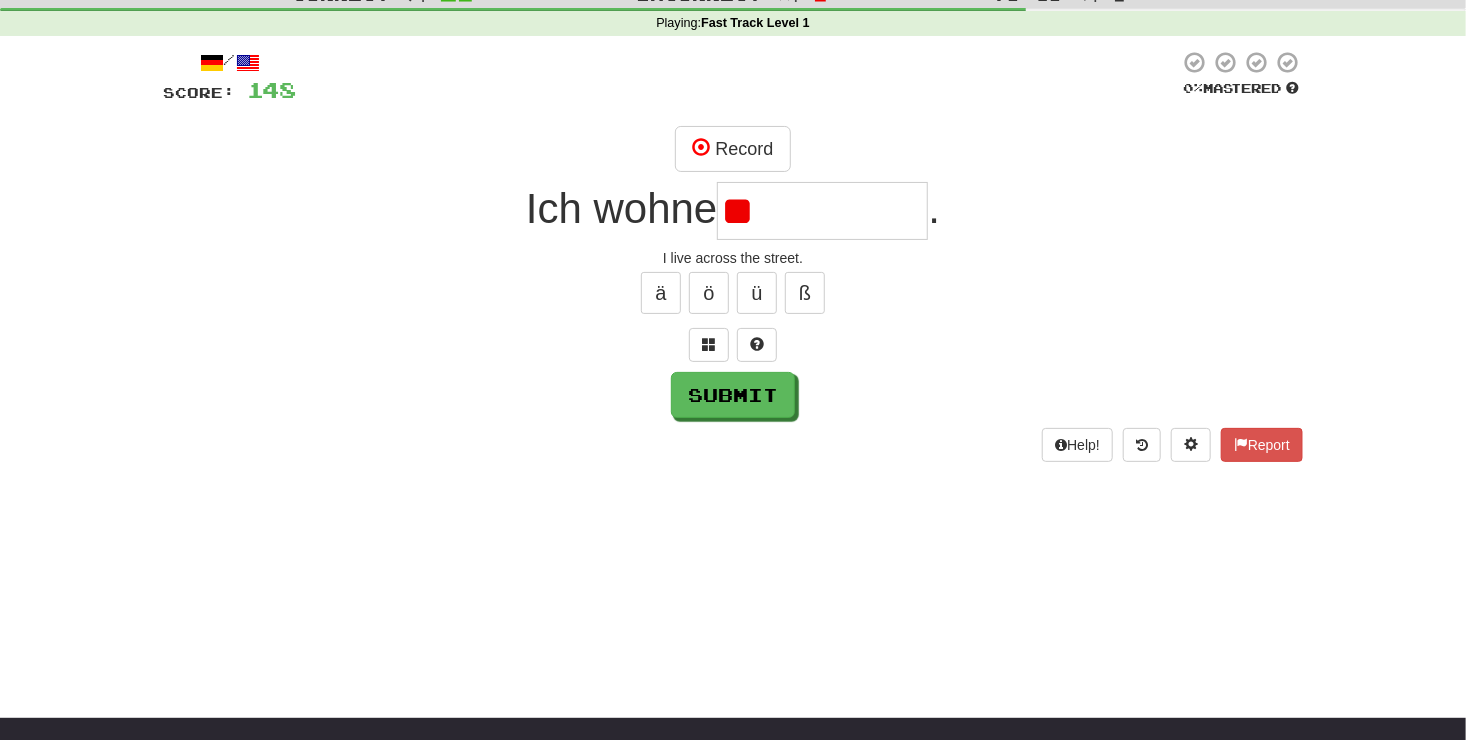 type on "*" 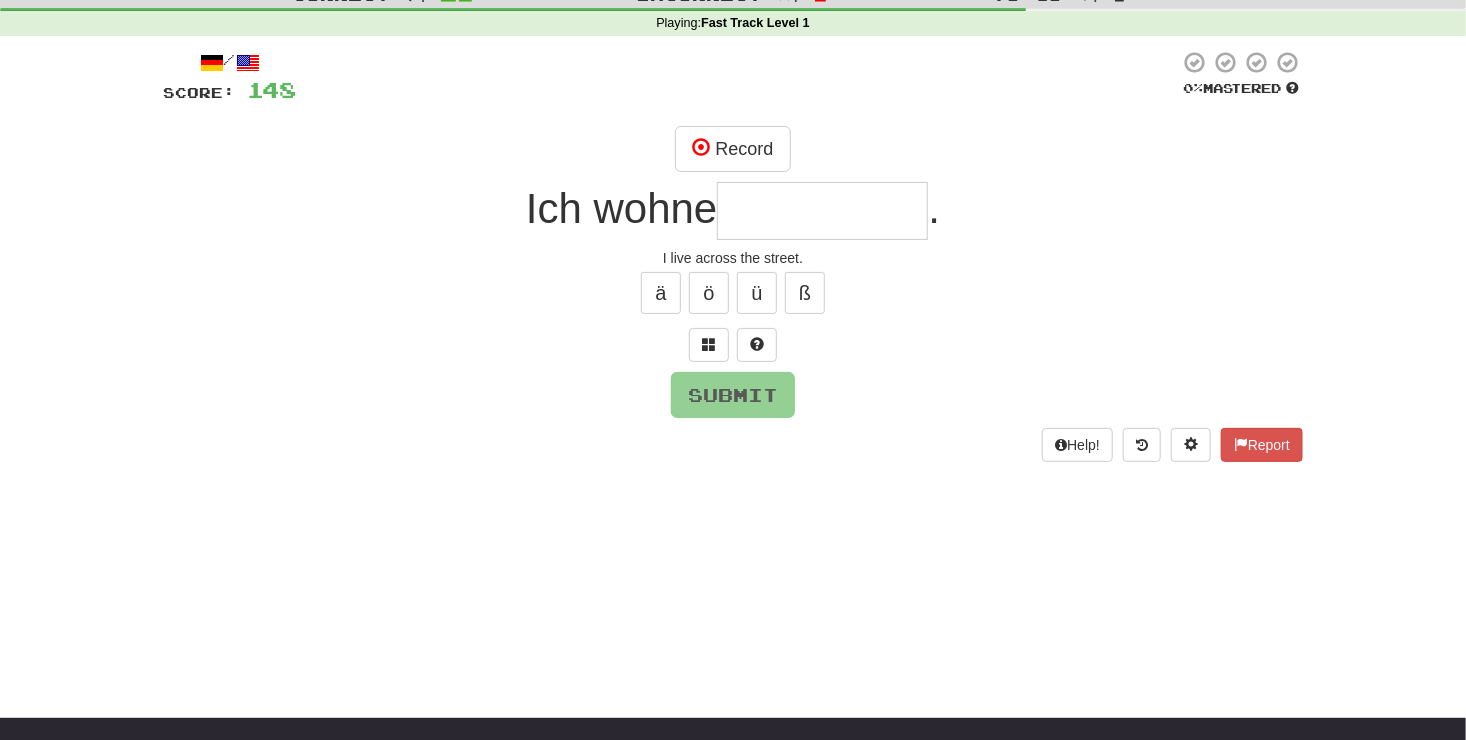 type on "*" 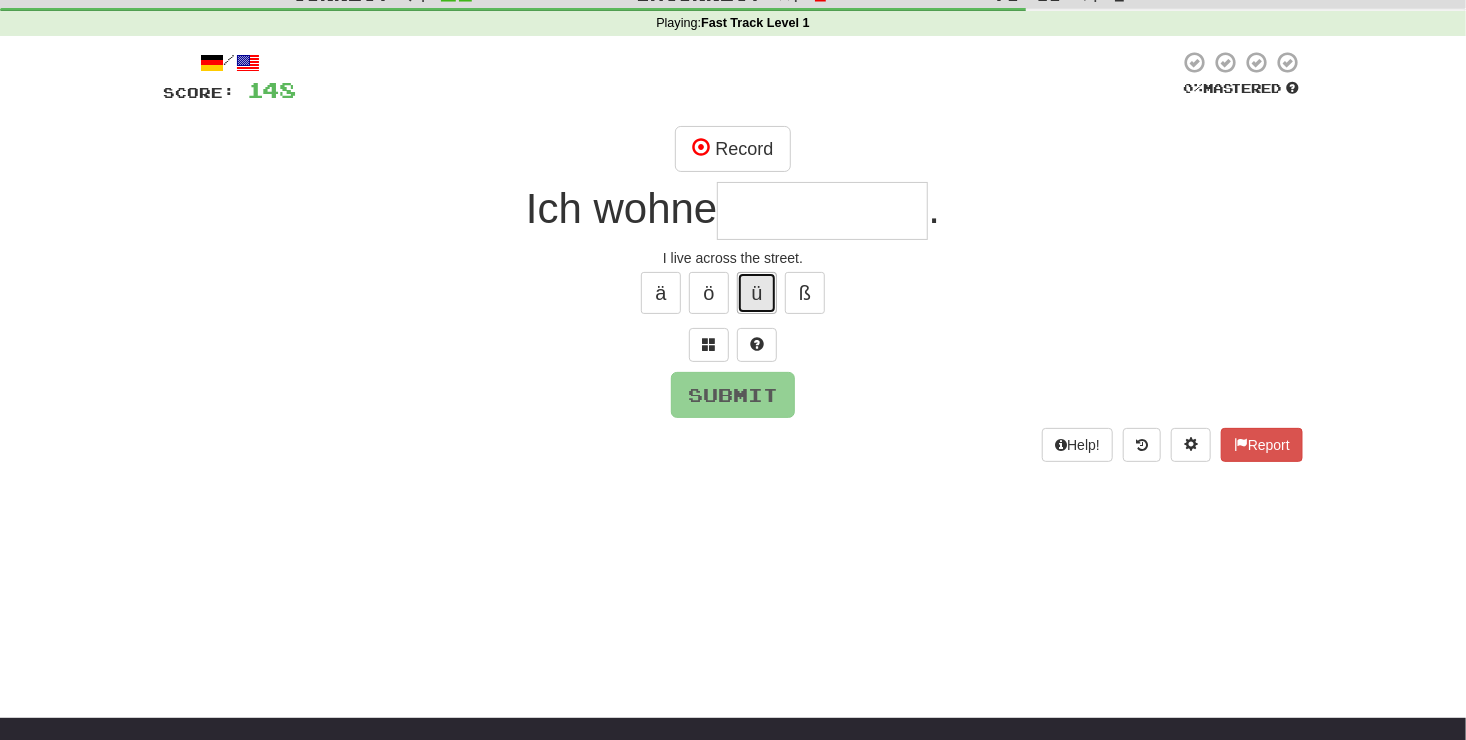 click on "ü" at bounding box center [757, 293] 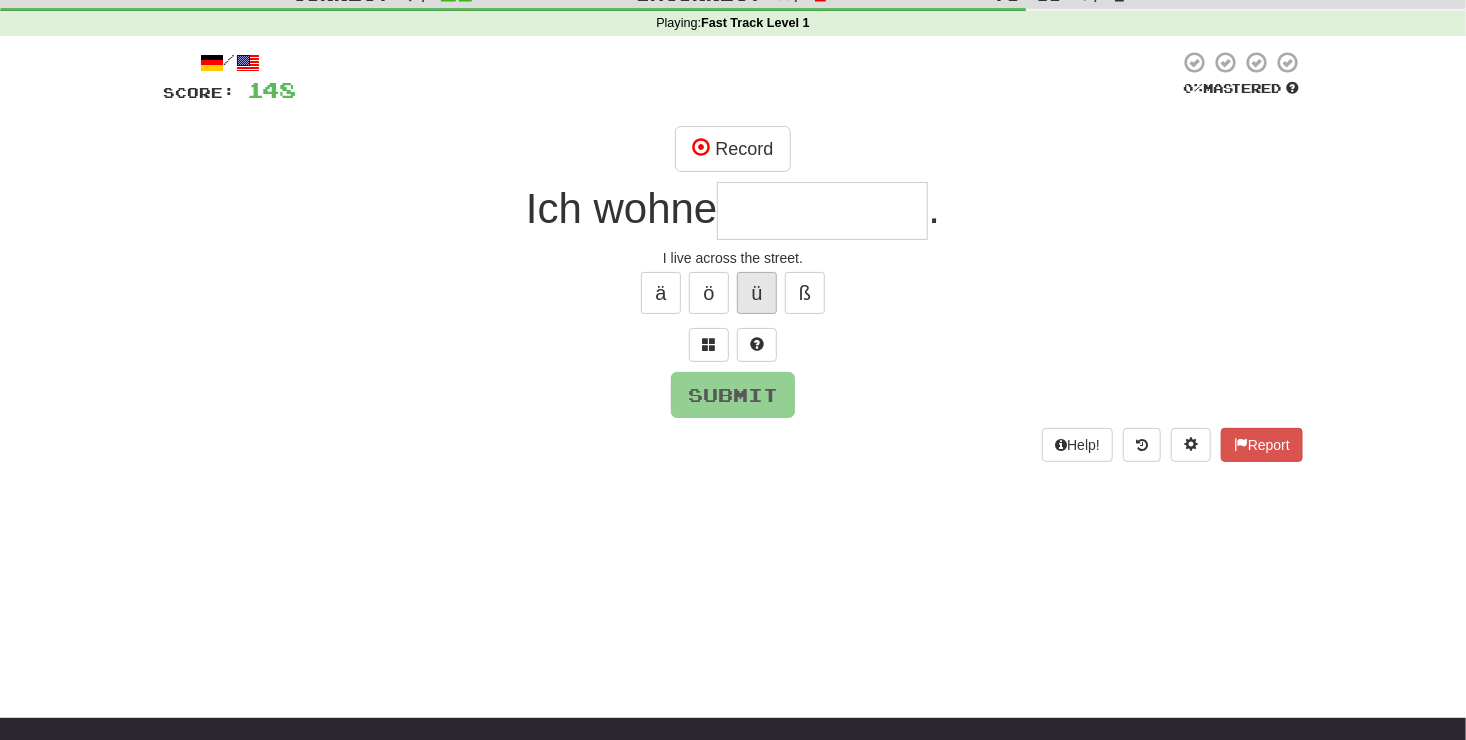 type on "*" 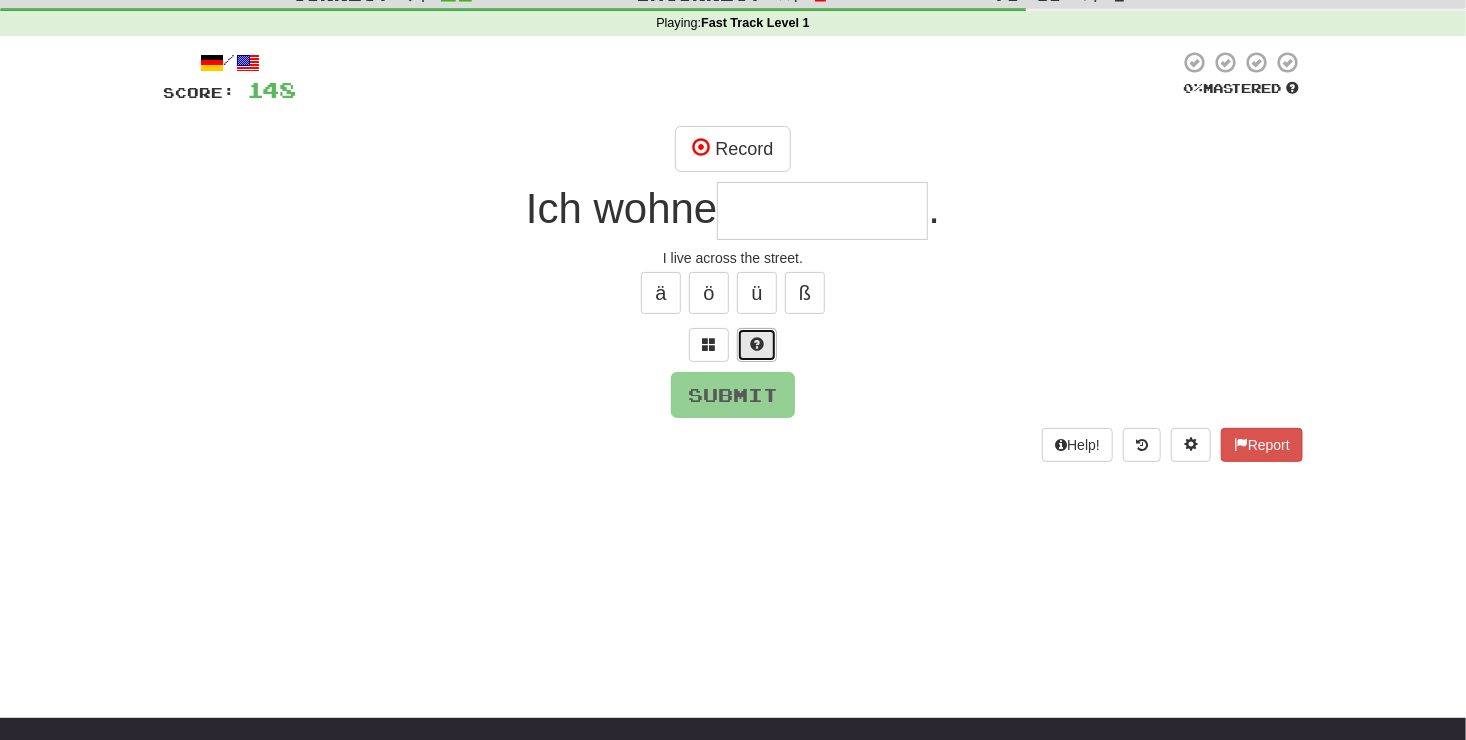 click at bounding box center (757, 345) 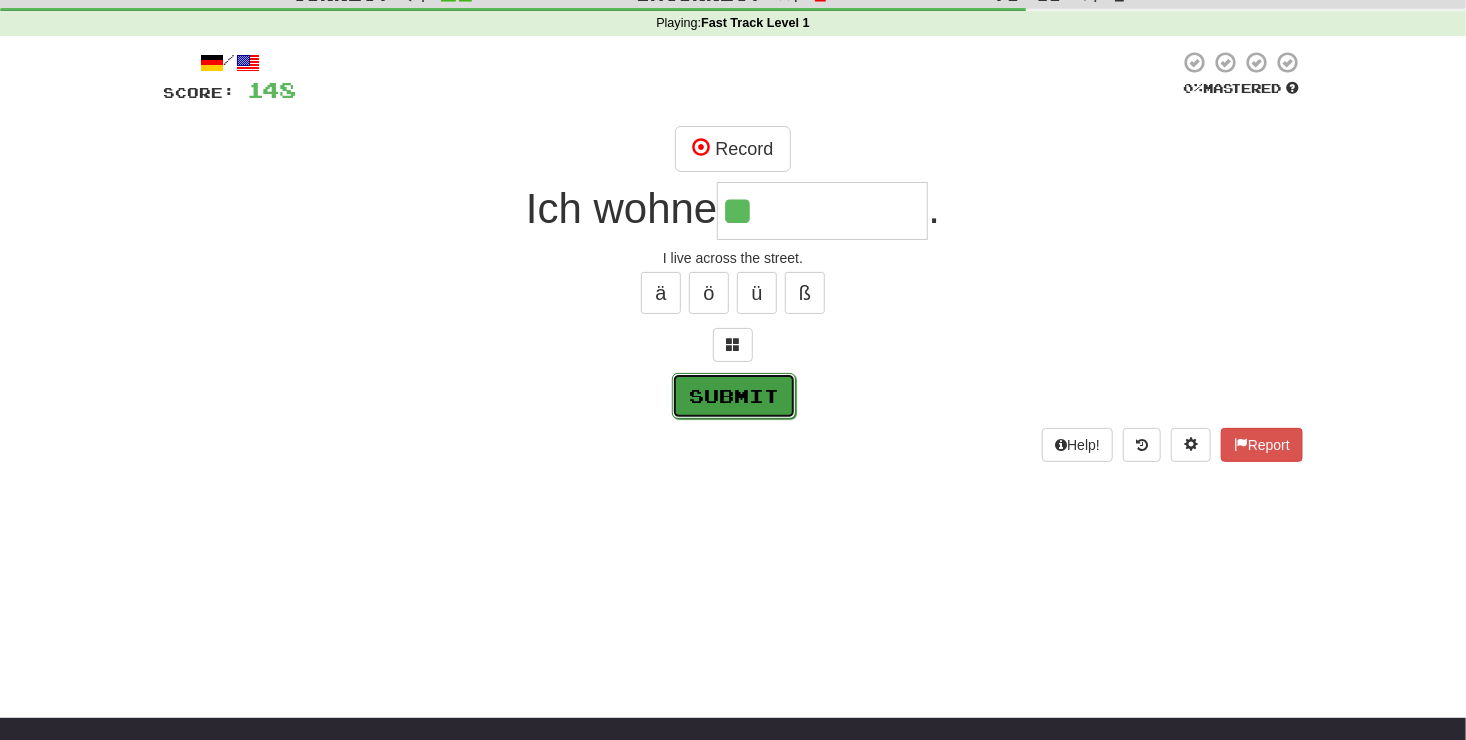 click on "Submit" at bounding box center (734, 396) 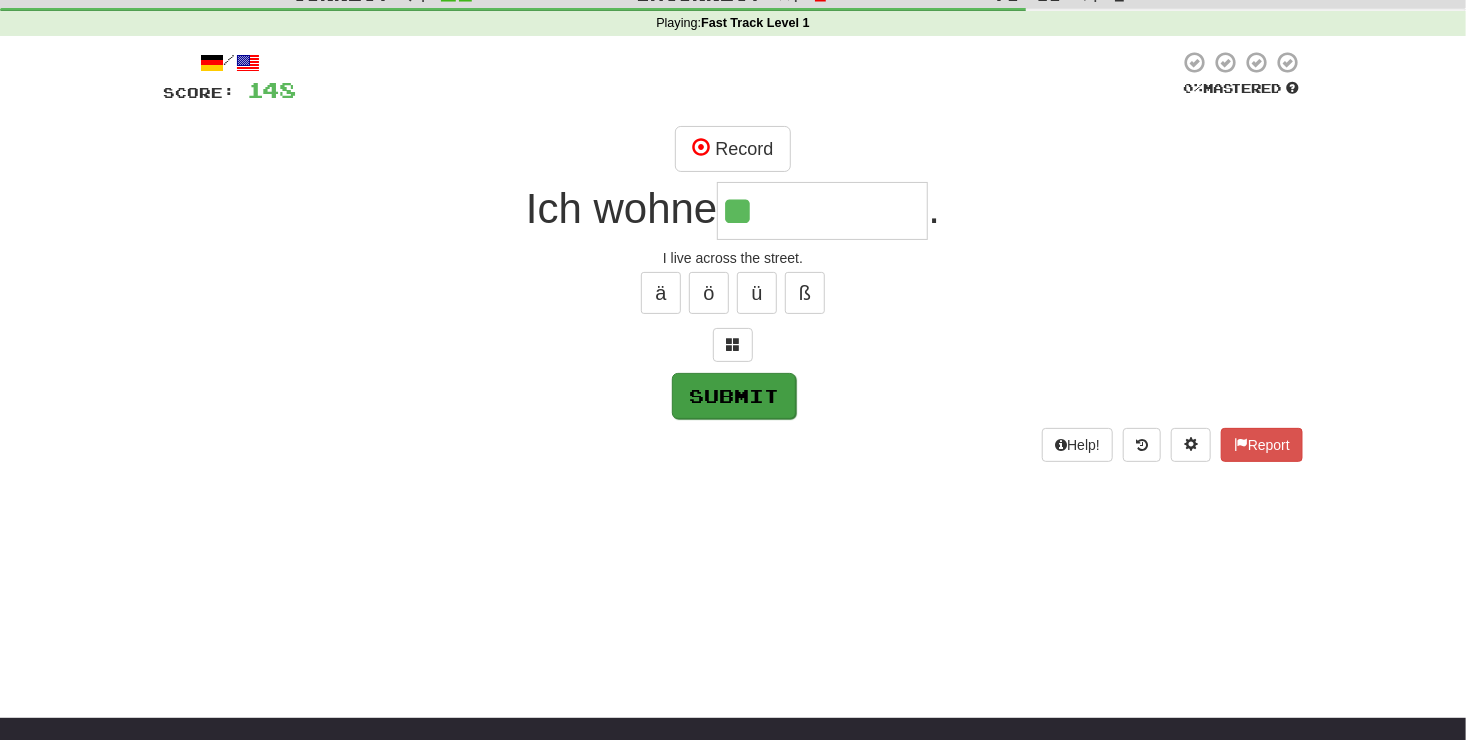 type on "*********" 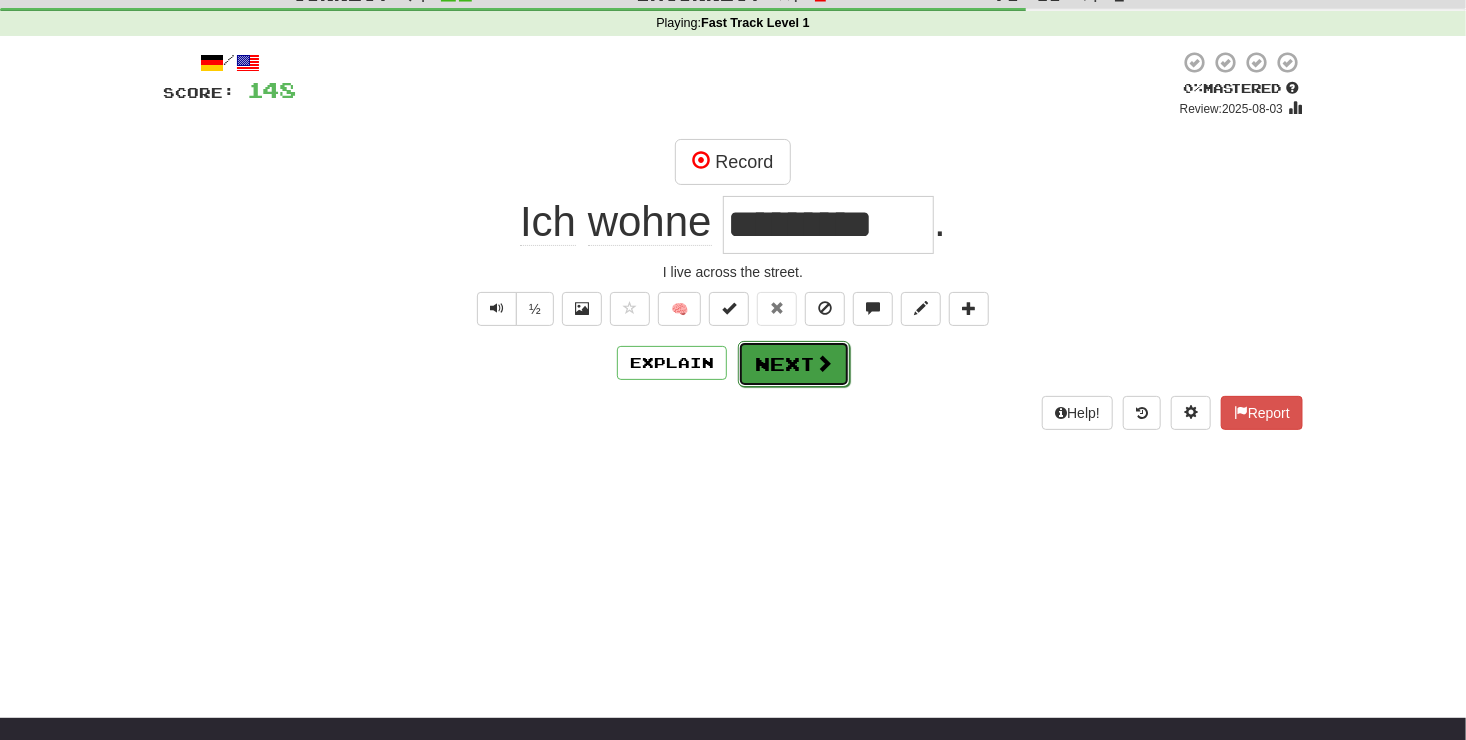 click on "Next" at bounding box center [794, 364] 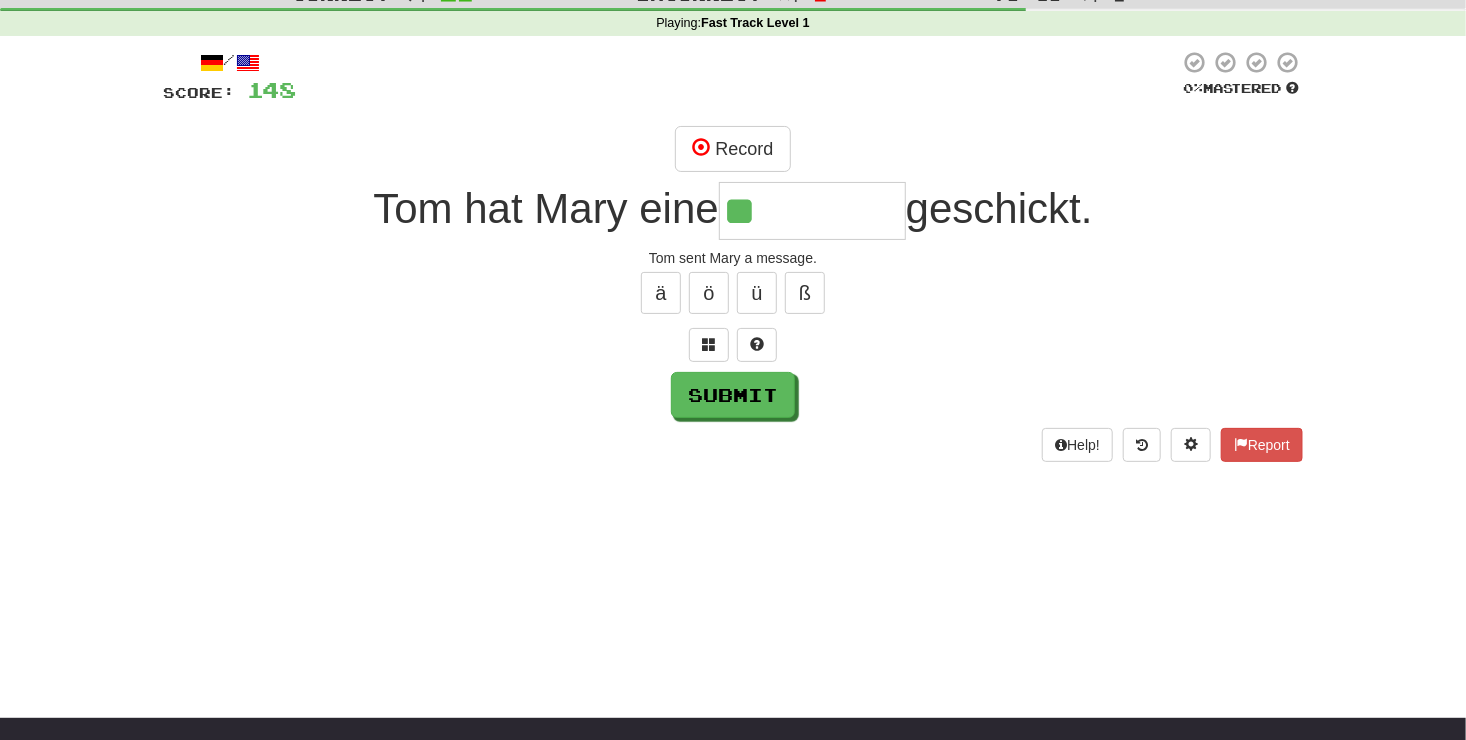 type on "*" 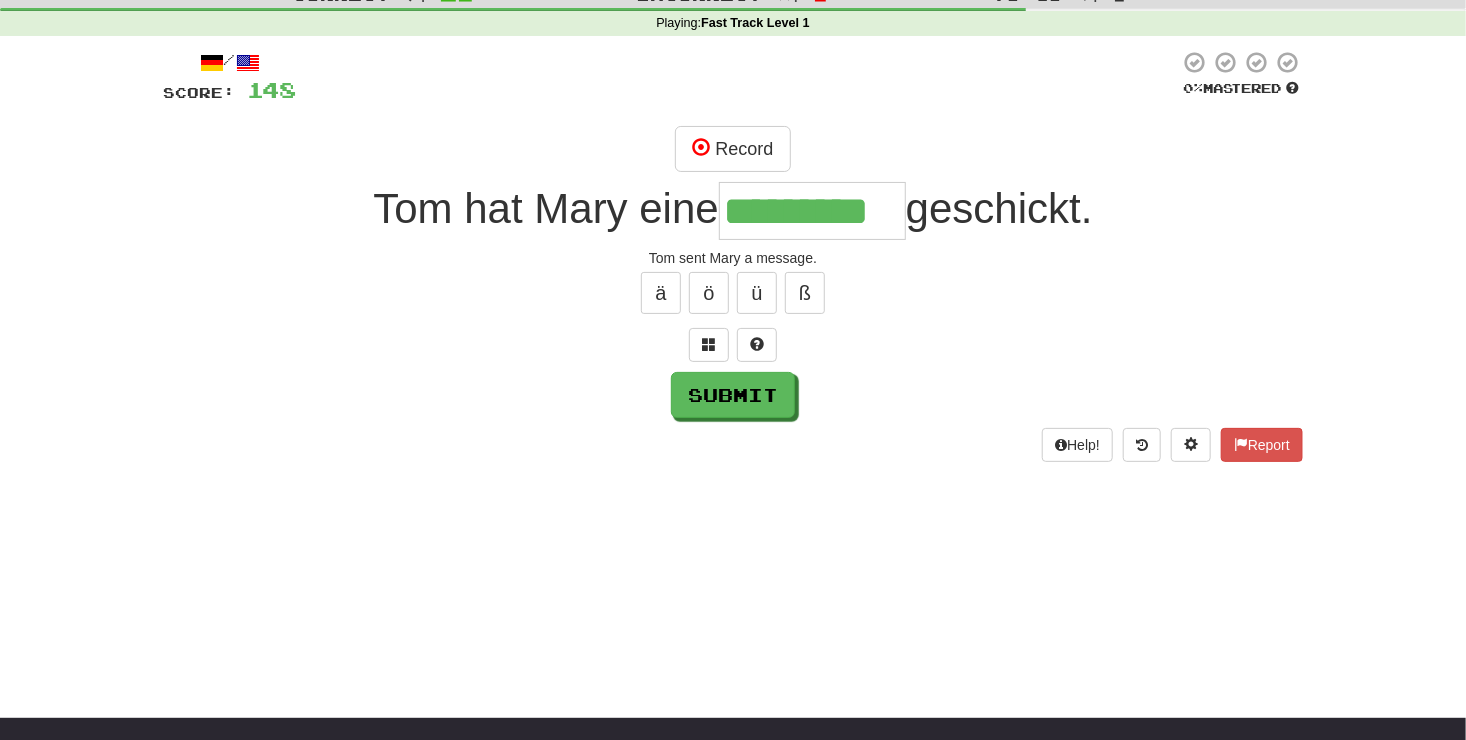 type on "*********" 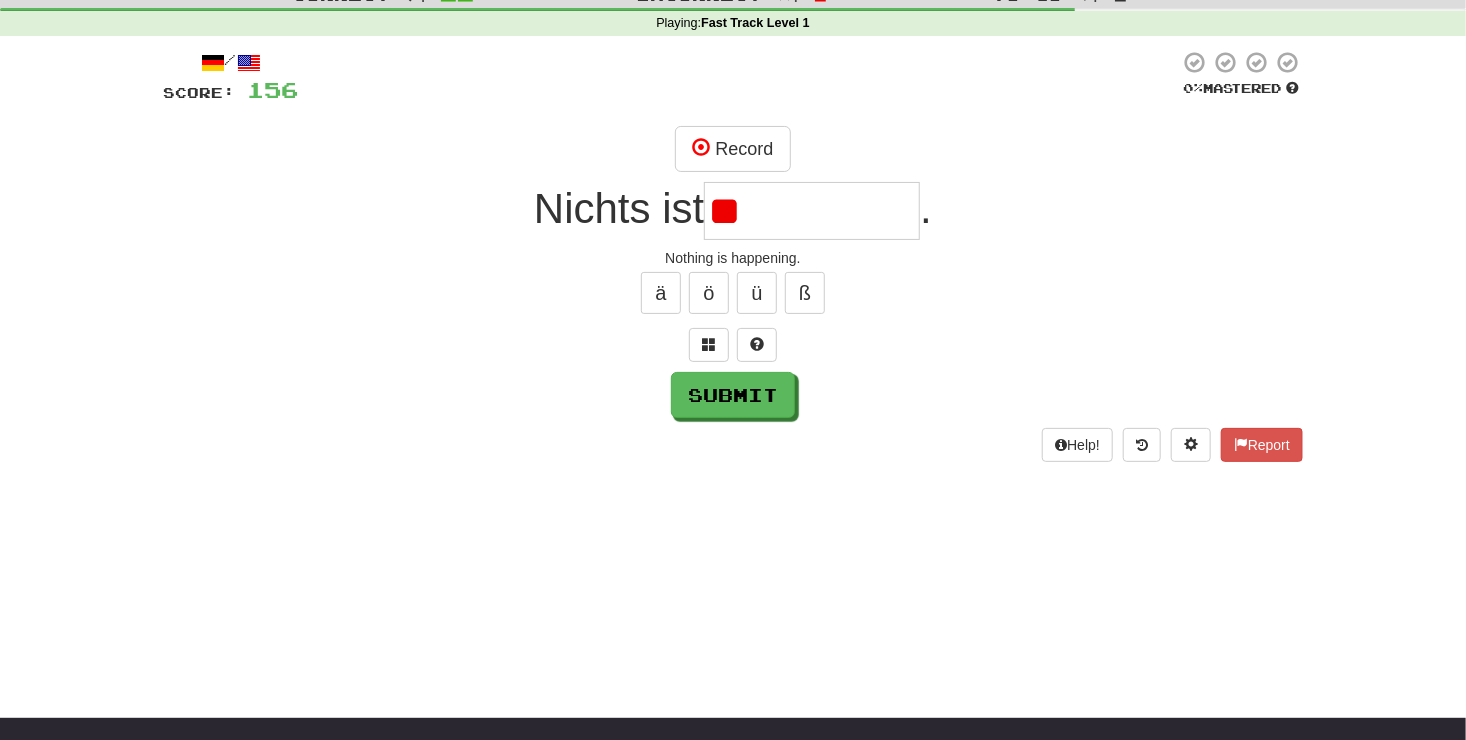 type on "*" 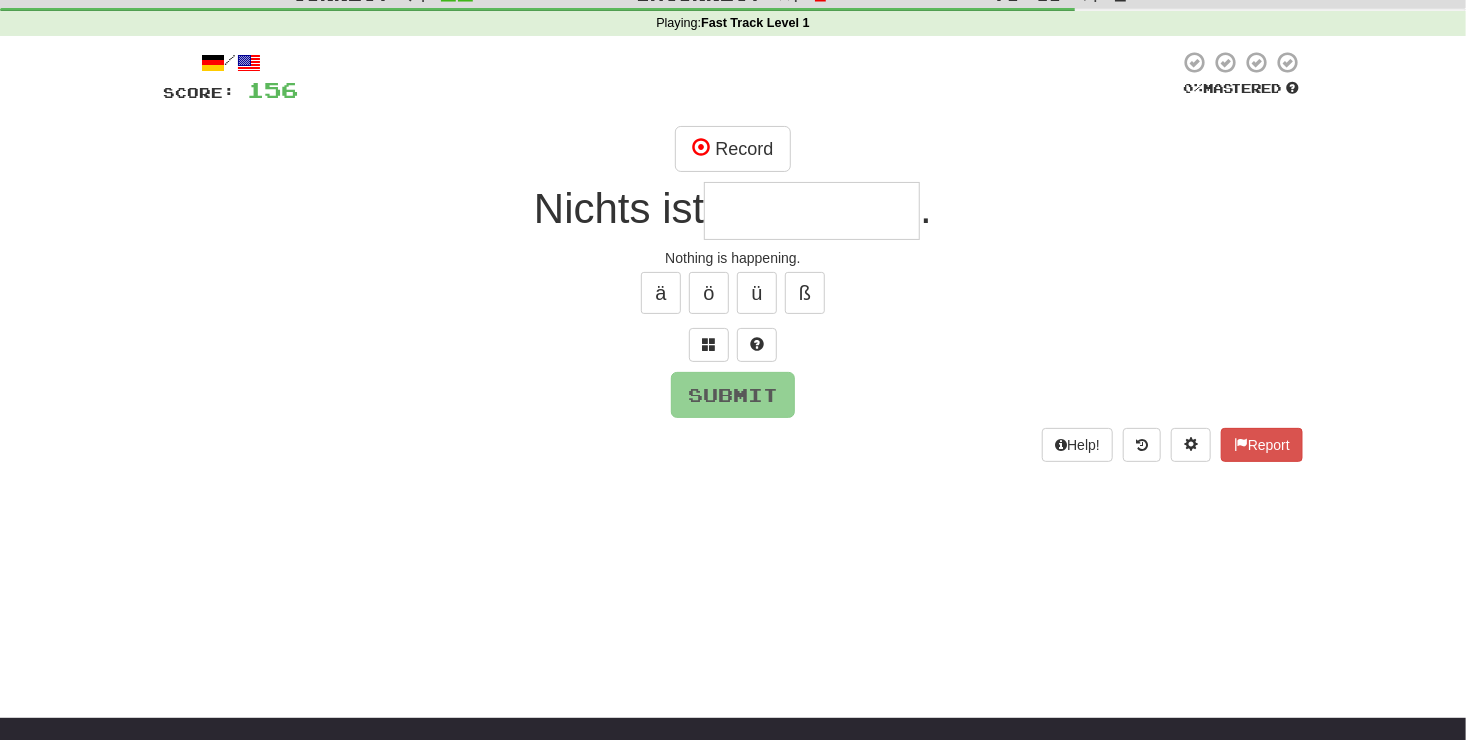 type on "*" 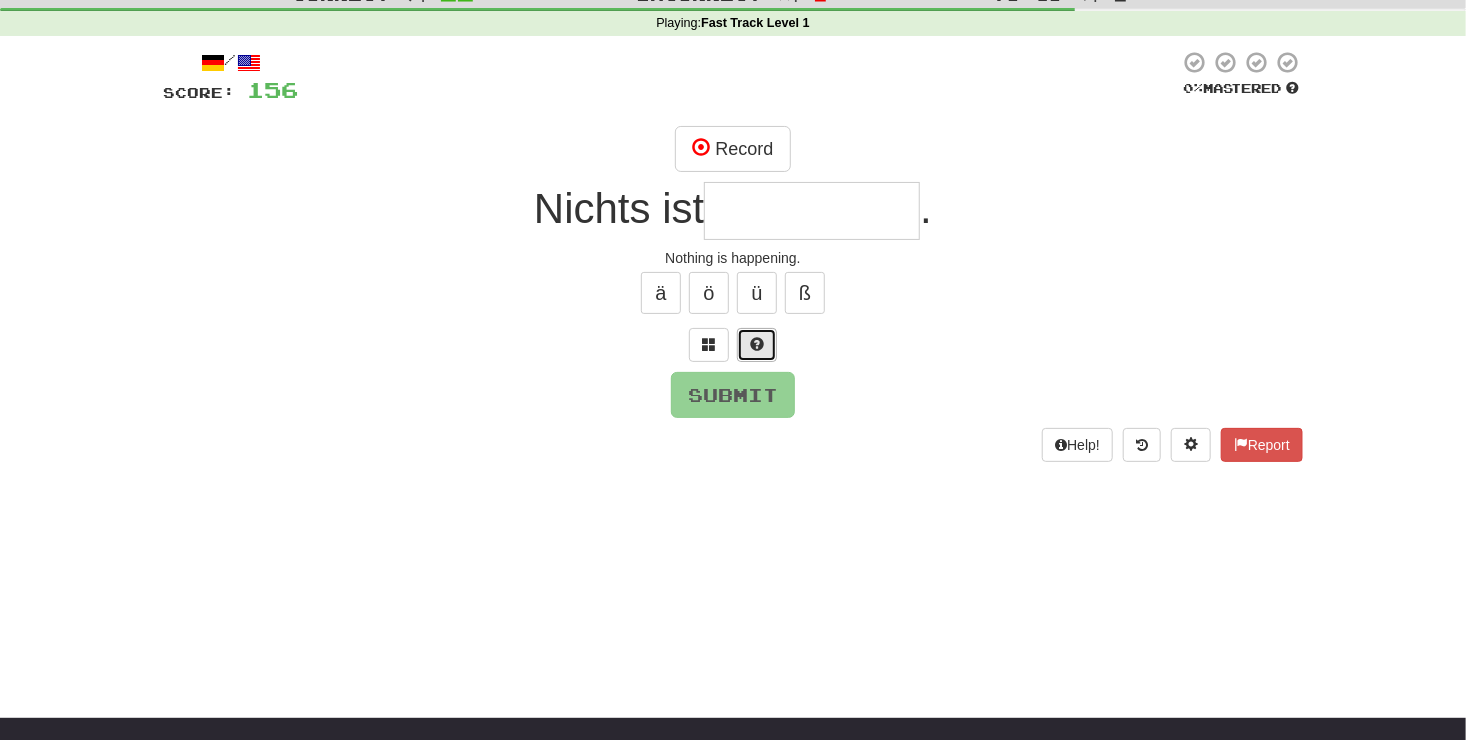 click at bounding box center (757, 345) 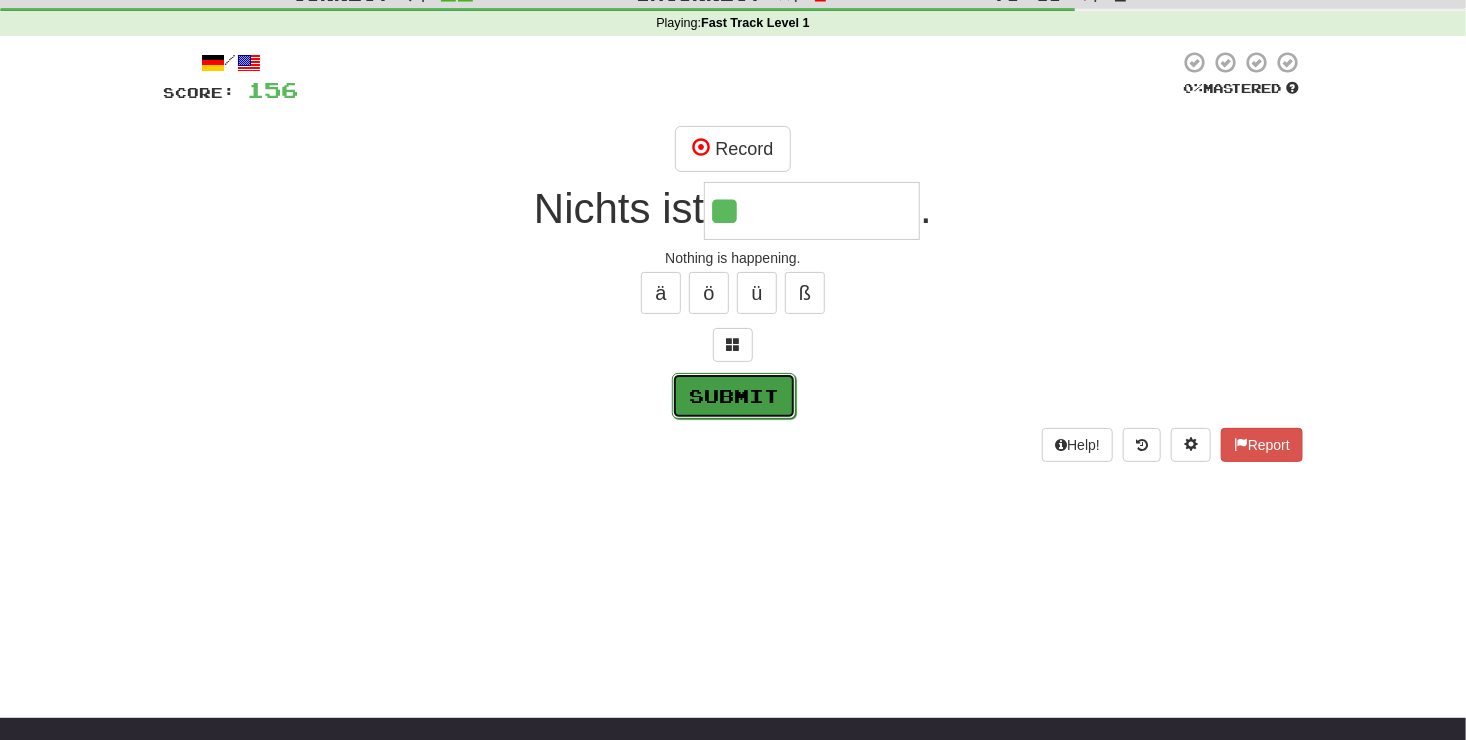 click on "Submit" at bounding box center (734, 396) 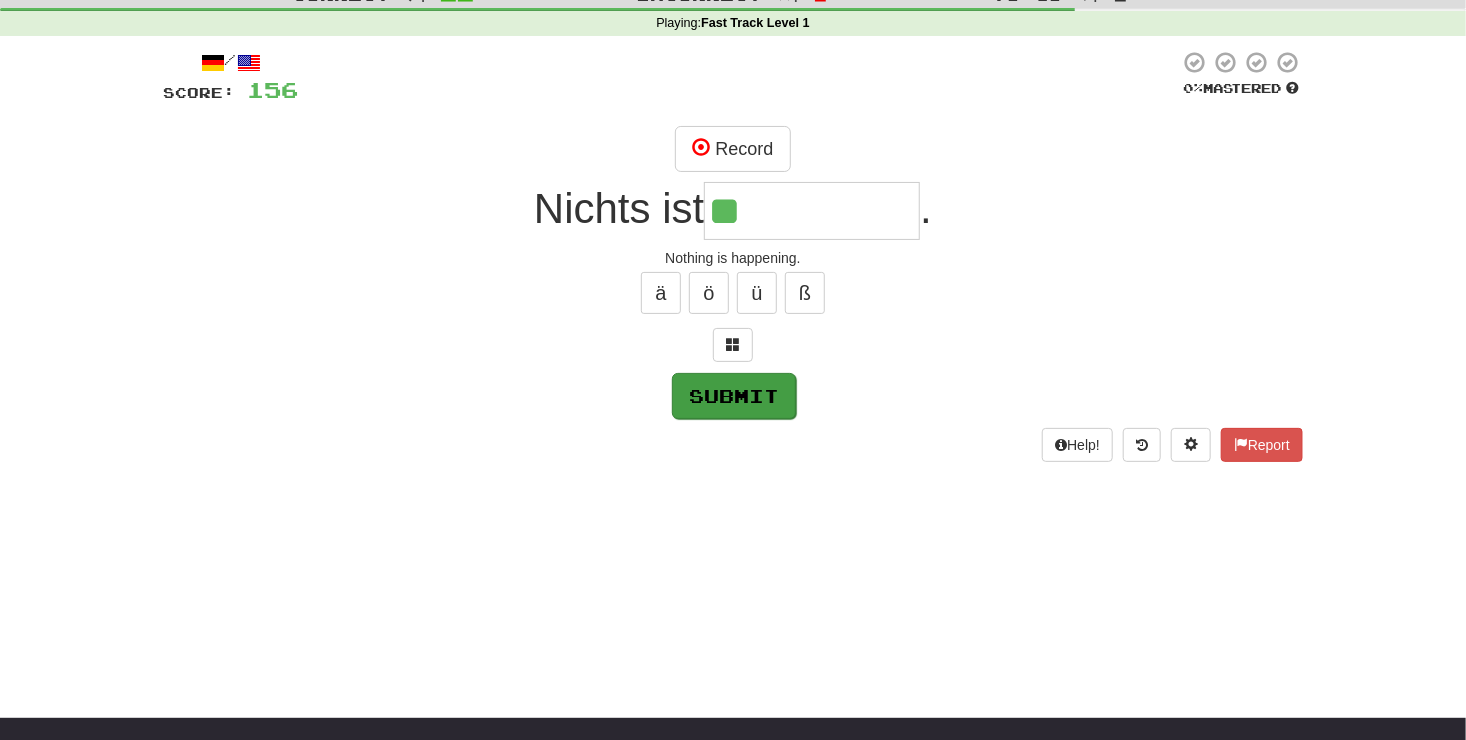 type on "*********" 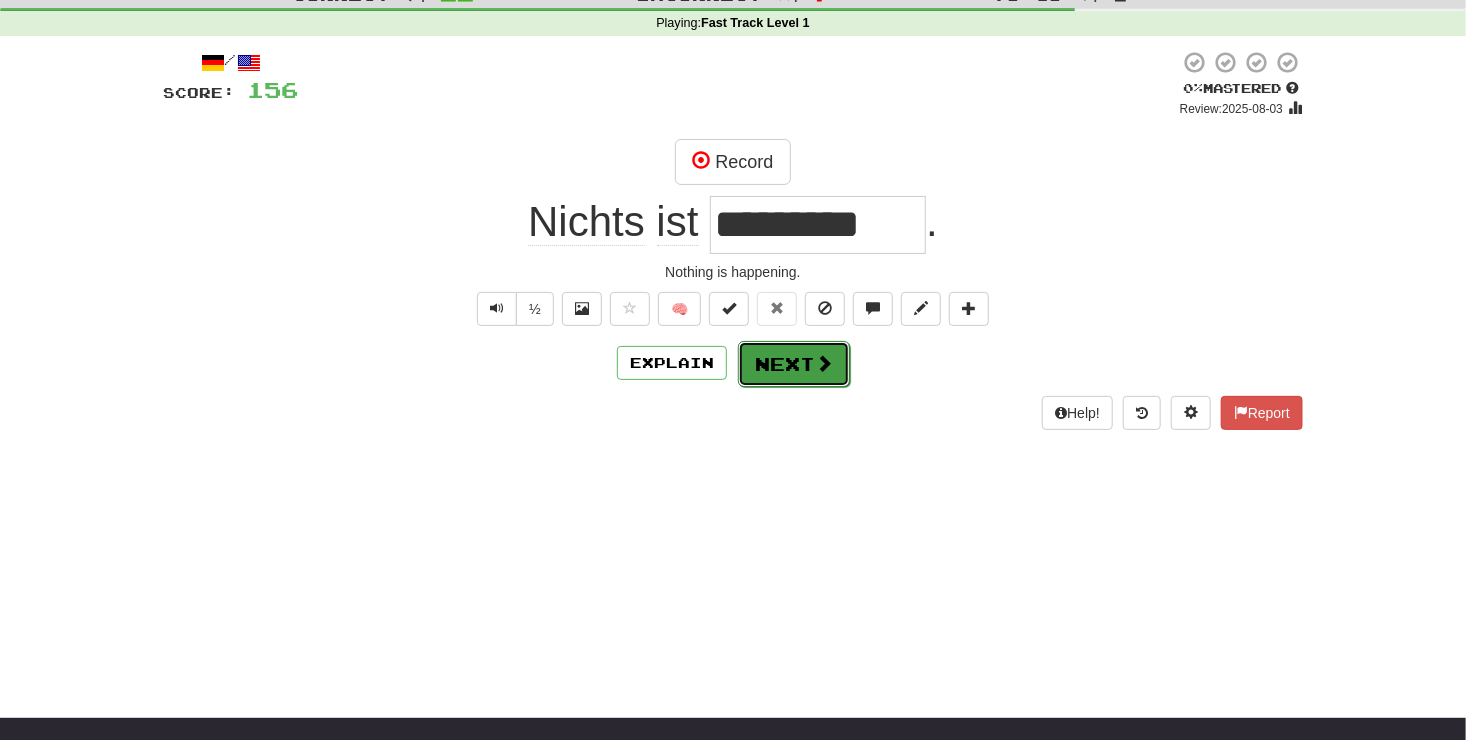click at bounding box center [824, 363] 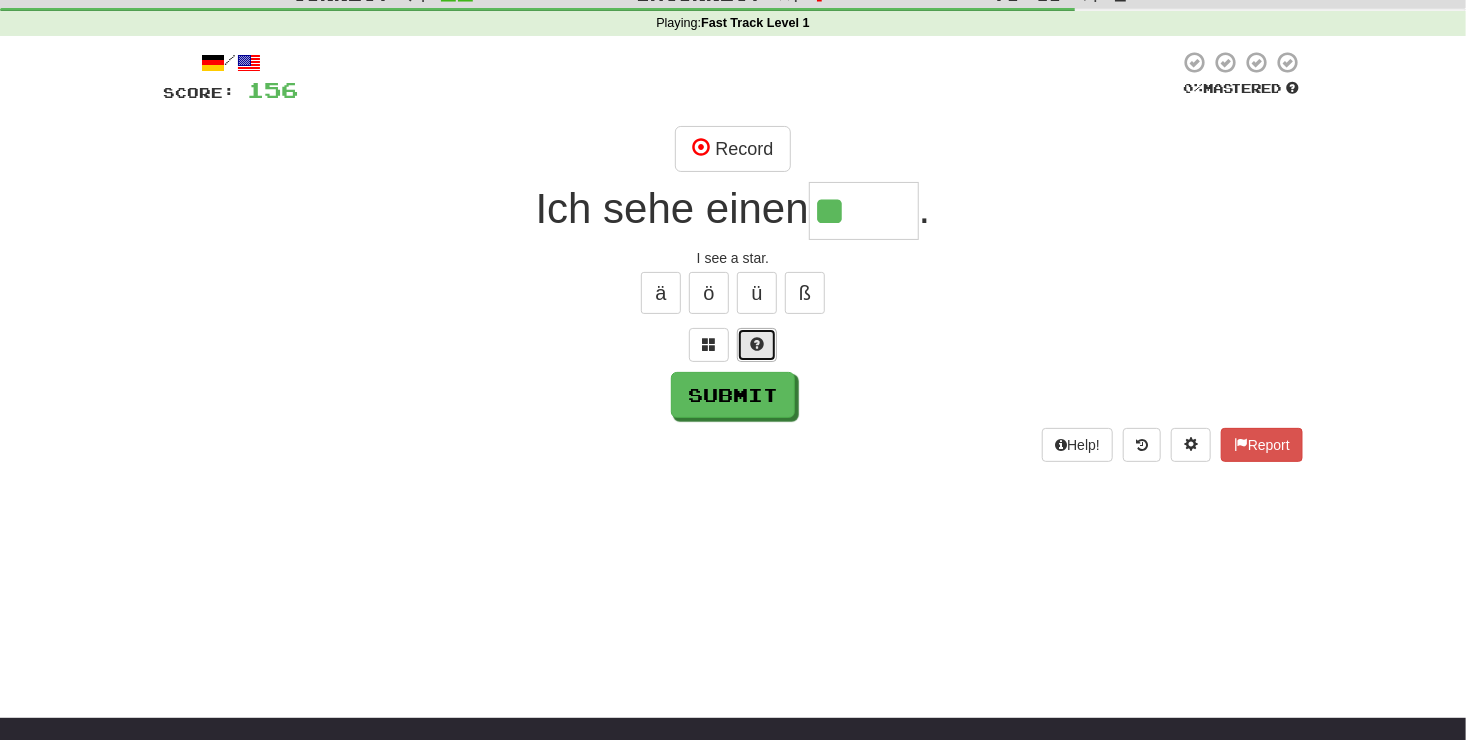 click at bounding box center (757, 344) 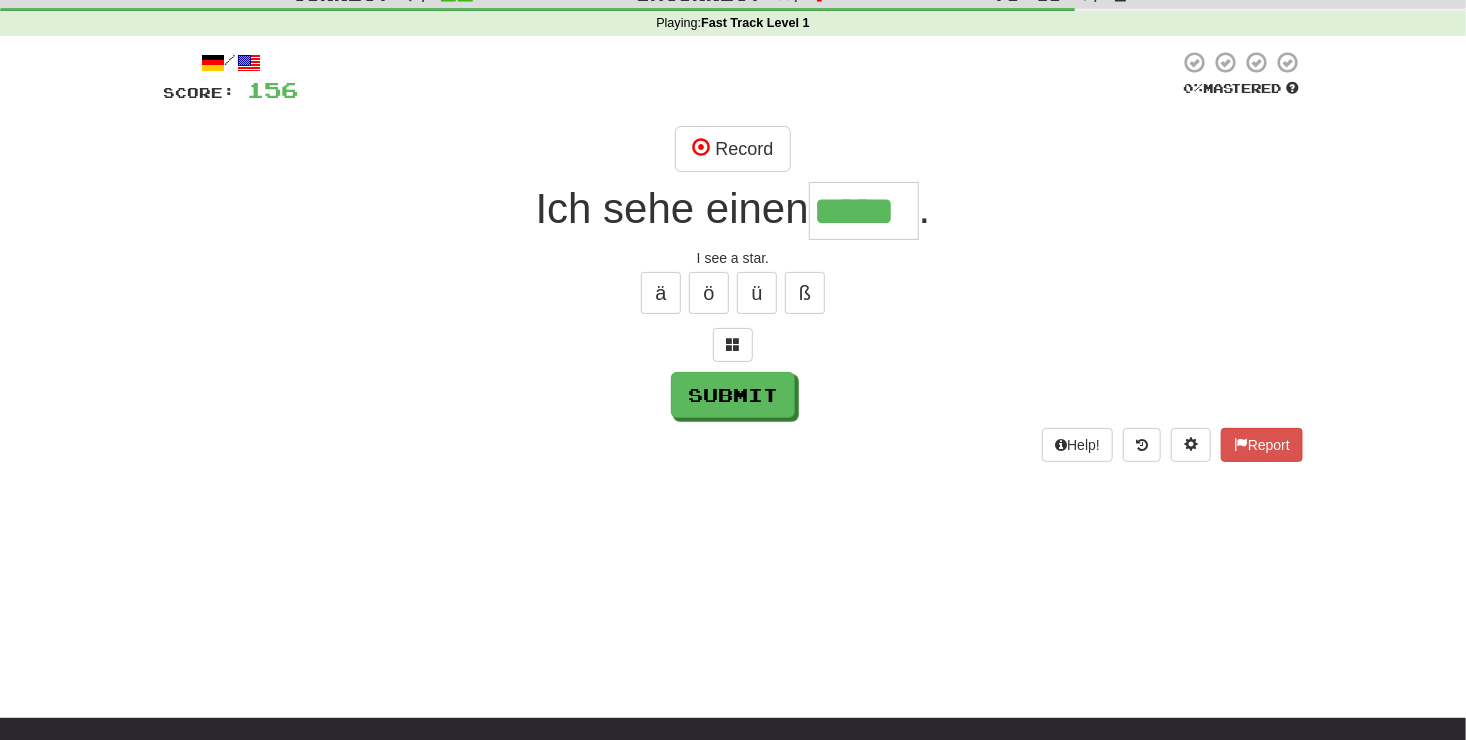 type on "*****" 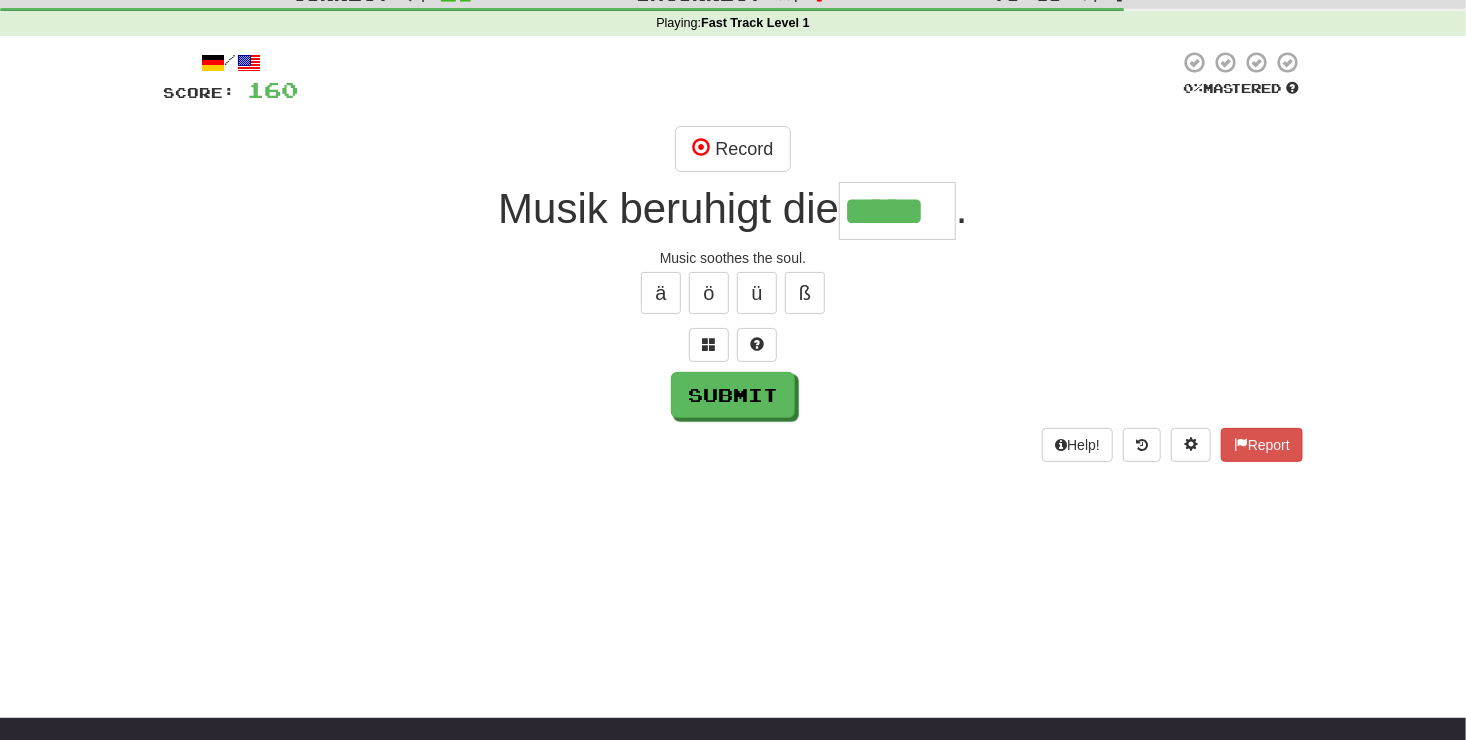 type on "*****" 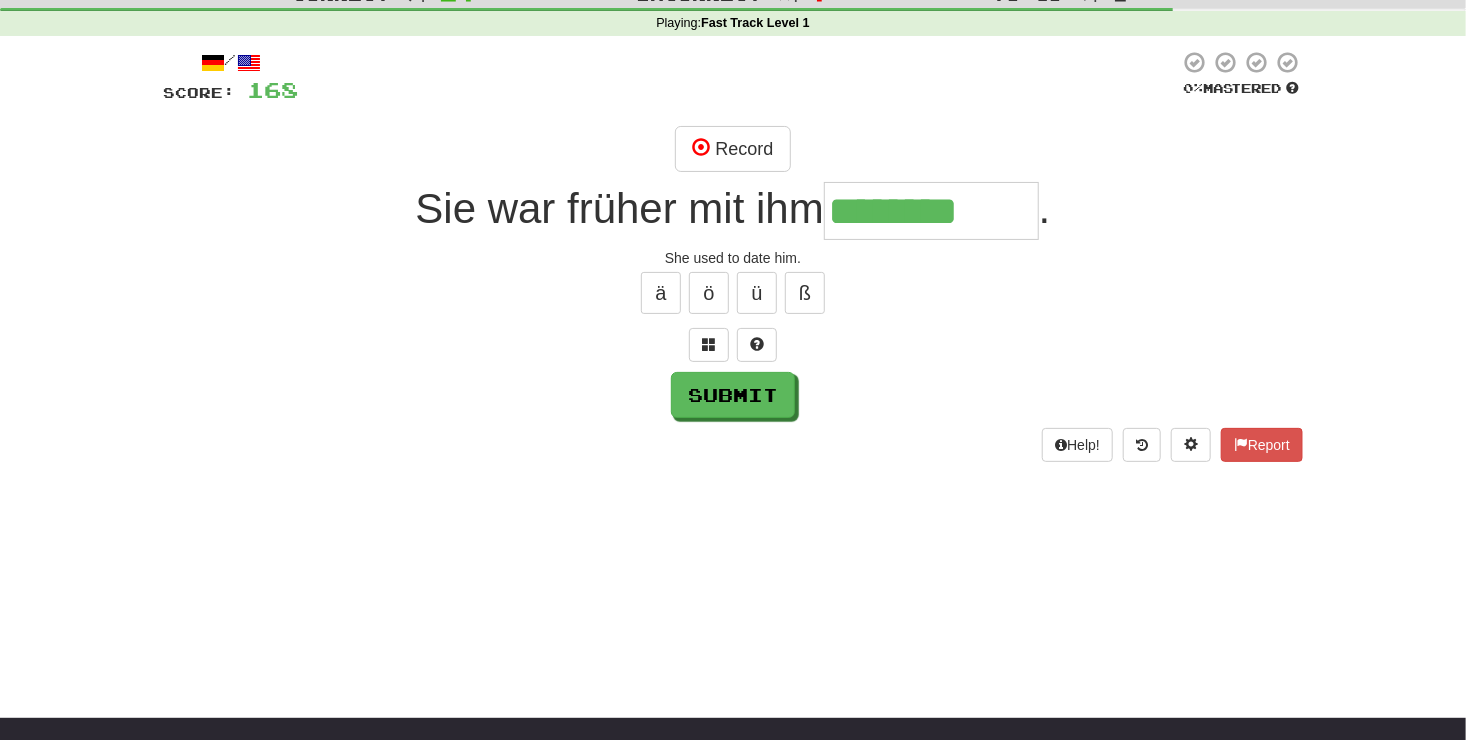 type on "********" 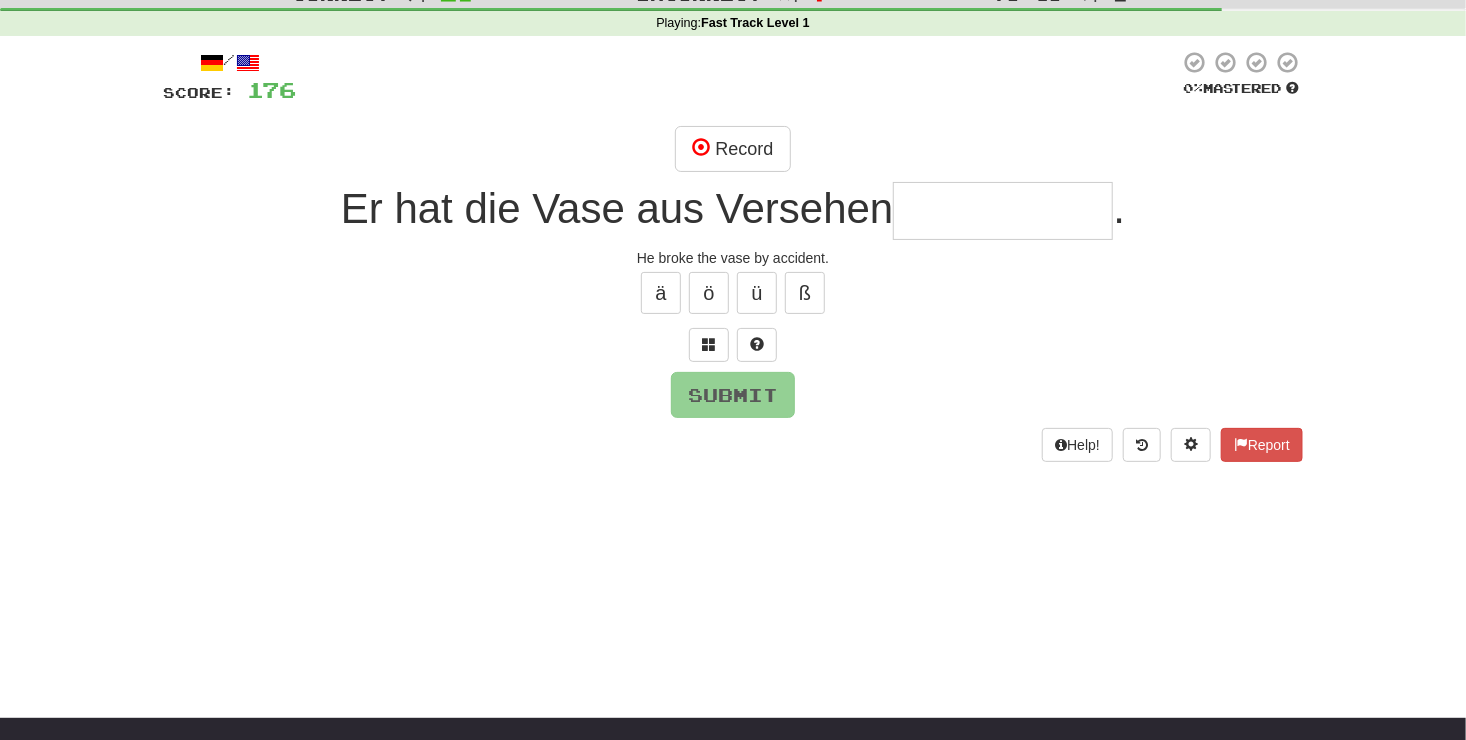 type on "*" 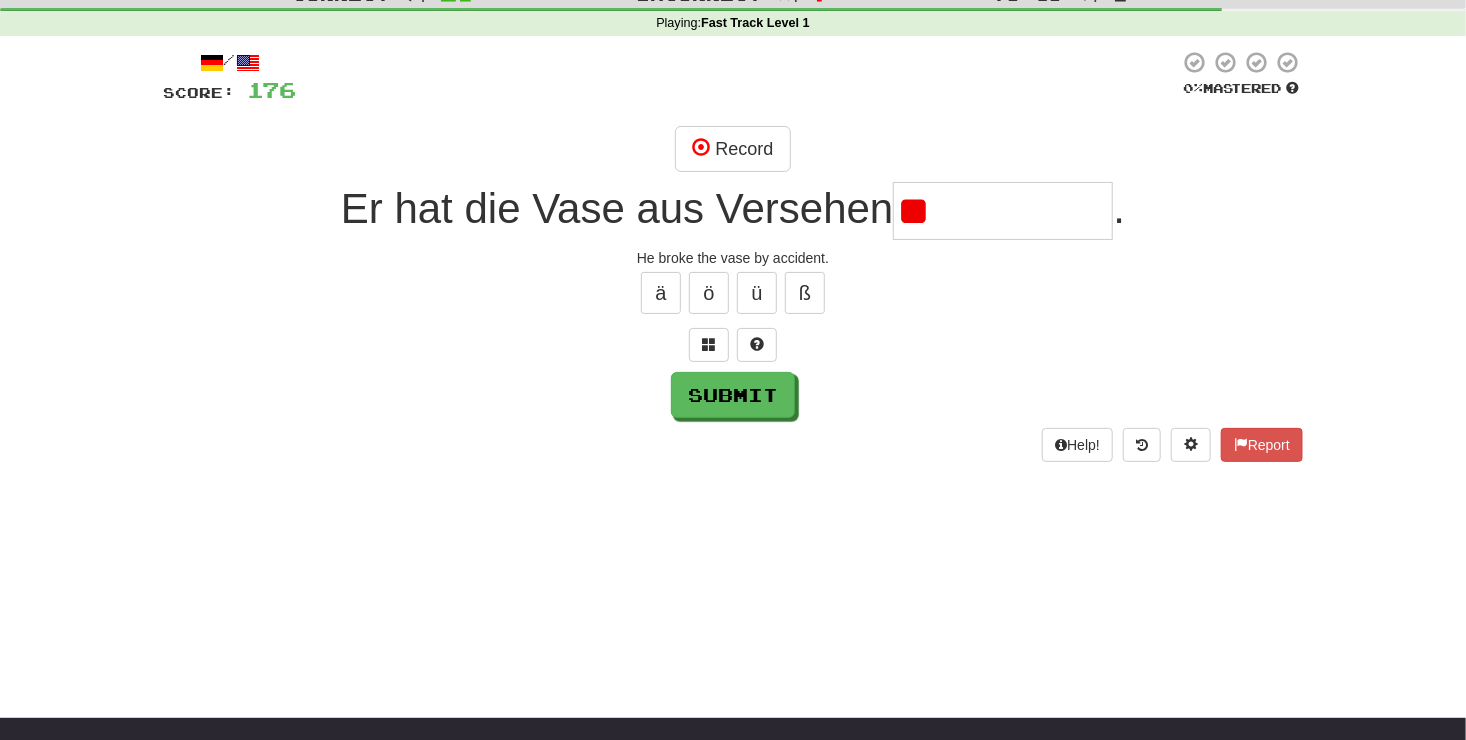 type on "*" 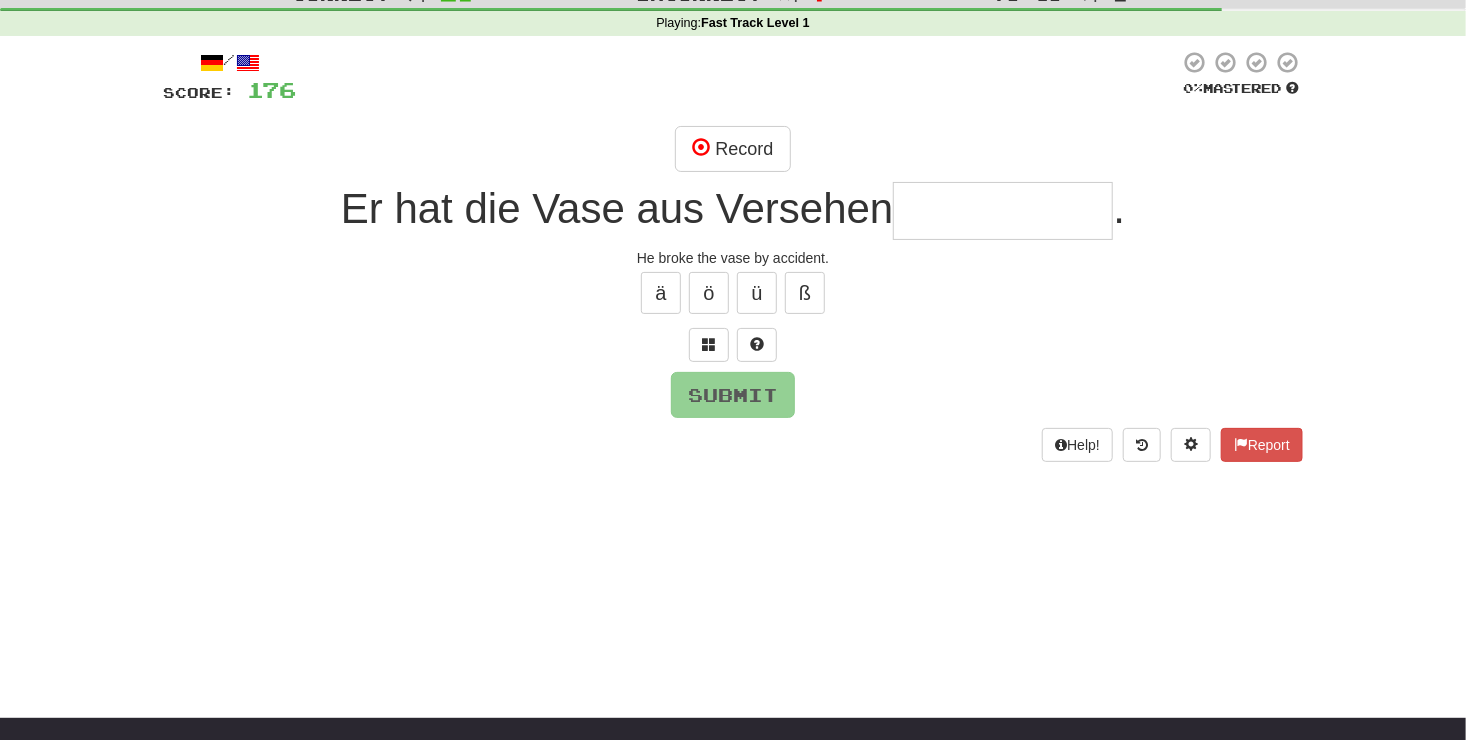 type on "*" 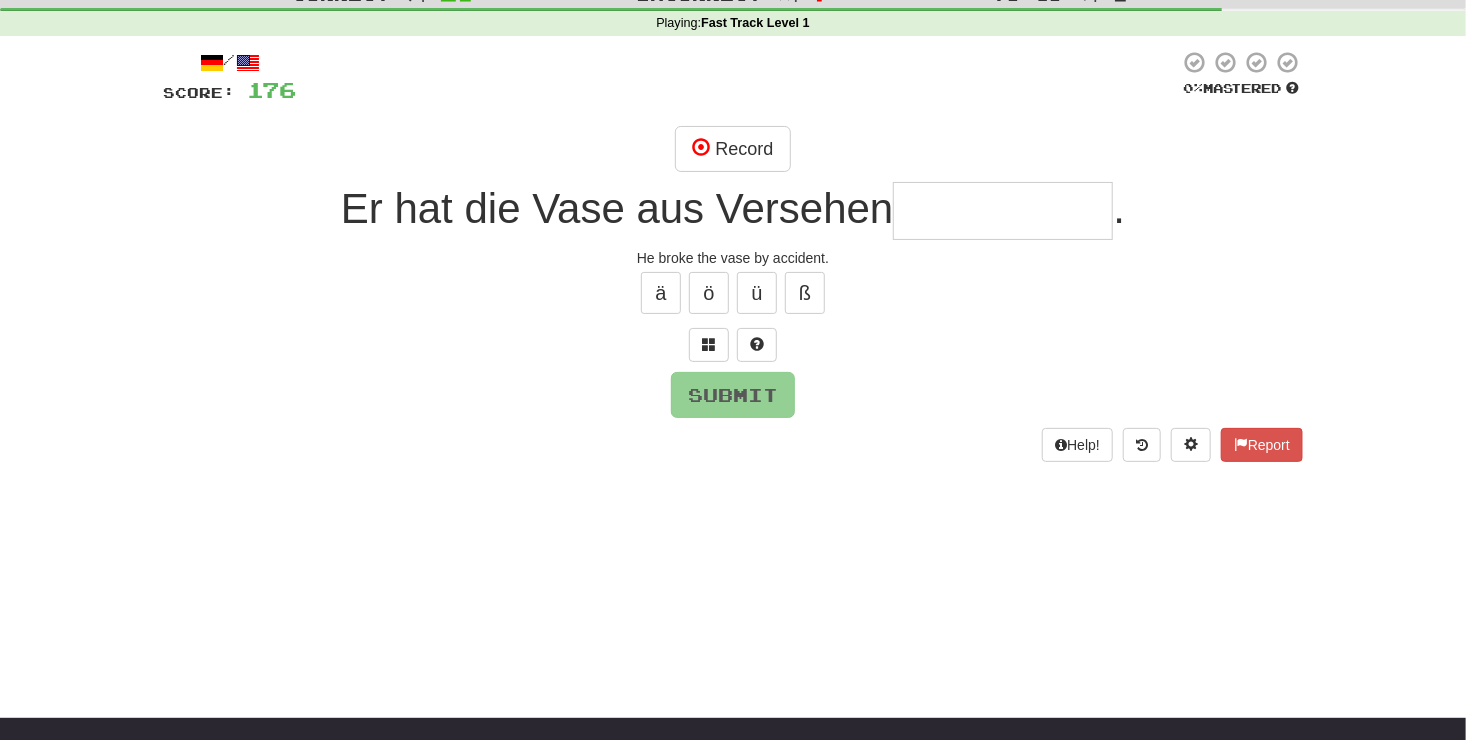 type on "*" 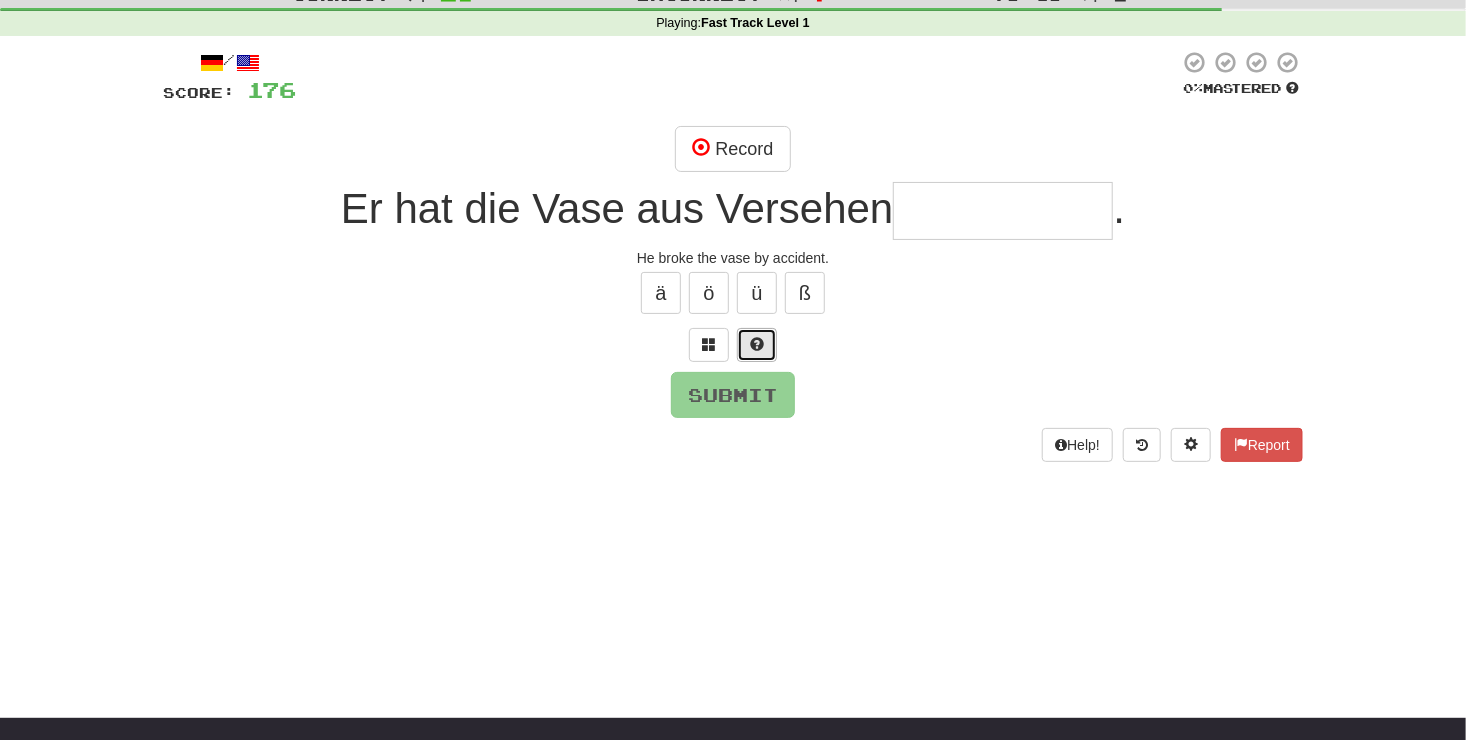 click at bounding box center [757, 345] 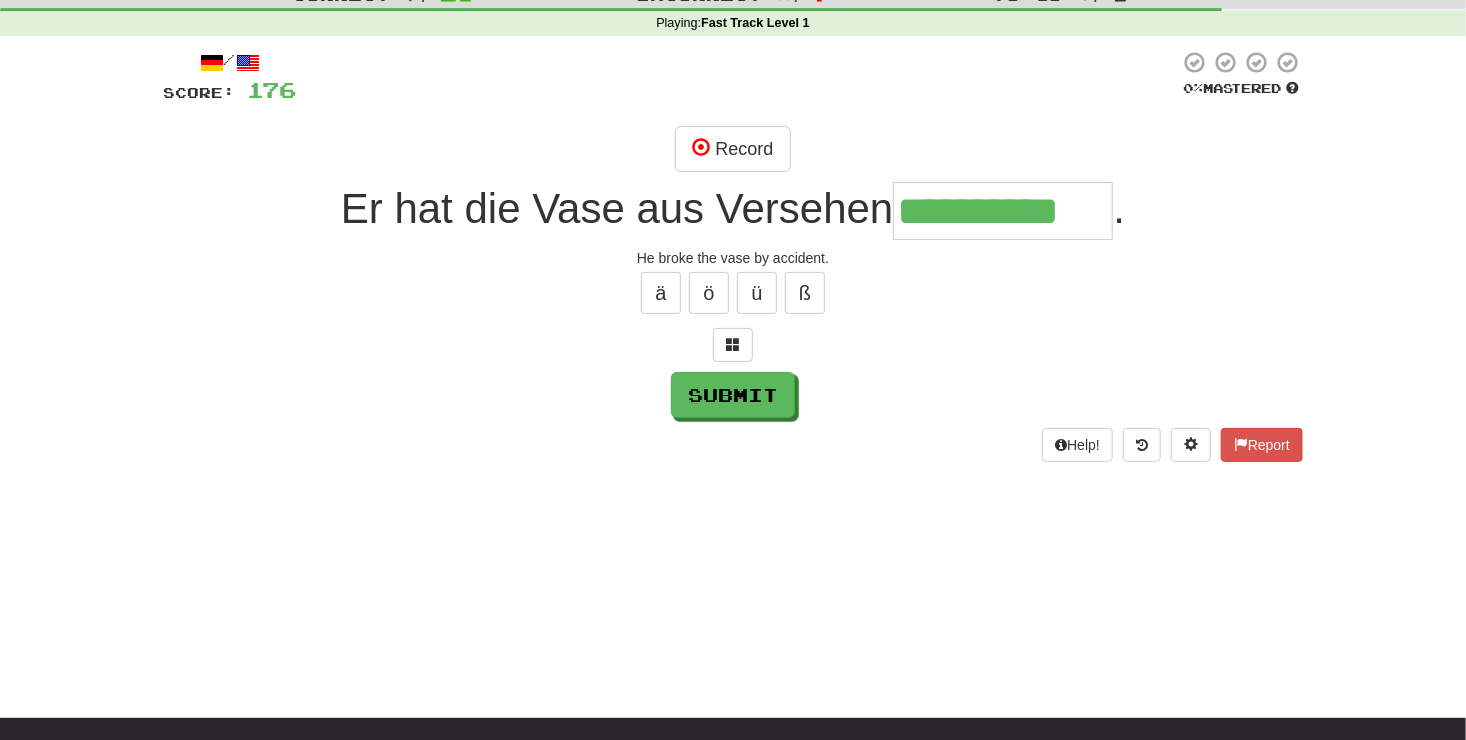 type on "**********" 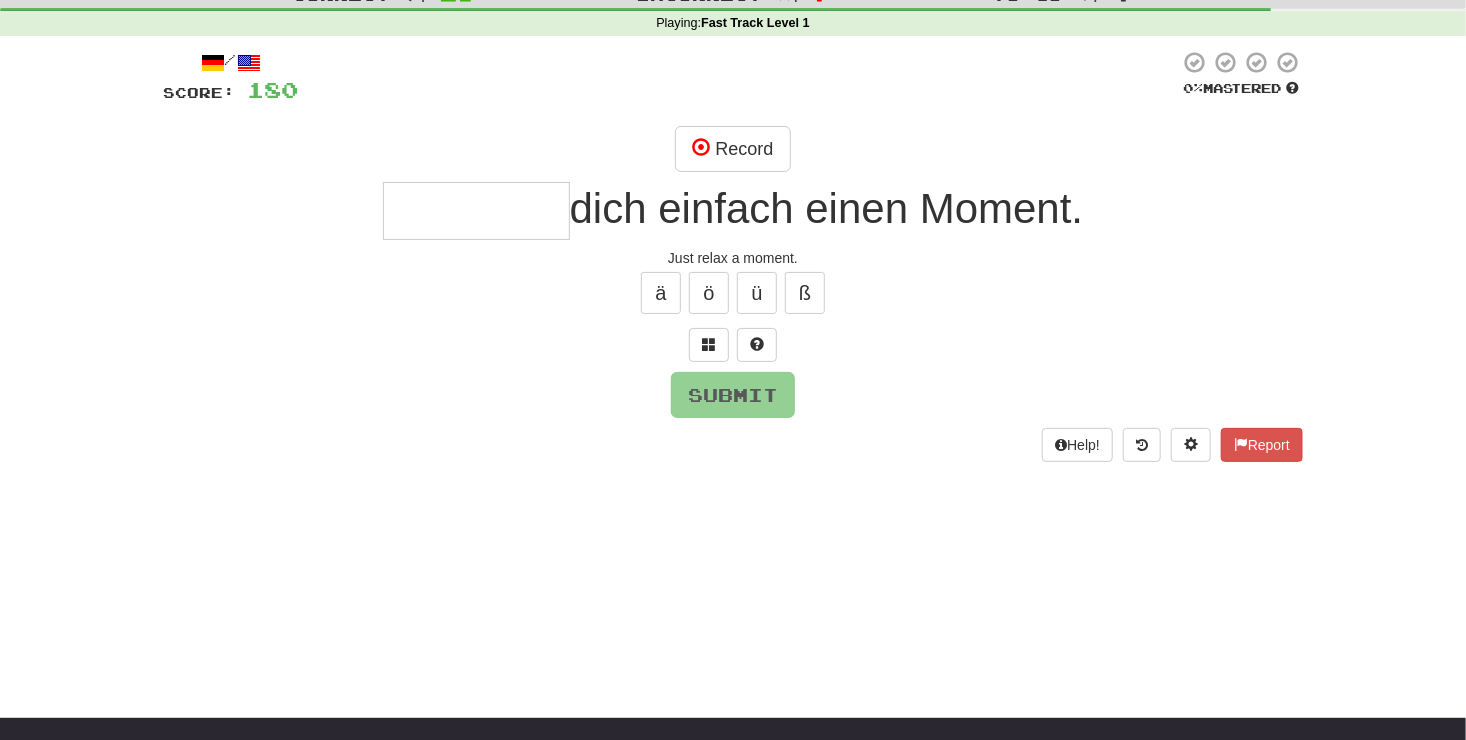 click at bounding box center [476, 211] 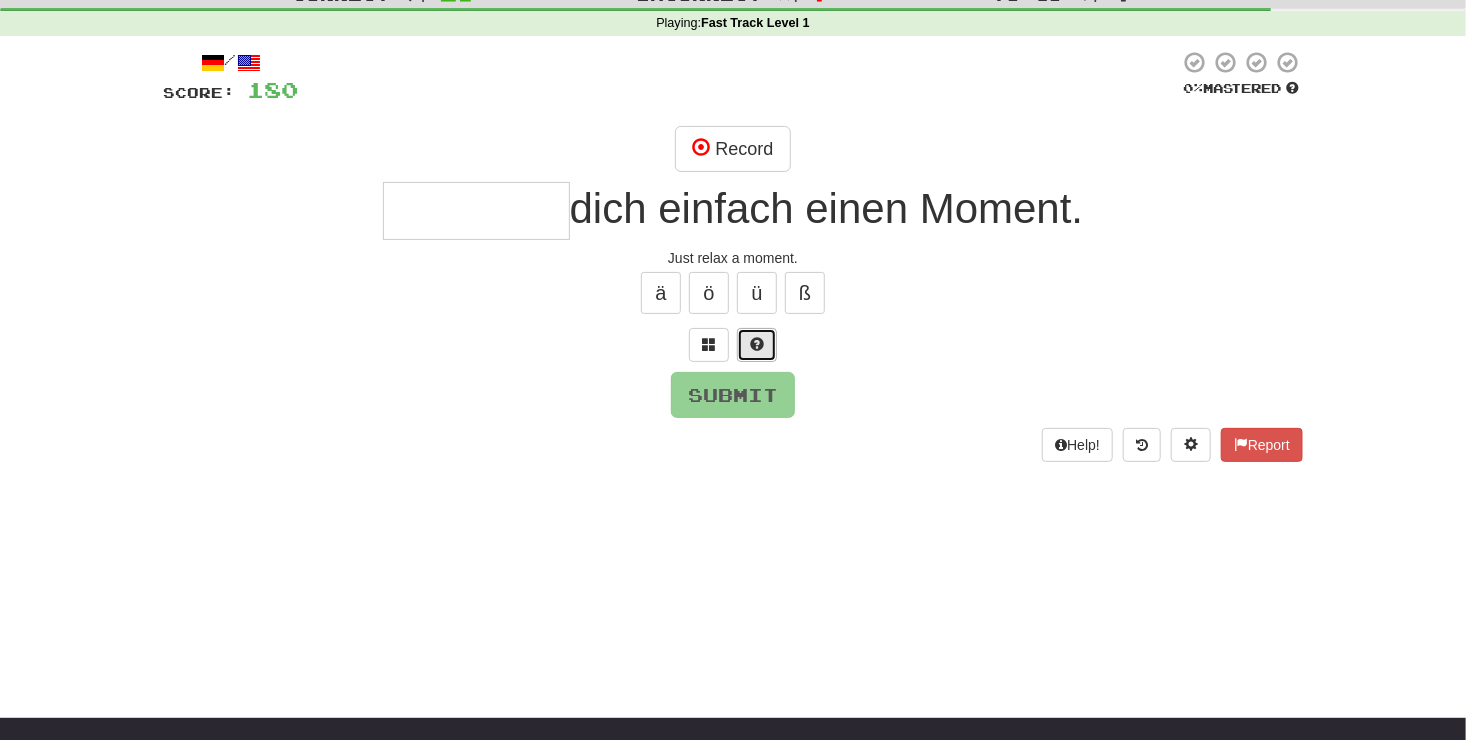 click at bounding box center [757, 344] 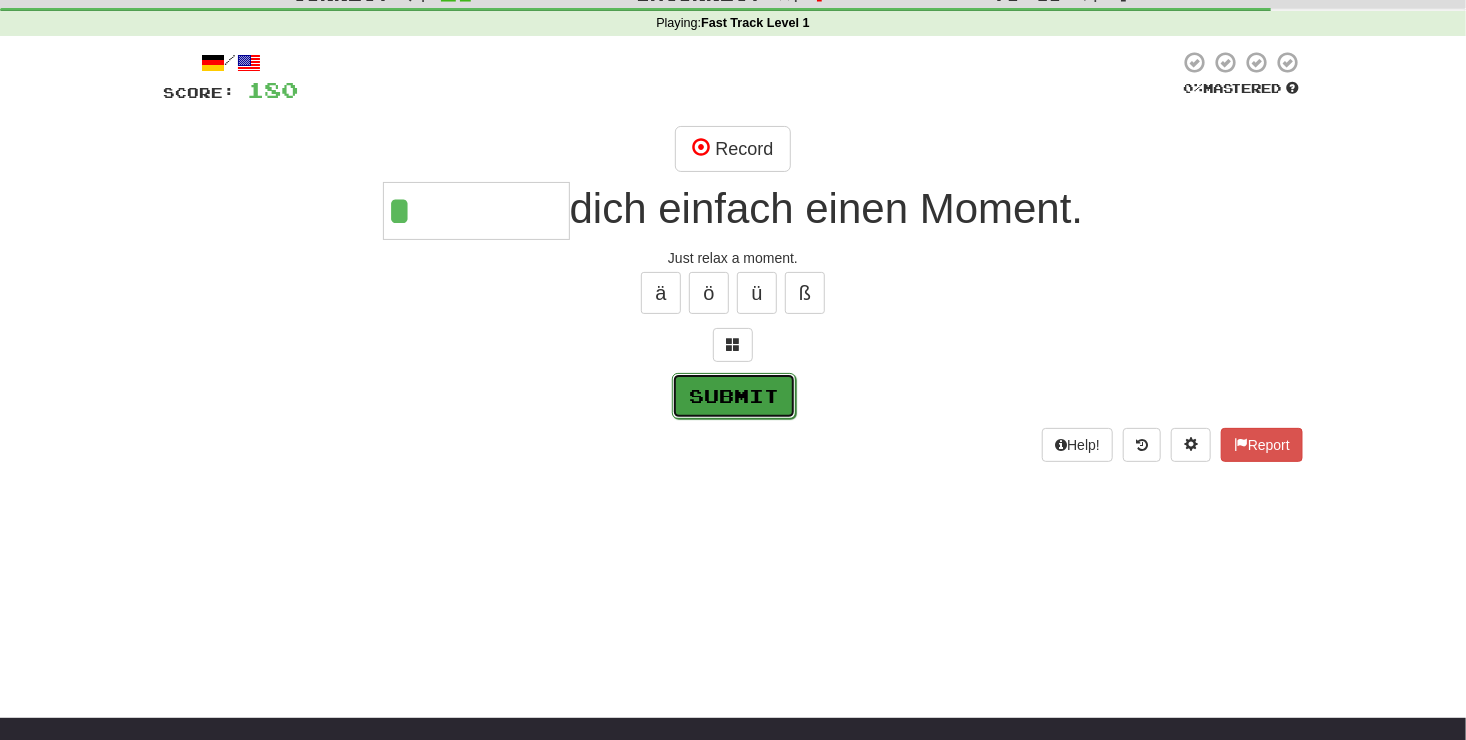 click on "Submit" at bounding box center (734, 396) 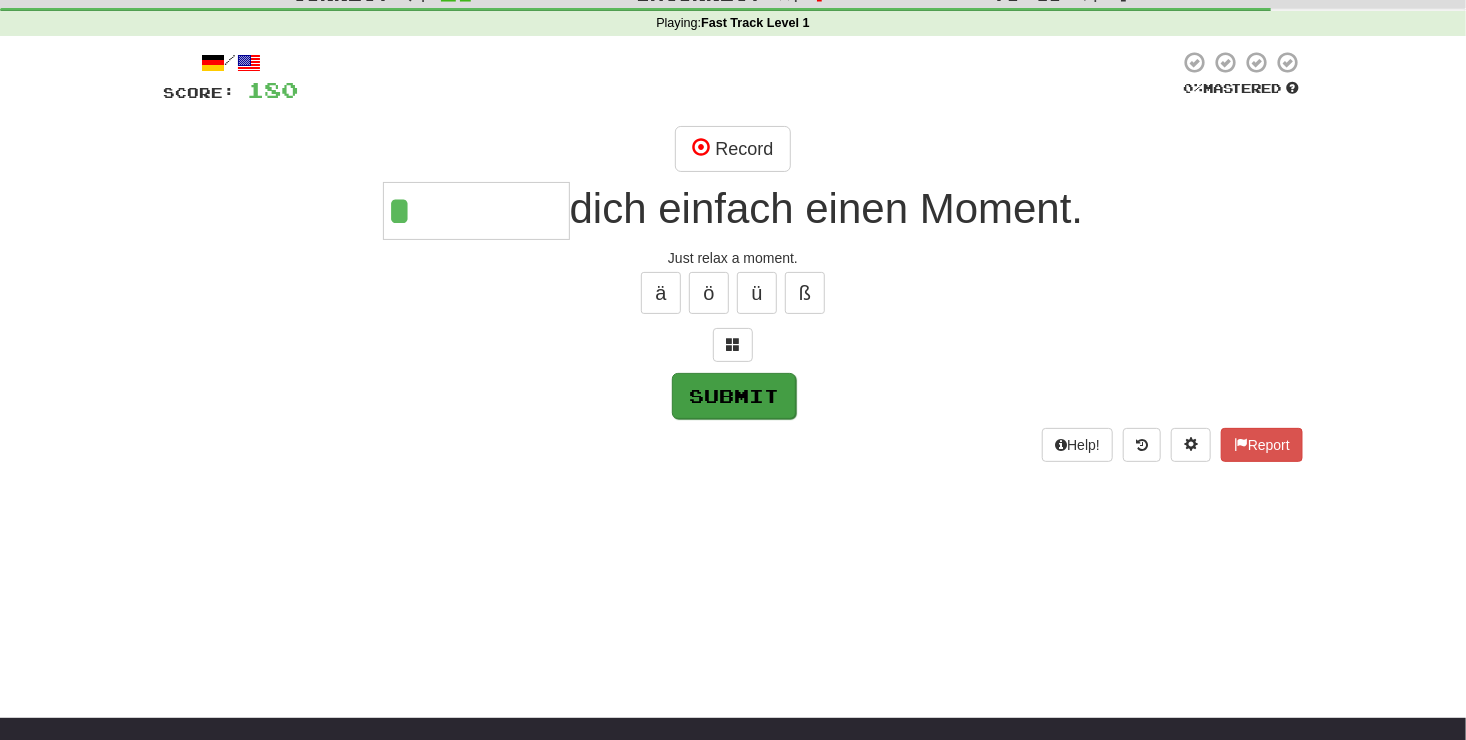 type on "********" 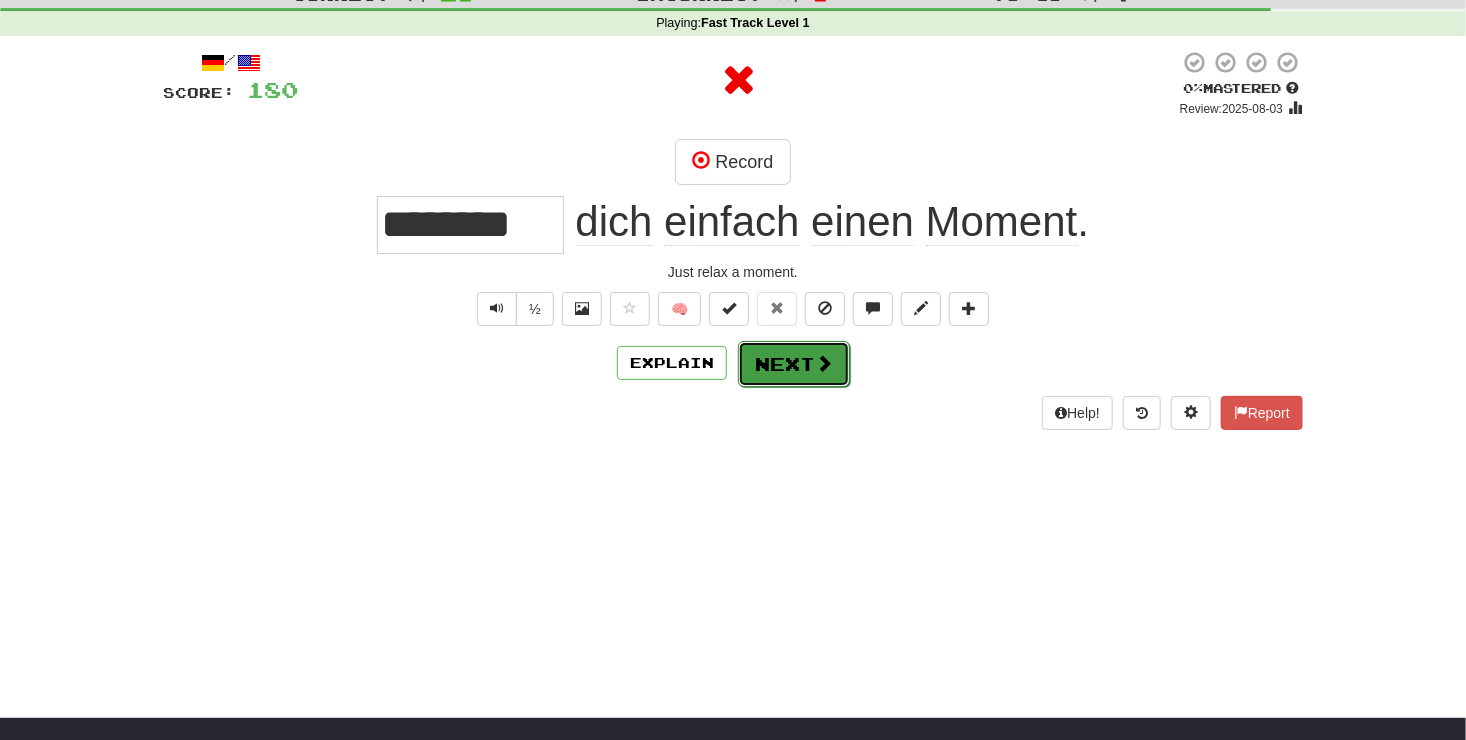 click on "Next" at bounding box center [794, 364] 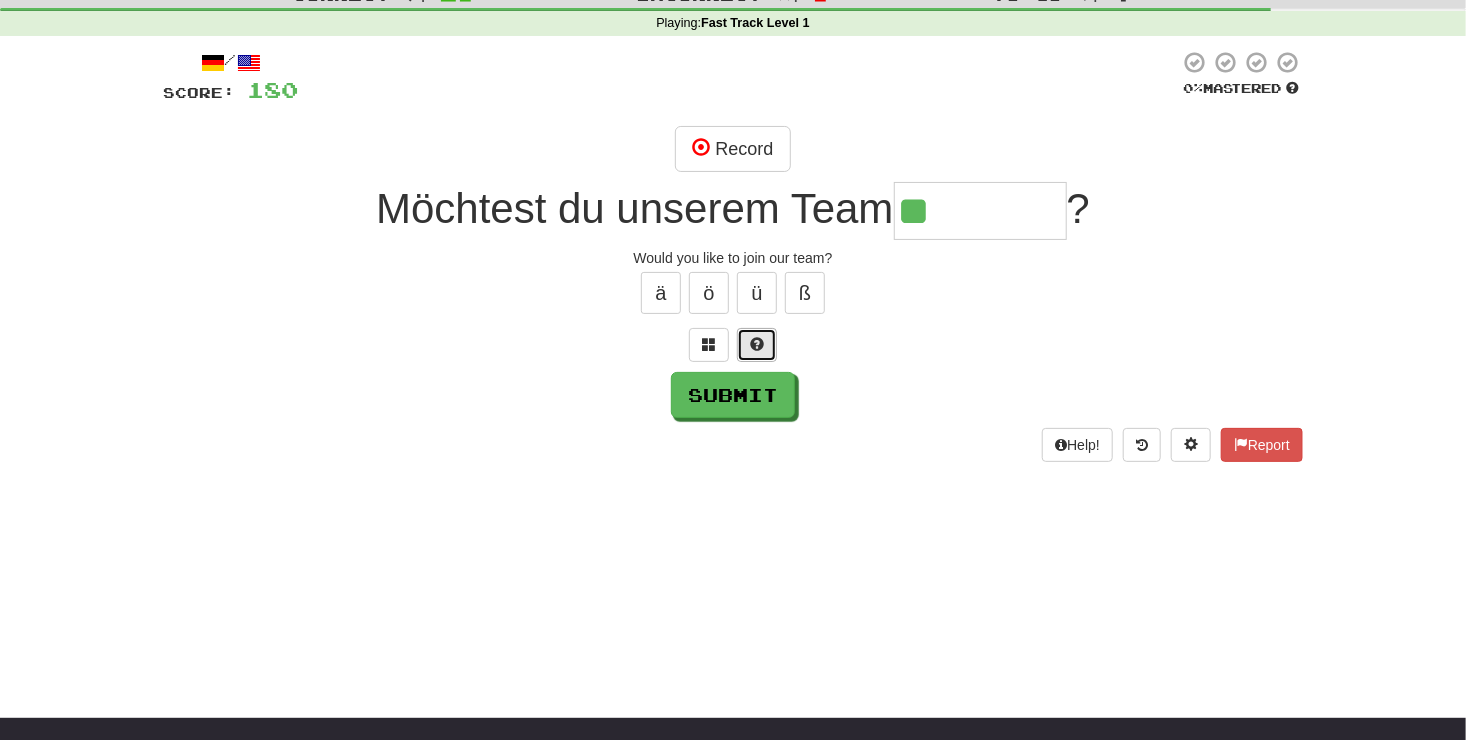 click at bounding box center (757, 345) 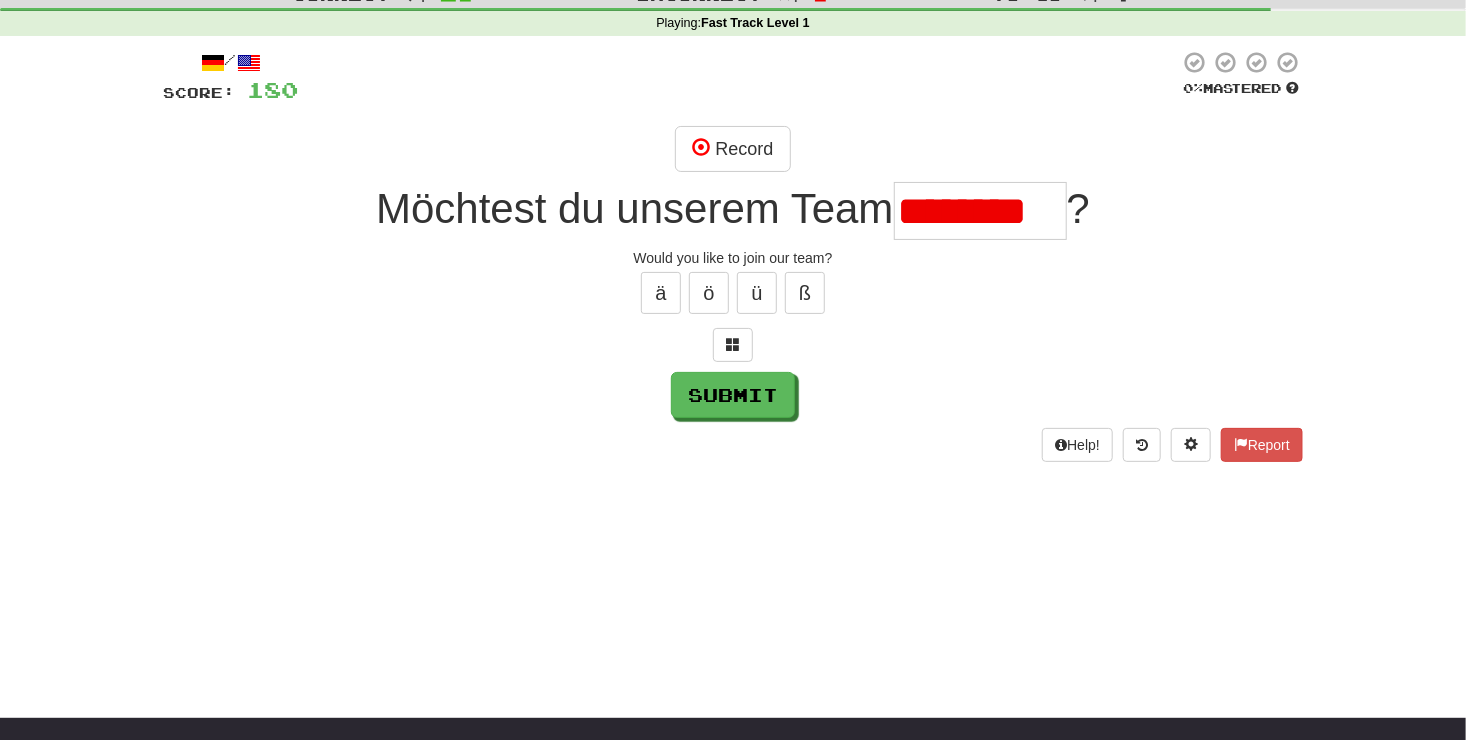 scroll, scrollTop: 0, scrollLeft: 0, axis: both 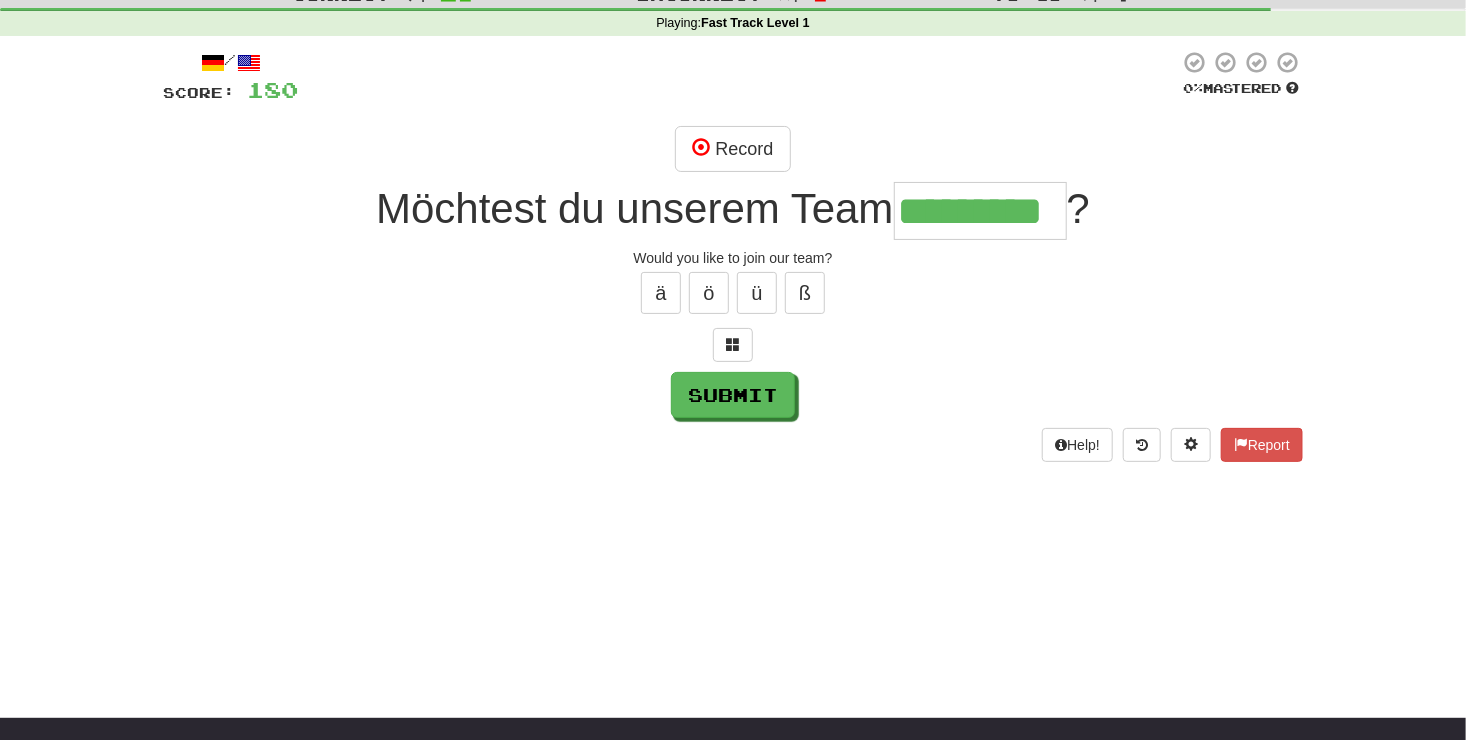 type on "*********" 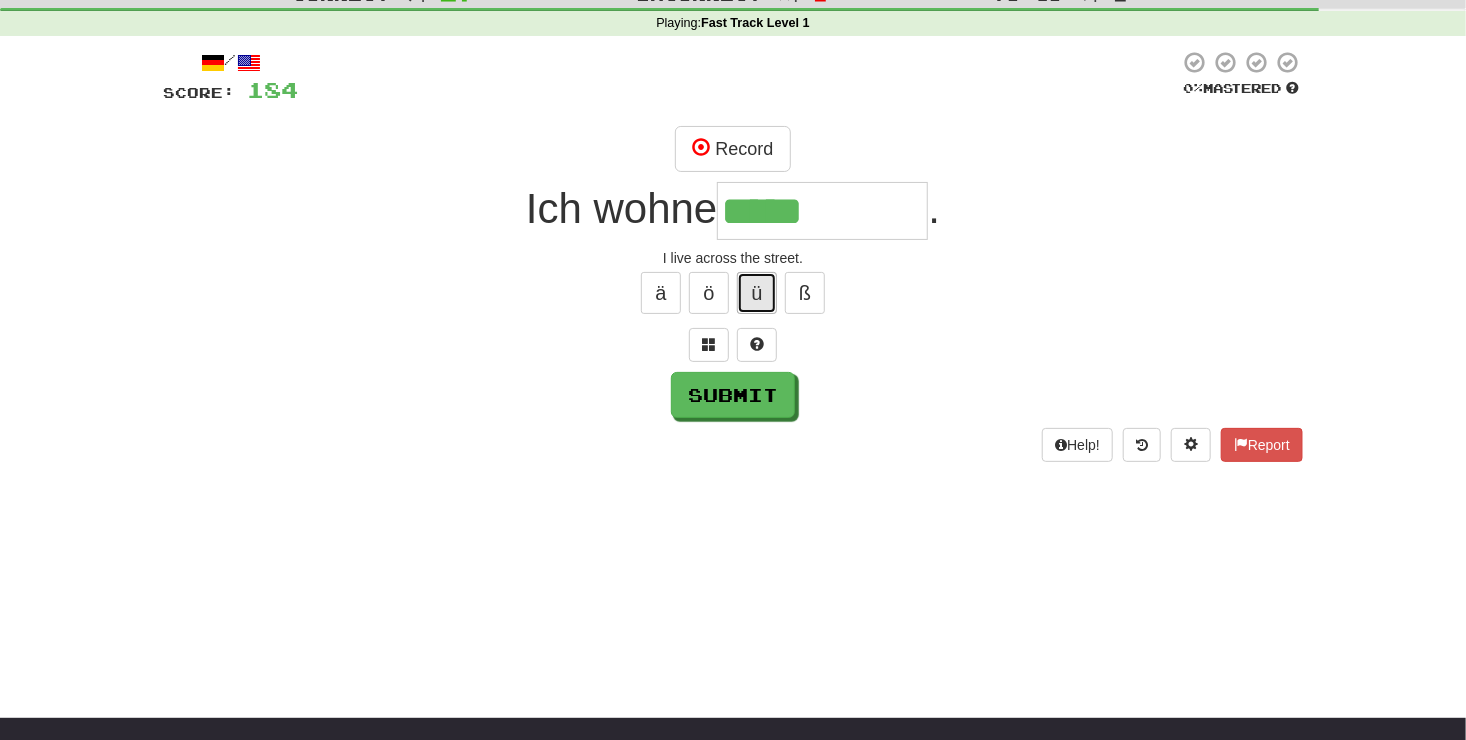 click on "ü" at bounding box center (757, 293) 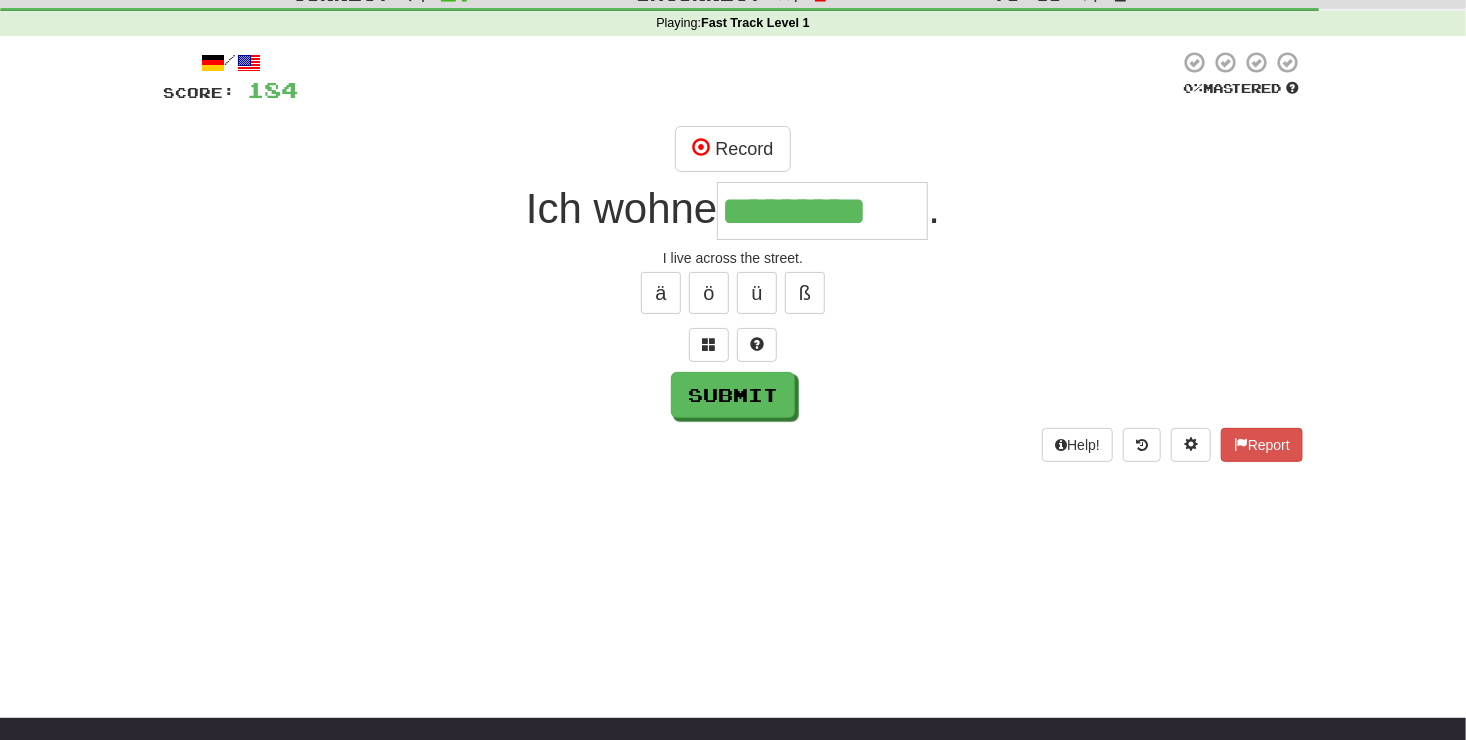 type on "*********" 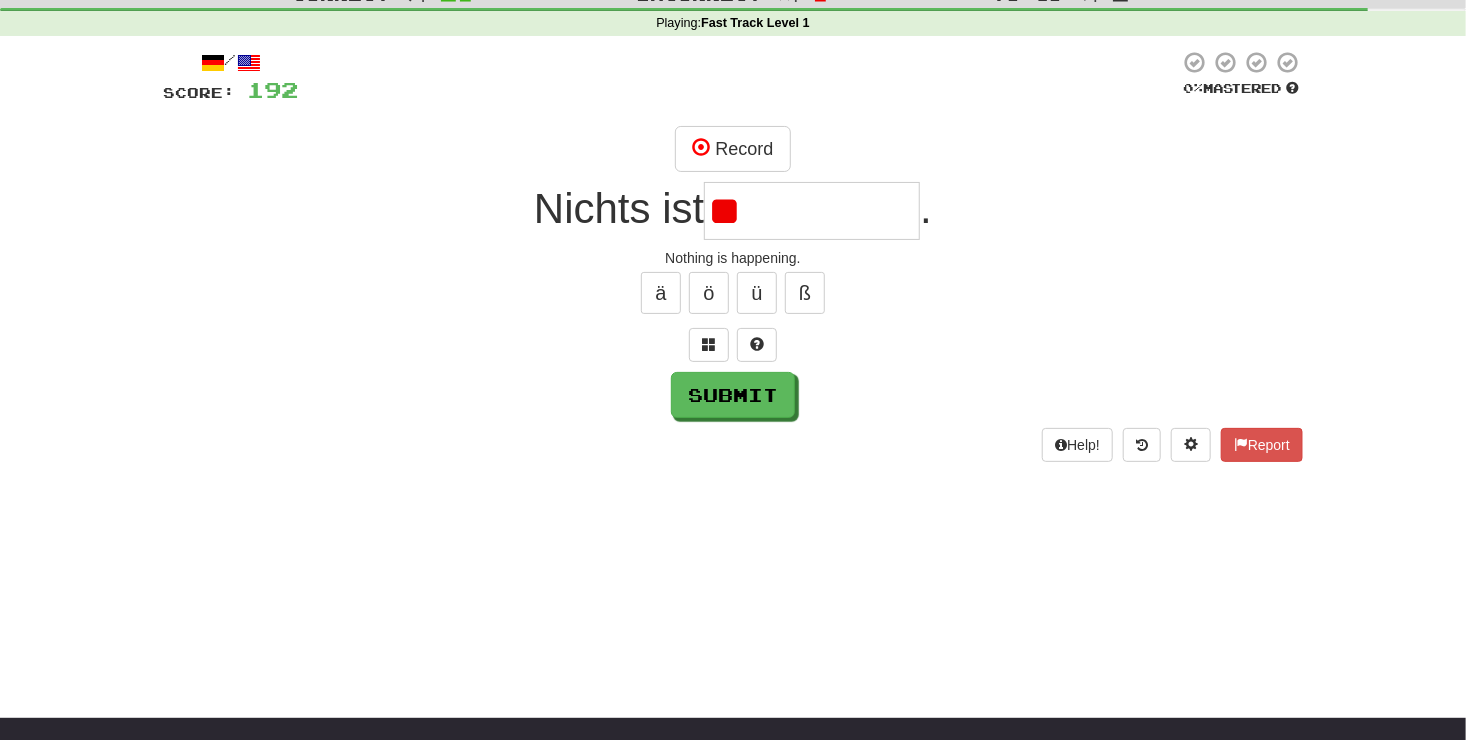 type on "*" 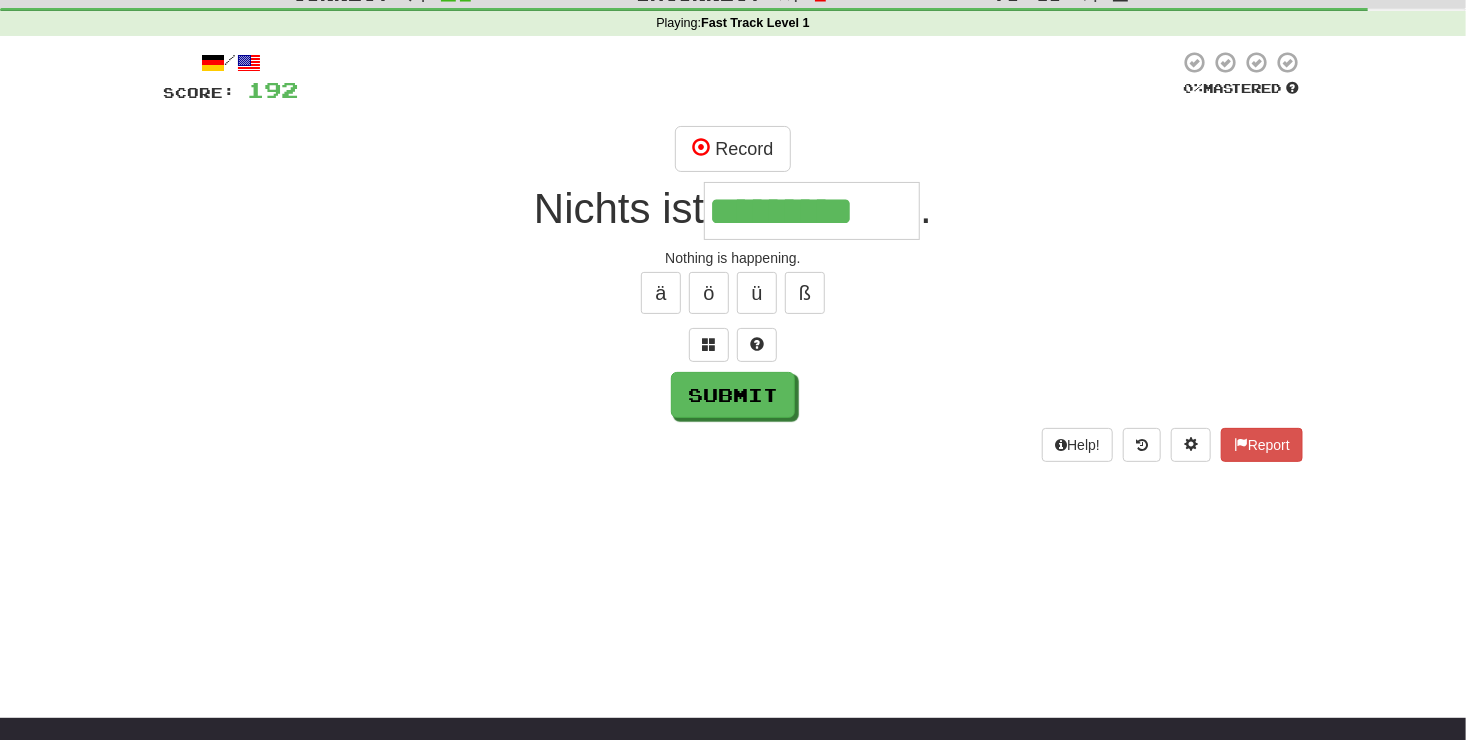 type on "*********" 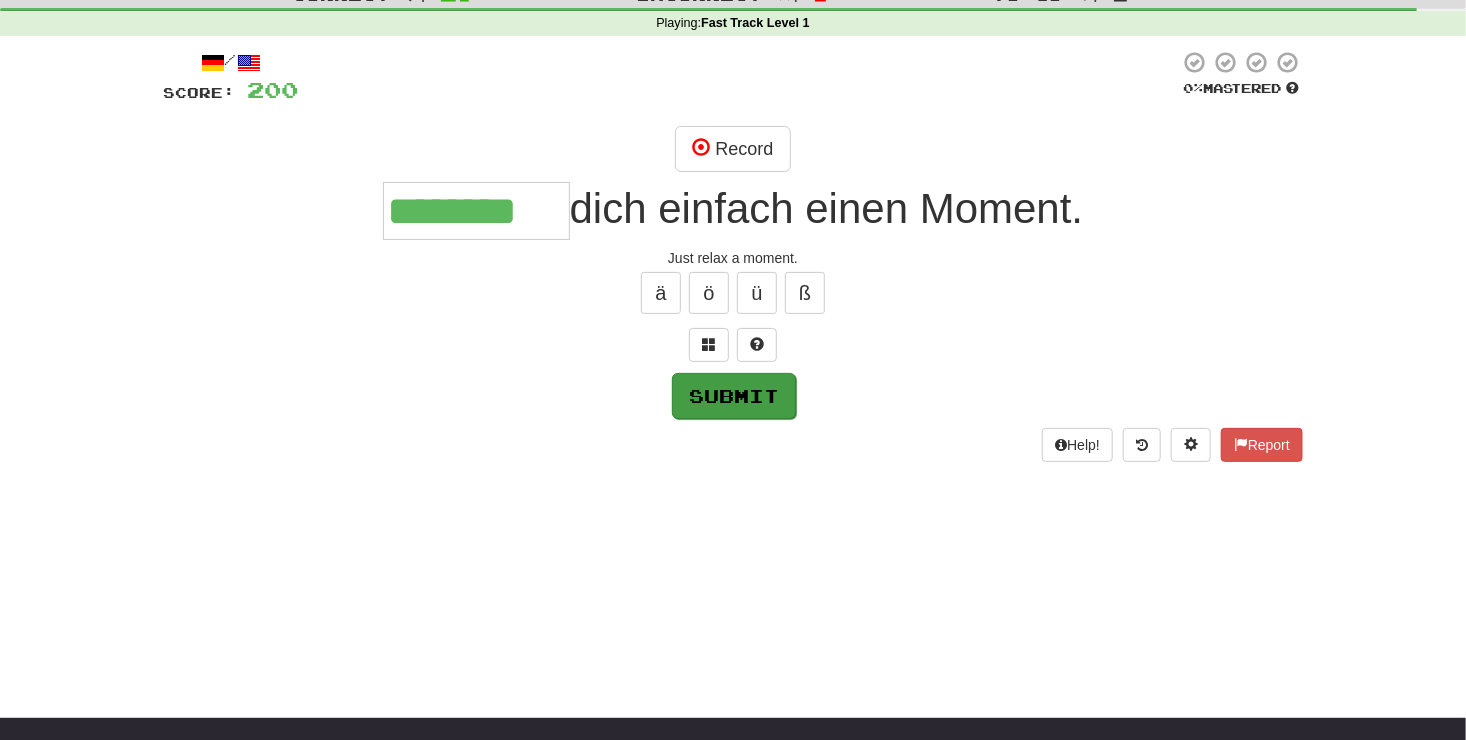 type on "********" 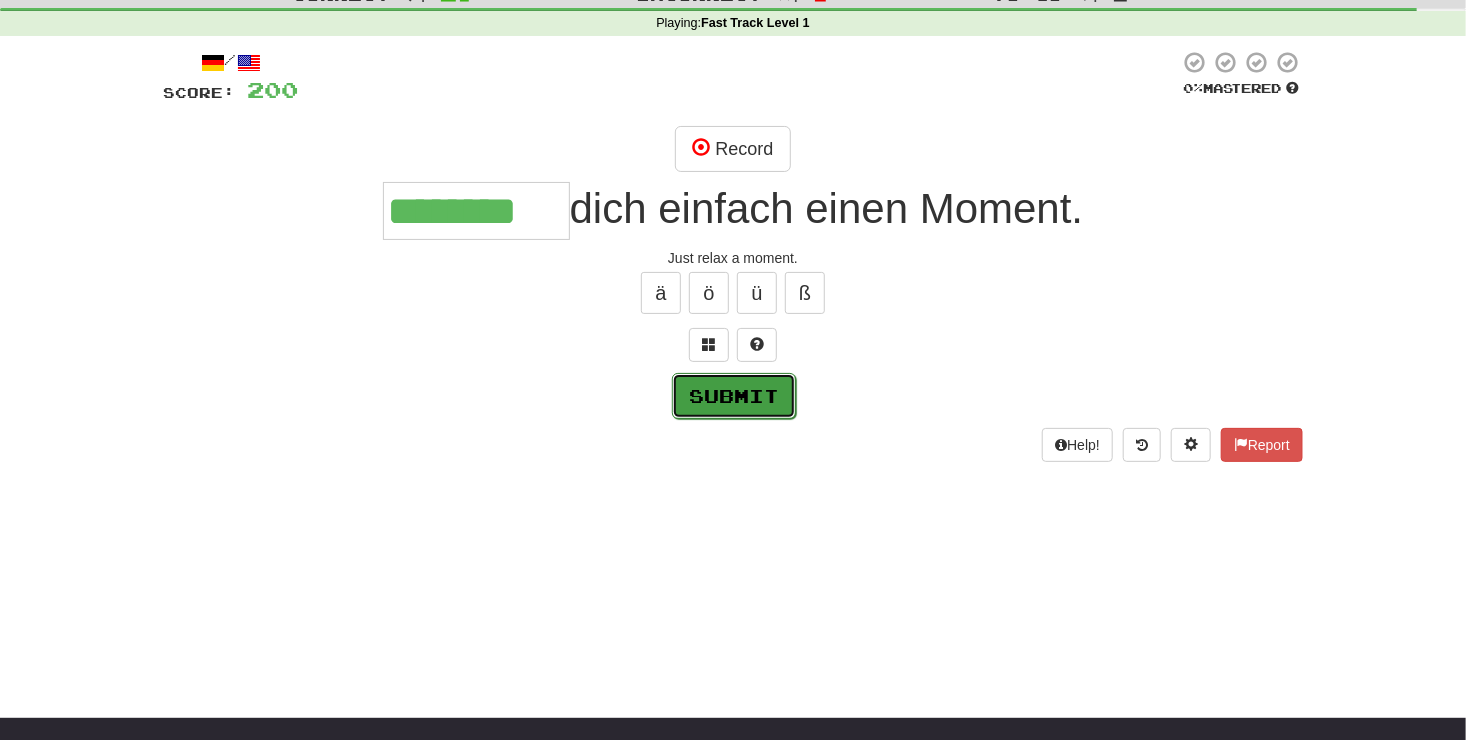 click on "Submit" at bounding box center (734, 396) 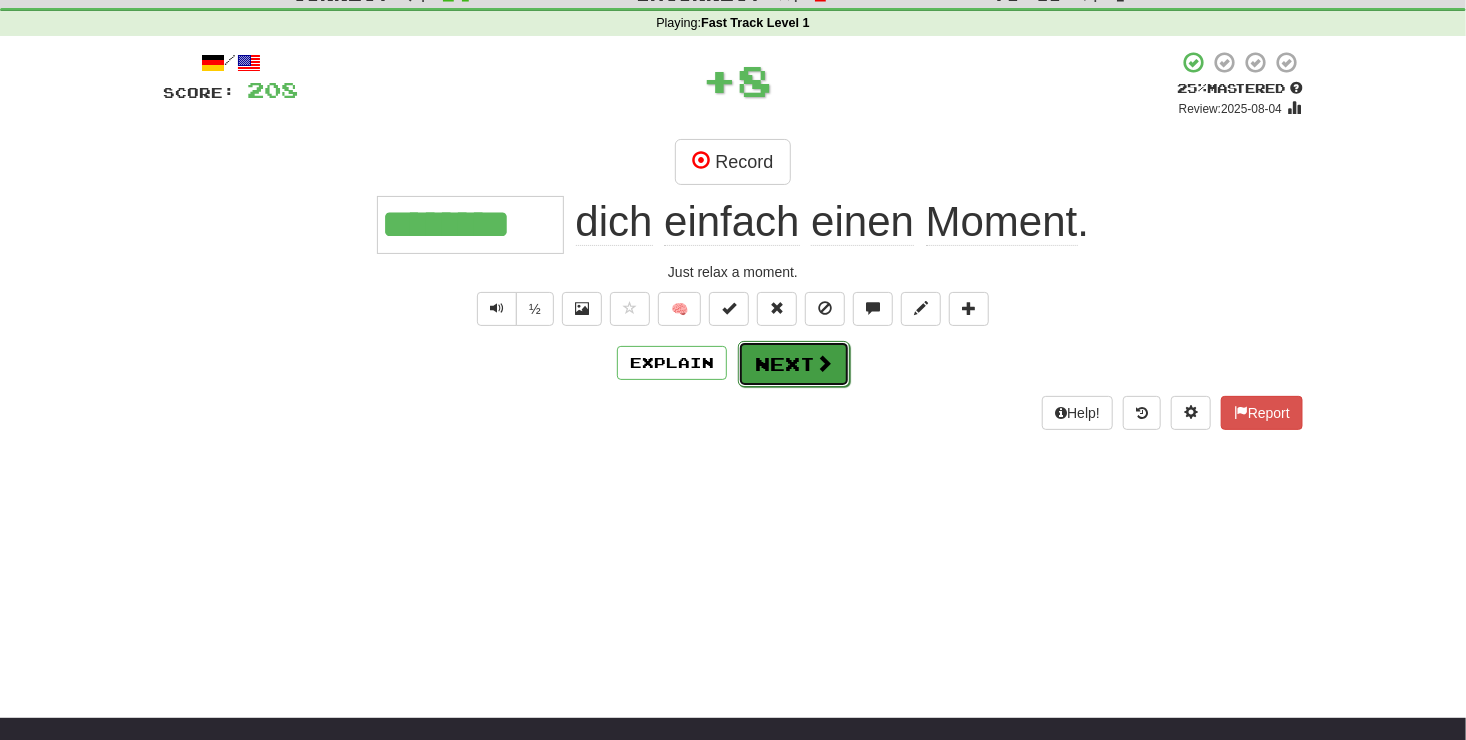 click on "Next" at bounding box center (794, 364) 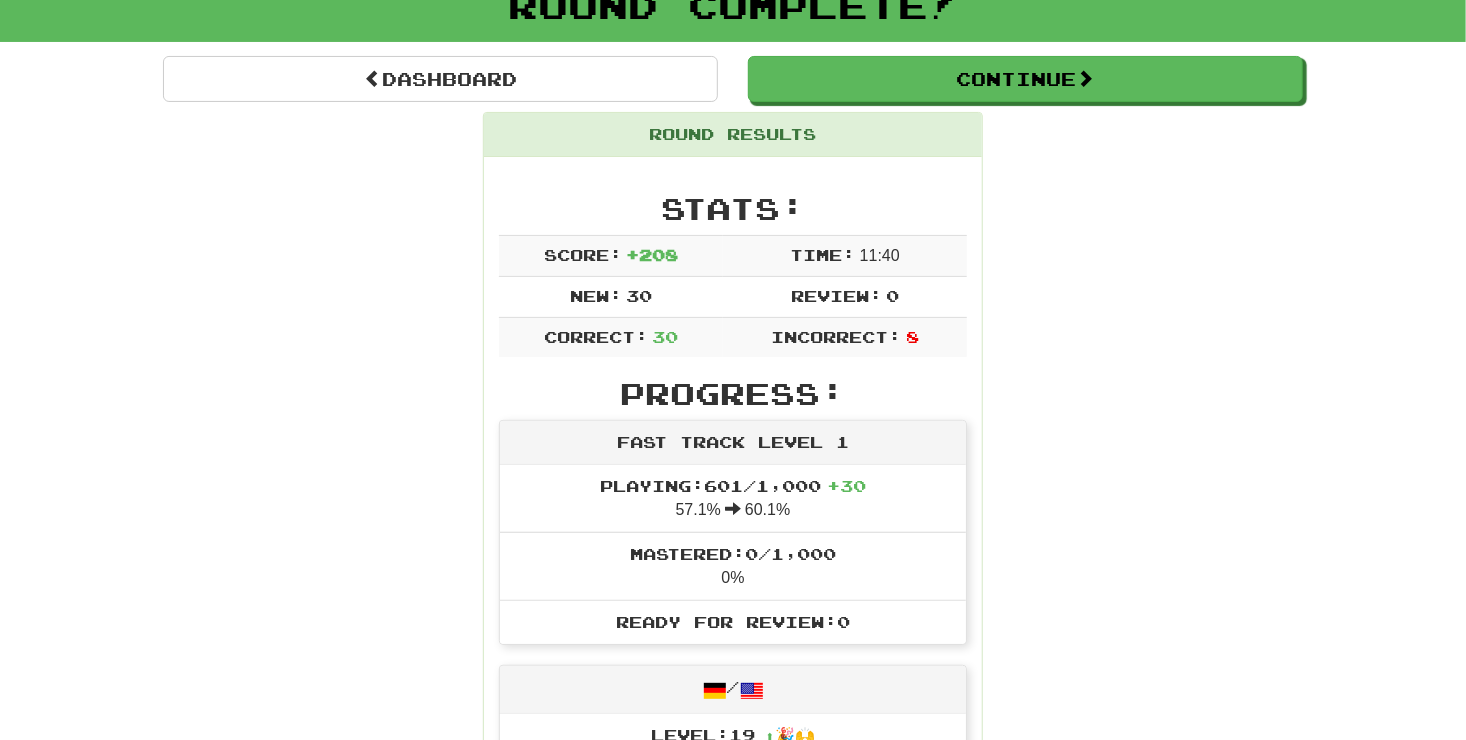 scroll, scrollTop: 142, scrollLeft: 0, axis: vertical 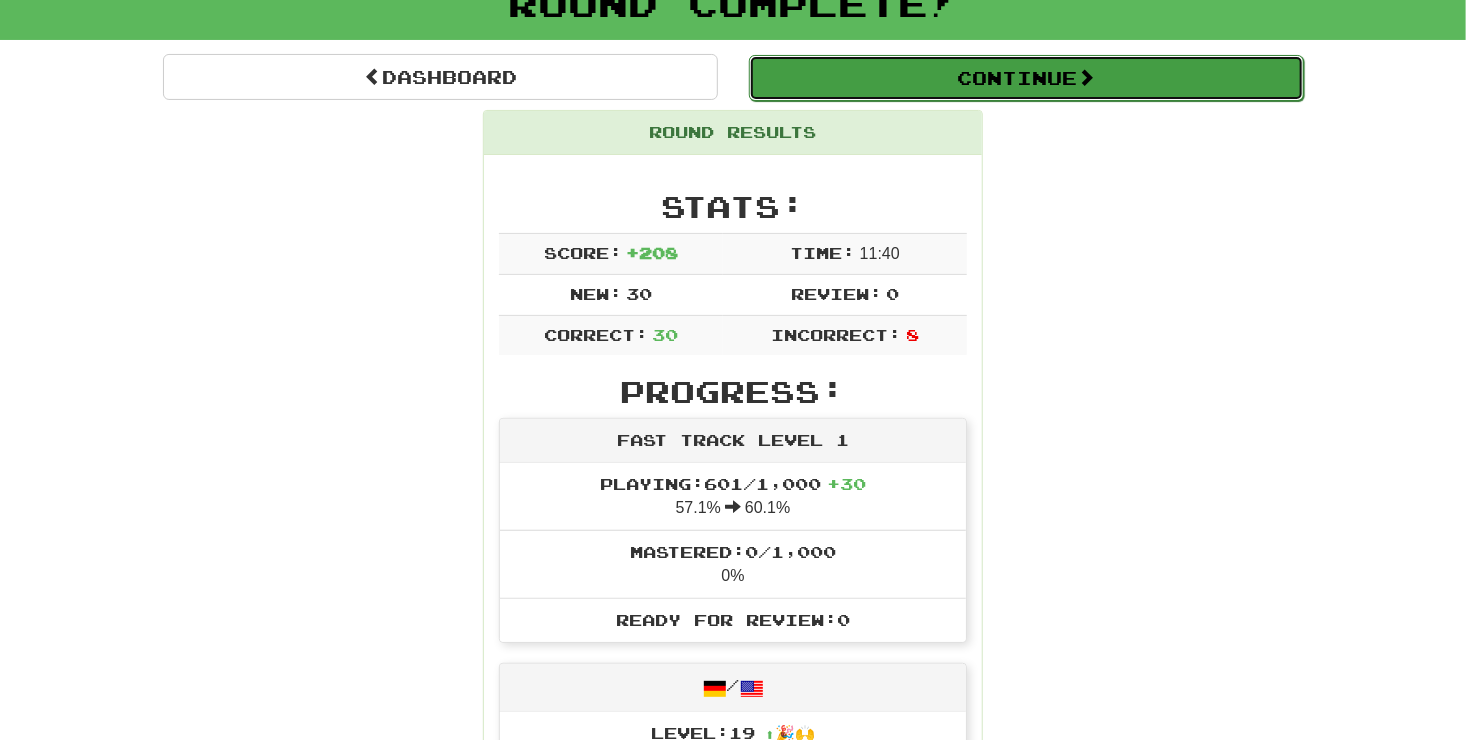 click on "Continue" at bounding box center (1026, 78) 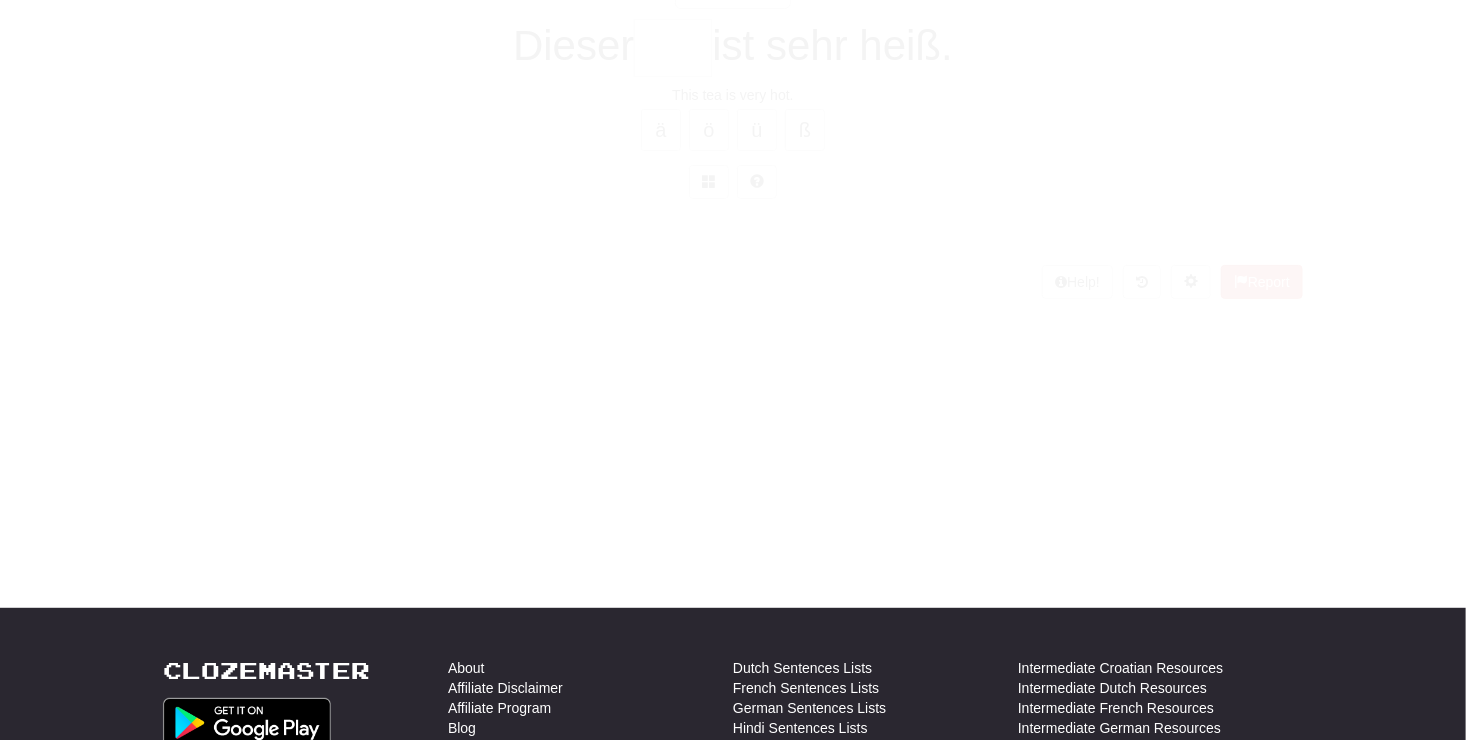 scroll, scrollTop: 142, scrollLeft: 0, axis: vertical 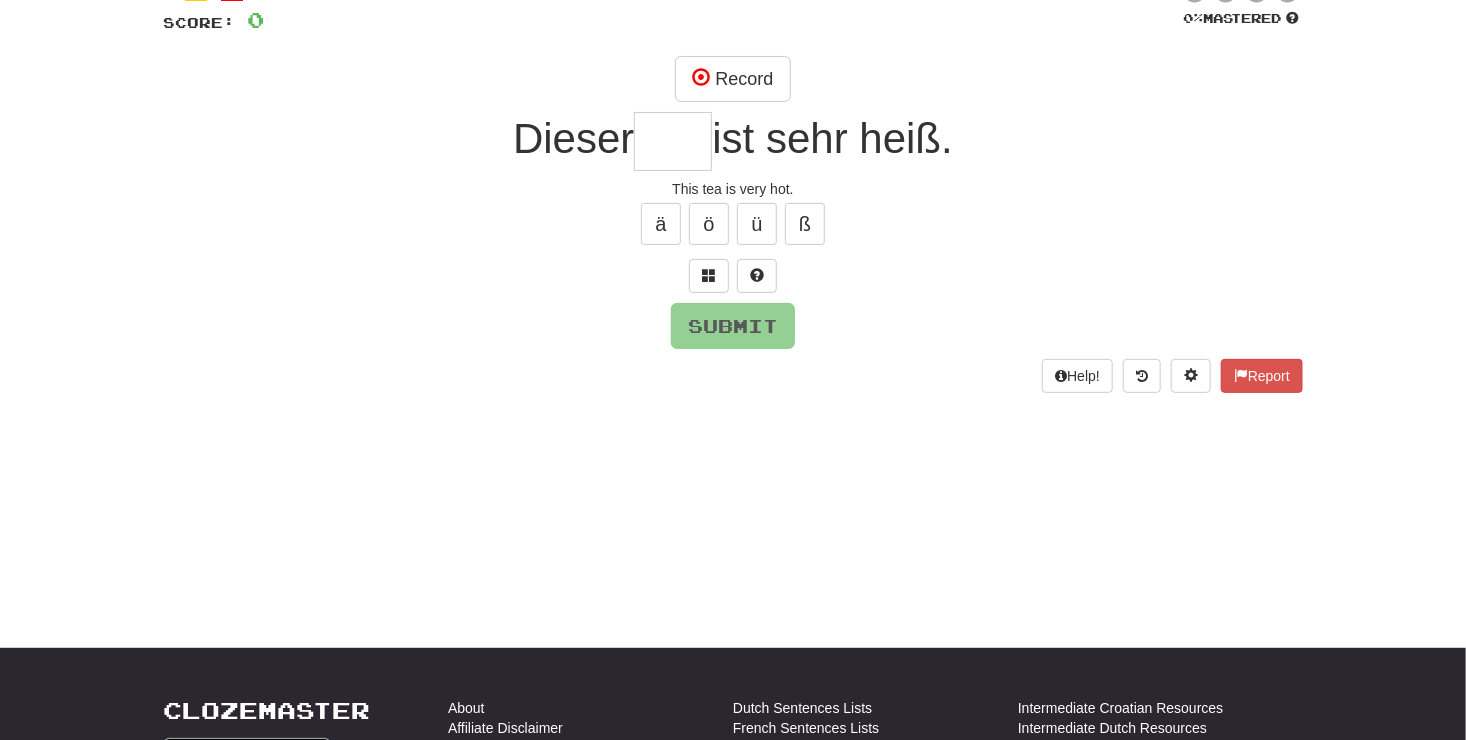 click on "/  Score:   0 0 %  Mastered   Record Dieser   ist sehr heiß. This tea is very hot. ä ö ü ß Submit  Help!  Report" at bounding box center (733, 186) 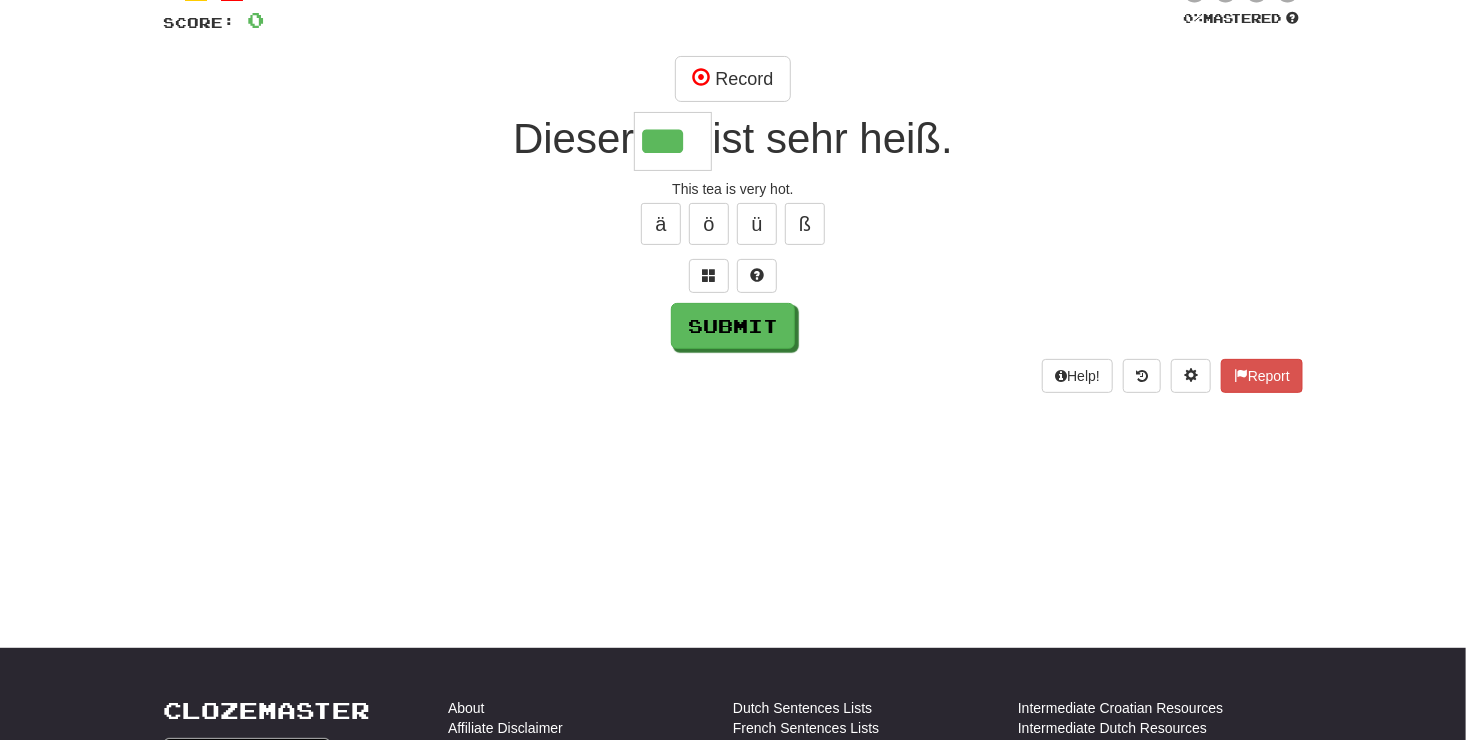 type on "***" 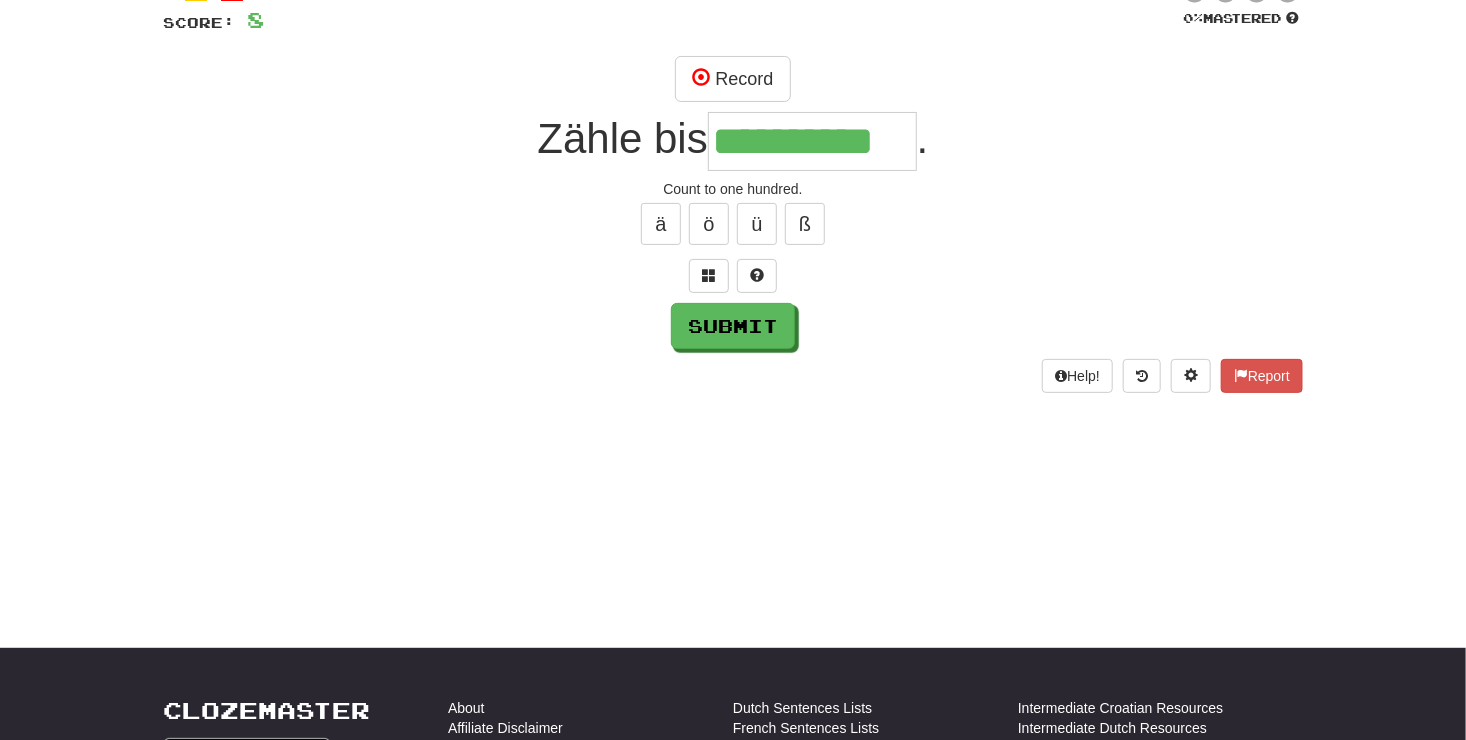 type on "**********" 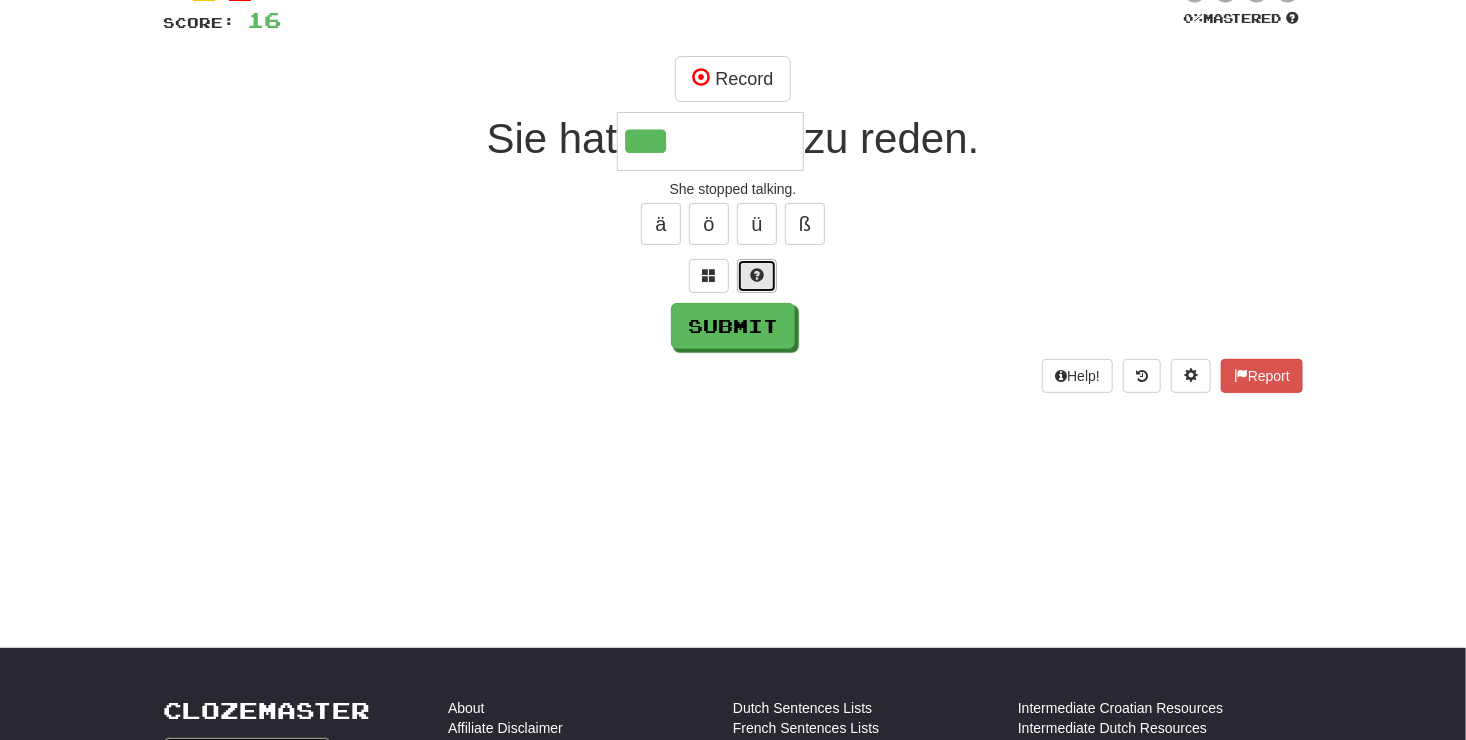 click at bounding box center (757, 276) 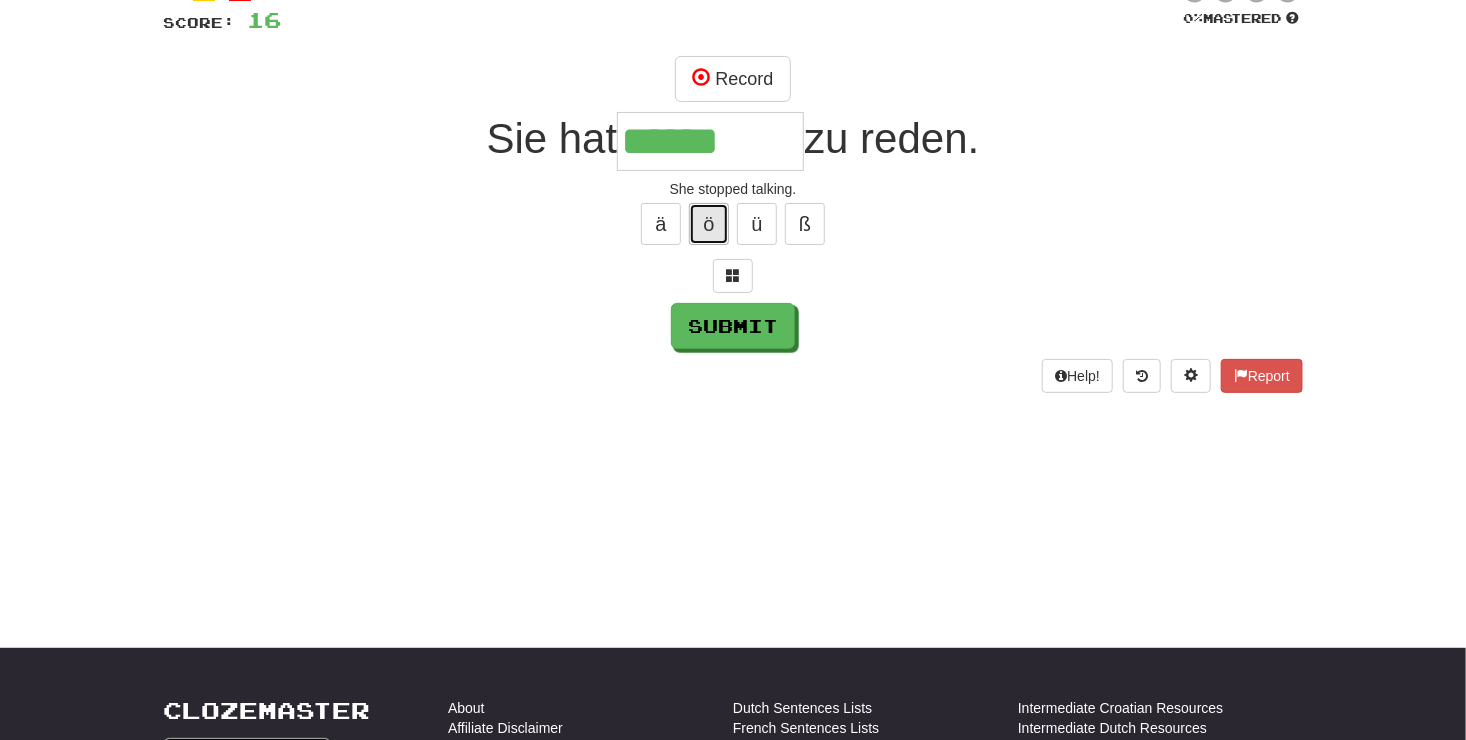 click on "ö" at bounding box center (709, 224) 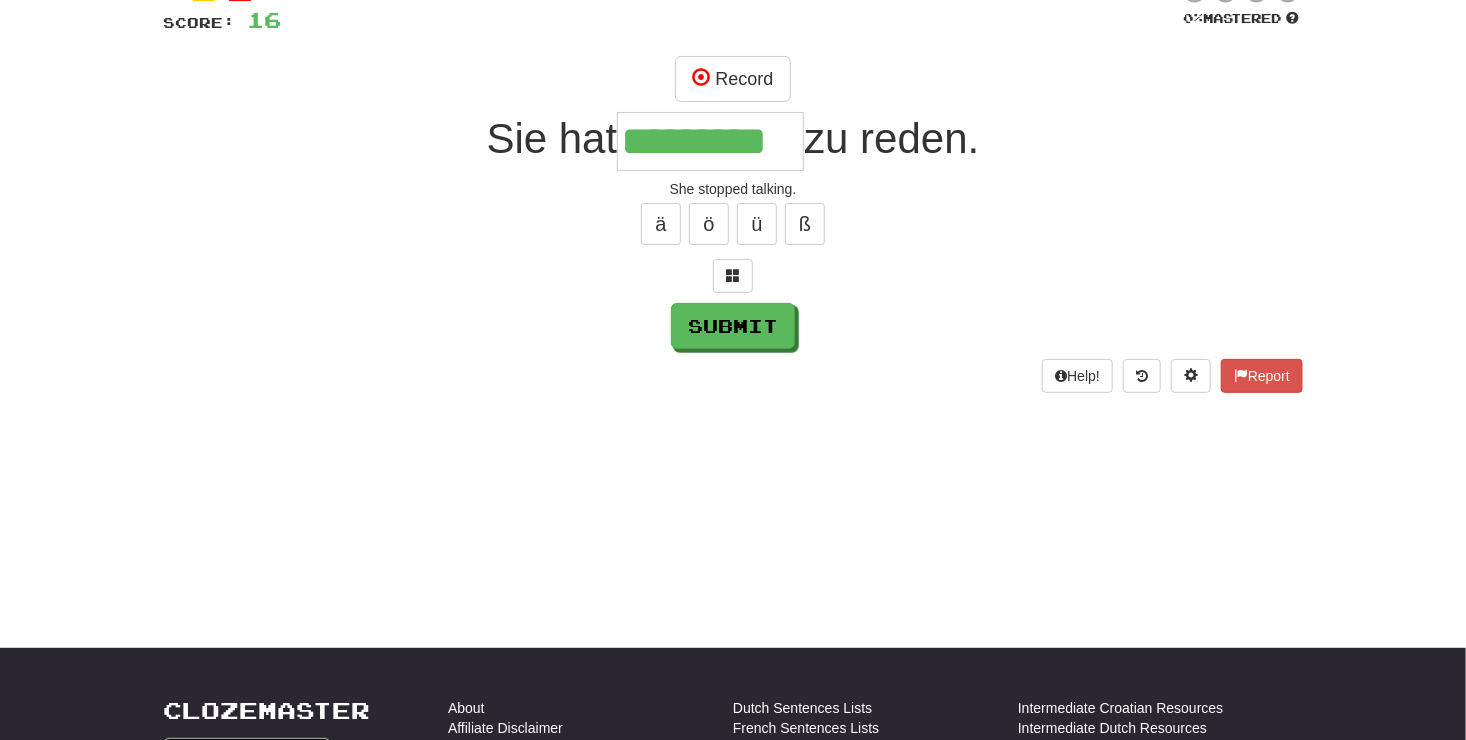 type on "*********" 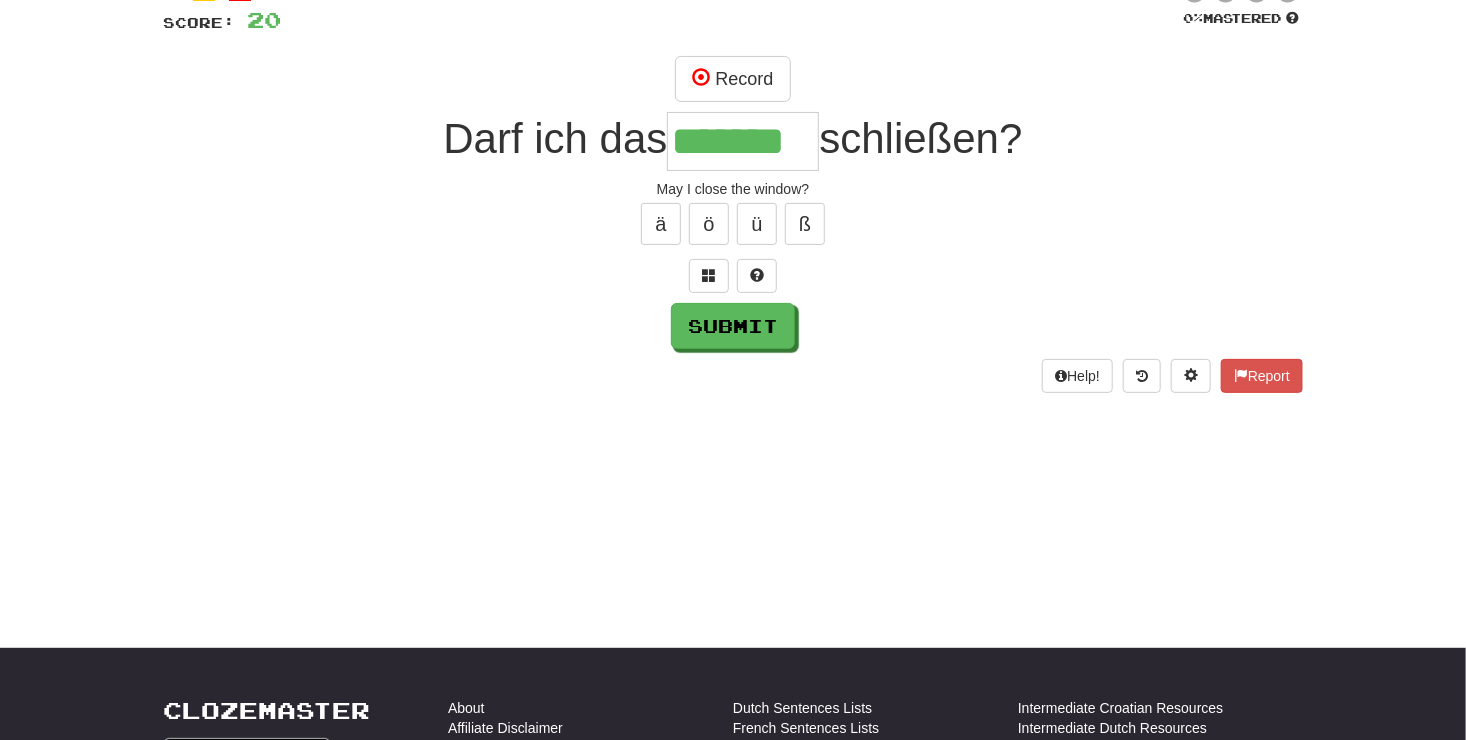 type on "*******" 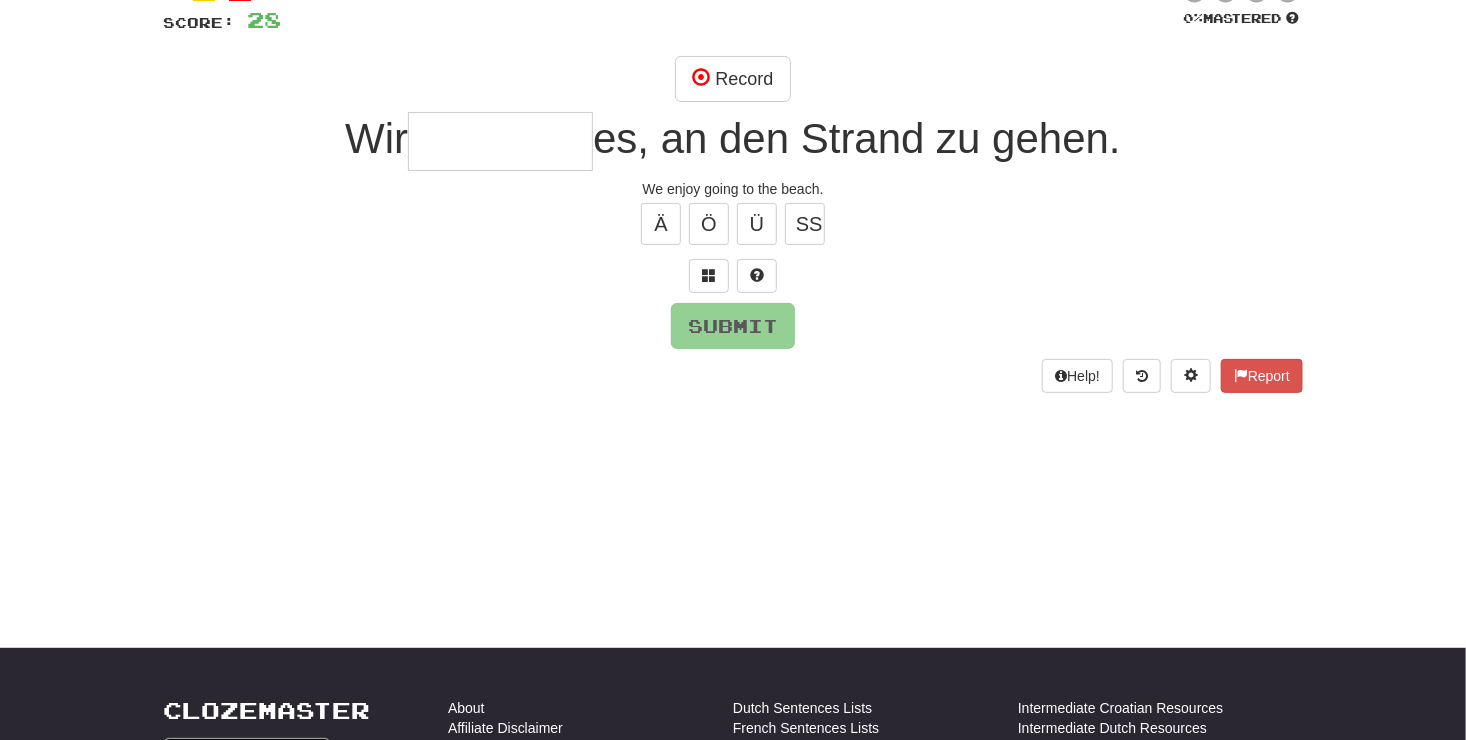 type on "*" 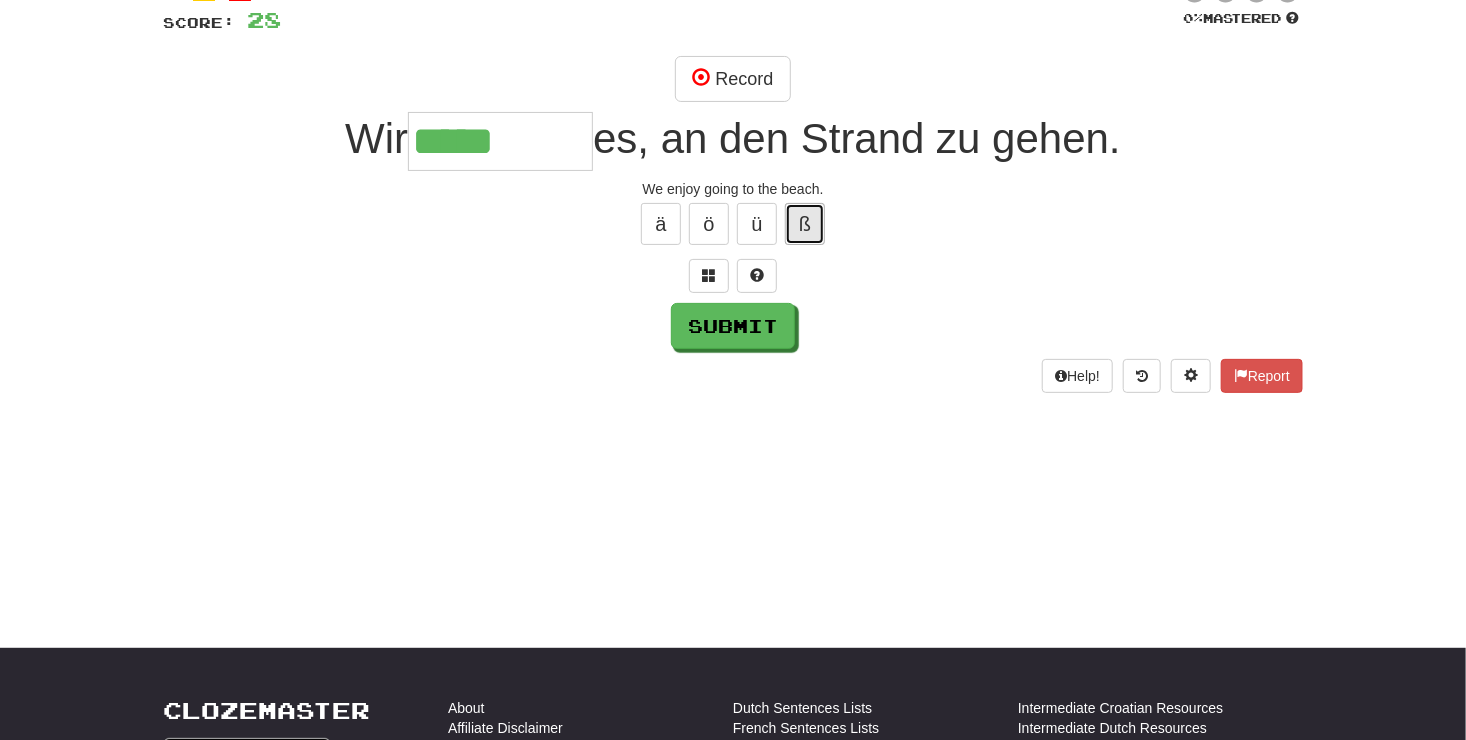 click on "ß" at bounding box center [805, 224] 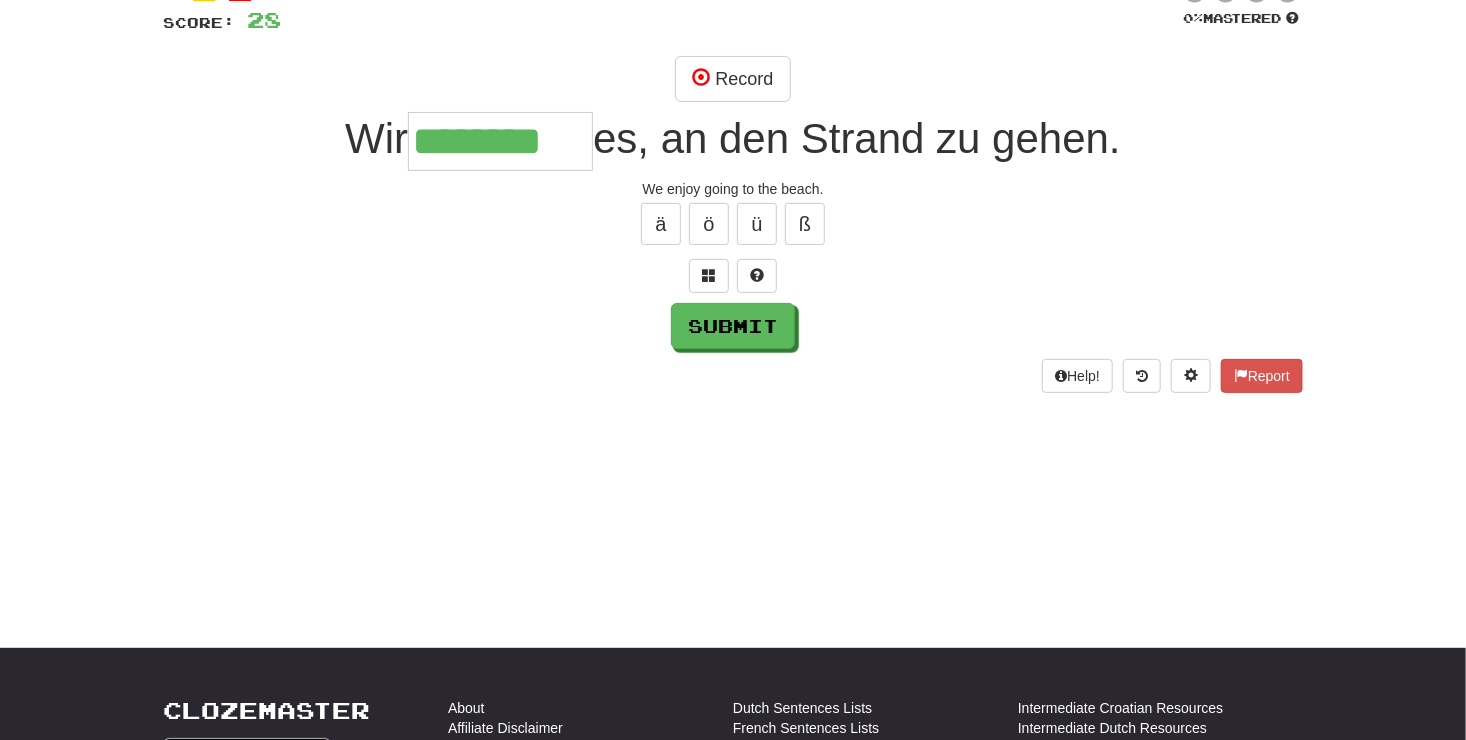 scroll, scrollTop: 0, scrollLeft: 7, axis: horizontal 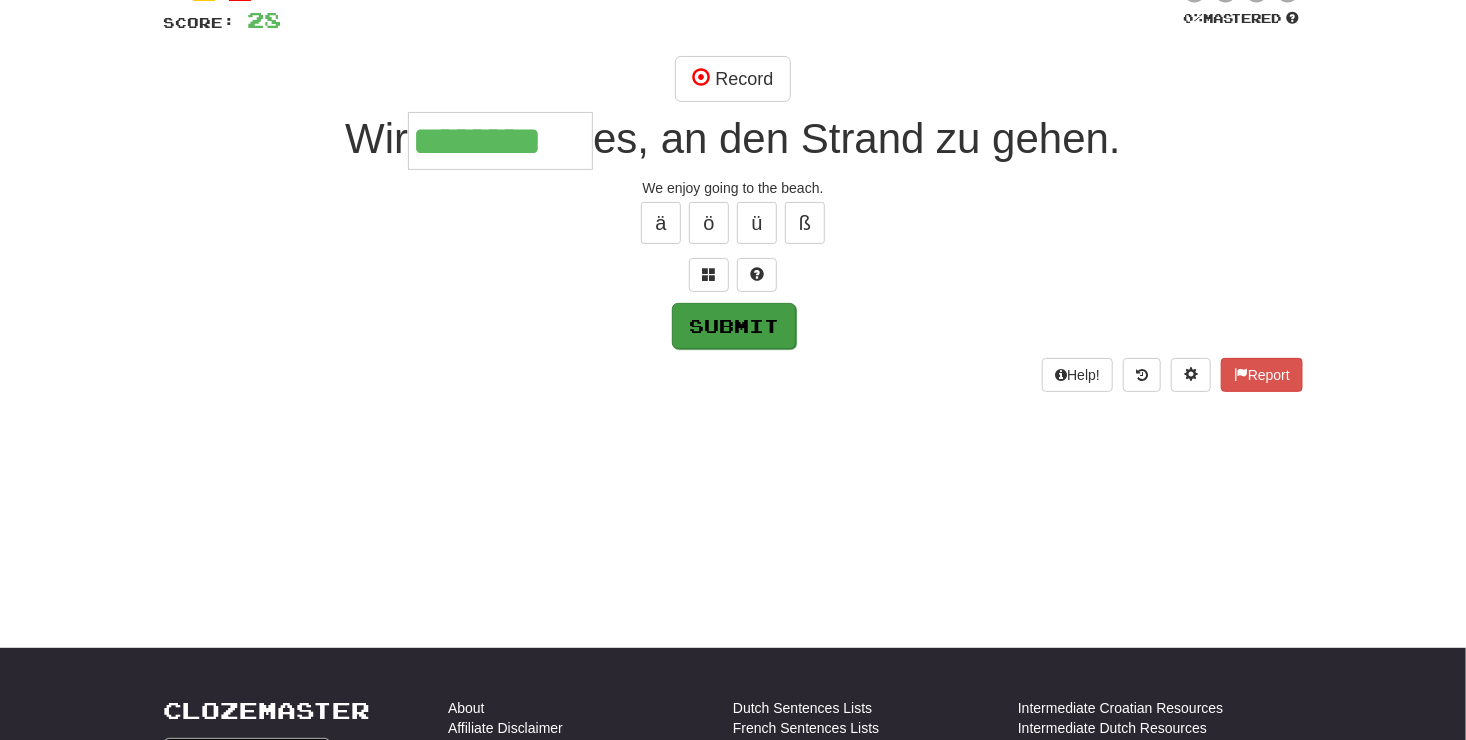 type on "********" 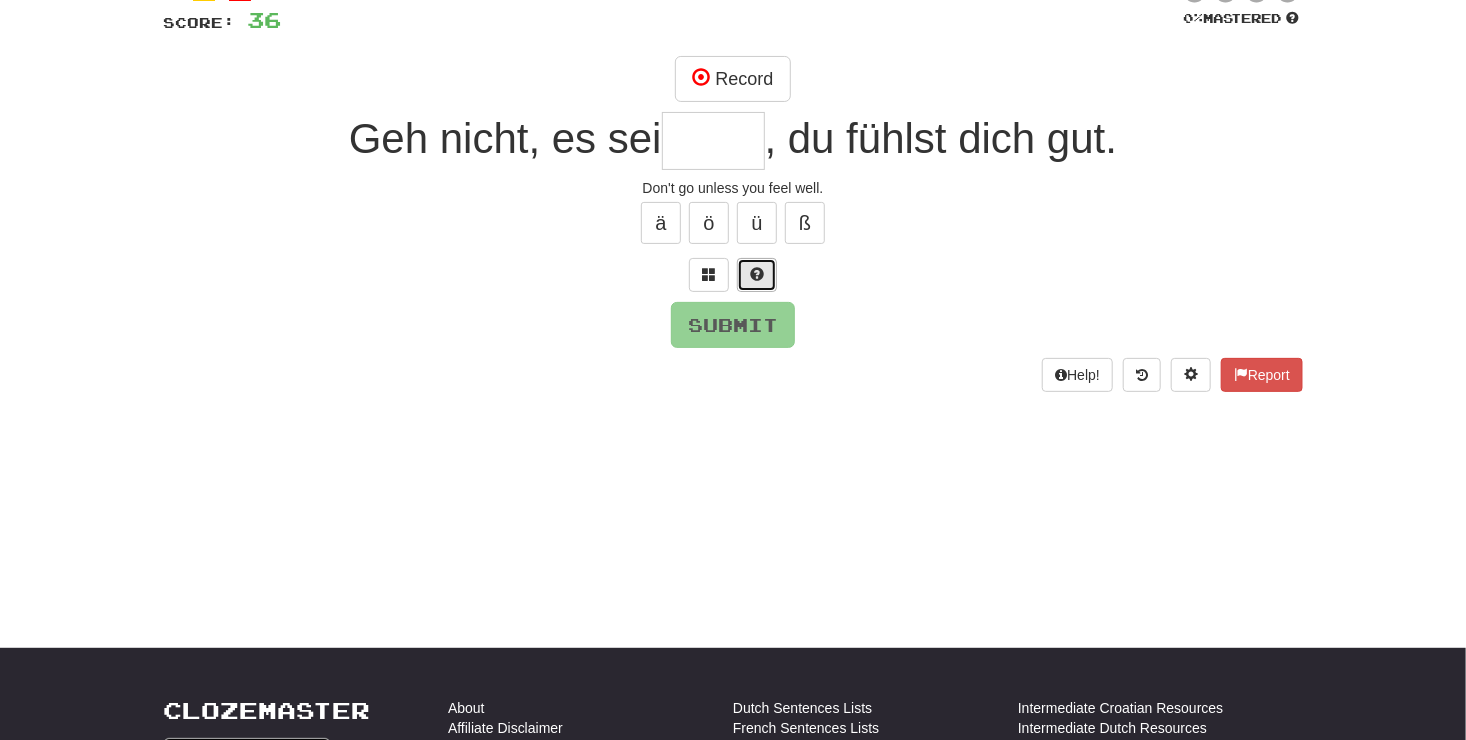 click at bounding box center (757, 275) 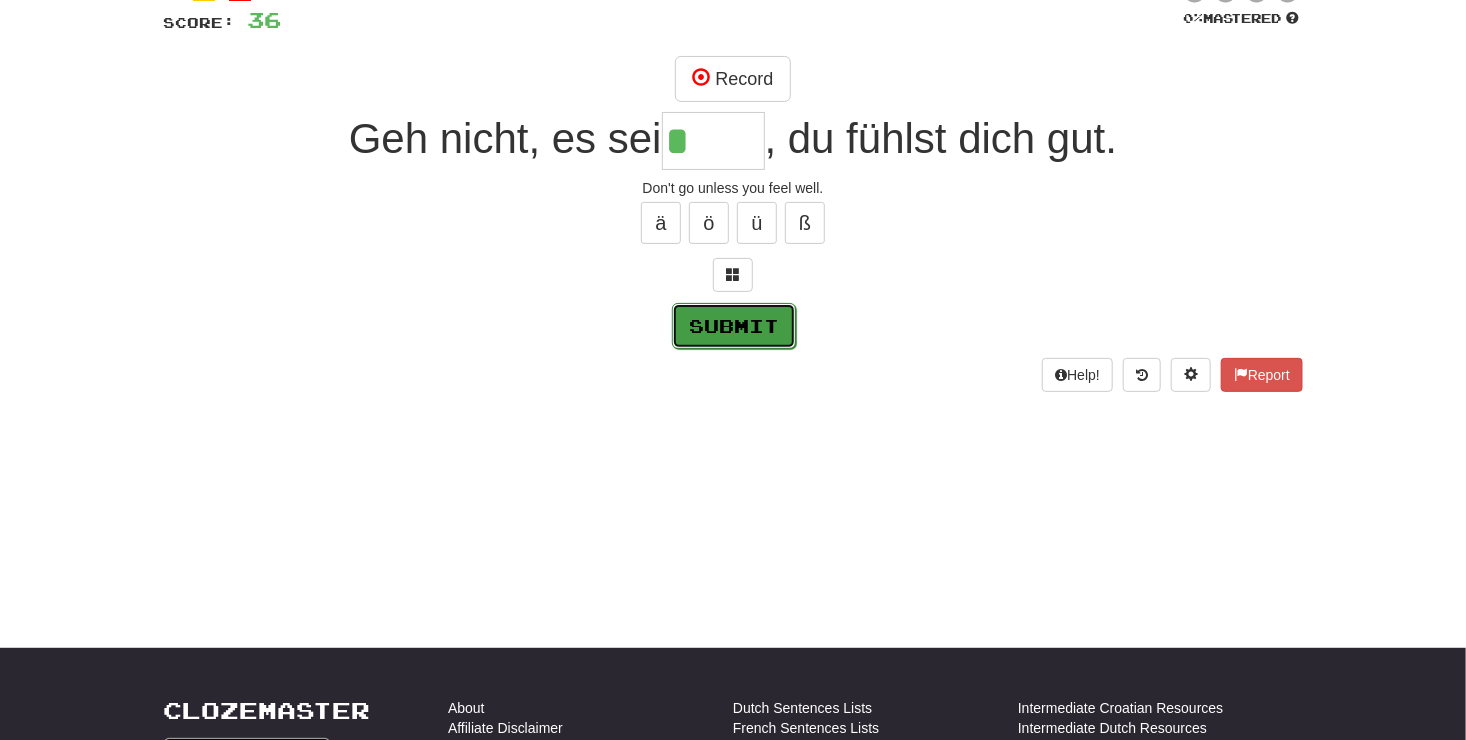 click on "Submit" at bounding box center [734, 326] 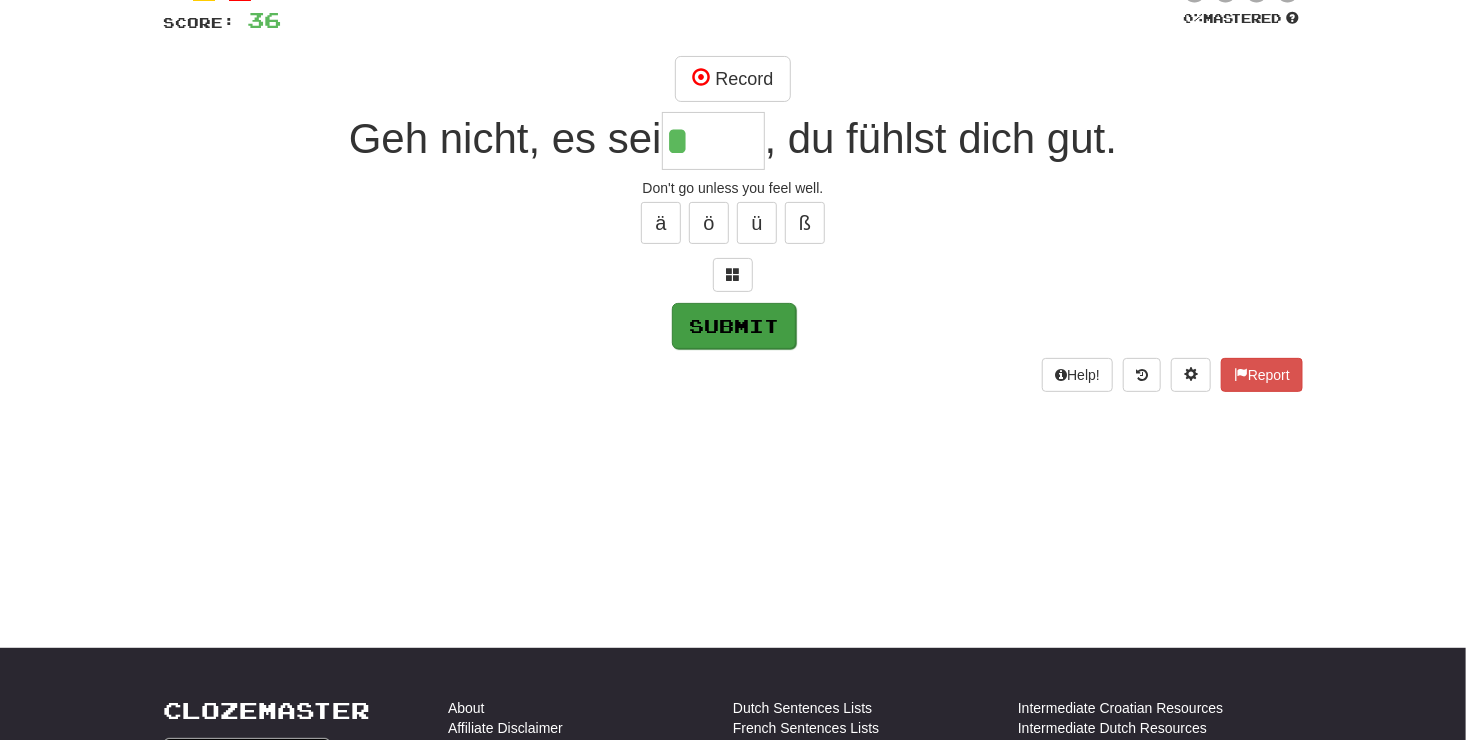 type on "****" 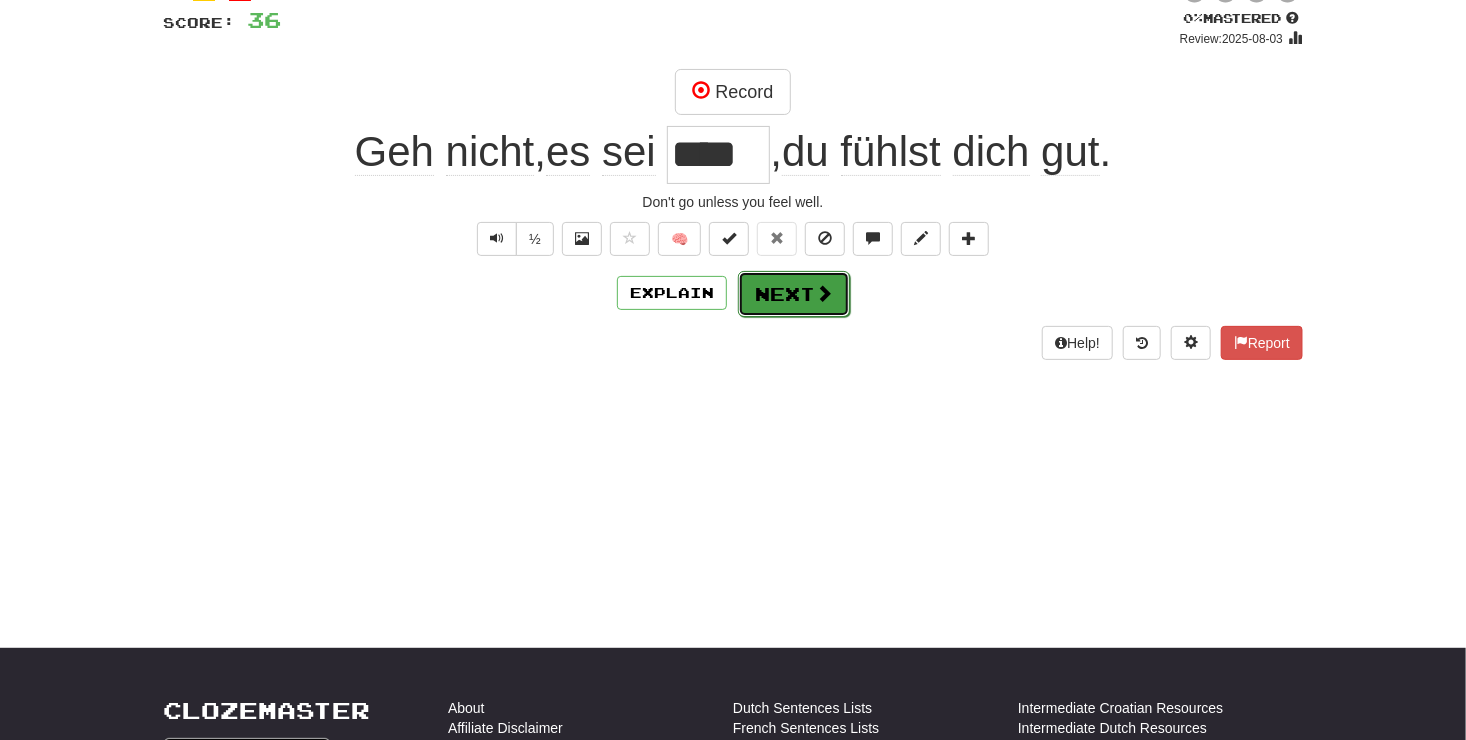 click on "Next" at bounding box center [794, 294] 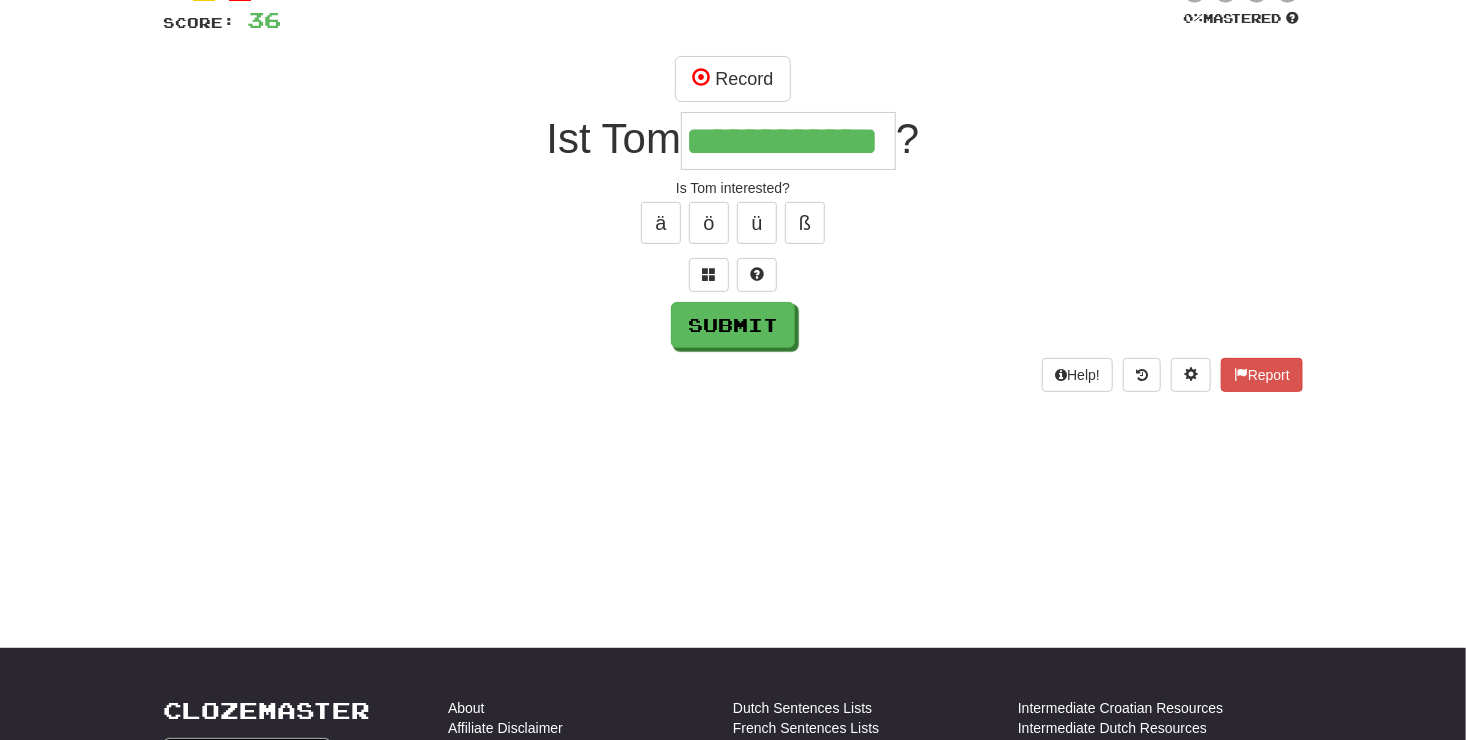 type on "**********" 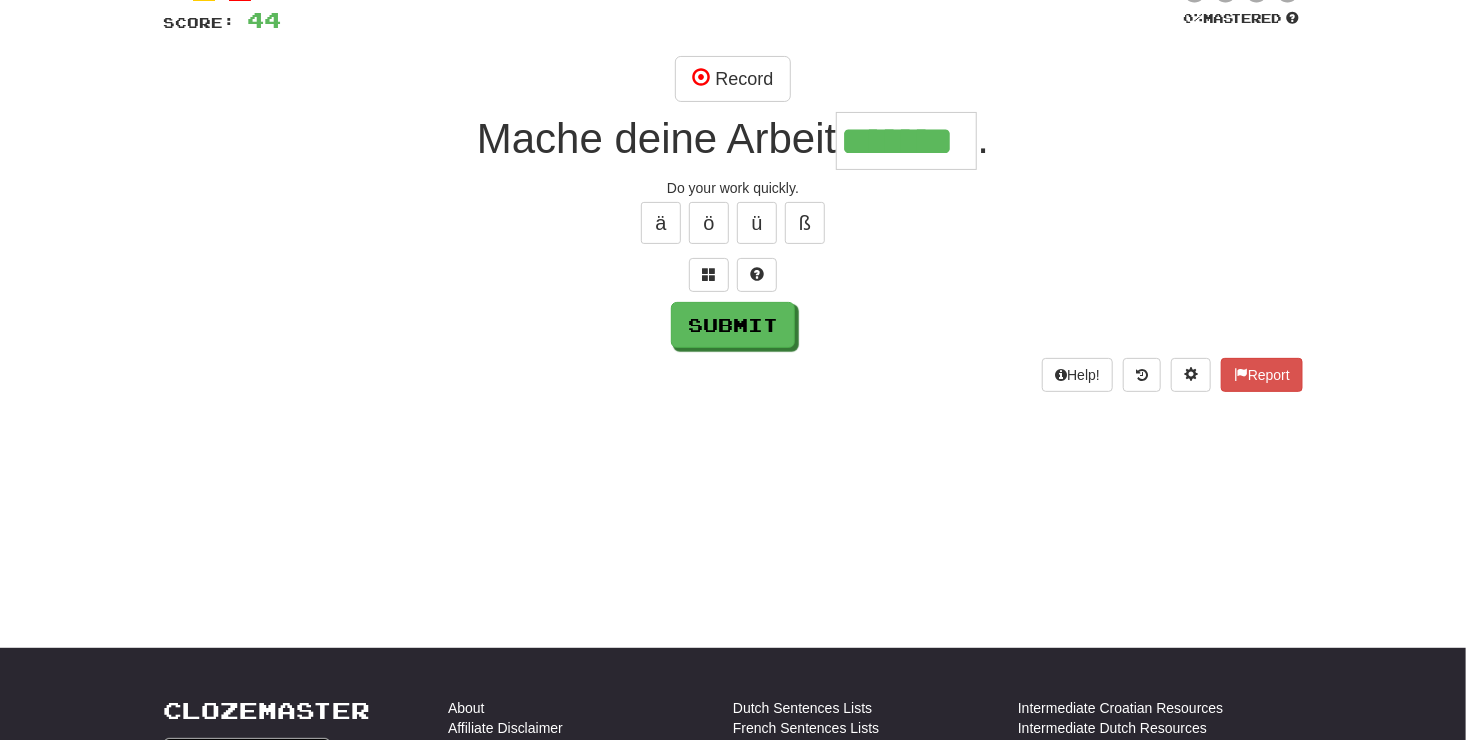 type on "*******" 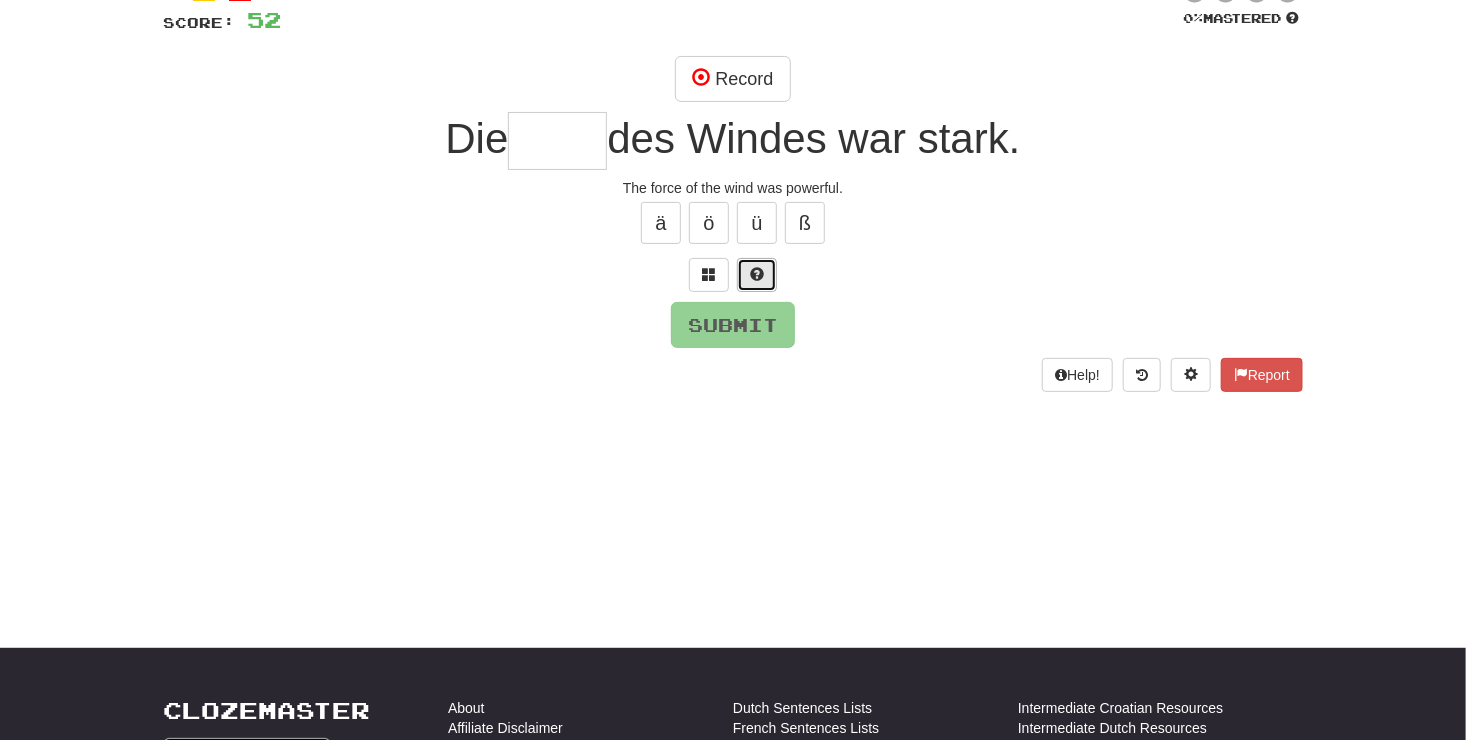 click at bounding box center [757, 274] 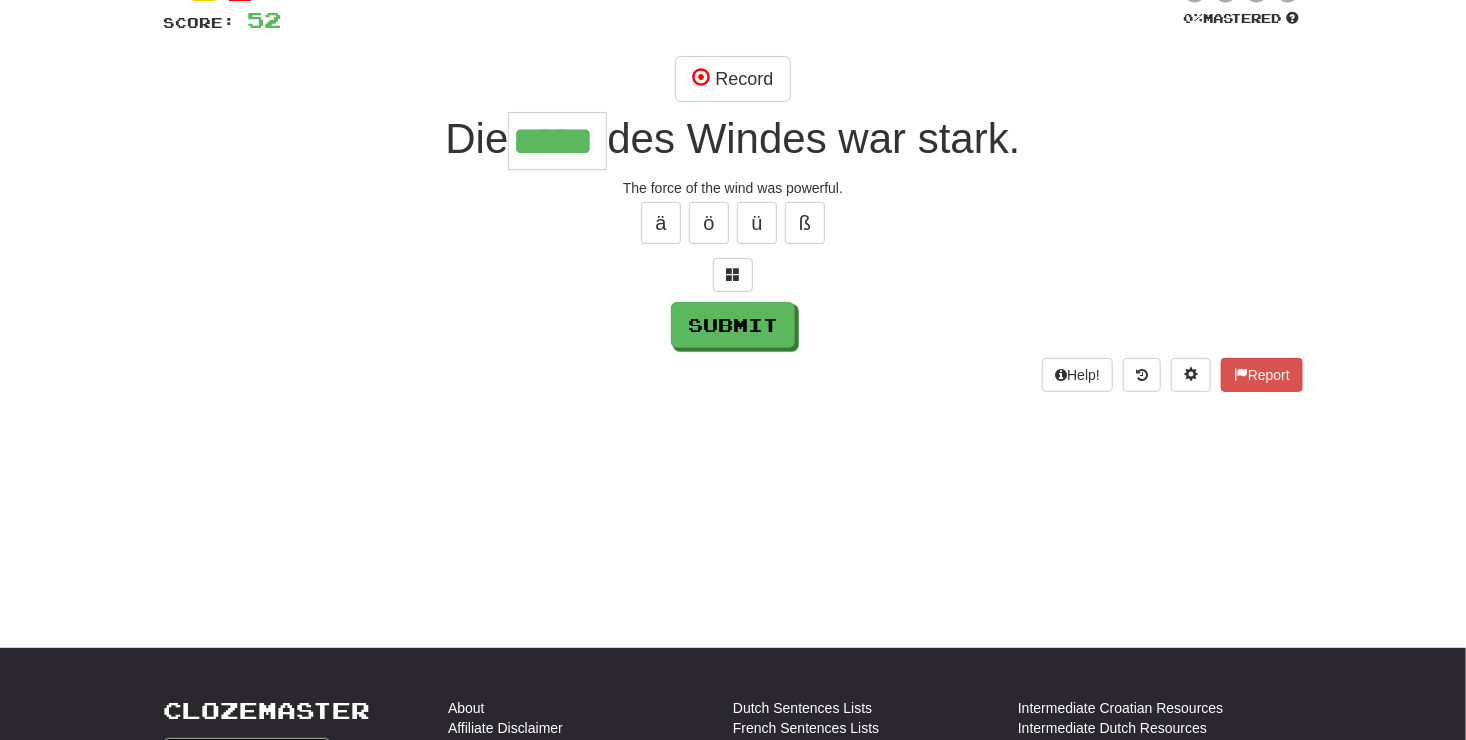 type on "*****" 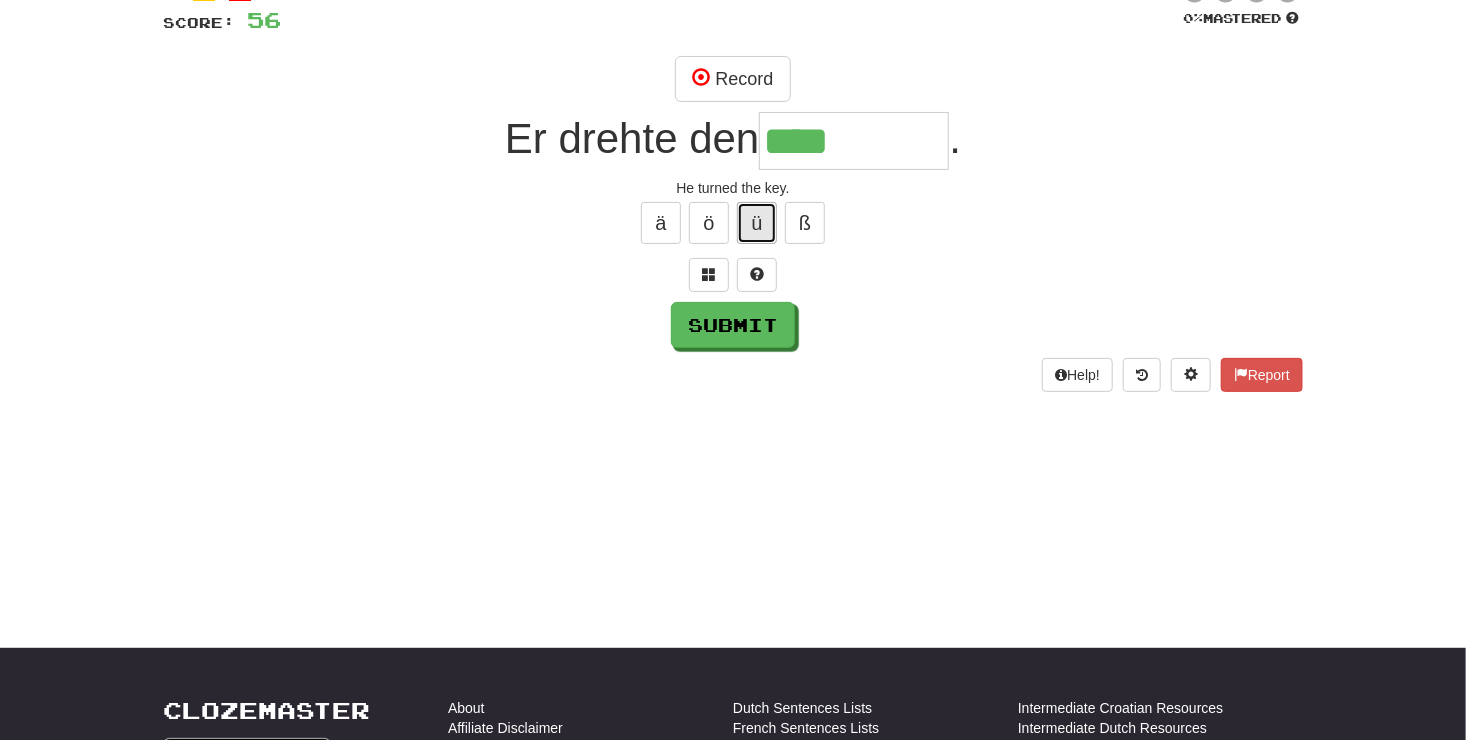 click on "ü" at bounding box center (757, 223) 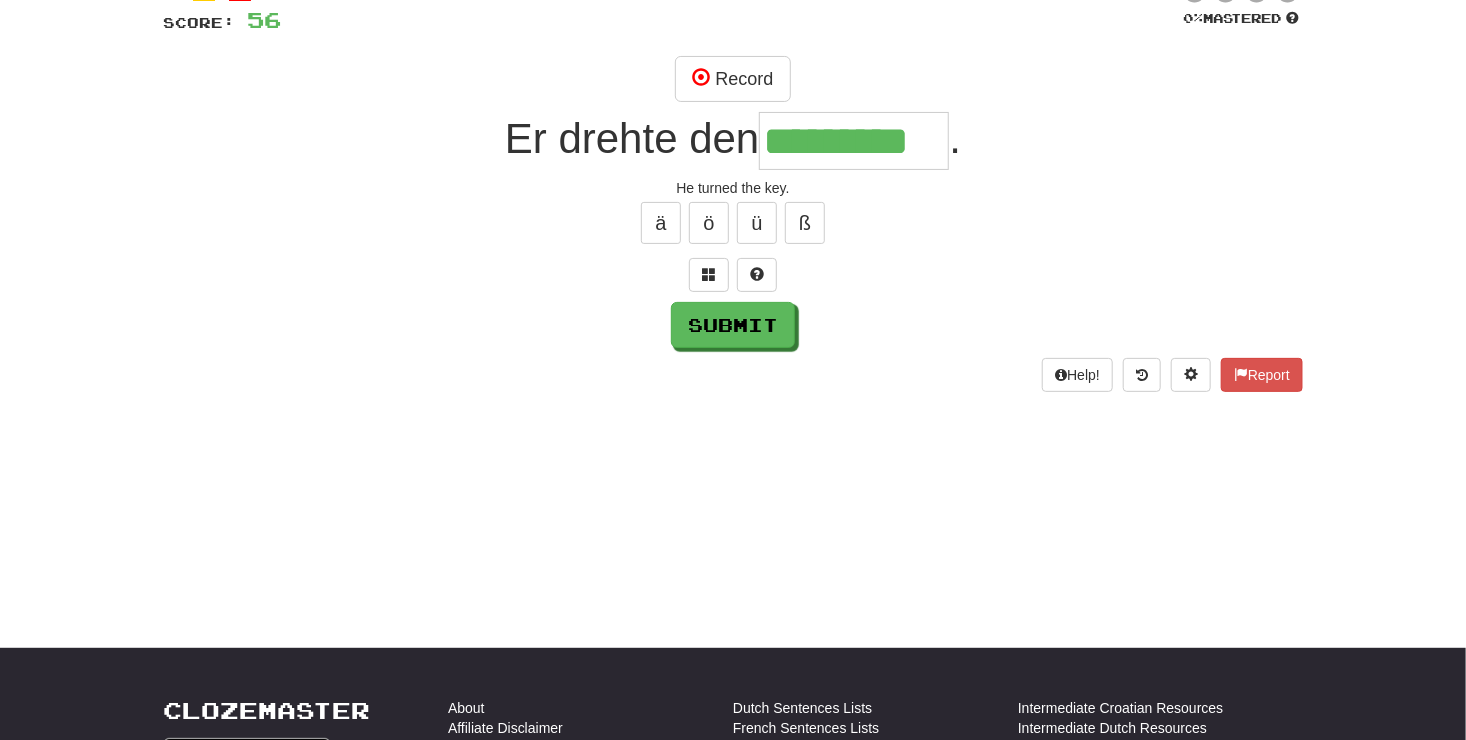 type on "*********" 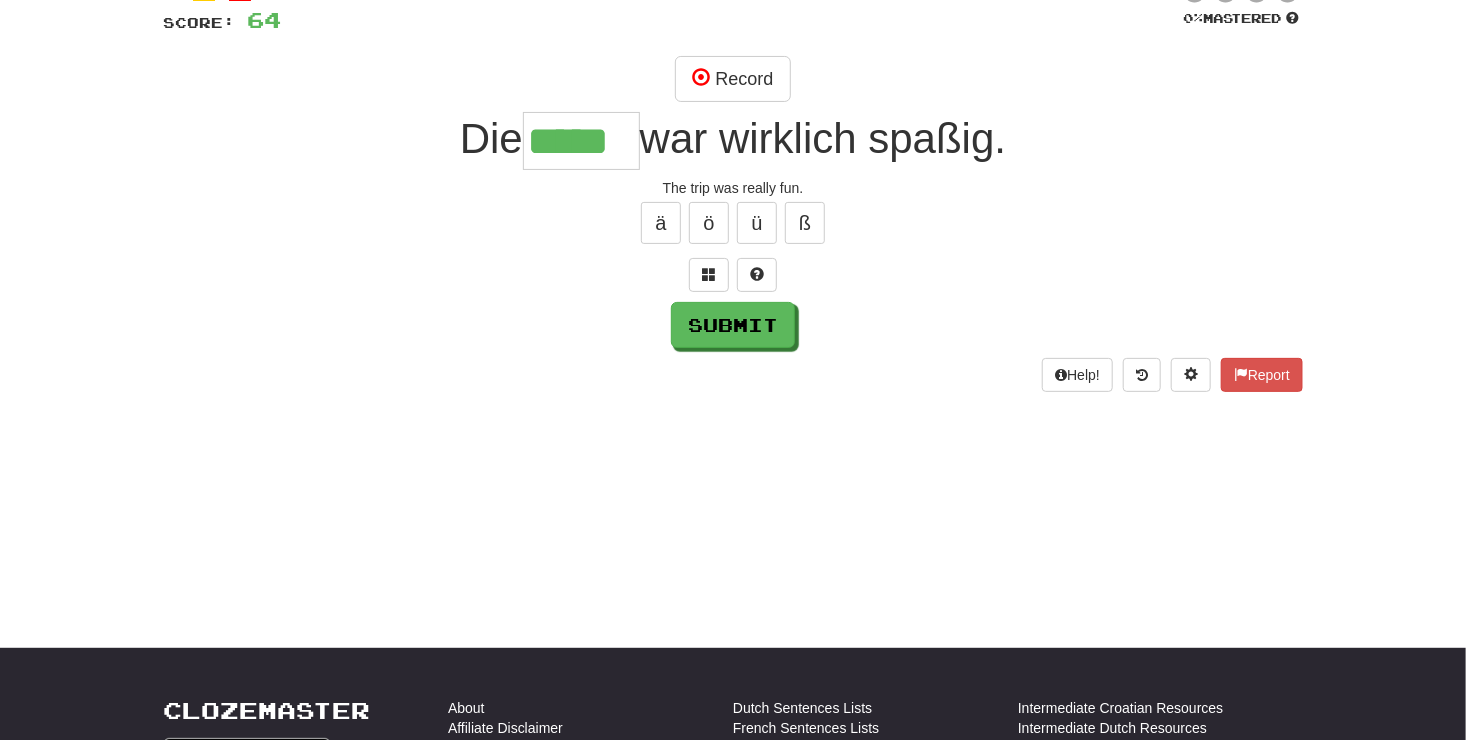 type on "*****" 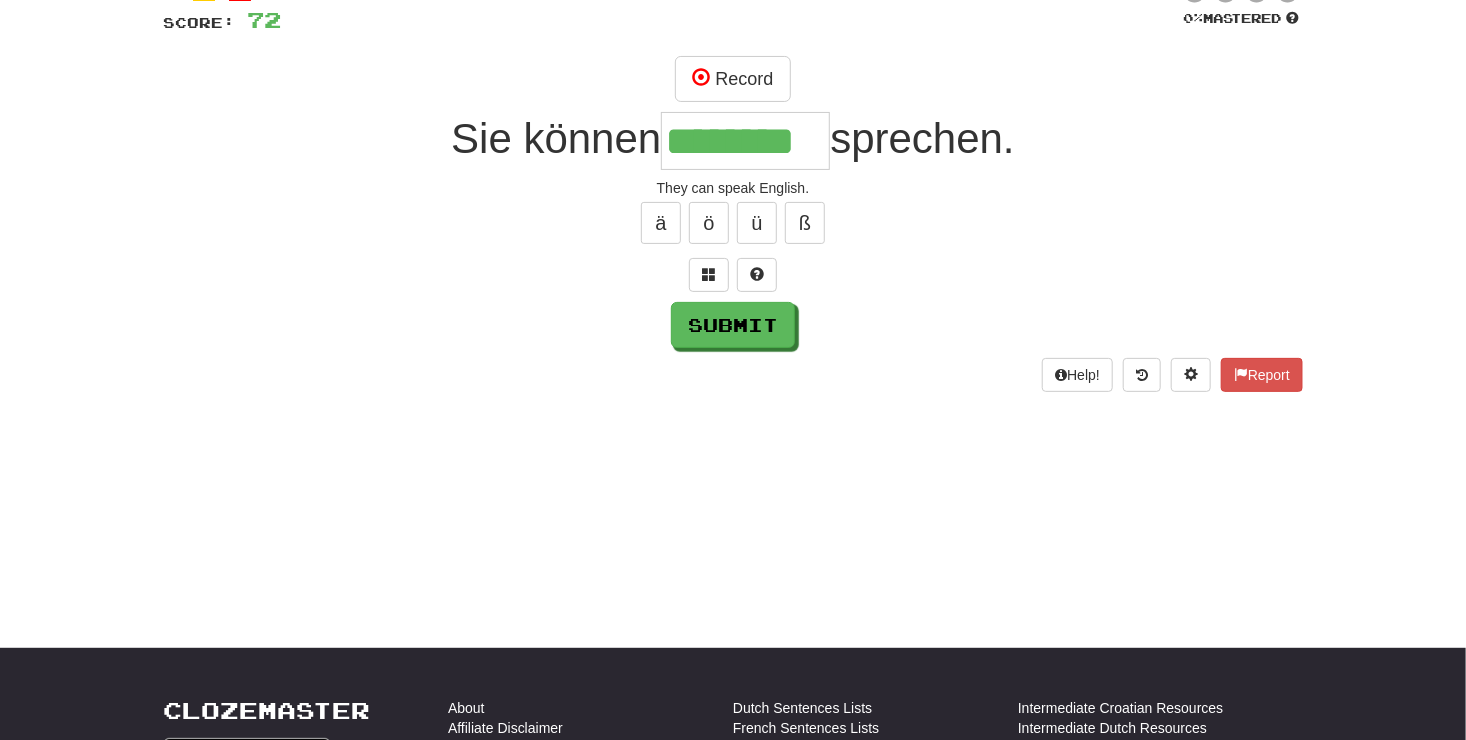 type on "********" 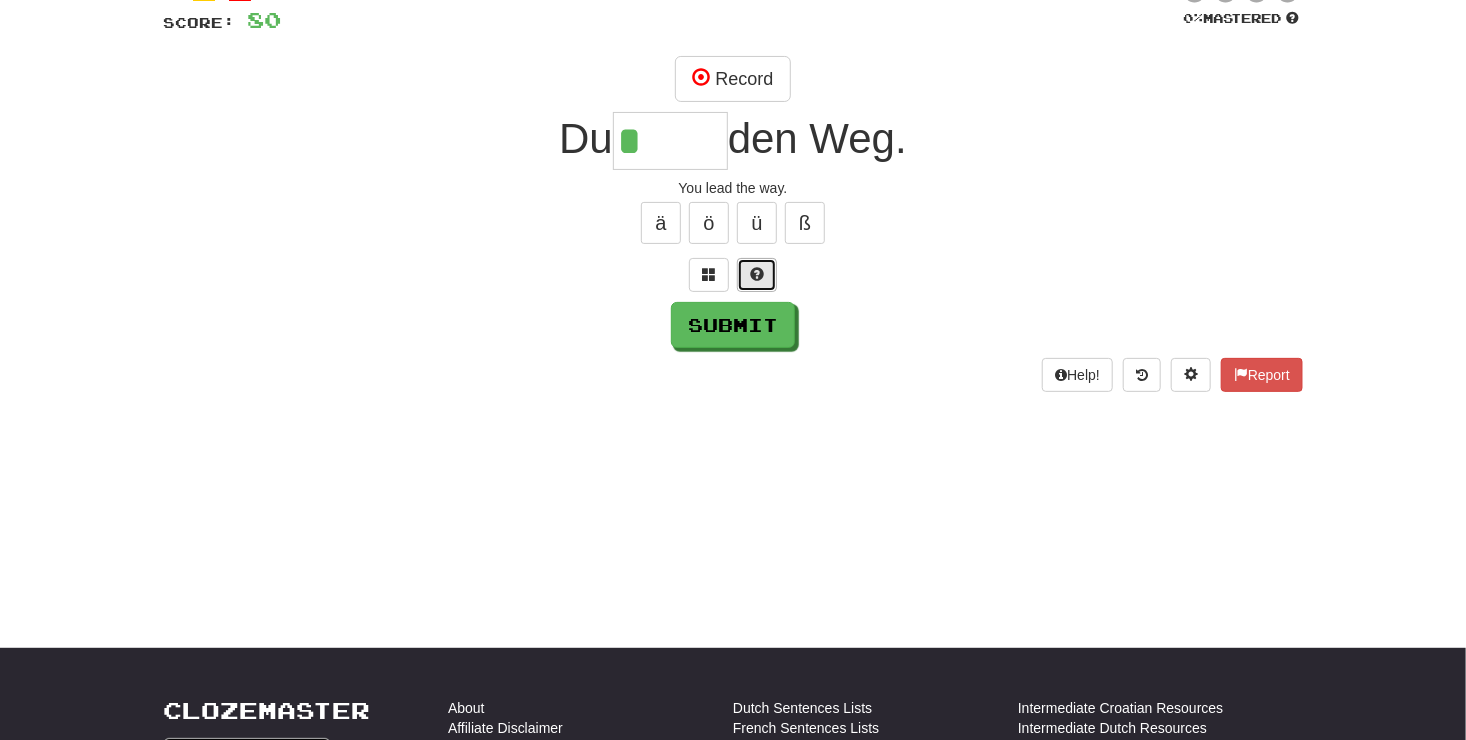 click at bounding box center [757, 274] 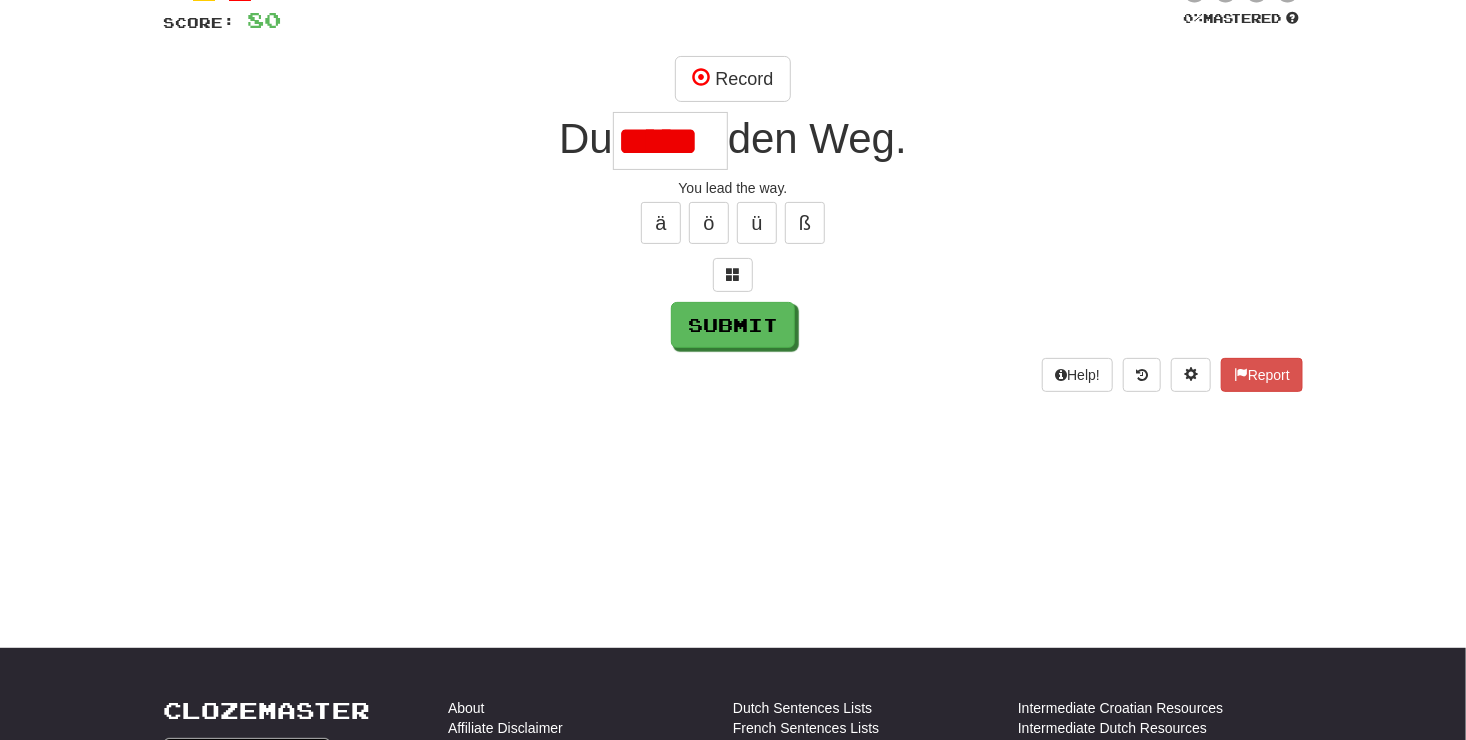 scroll, scrollTop: 0, scrollLeft: 0, axis: both 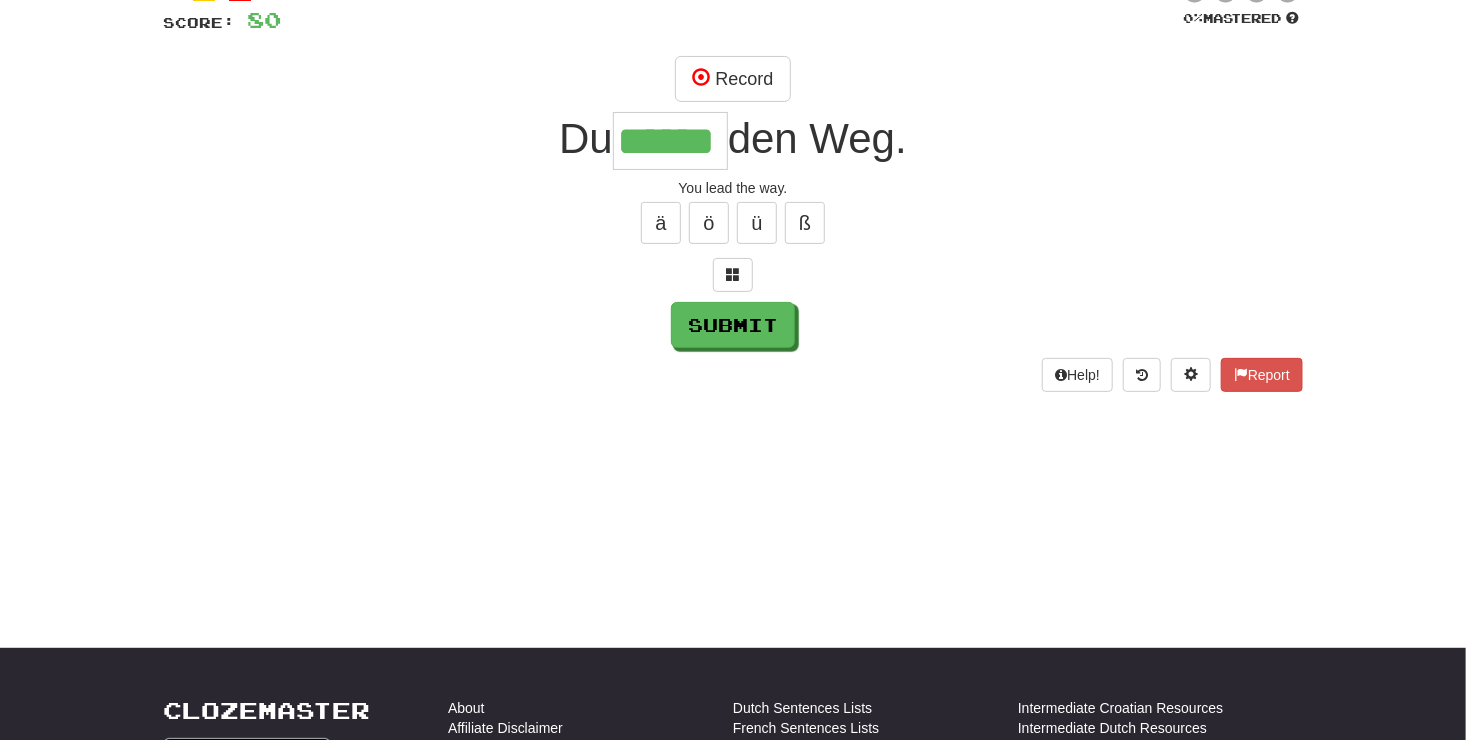 type on "******" 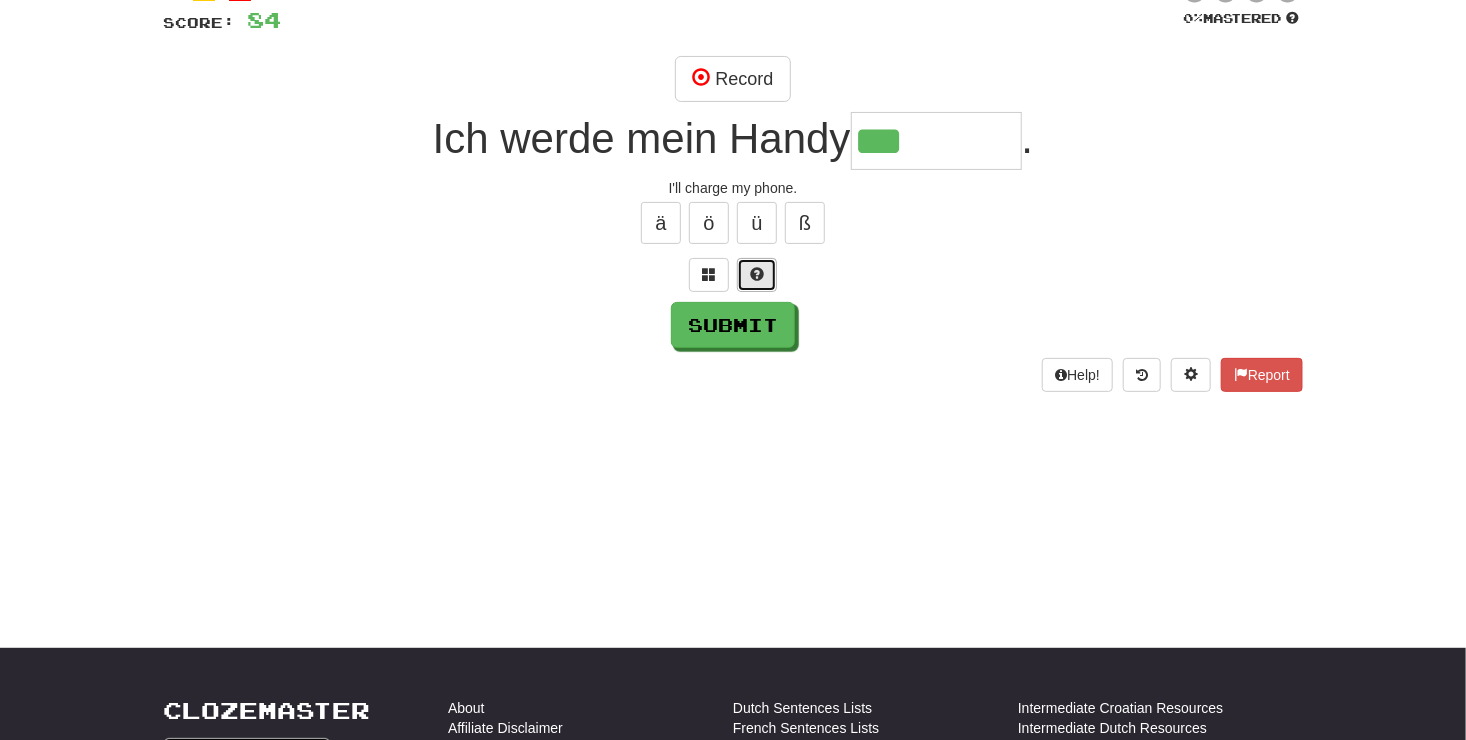 click at bounding box center (757, 274) 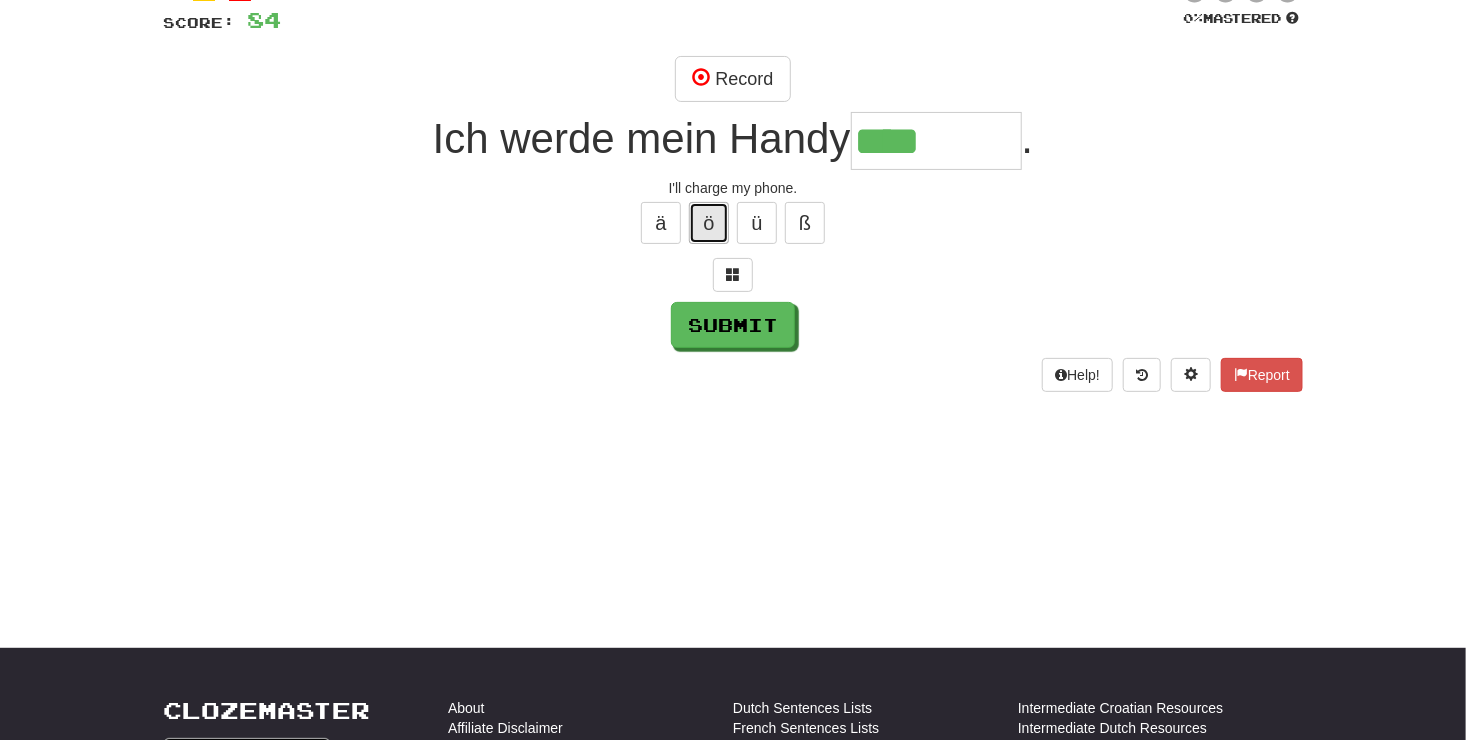 click on "ö" at bounding box center [709, 223] 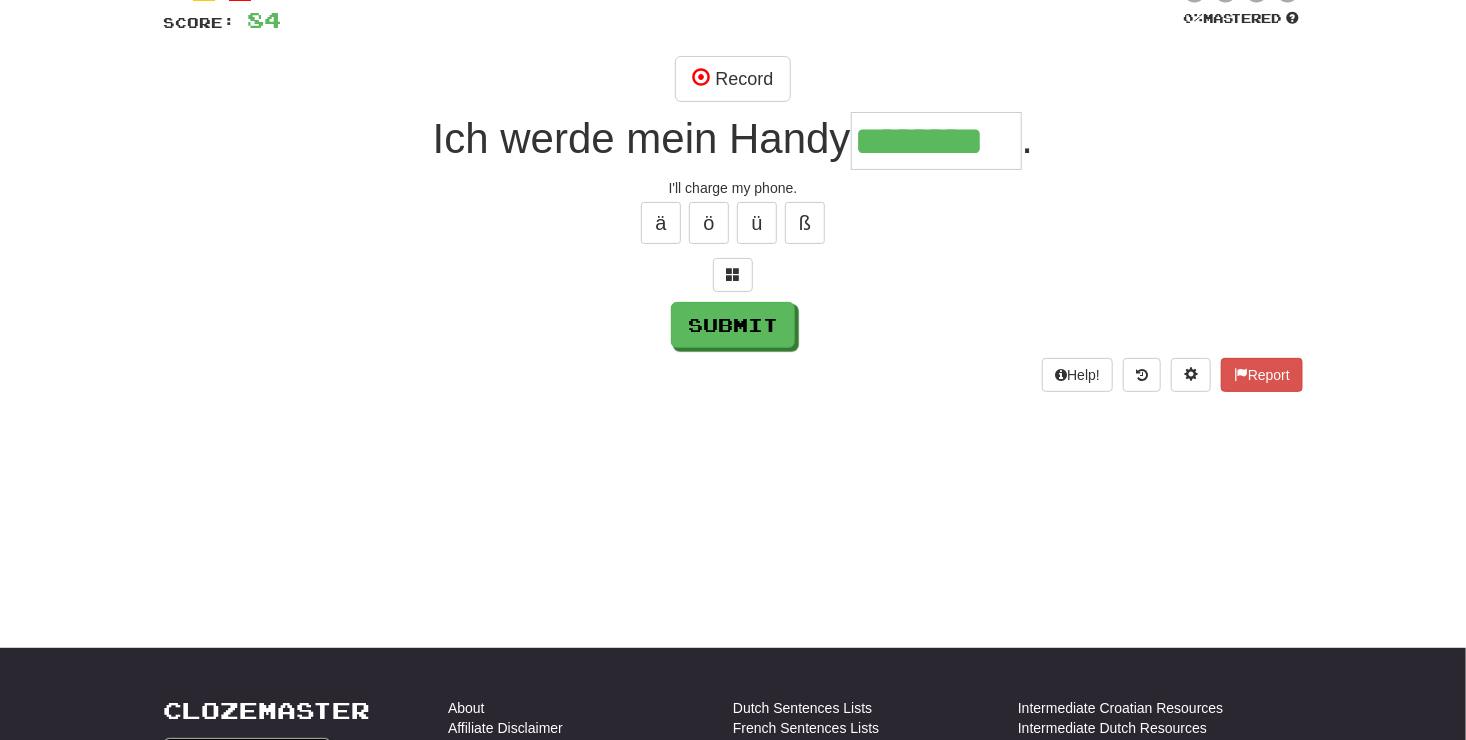 type on "********" 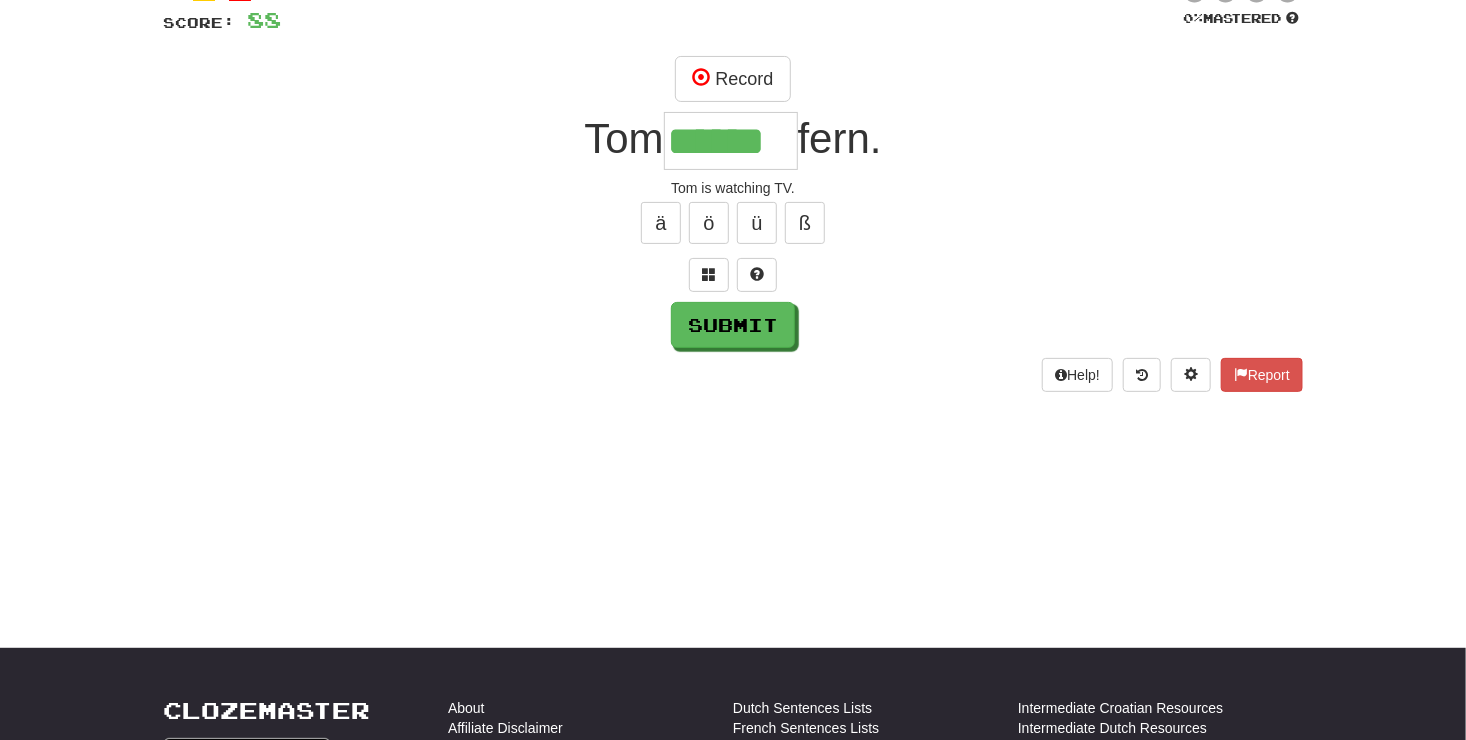 type on "******" 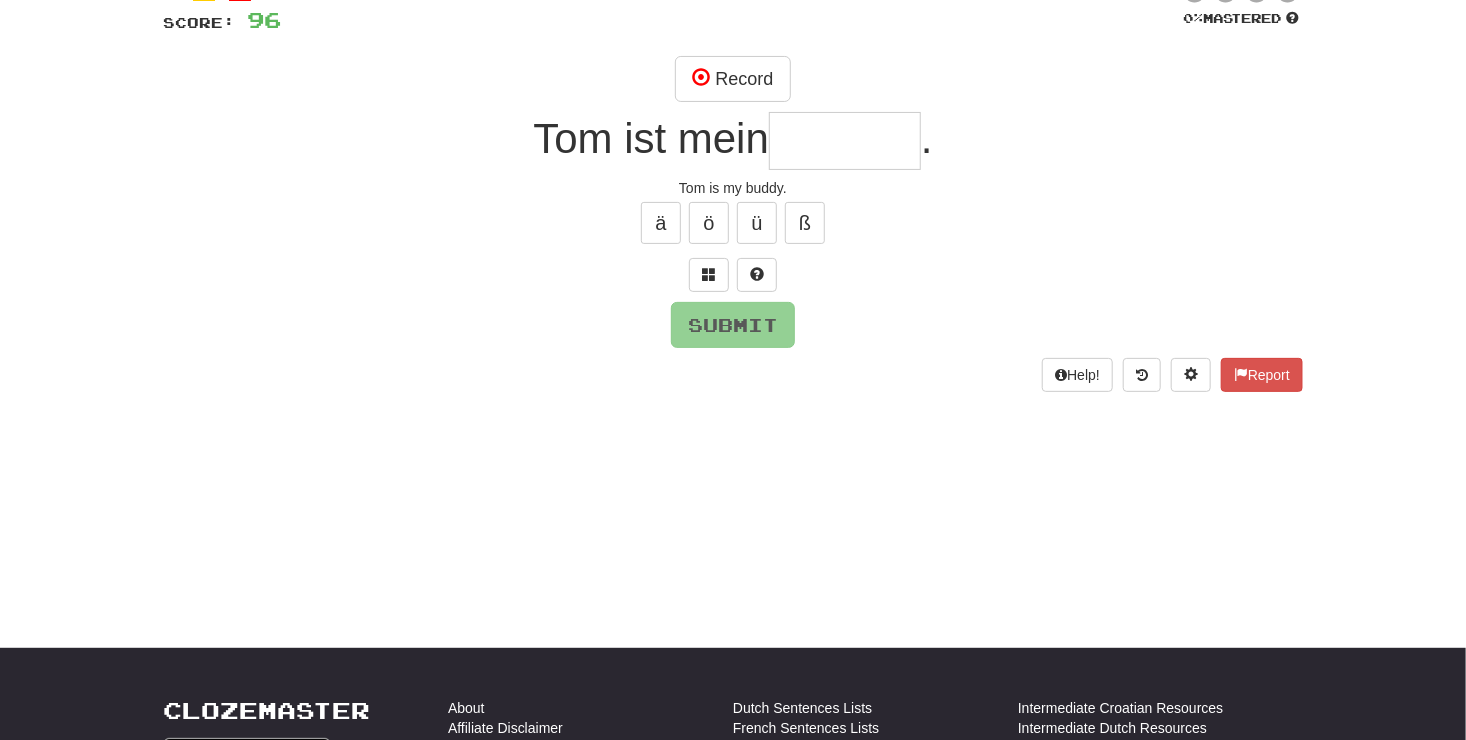 type on "*" 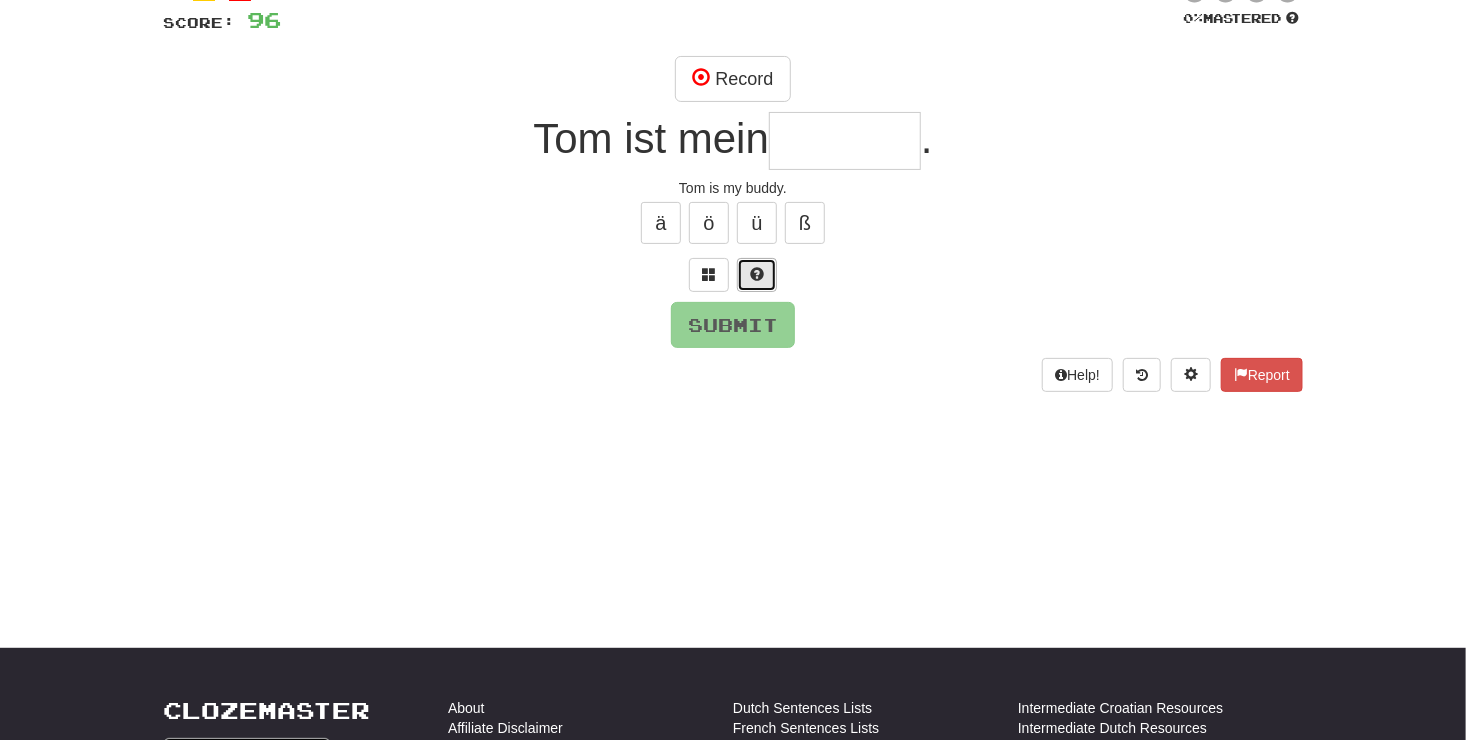 click at bounding box center (757, 275) 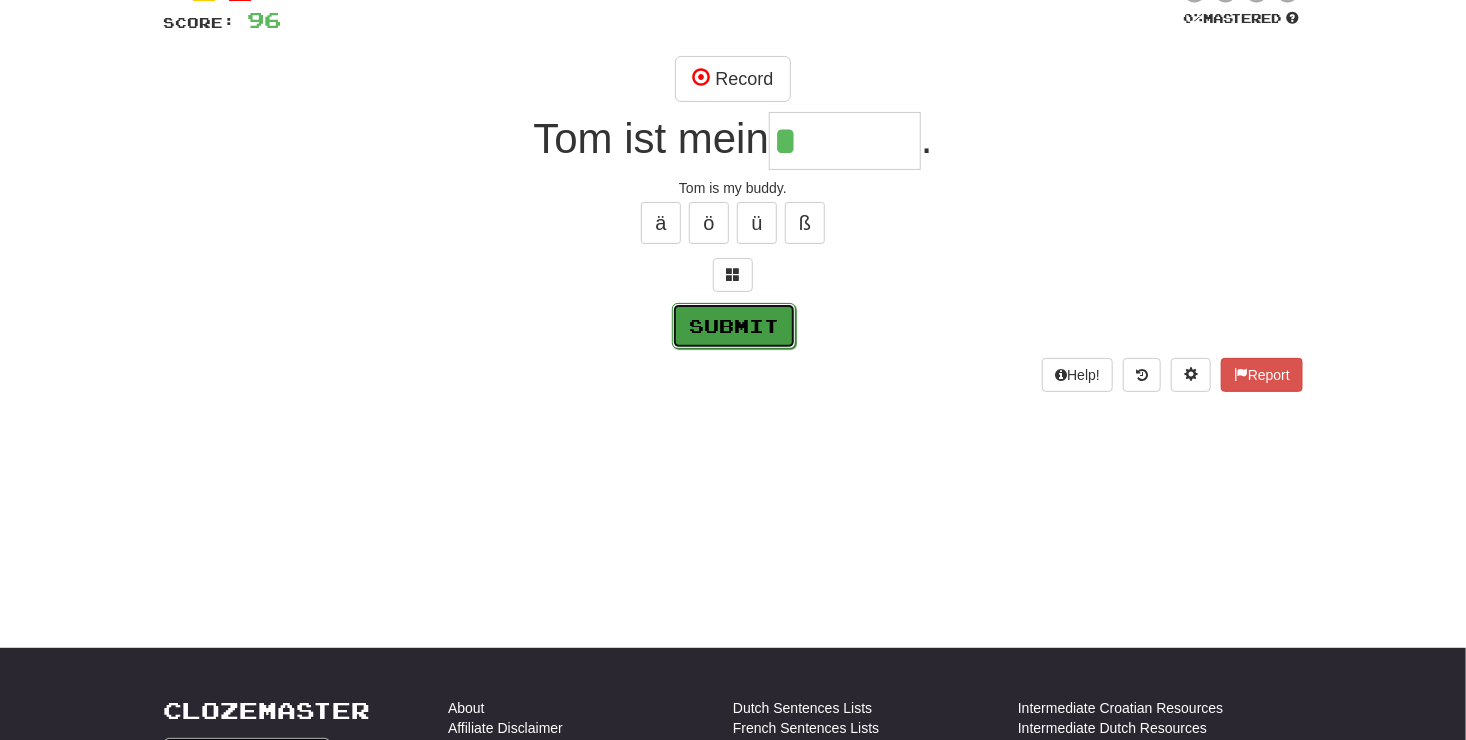 click on "Submit" at bounding box center (734, 326) 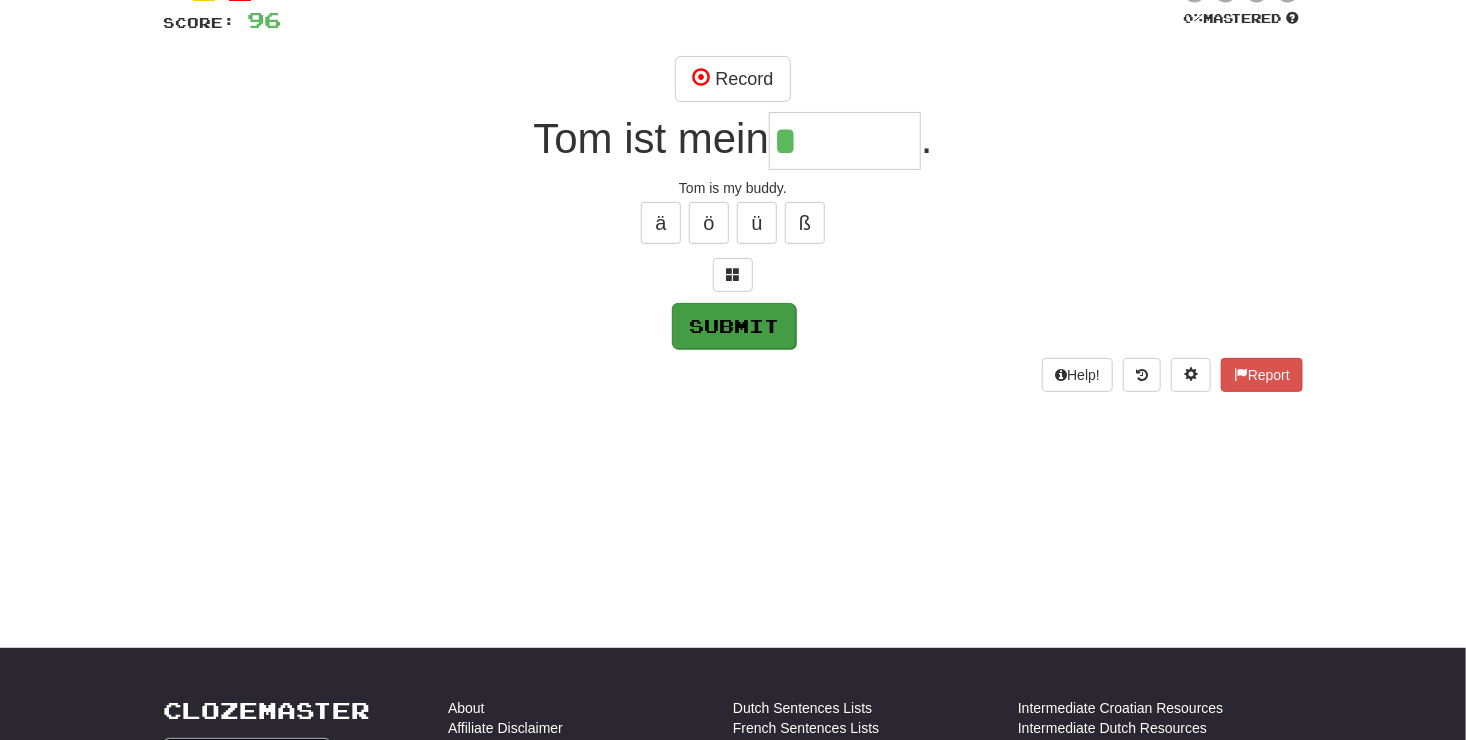 type on "******" 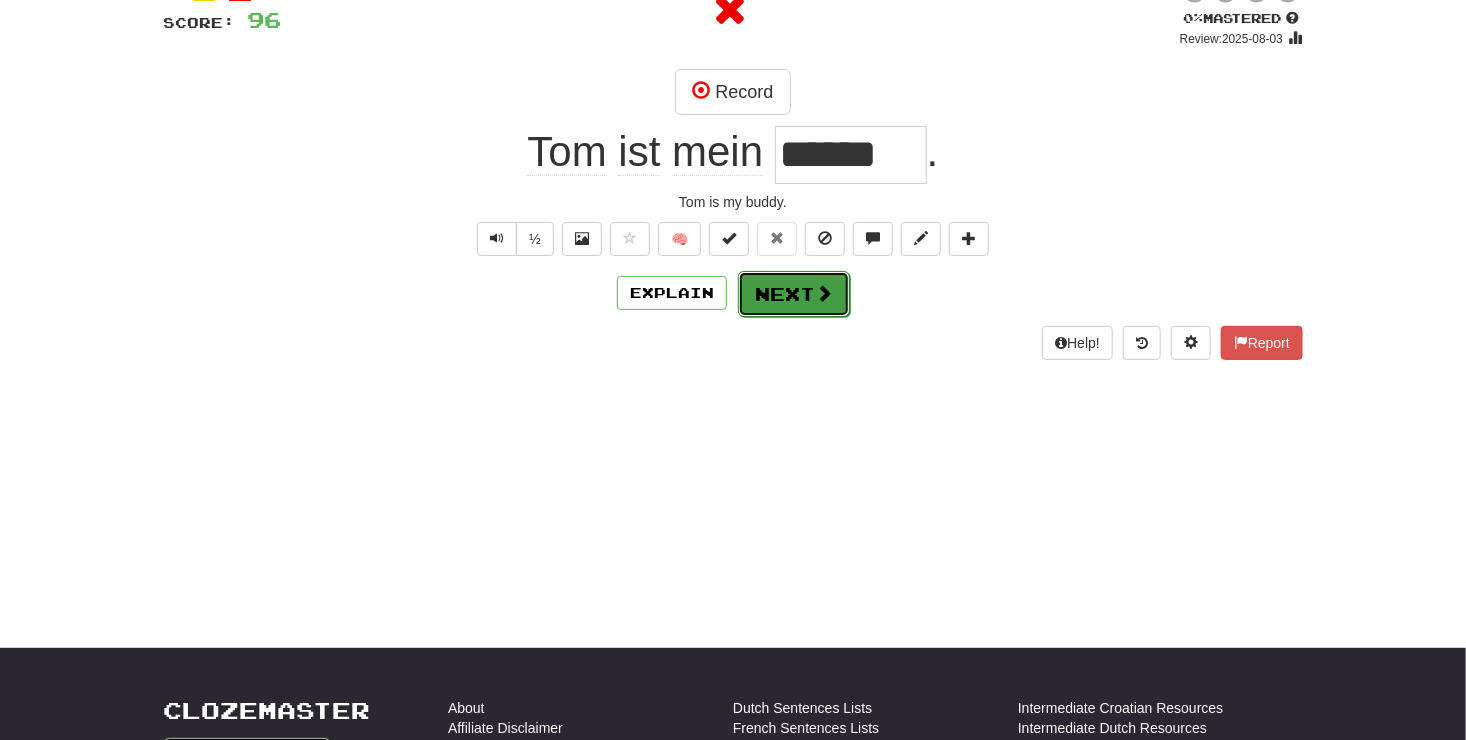 click on "Next" at bounding box center (794, 294) 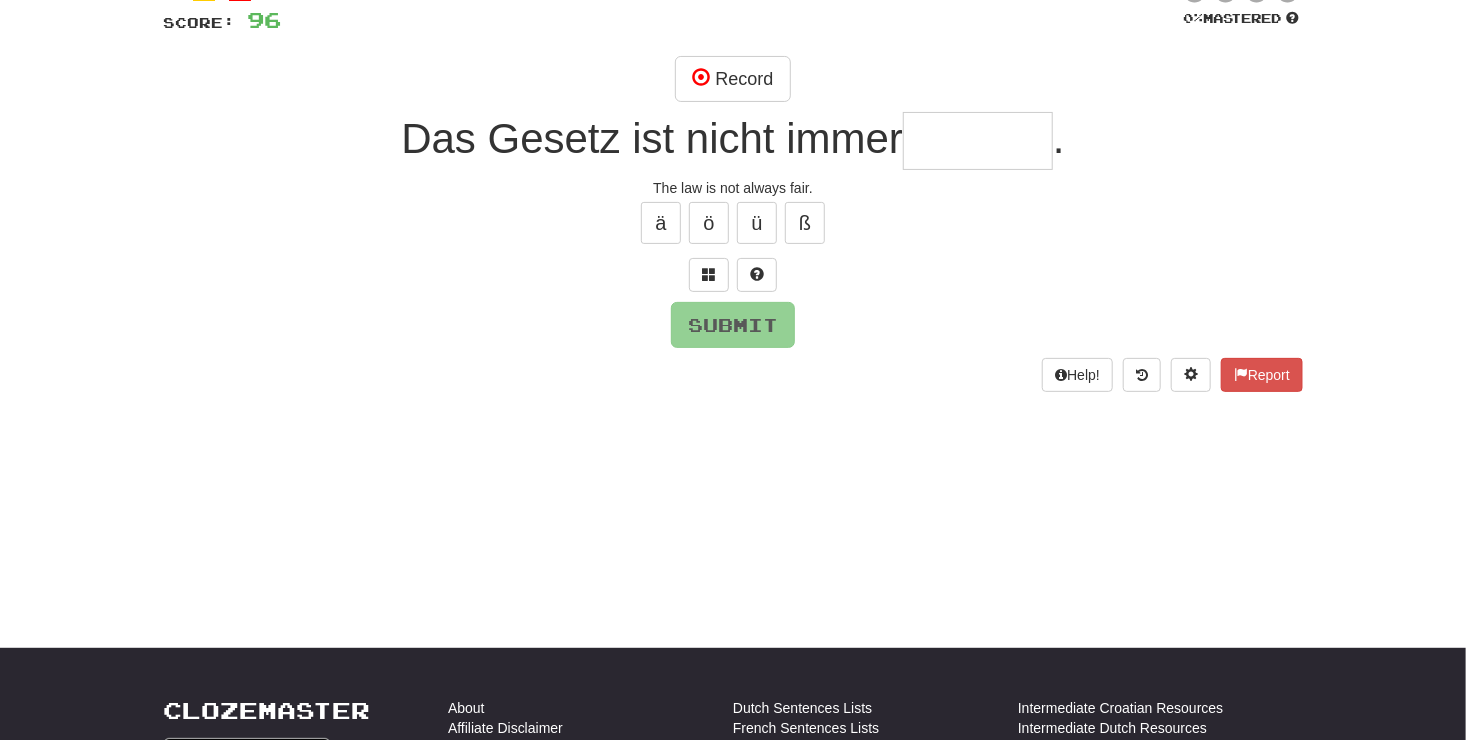 type on "*" 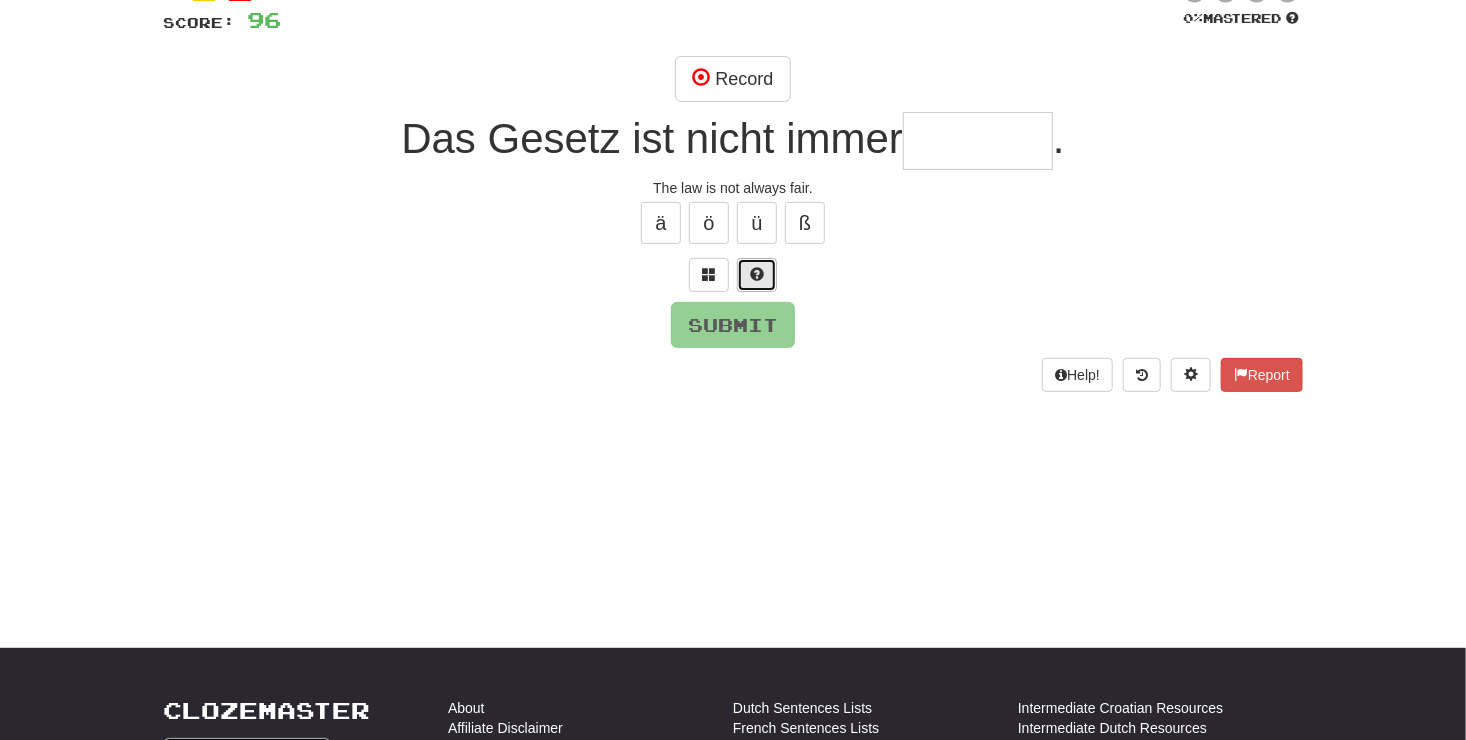 click at bounding box center [757, 274] 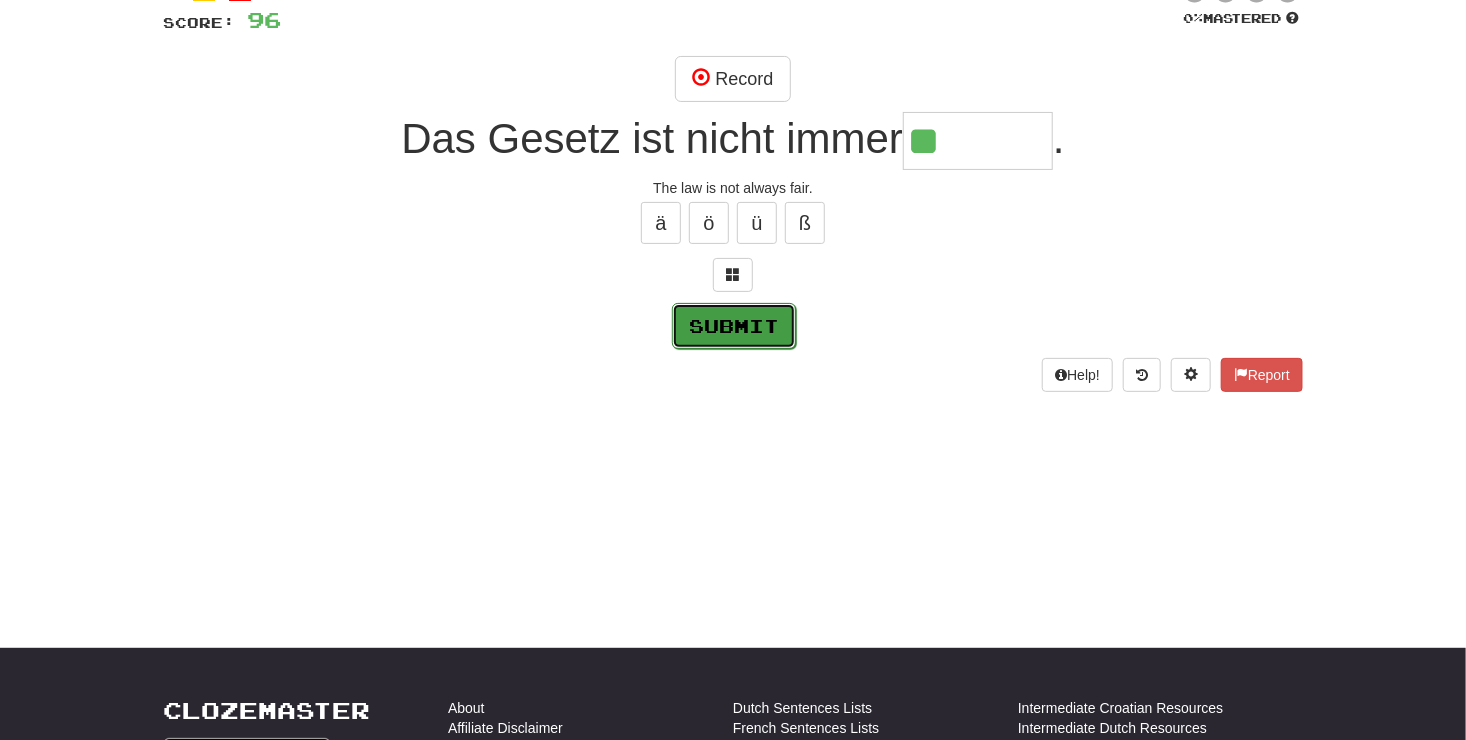 click on "Submit" at bounding box center [734, 326] 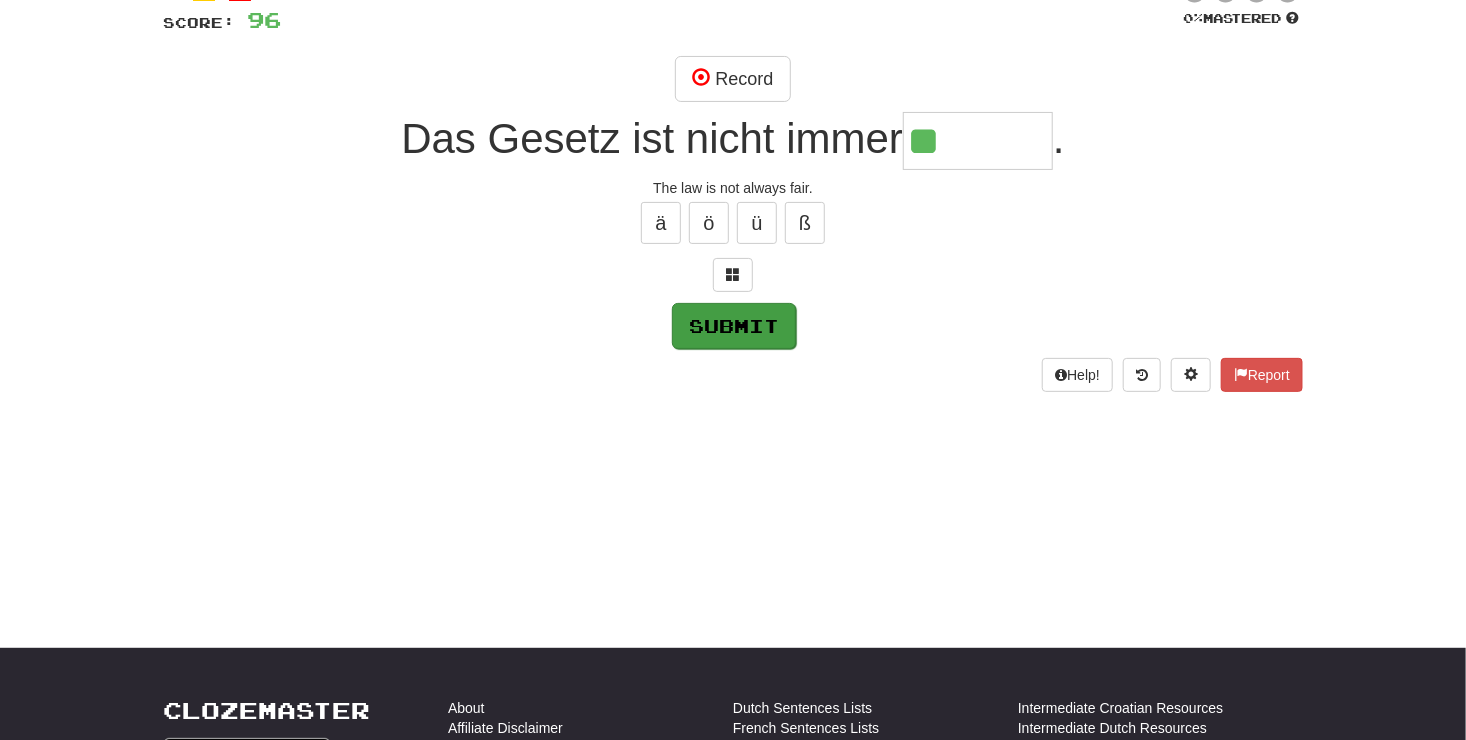 type on "*******" 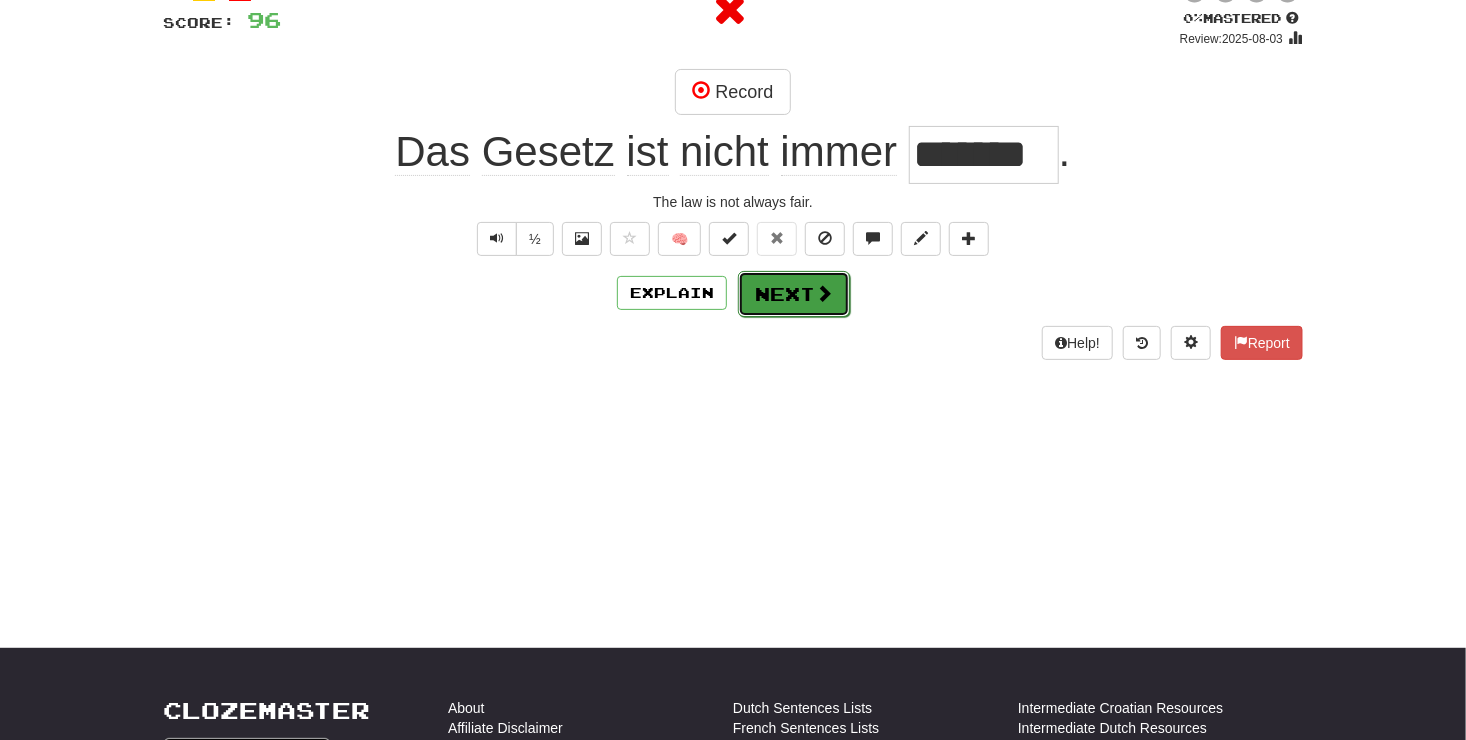 click on "Next" at bounding box center (794, 294) 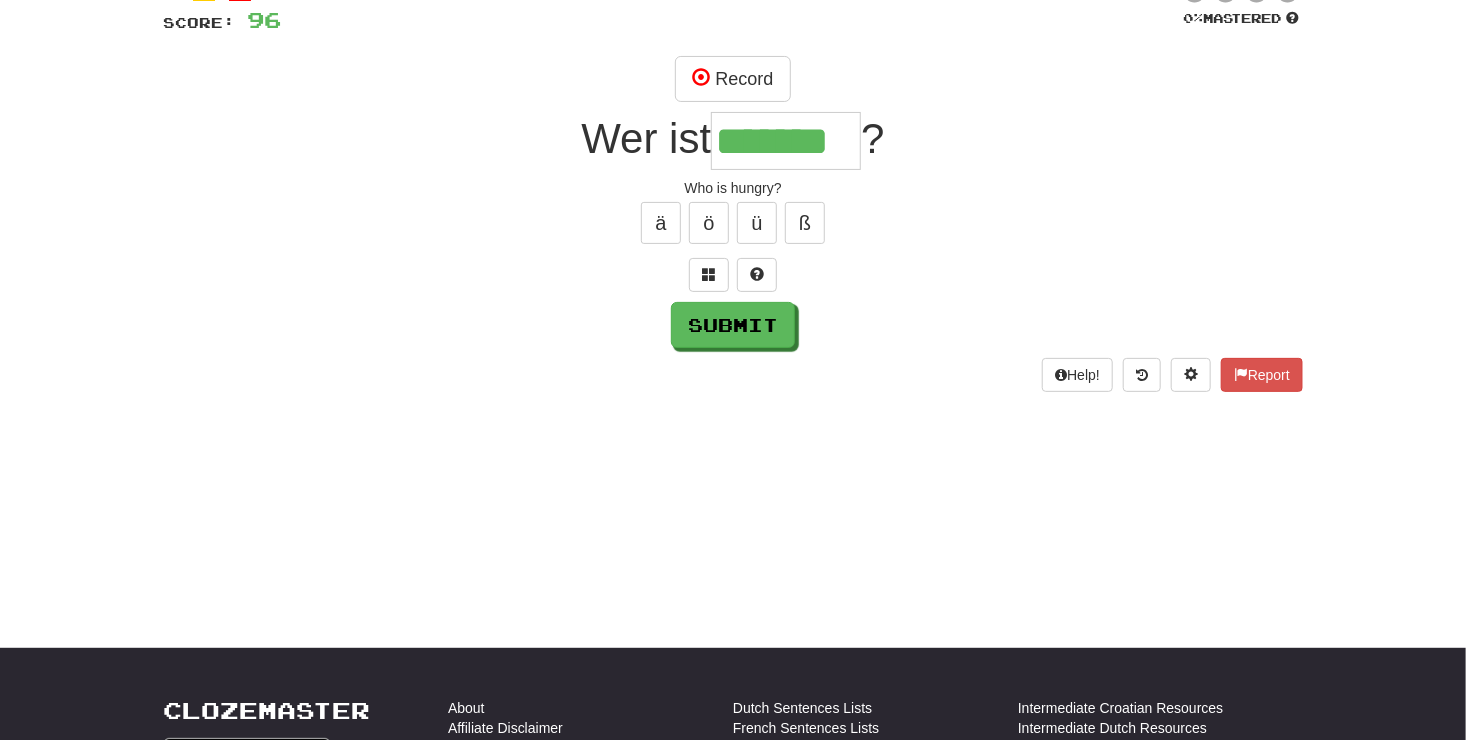 type on "*******" 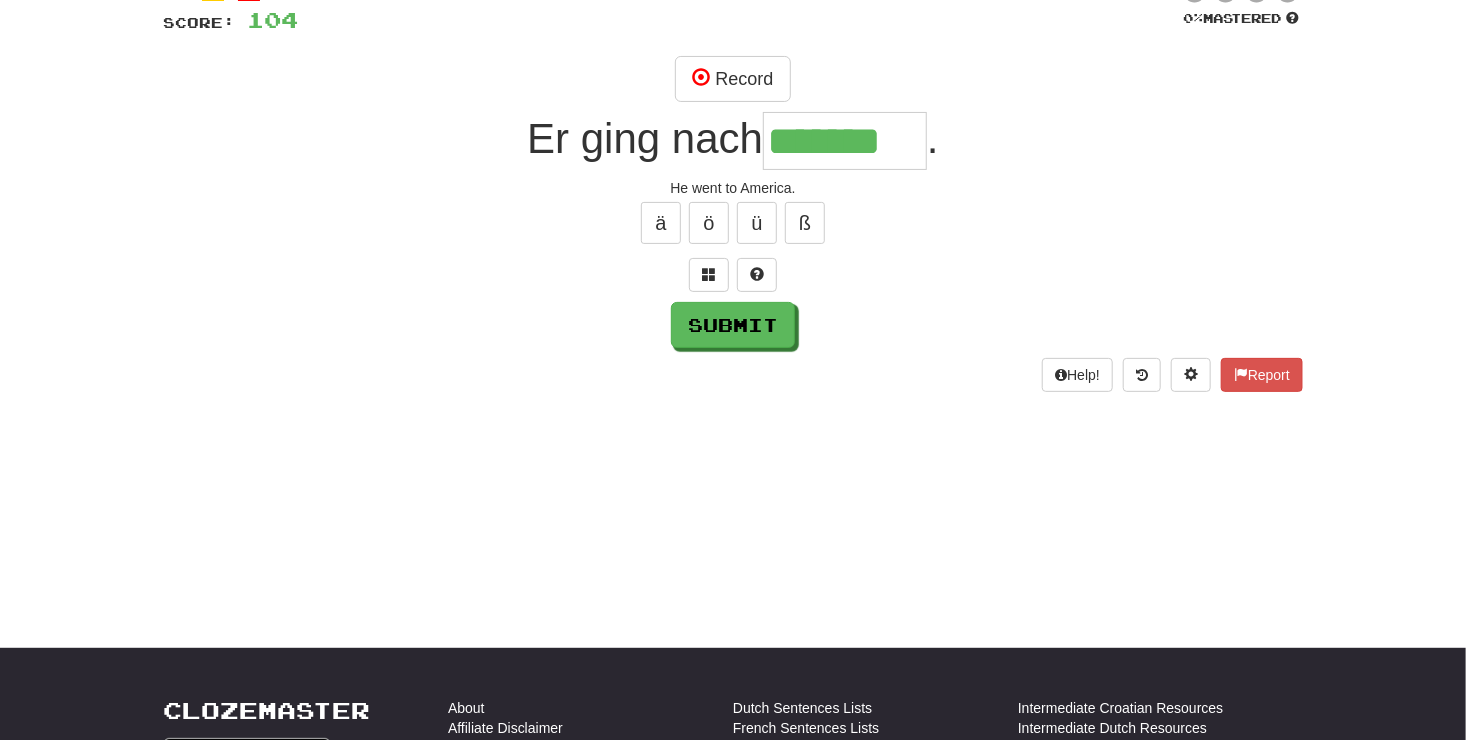 type on "*******" 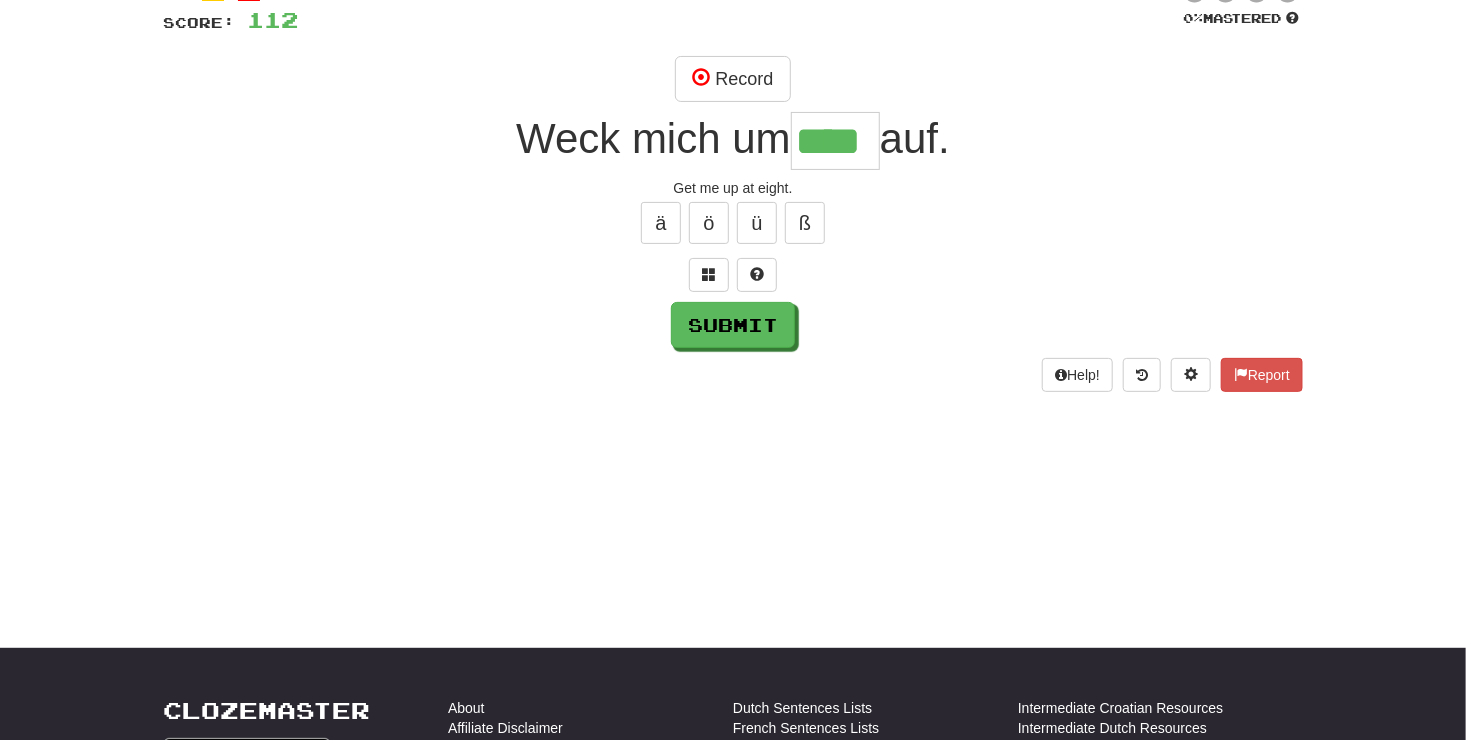 type on "****" 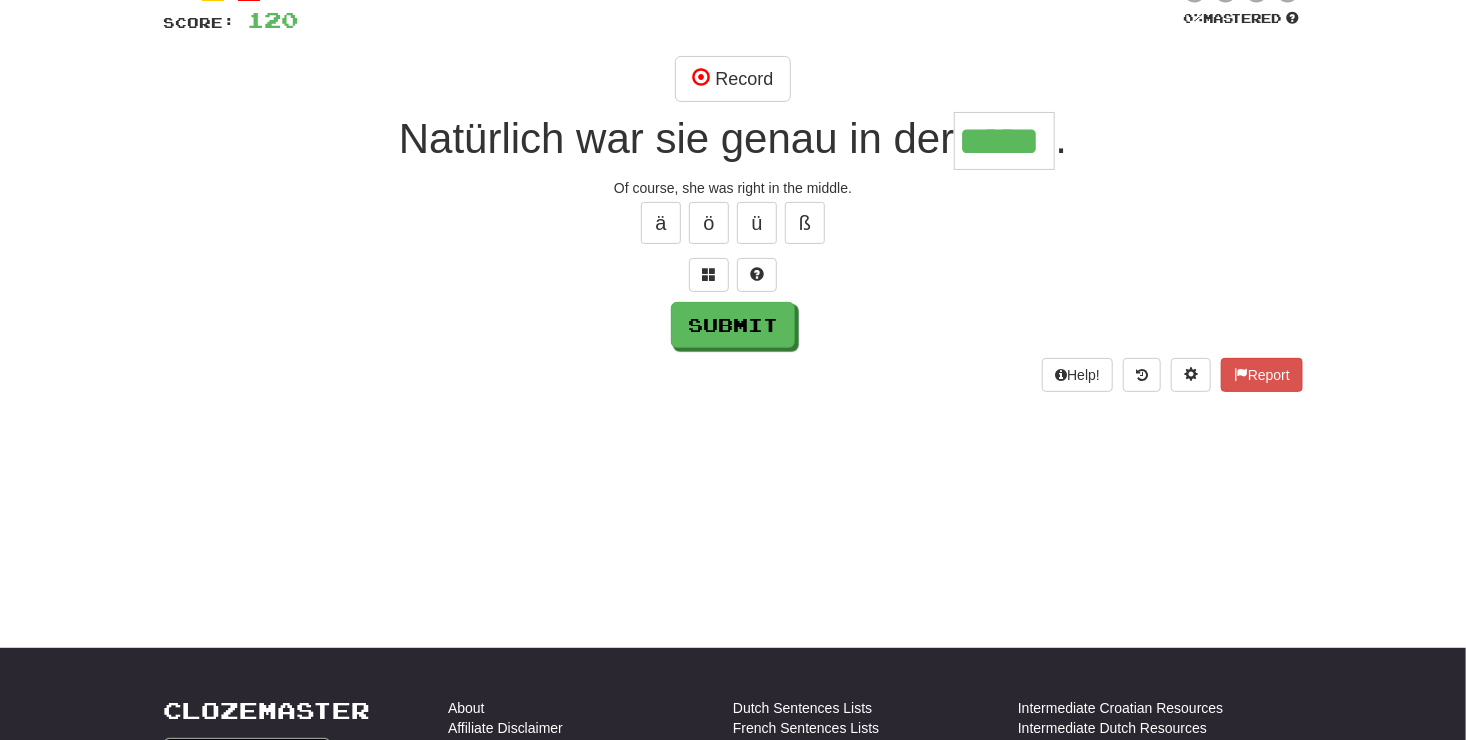 type on "*****" 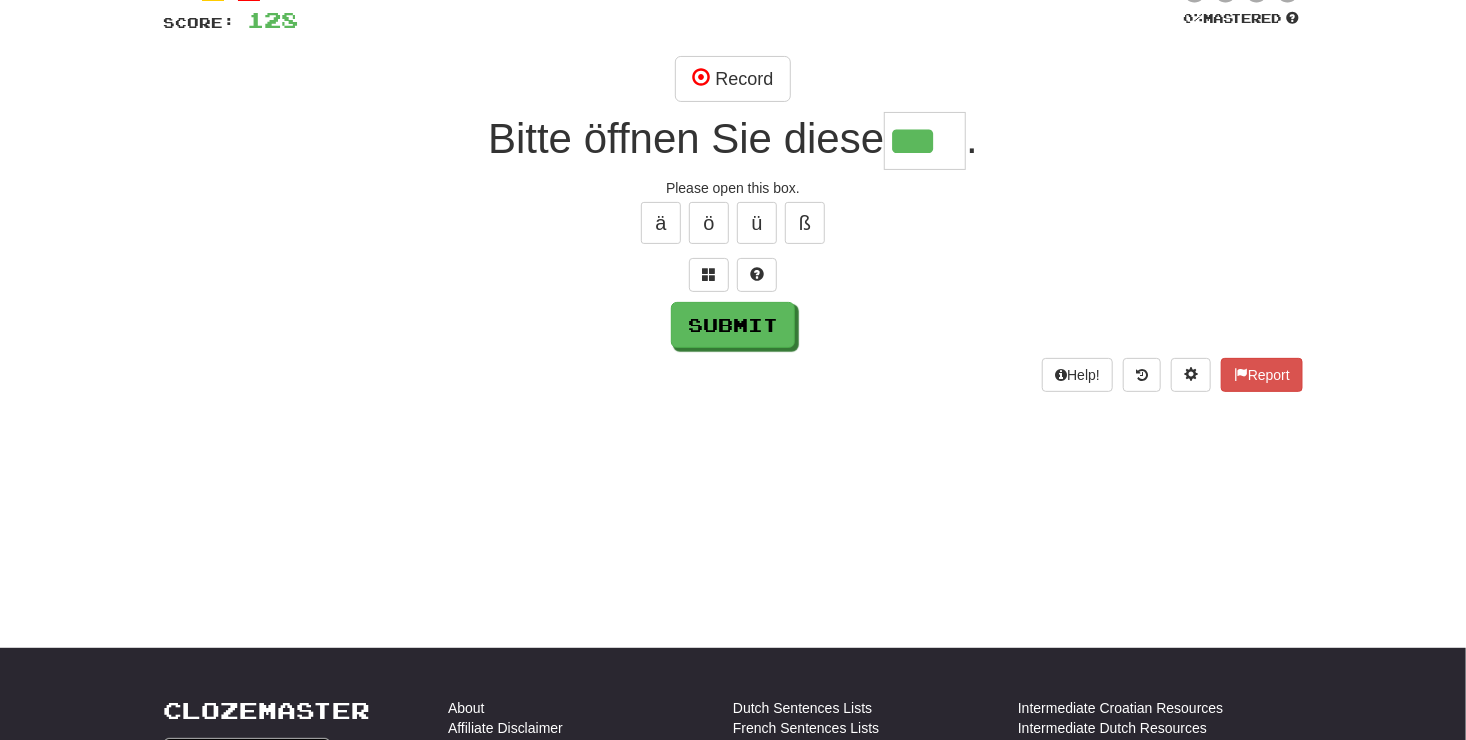 type on "***" 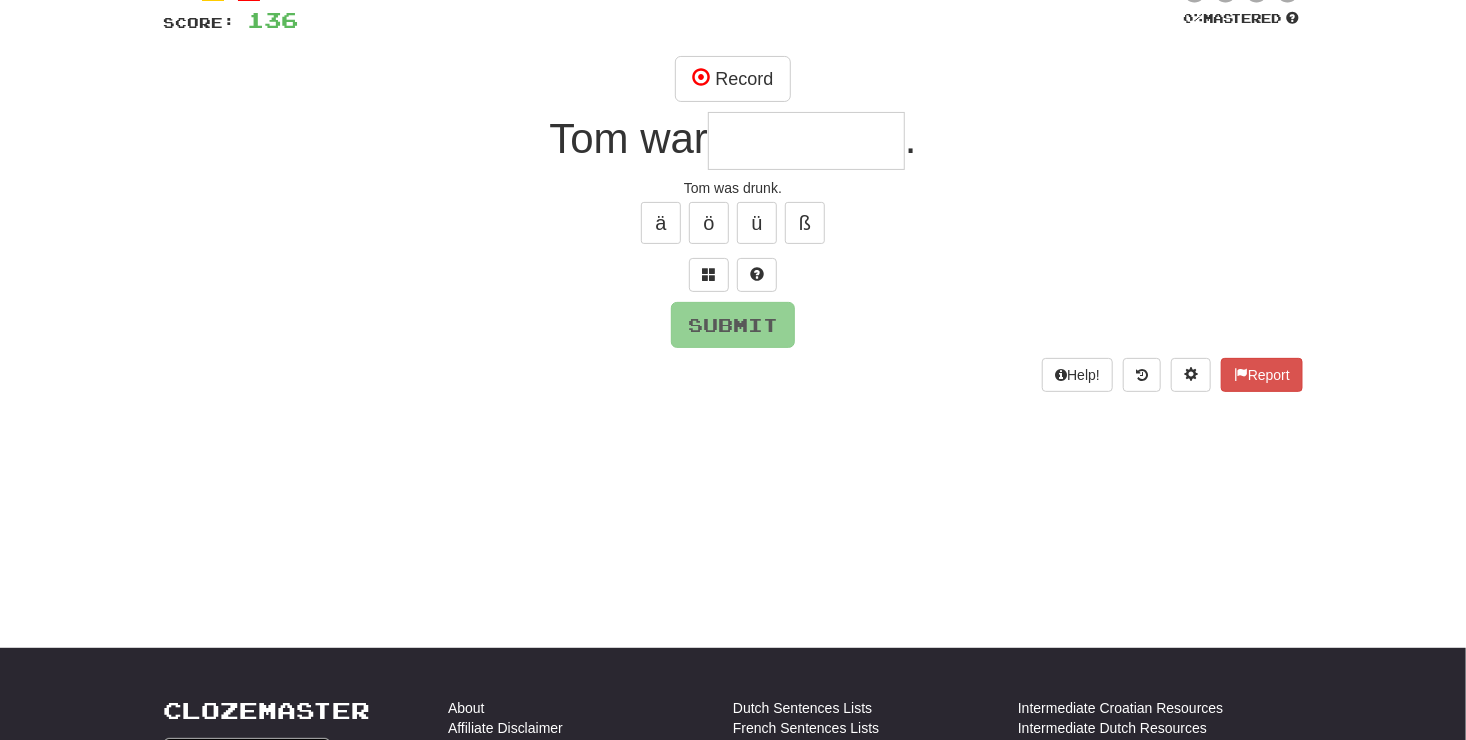 type on "*" 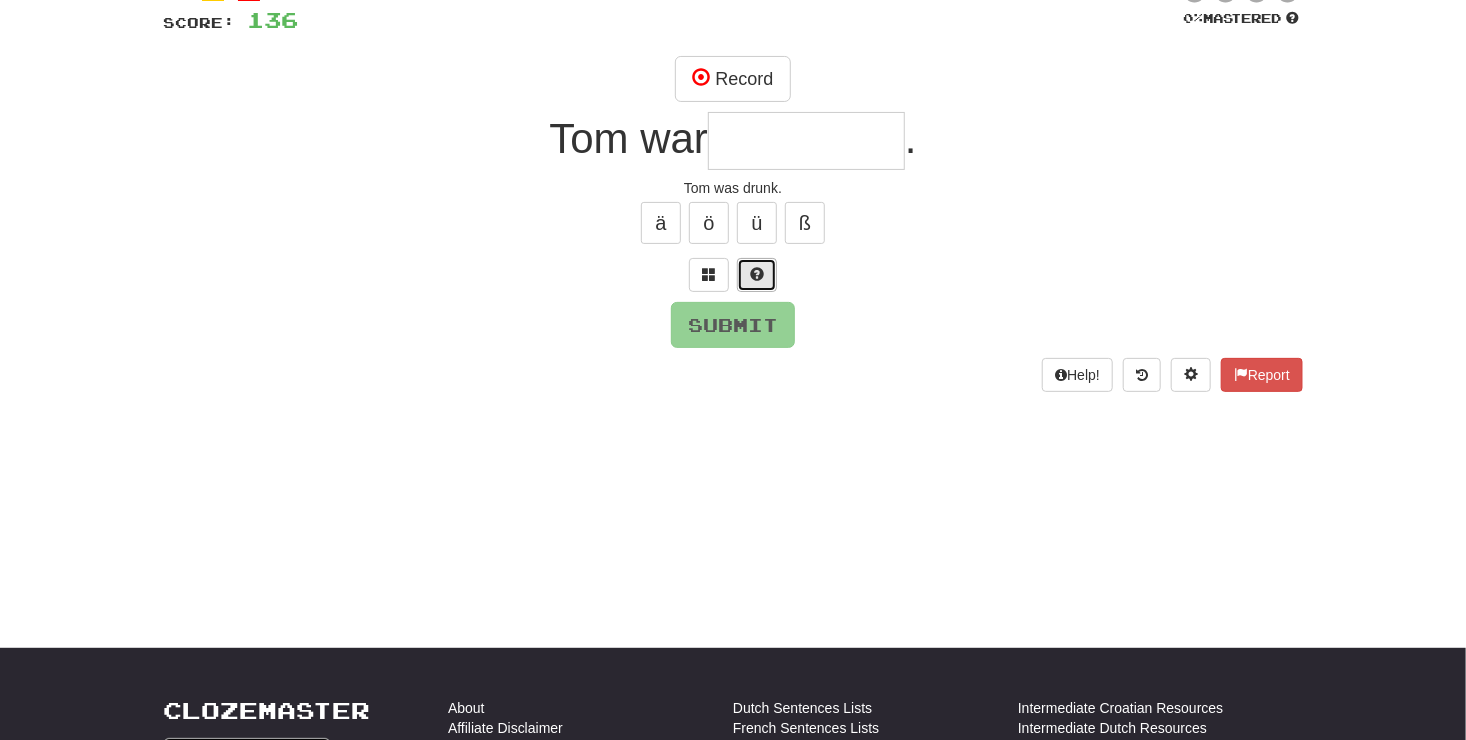 click at bounding box center (757, 274) 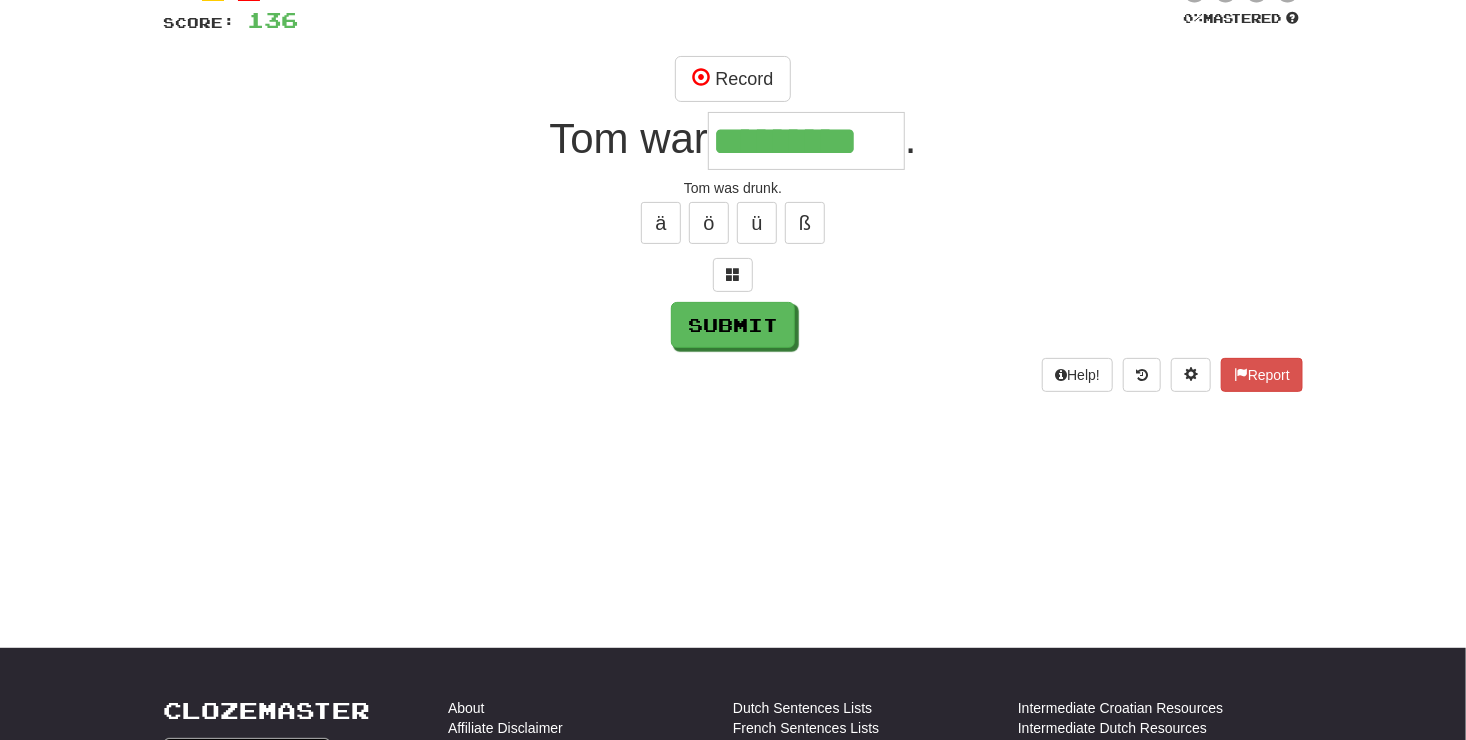 type on "*********" 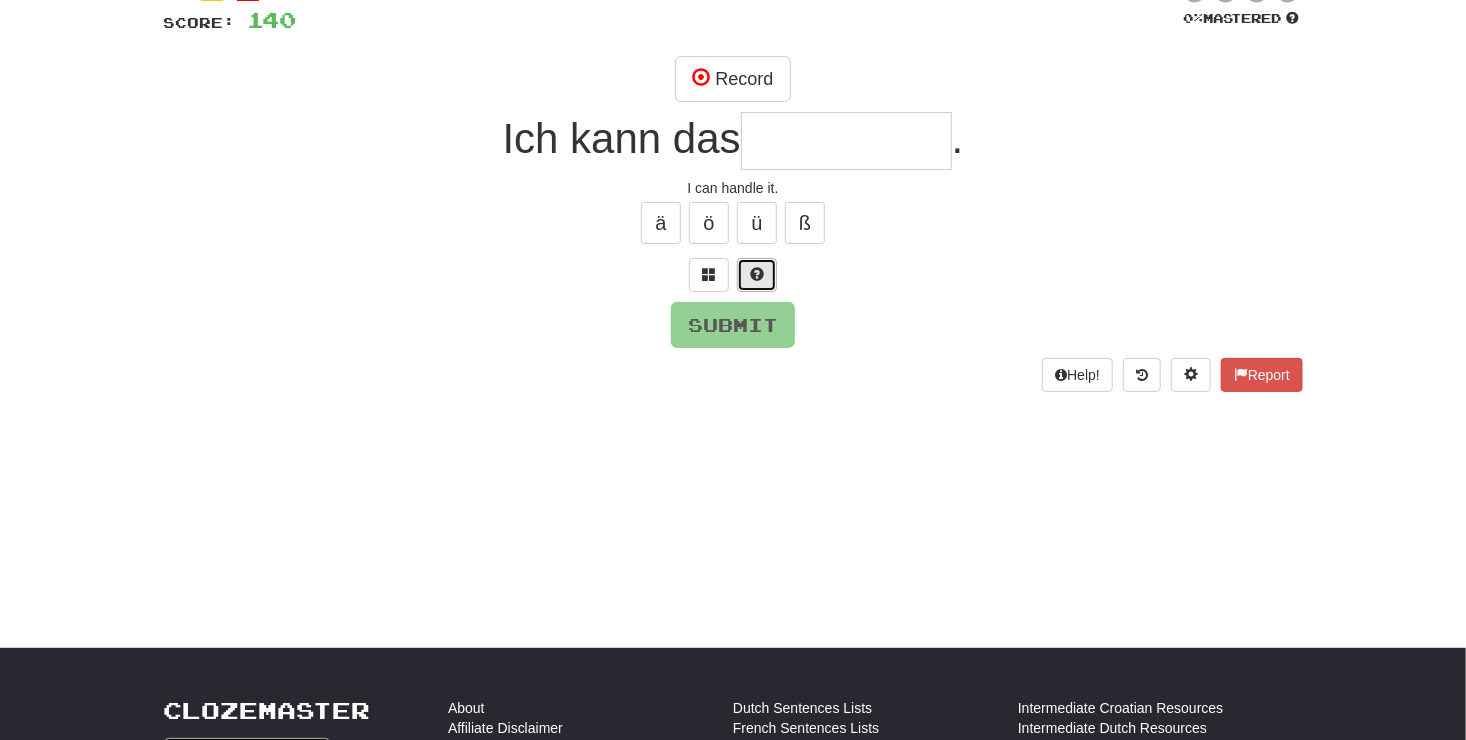 click at bounding box center [757, 274] 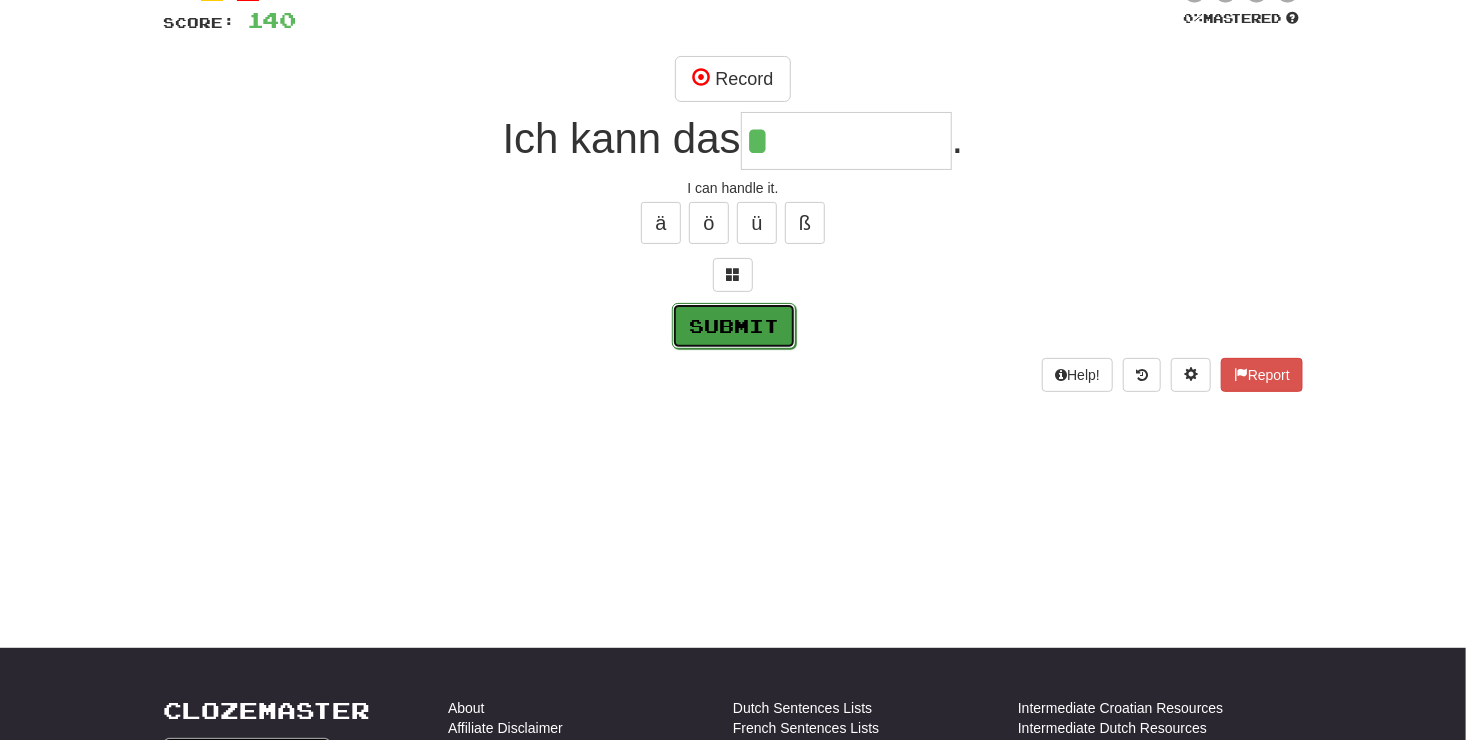 click on "Submit" at bounding box center [734, 326] 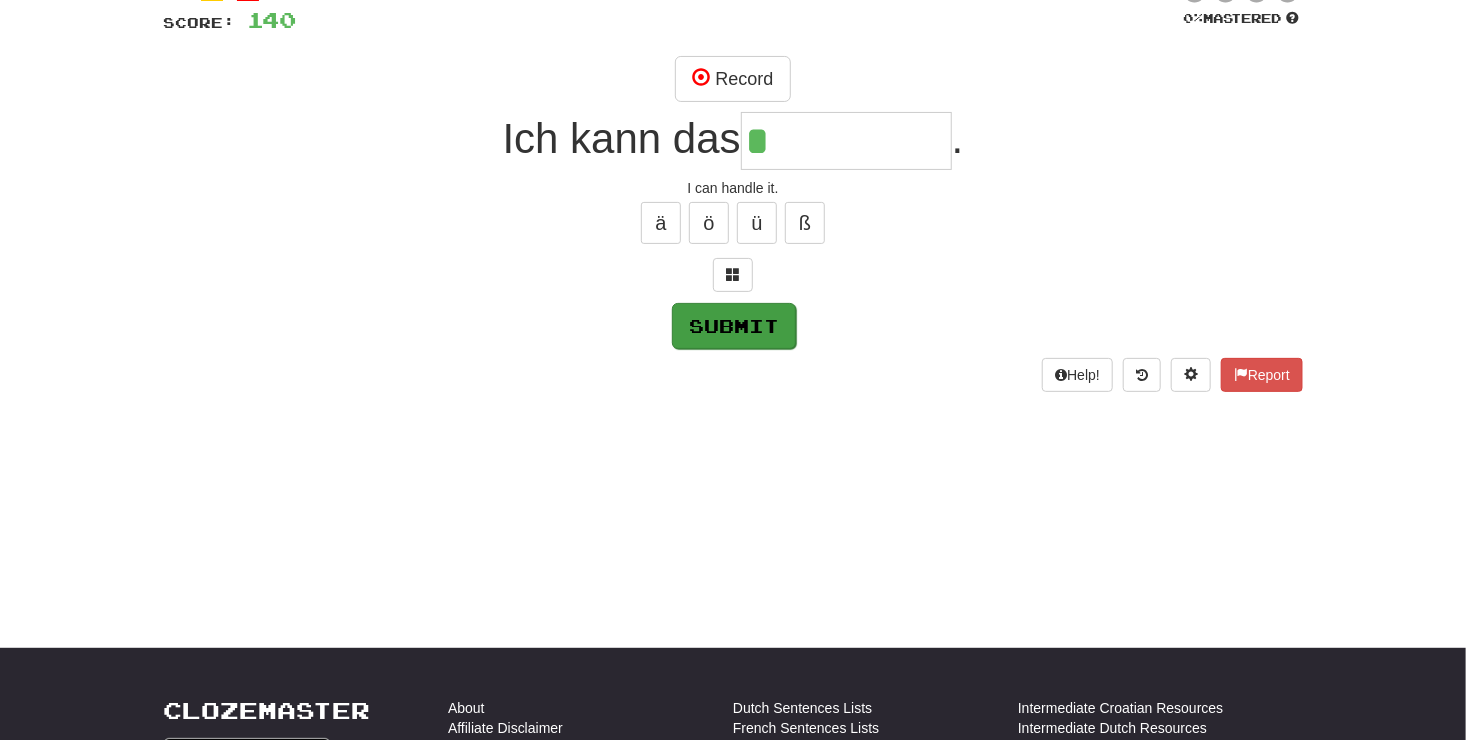 type on "**********" 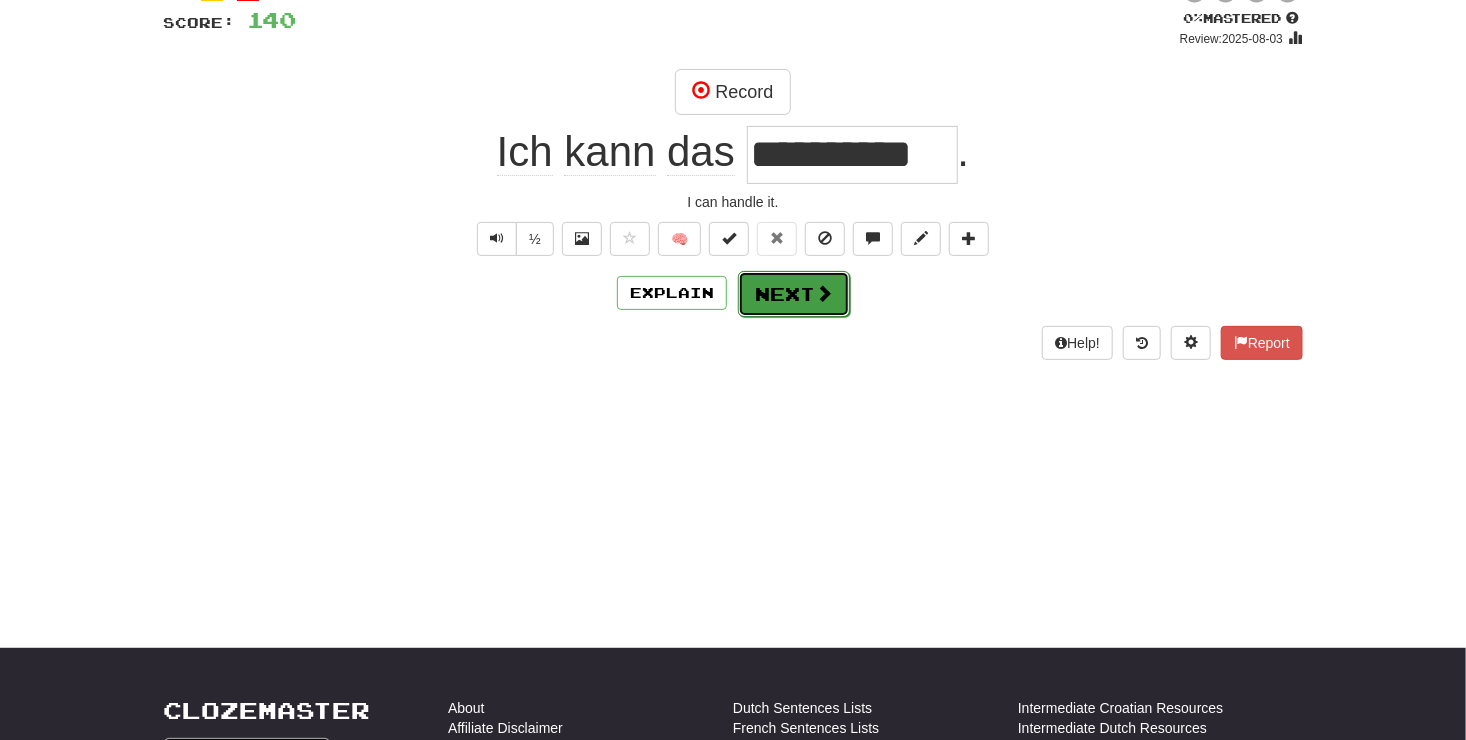 click on "Next" at bounding box center [794, 294] 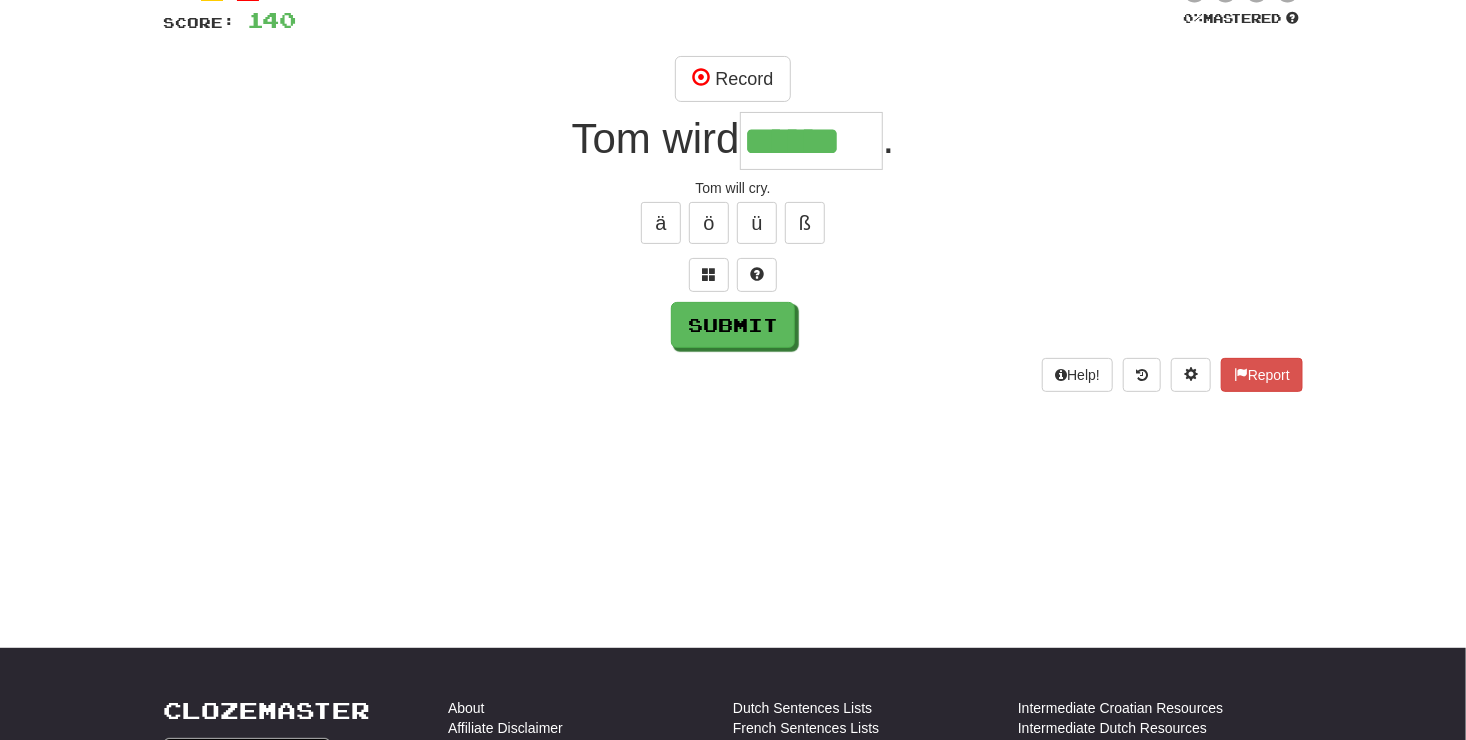 type on "******" 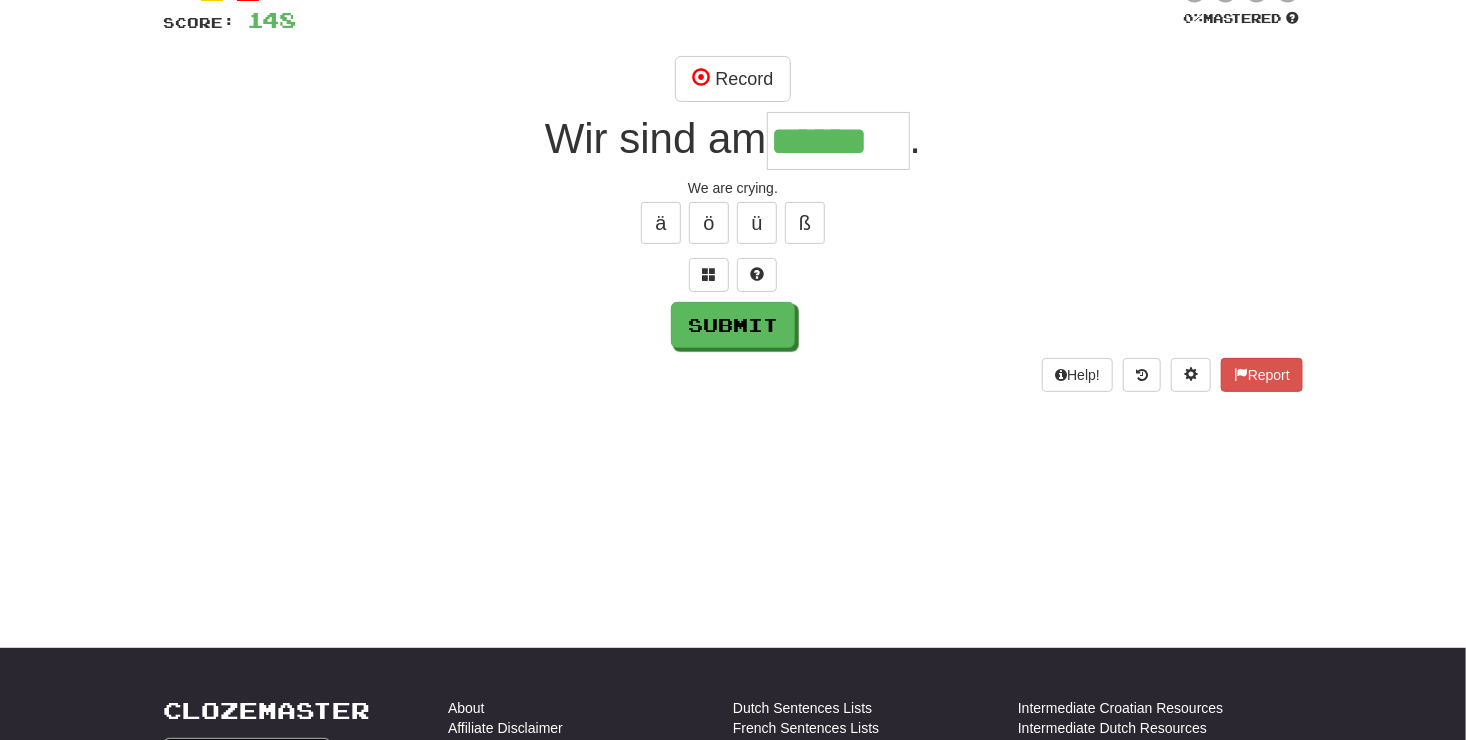 type on "******" 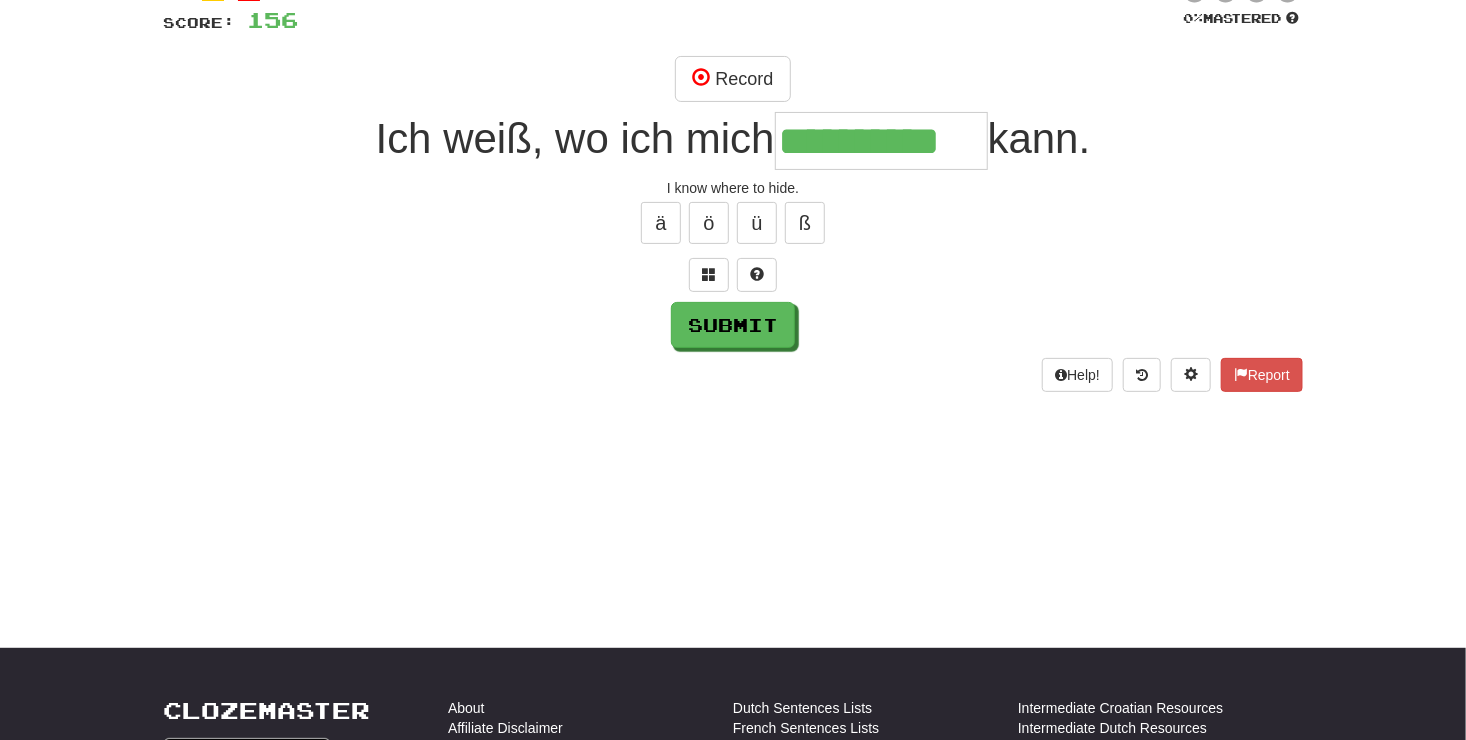type on "**********" 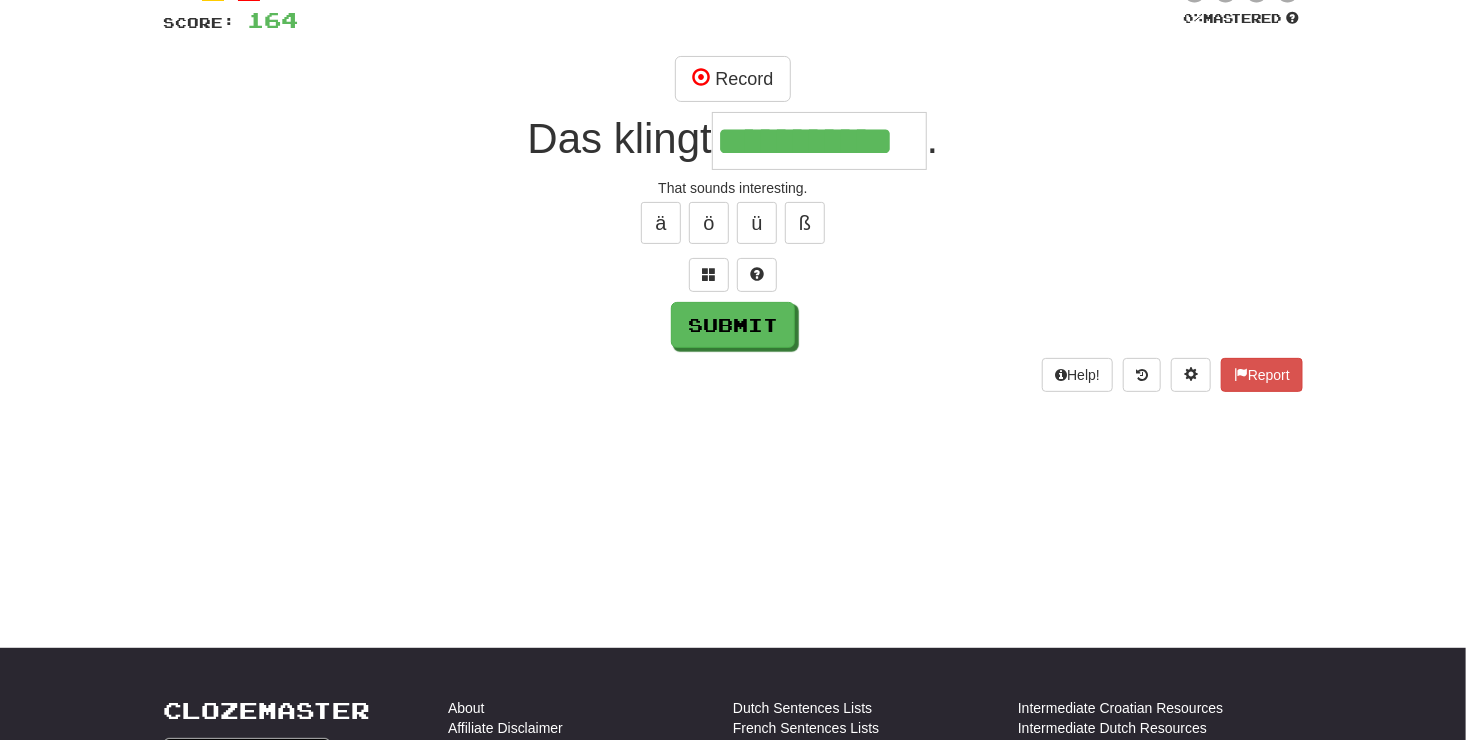 type on "**********" 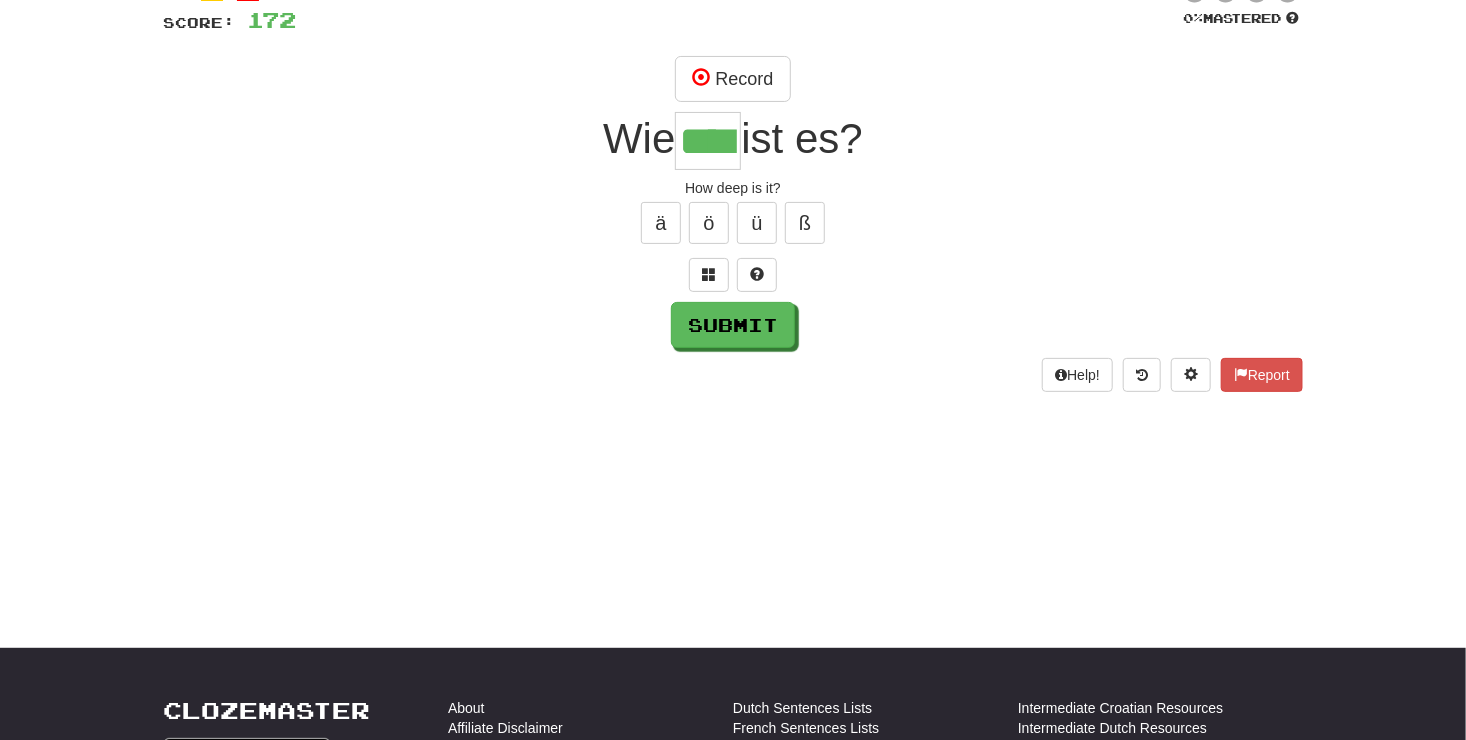 type on "****" 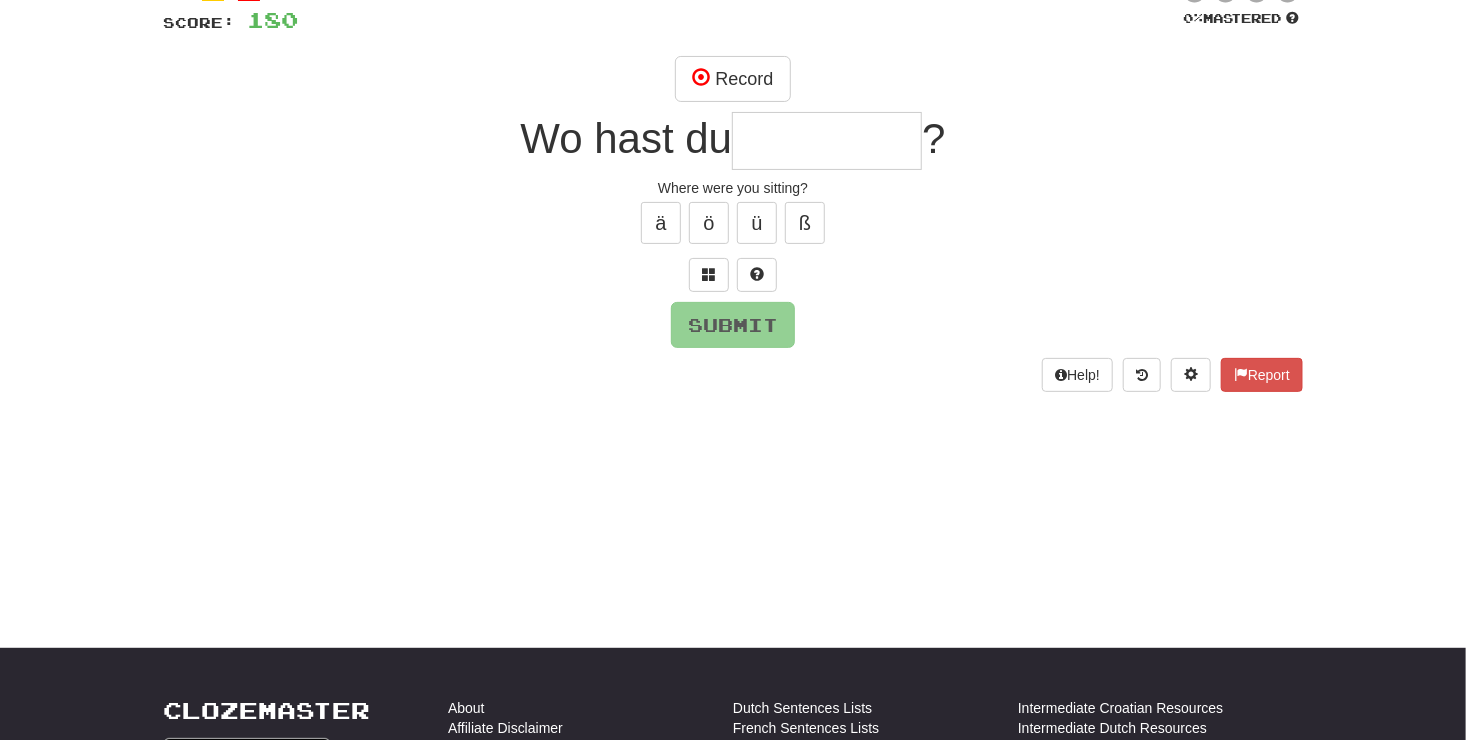 type on "*" 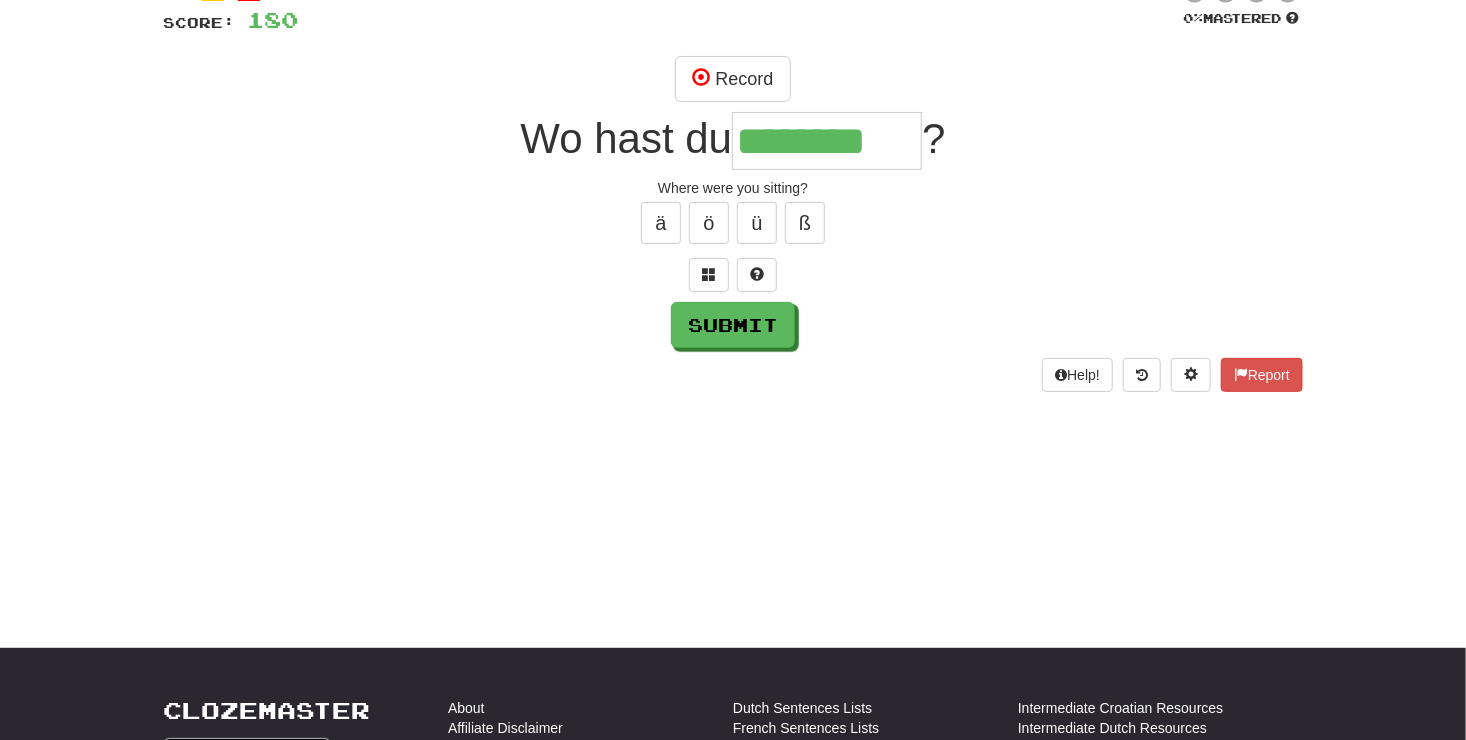 type on "********" 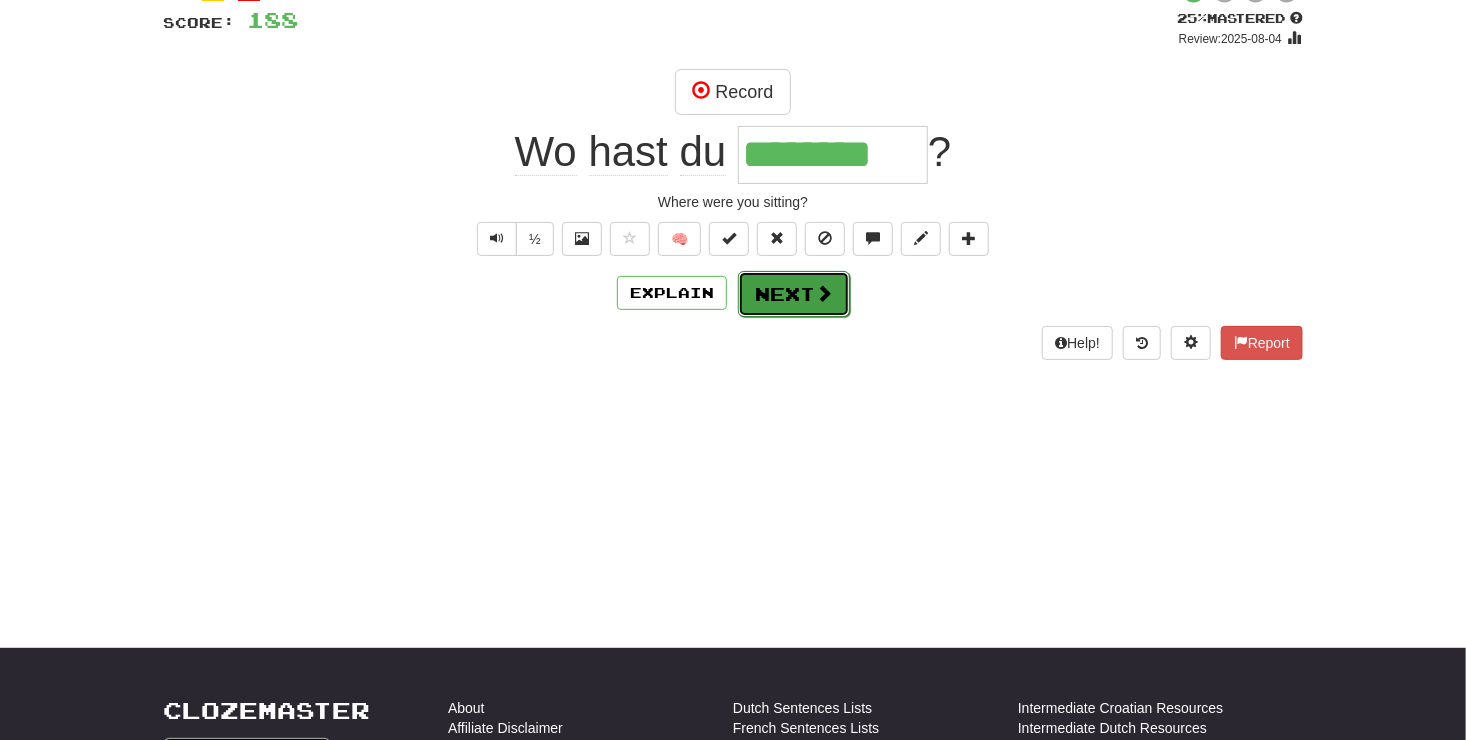 click on "Next" at bounding box center (794, 294) 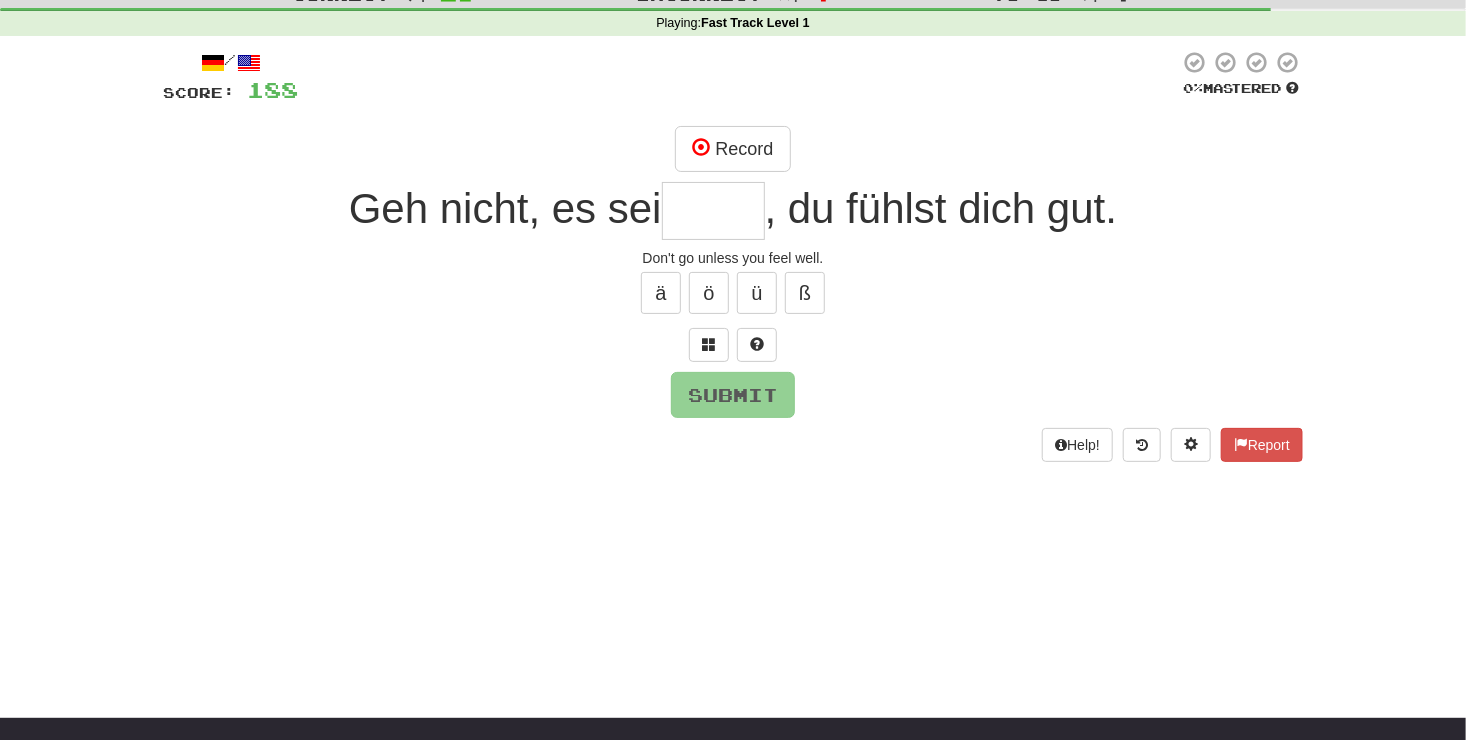 scroll, scrollTop: 62, scrollLeft: 0, axis: vertical 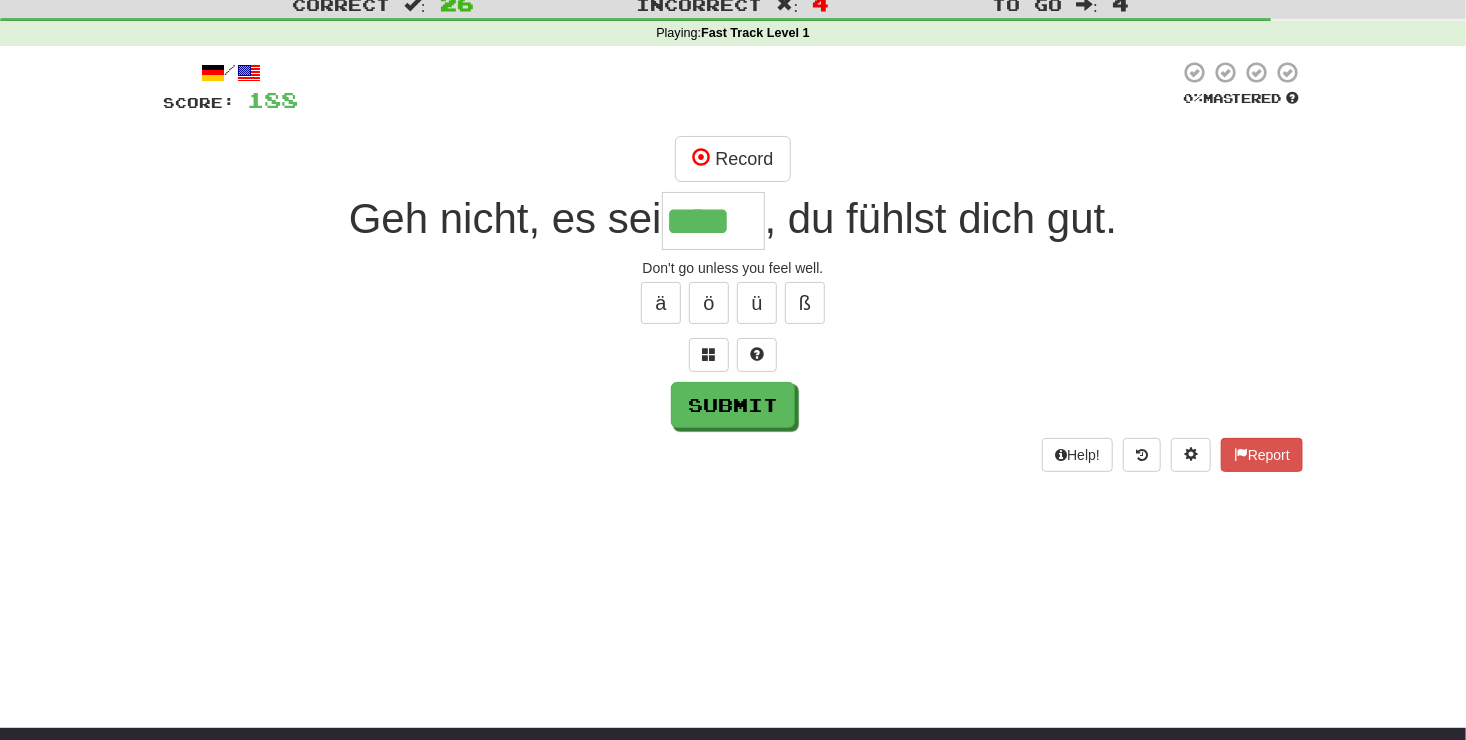 type on "****" 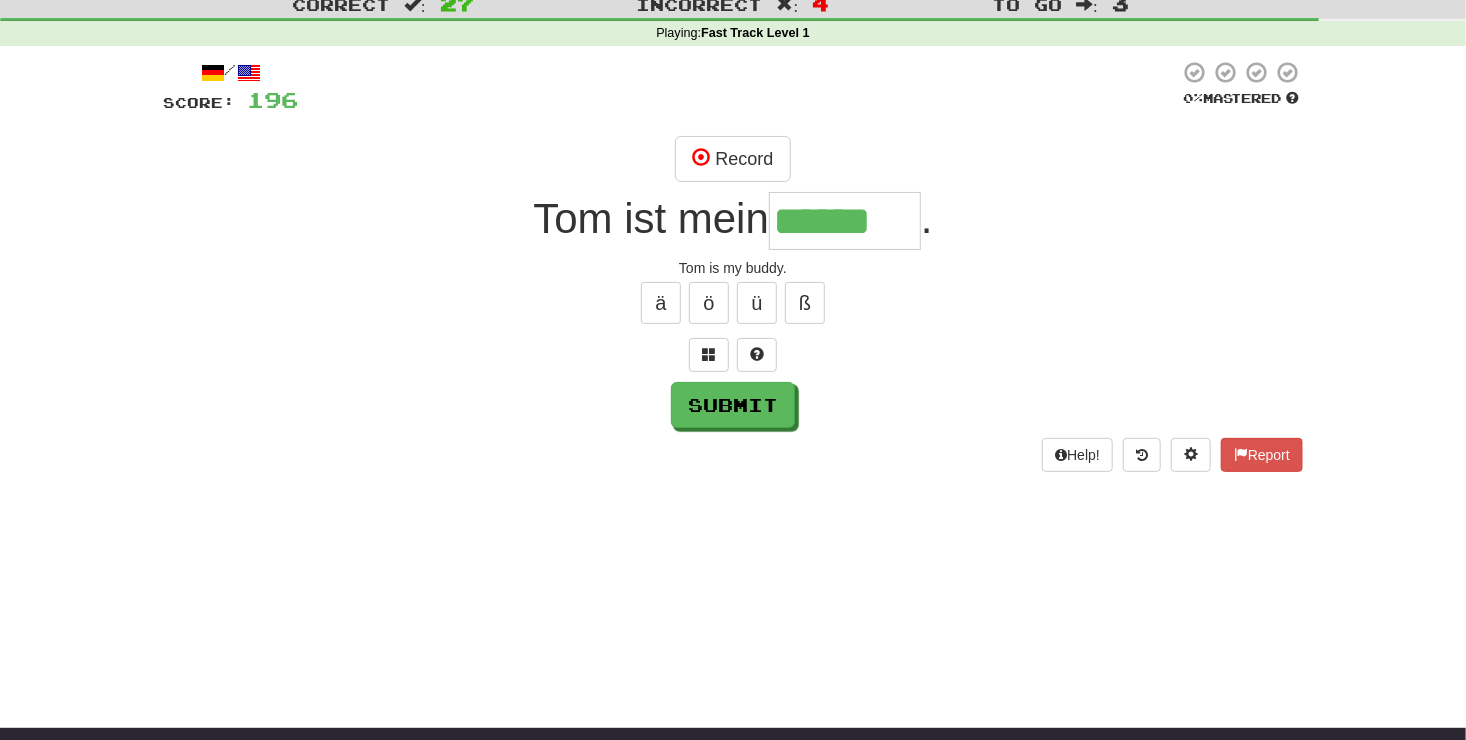 type on "******" 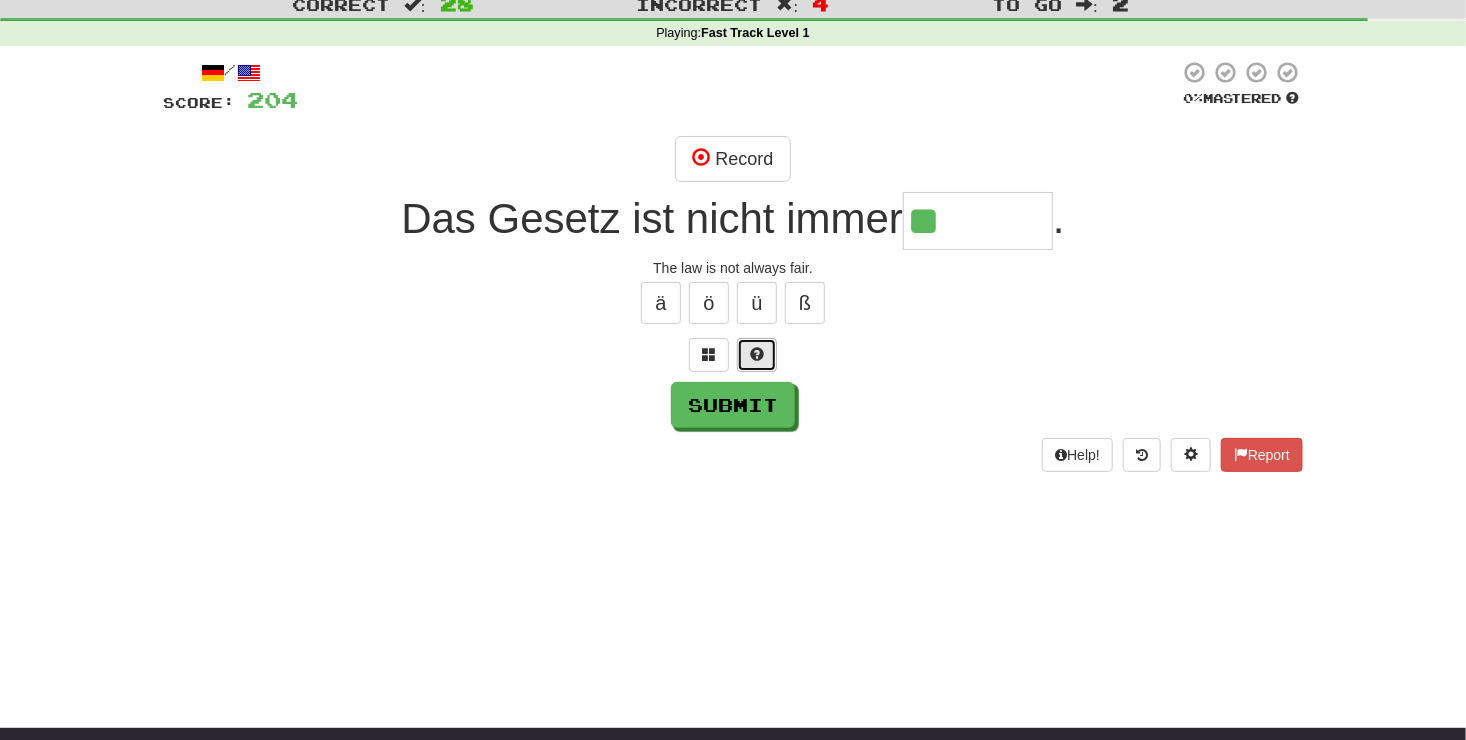 click at bounding box center (757, 355) 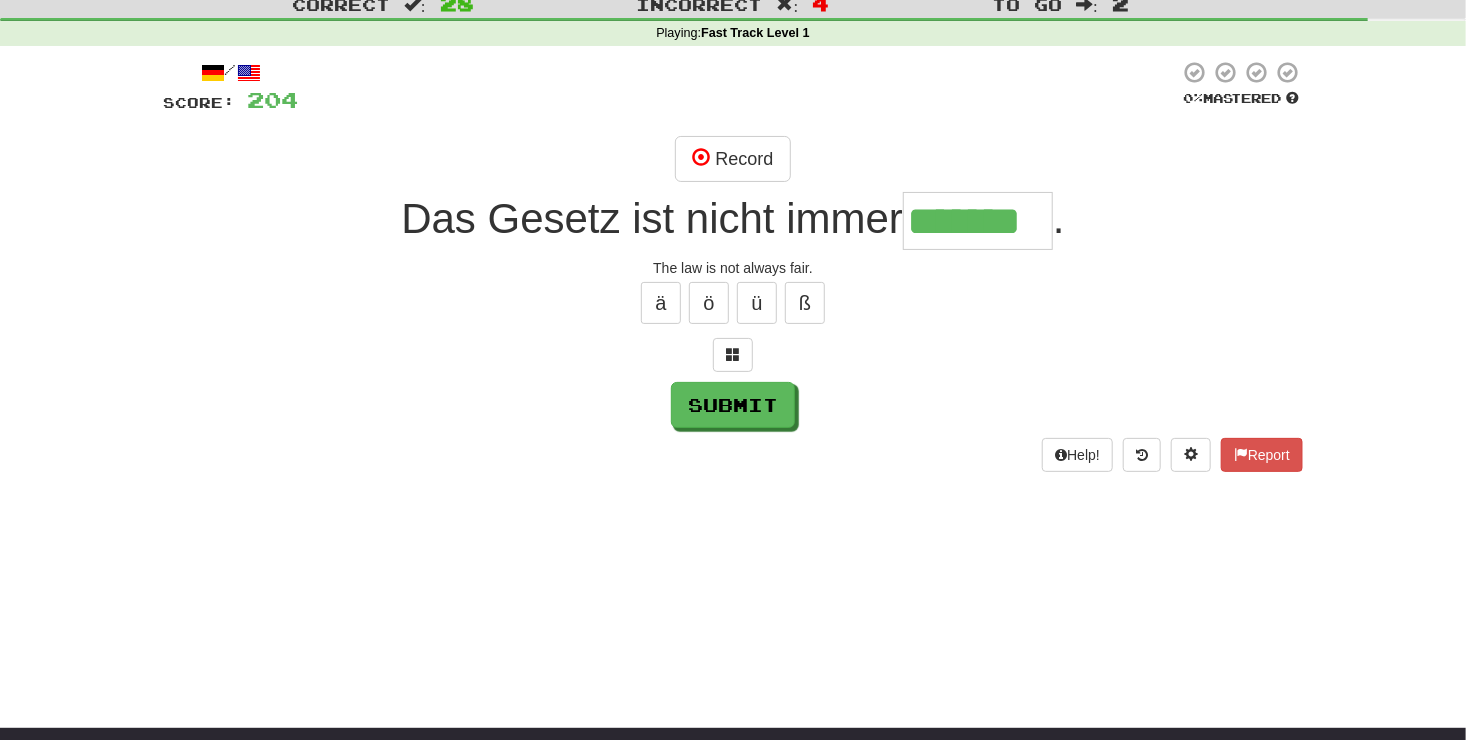 type on "*******" 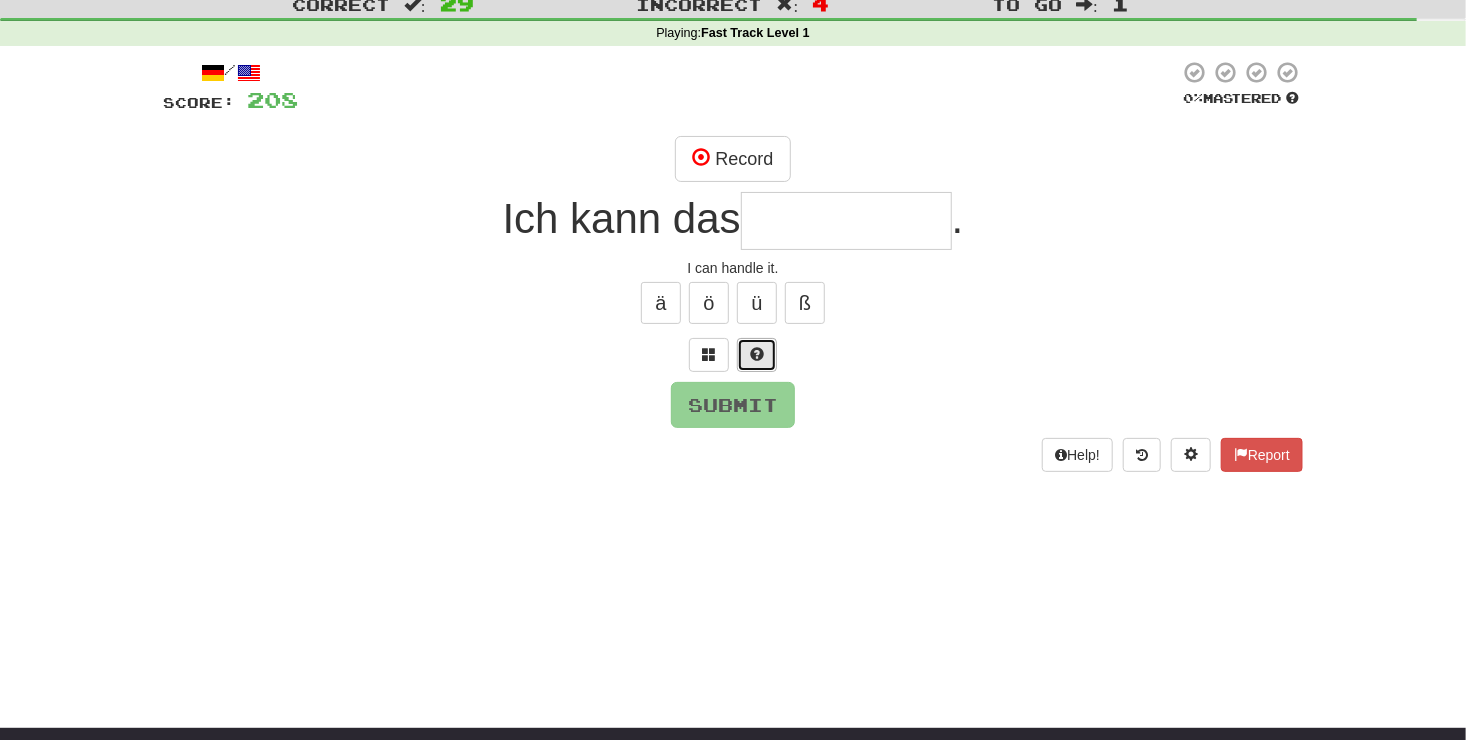 click at bounding box center (757, 355) 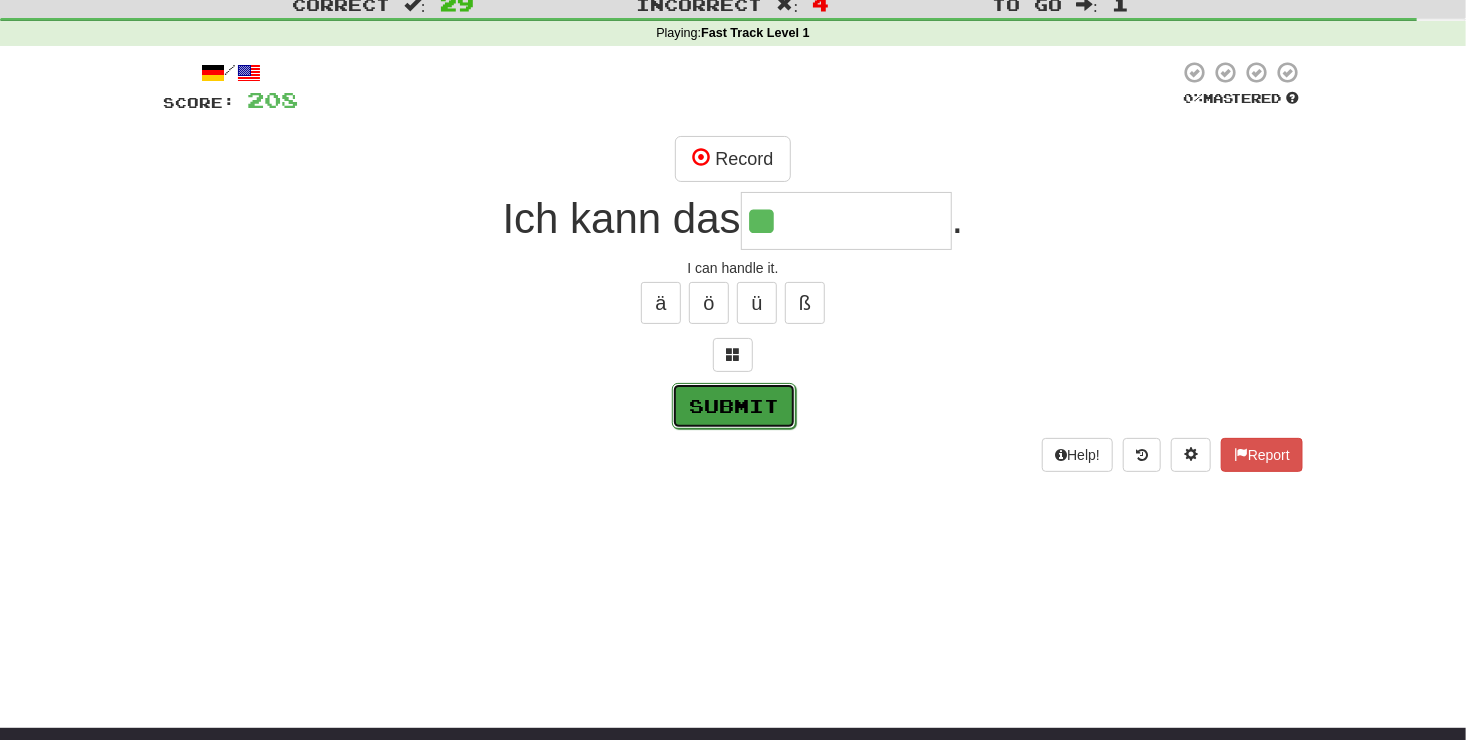 click on "Submit" at bounding box center (734, 406) 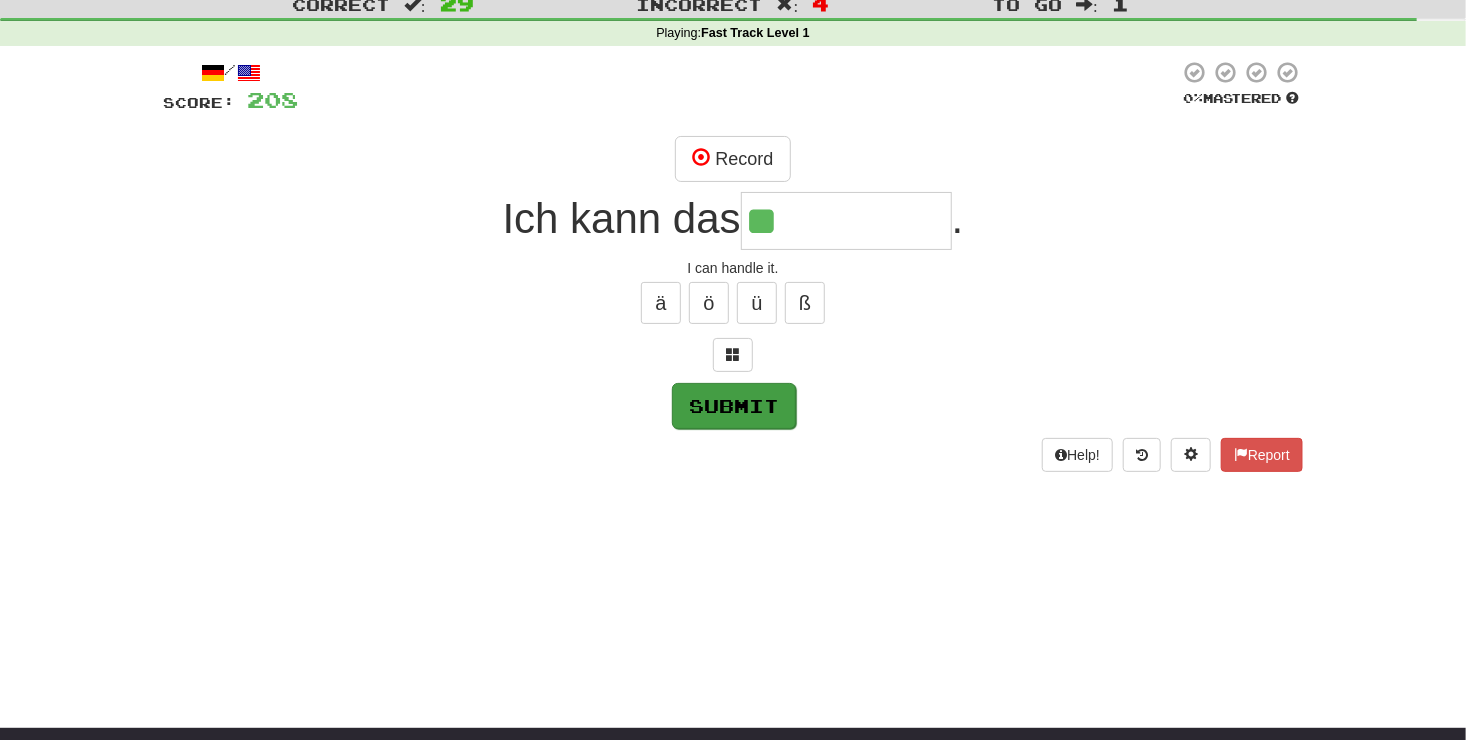 type on "**********" 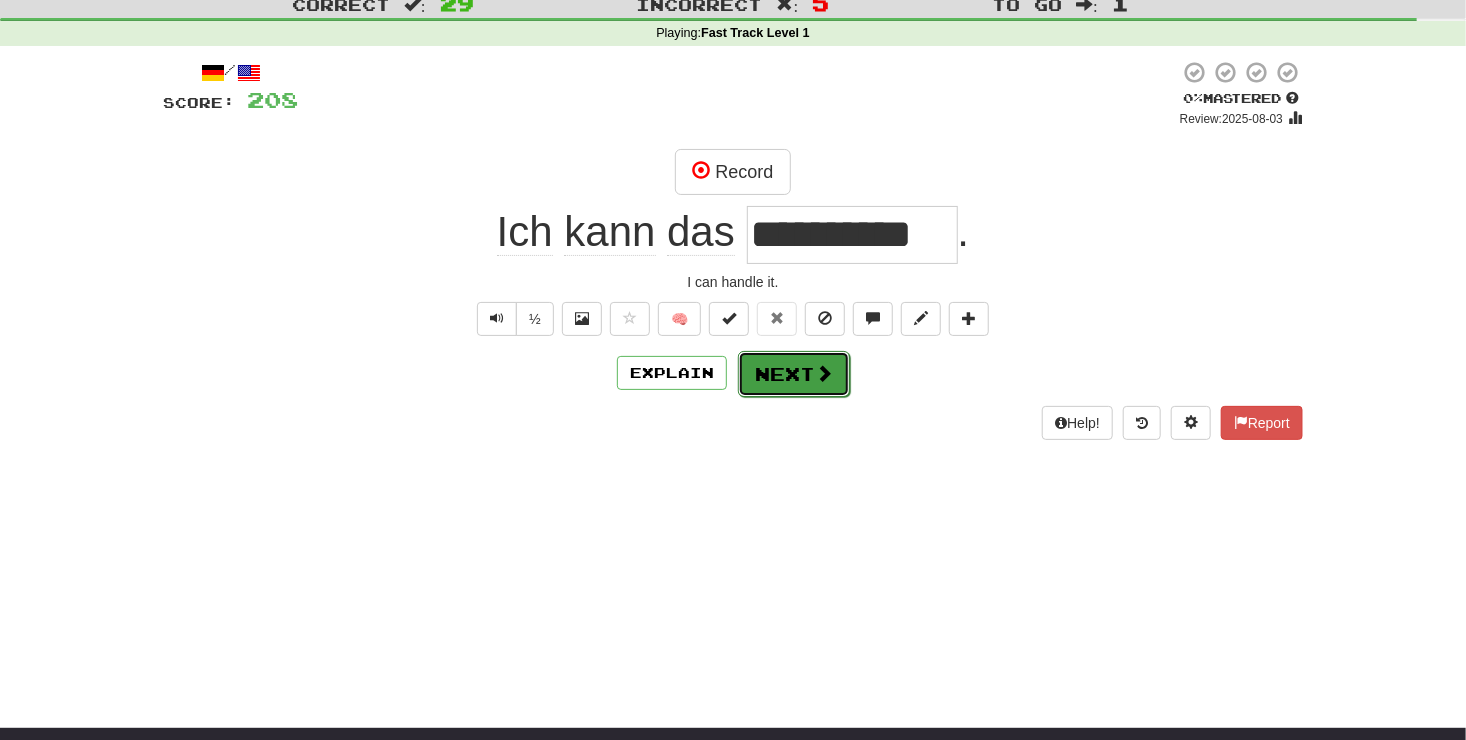 click on "Next" at bounding box center (794, 374) 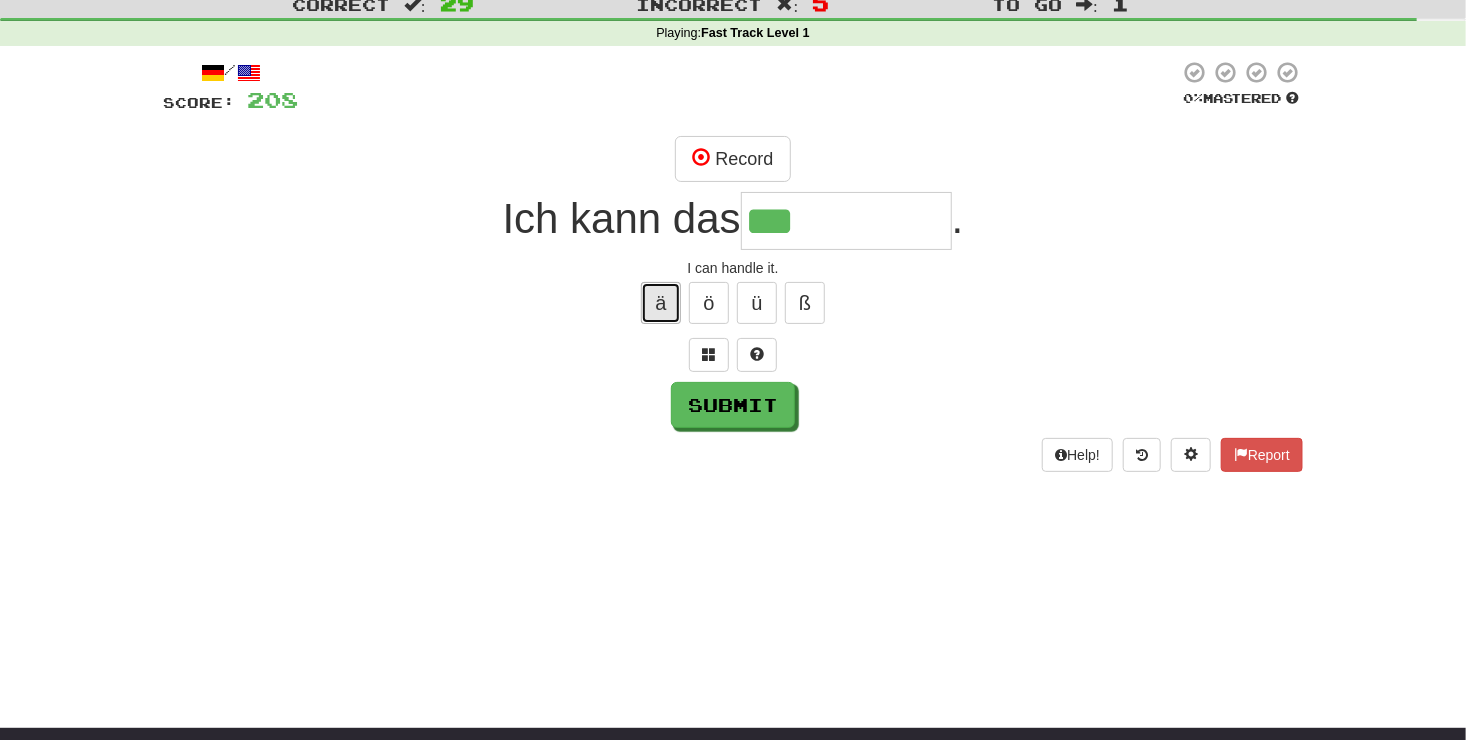 click on "ä" at bounding box center (661, 303) 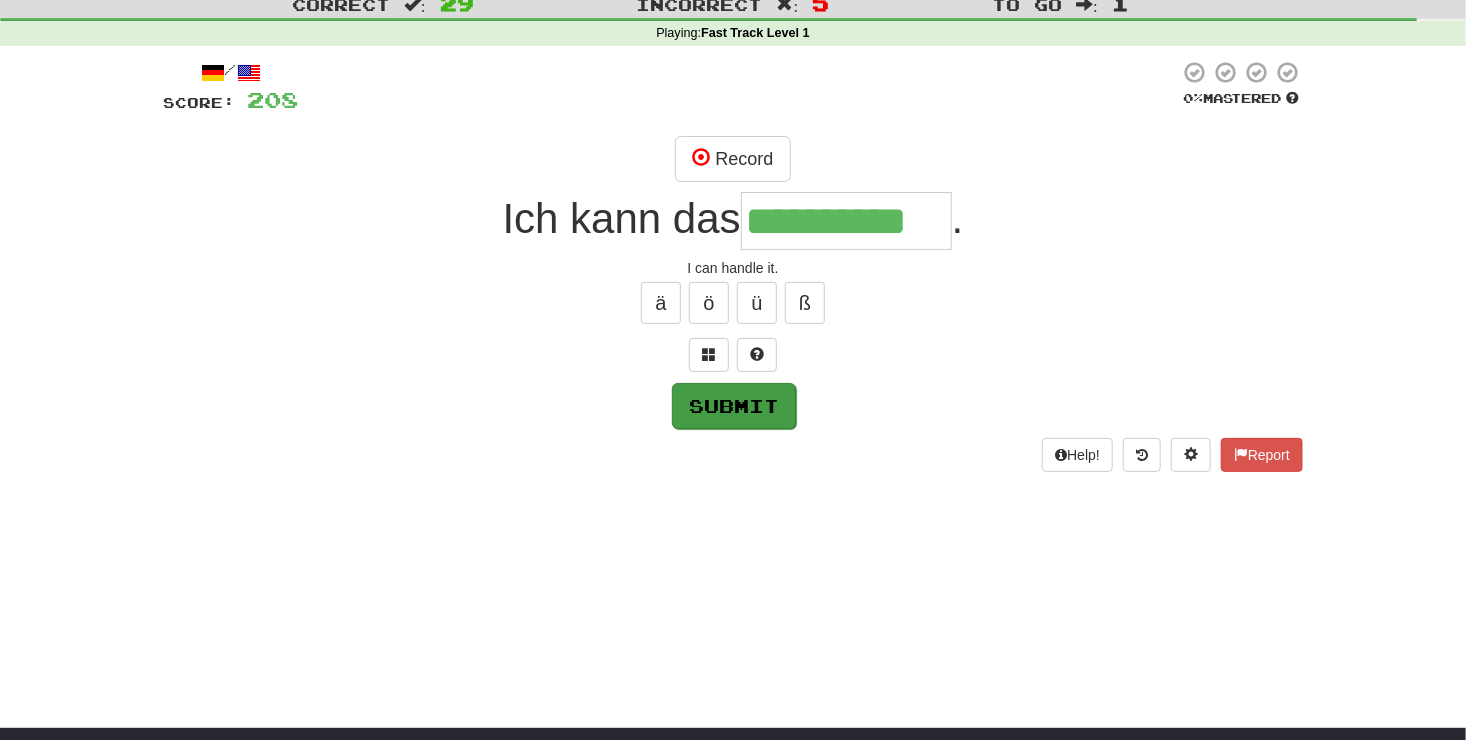 type on "**********" 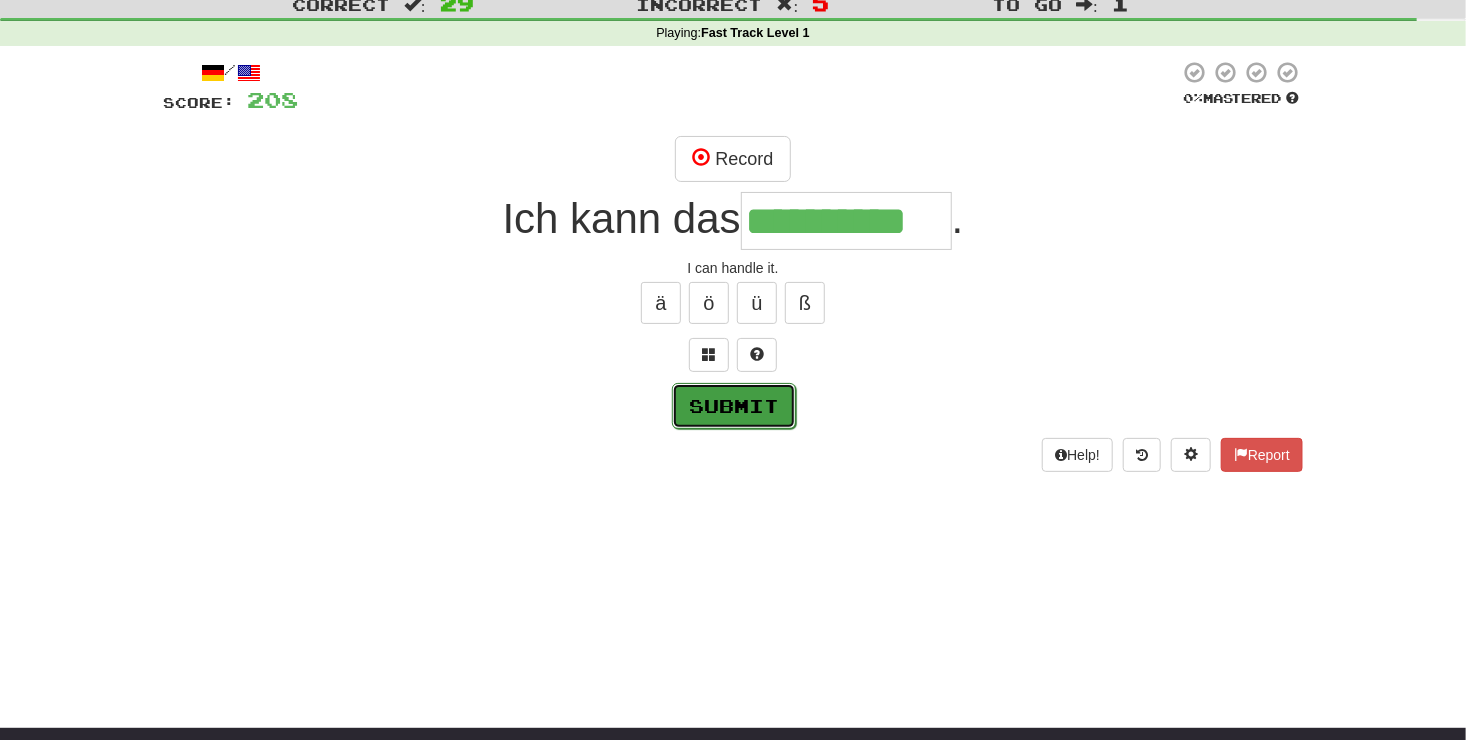 click on "Submit" at bounding box center (734, 406) 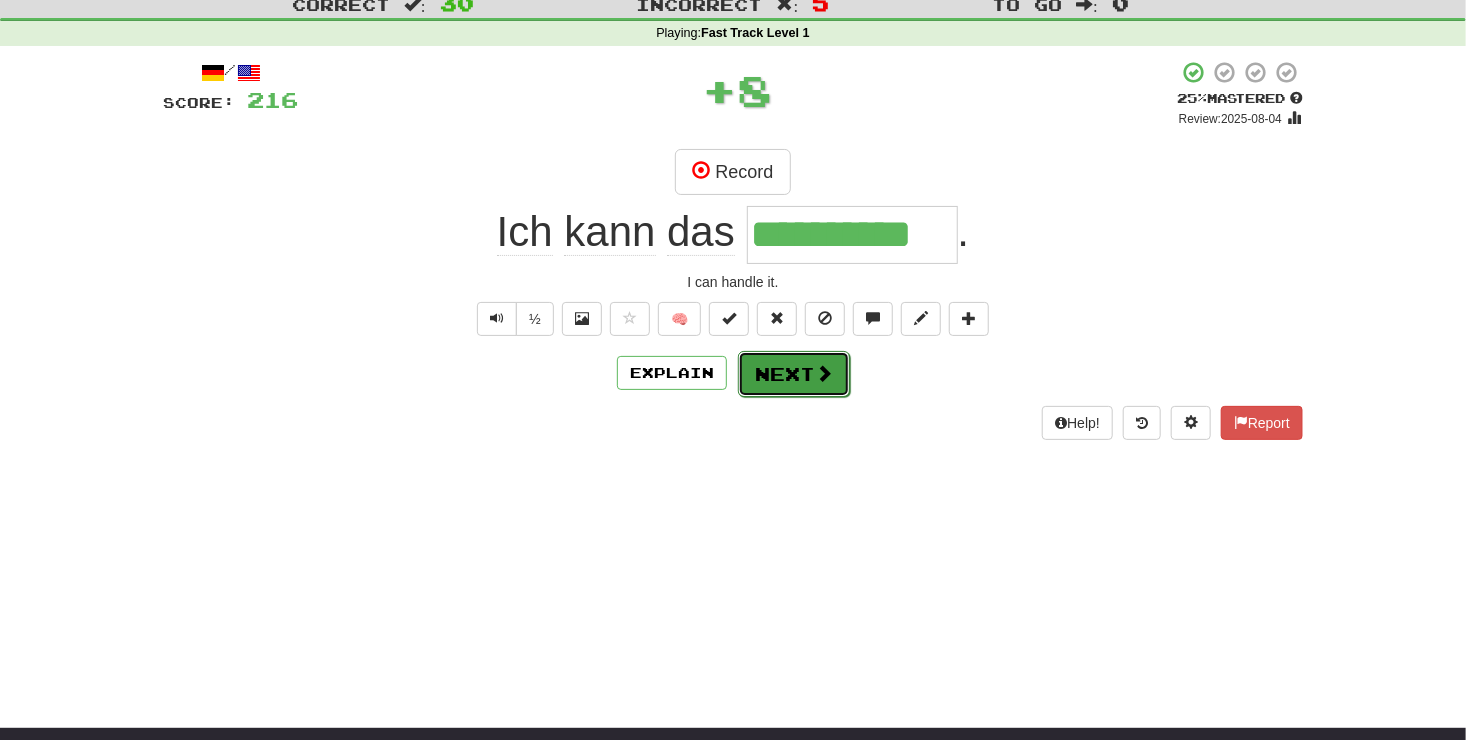 click on "Next" at bounding box center [794, 374] 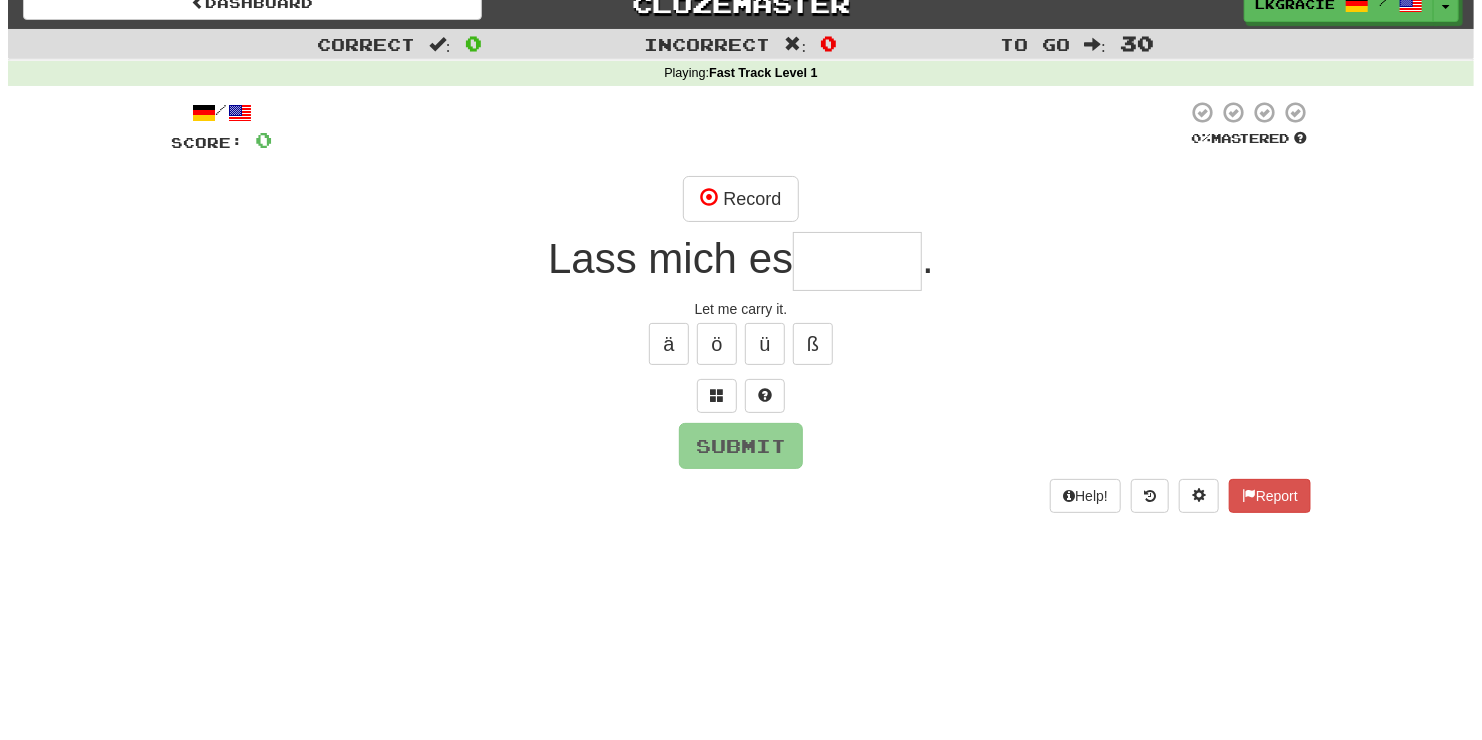 scroll, scrollTop: 20, scrollLeft: 0, axis: vertical 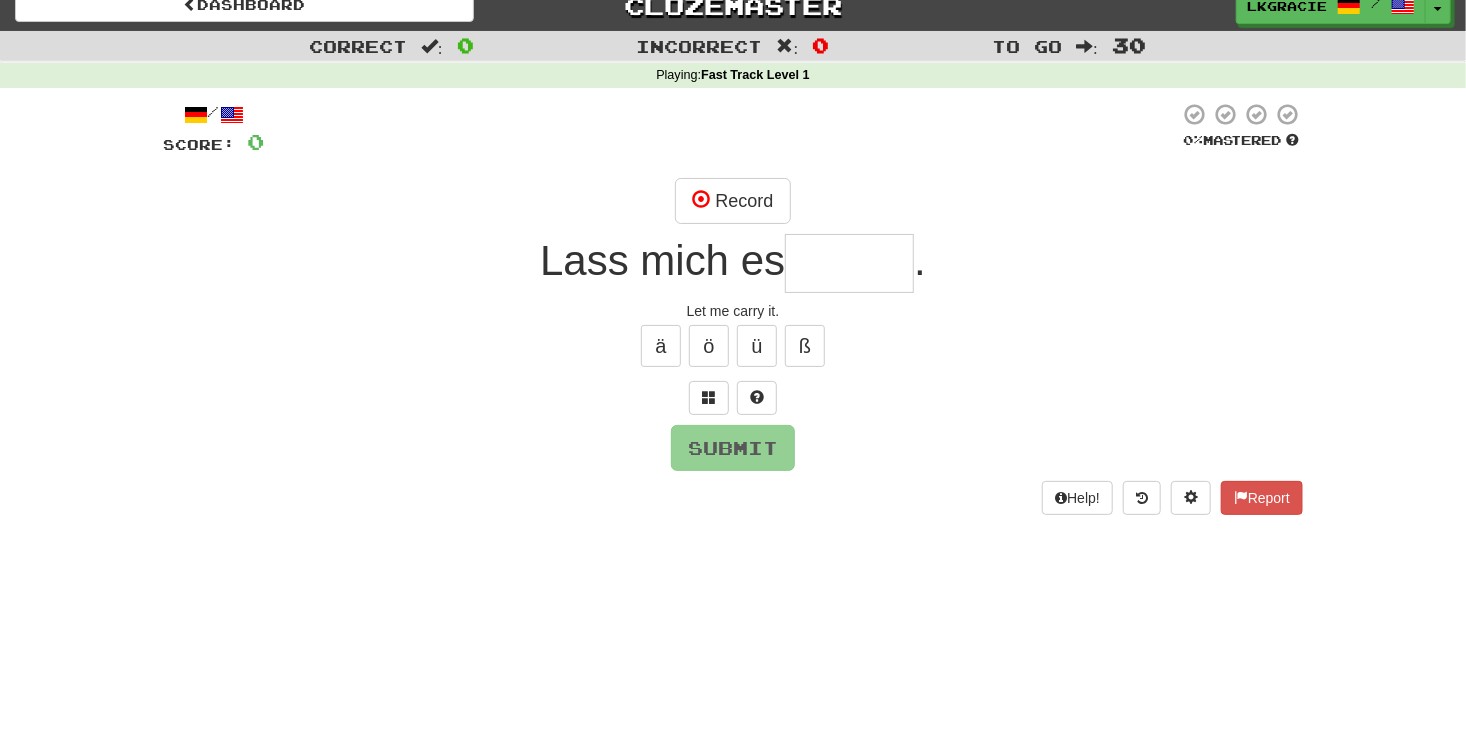 type on "*" 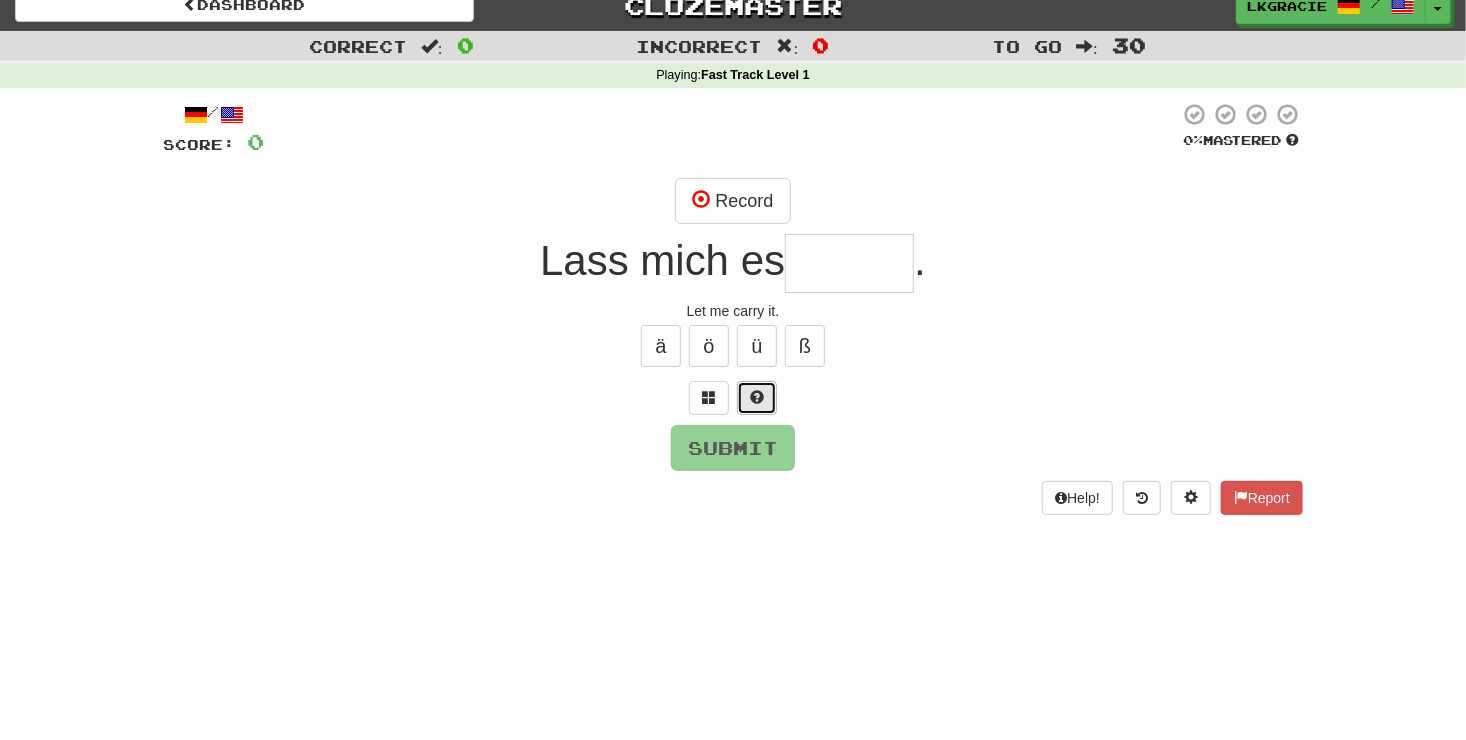 click at bounding box center [757, 398] 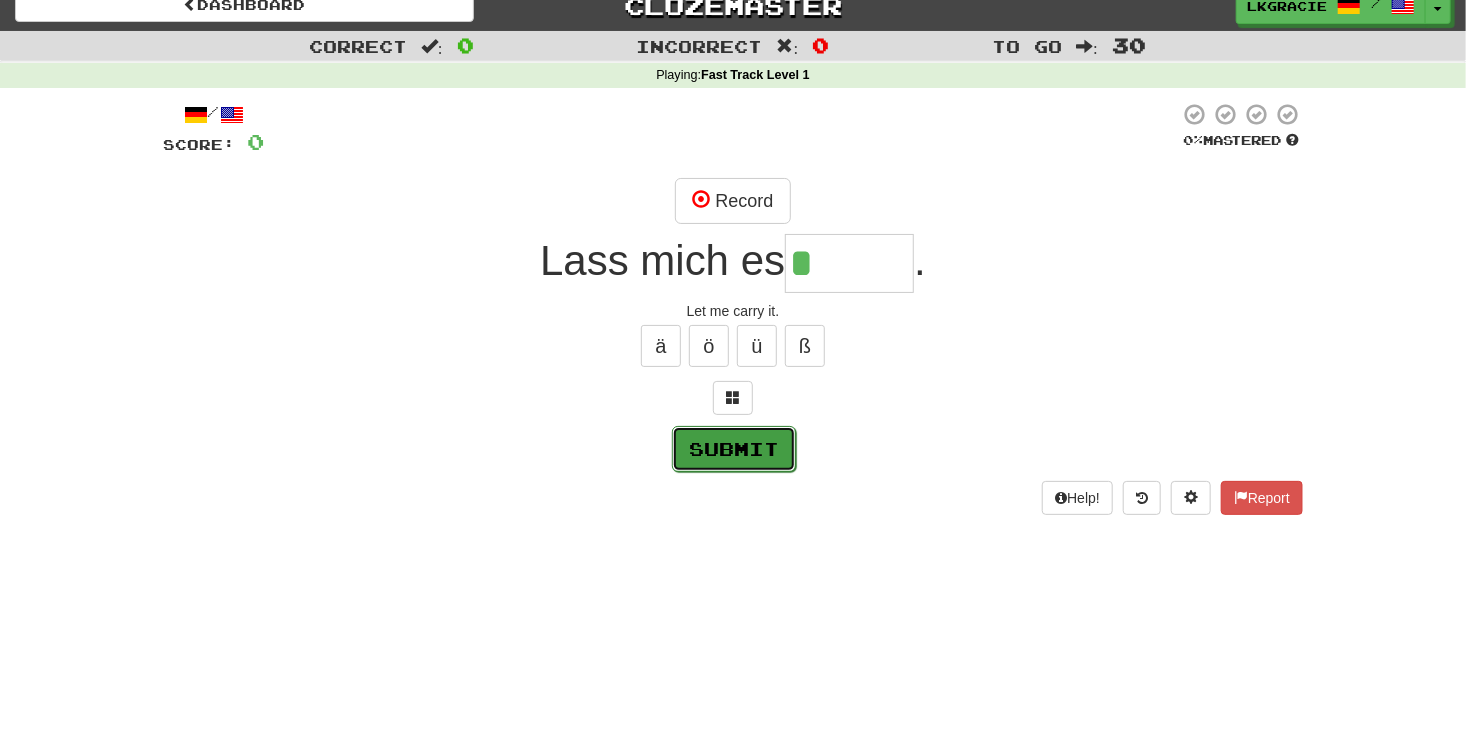 click on "Submit" at bounding box center [734, 449] 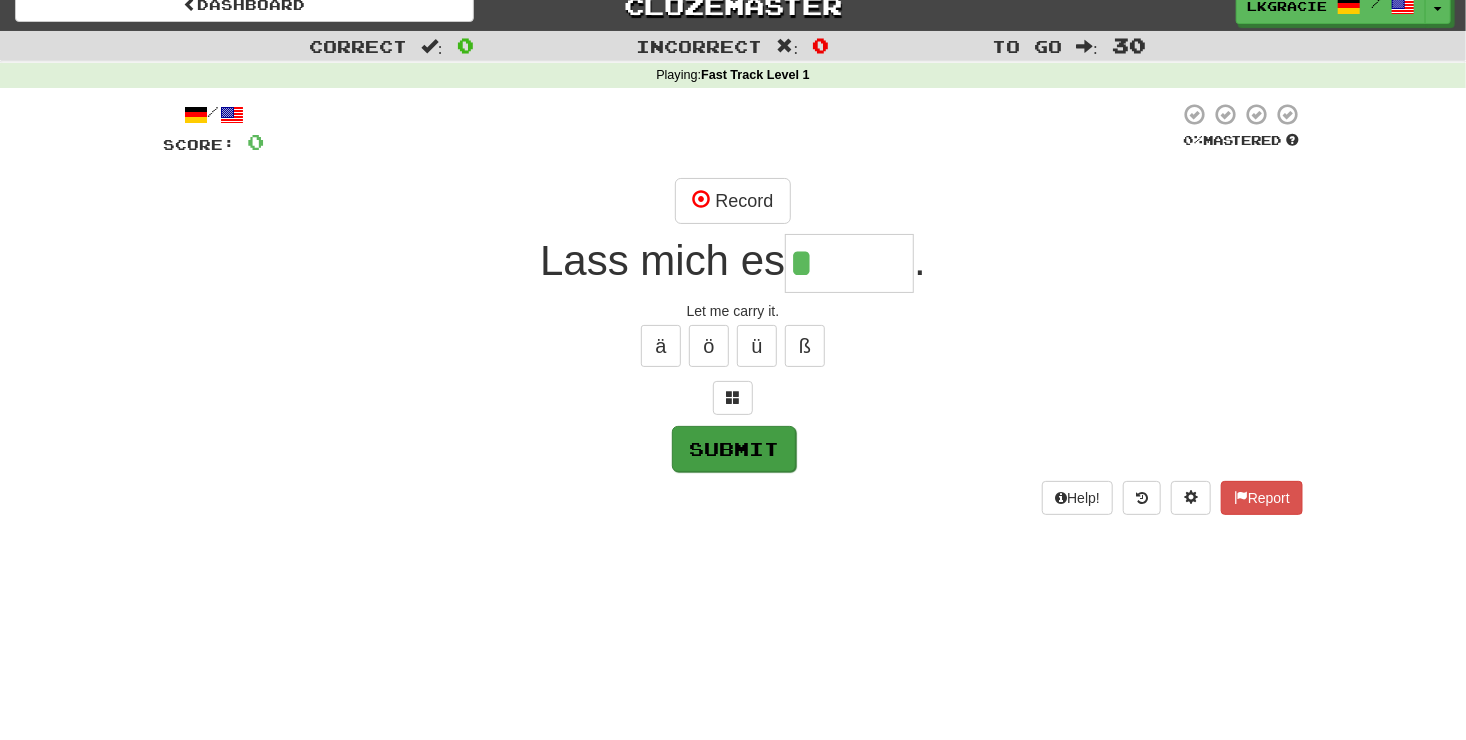 type on "******" 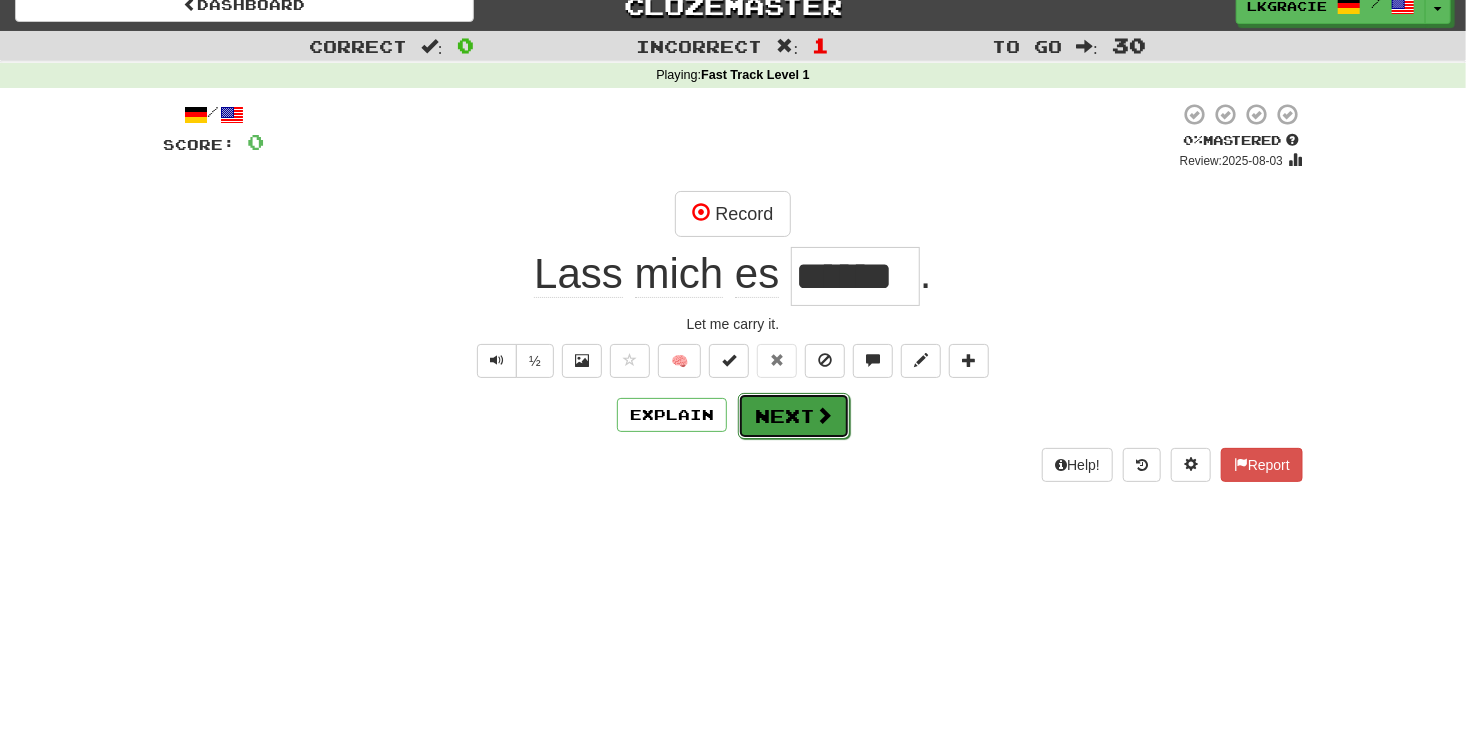click on "Next" at bounding box center (794, 416) 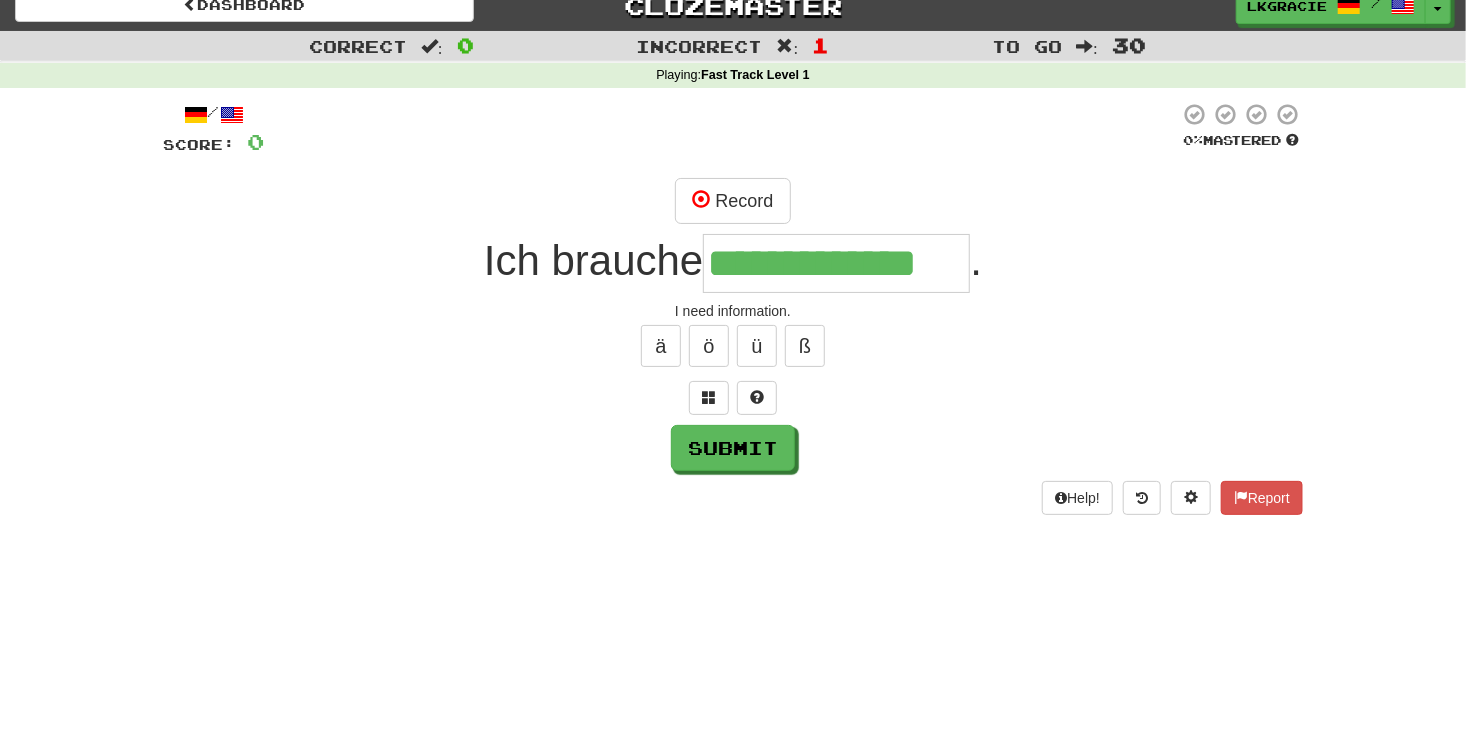 type on "**********" 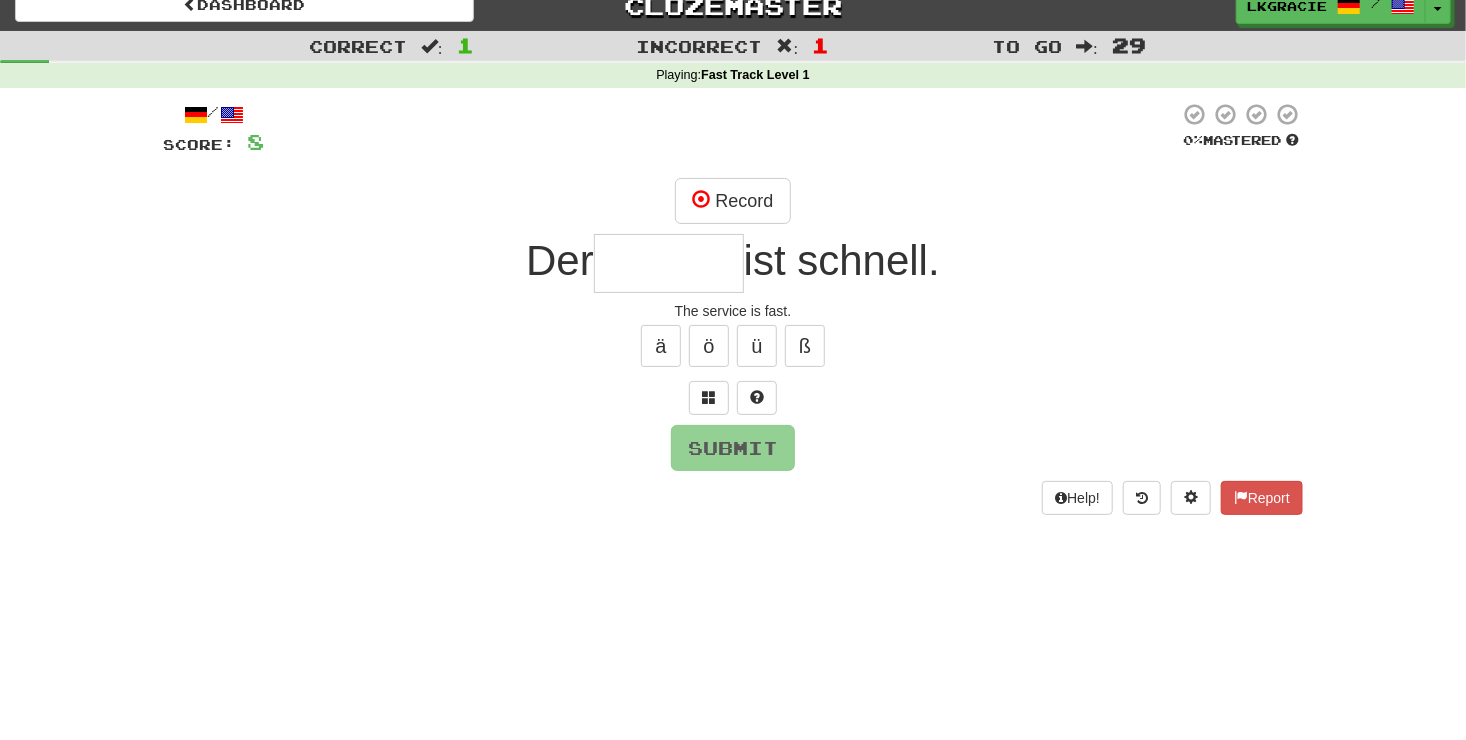 type on "*" 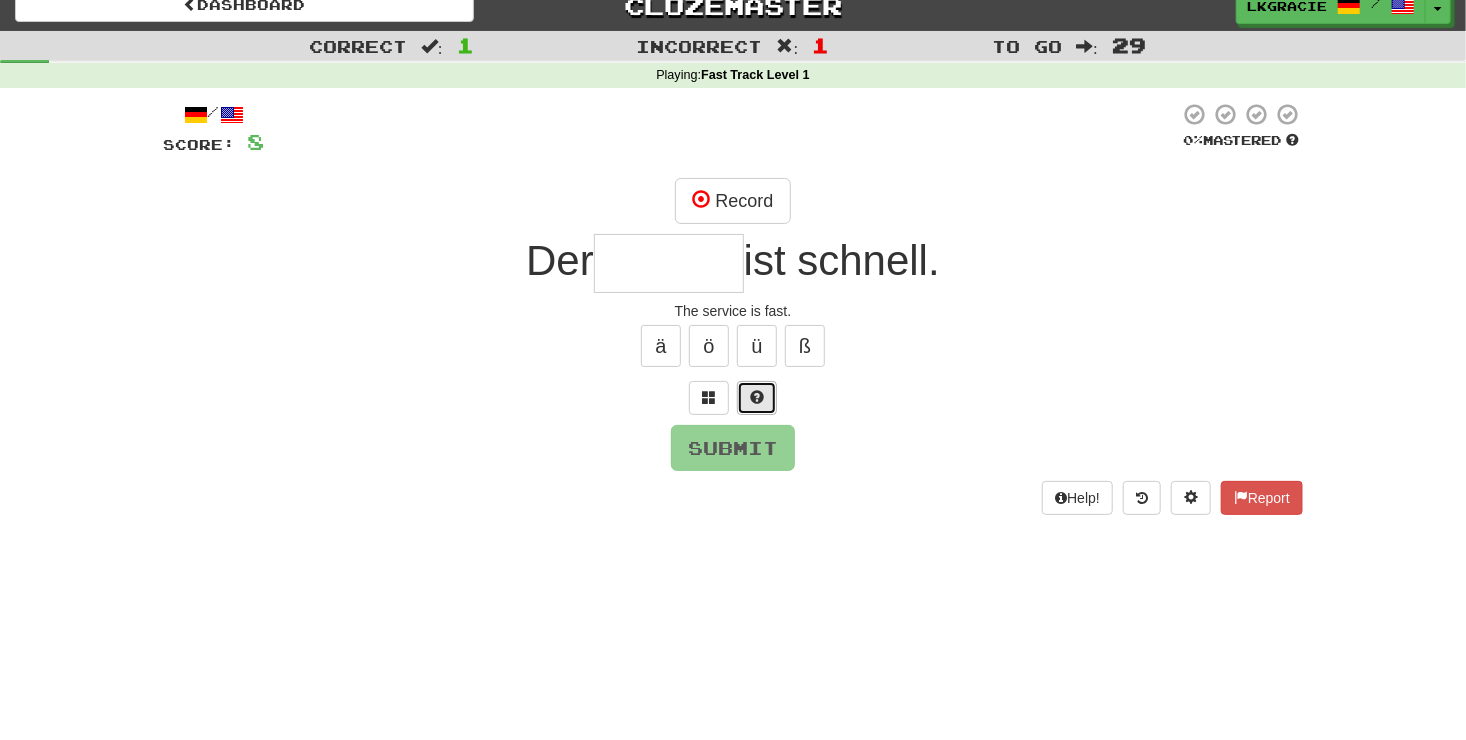 click at bounding box center [757, 397] 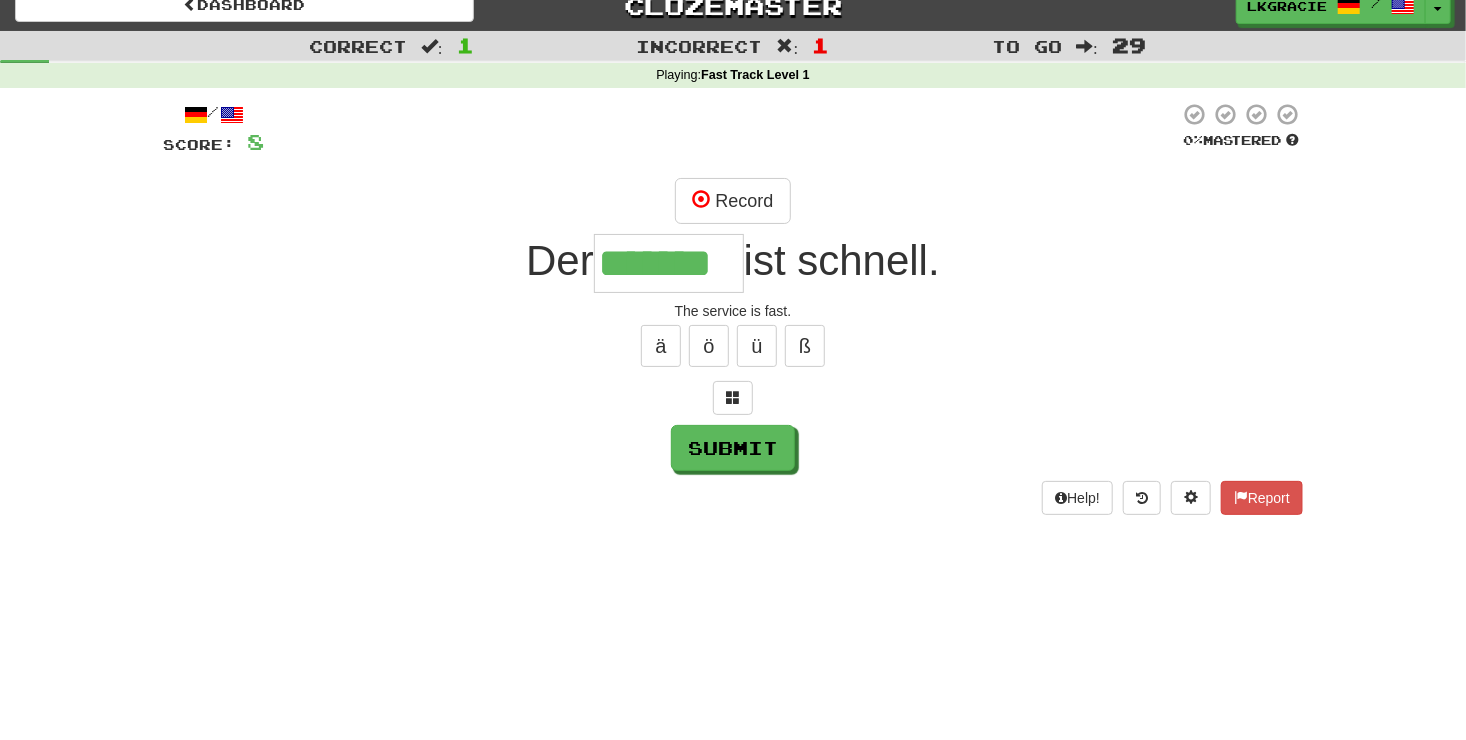 type on "*******" 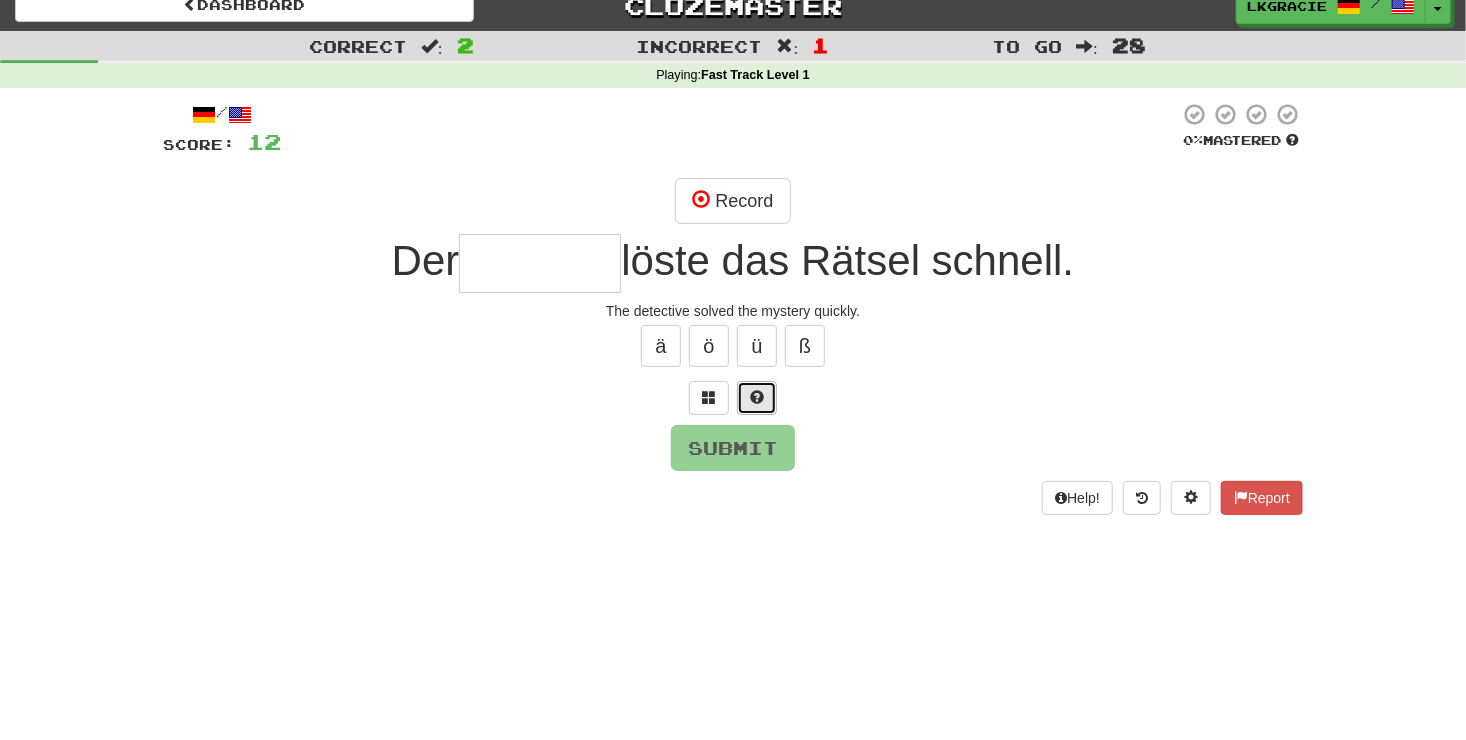 click at bounding box center (757, 398) 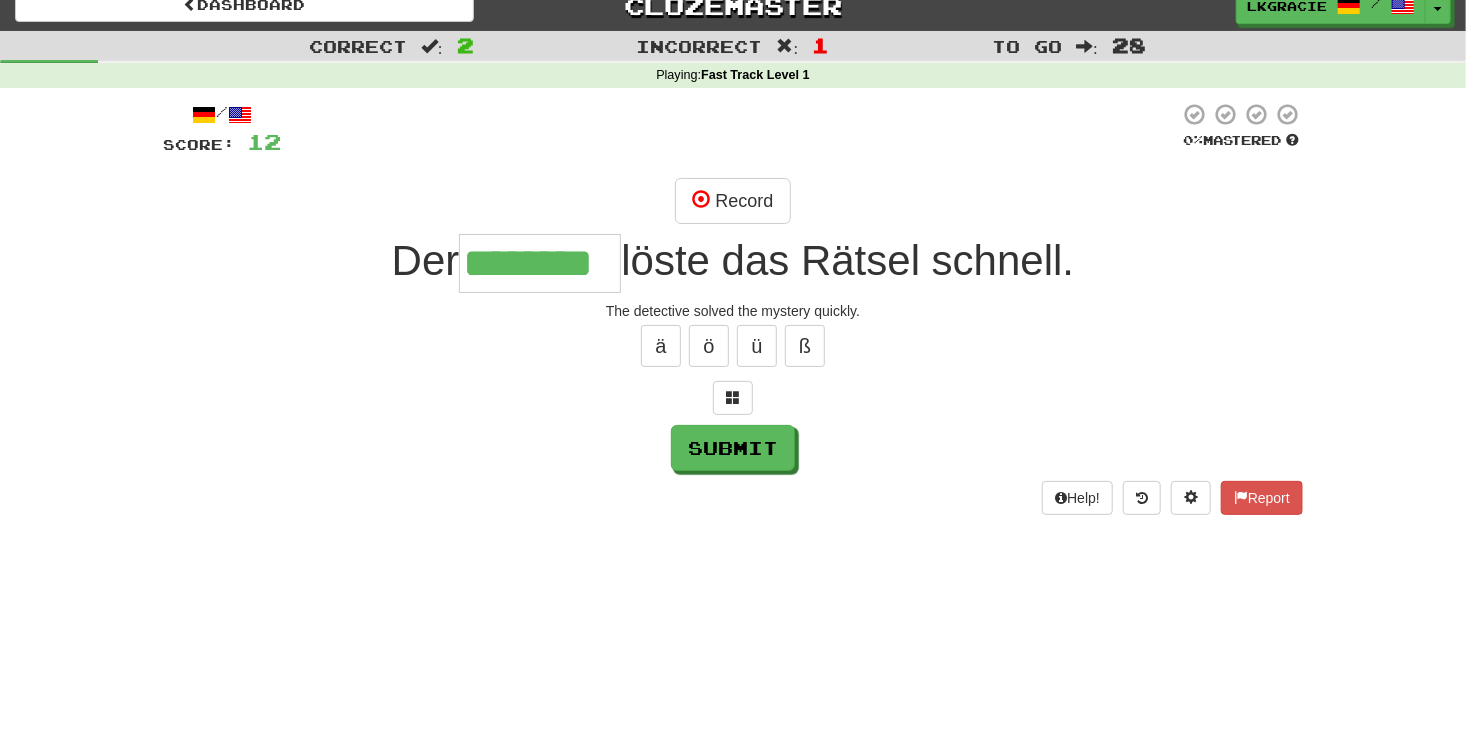 type on "********" 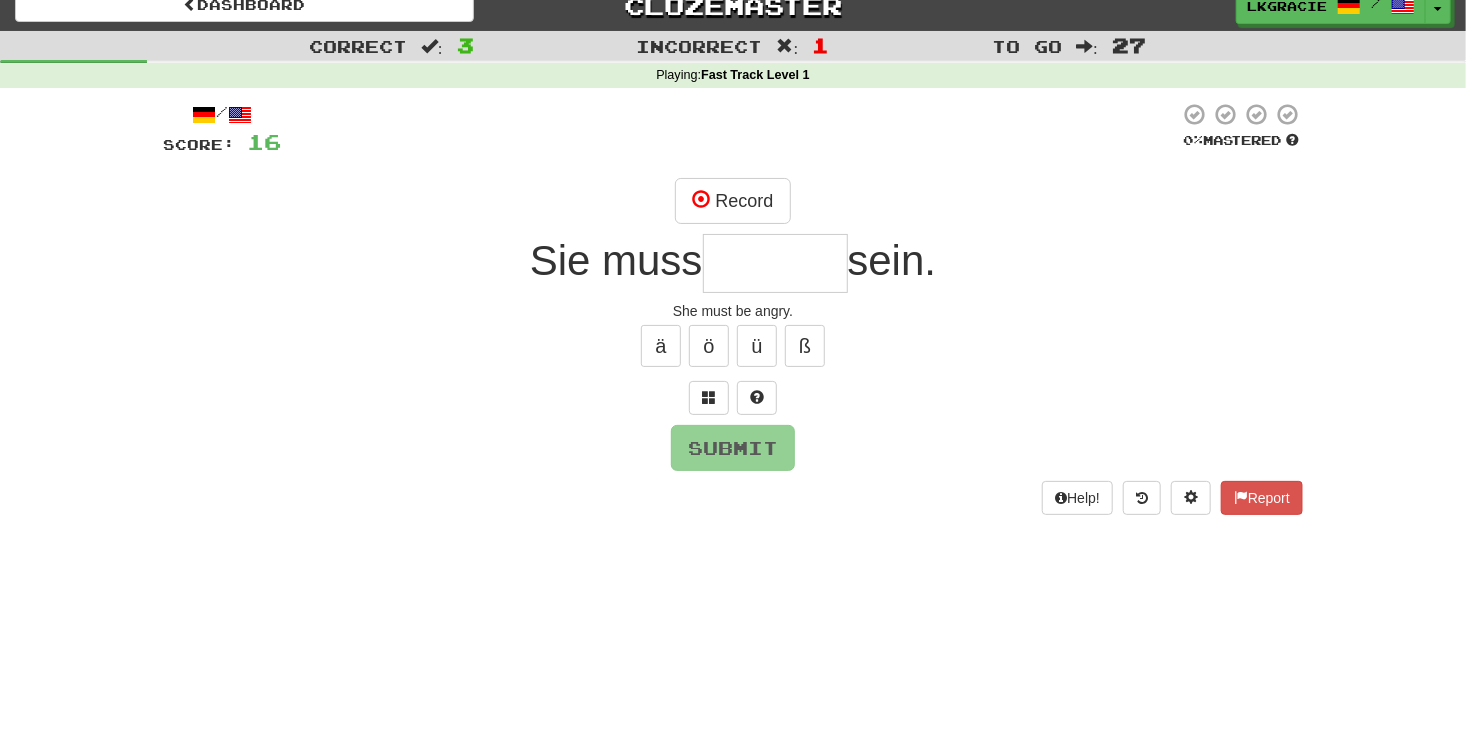 type on "*" 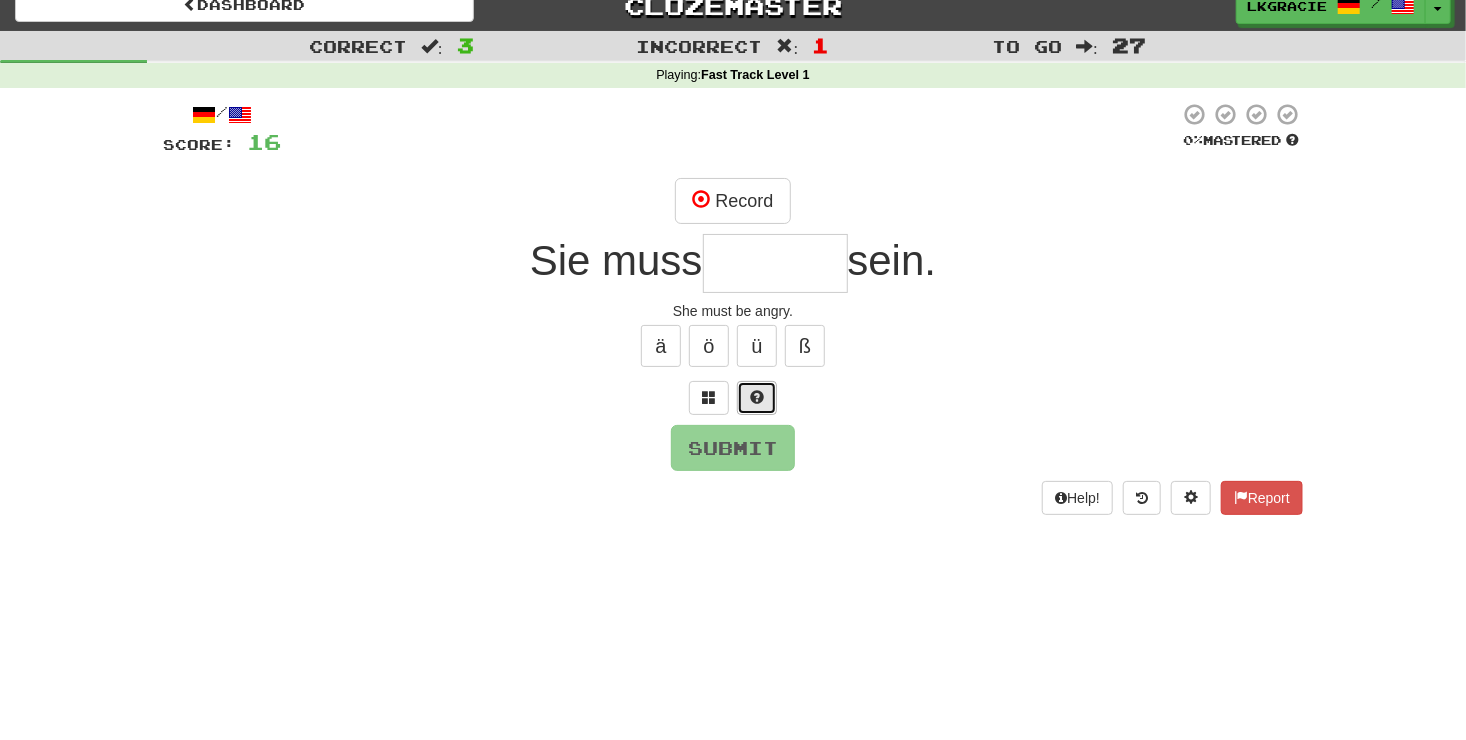 click at bounding box center (757, 398) 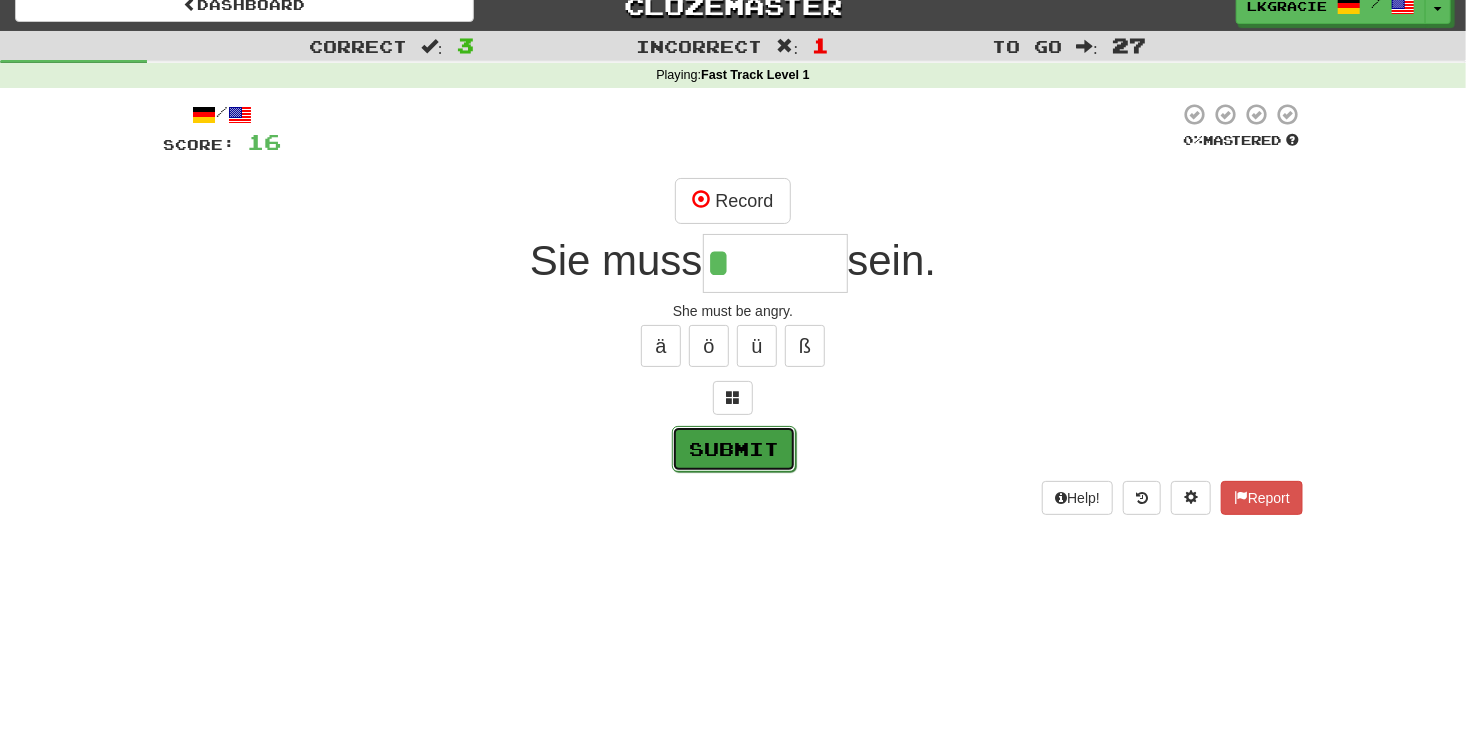 click on "Submit" at bounding box center (734, 449) 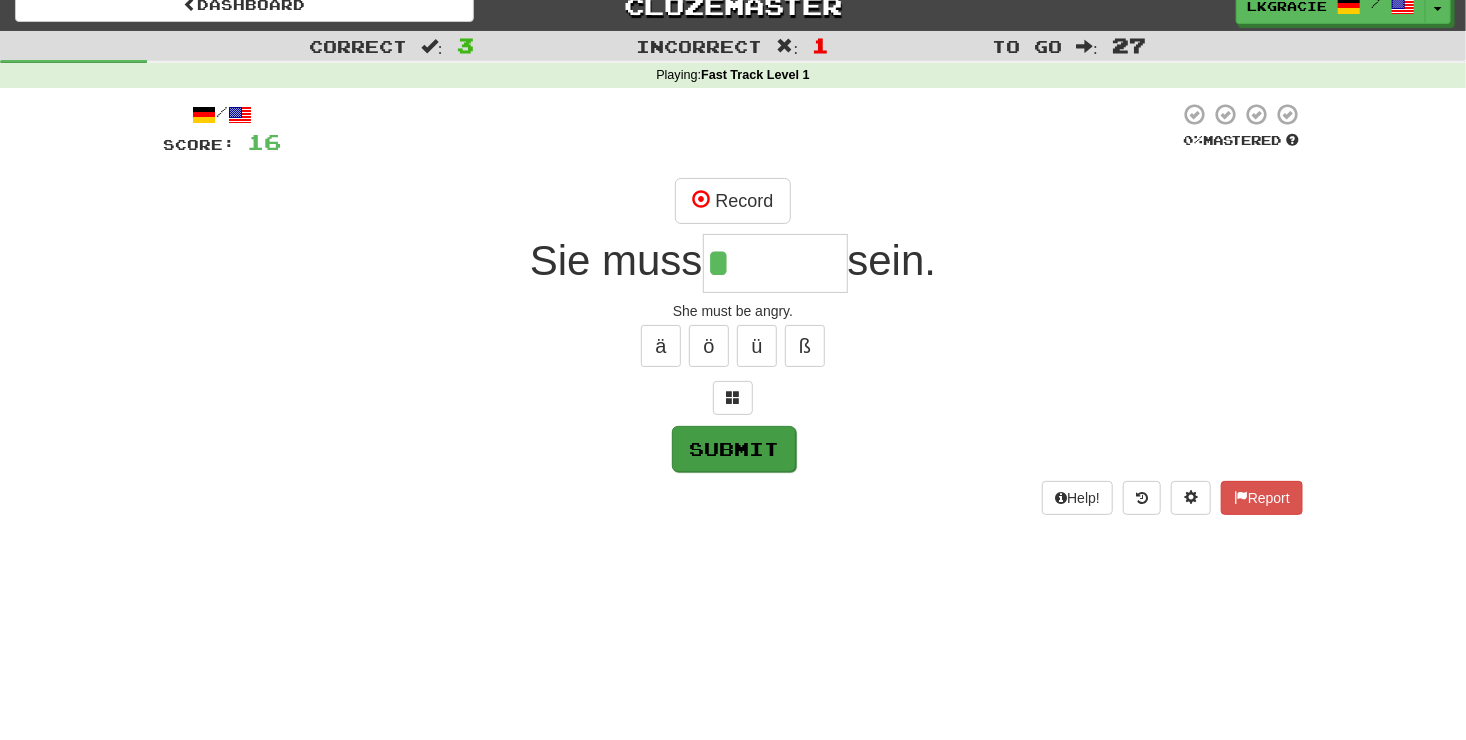 type on "******" 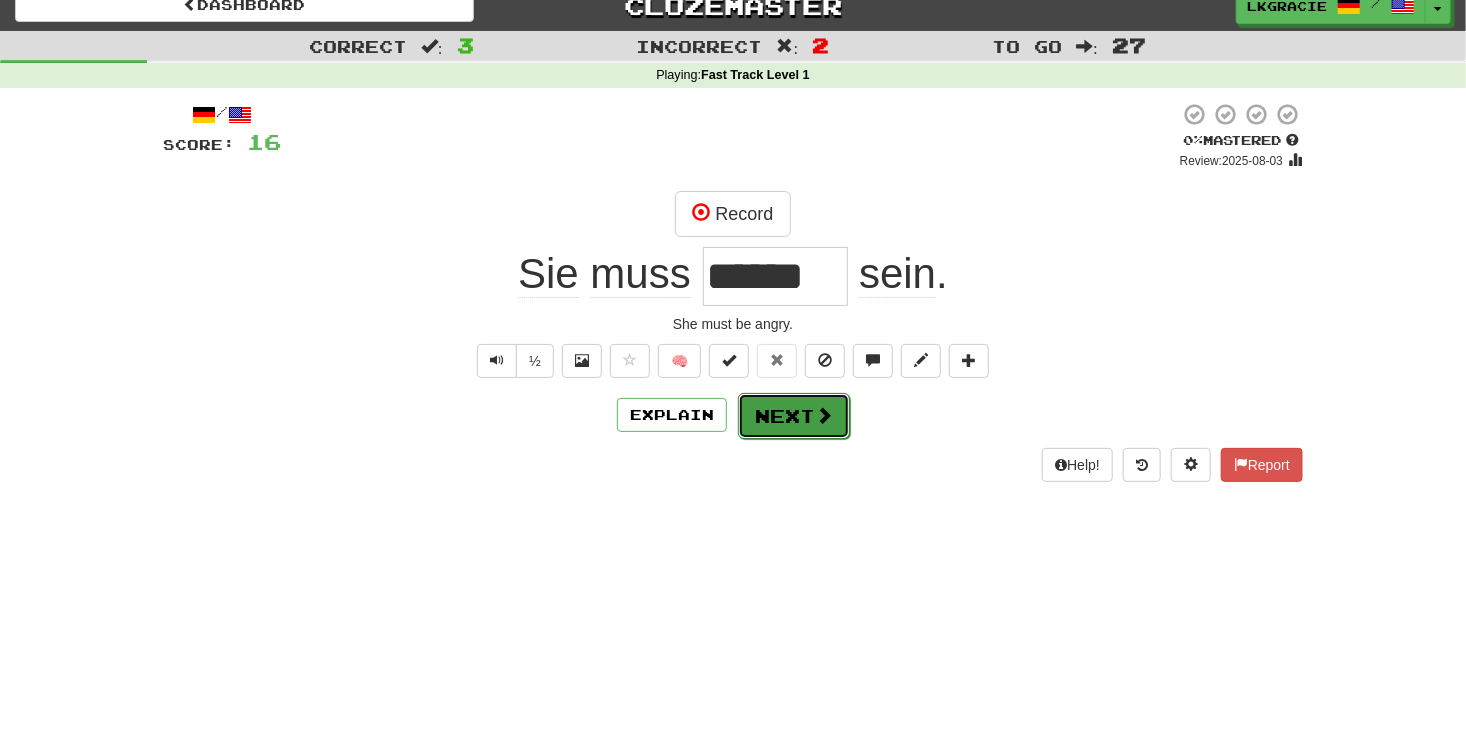 click on "Next" at bounding box center [794, 416] 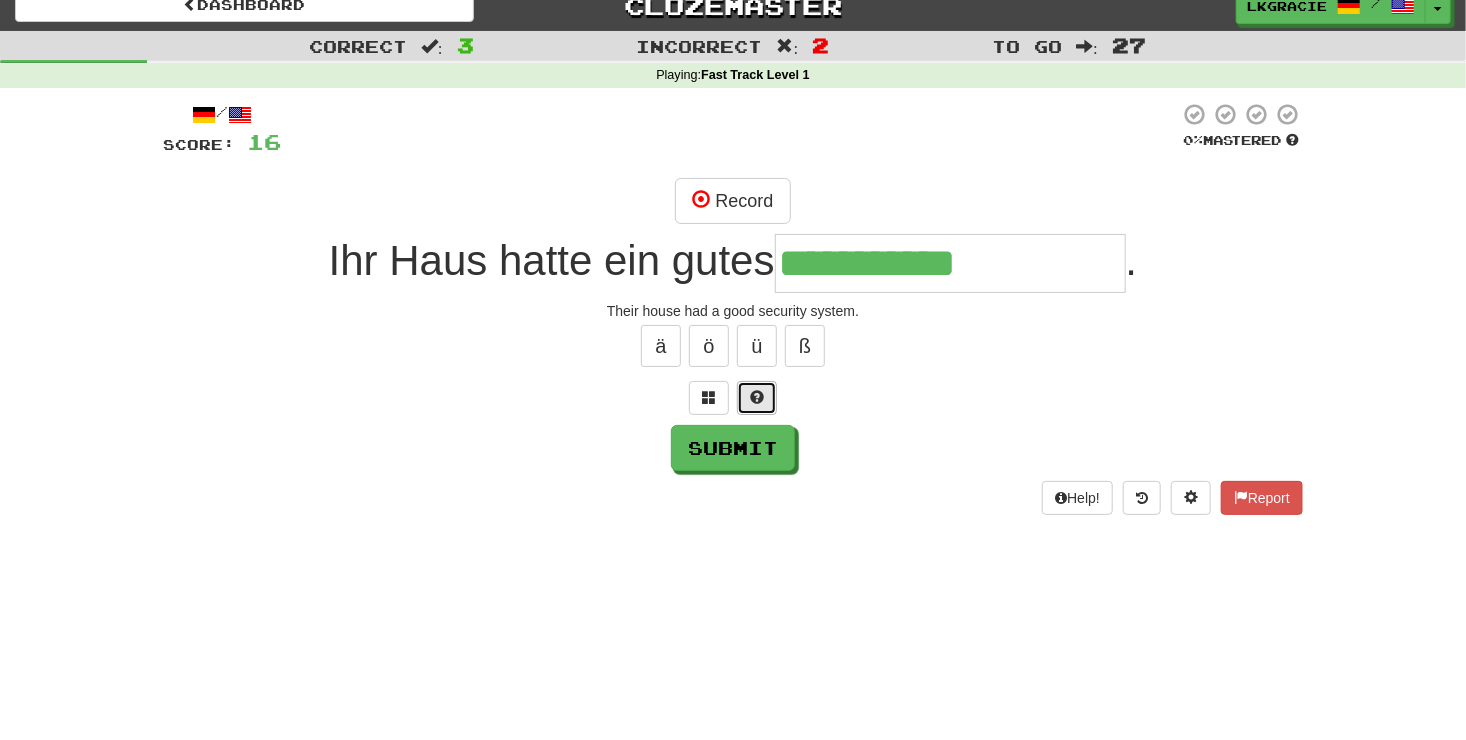 click at bounding box center (757, 397) 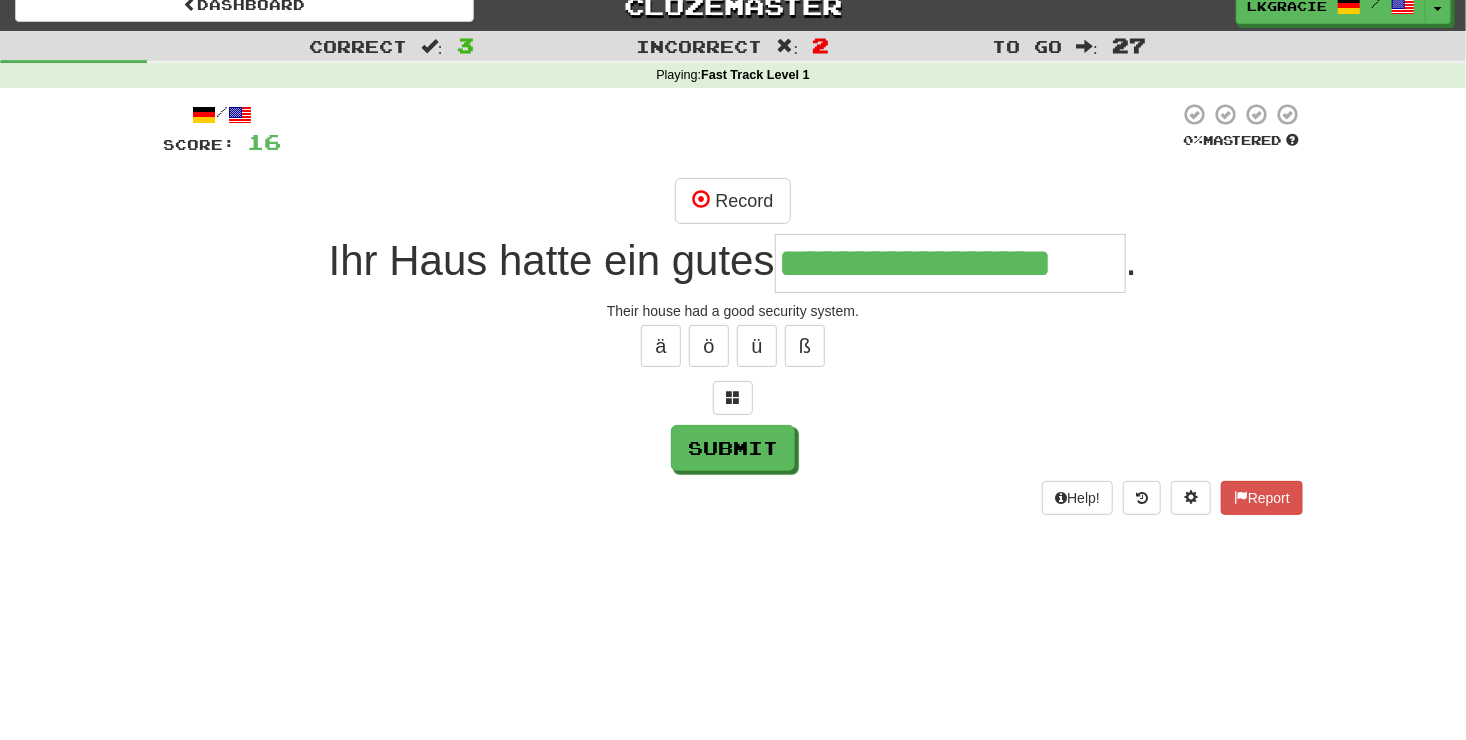 type on "**********" 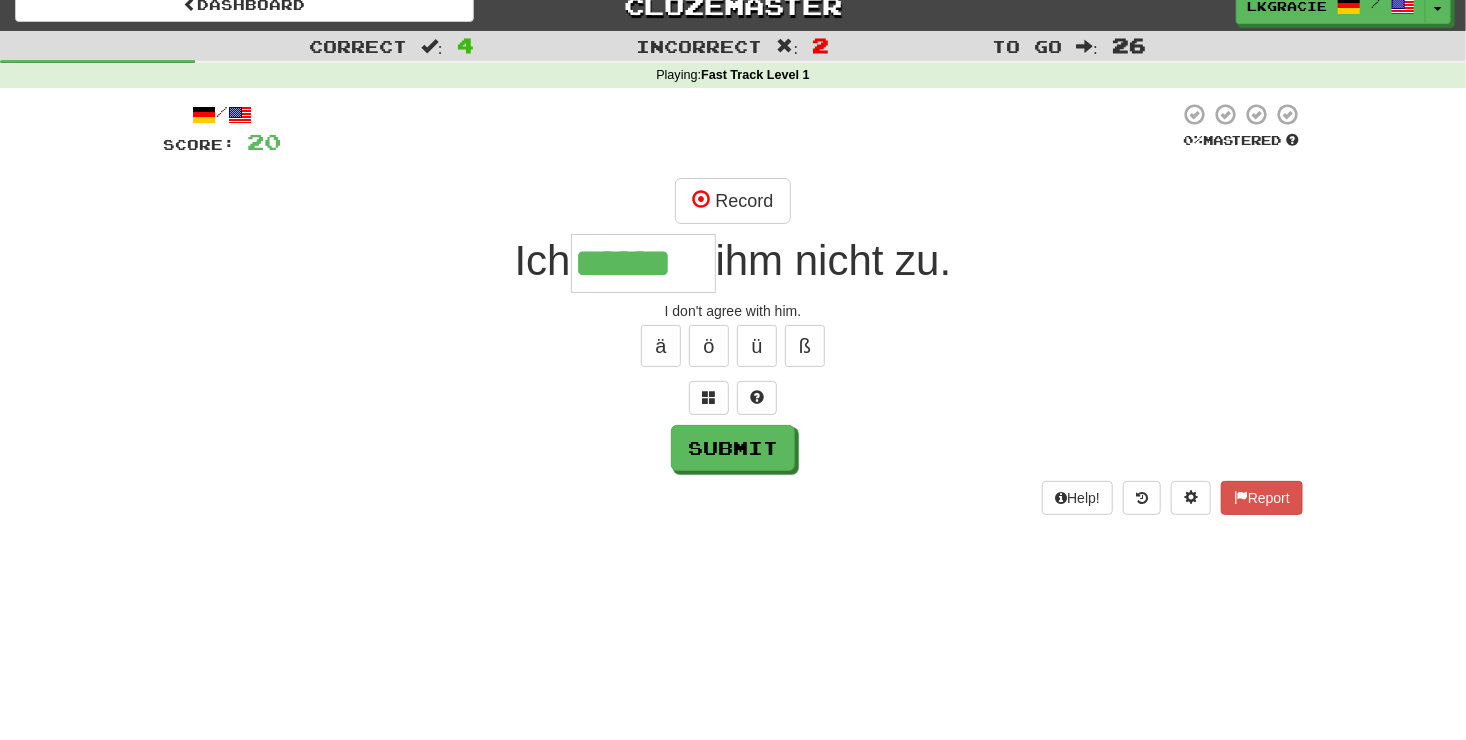 type on "******" 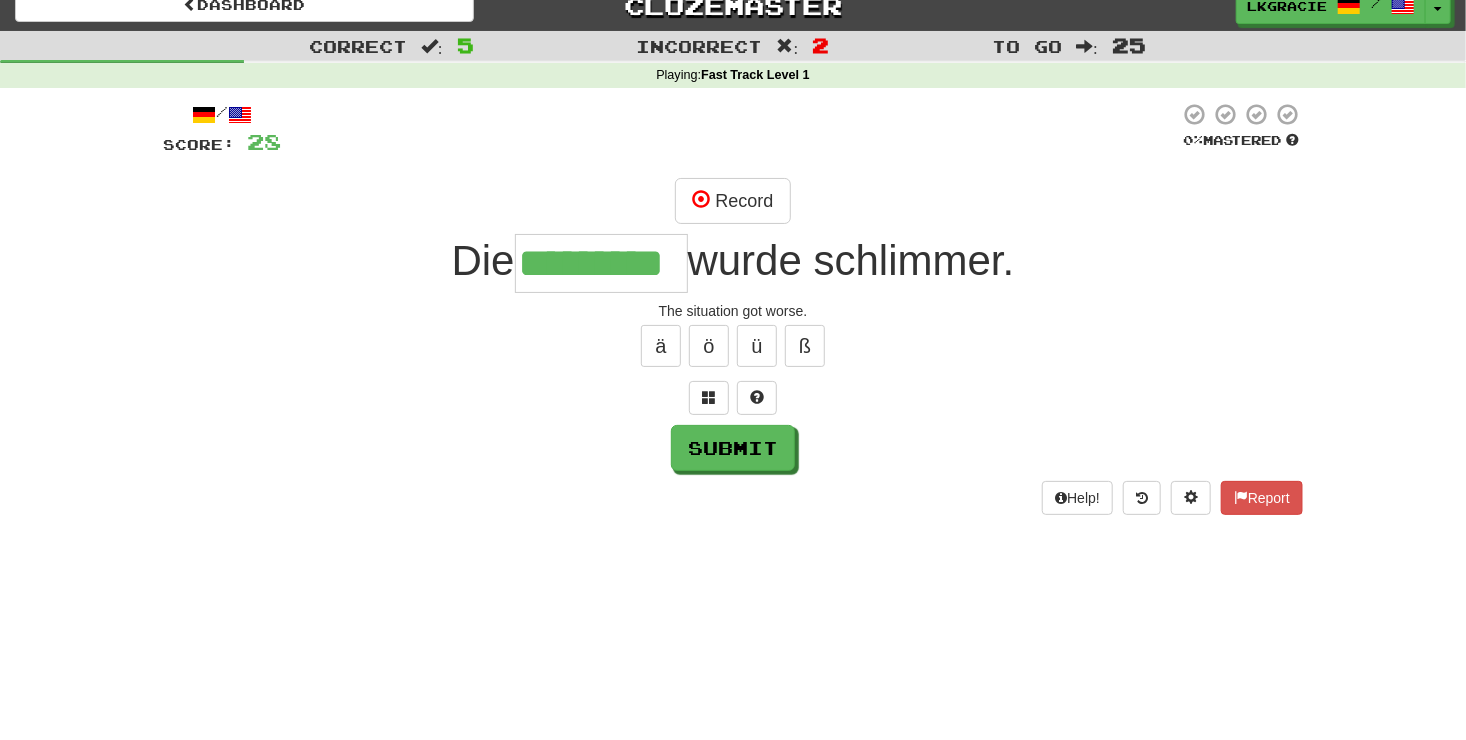 type on "*********" 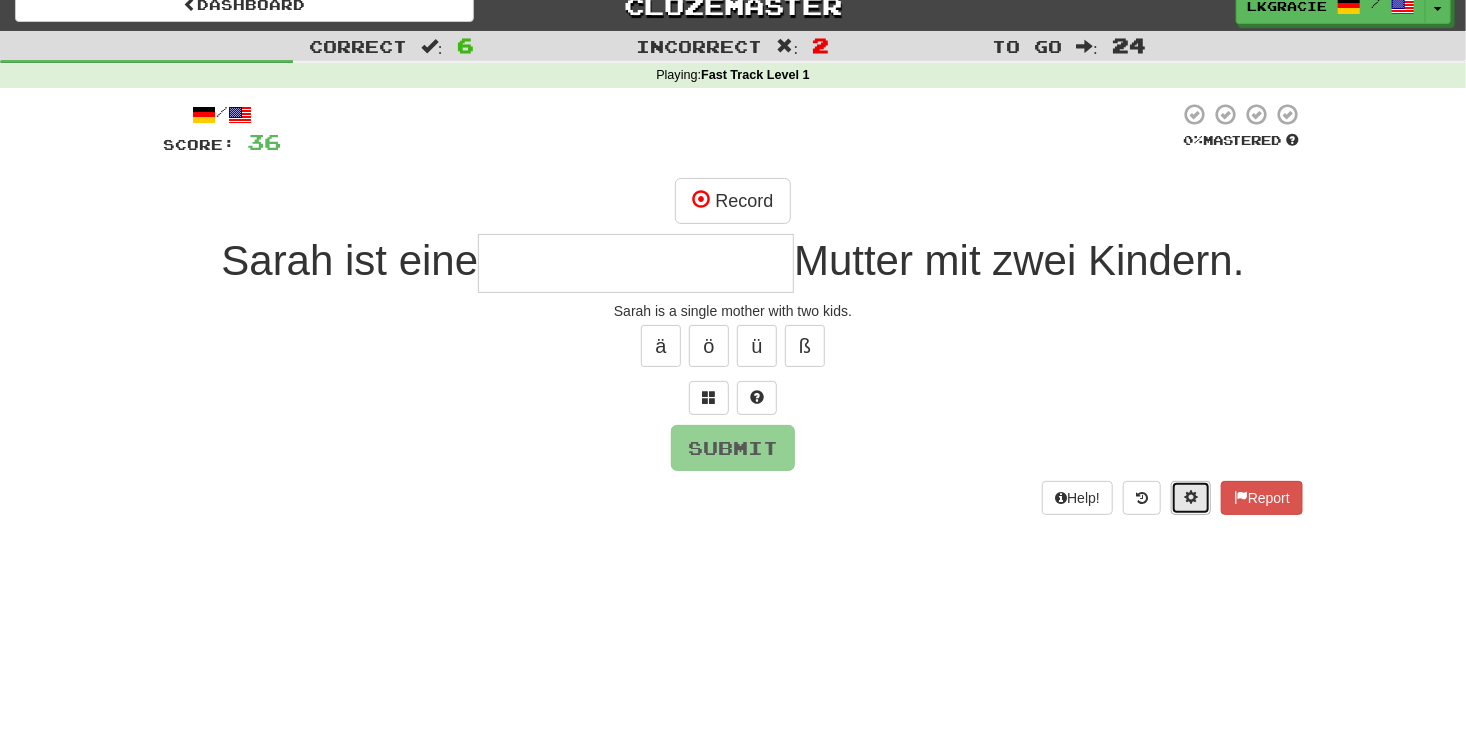 click at bounding box center (1191, 498) 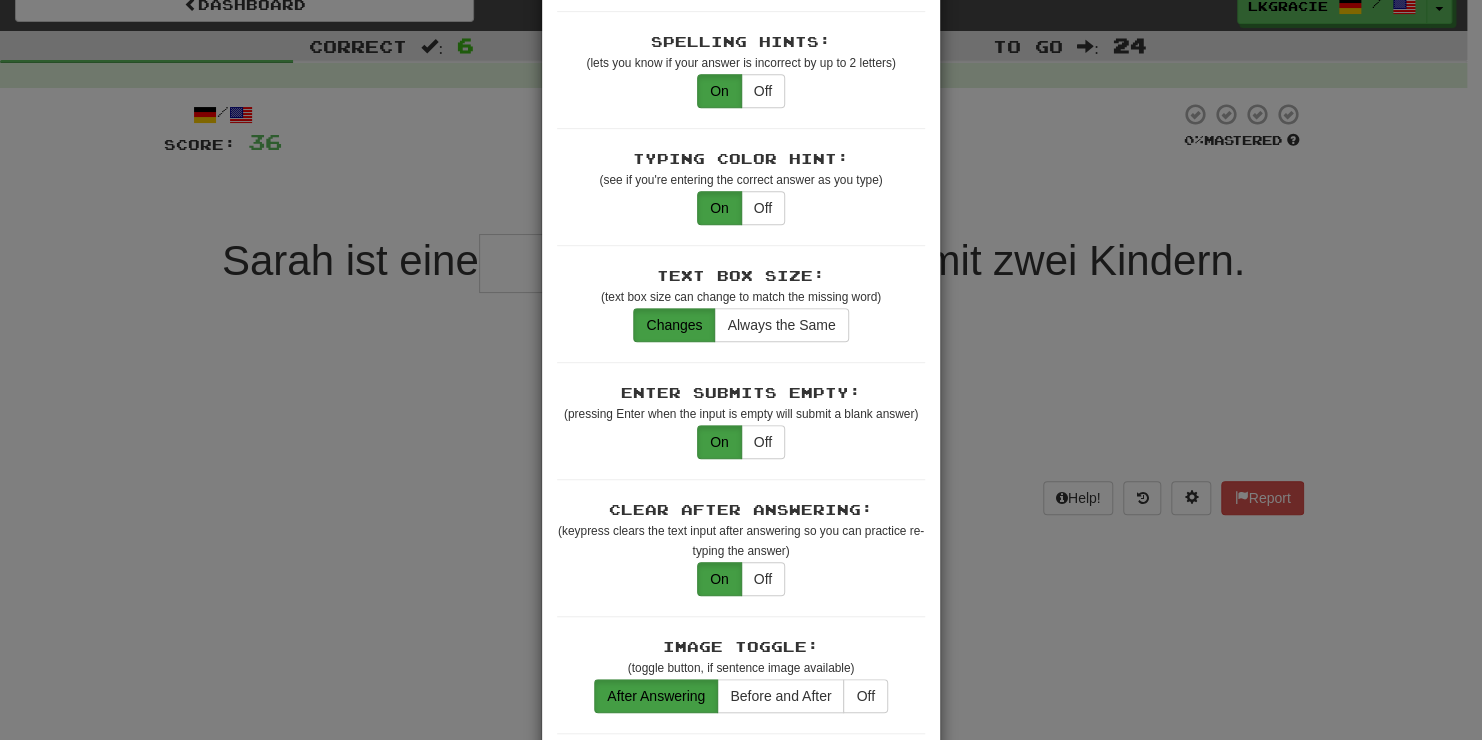 scroll, scrollTop: 419, scrollLeft: 0, axis: vertical 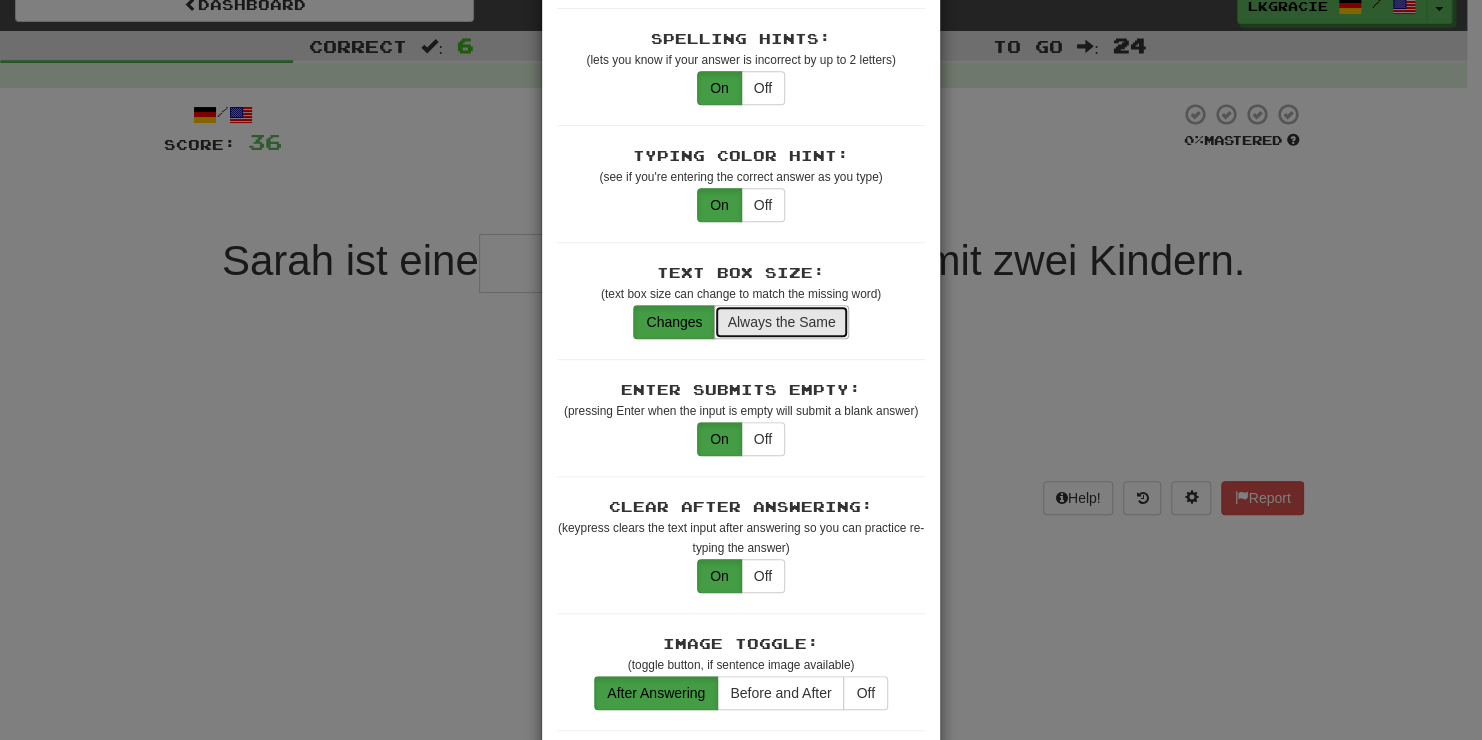 click on "Always the Same" at bounding box center (781, 322) 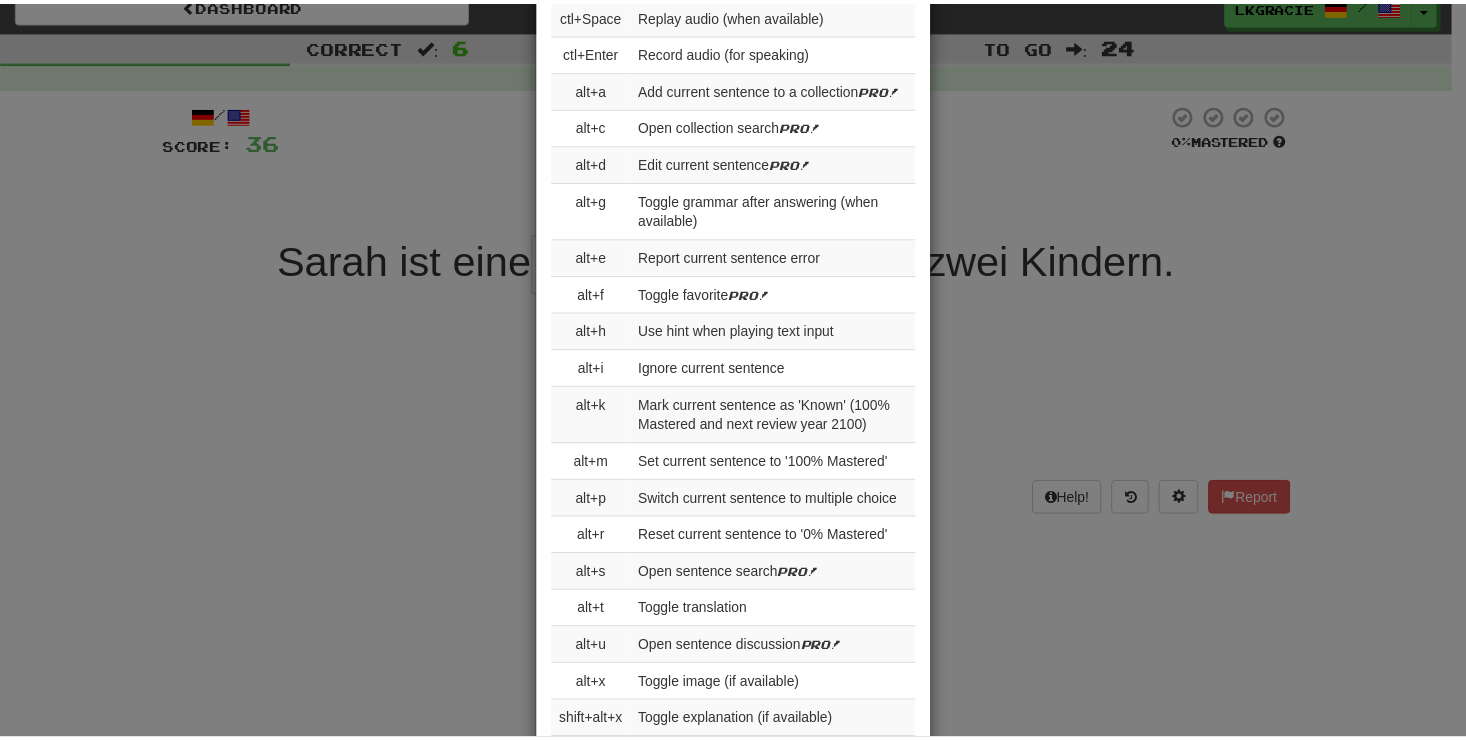 scroll, scrollTop: 3033, scrollLeft: 0, axis: vertical 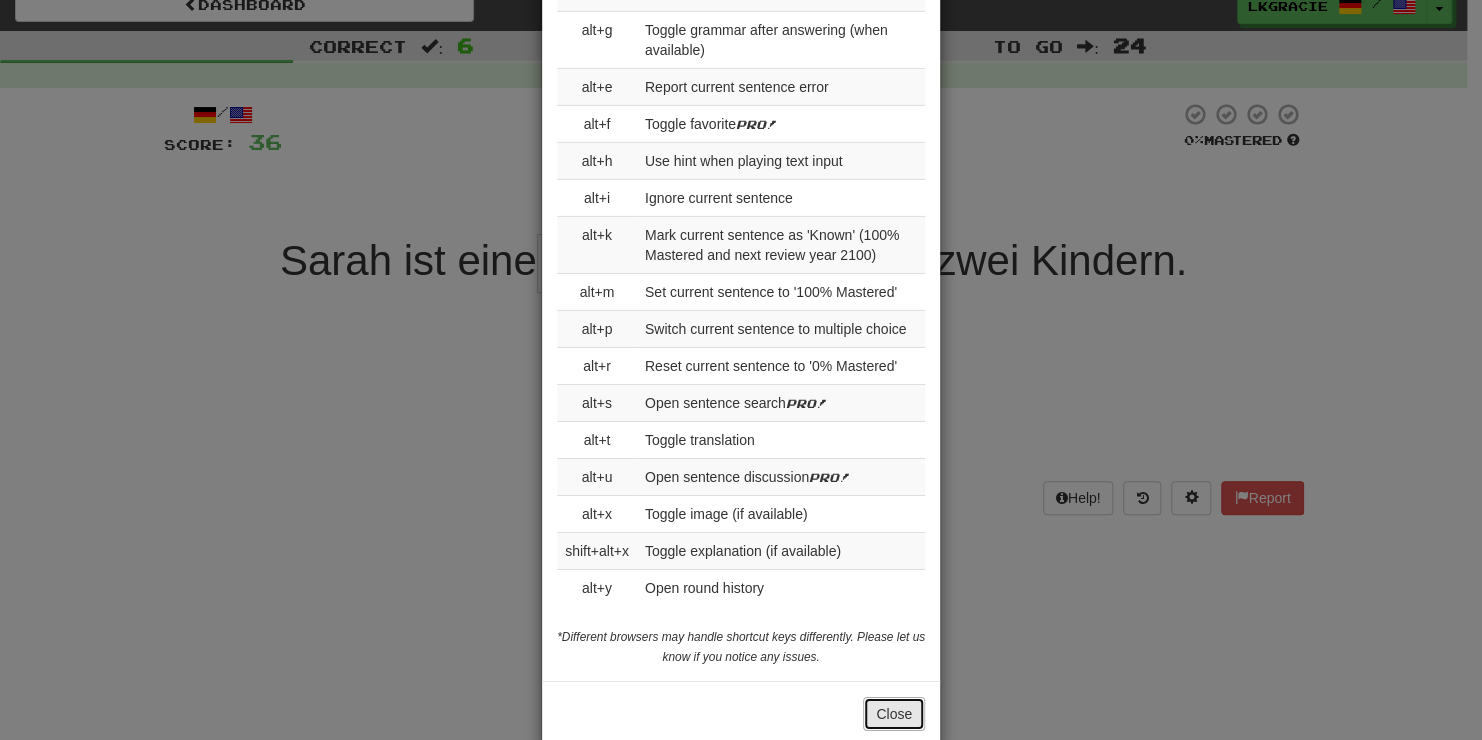 click on "Close" at bounding box center (894, 714) 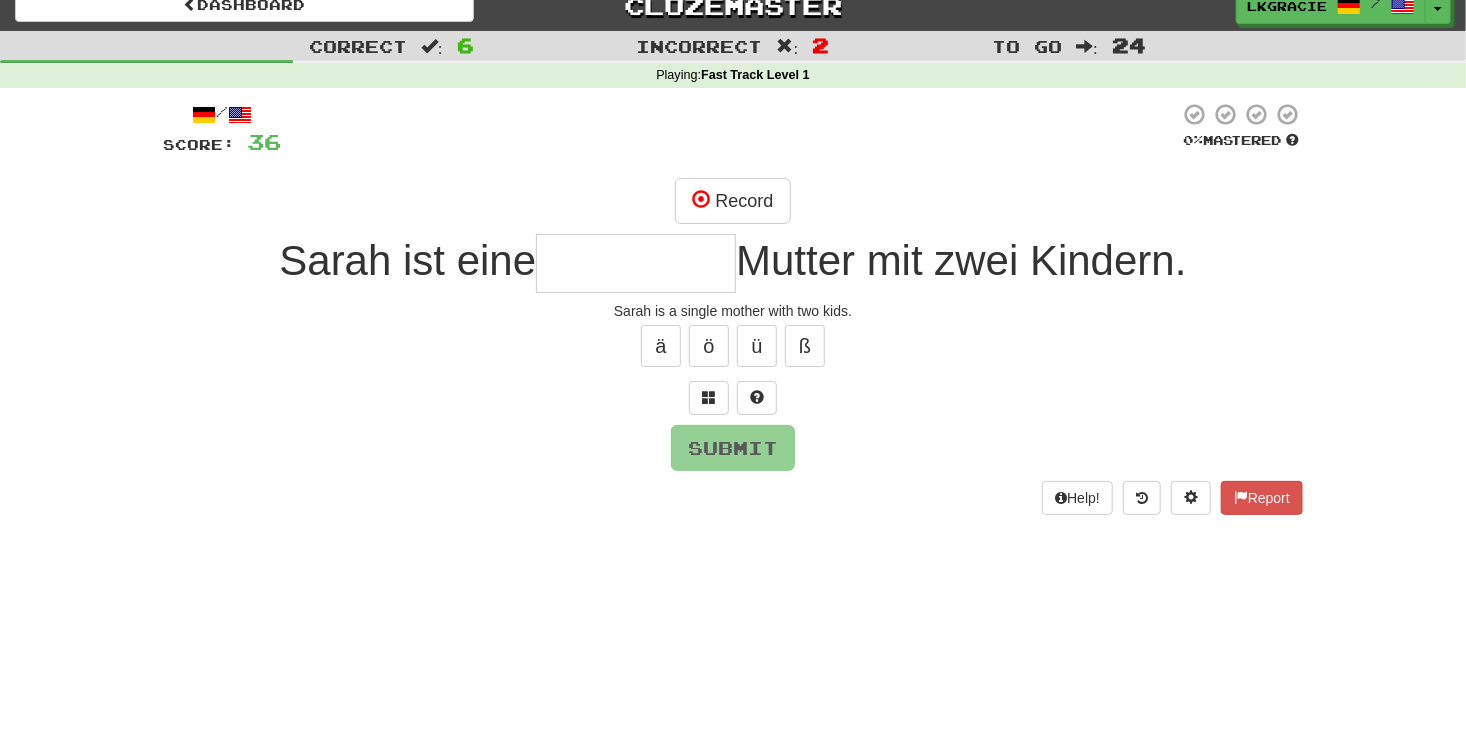 click at bounding box center (636, 263) 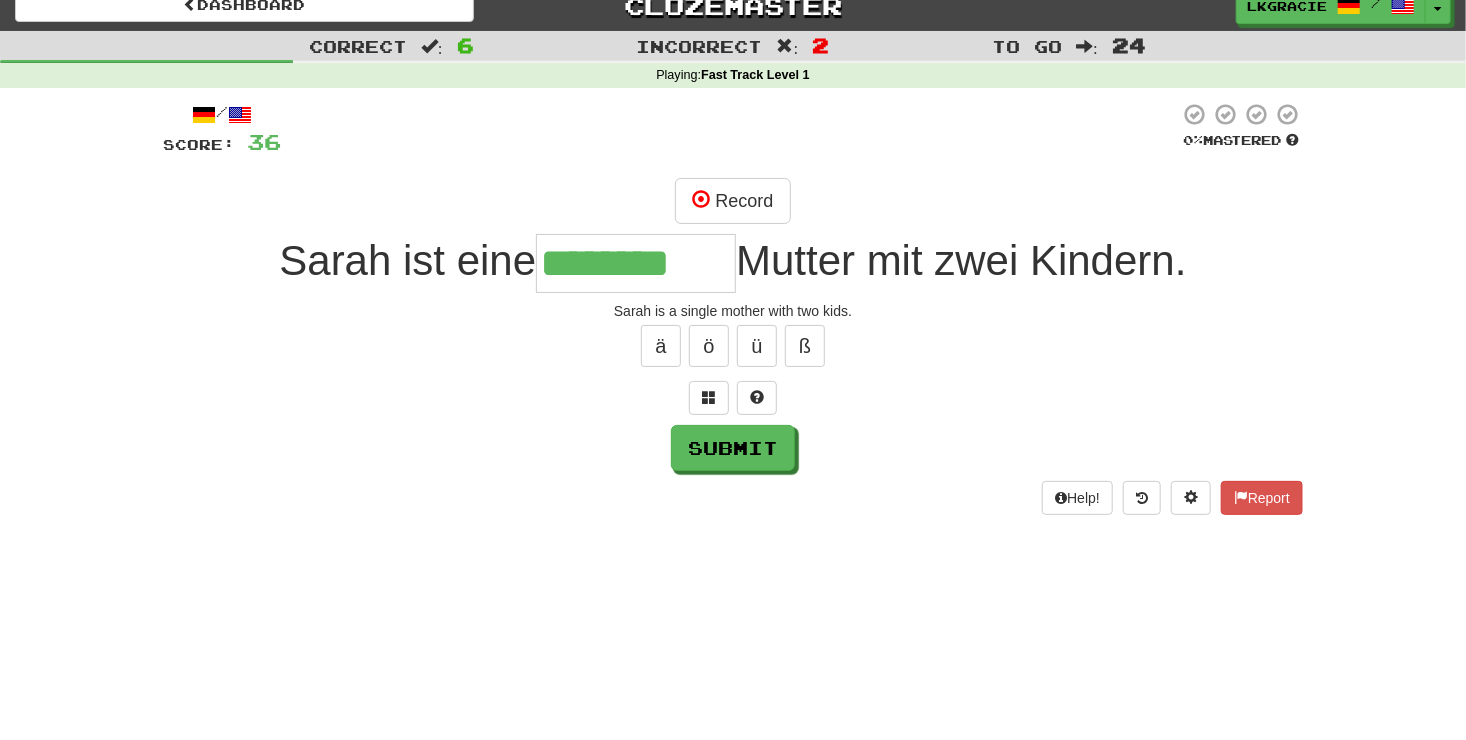 type on "**********" 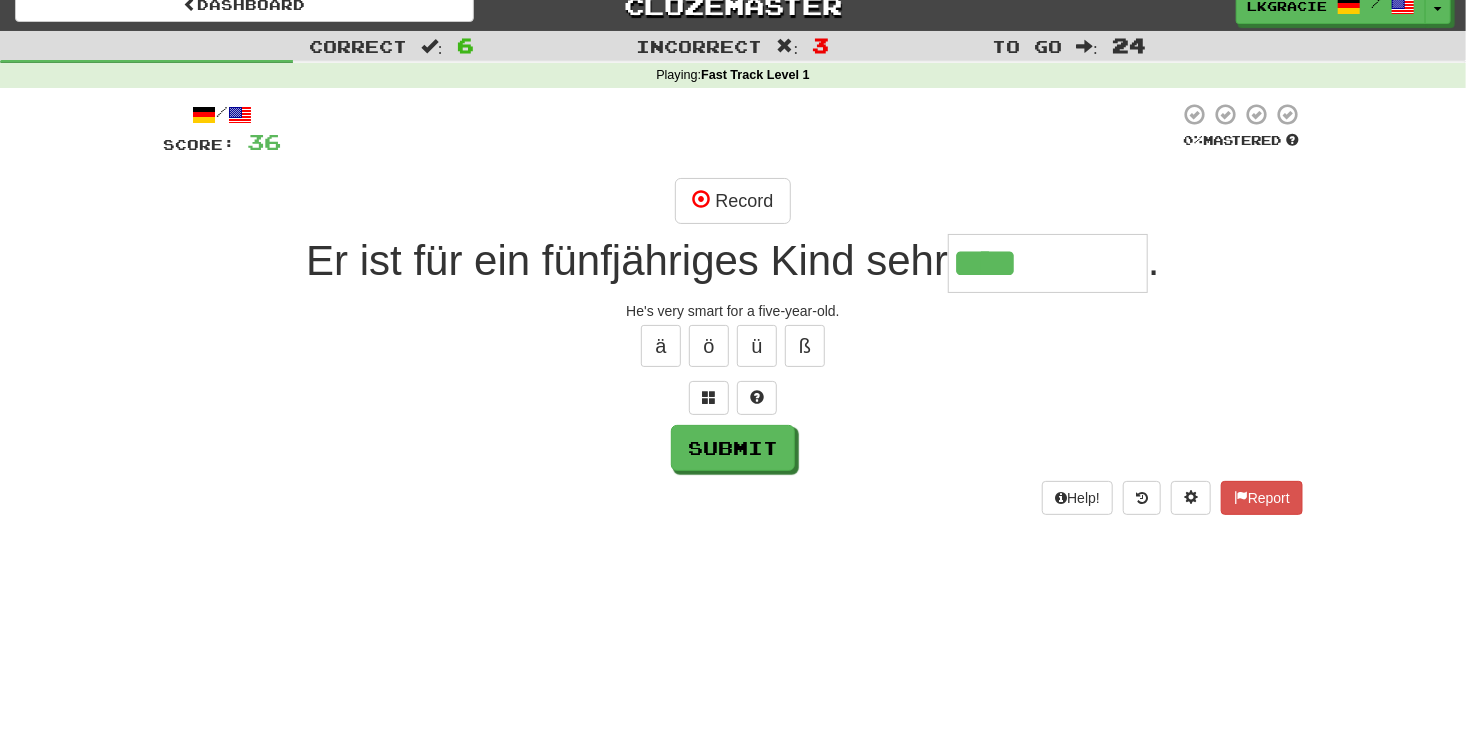 type on "****" 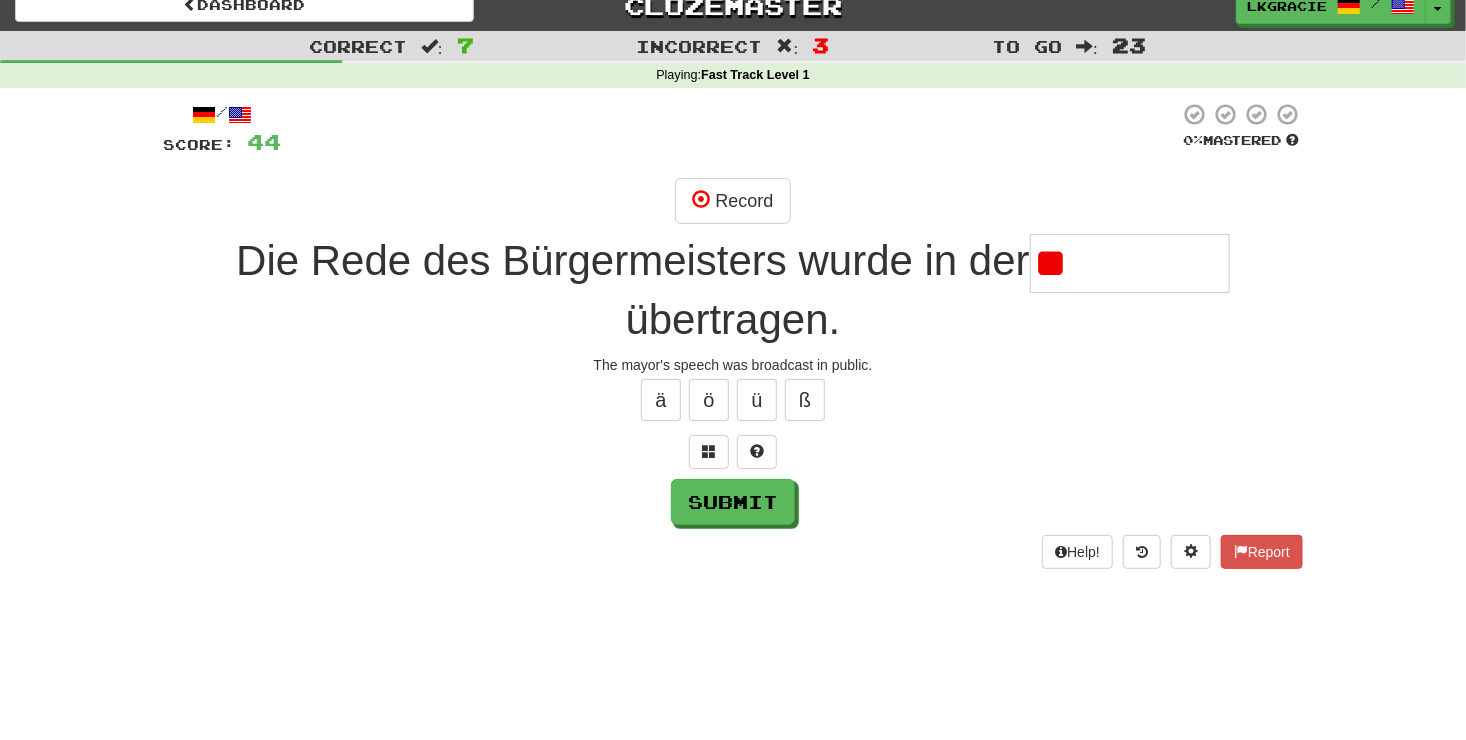 type on "*" 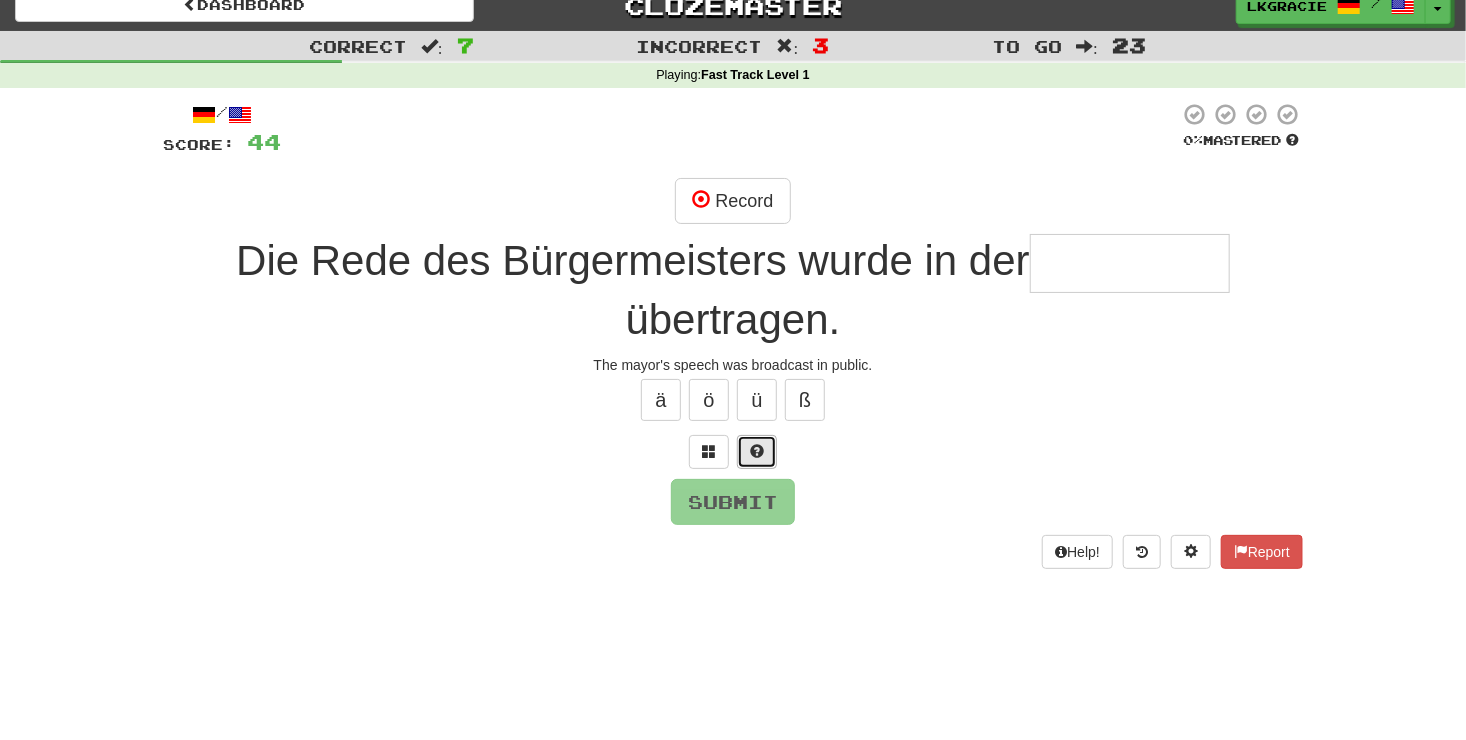 click at bounding box center (757, 451) 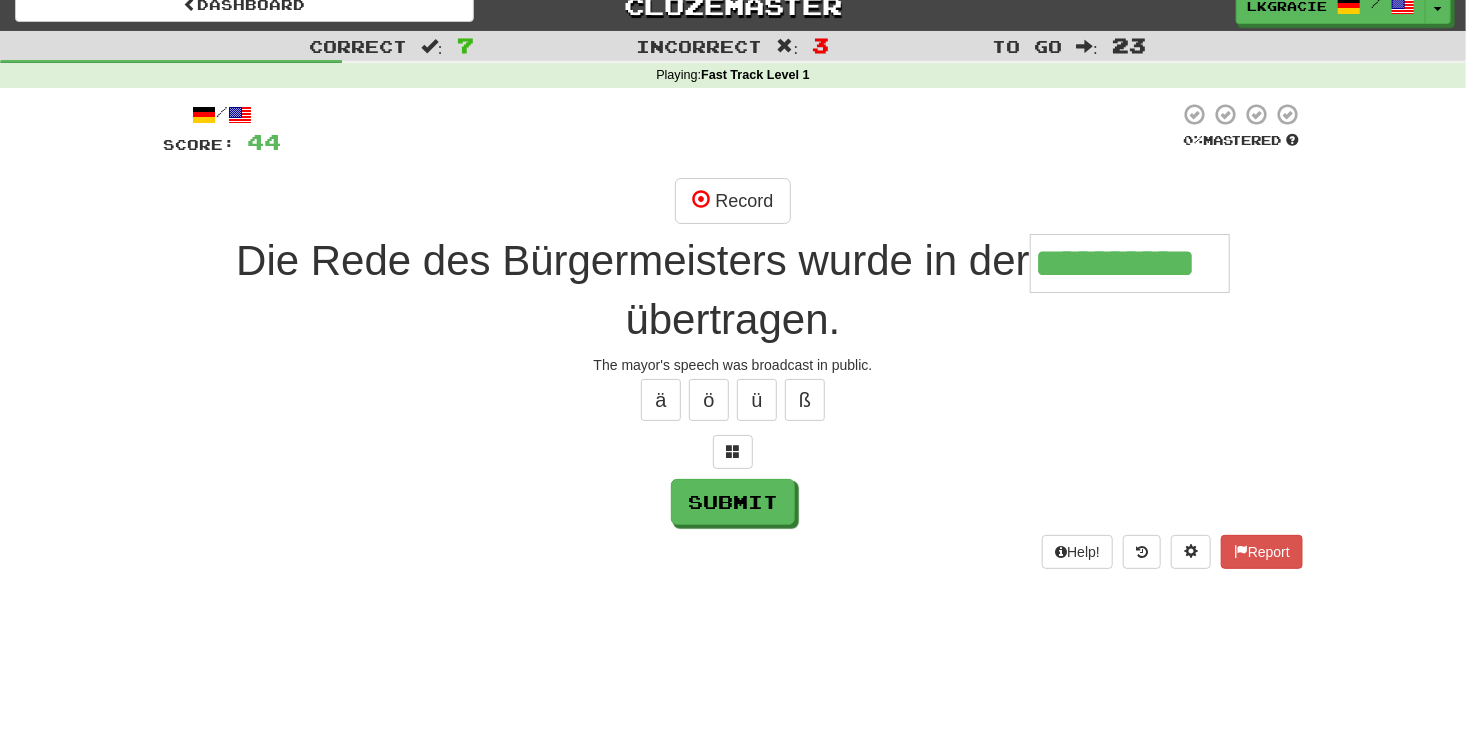 type on "**********" 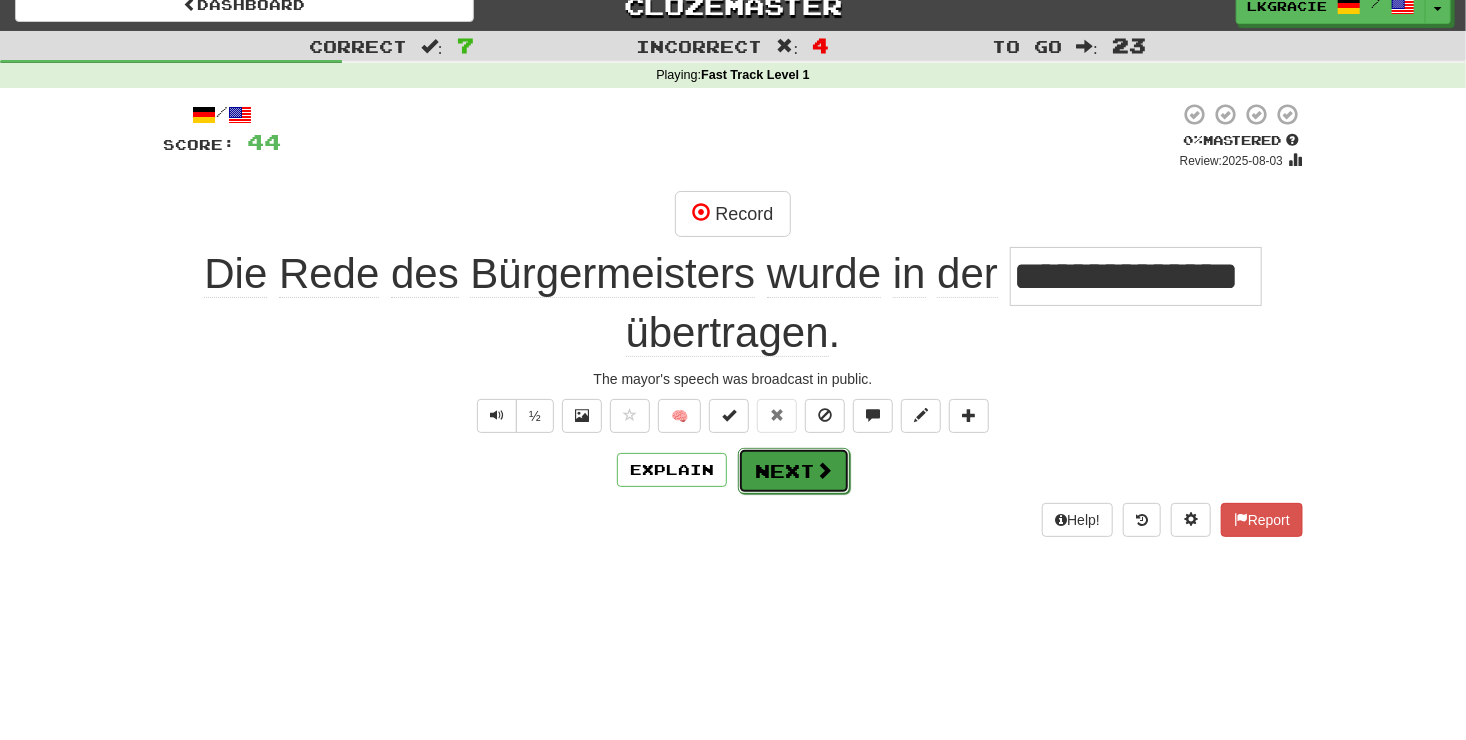 click on "Next" at bounding box center (794, 471) 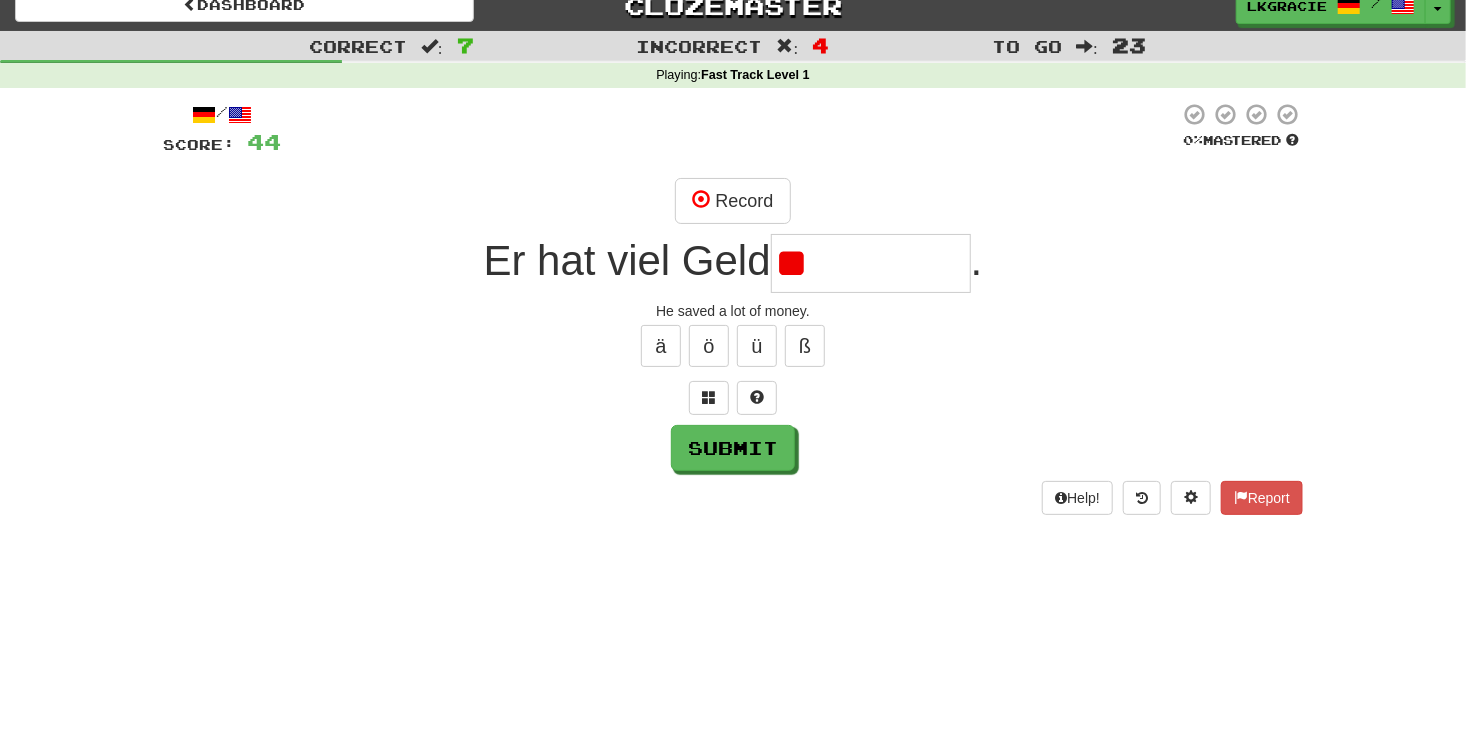 type on "*" 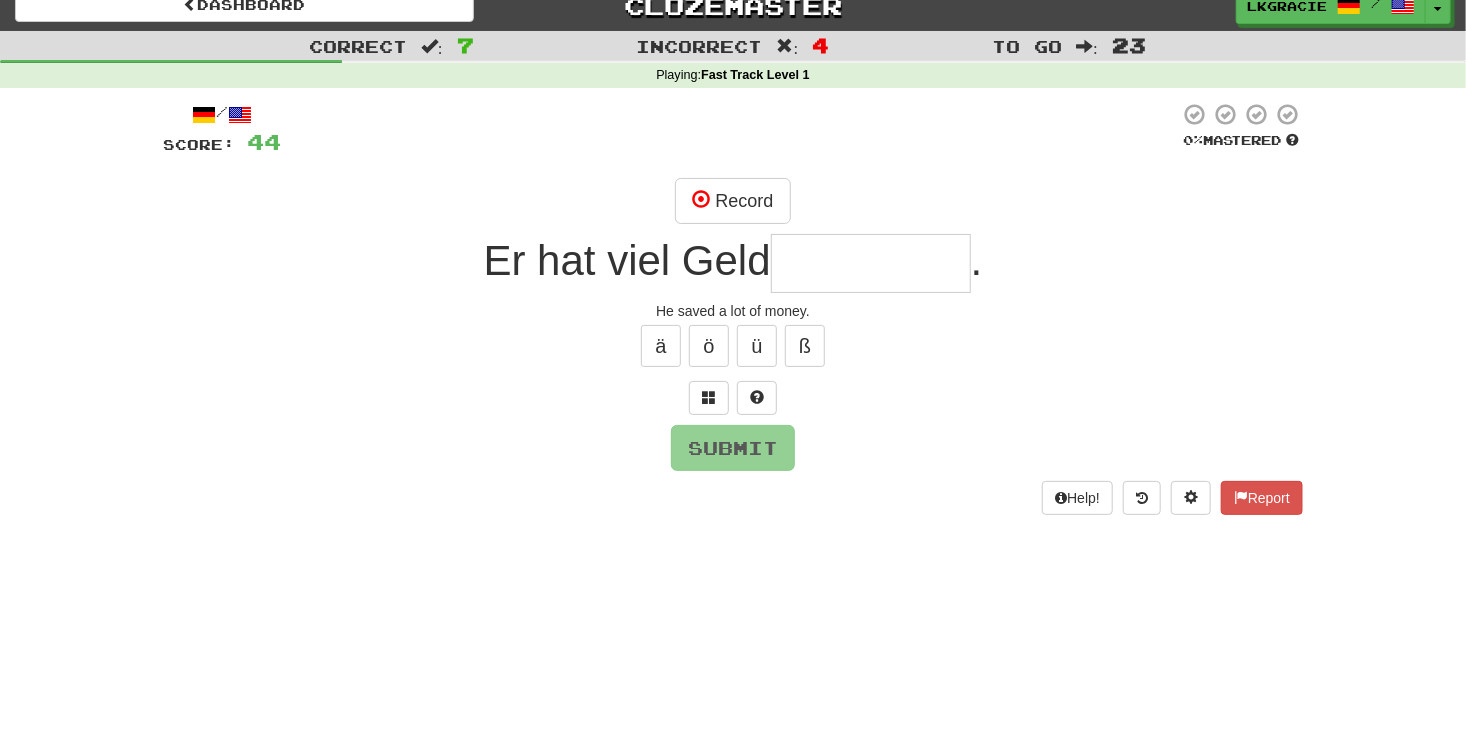type on "*" 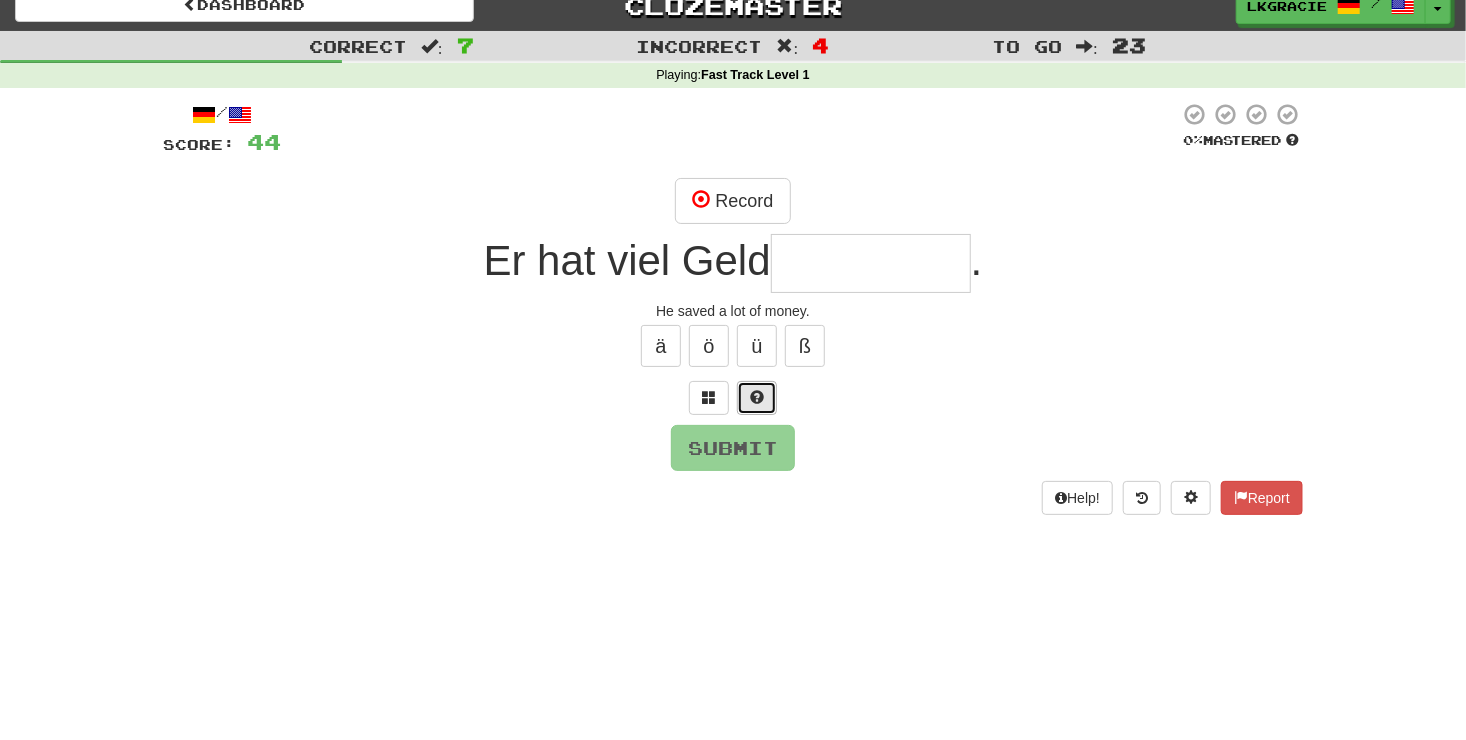 click at bounding box center (757, 398) 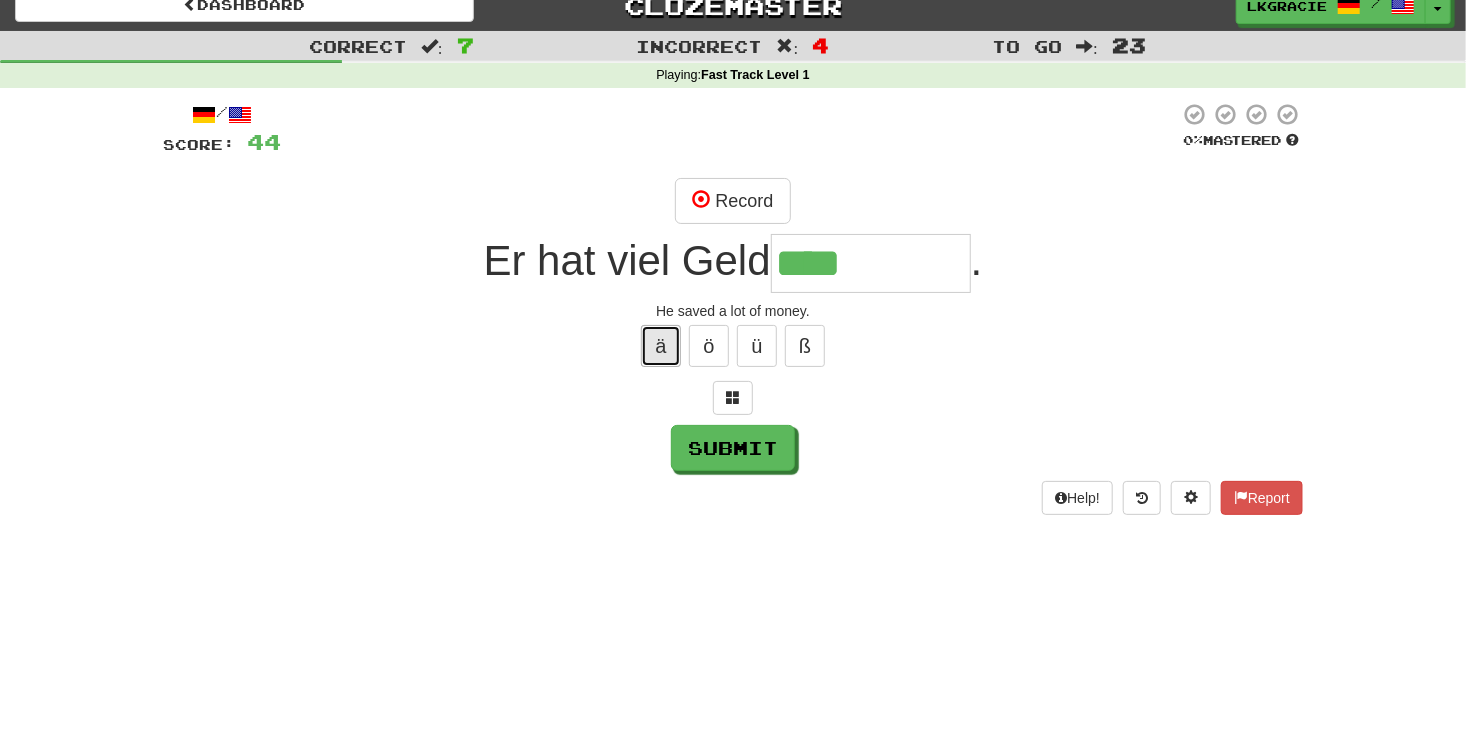 click on "ä" at bounding box center (661, 346) 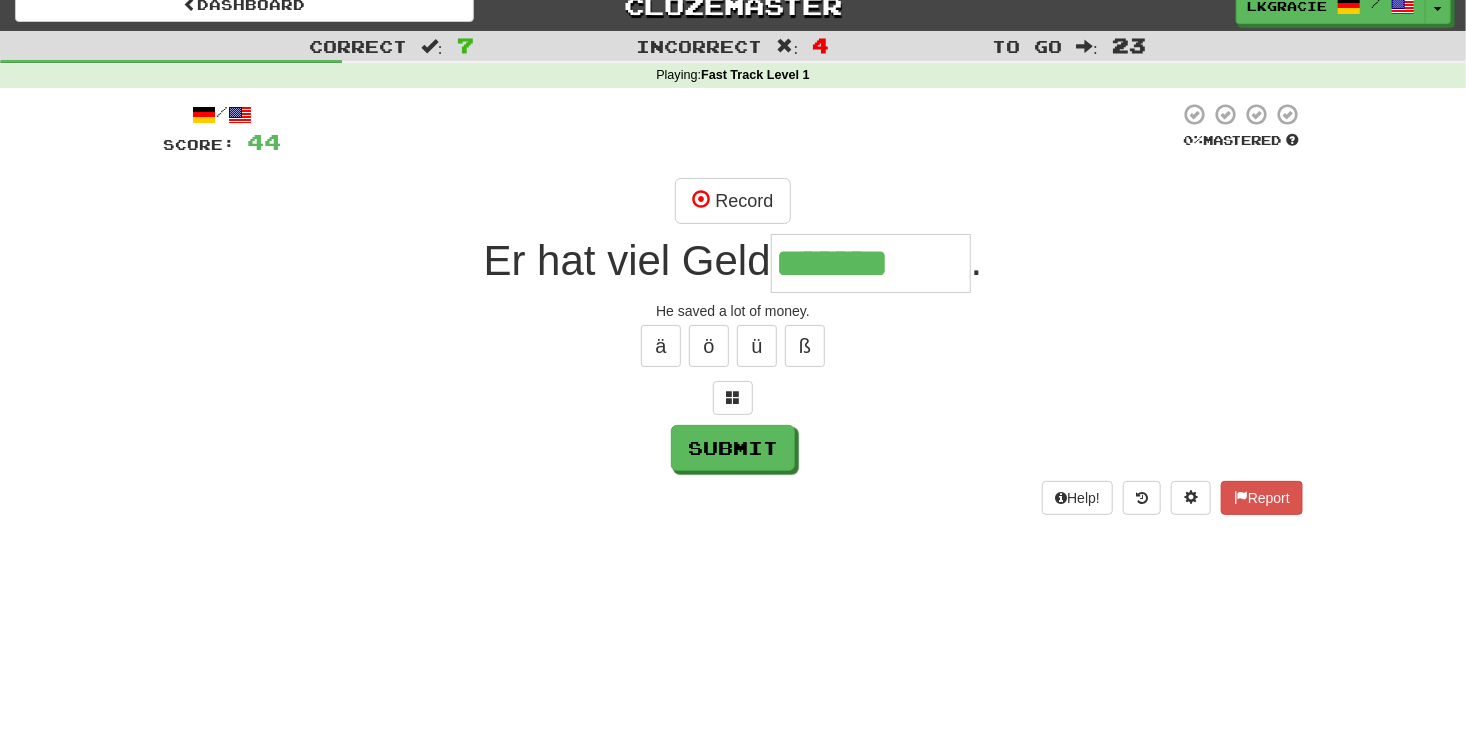 type on "*******" 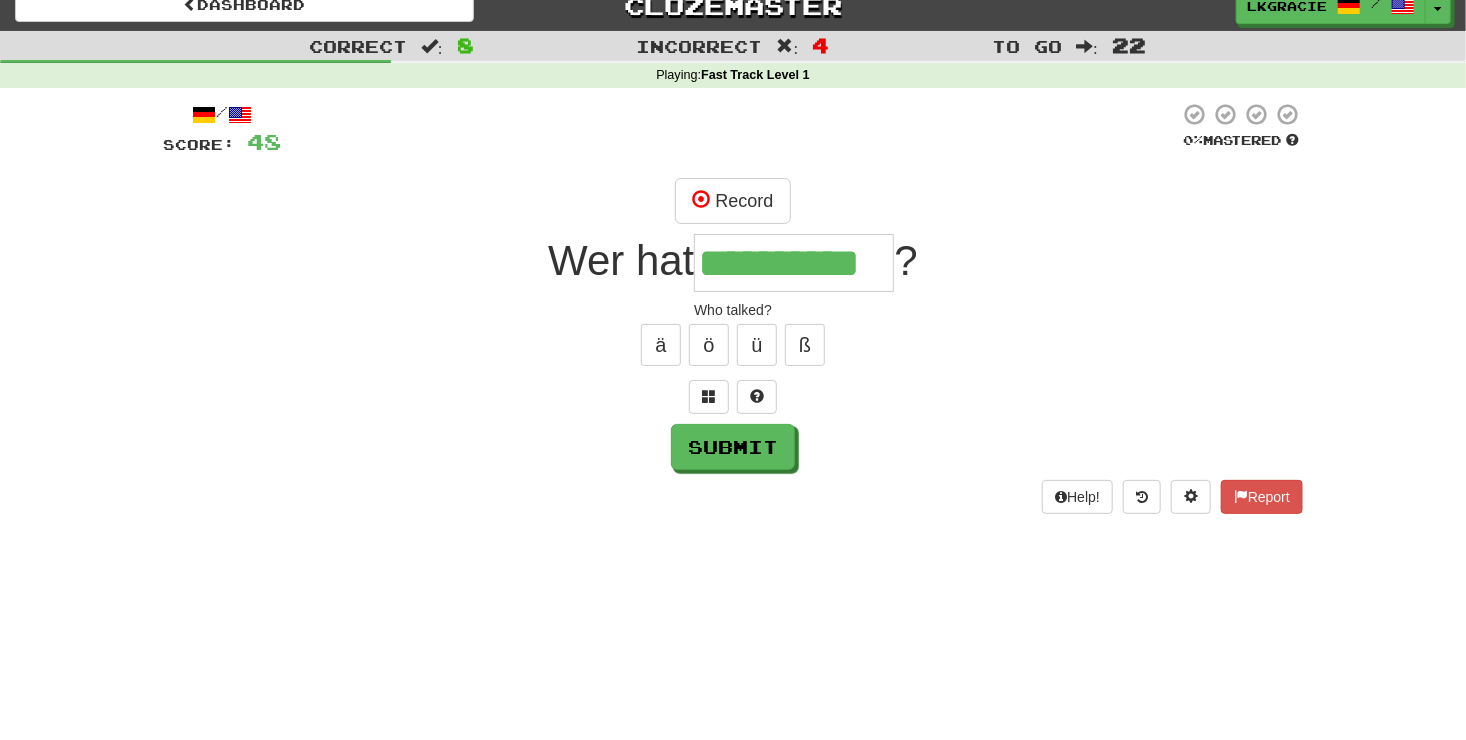 scroll, scrollTop: 0, scrollLeft: 26, axis: horizontal 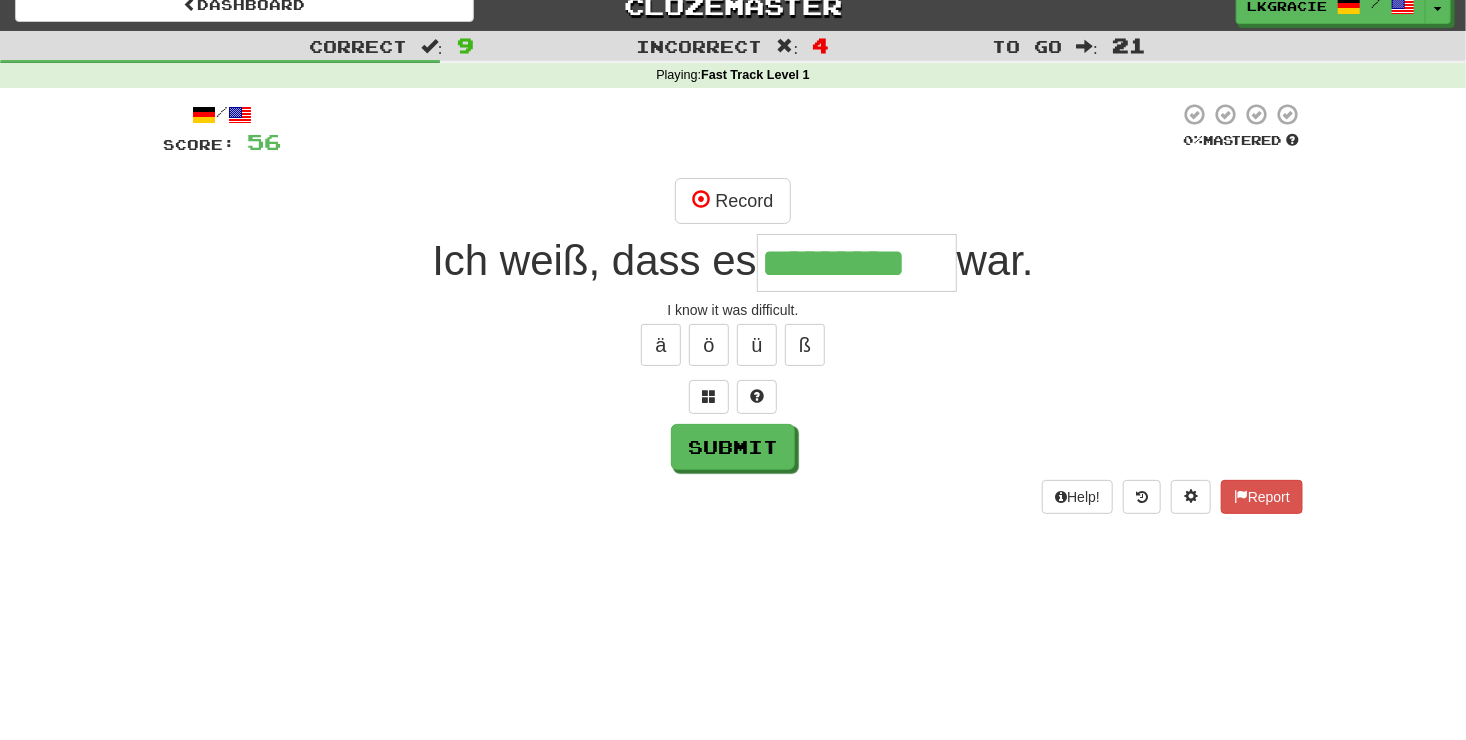 type on "*********" 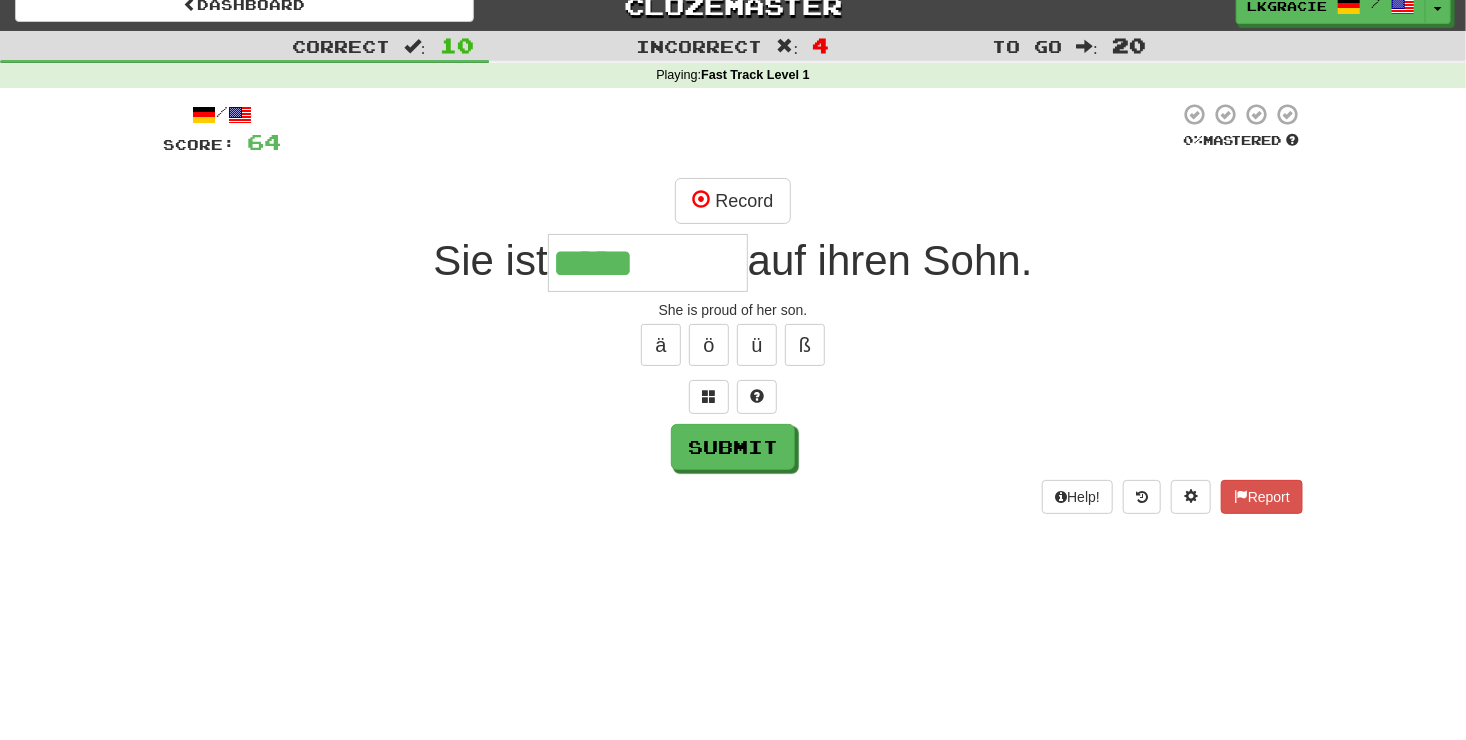 type on "*****" 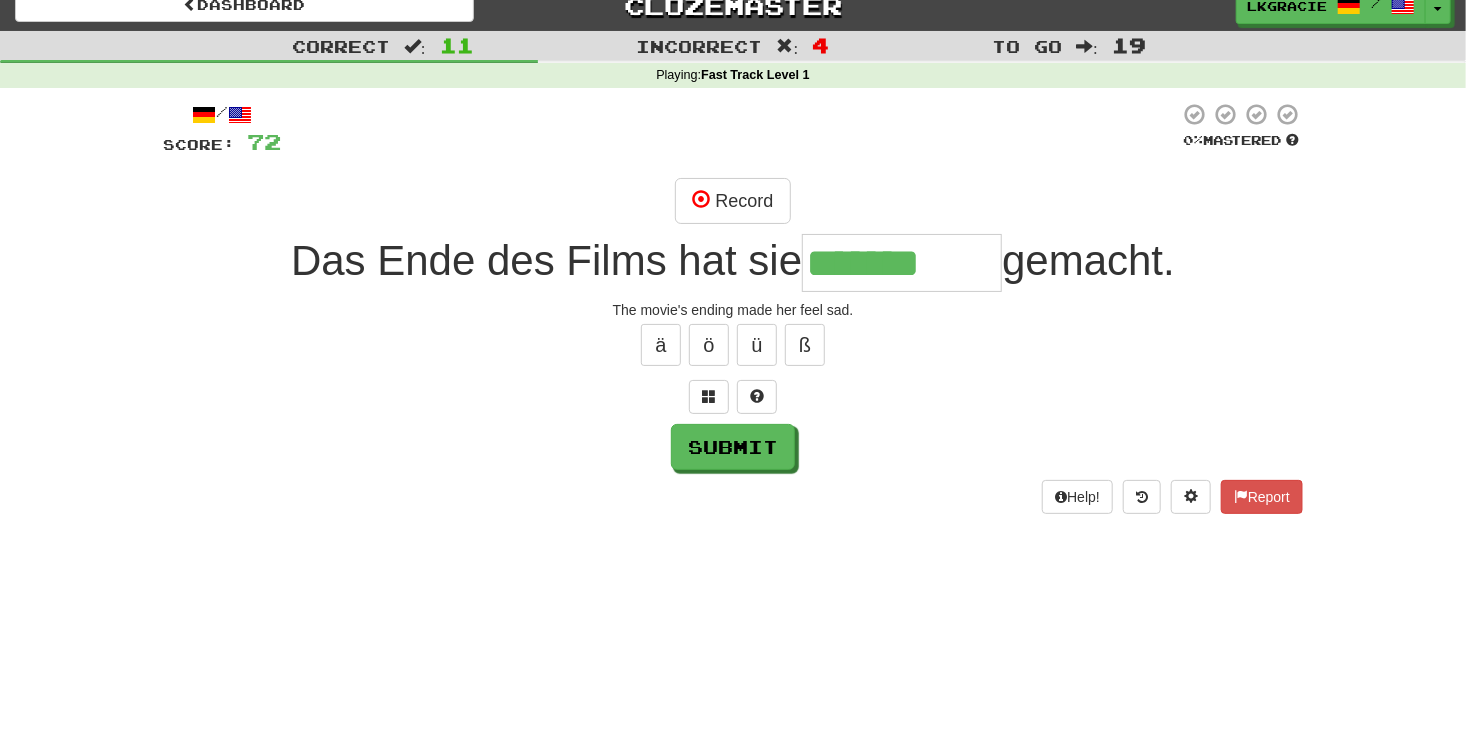 type on "*******" 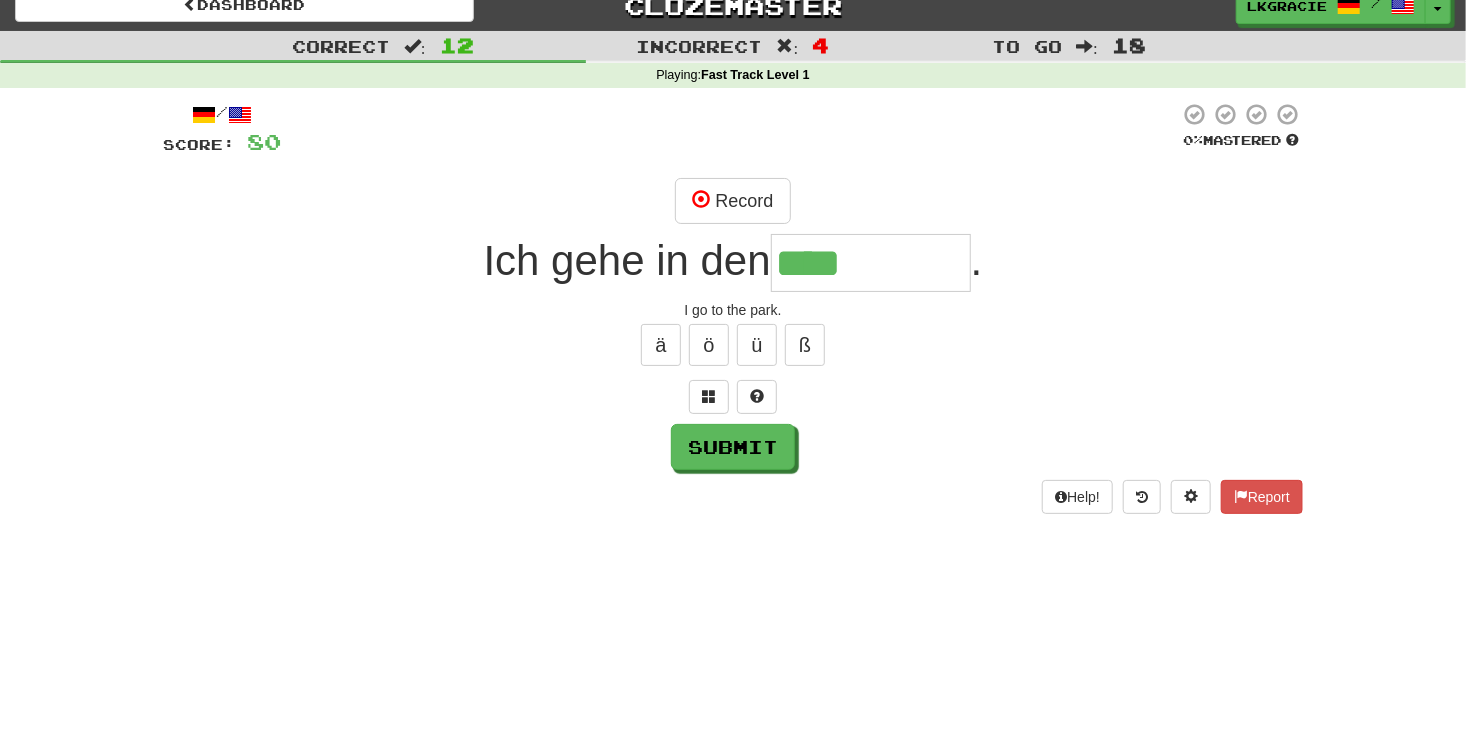 type on "****" 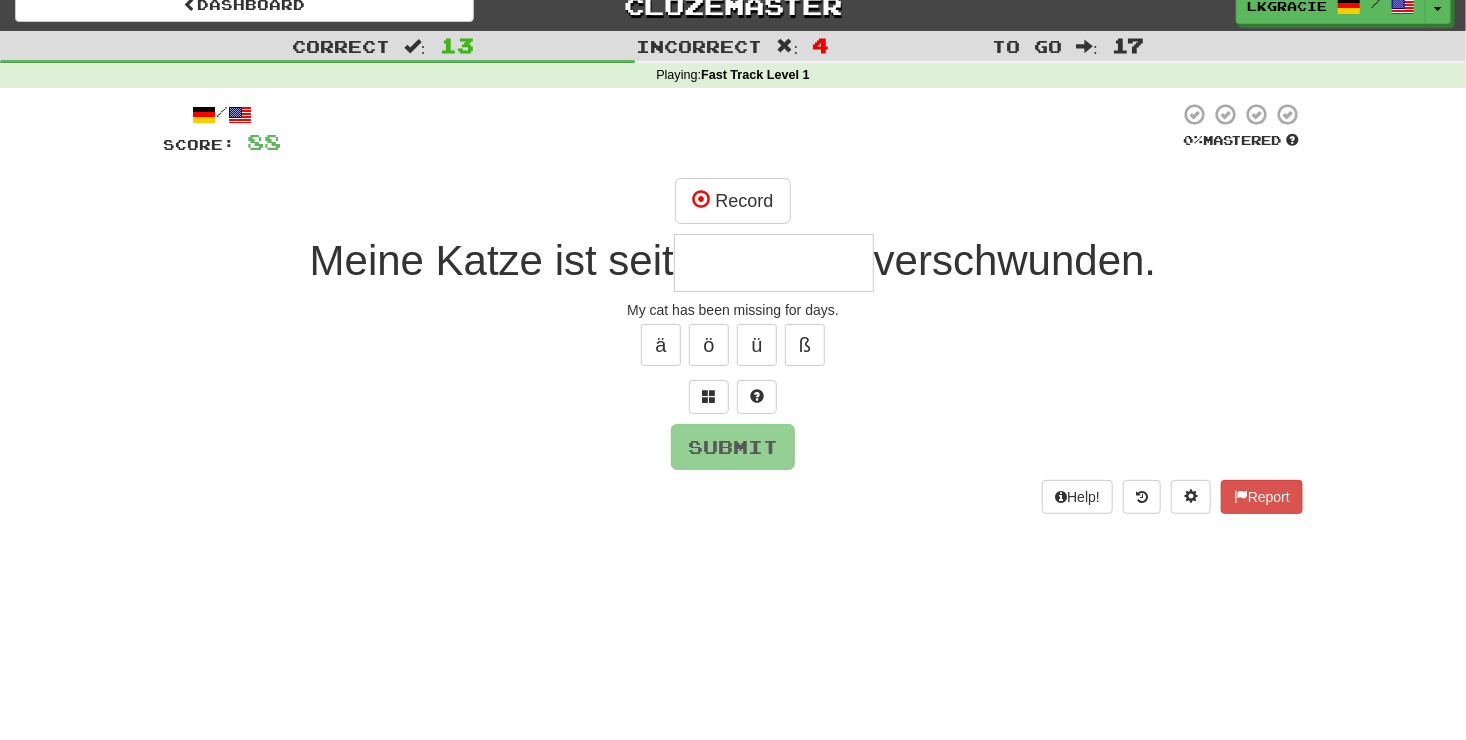 type on "*" 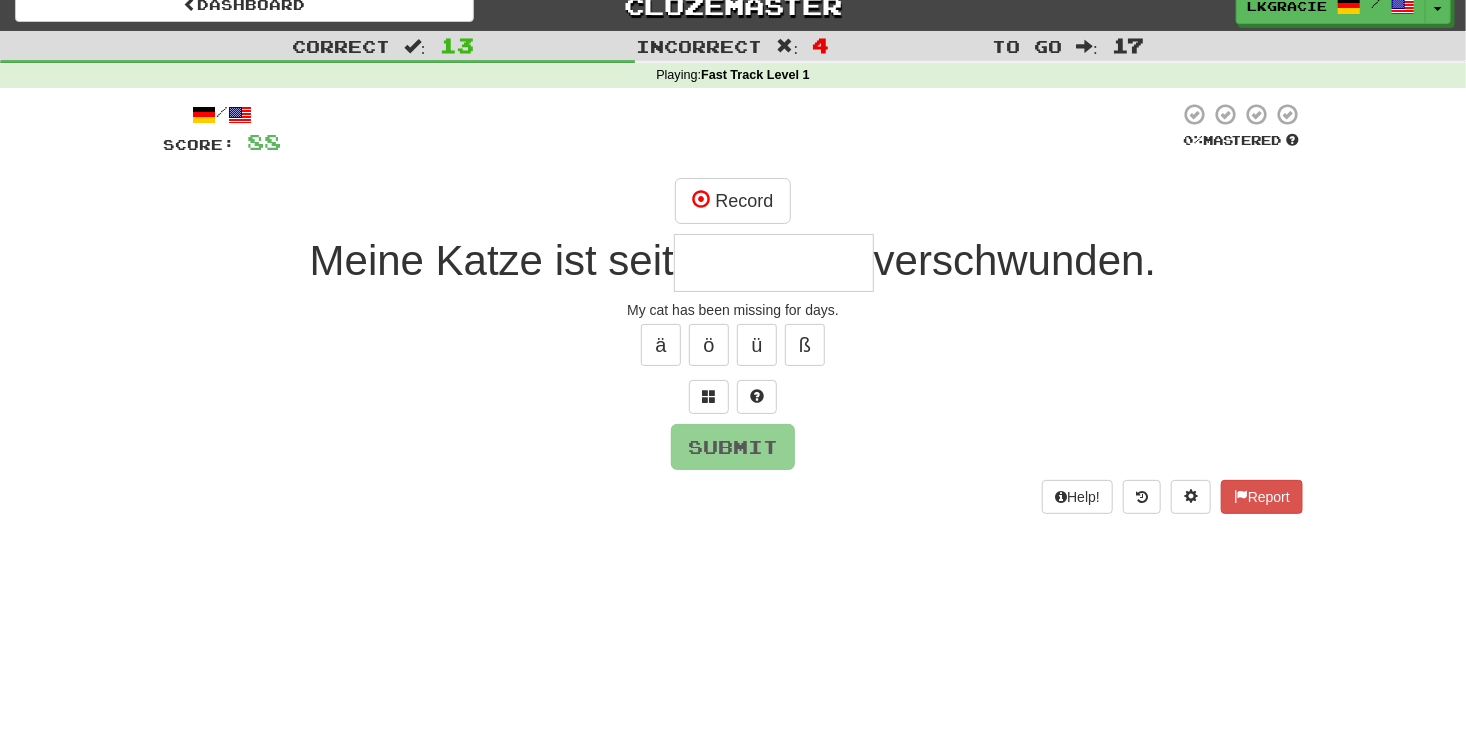 type on "*" 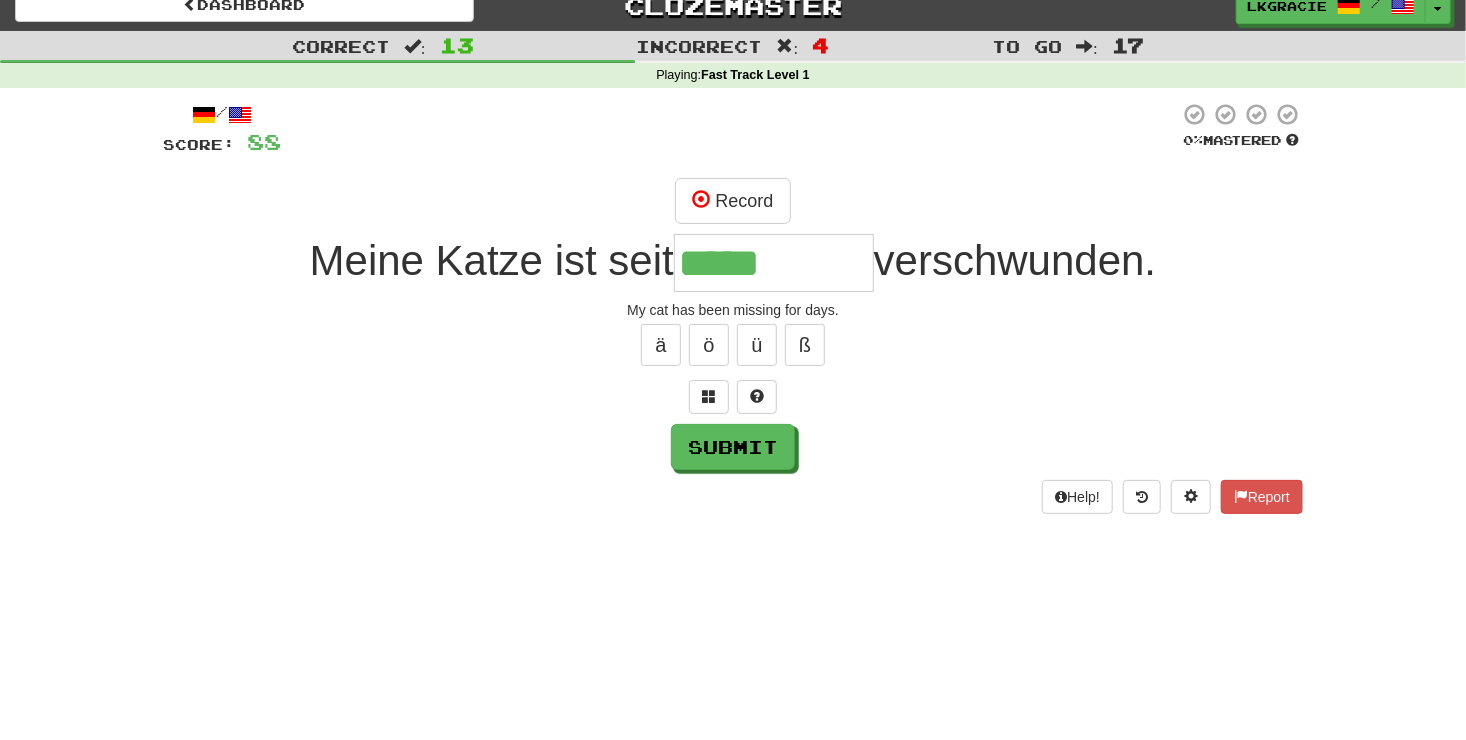 type on "*****" 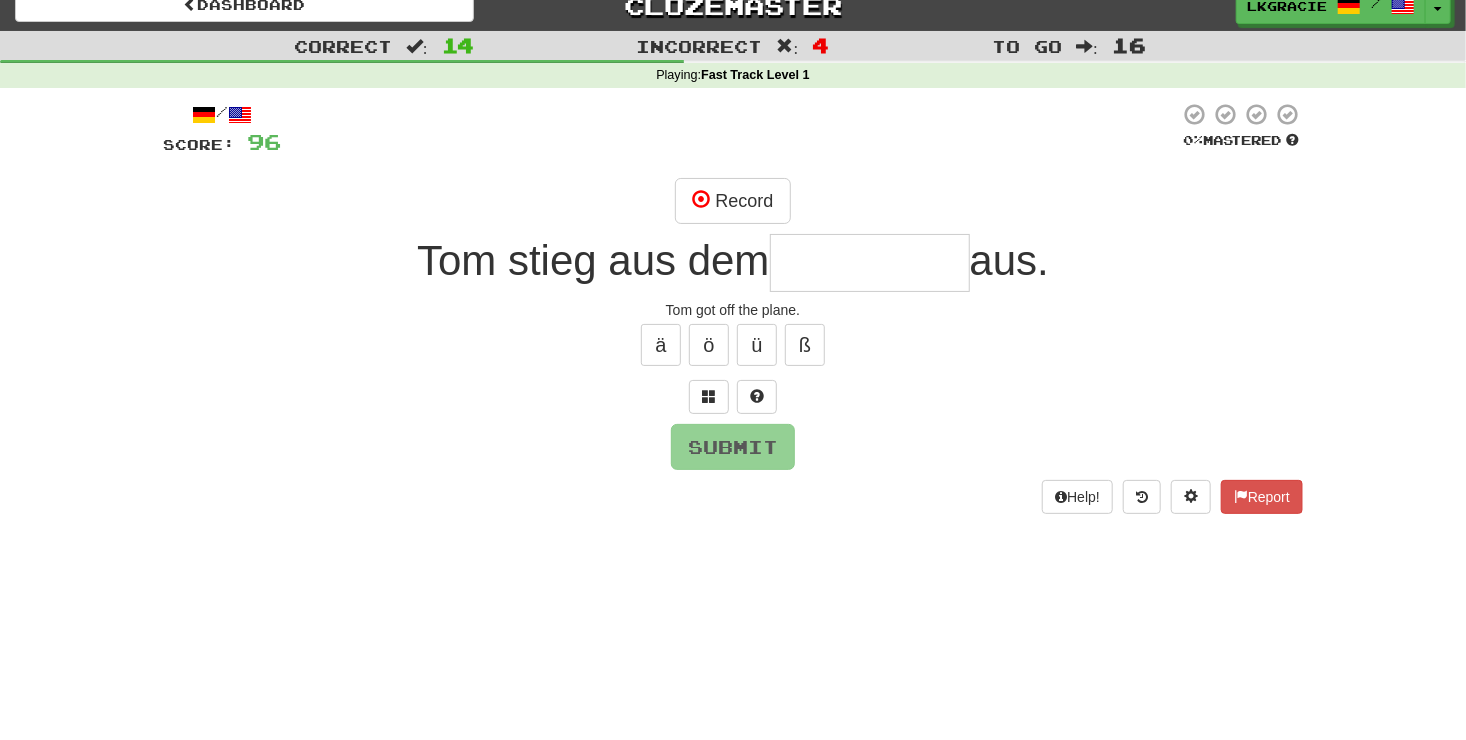 type on "*" 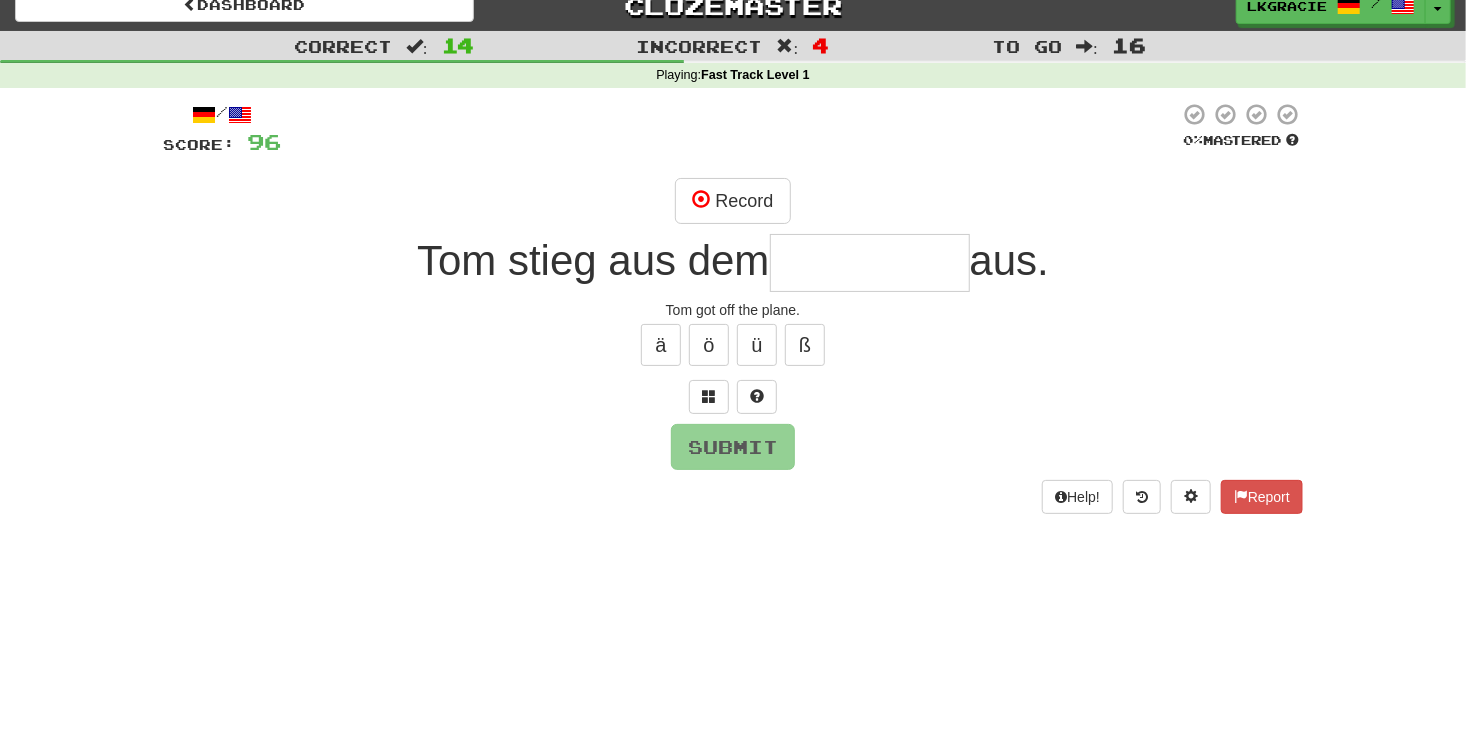 type on "*" 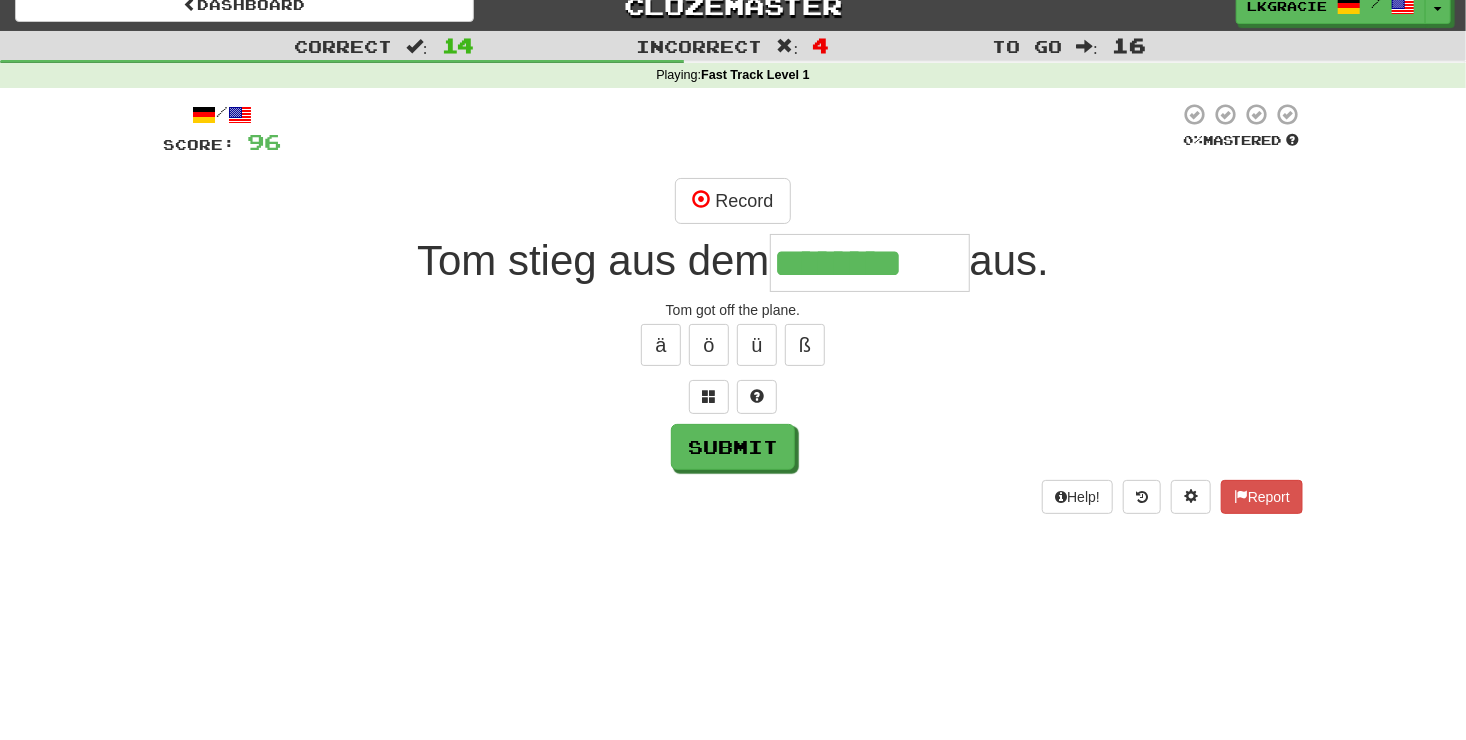type on "********" 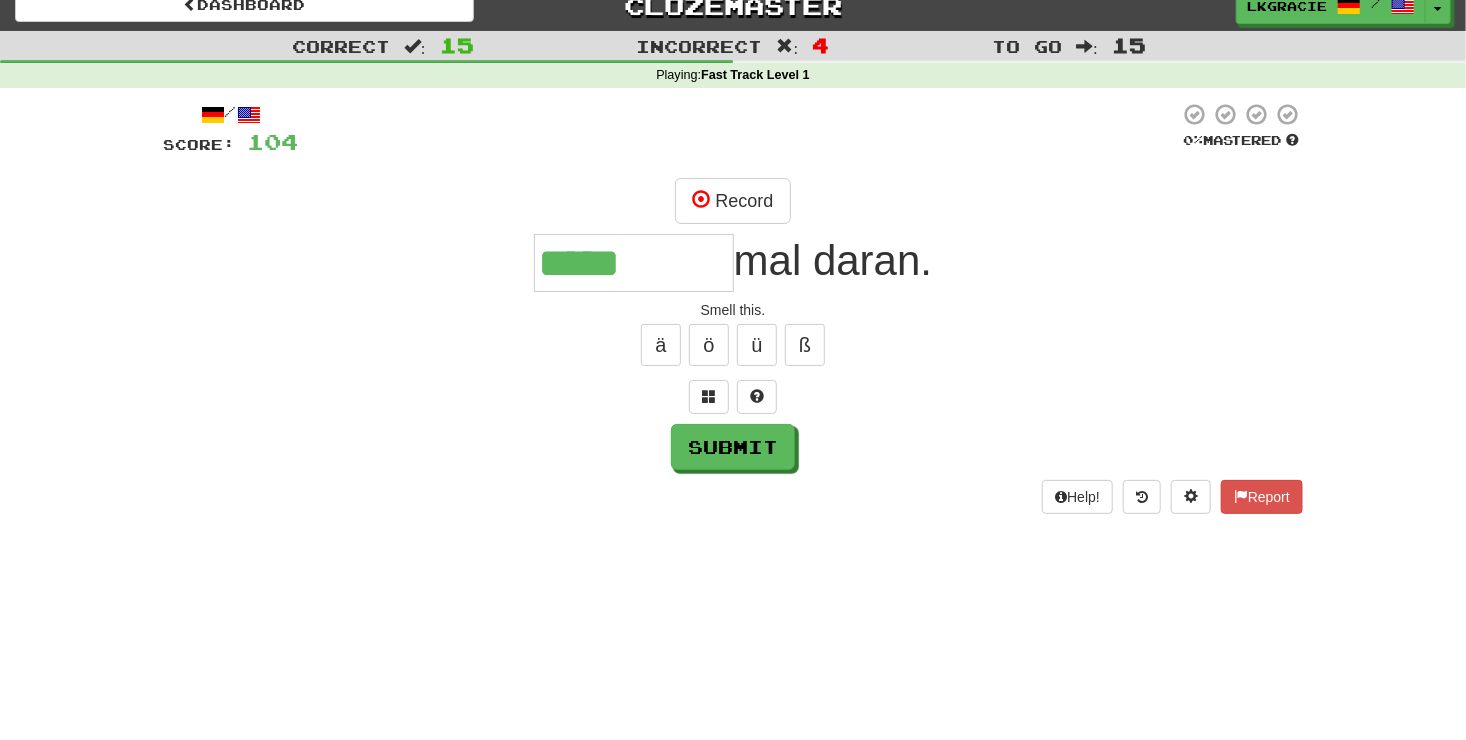 type on "*****" 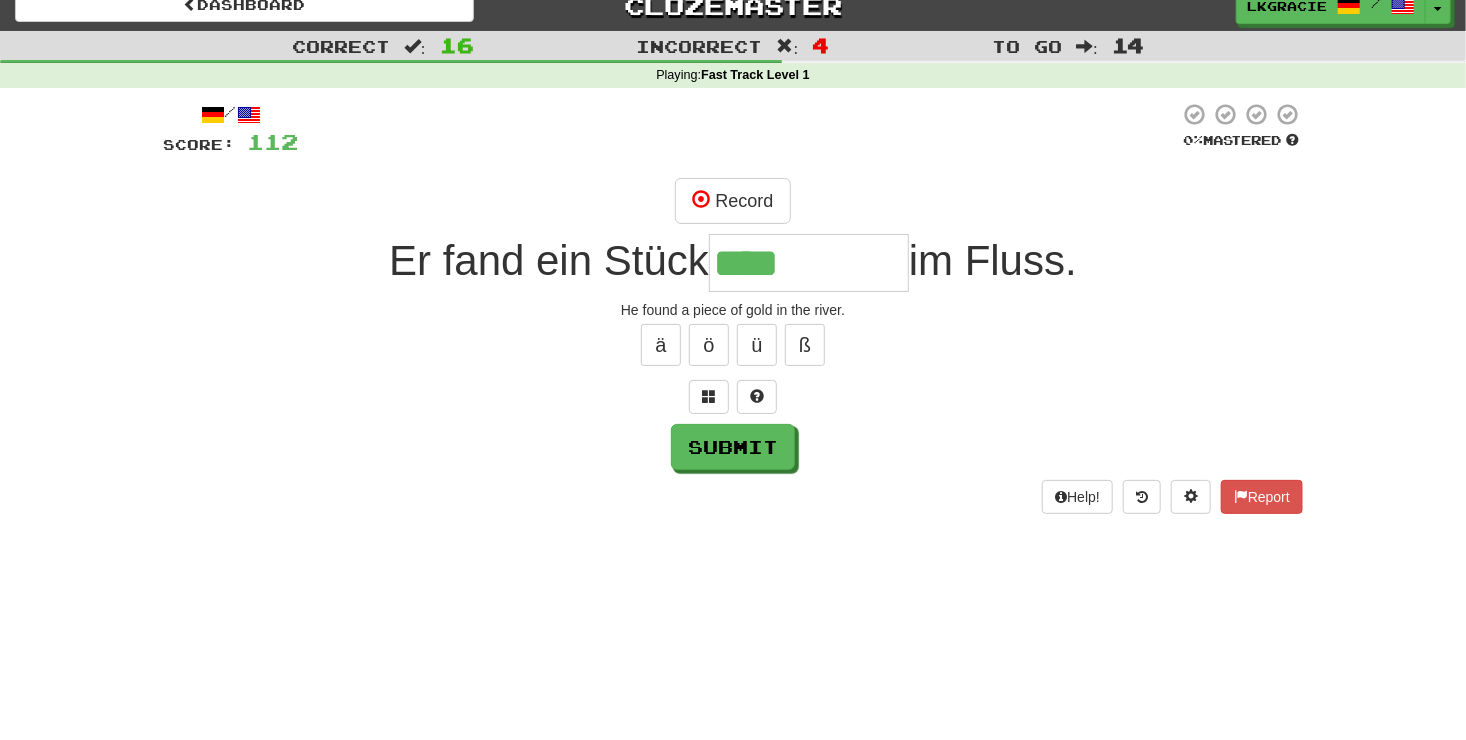 type on "****" 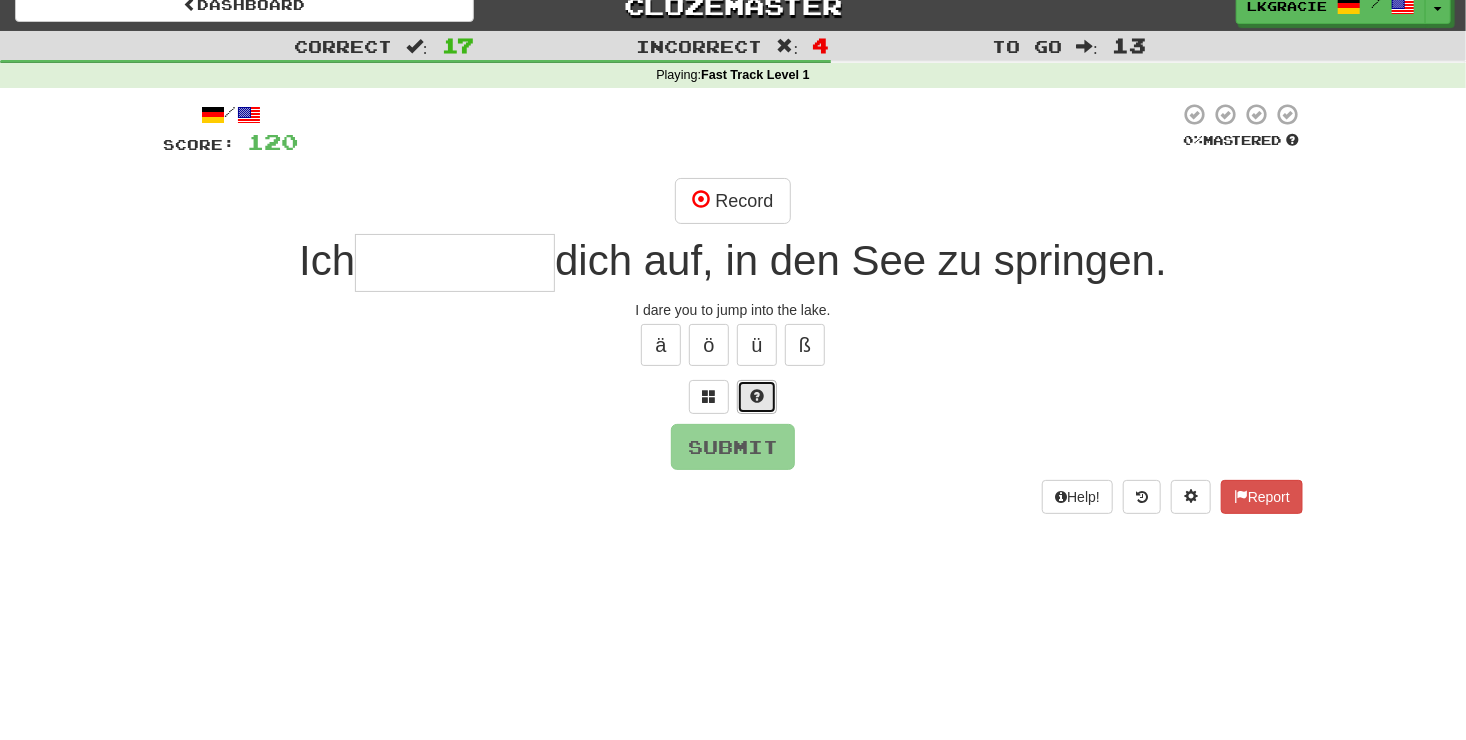 click at bounding box center [757, 397] 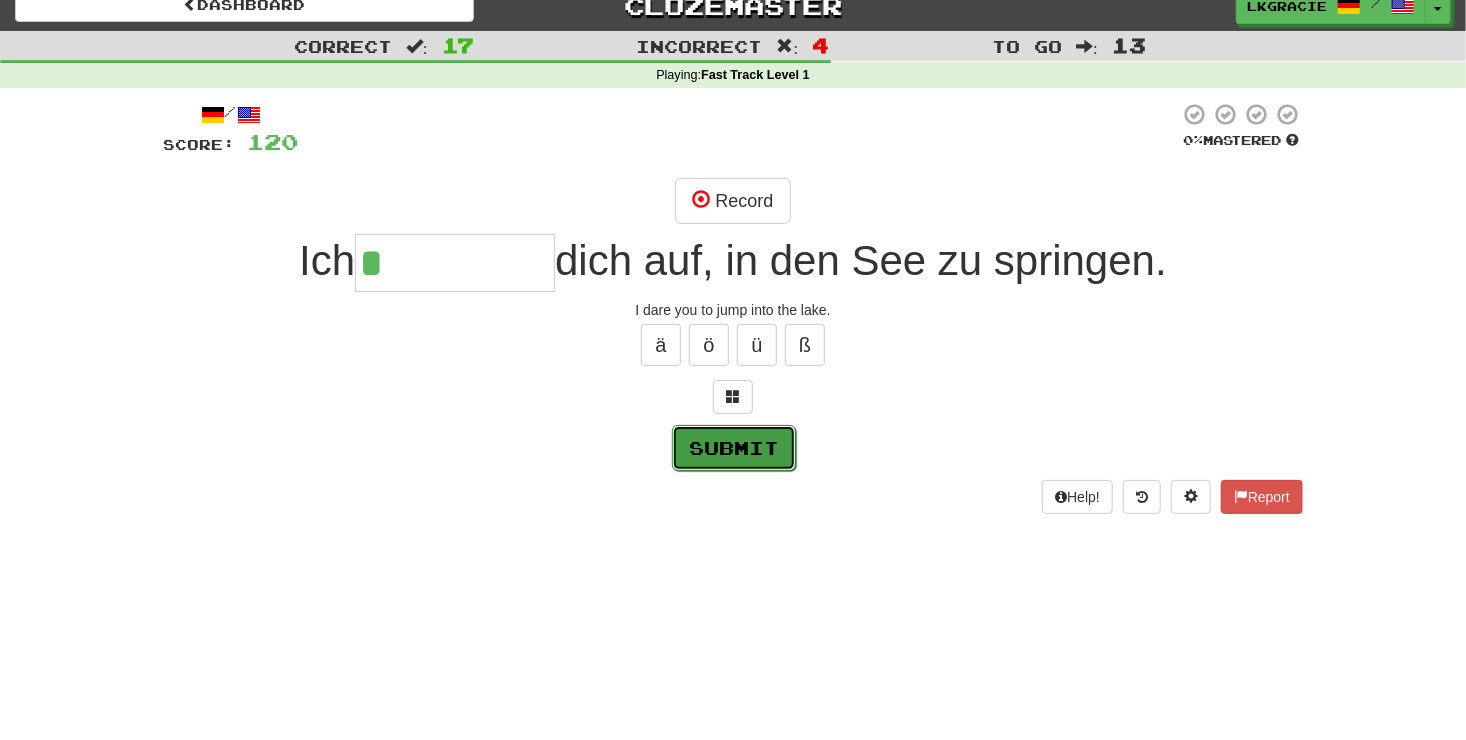 click on "Submit" at bounding box center (734, 448) 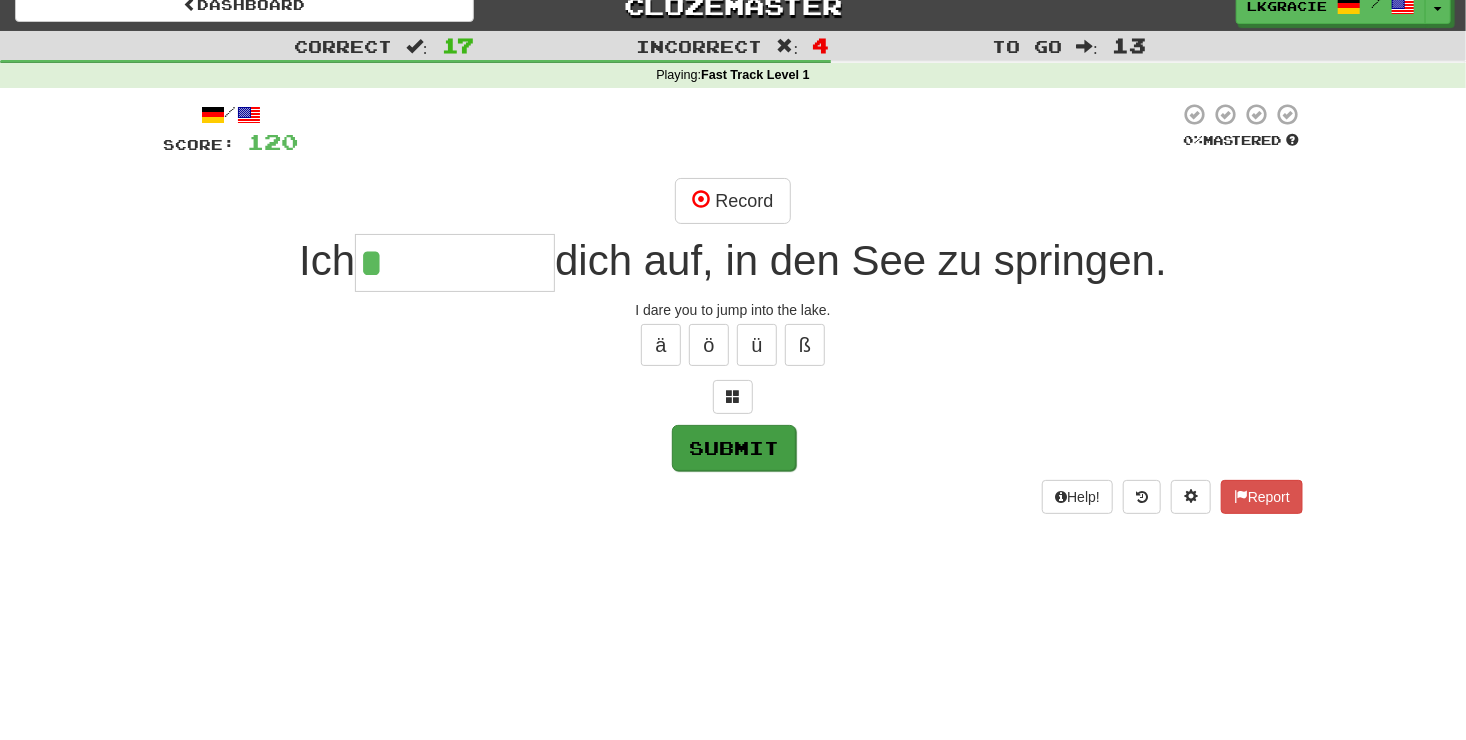 type on "*******" 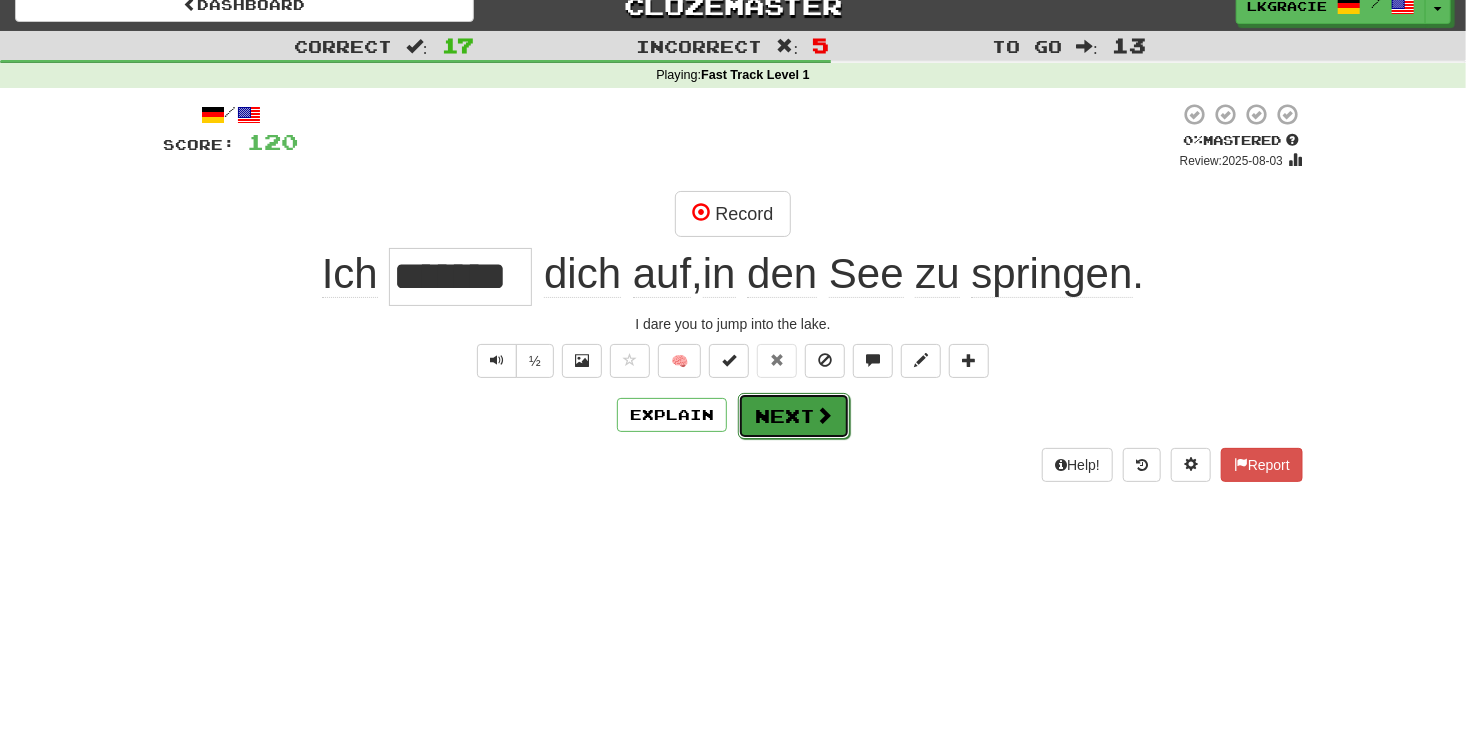 click on "Next" at bounding box center [794, 416] 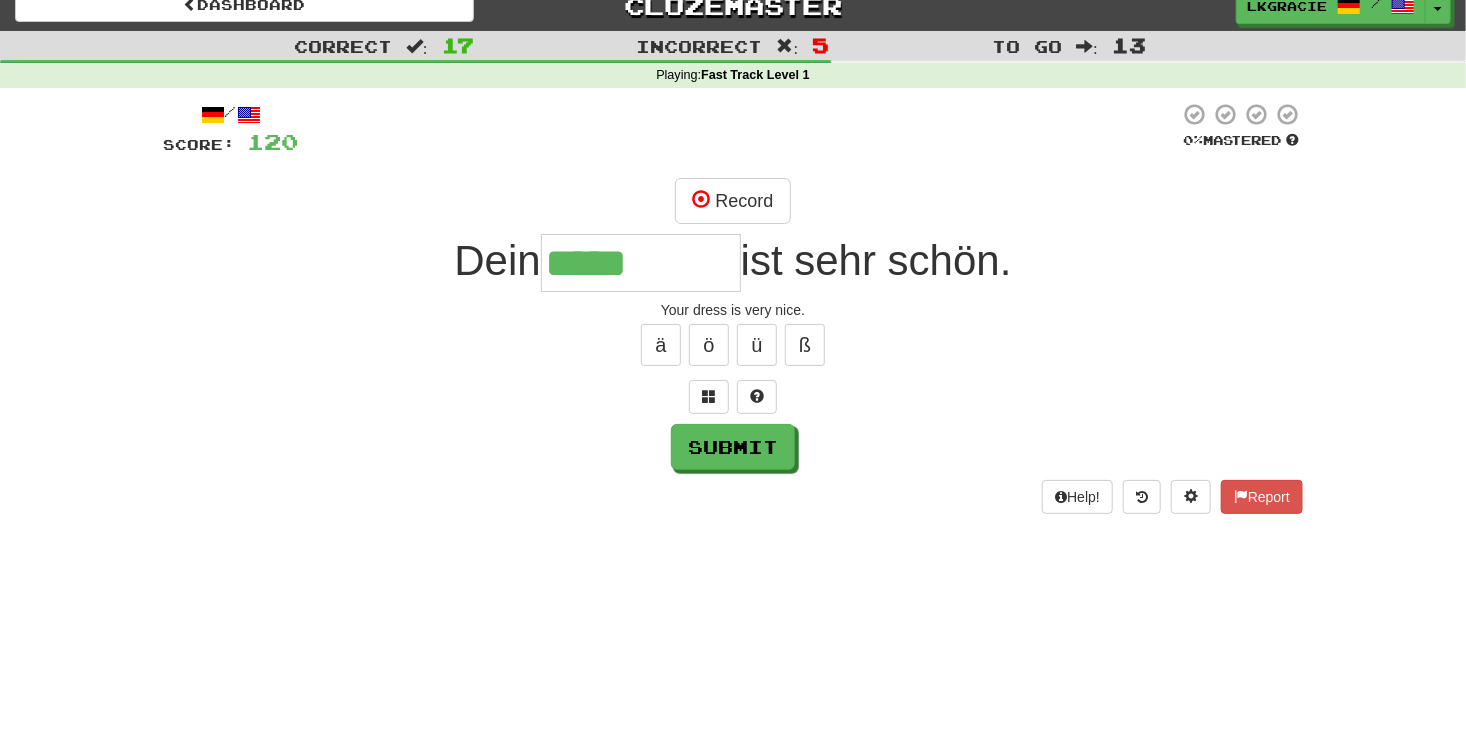 type on "*****" 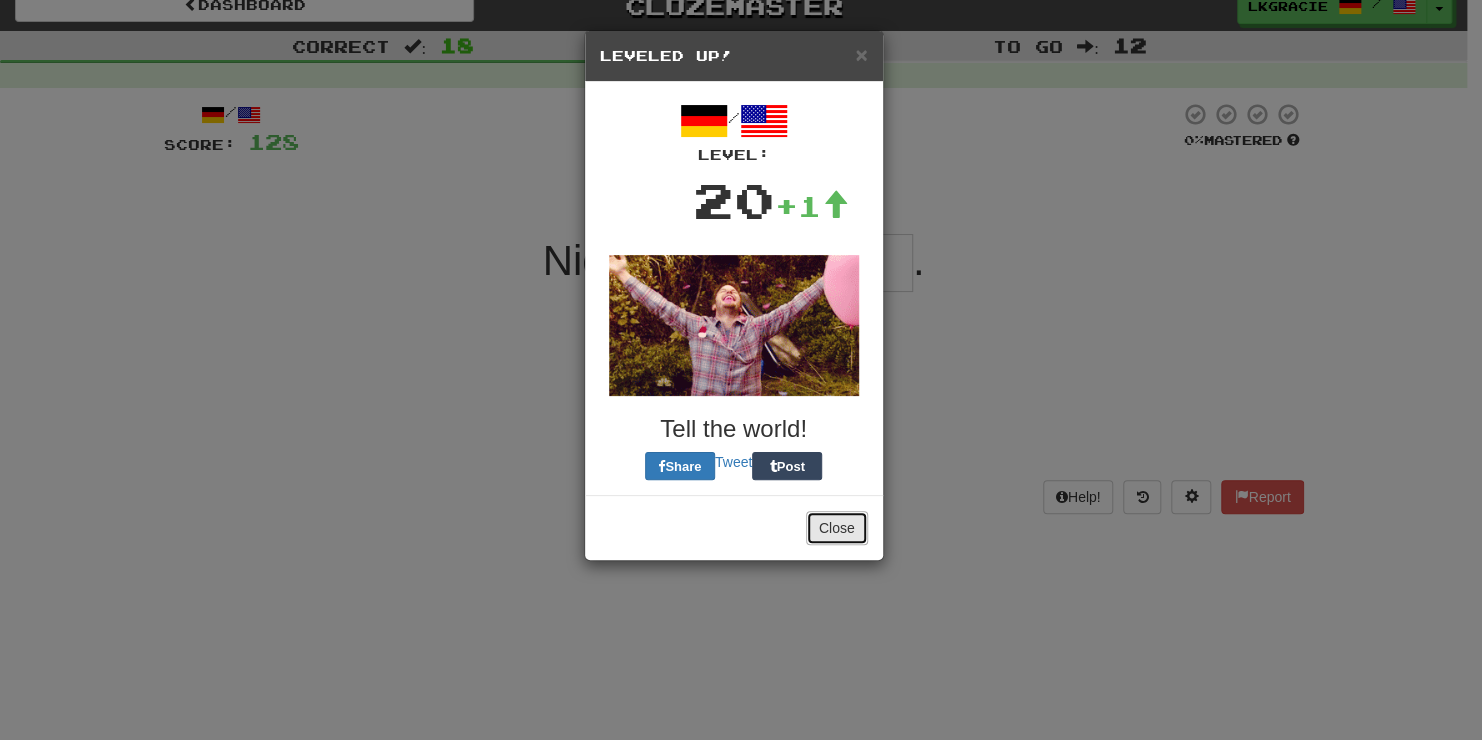 click on "Close" at bounding box center [837, 528] 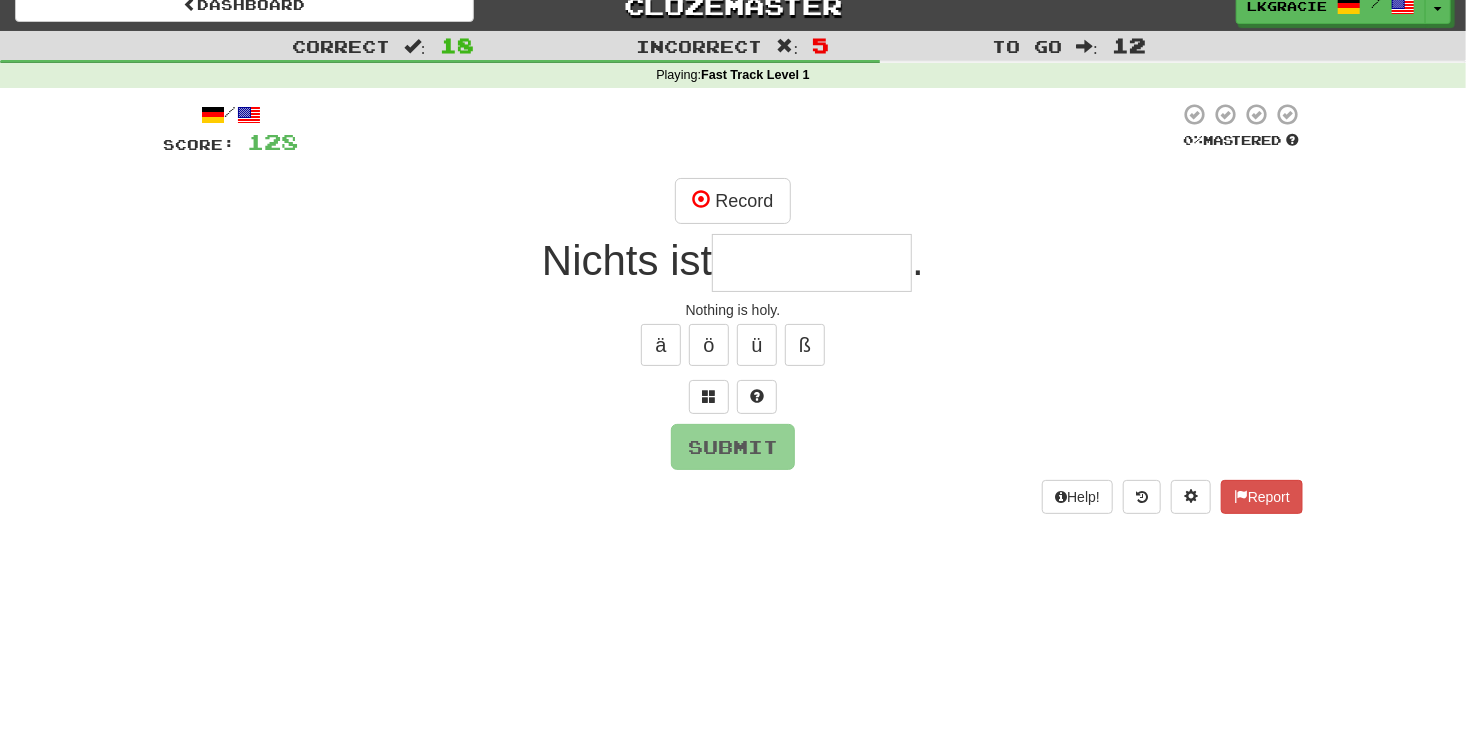 click at bounding box center (812, 263) 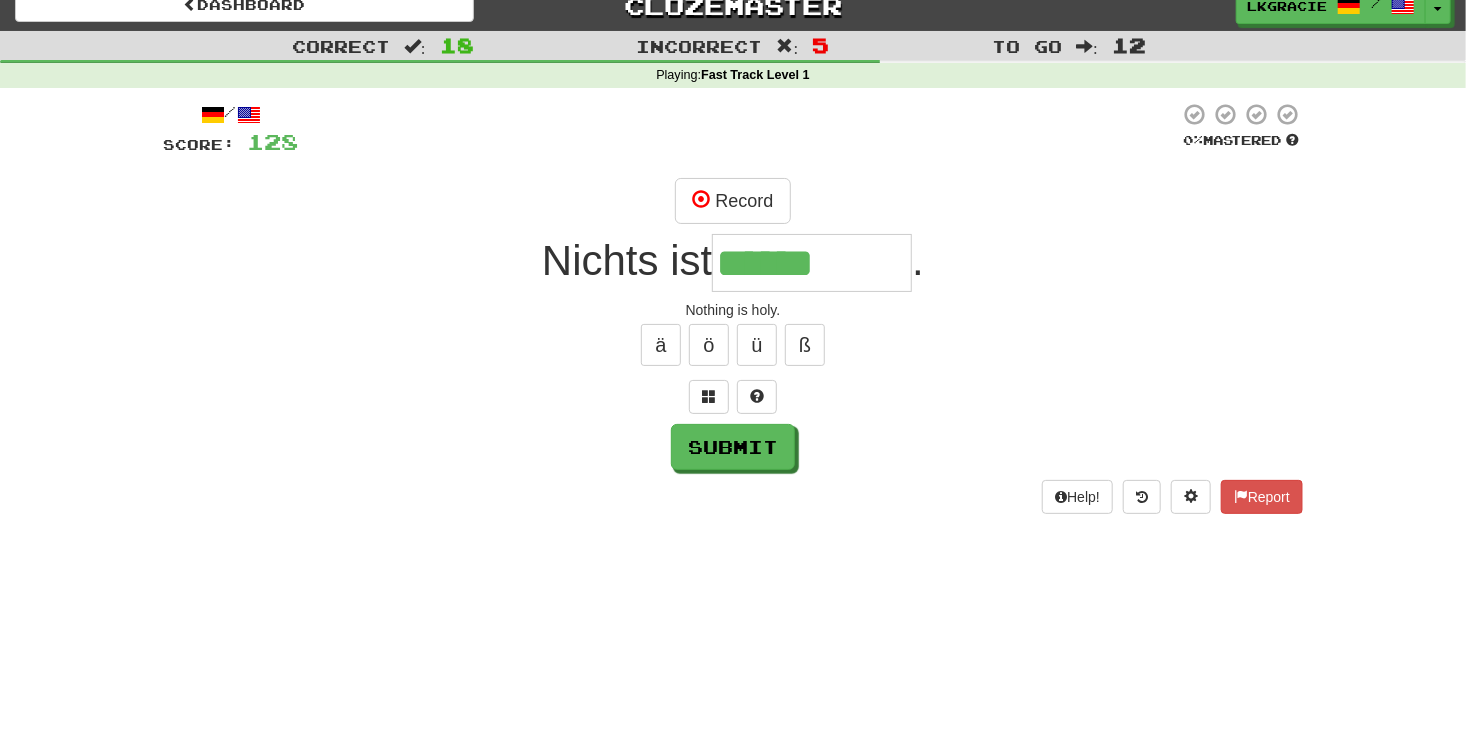 type on "******" 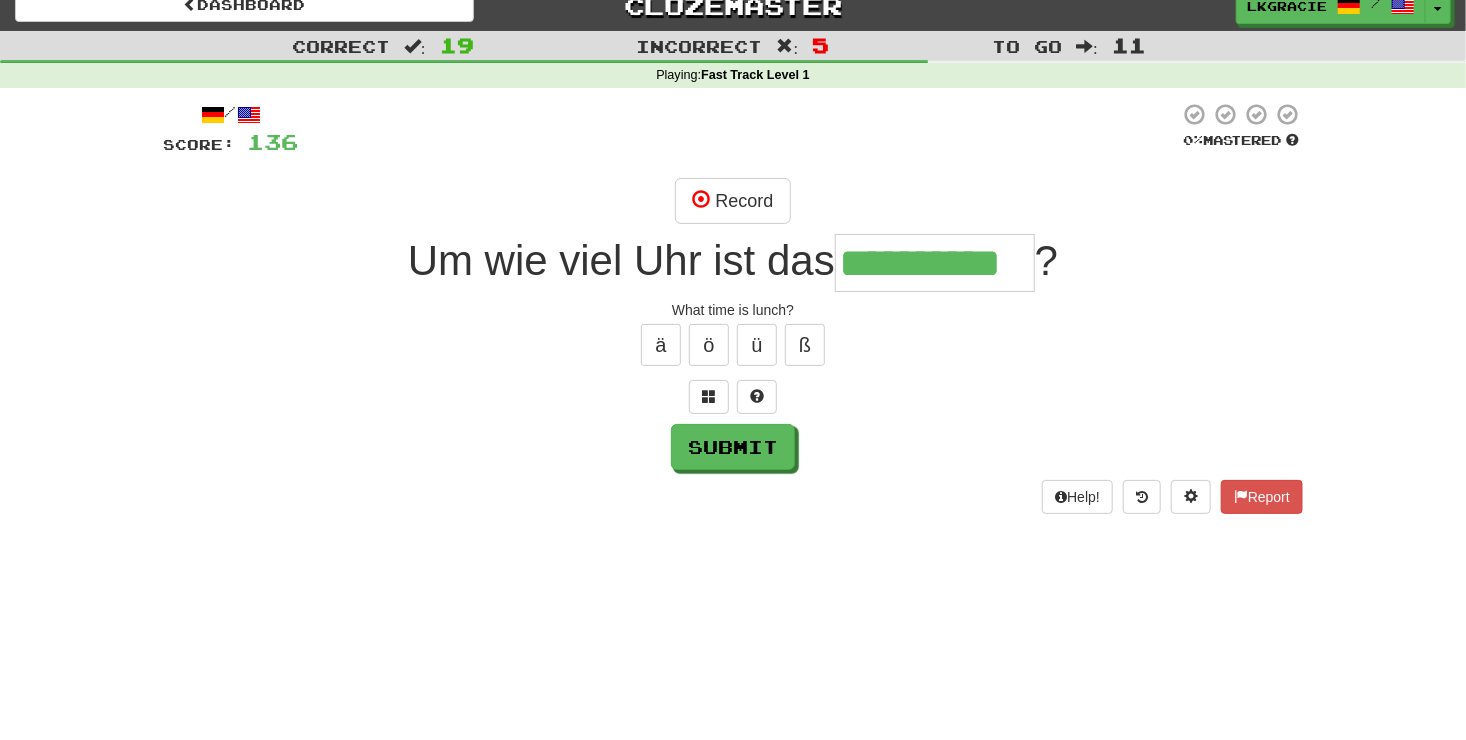 scroll, scrollTop: 0, scrollLeft: 33, axis: horizontal 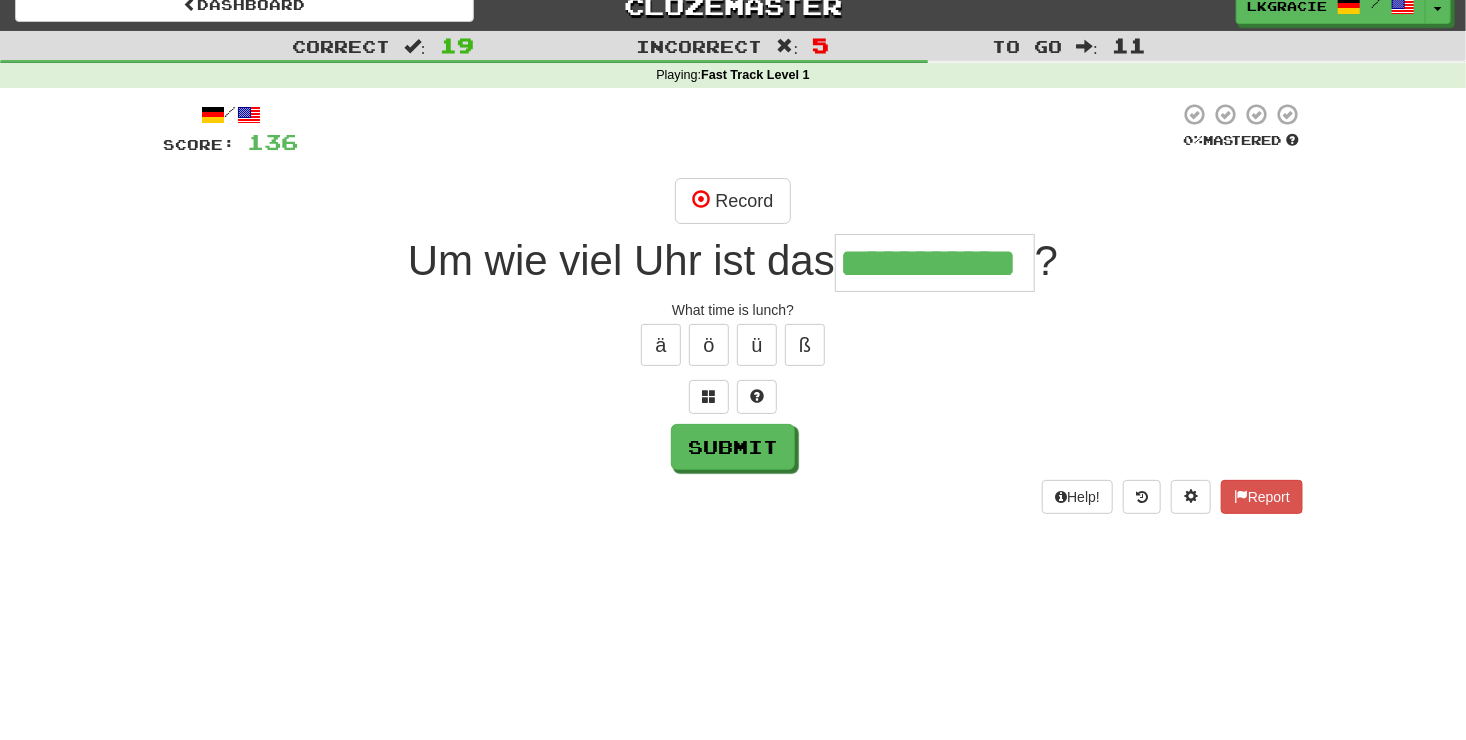 type on "**********" 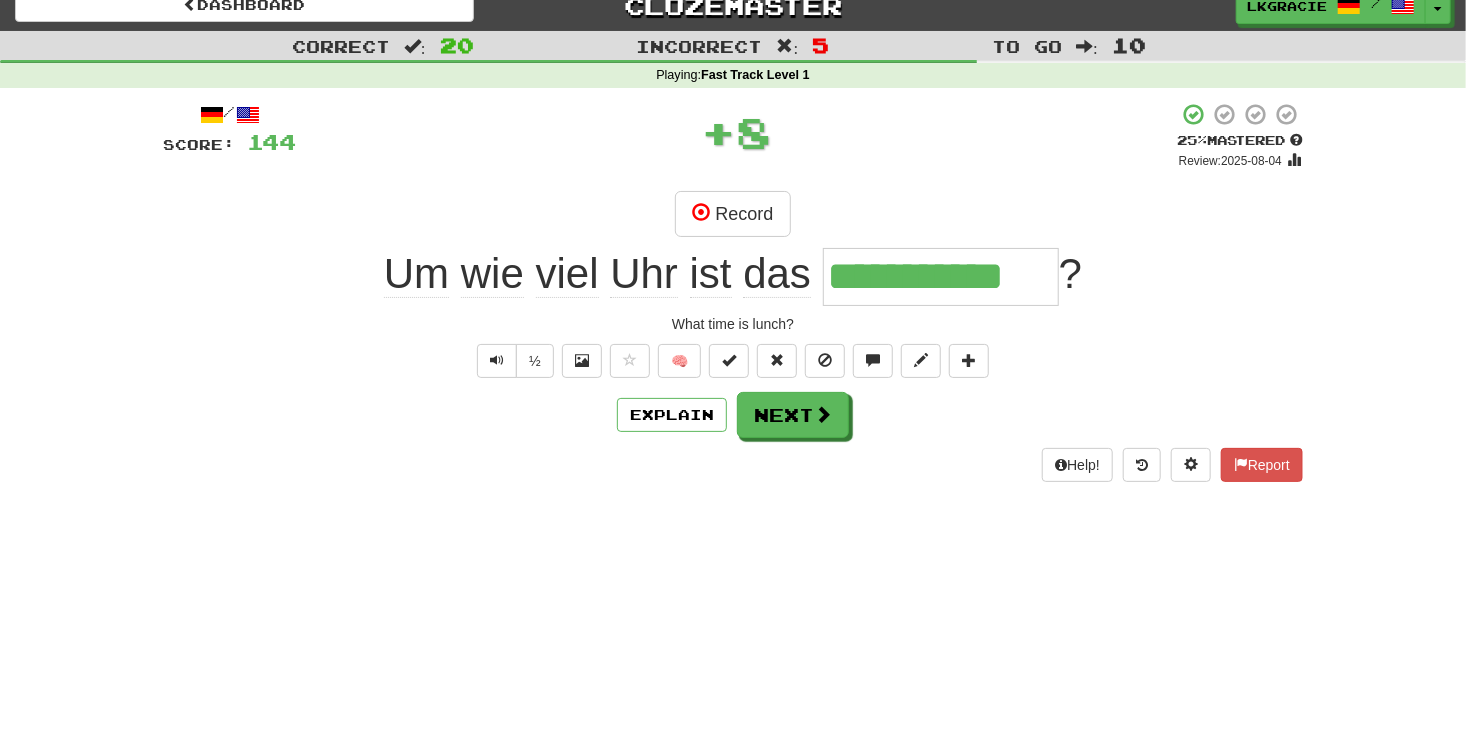 scroll, scrollTop: 0, scrollLeft: 0, axis: both 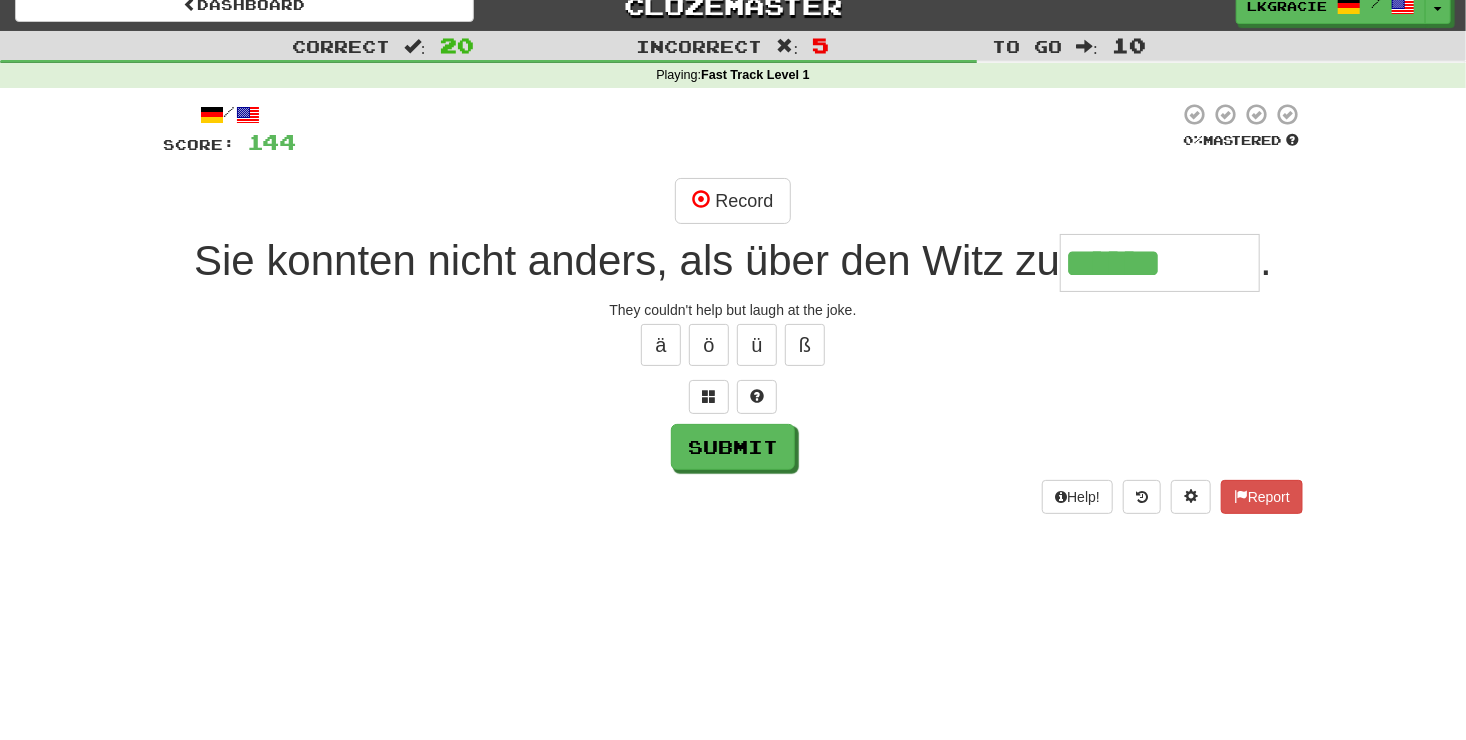 type on "******" 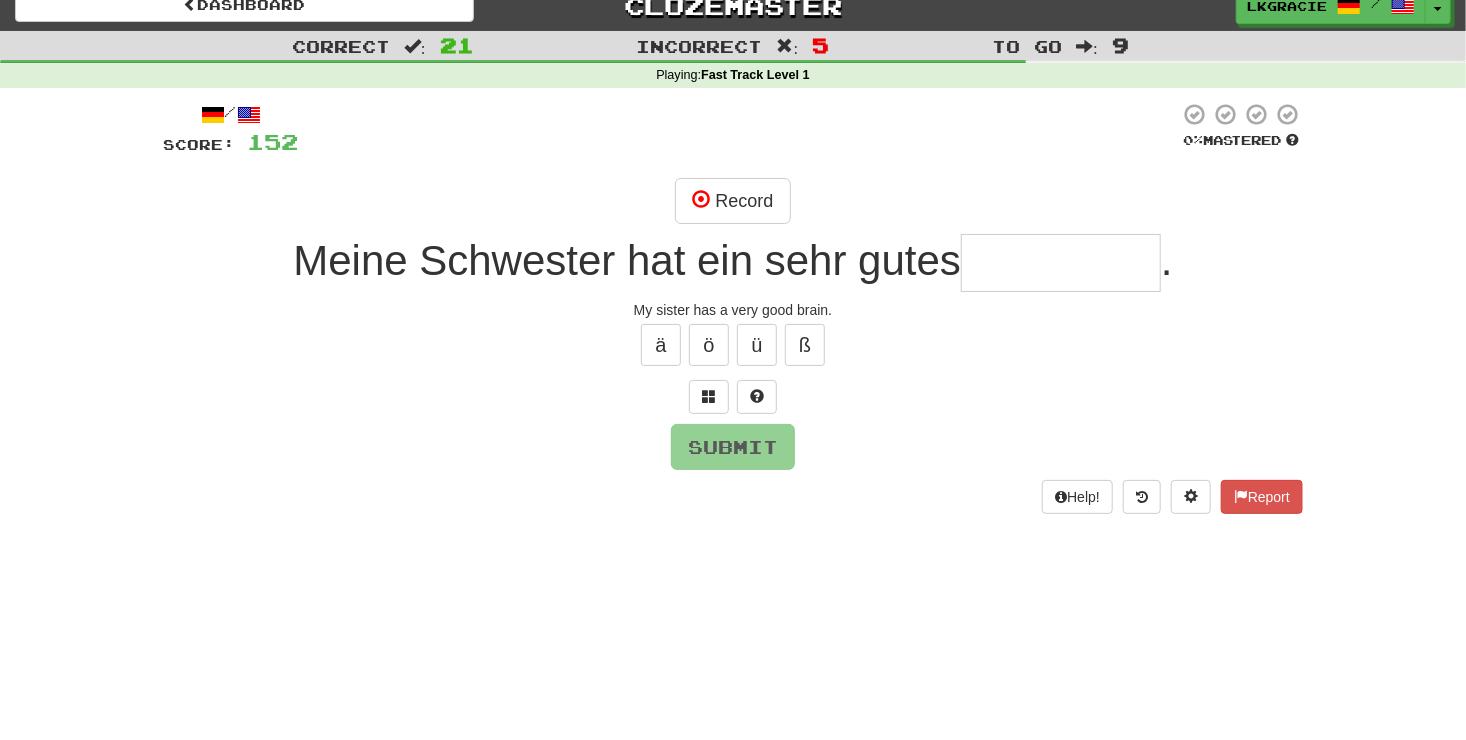 type on "*" 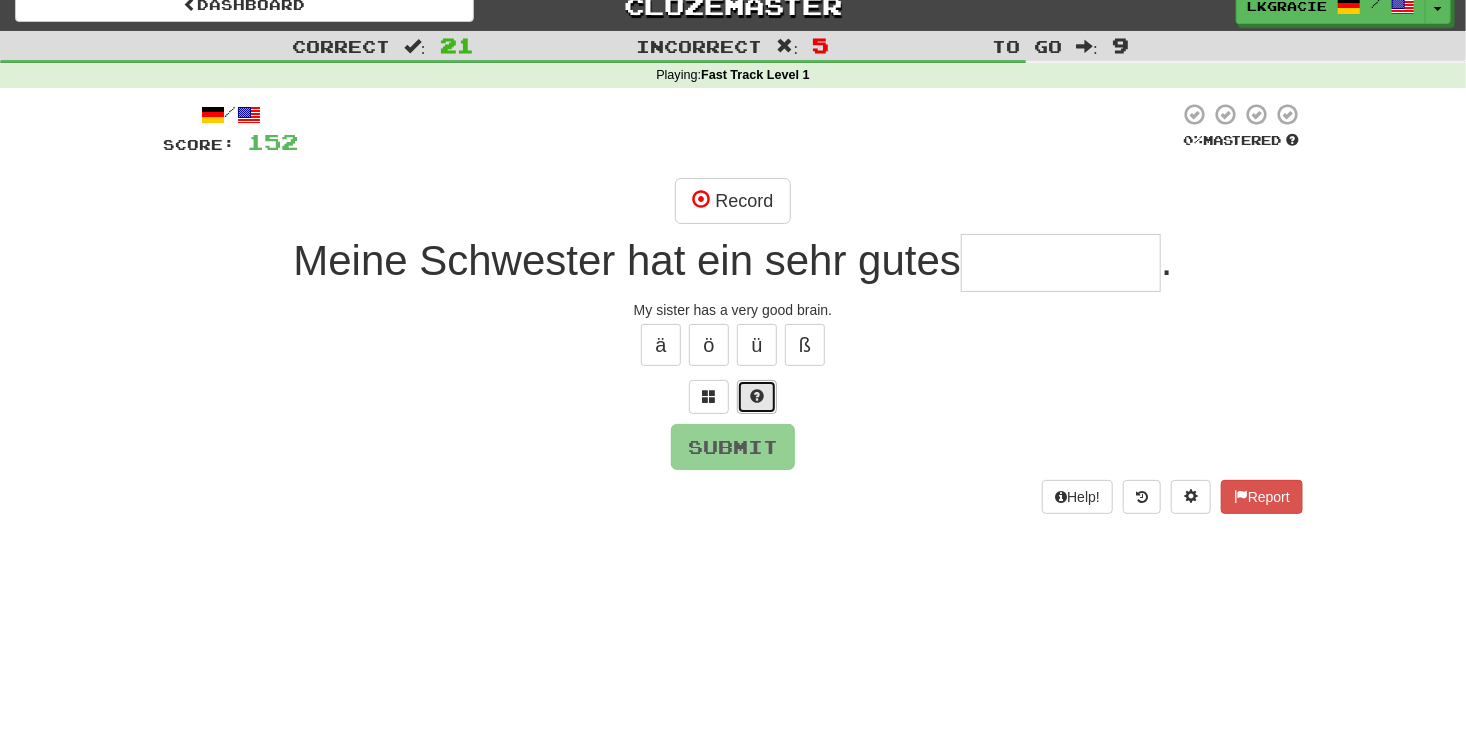 click at bounding box center [757, 396] 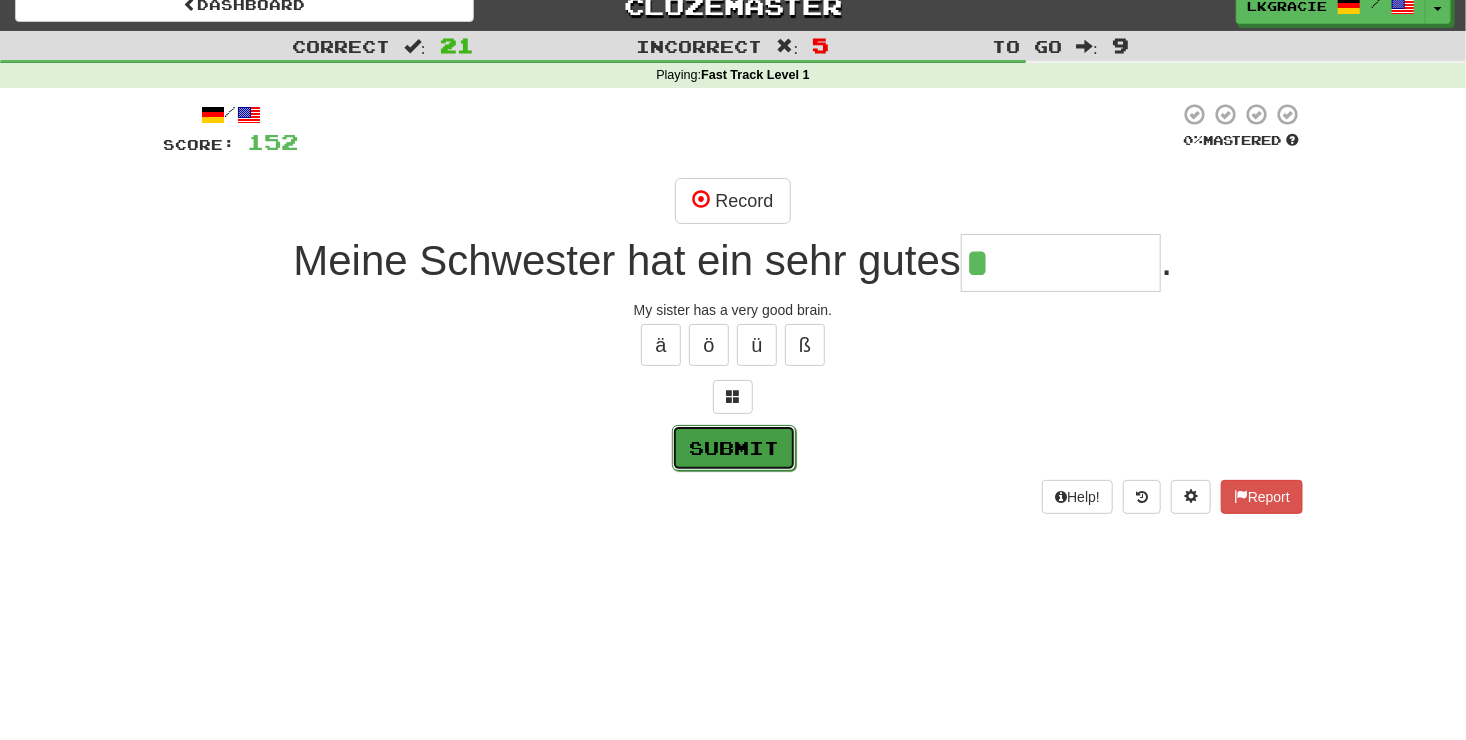 click on "Submit" at bounding box center [734, 448] 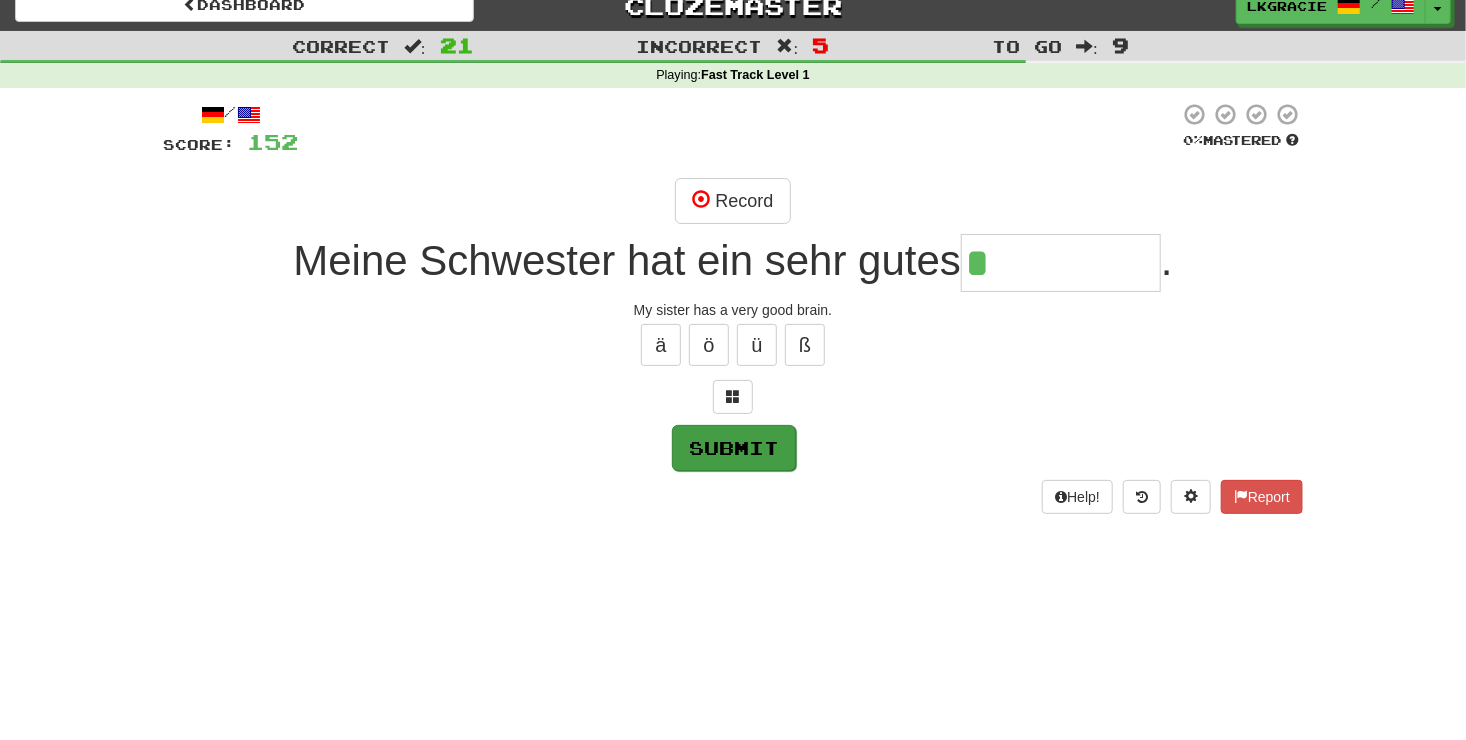 type on "******" 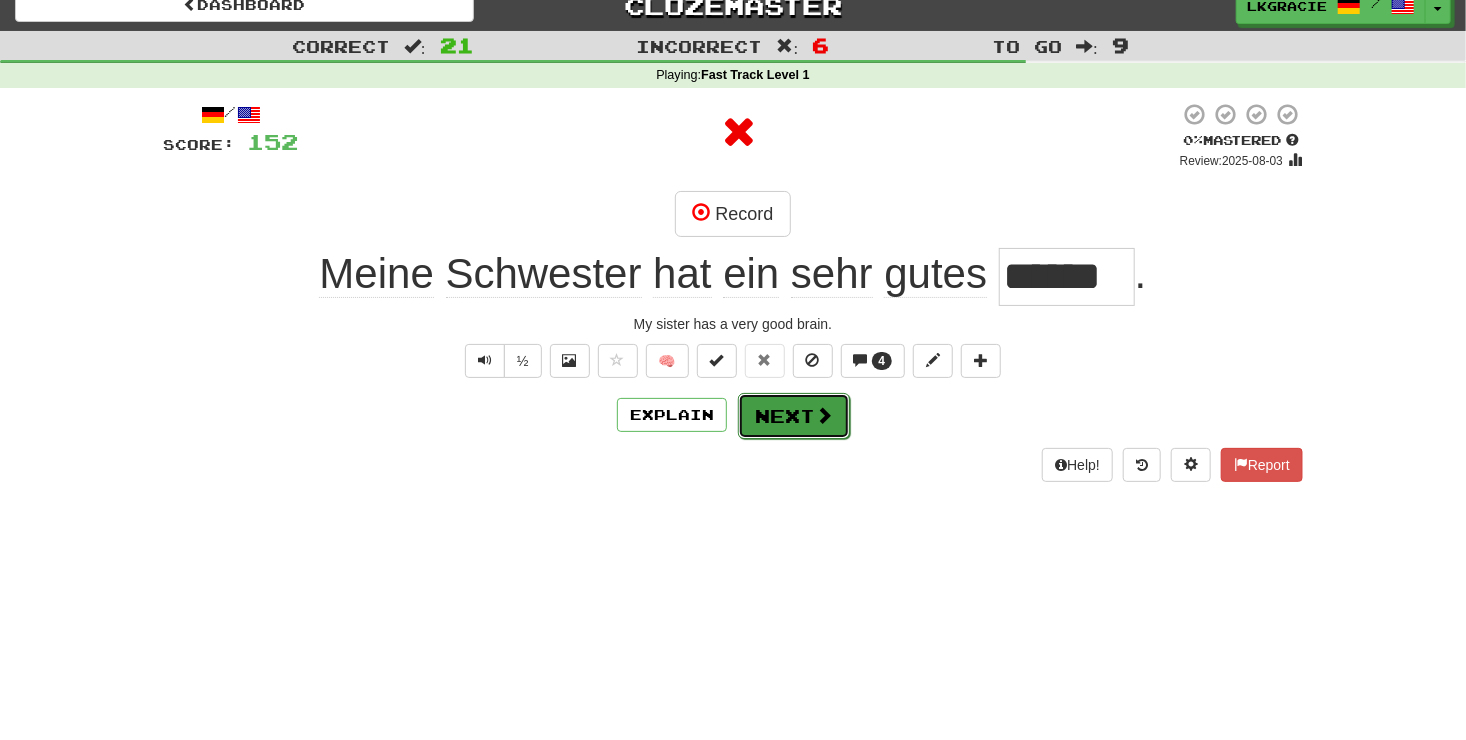 click on "Next" at bounding box center (794, 416) 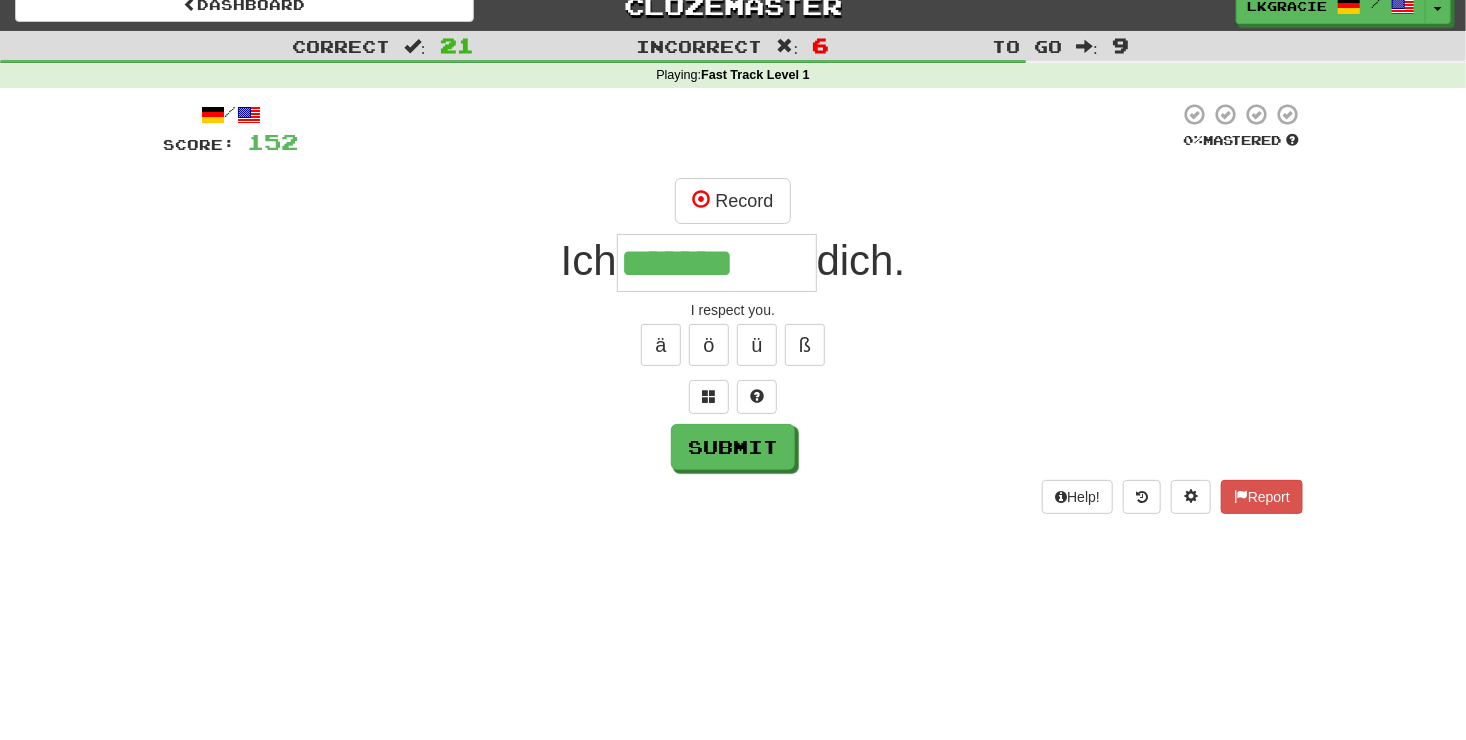 type on "**********" 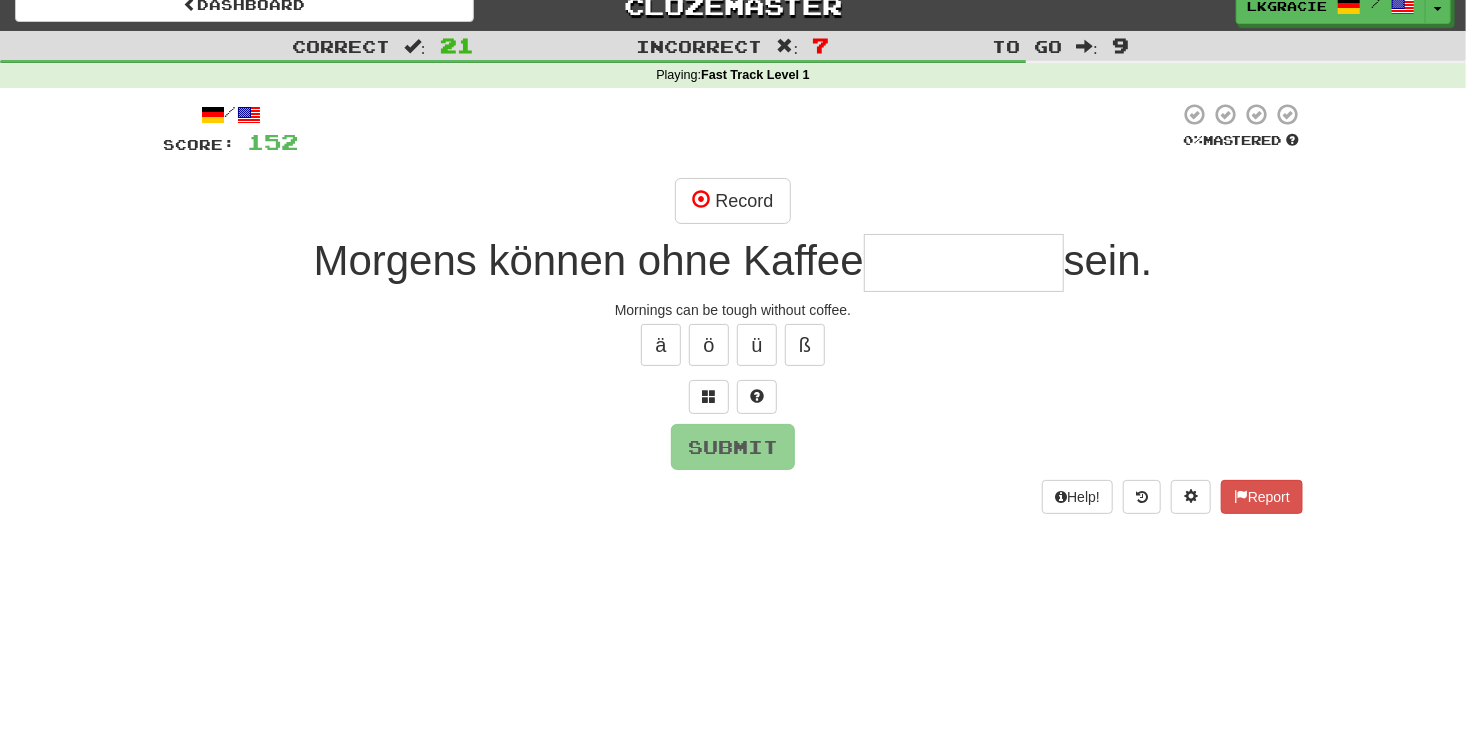type on "*" 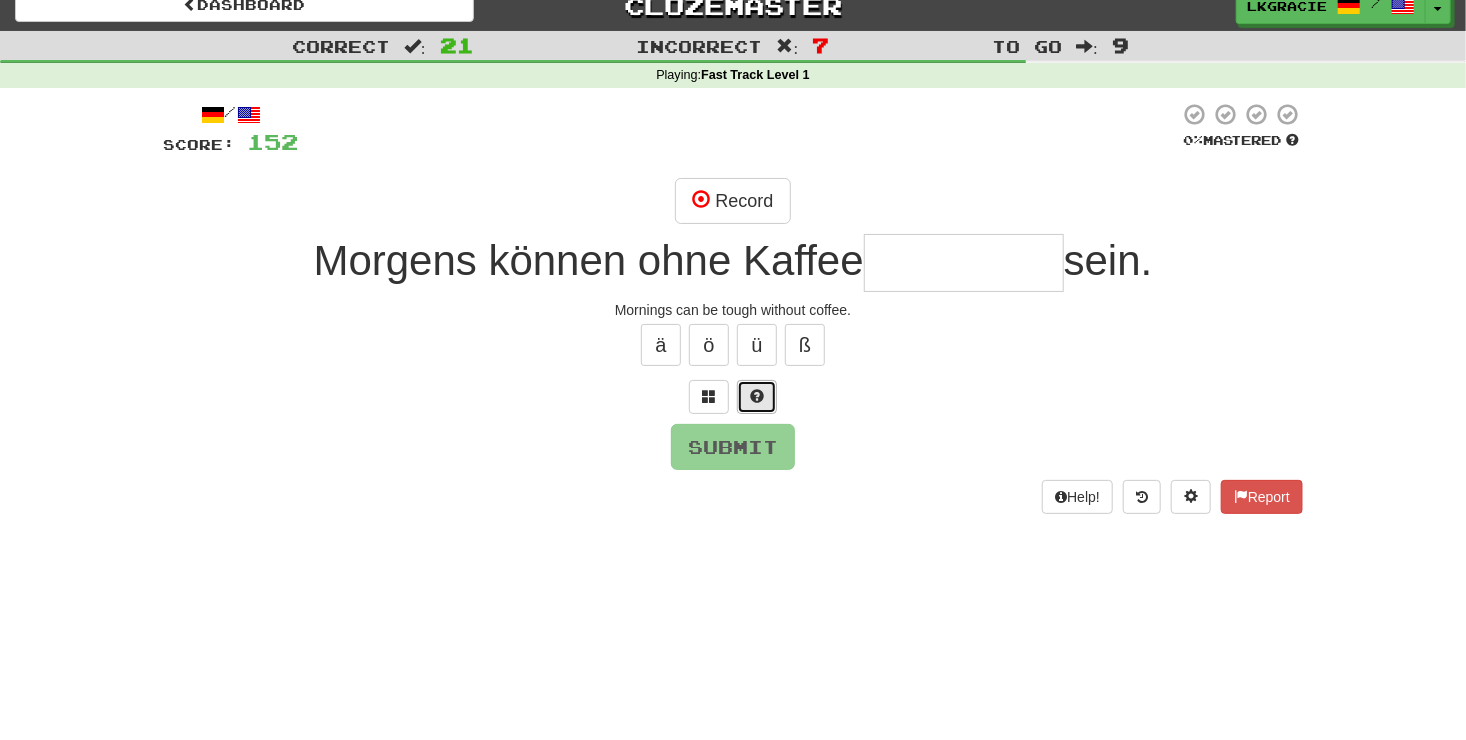 click at bounding box center (757, 396) 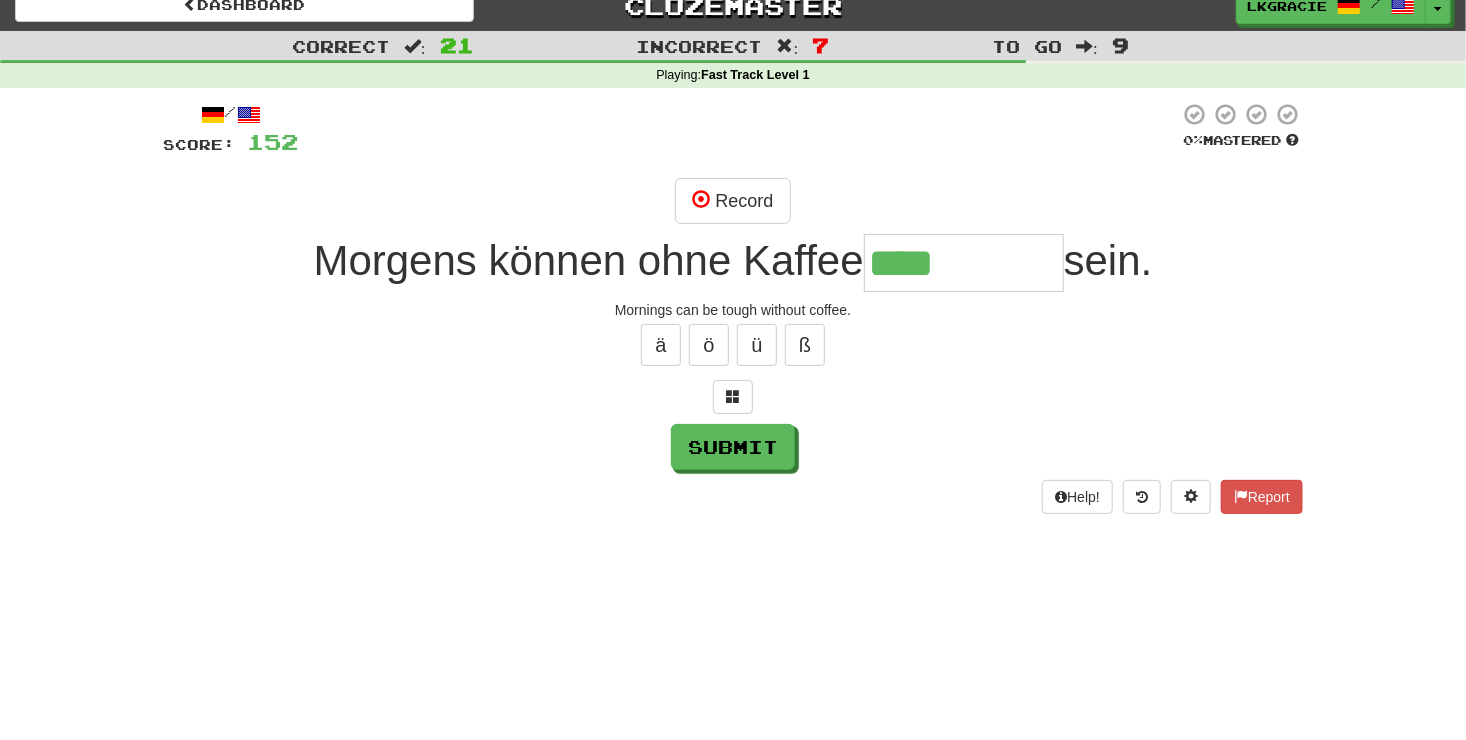 type on "****" 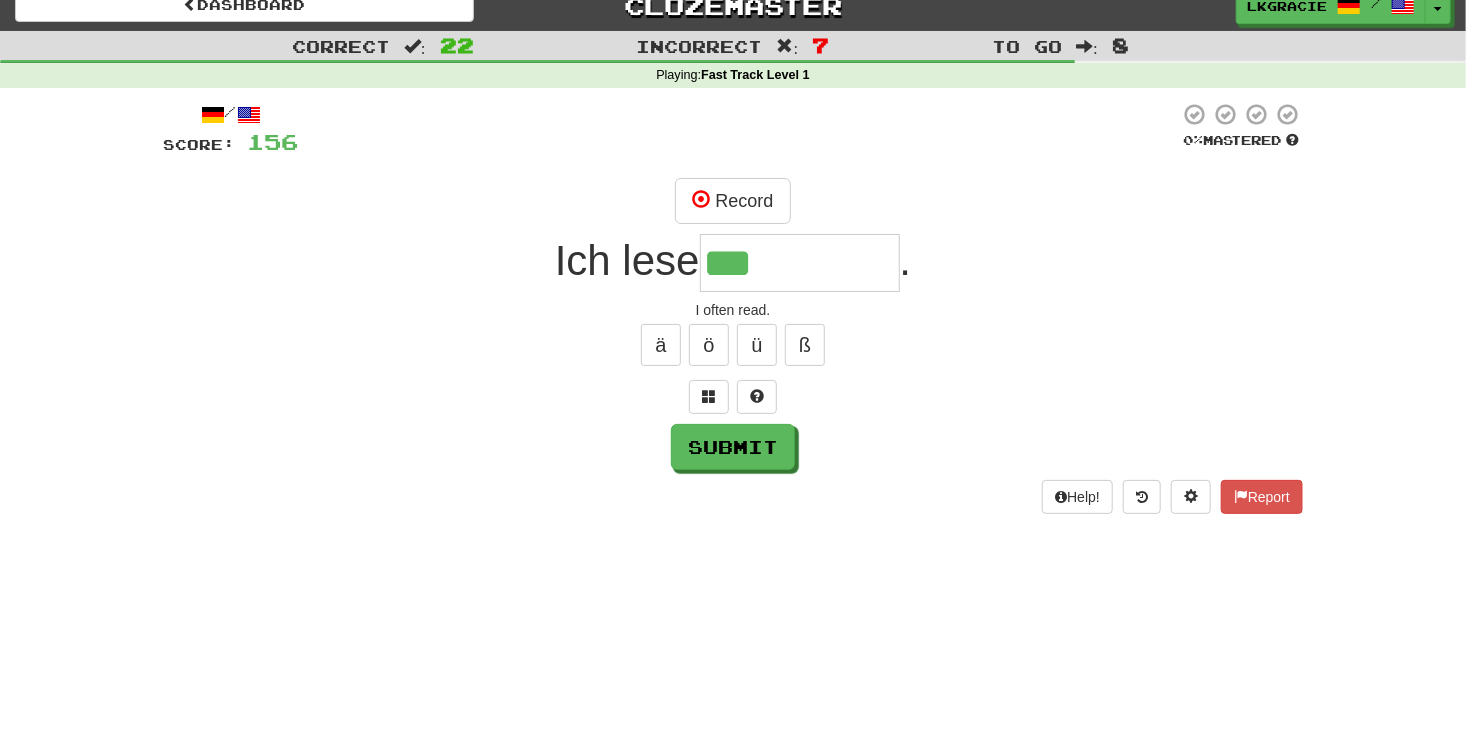 type on "***" 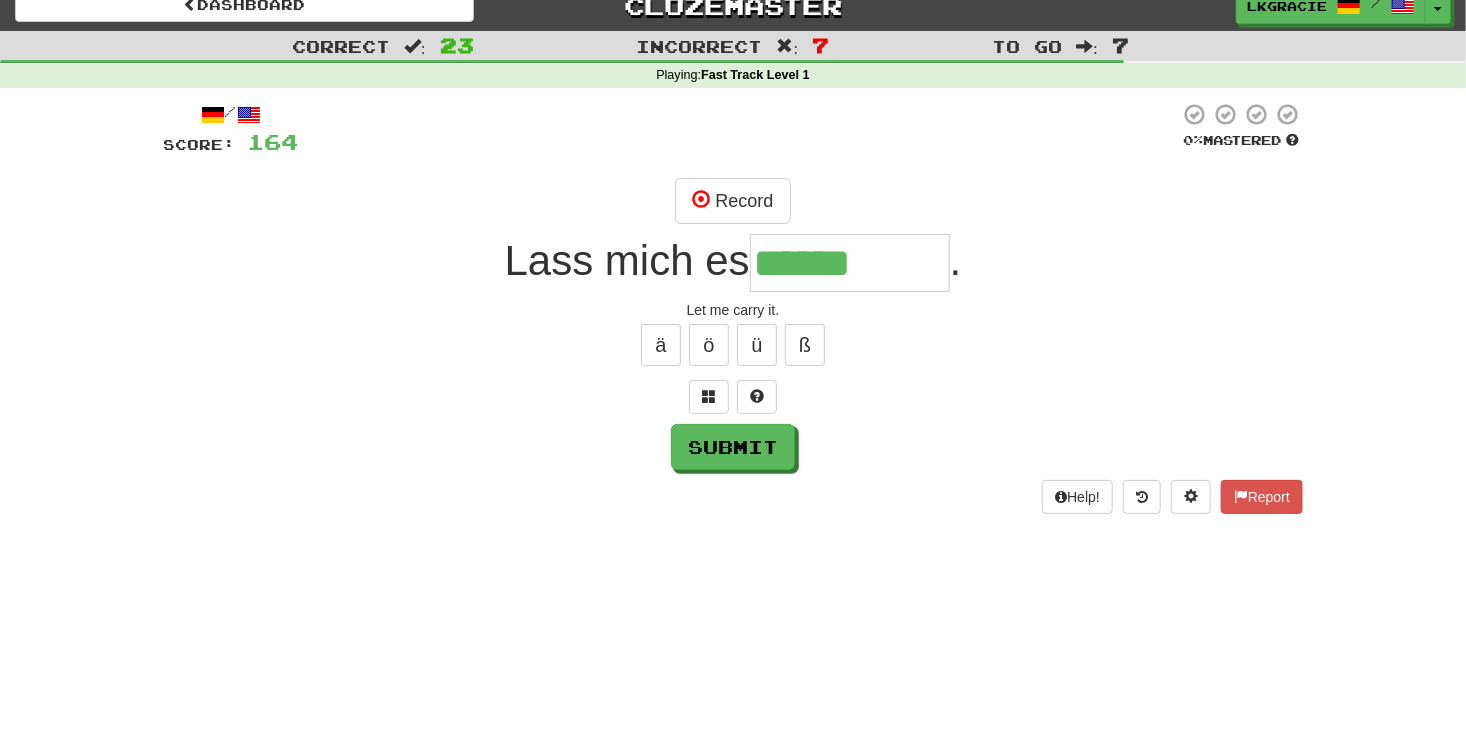 type on "******" 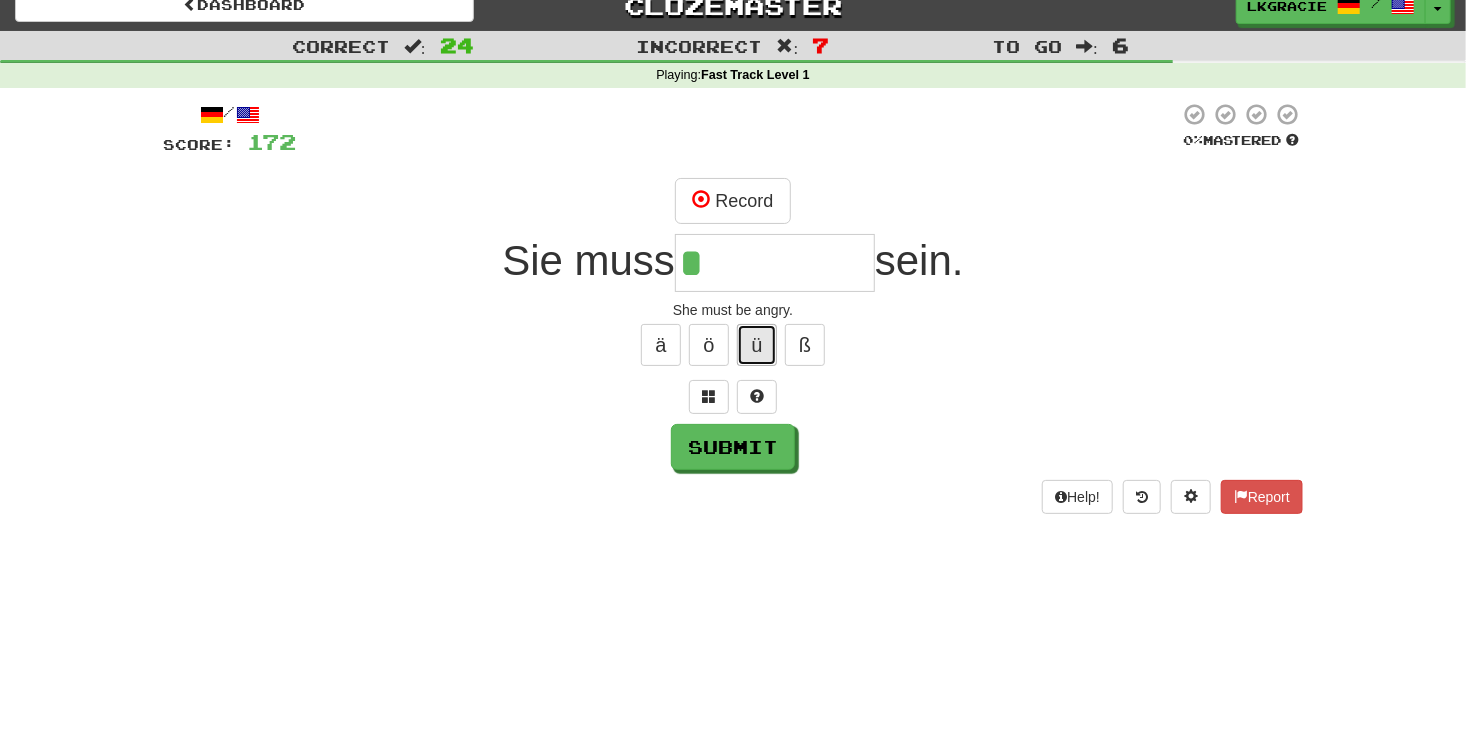 click on "ü" at bounding box center [757, 345] 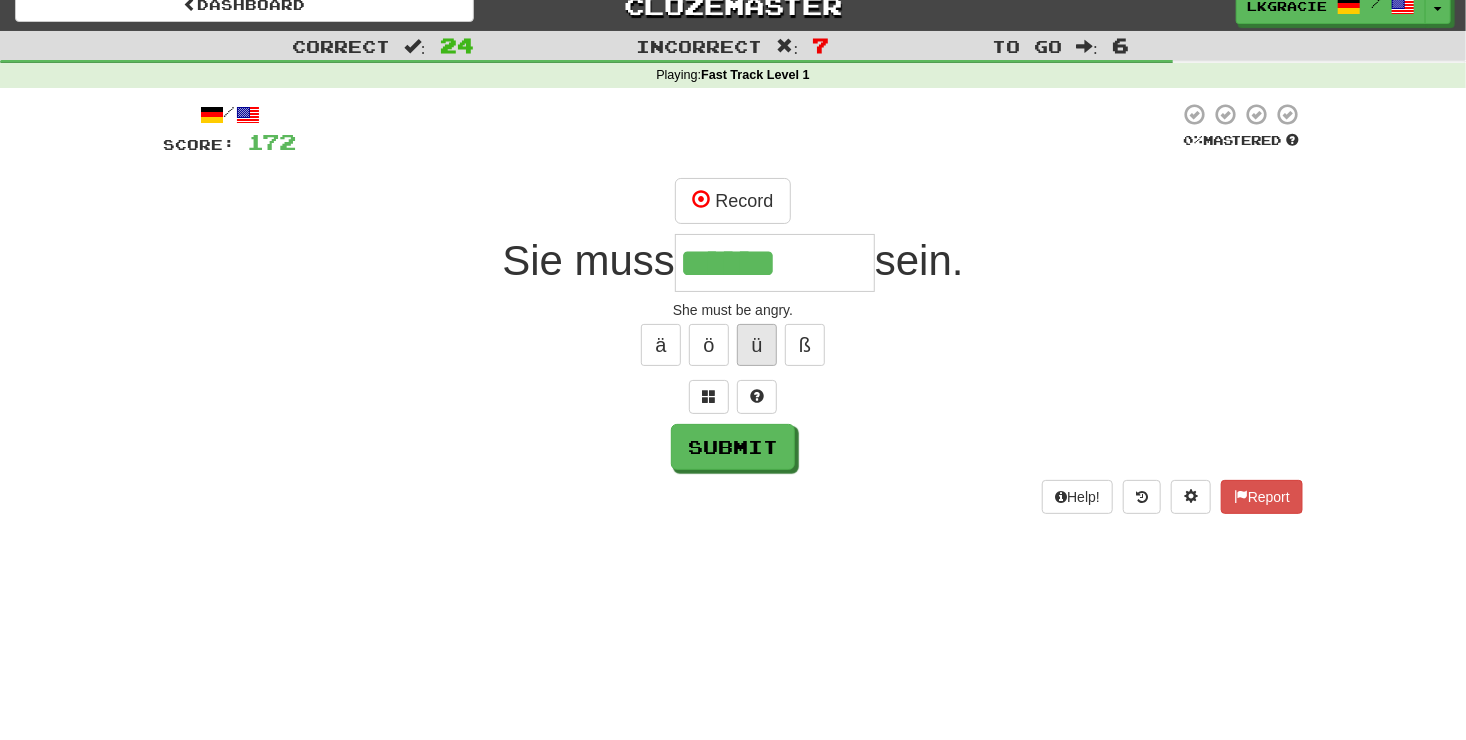 type on "******" 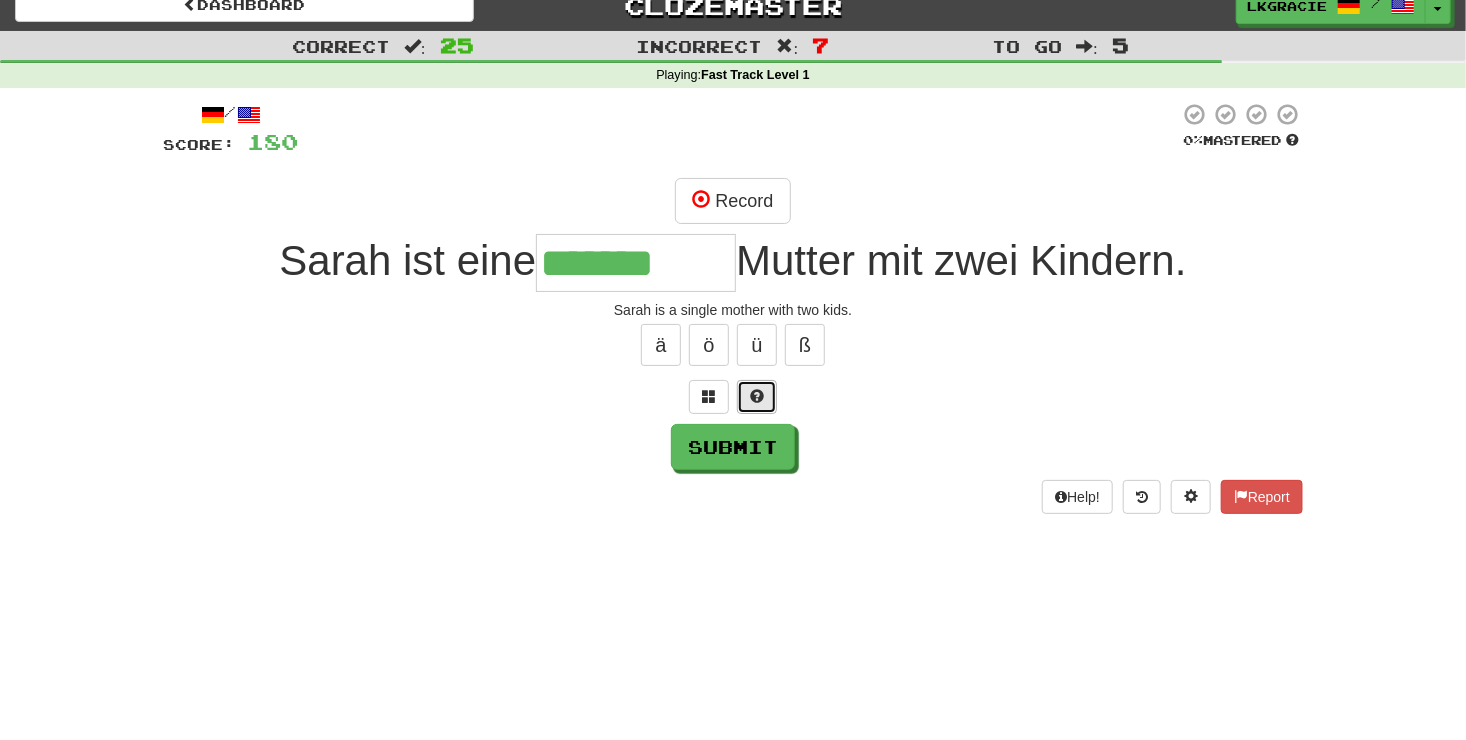 click at bounding box center [757, 397] 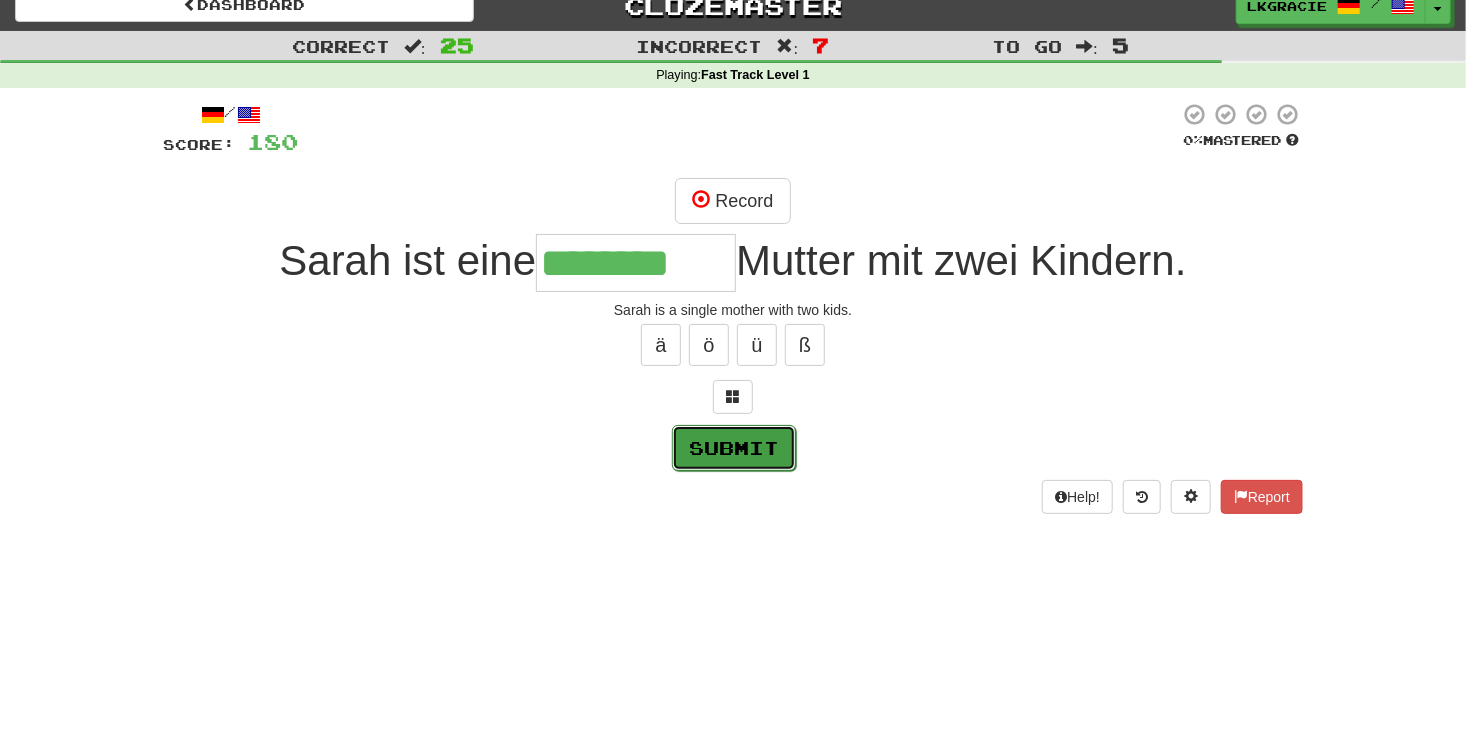 click on "Submit" at bounding box center (734, 448) 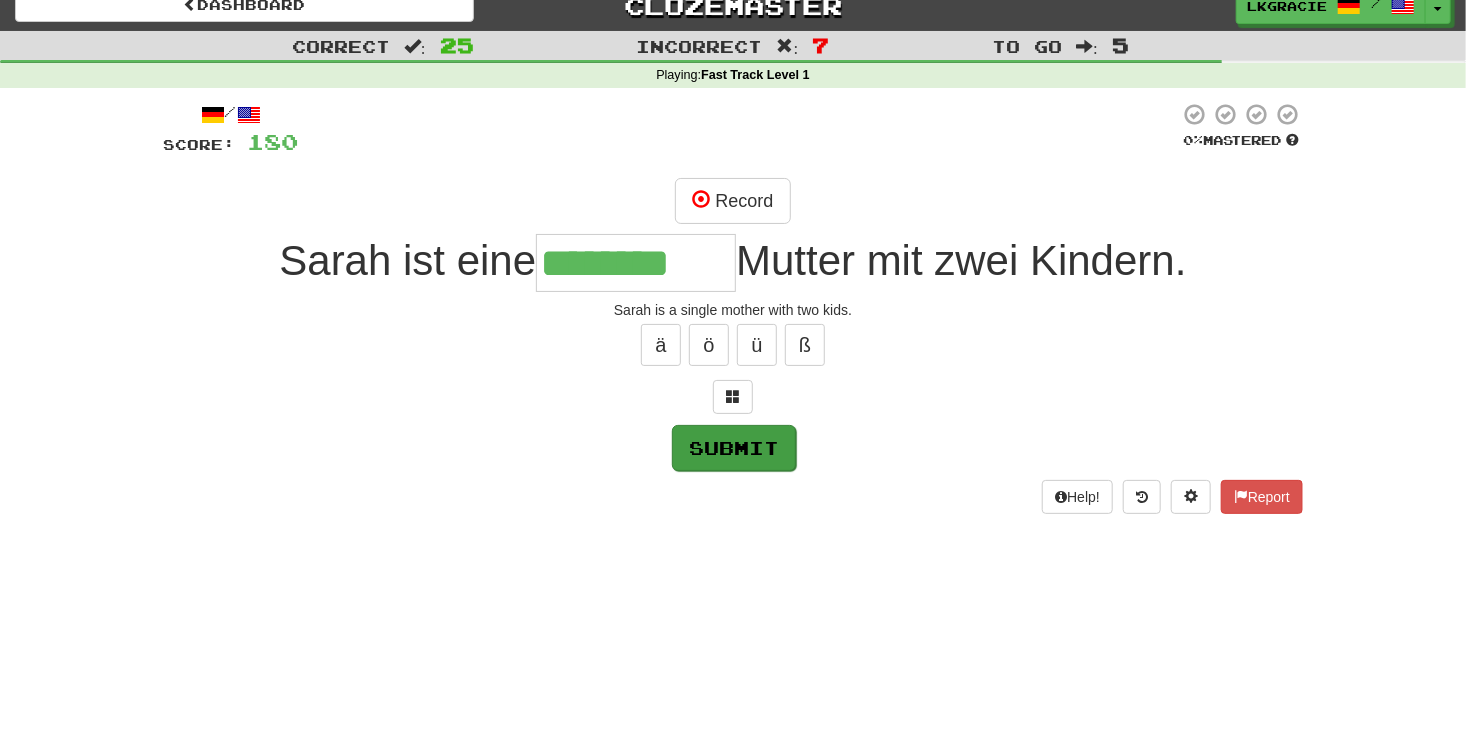 type on "**********" 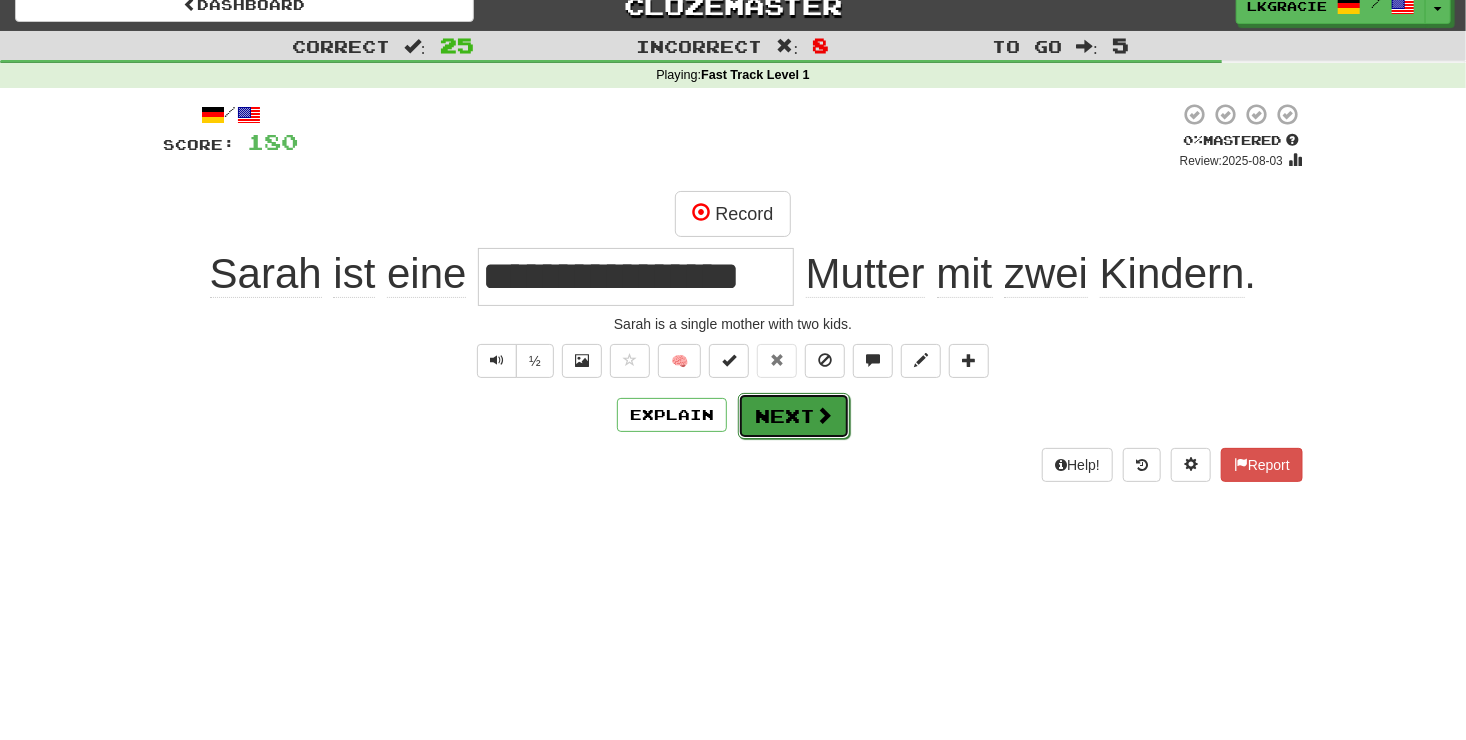 click on "Next" at bounding box center [794, 416] 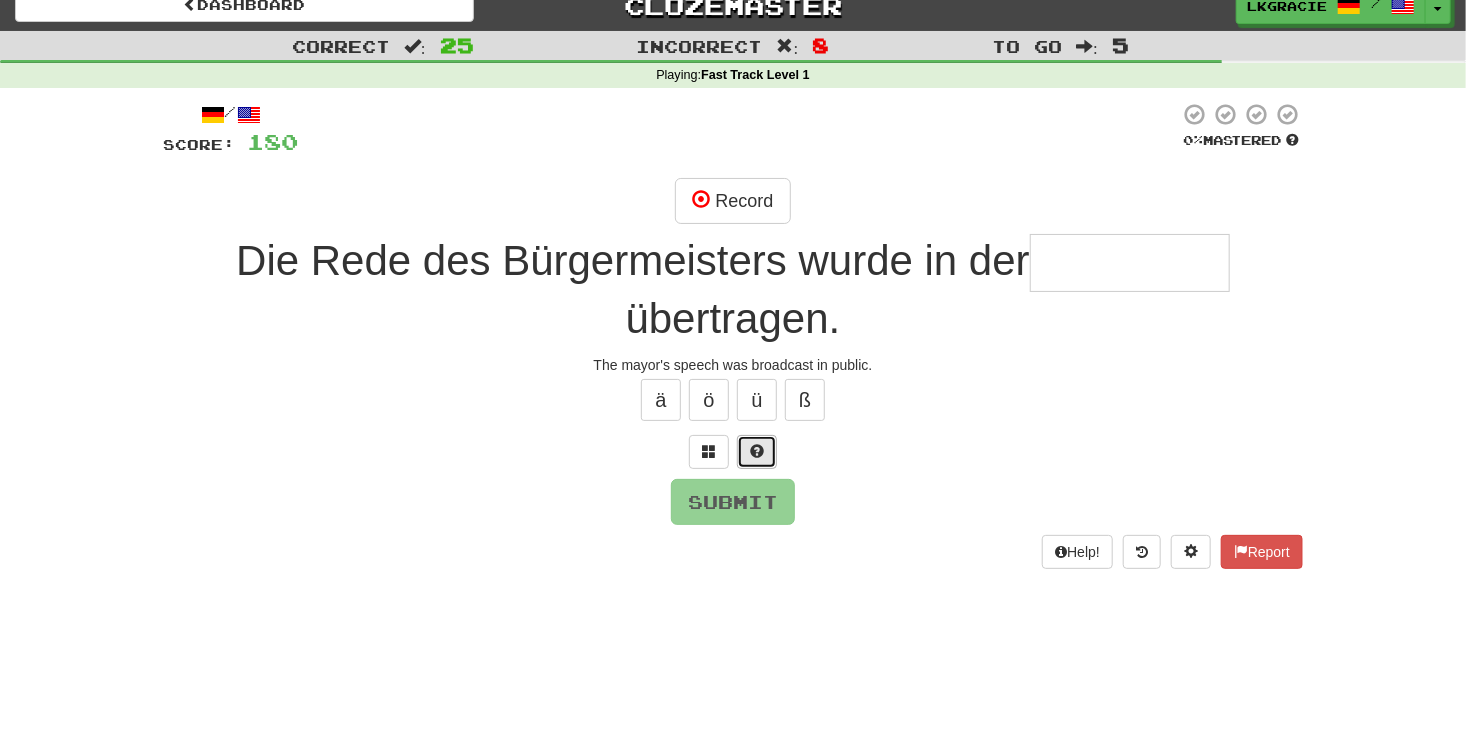 click at bounding box center [757, 451] 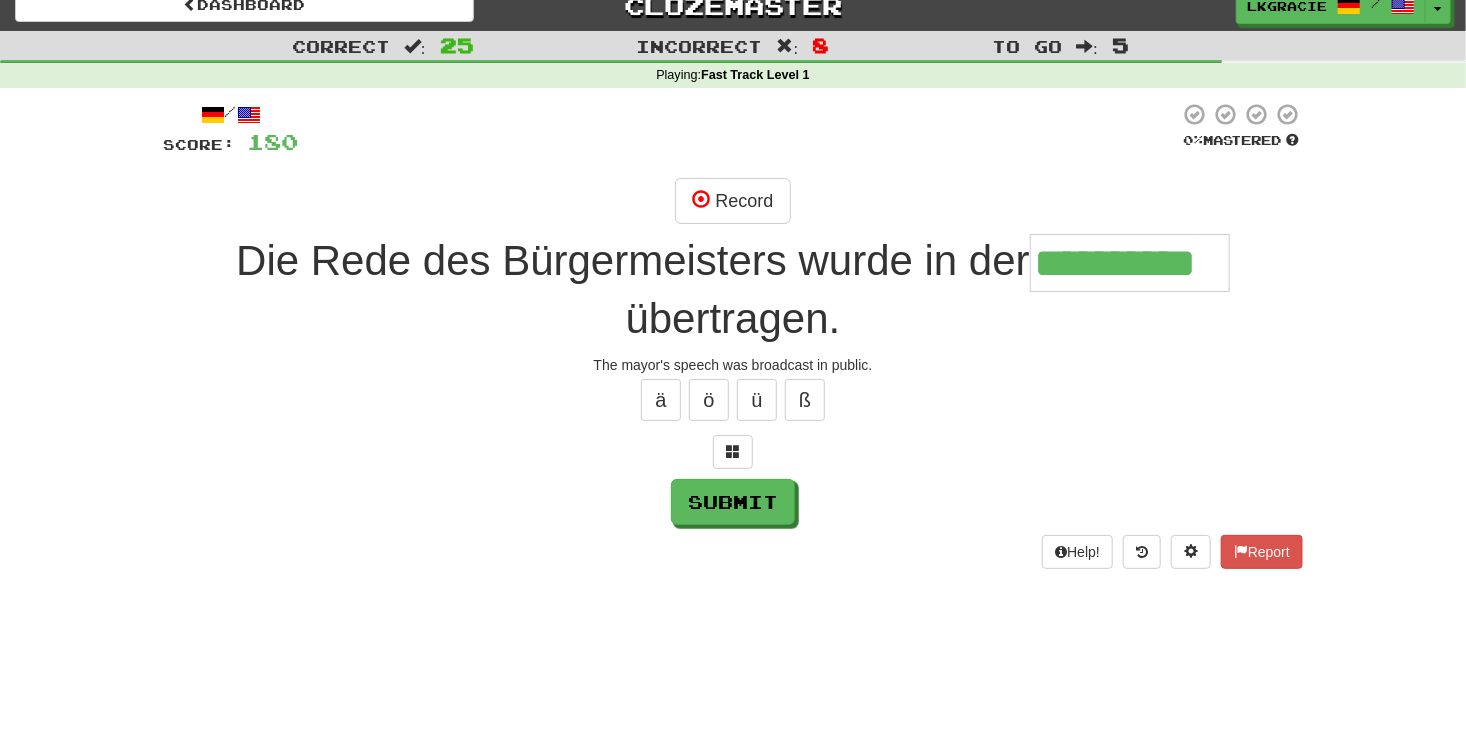 type on "**********" 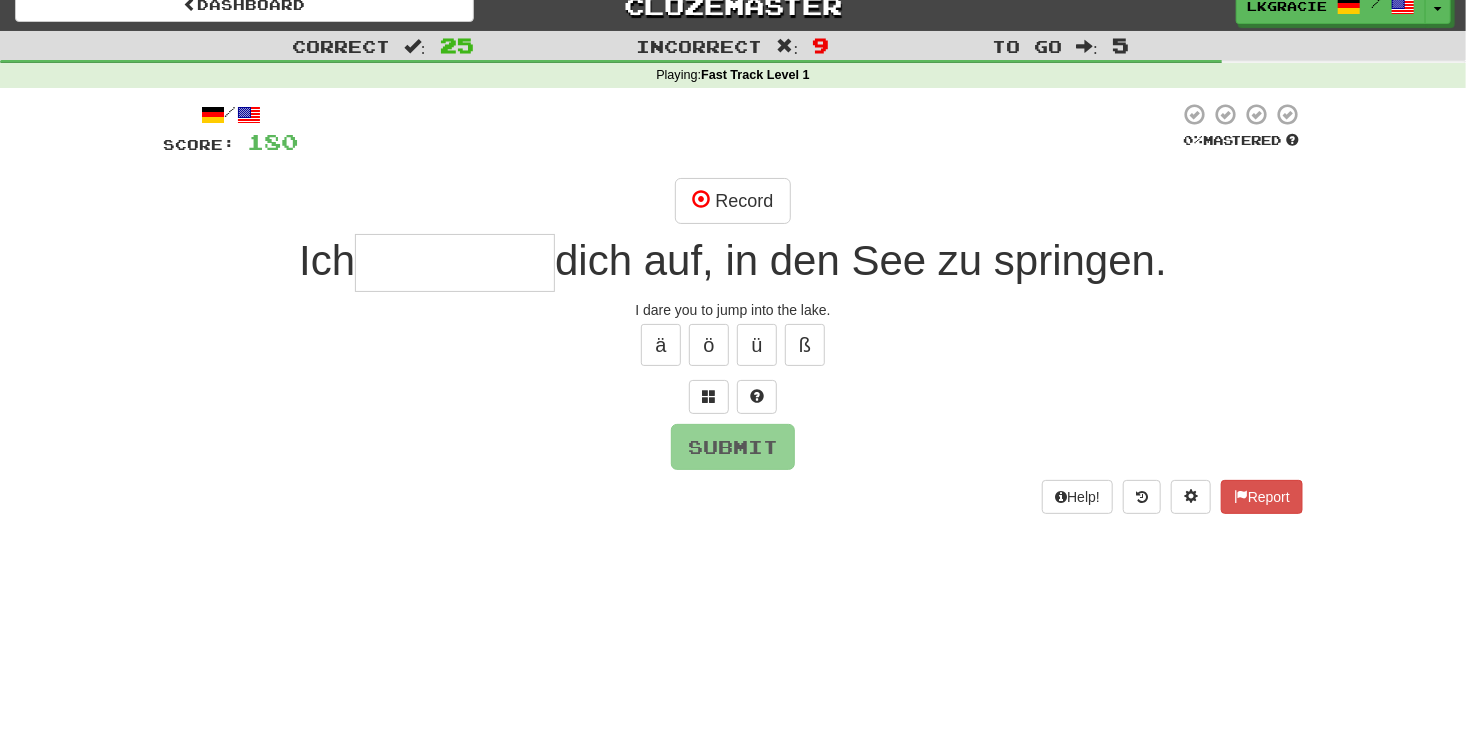 type on "*" 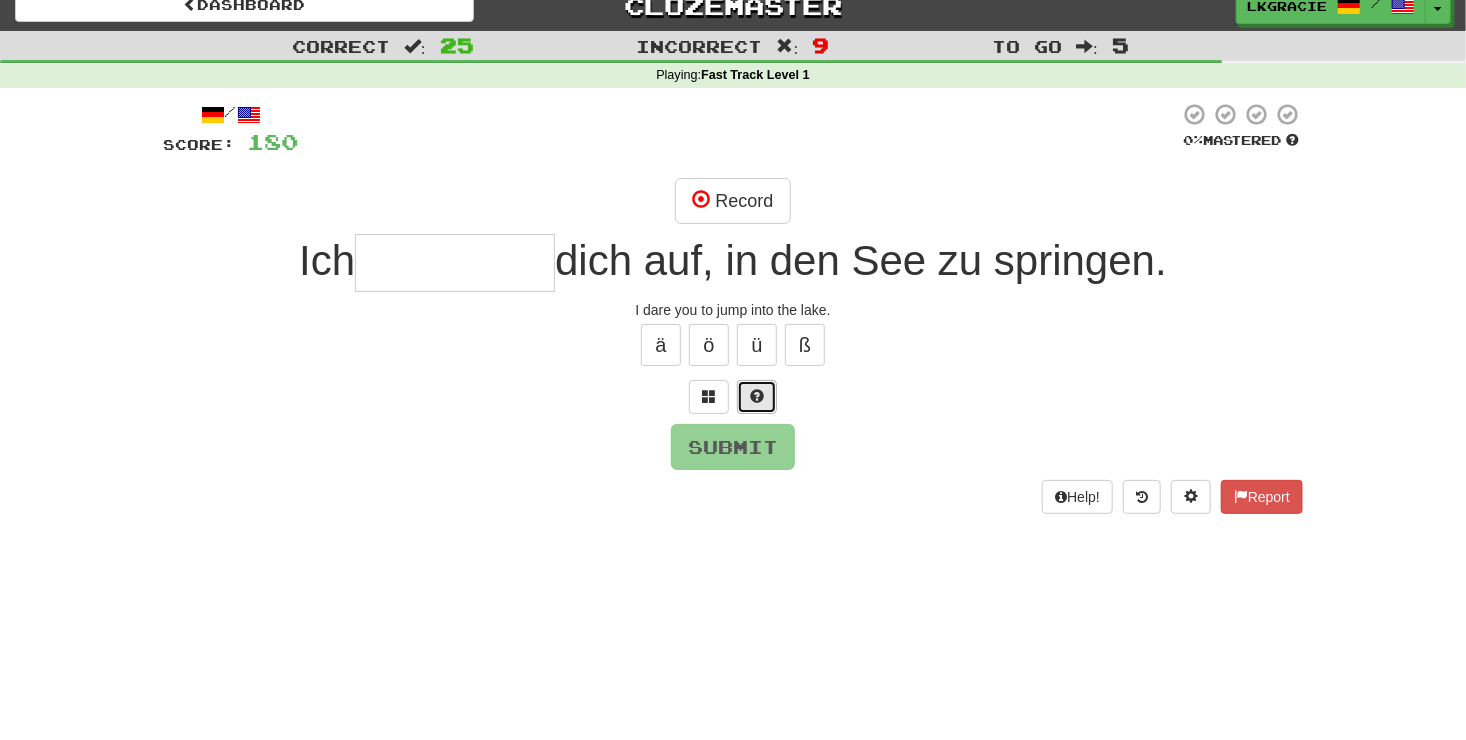 click at bounding box center (757, 397) 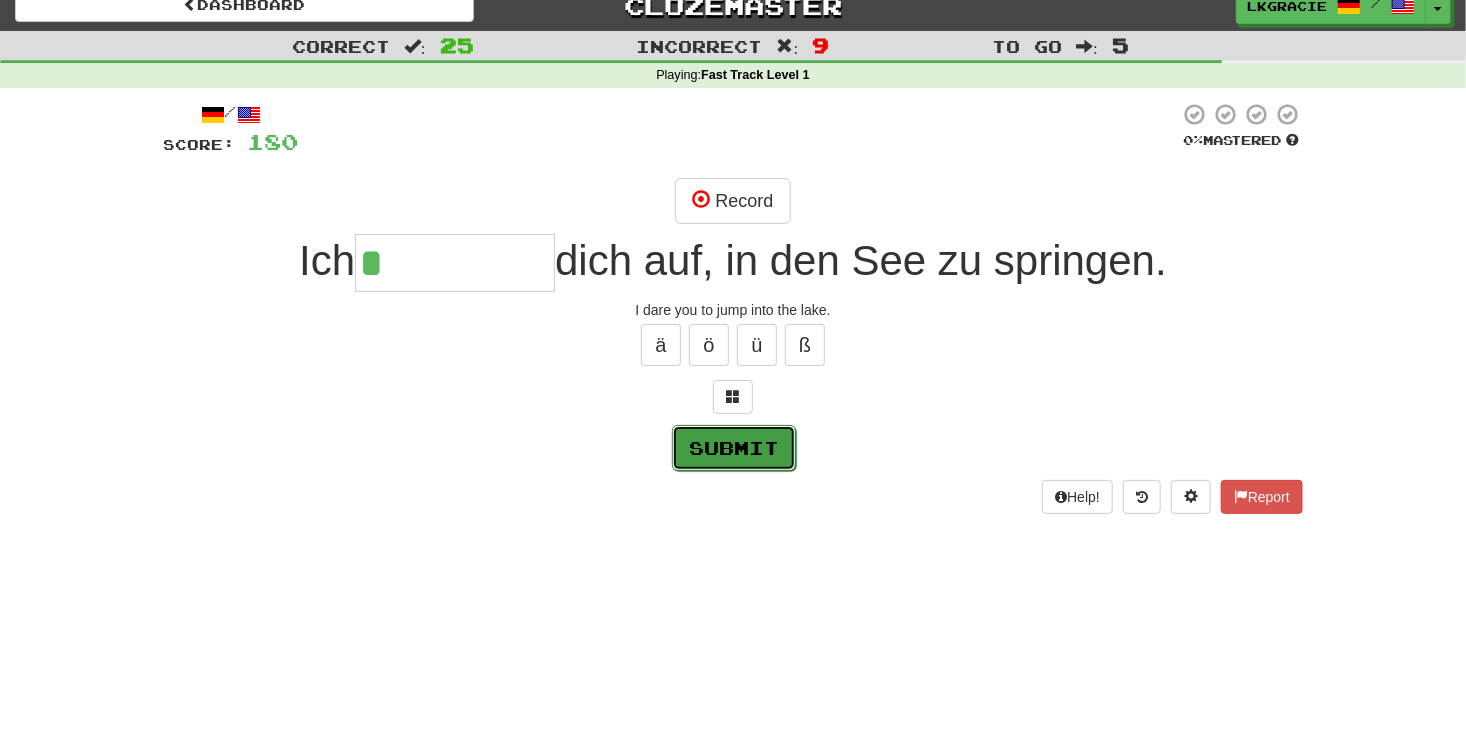 click on "Submit" at bounding box center (734, 448) 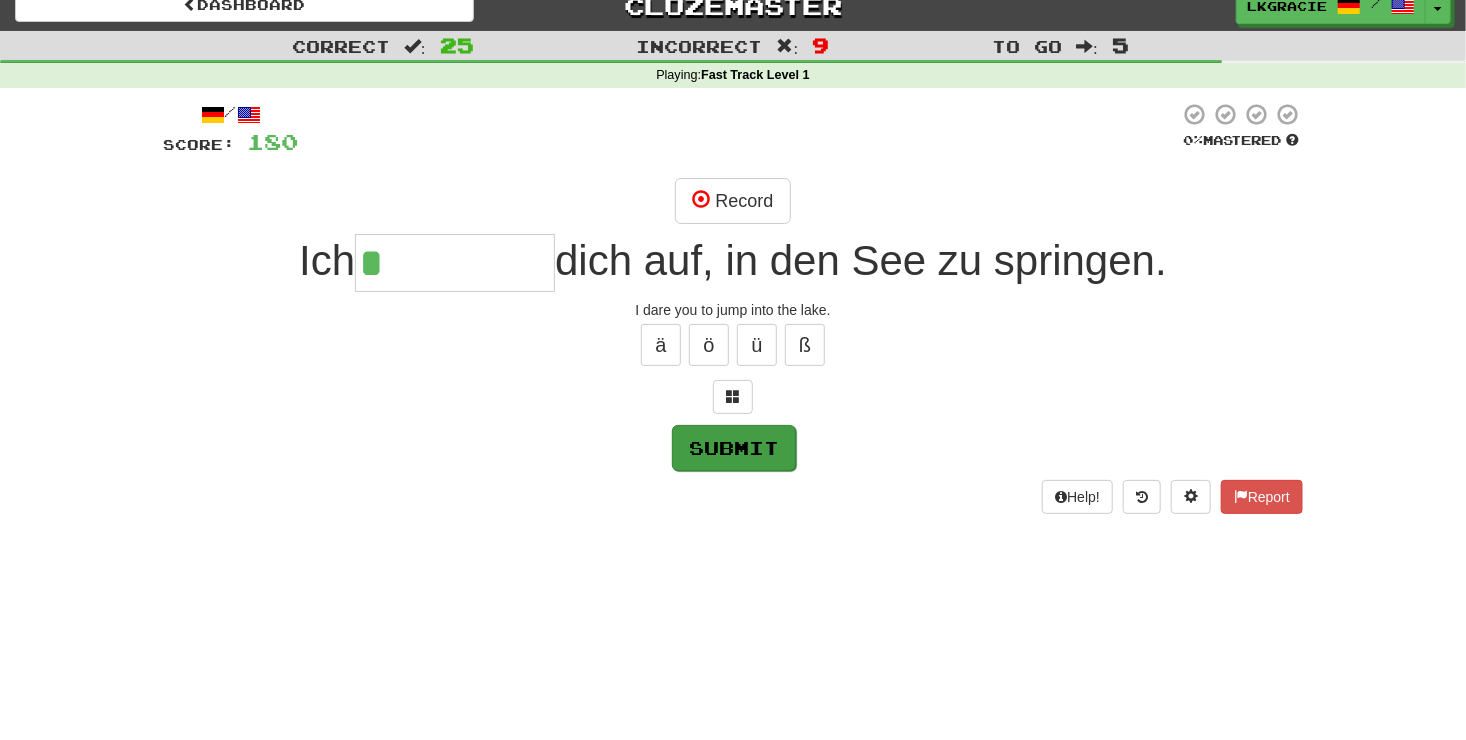 type on "*******" 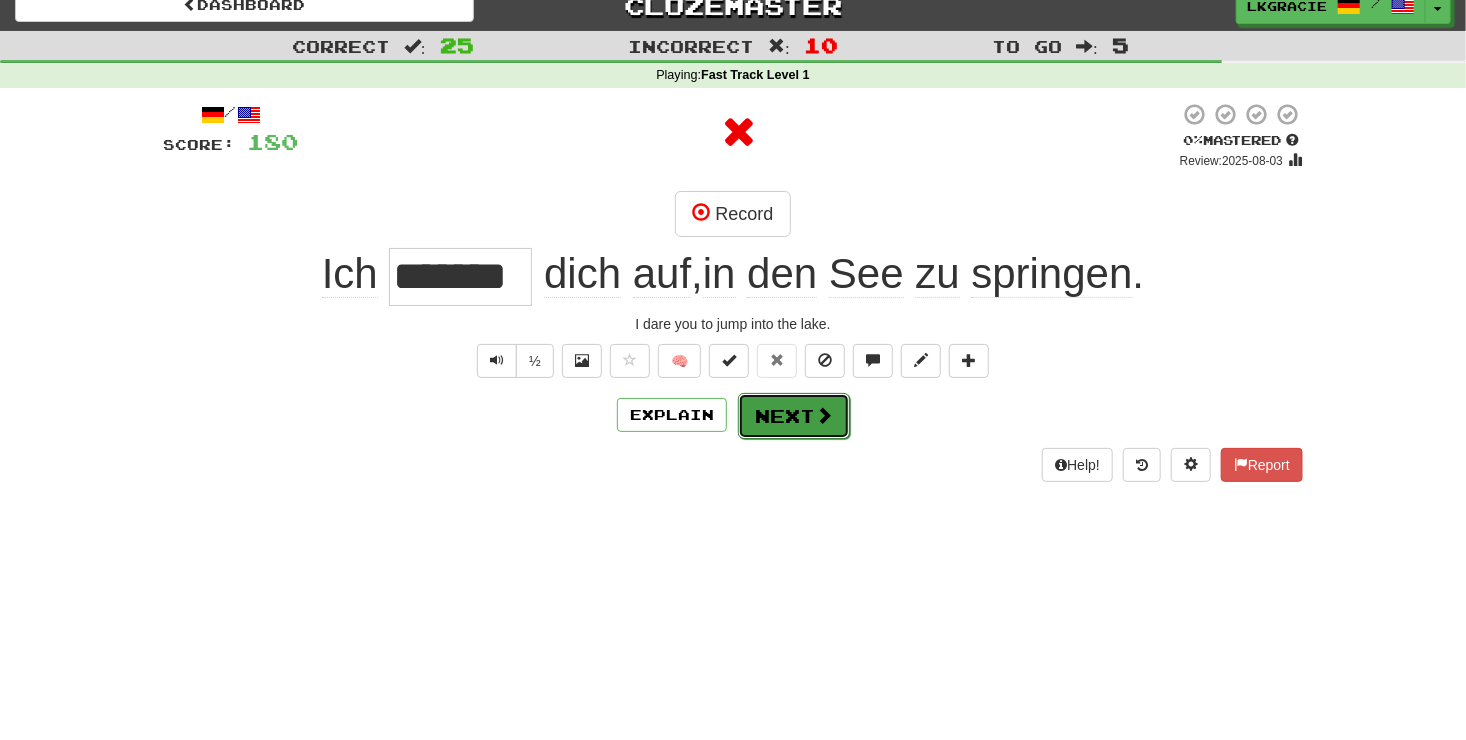 click on "Next" at bounding box center [794, 416] 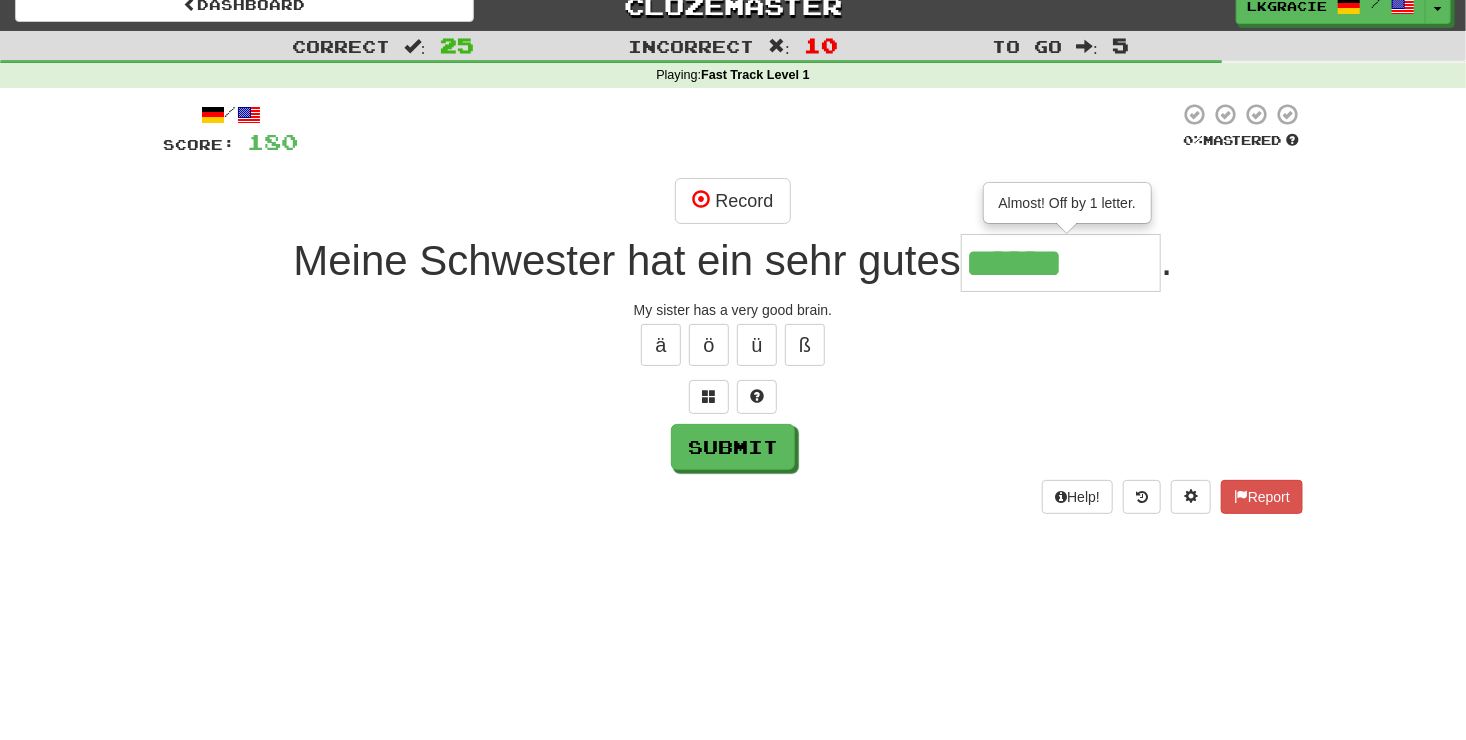 type on "******" 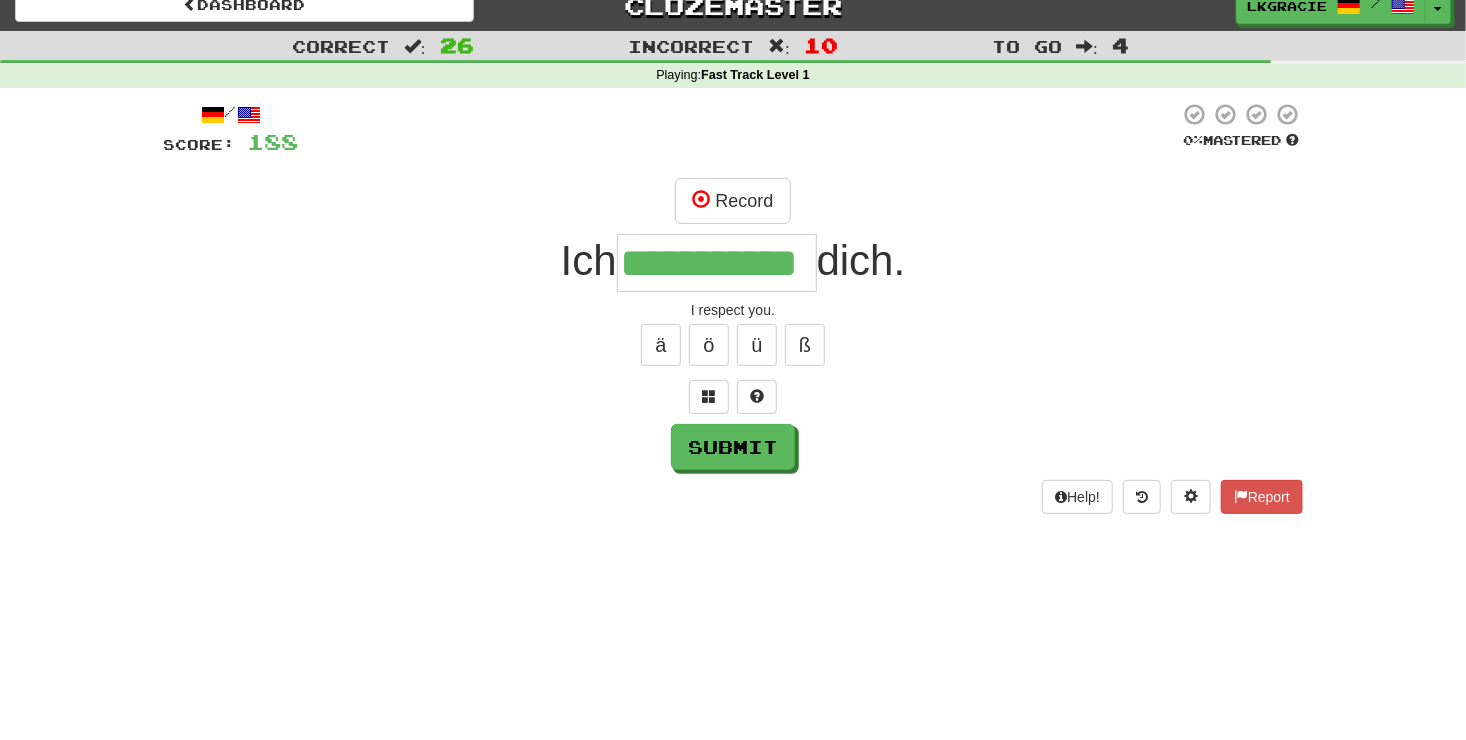 scroll, scrollTop: 0, scrollLeft: 15, axis: horizontal 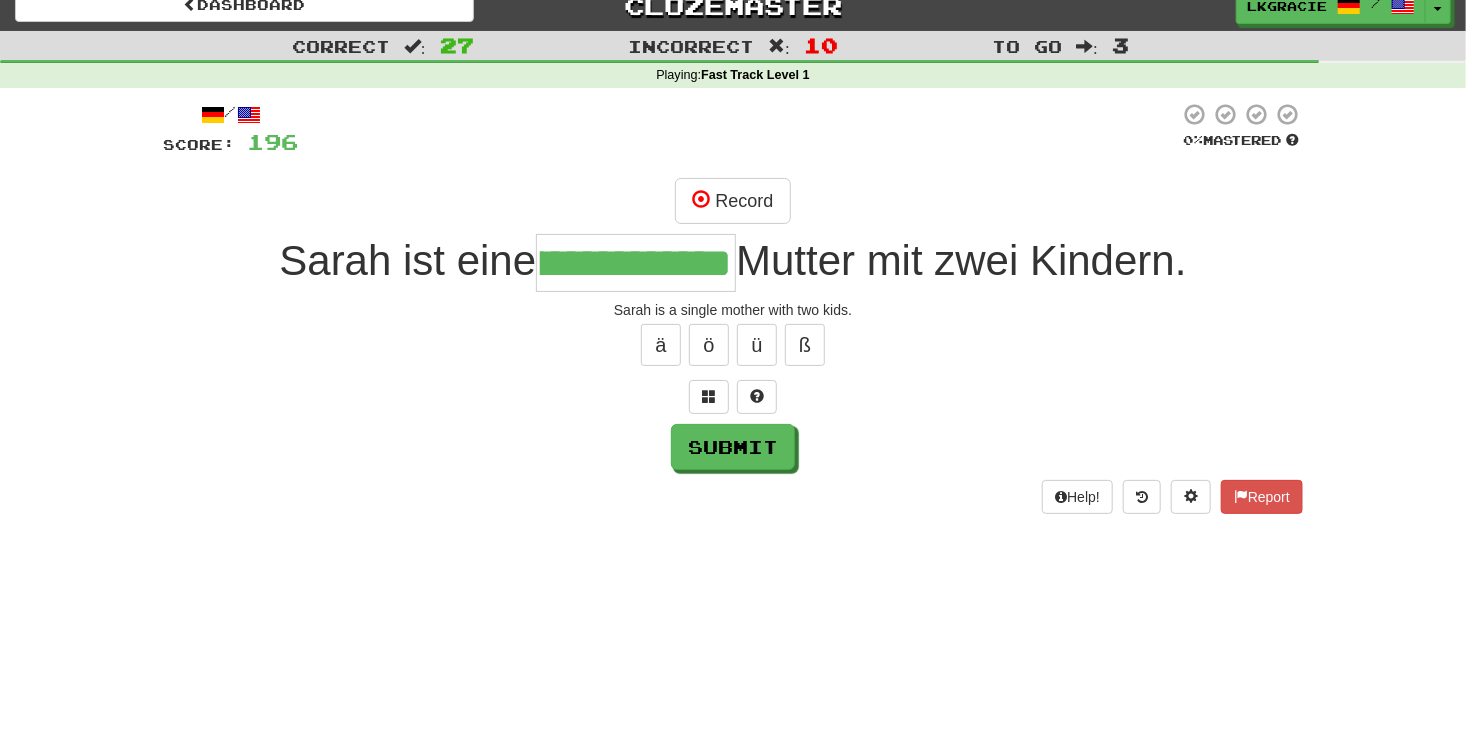 type on "**********" 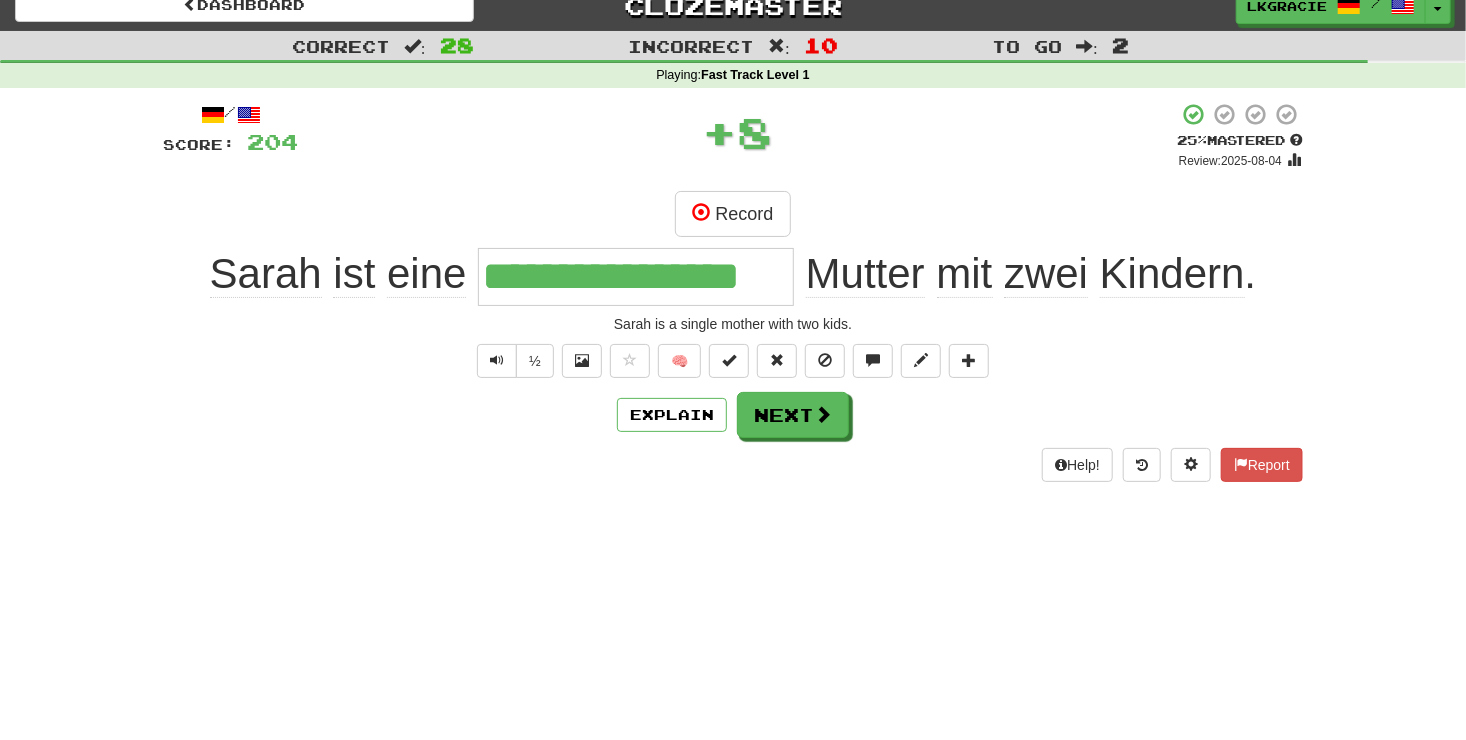 scroll, scrollTop: 0, scrollLeft: 0, axis: both 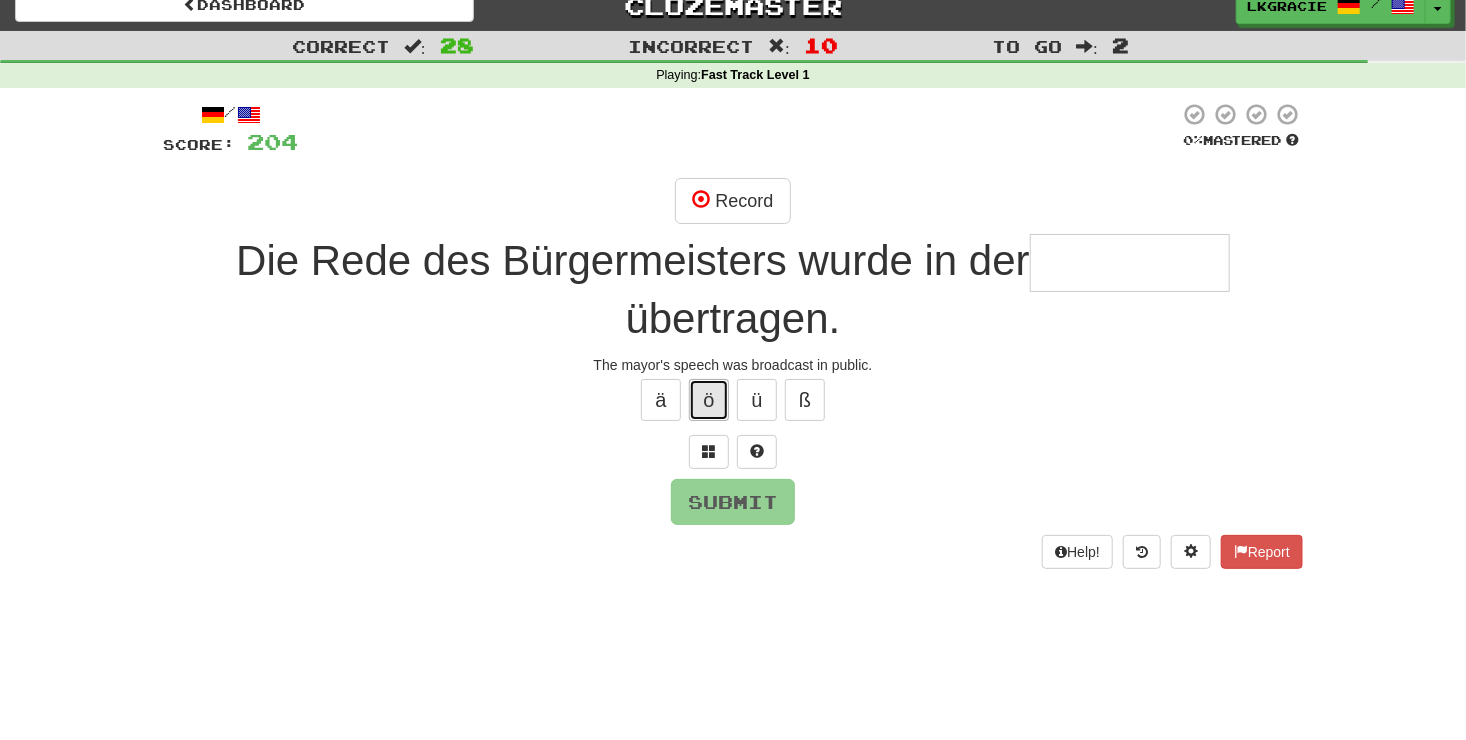 click on "ö" at bounding box center (709, 400) 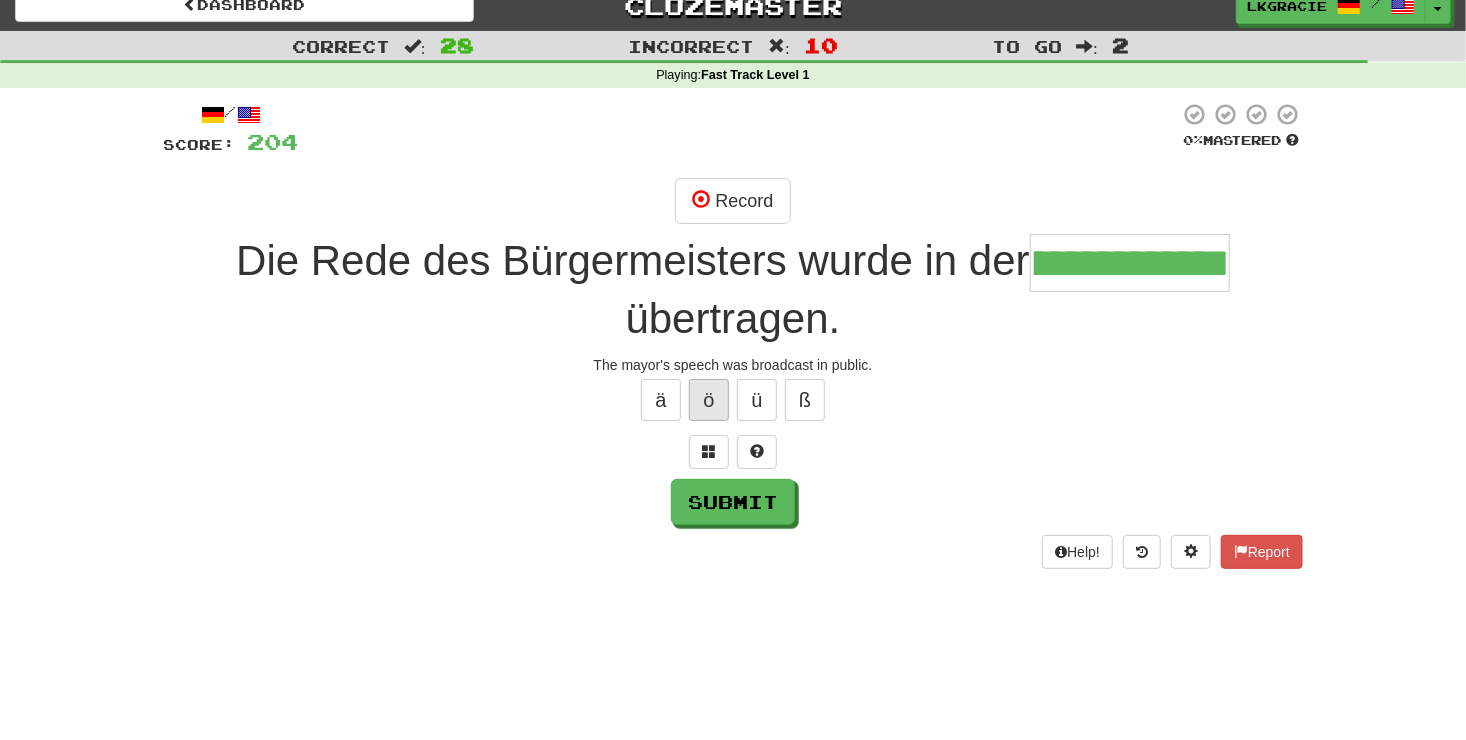 scroll, scrollTop: 0, scrollLeft: 40, axis: horizontal 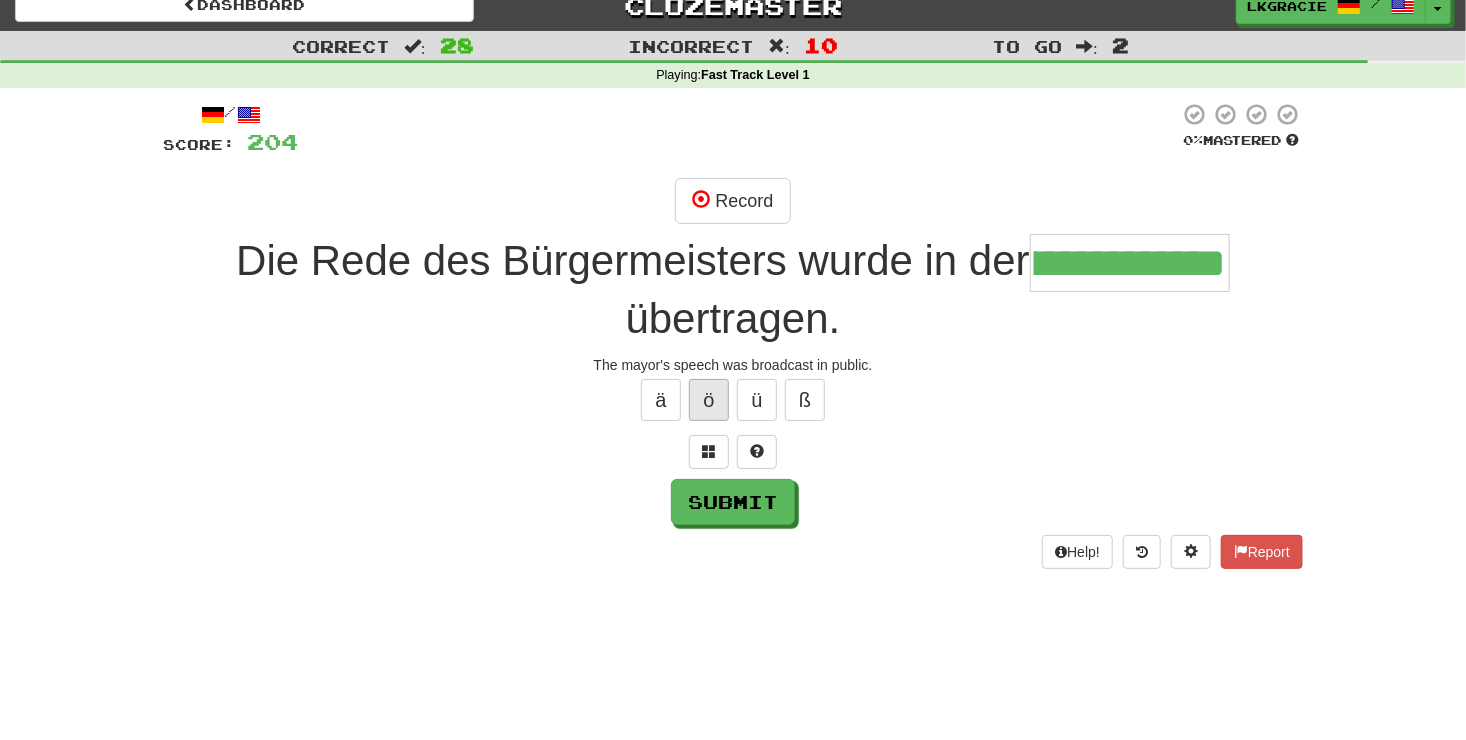 type on "**********" 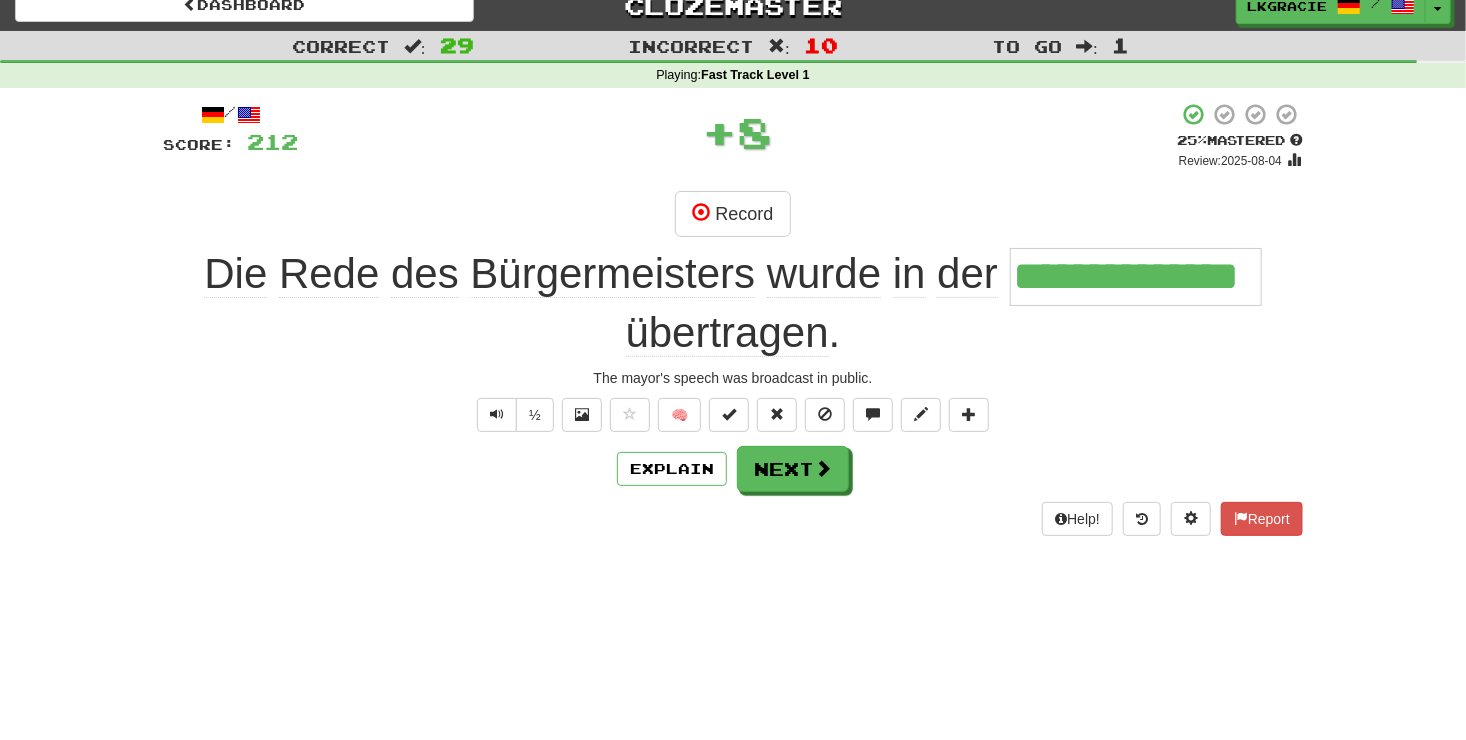 scroll, scrollTop: 0, scrollLeft: 0, axis: both 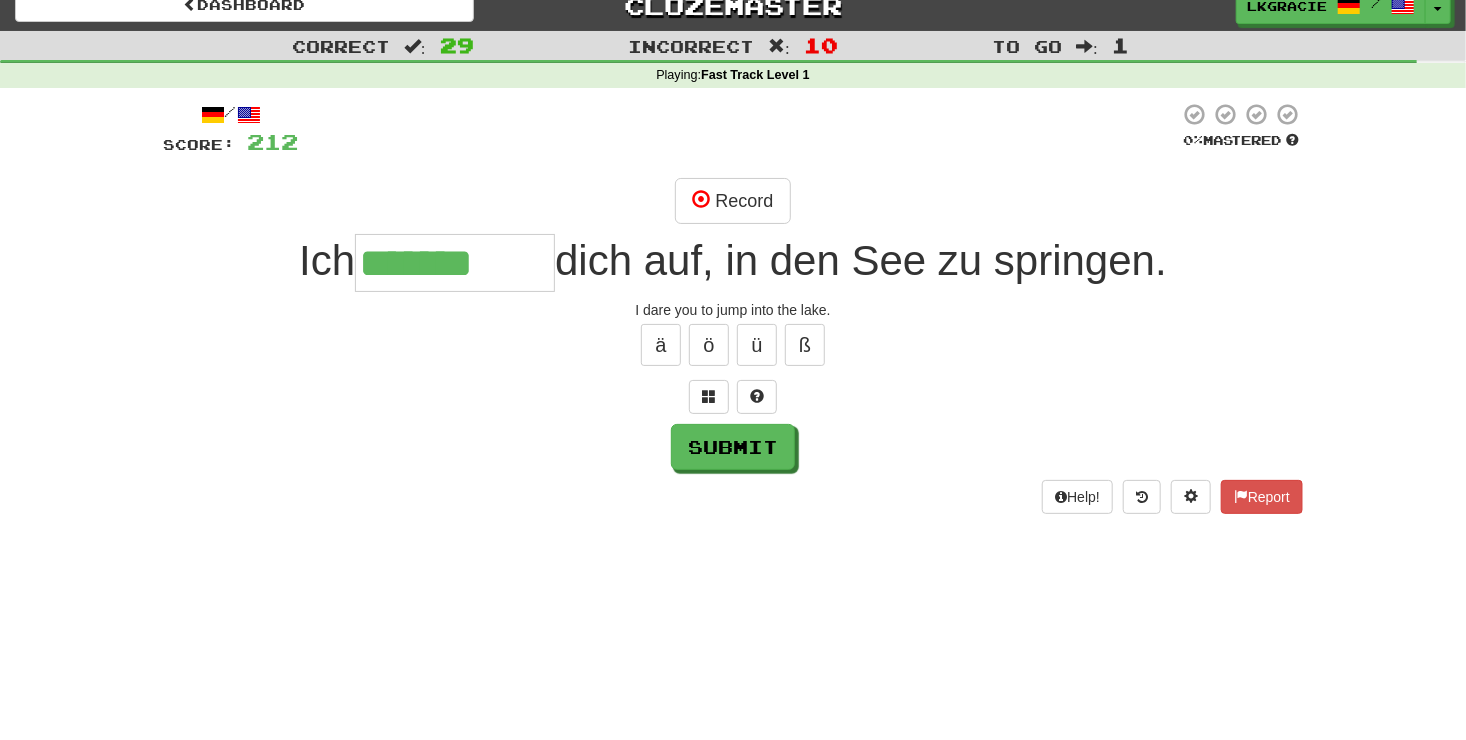 type on "*******" 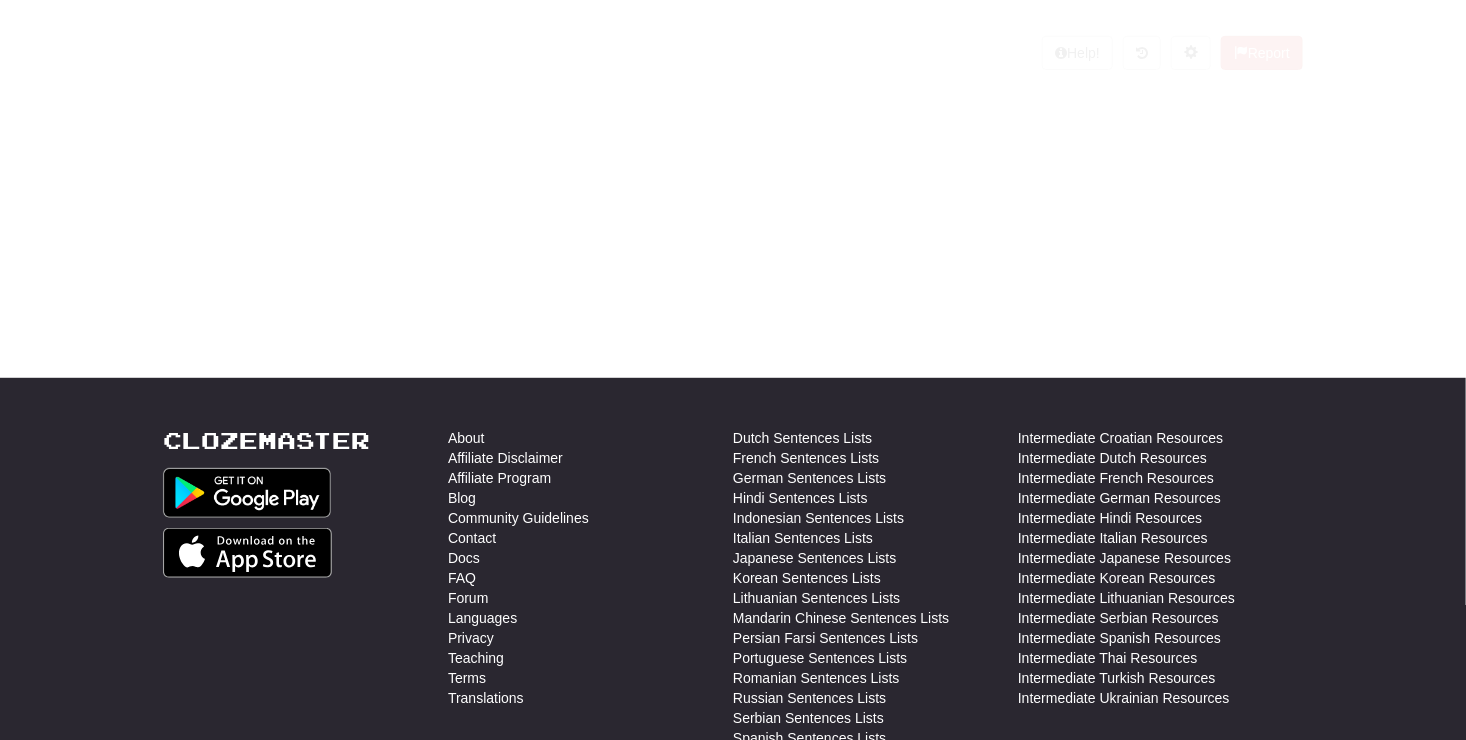 scroll, scrollTop: 372, scrollLeft: 0, axis: vertical 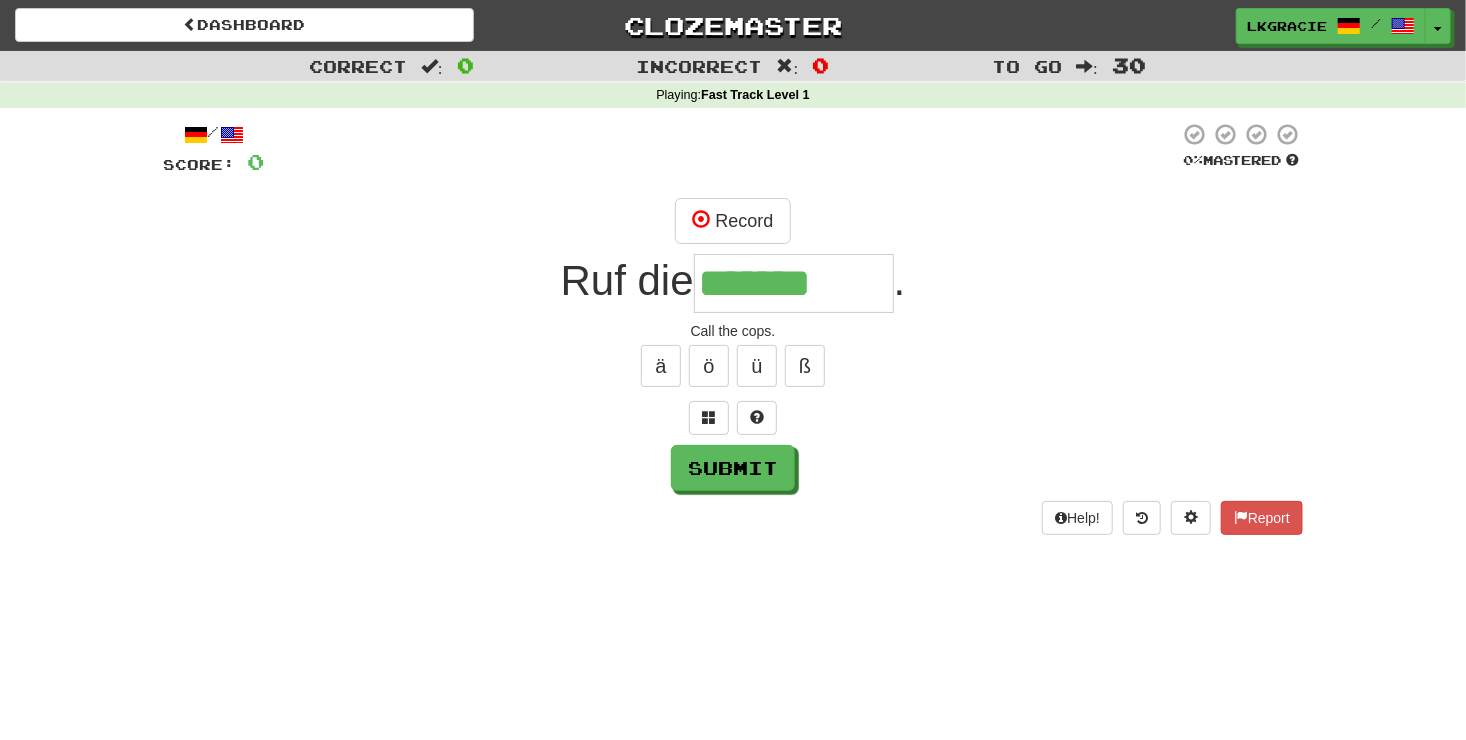 type on "*******" 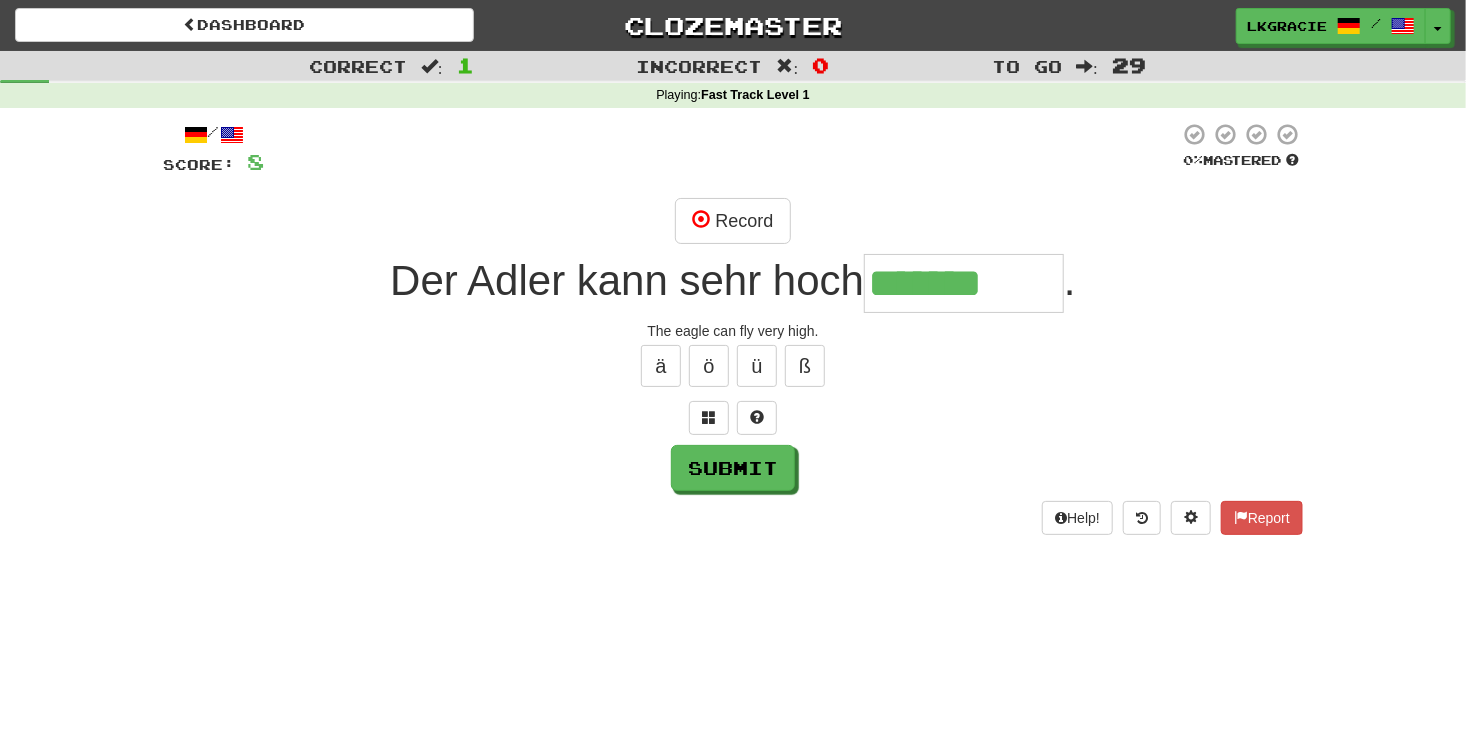 type on "*******" 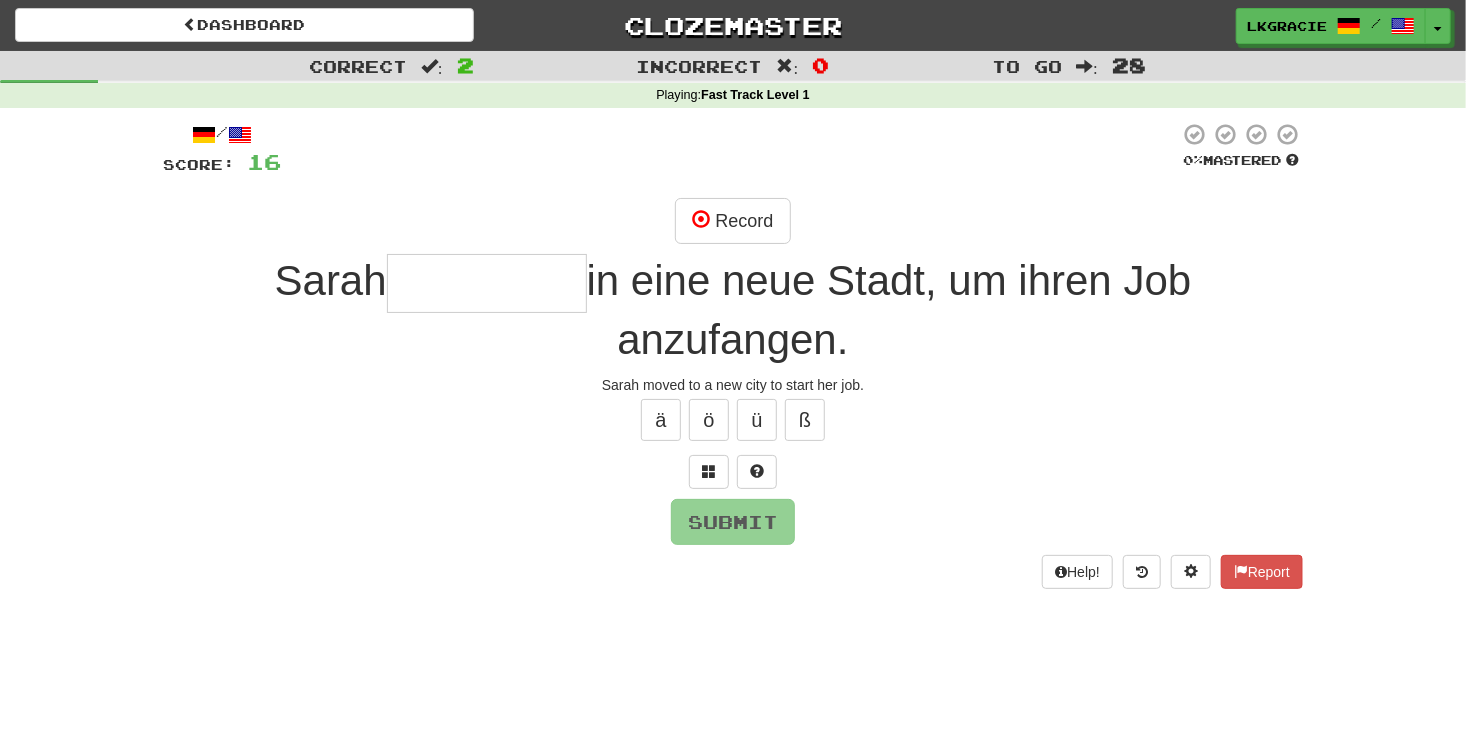 type on "*" 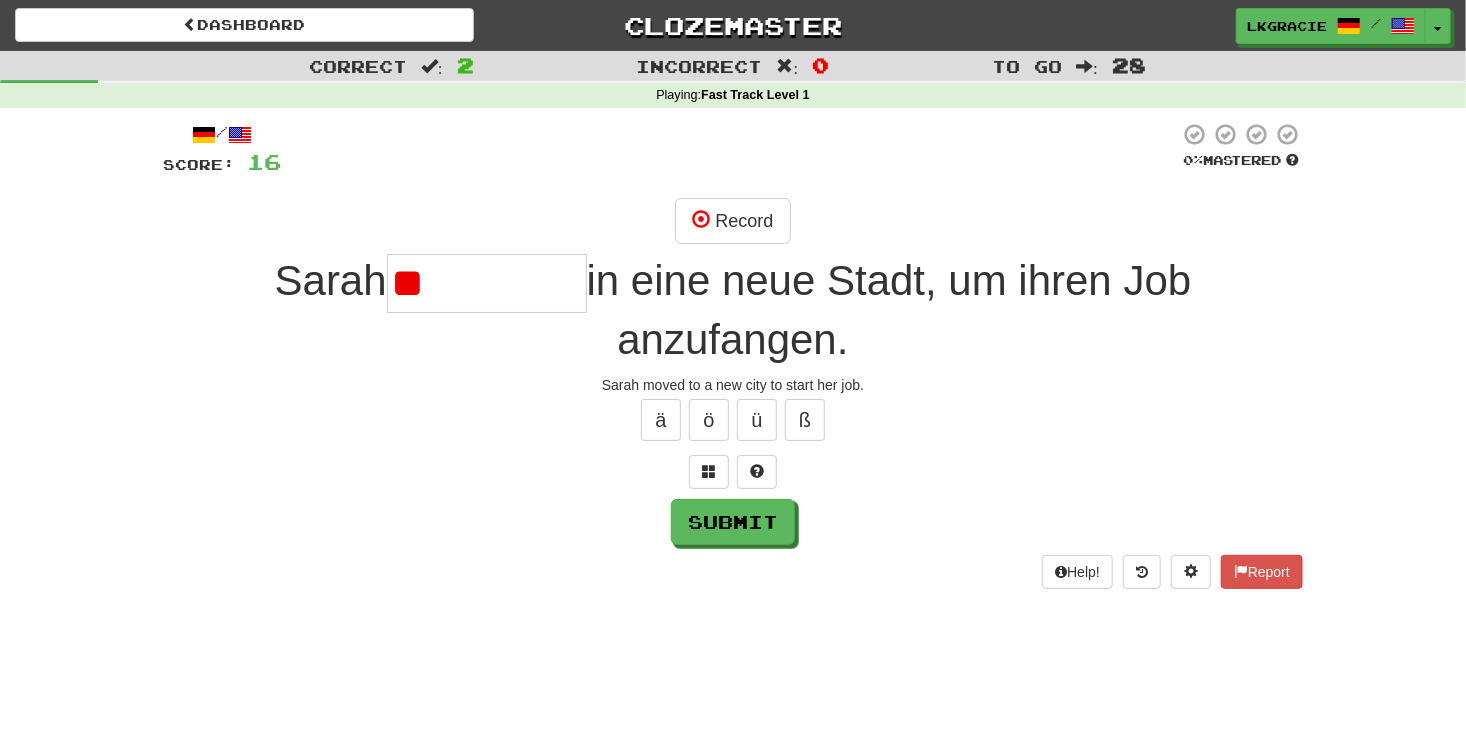 type on "*" 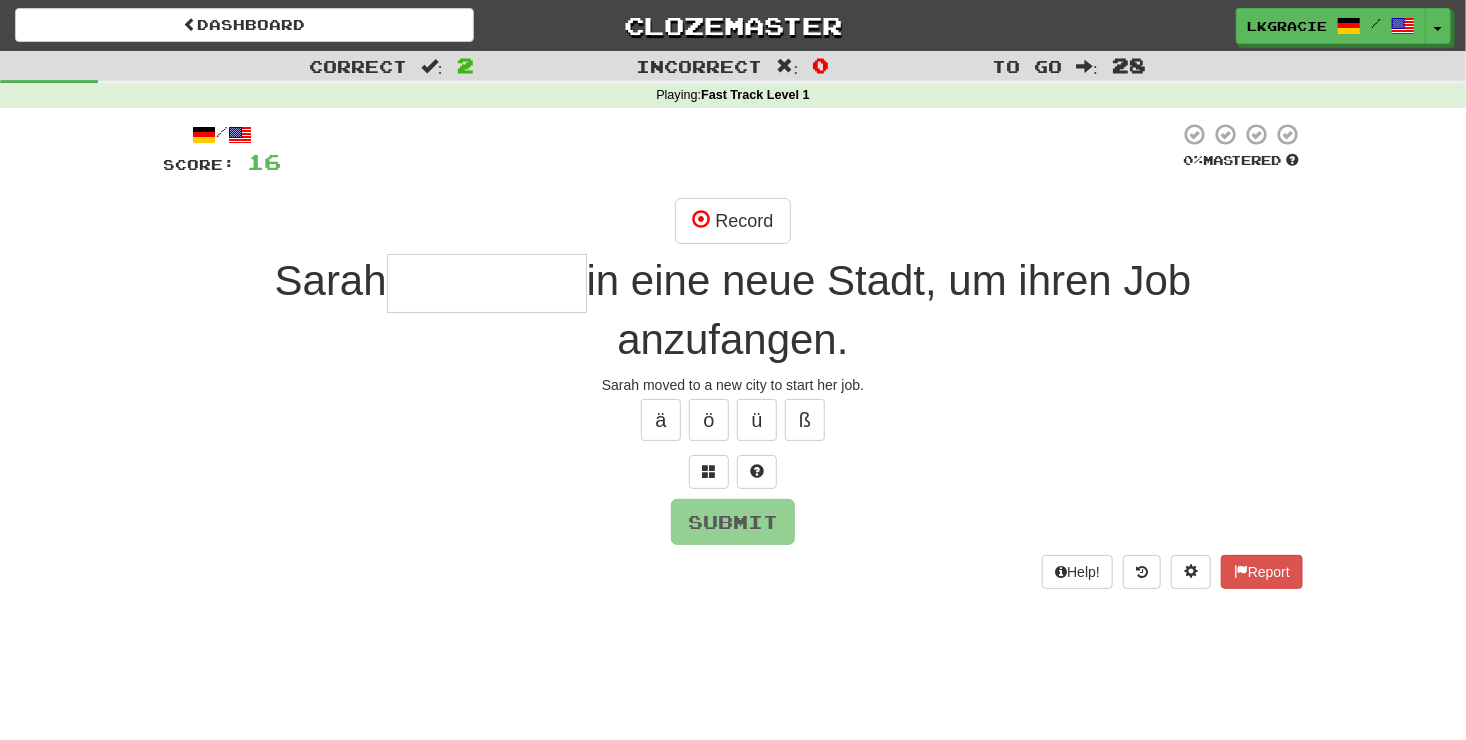 type on "*" 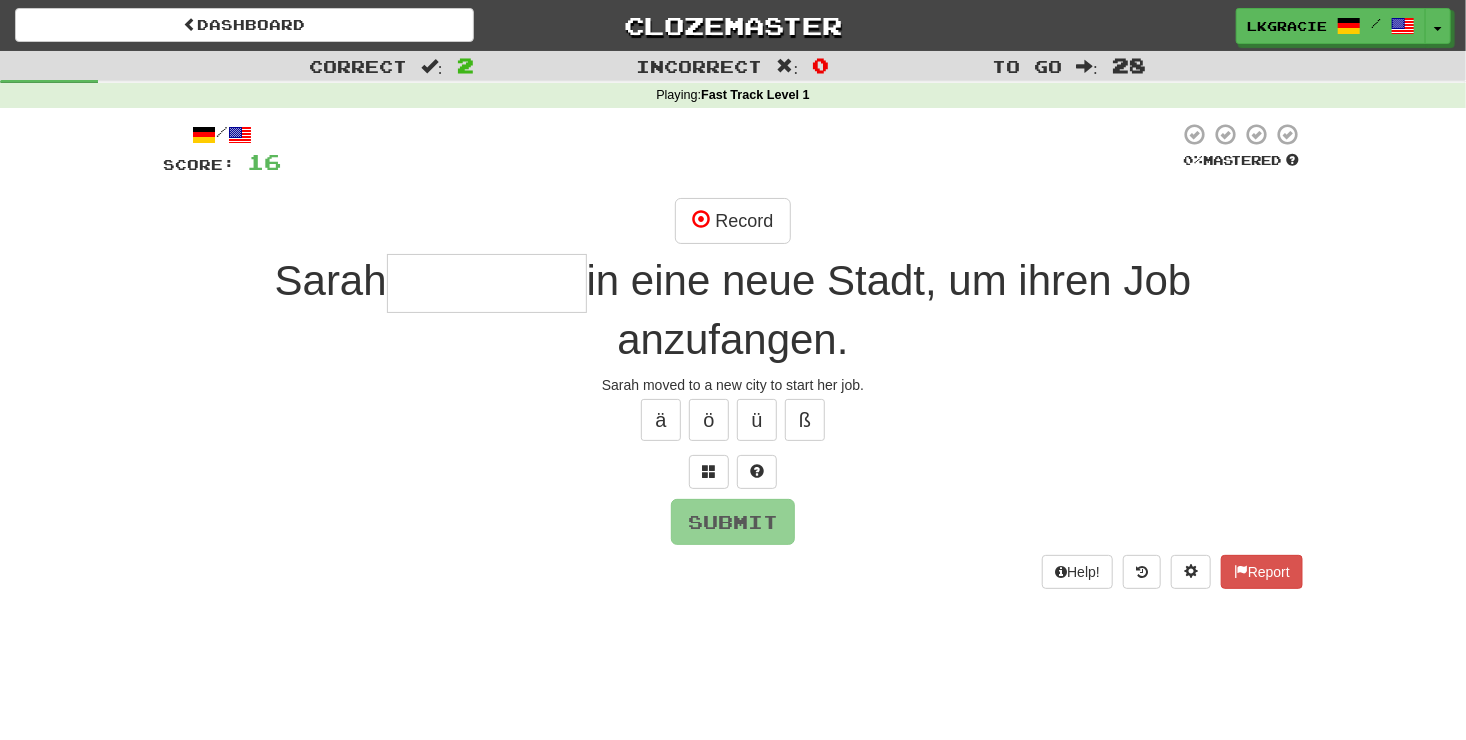 type on "*" 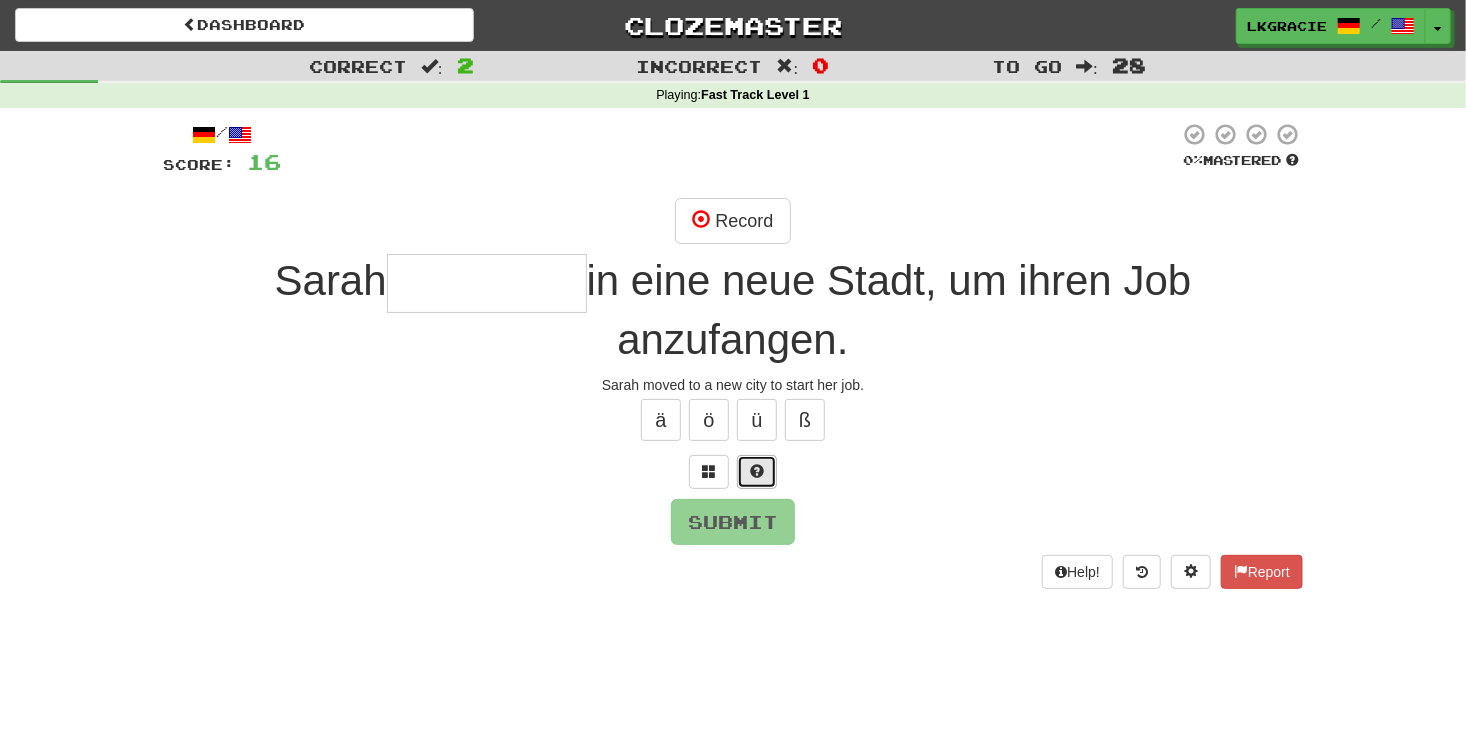 click at bounding box center [757, 472] 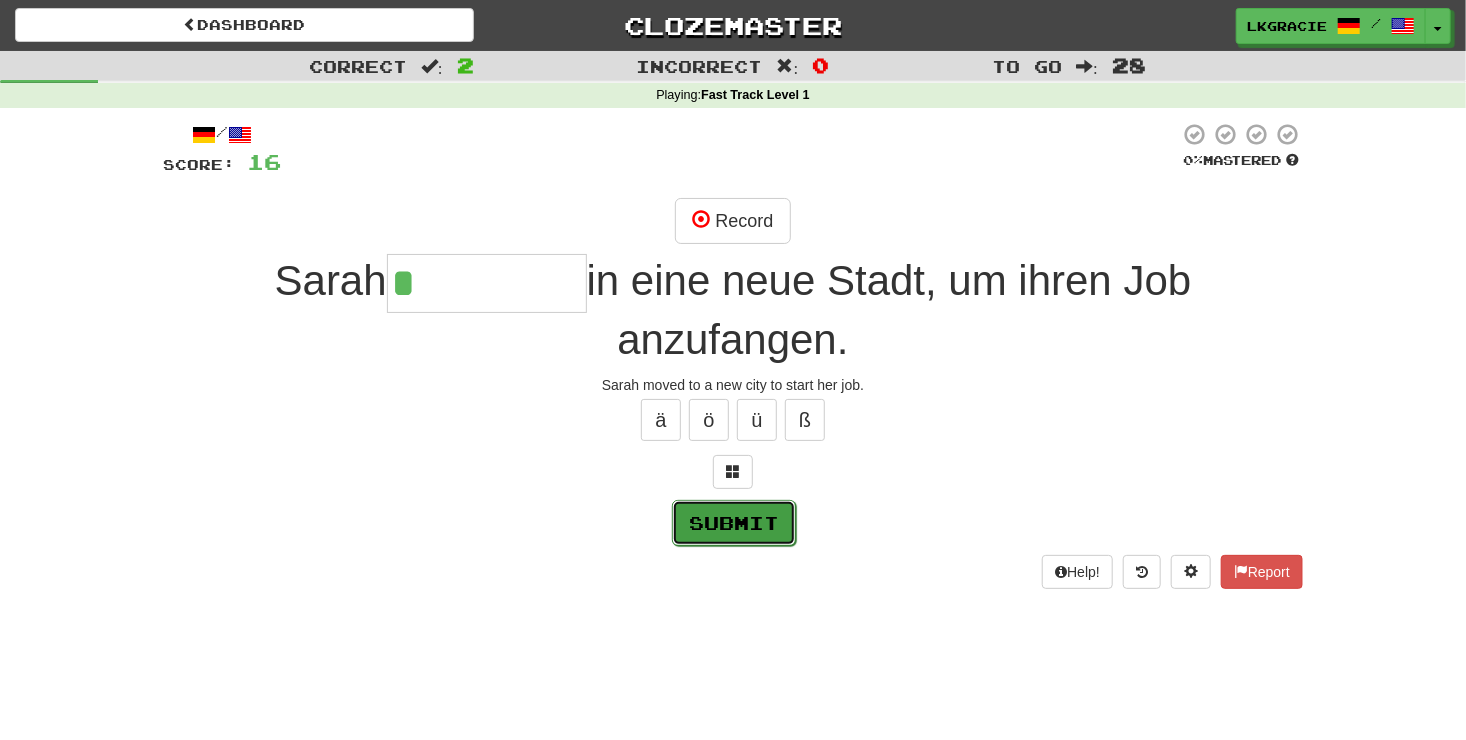 click on "Submit" at bounding box center [734, 523] 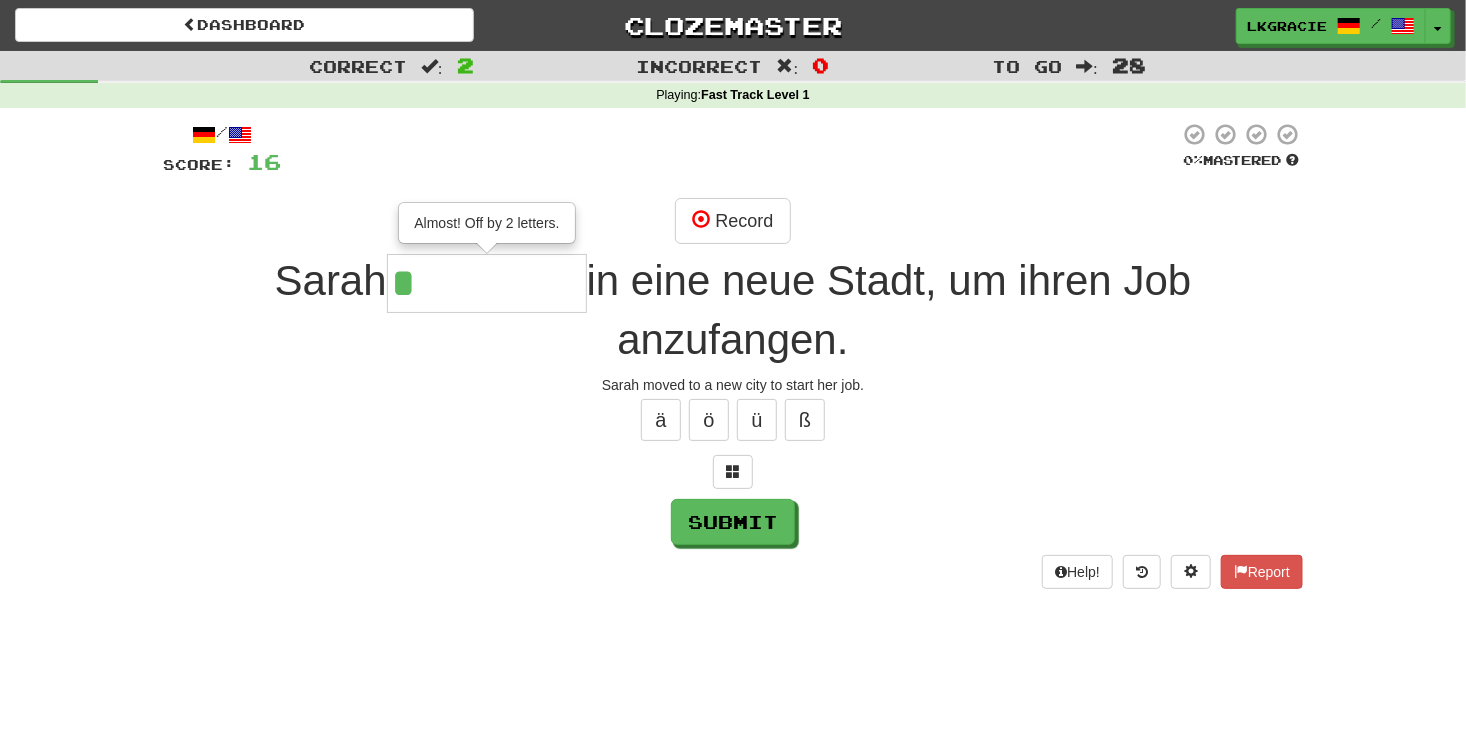 click on "*" at bounding box center (487, 283) 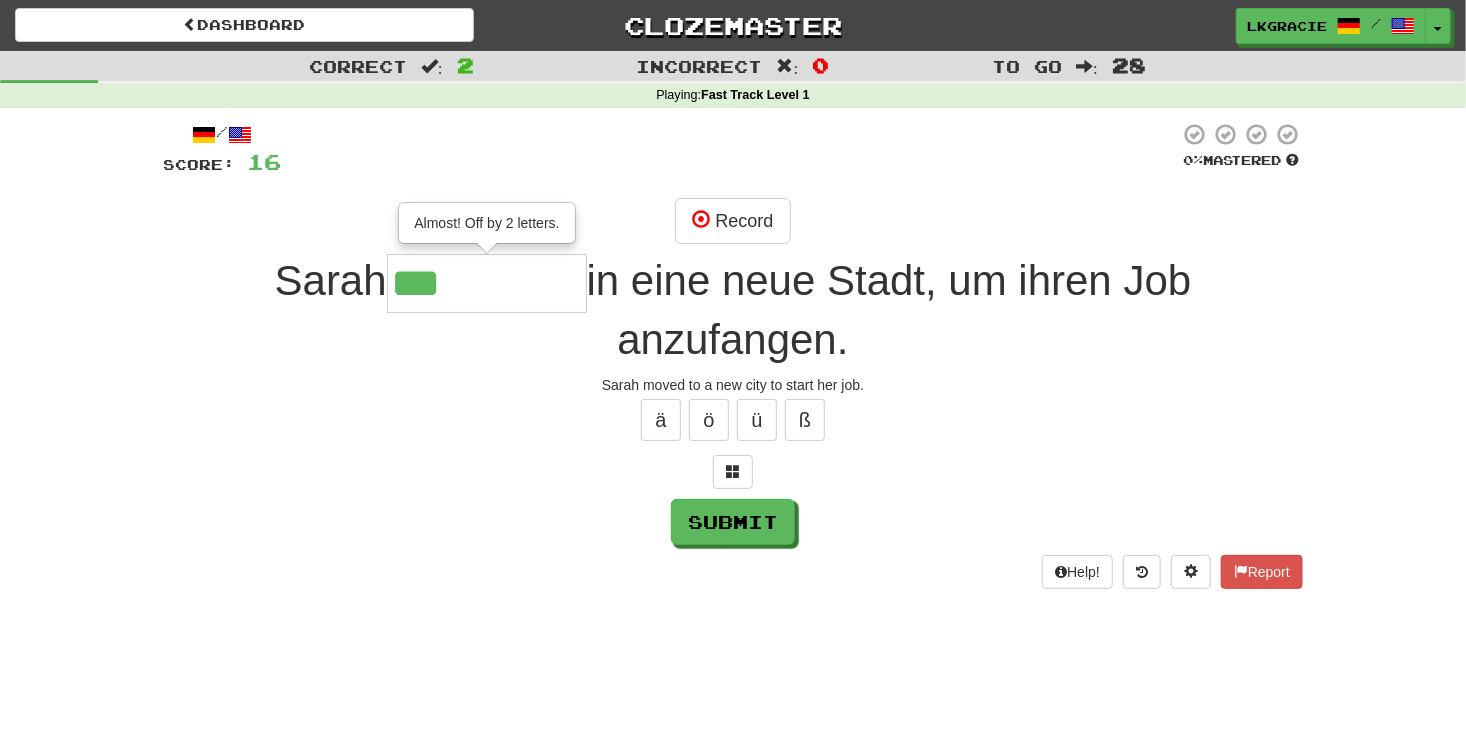 type on "***" 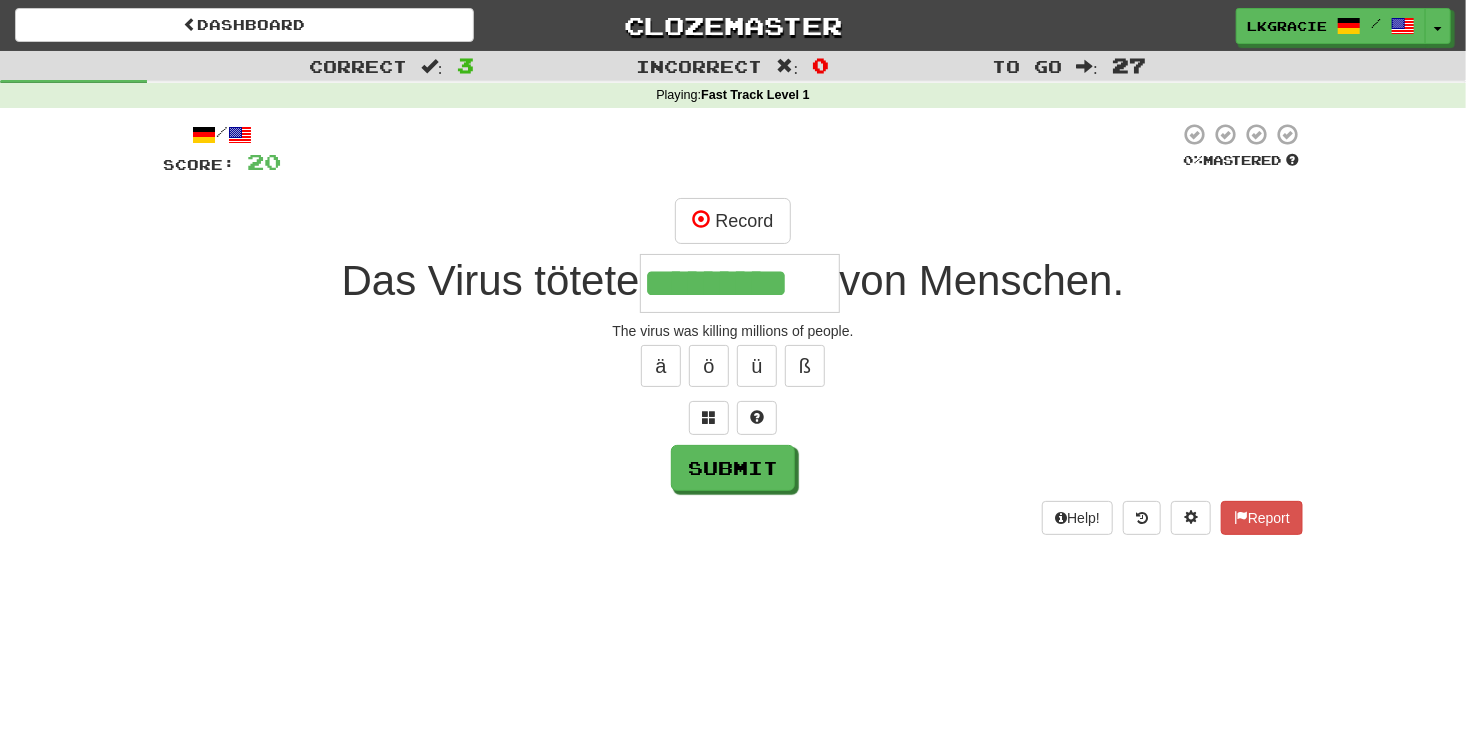 type on "*********" 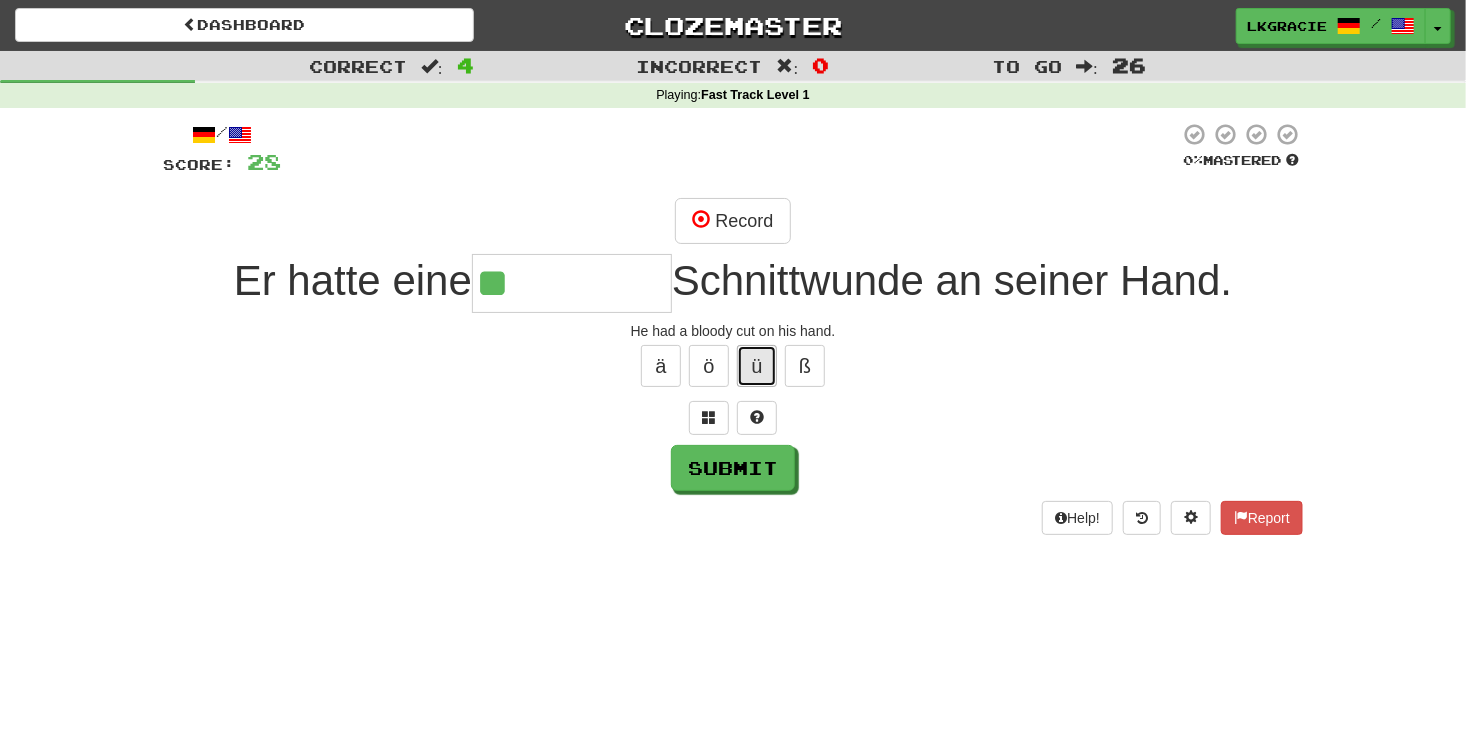 click on "ü" at bounding box center (757, 366) 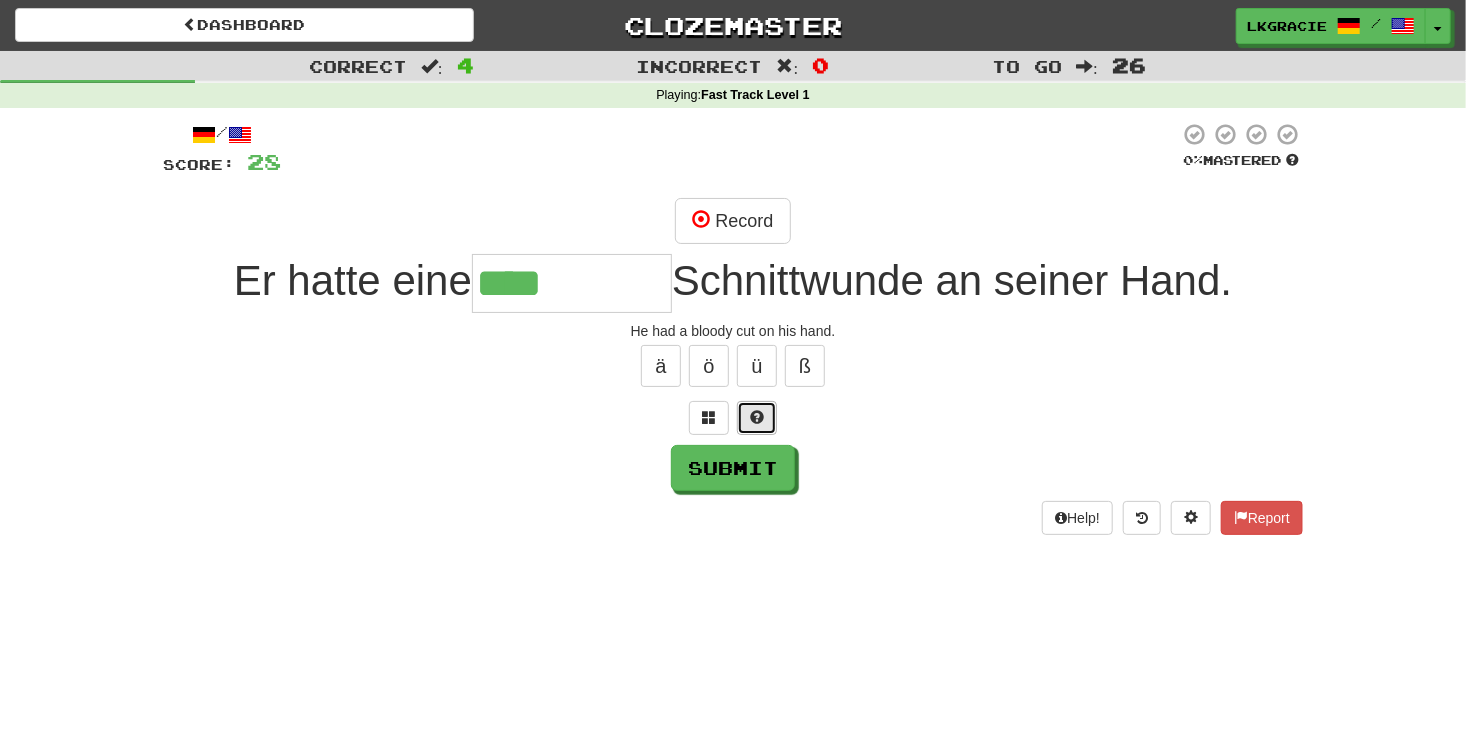 click at bounding box center [757, 418] 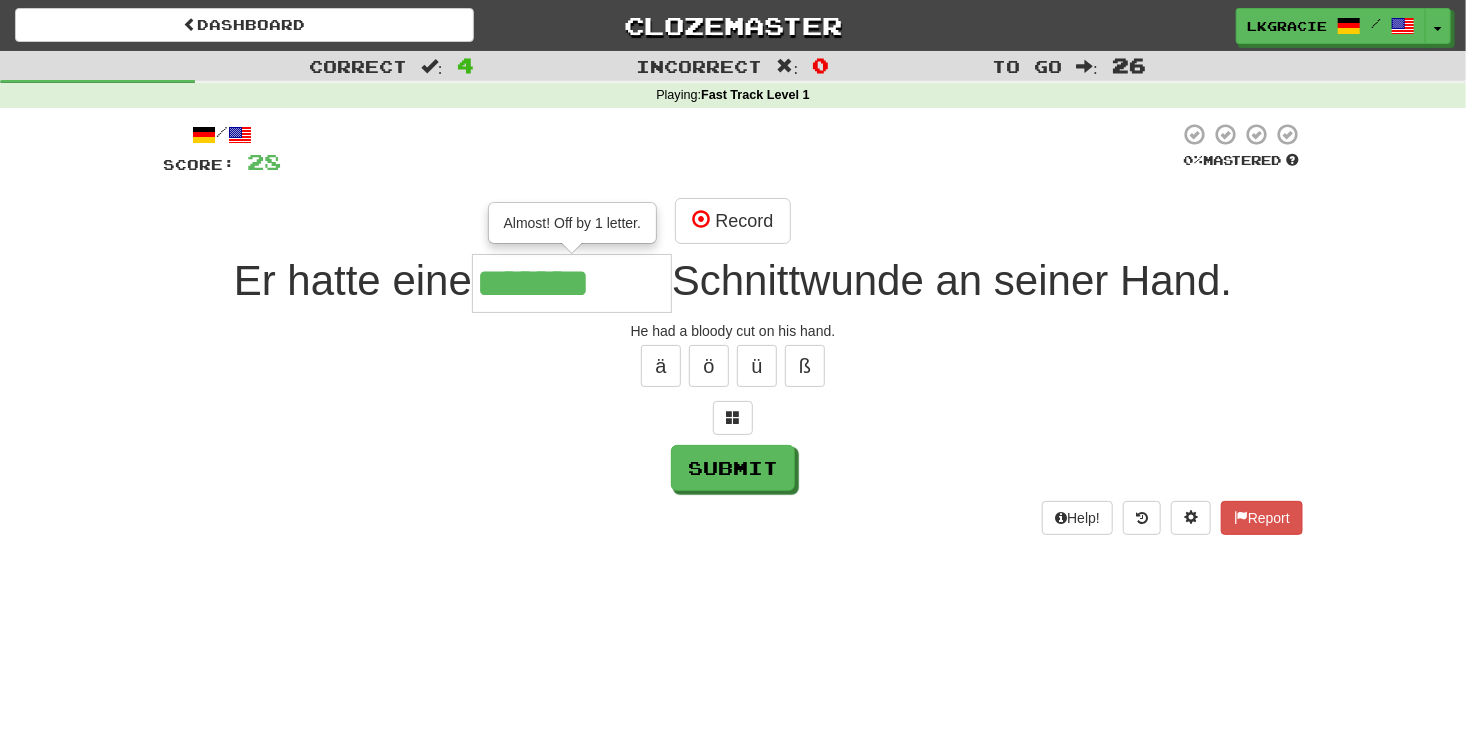 type on "*******" 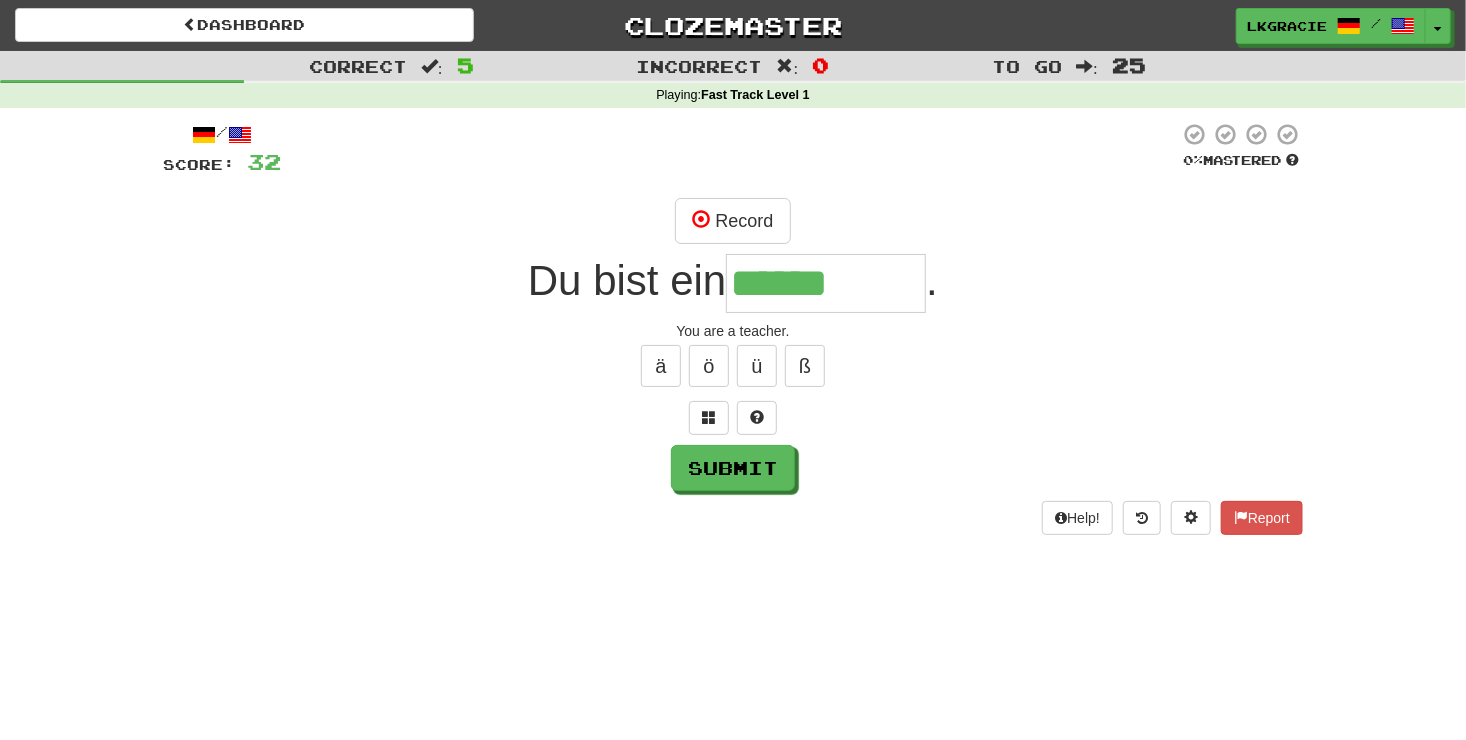 type on "******" 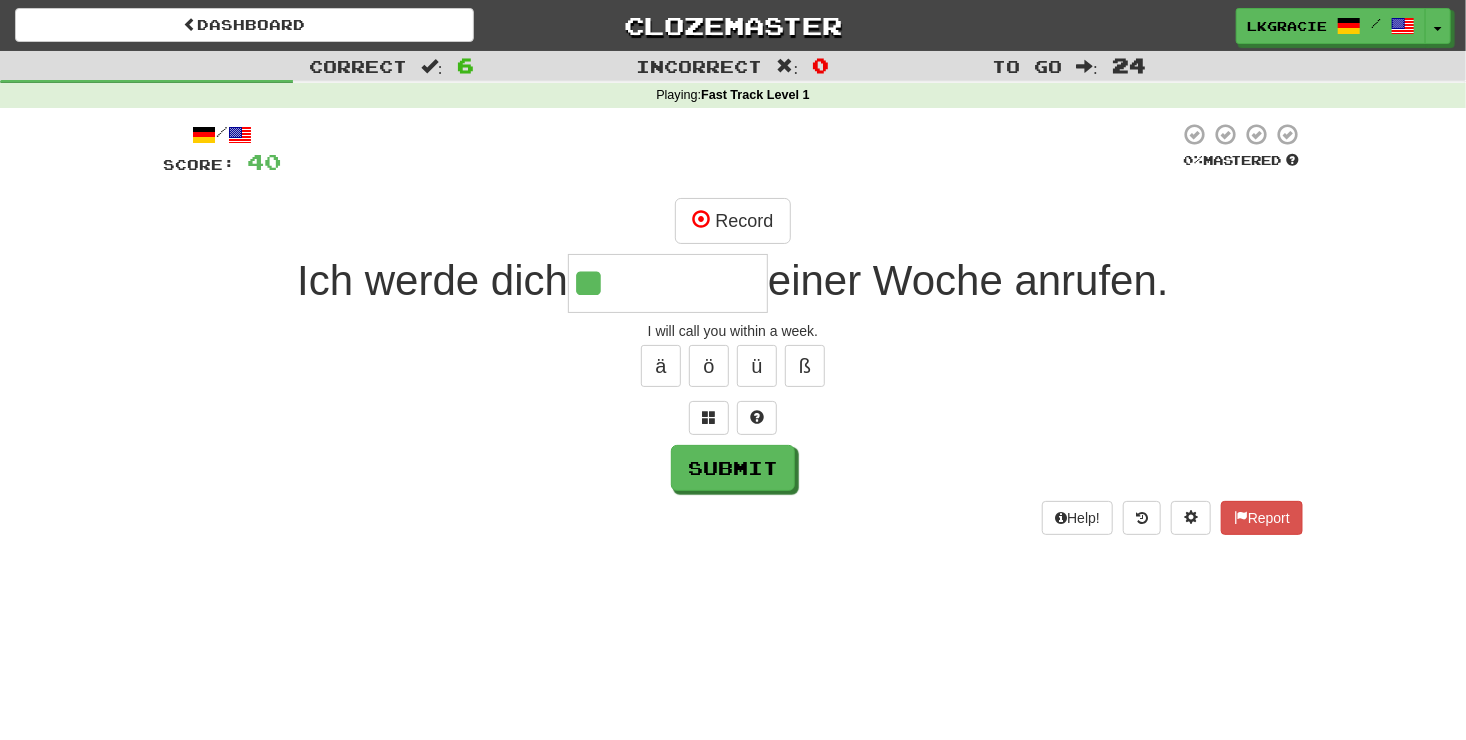 type on "*********" 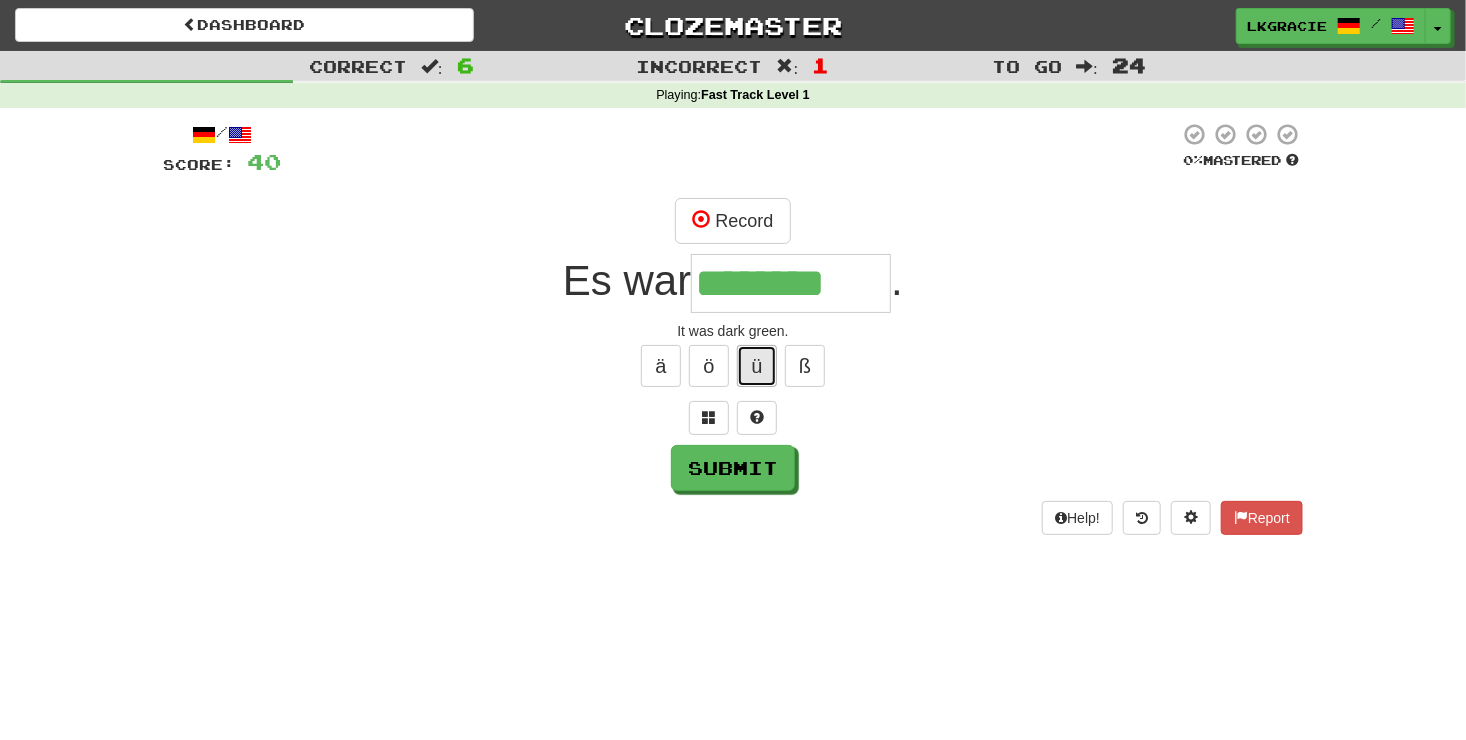 click on "ü" at bounding box center (757, 366) 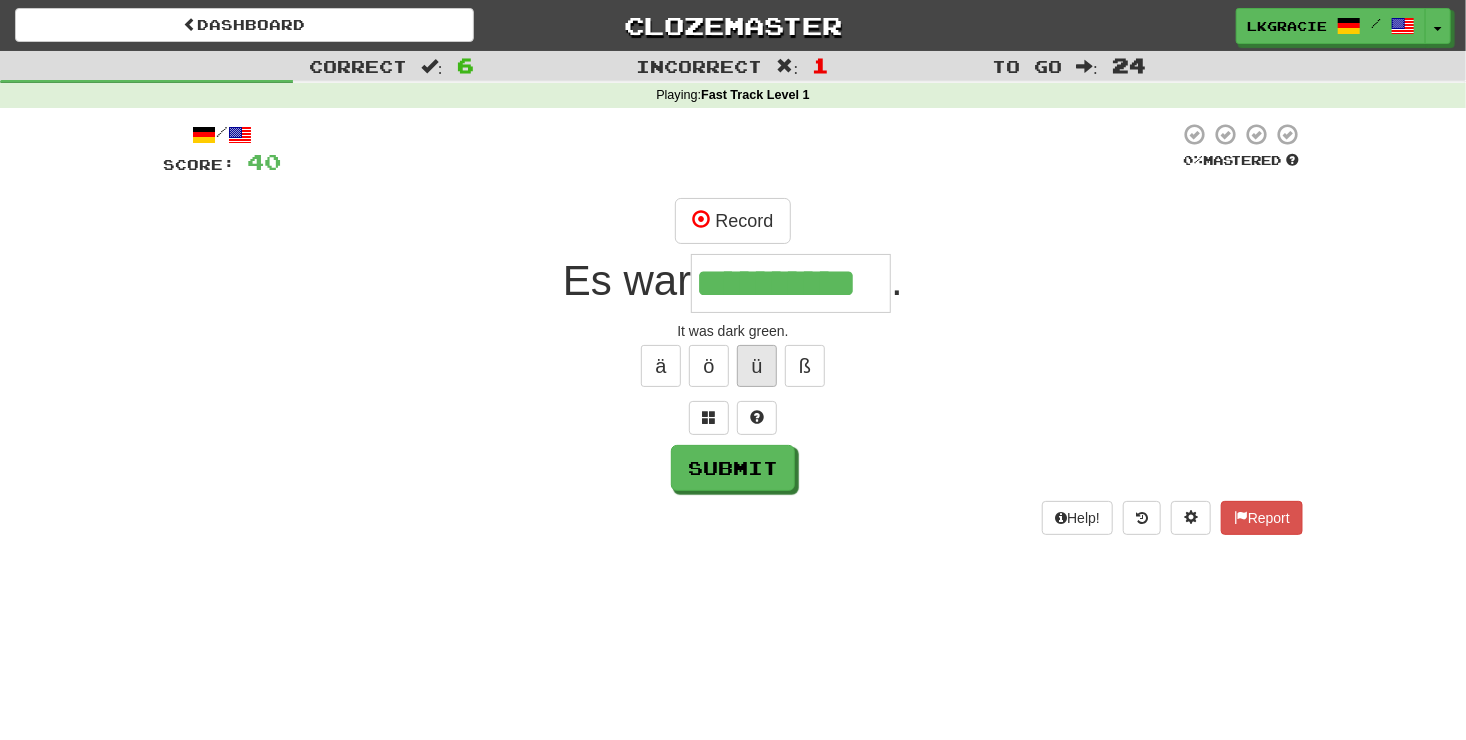 scroll, scrollTop: 0, scrollLeft: 15, axis: horizontal 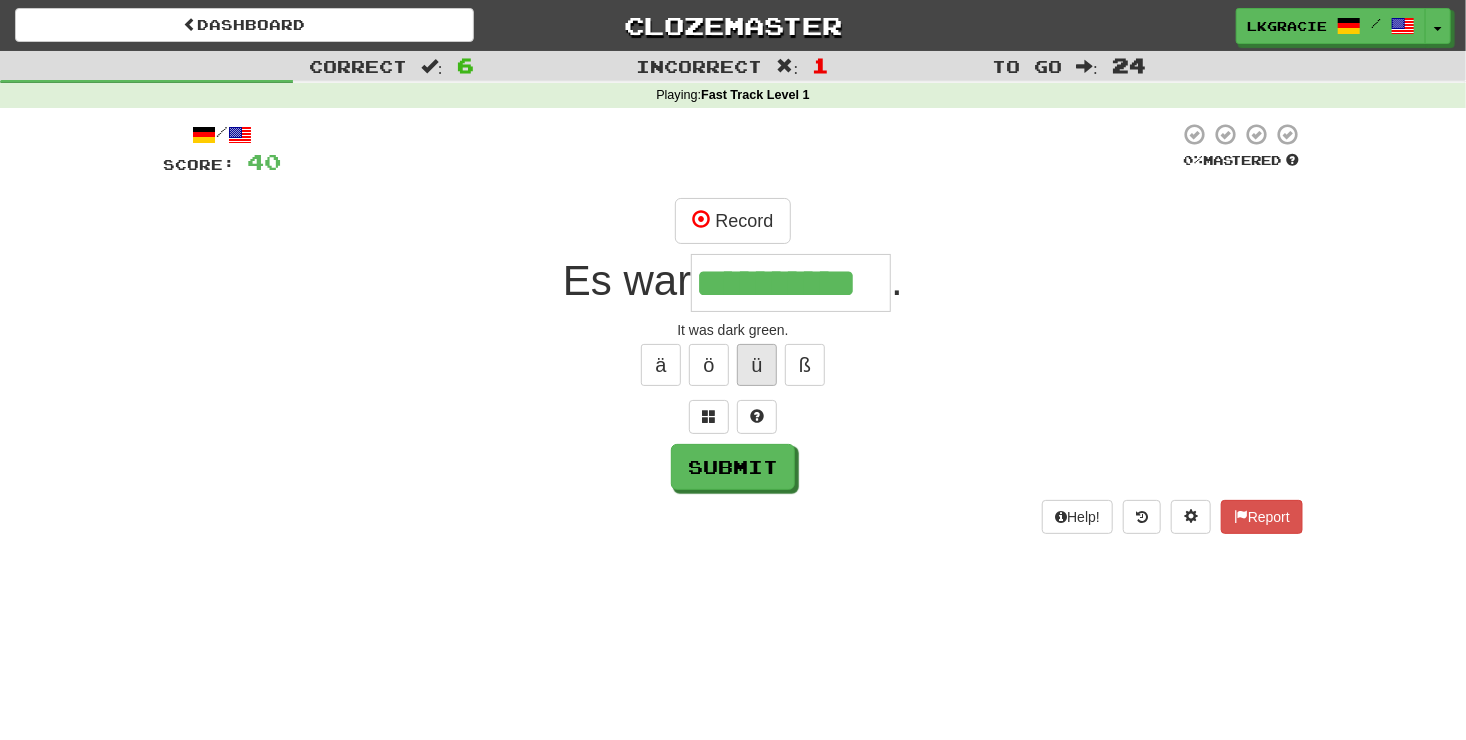 type on "**********" 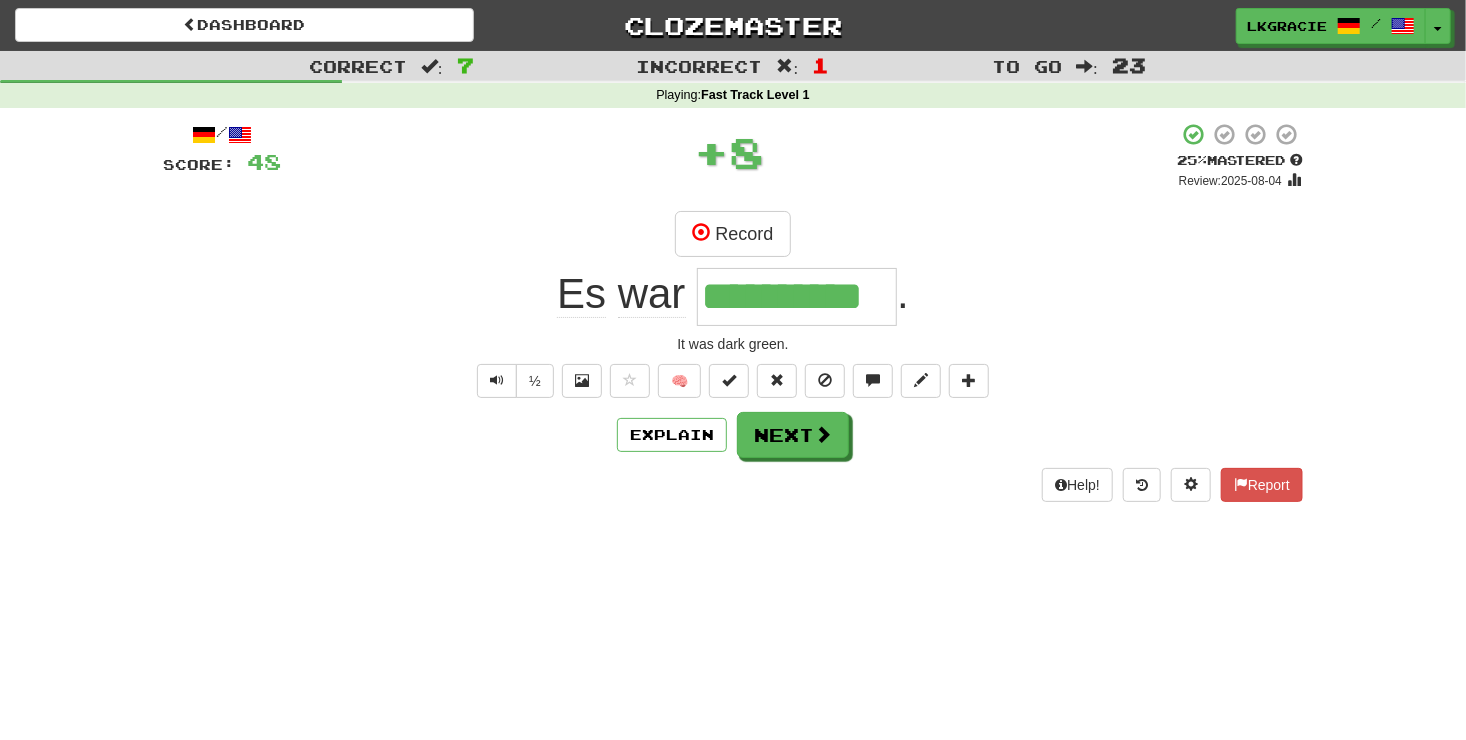 scroll, scrollTop: 0, scrollLeft: 0, axis: both 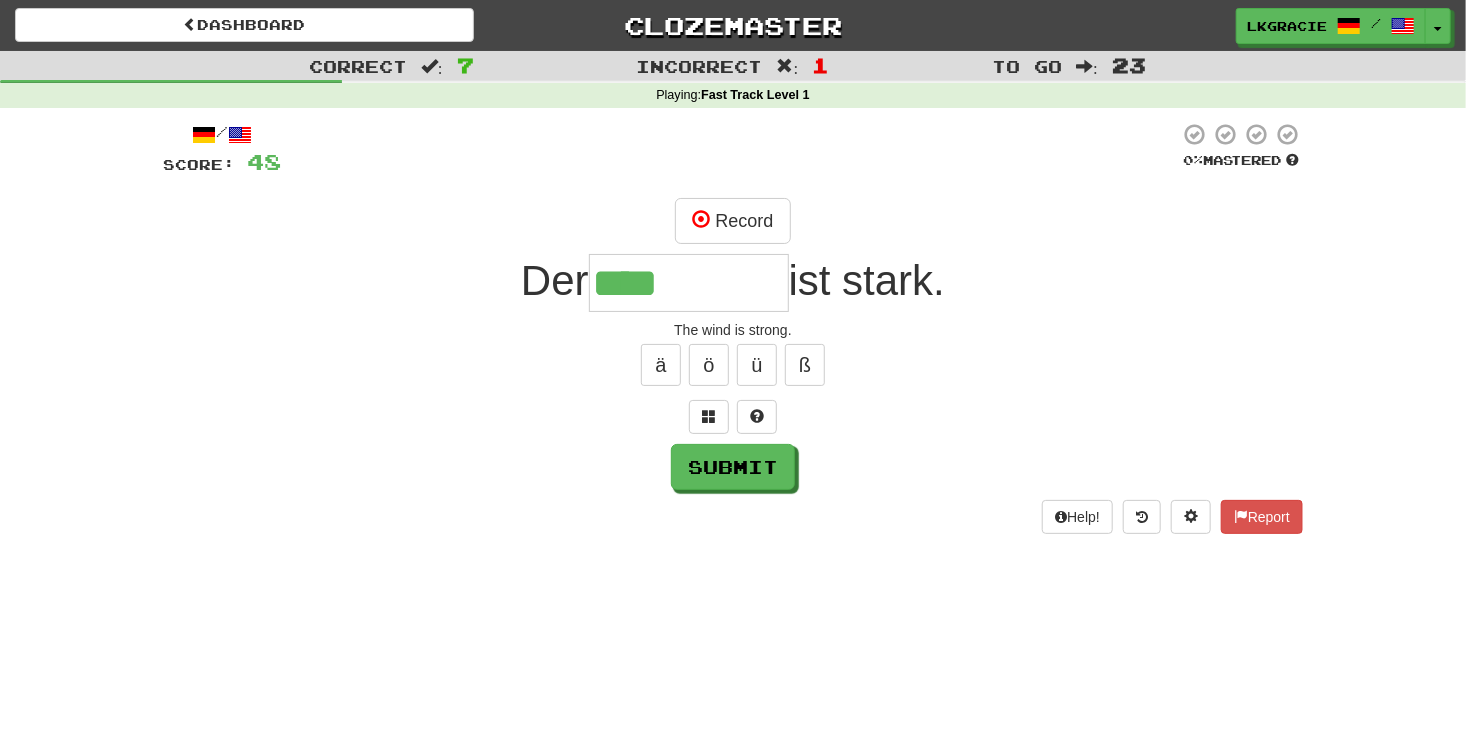 type on "****" 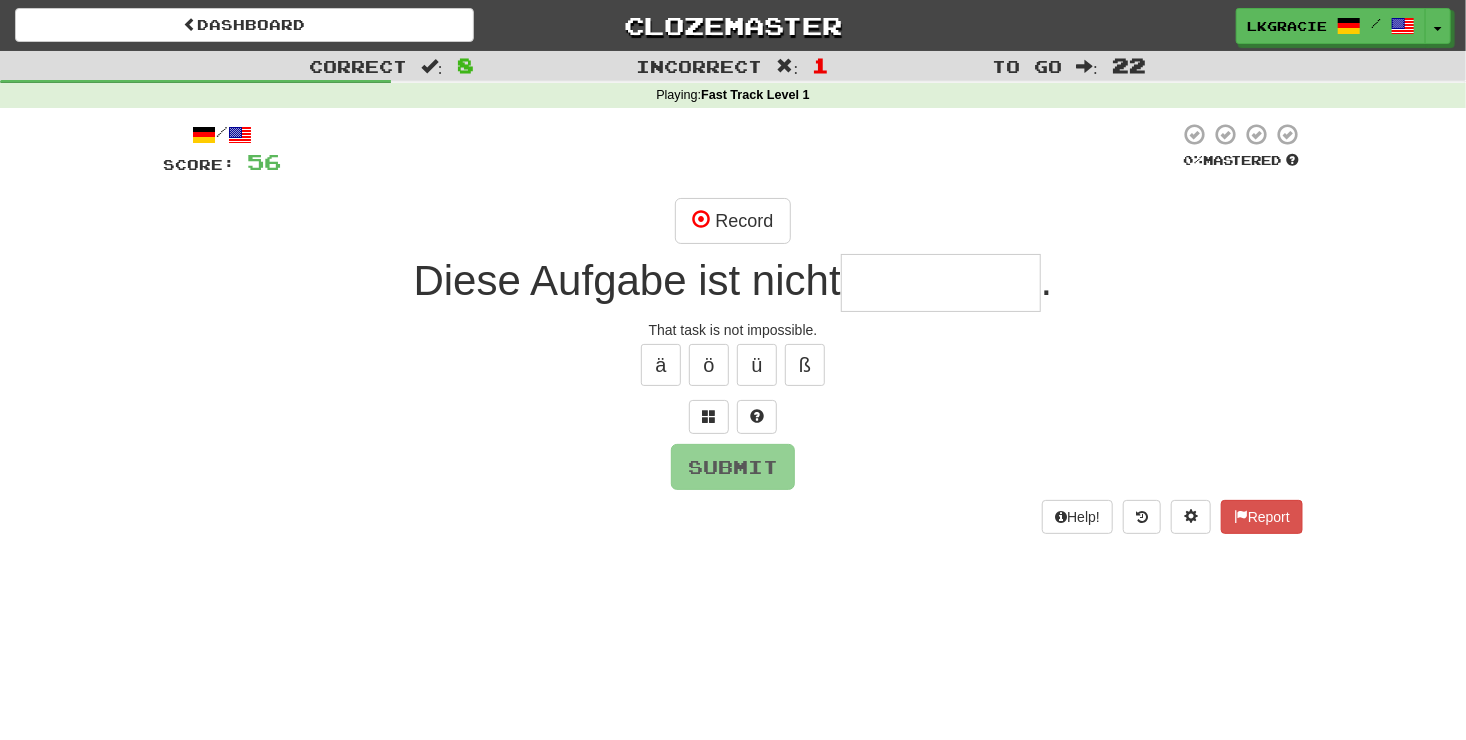 type on "*" 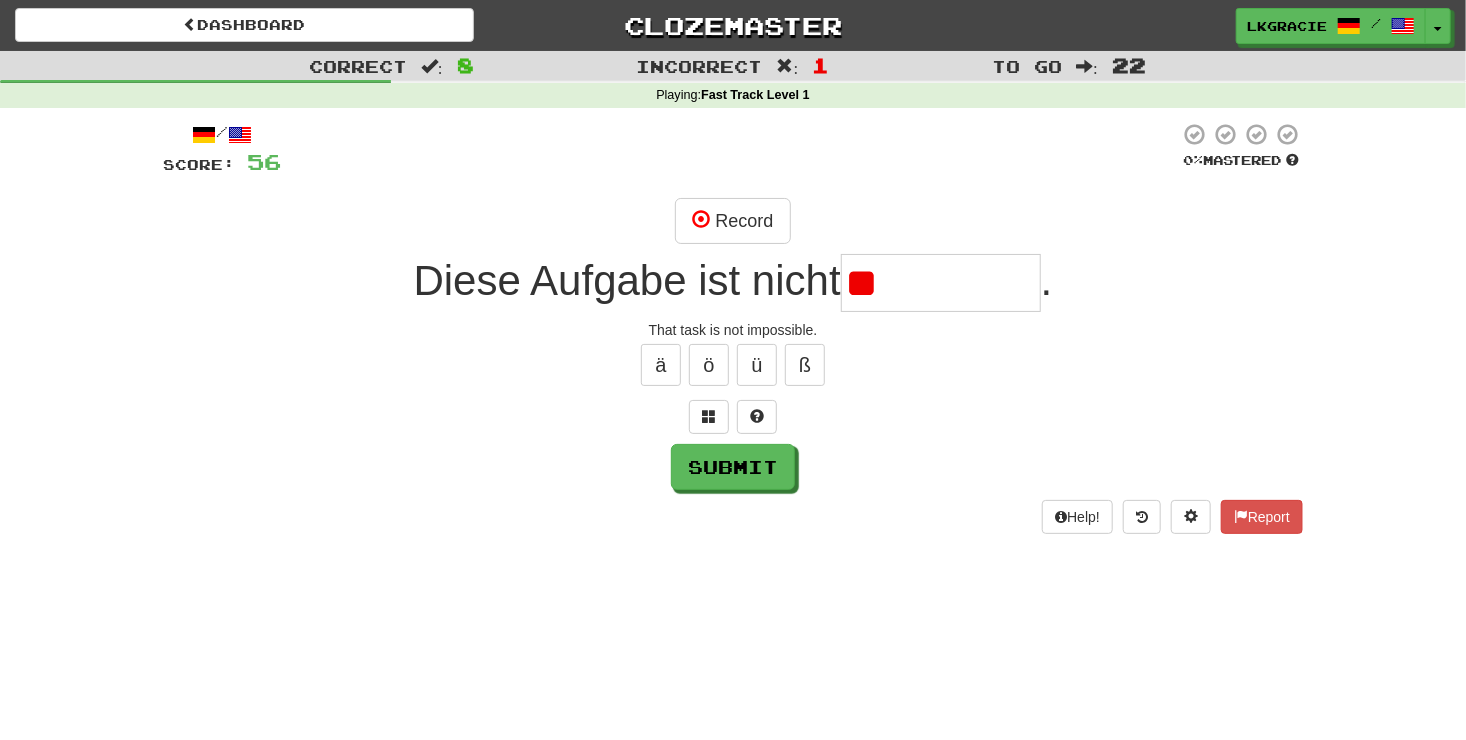 type on "*" 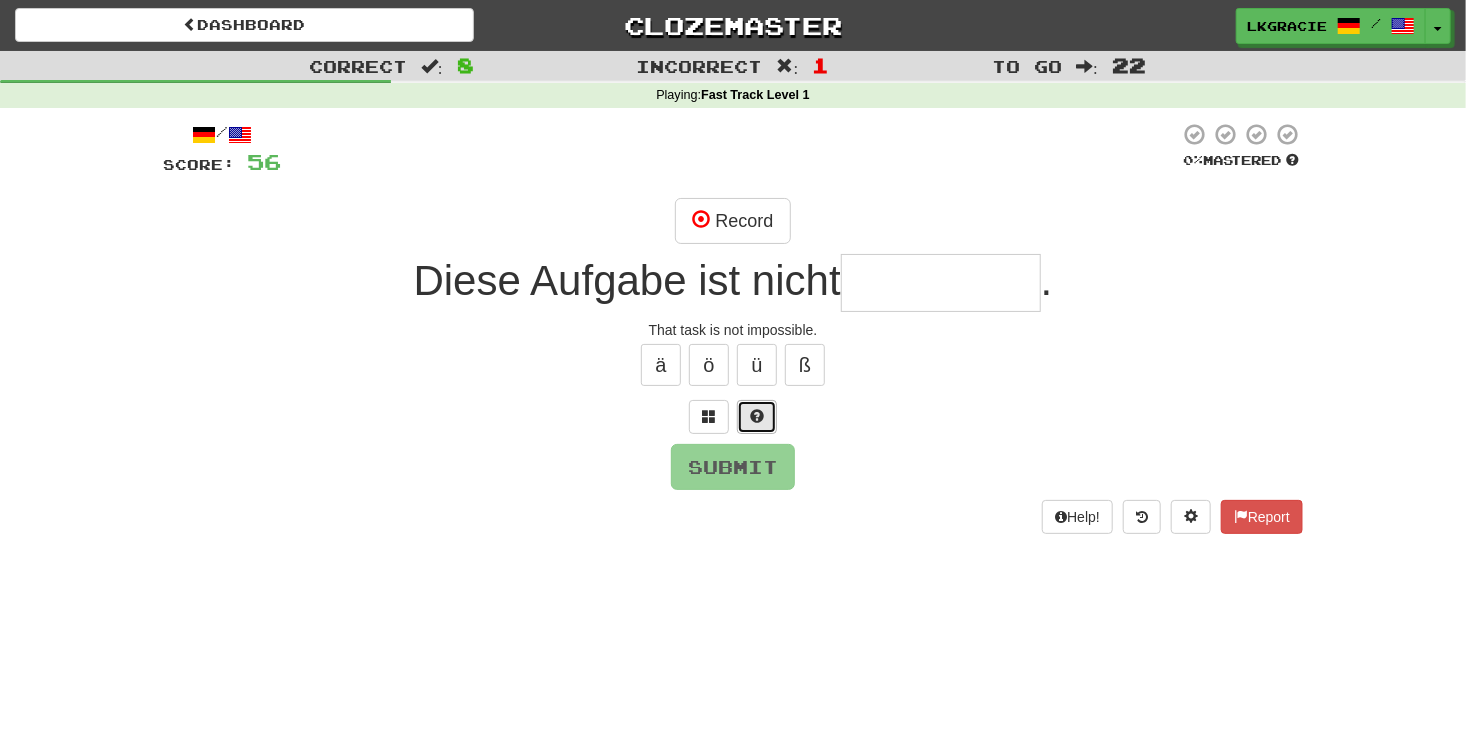 click at bounding box center [757, 416] 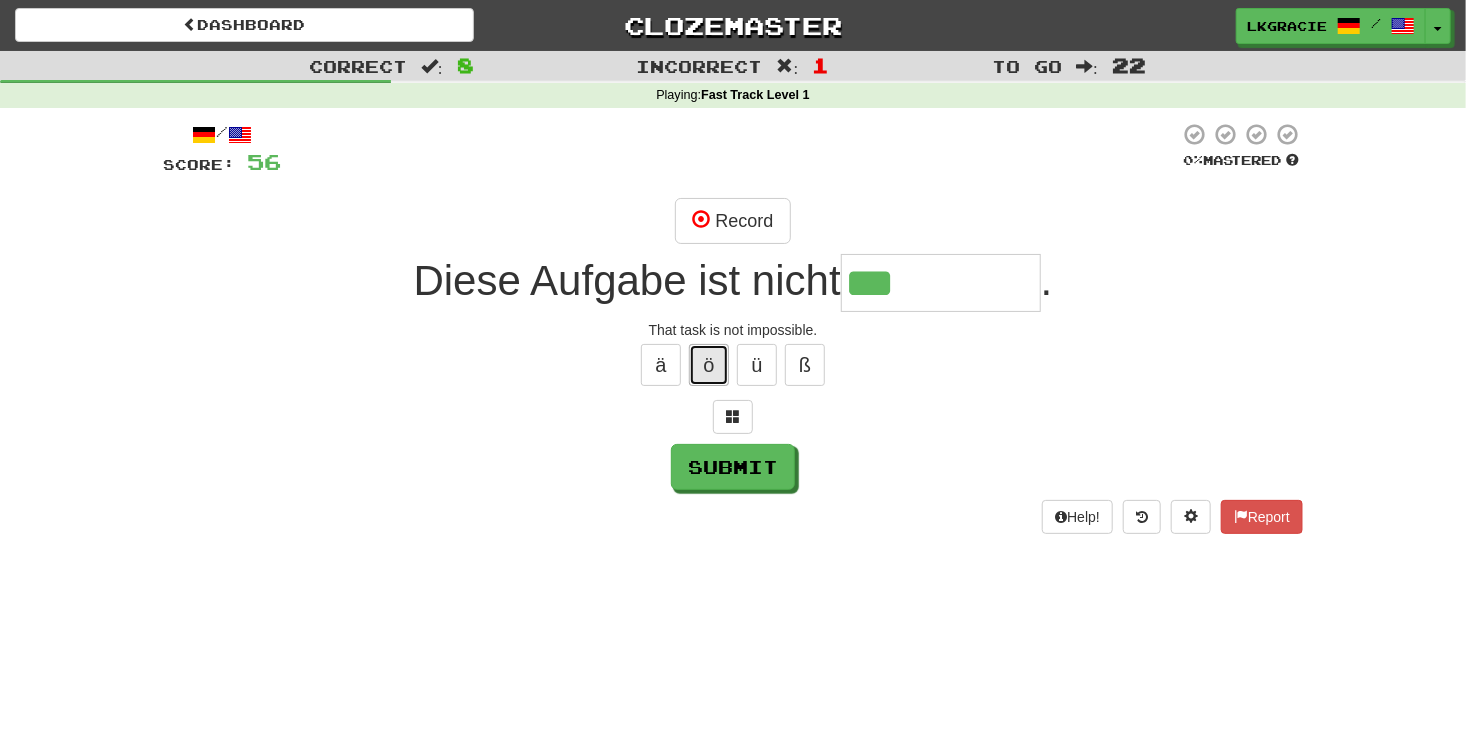 click on "ö" at bounding box center (709, 365) 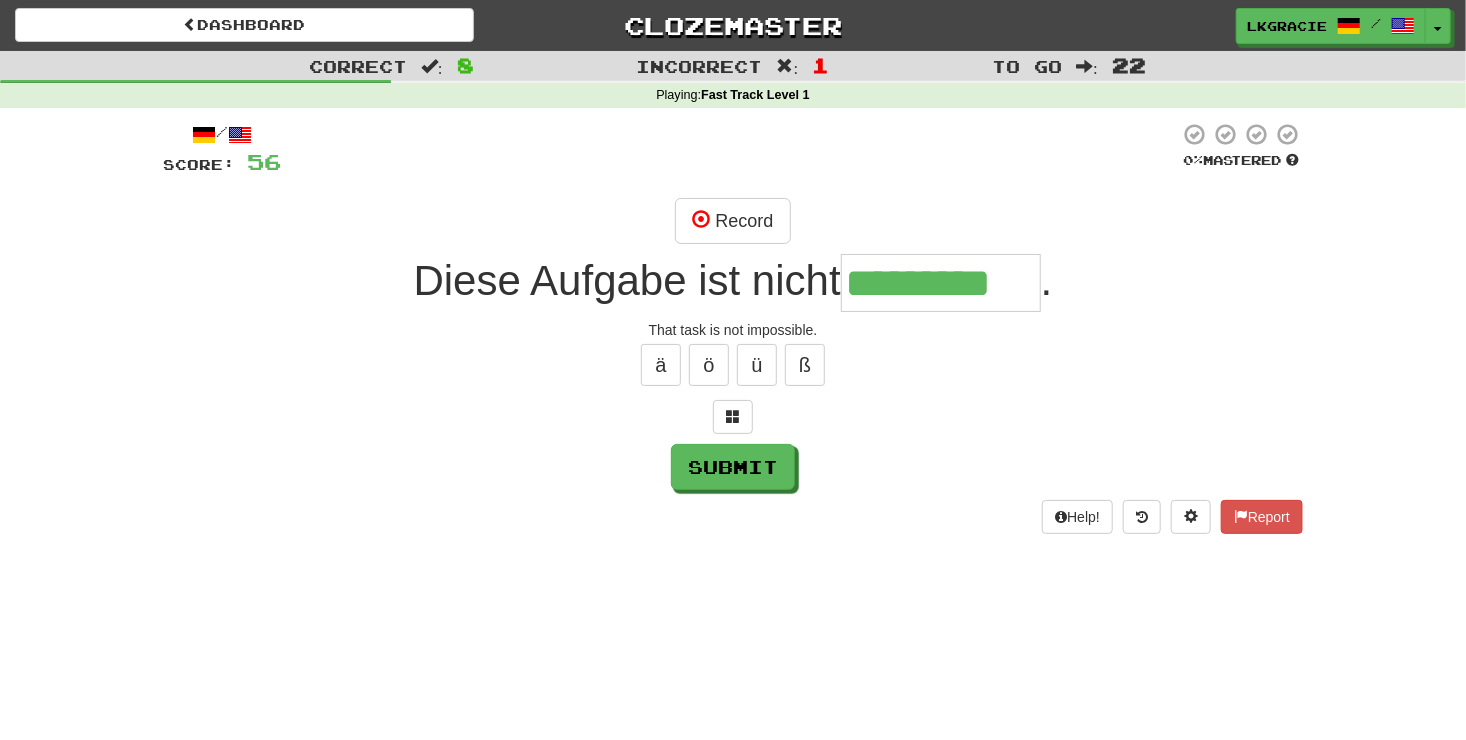 type on "*********" 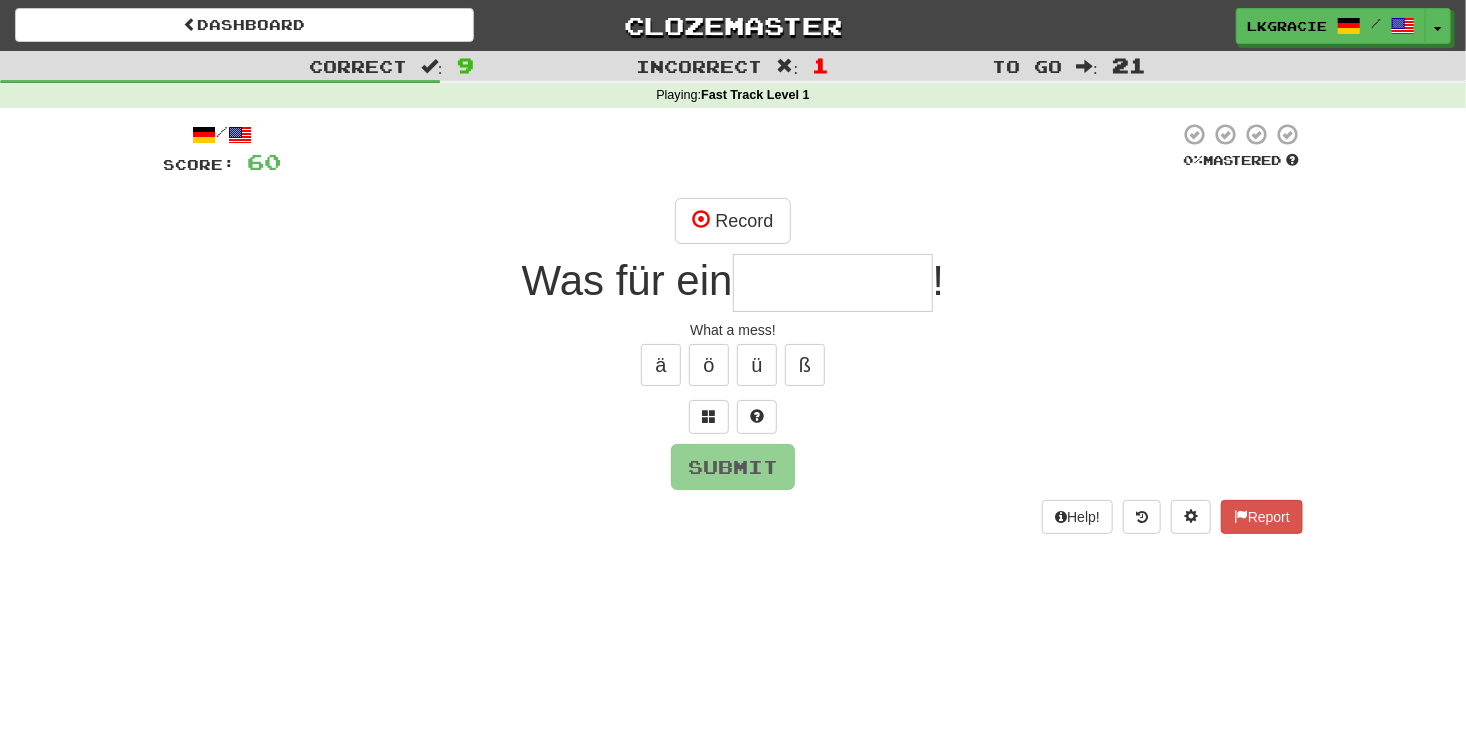 type on "*" 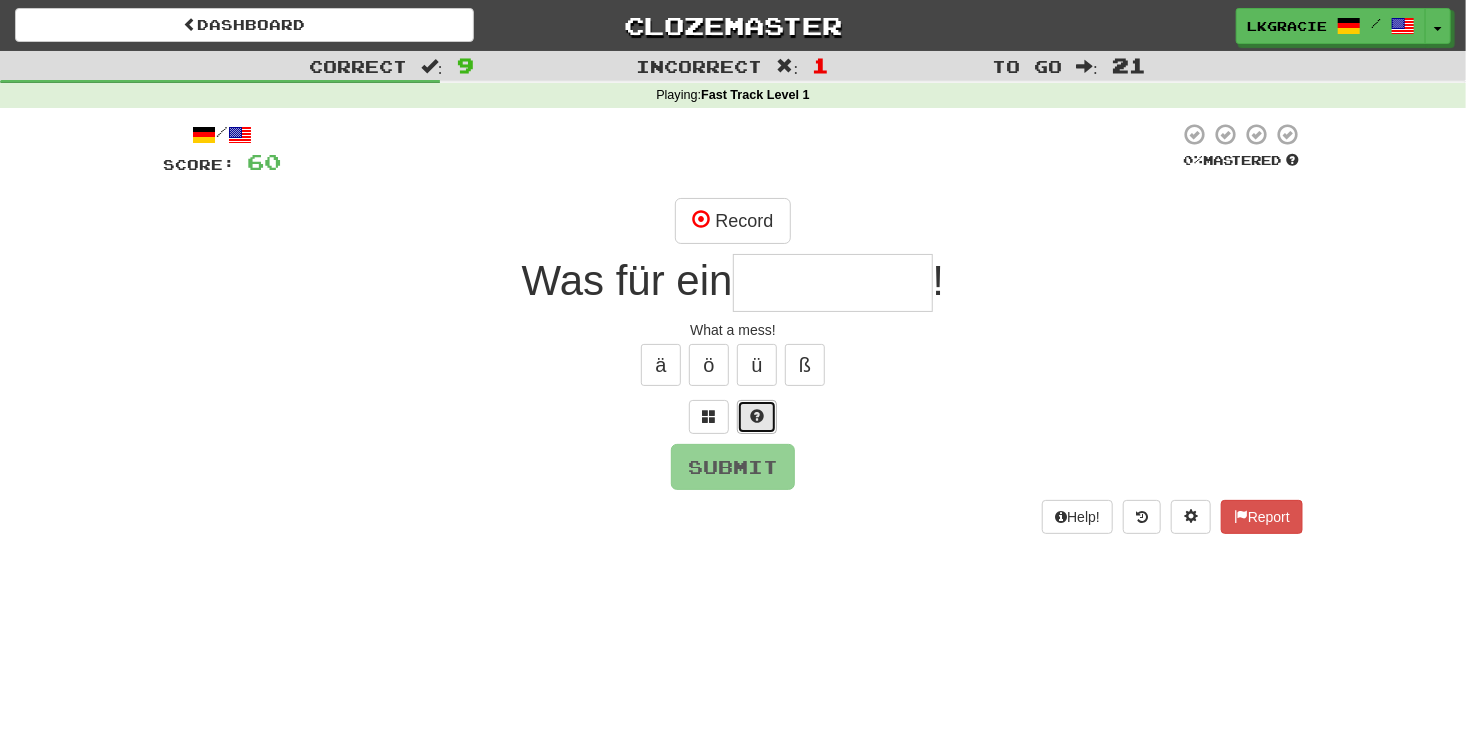 click at bounding box center (757, 417) 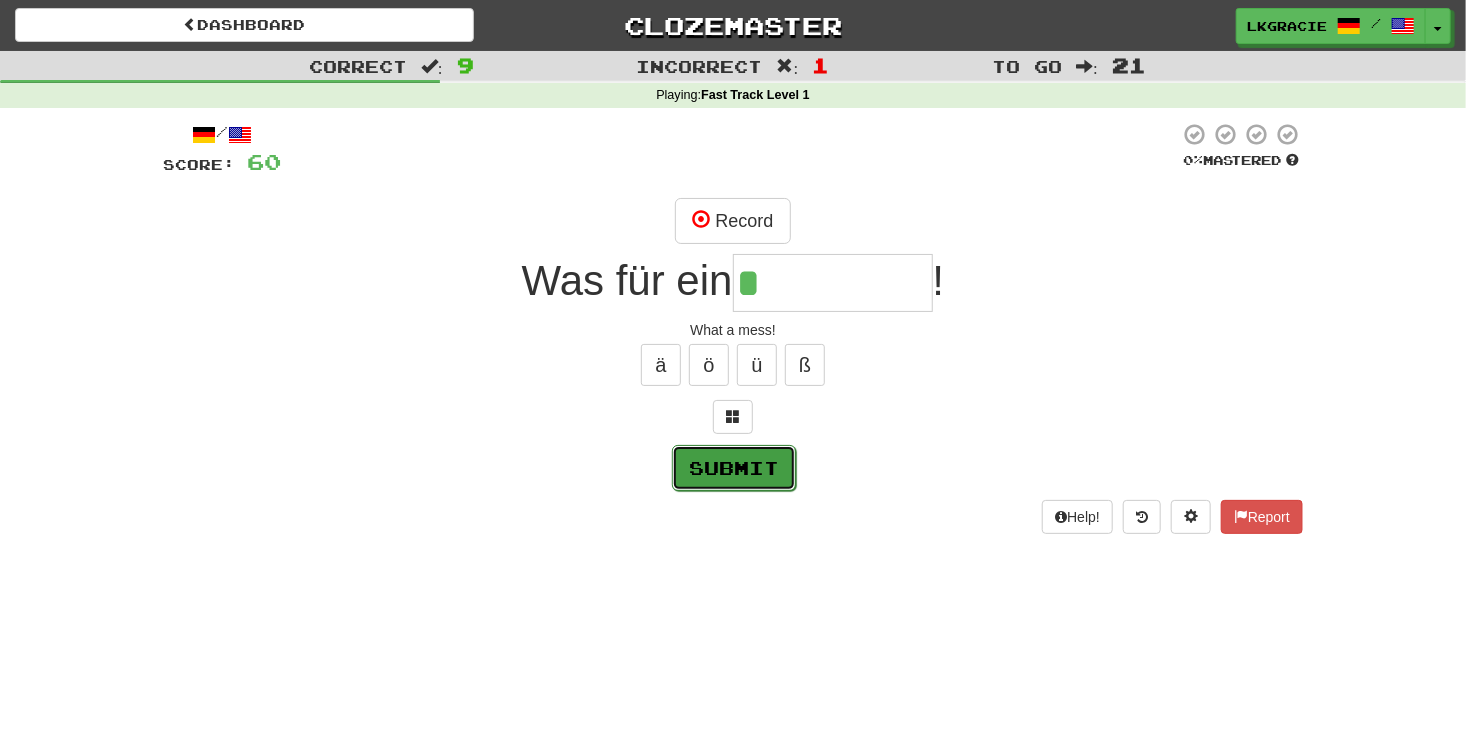 click on "Submit" at bounding box center (734, 468) 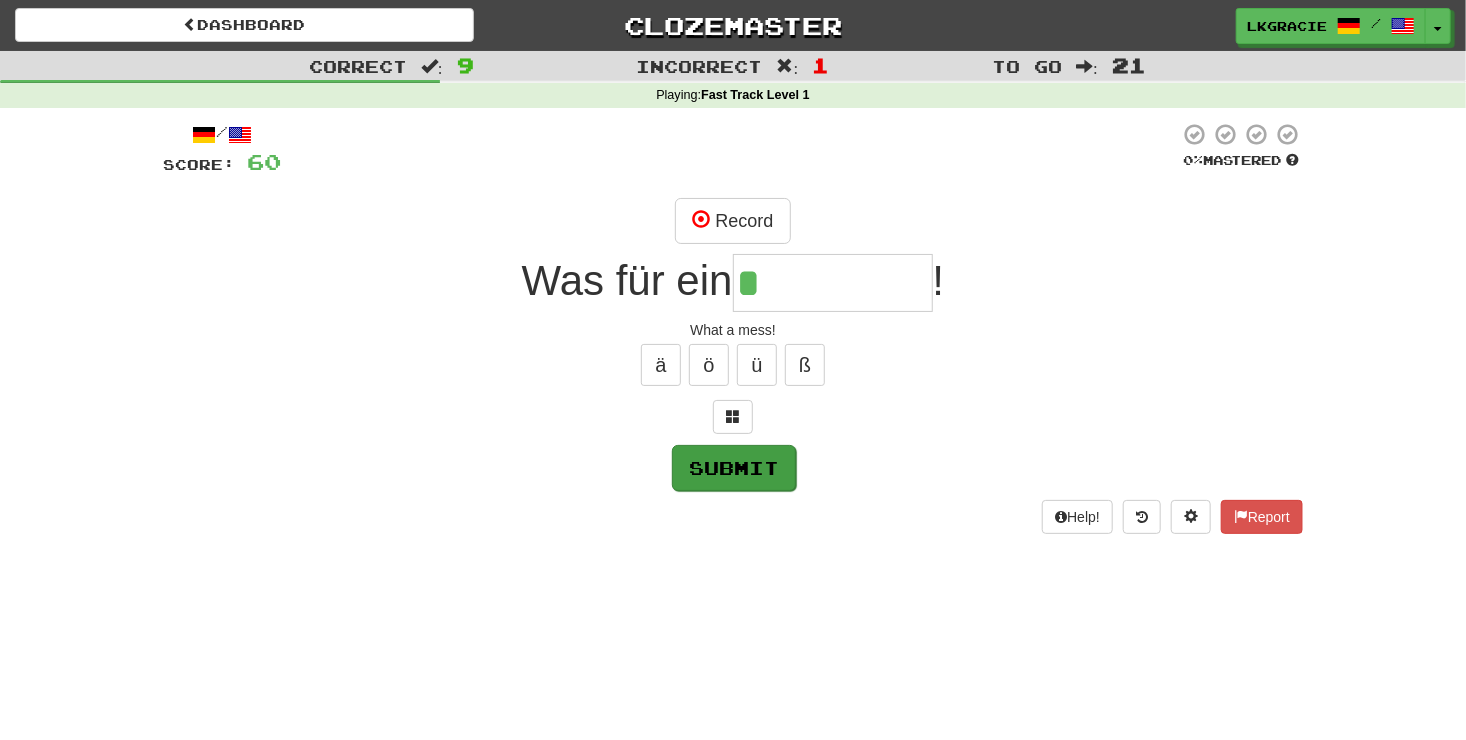 type on "**********" 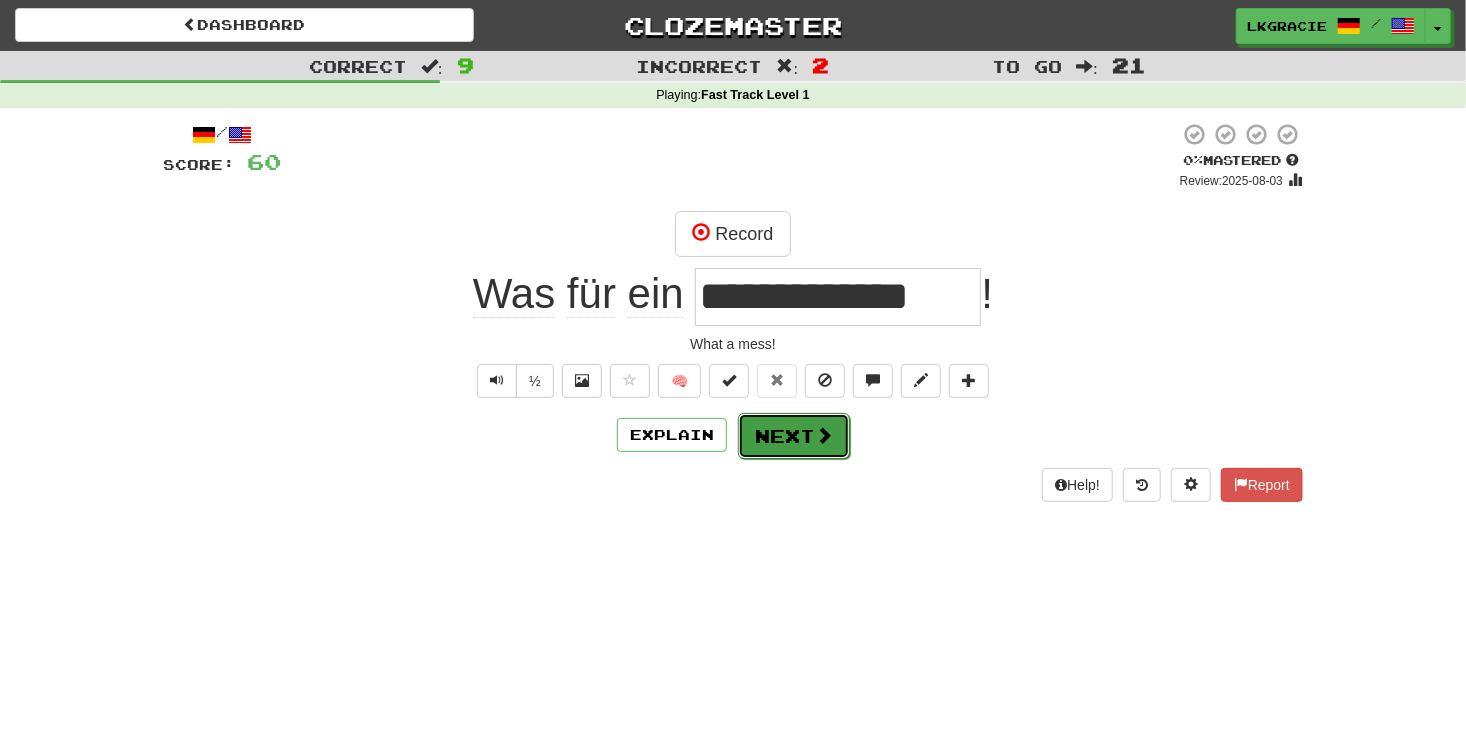 click at bounding box center (824, 435) 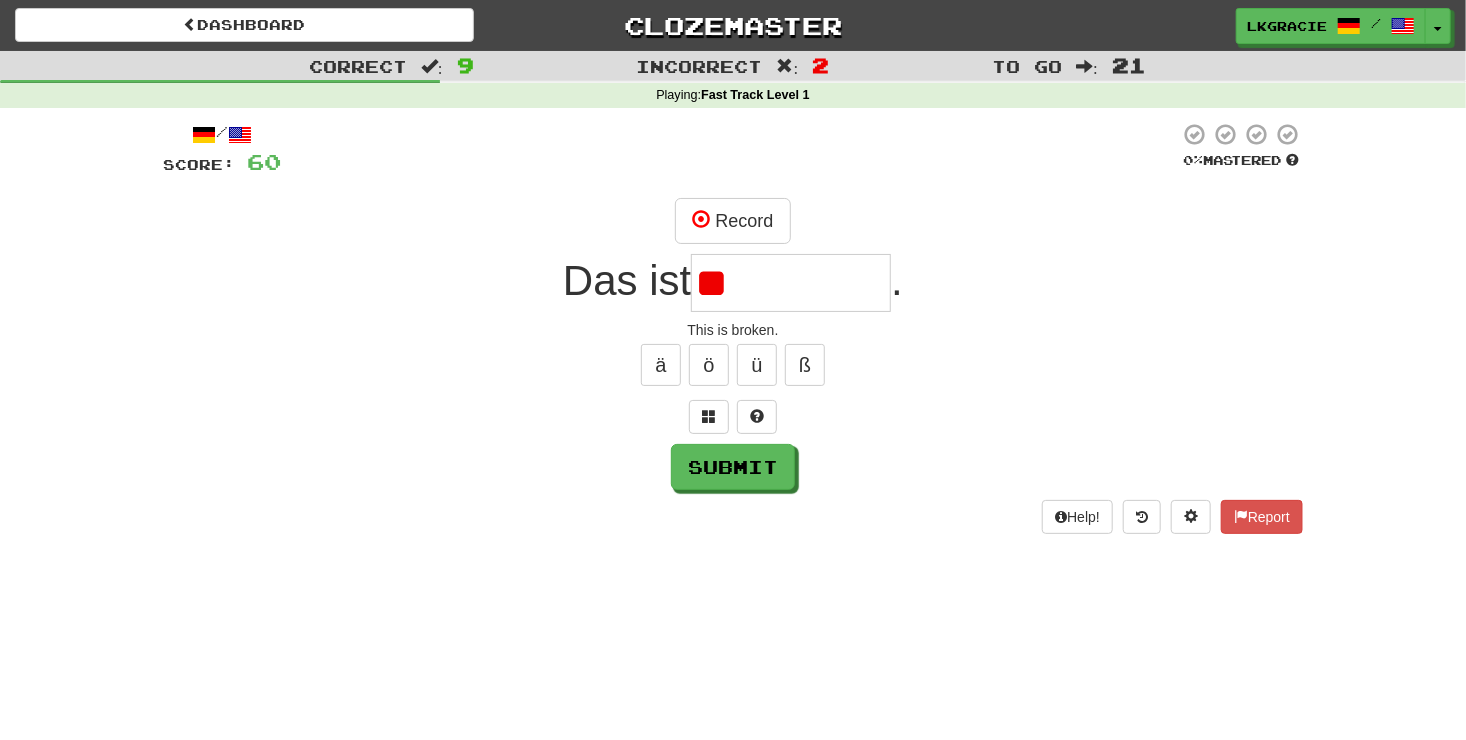 type on "*" 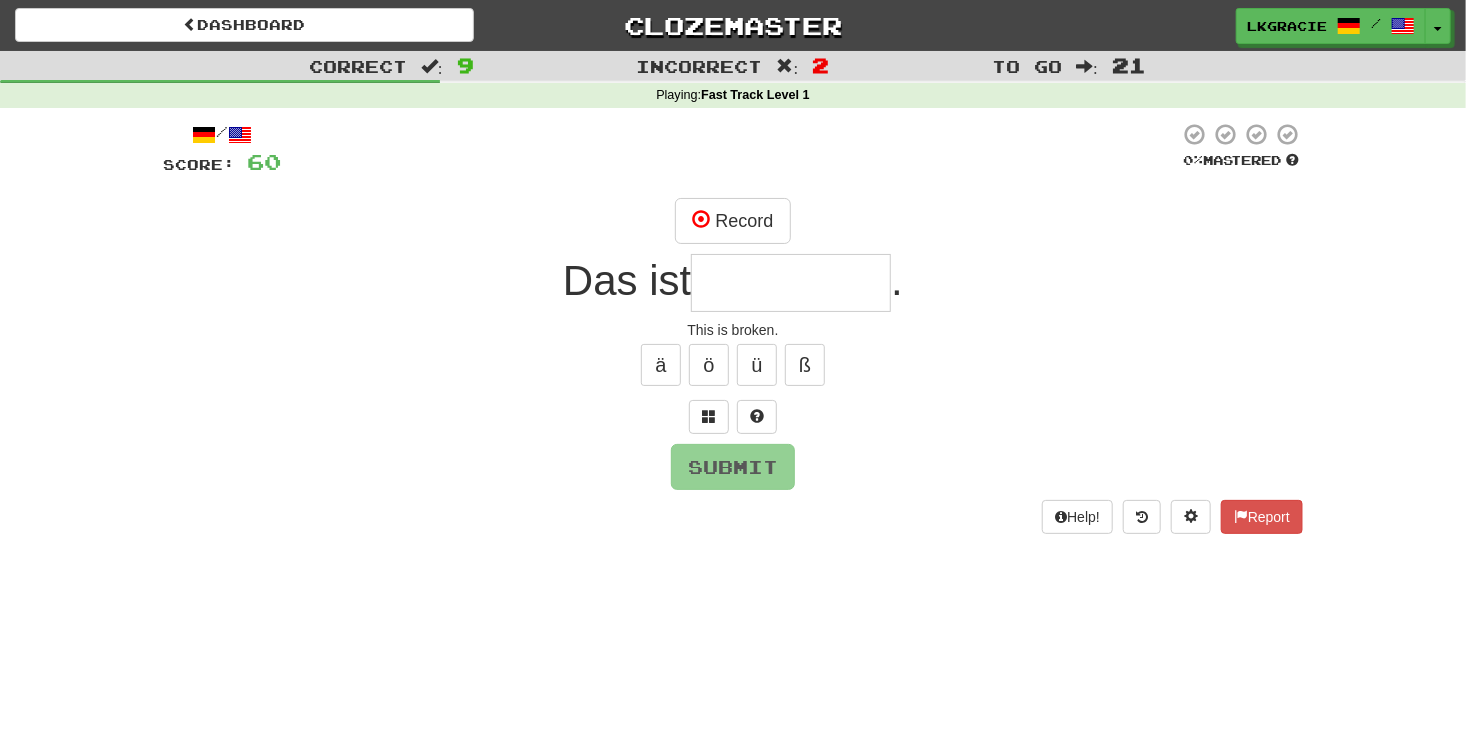 type on "*" 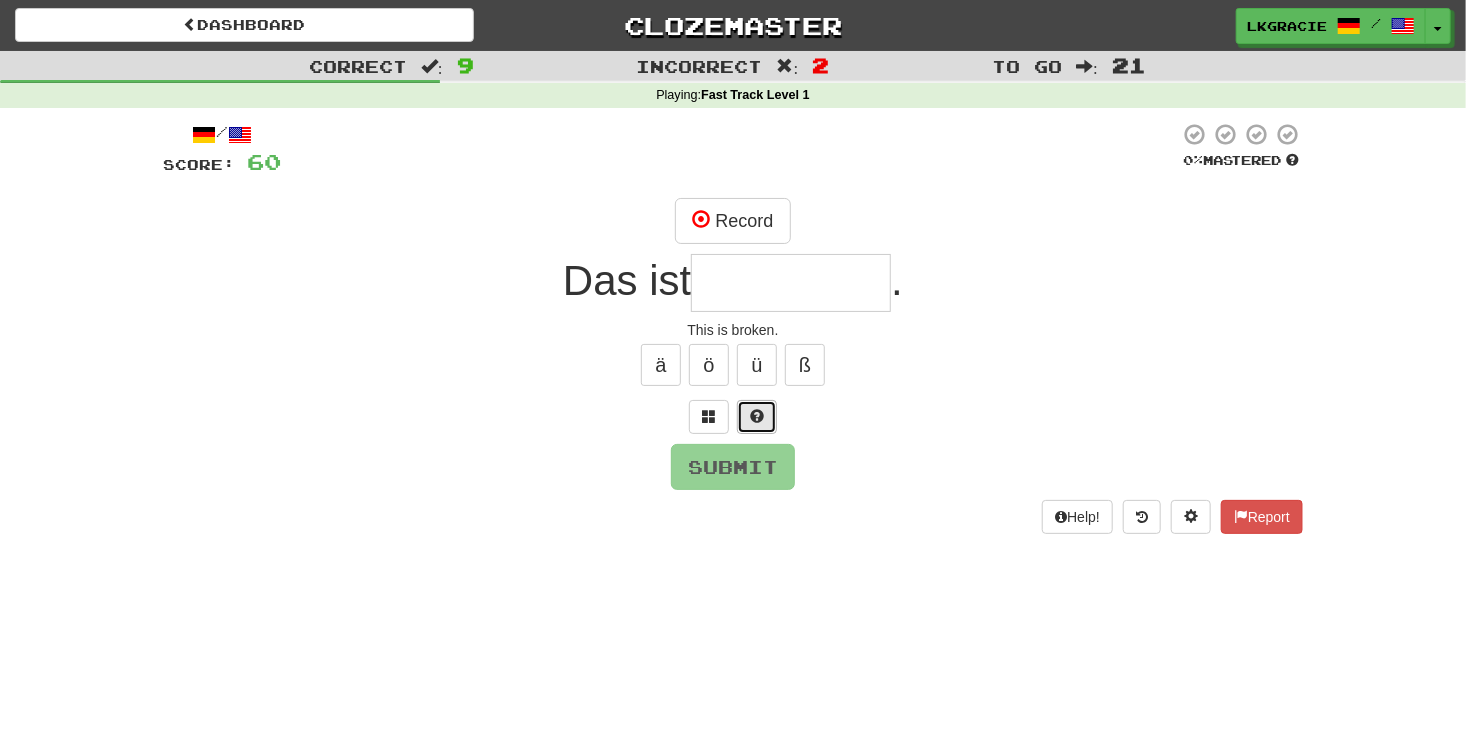 click at bounding box center (757, 417) 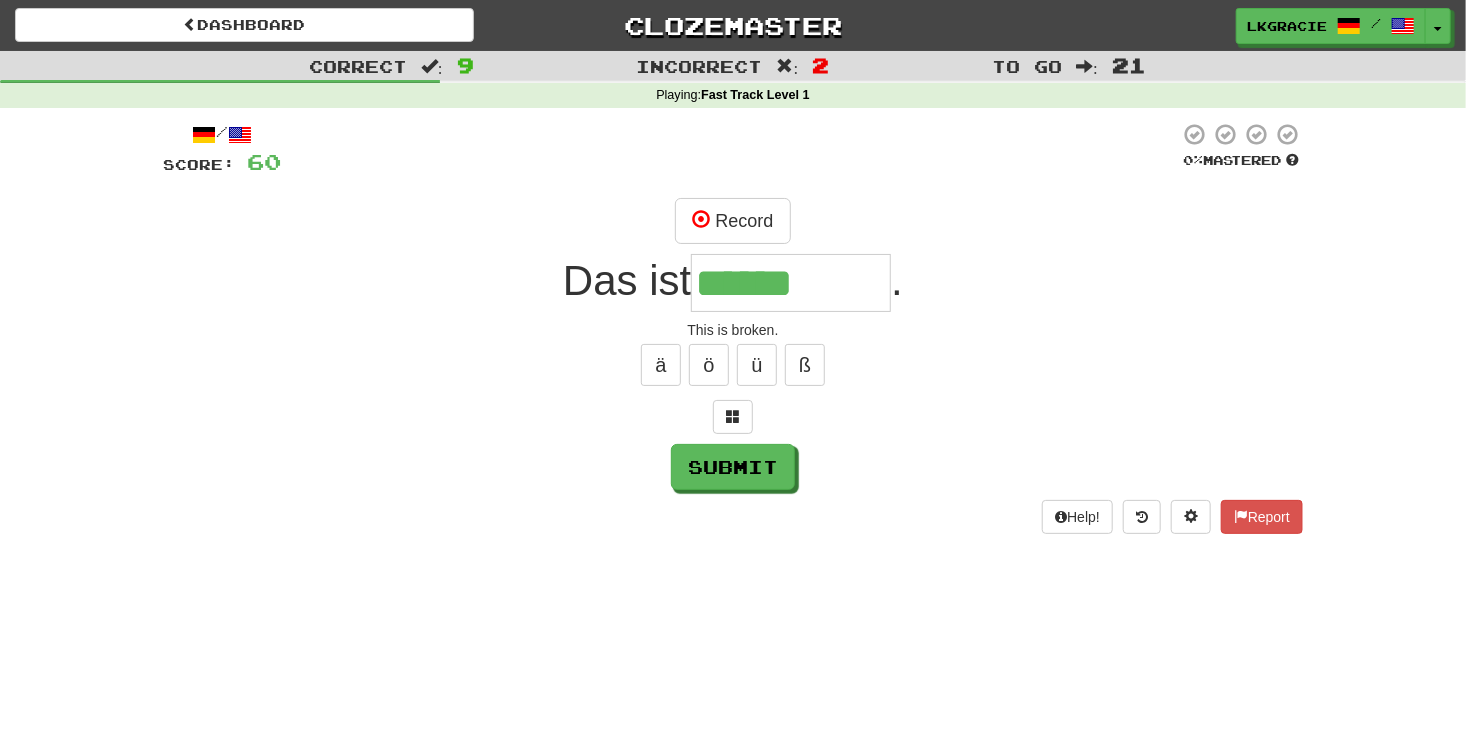type on "******" 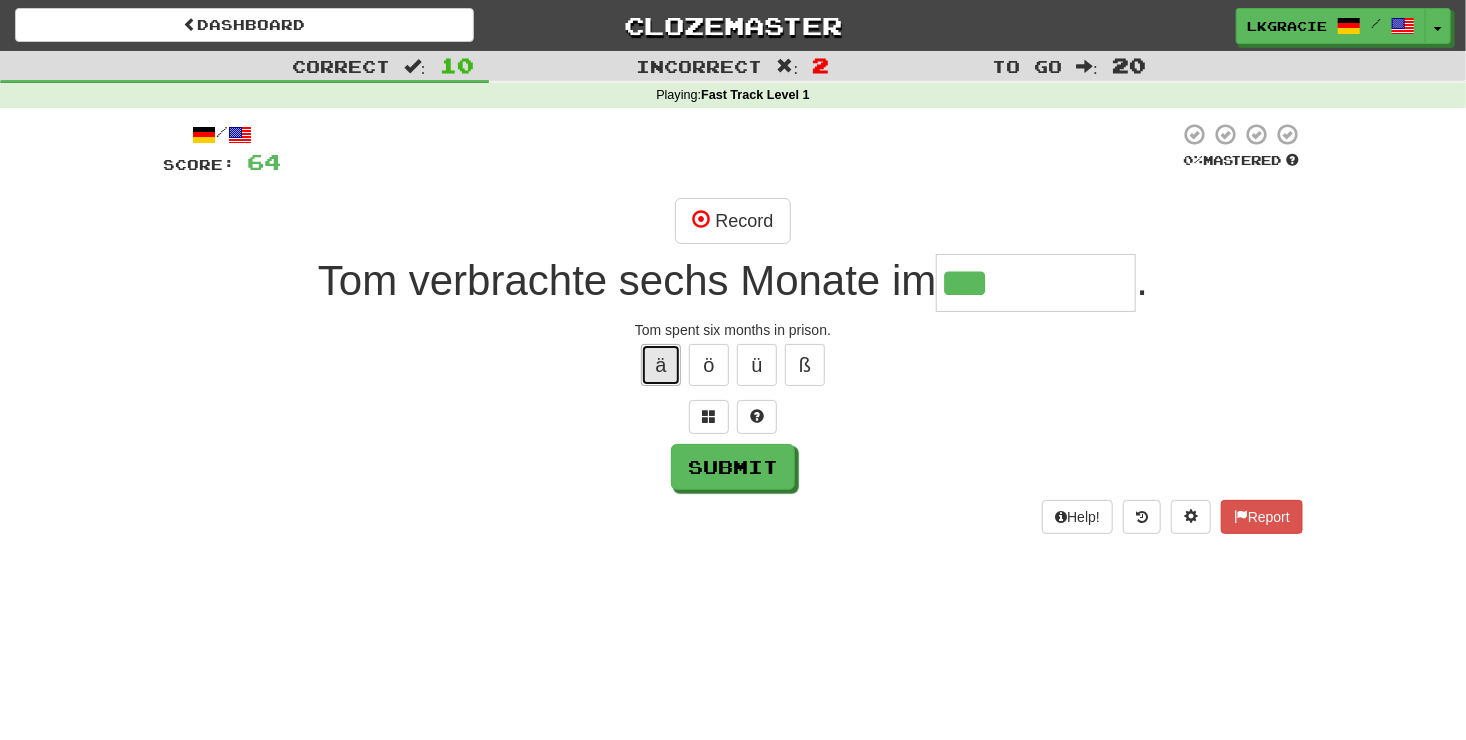 click on "ä" at bounding box center (661, 365) 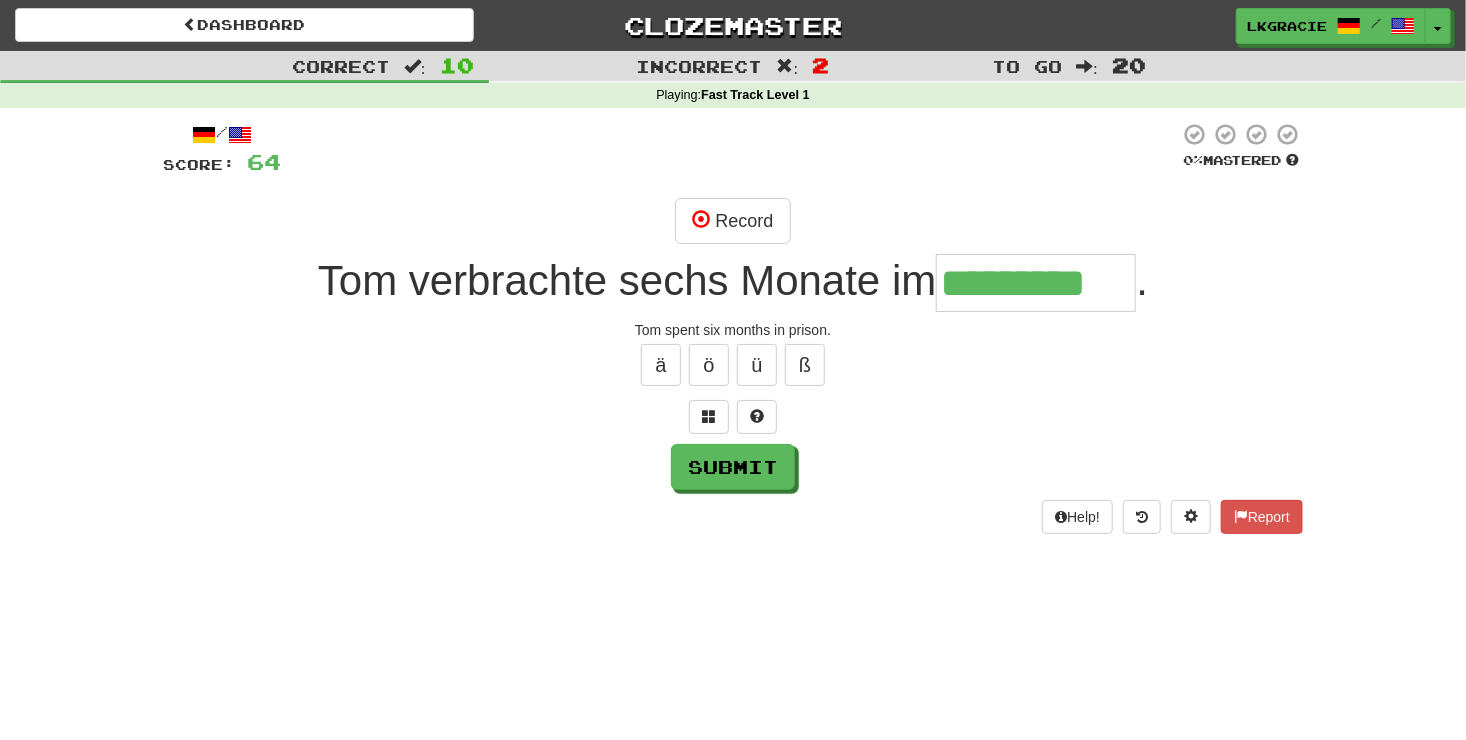 type on "*********" 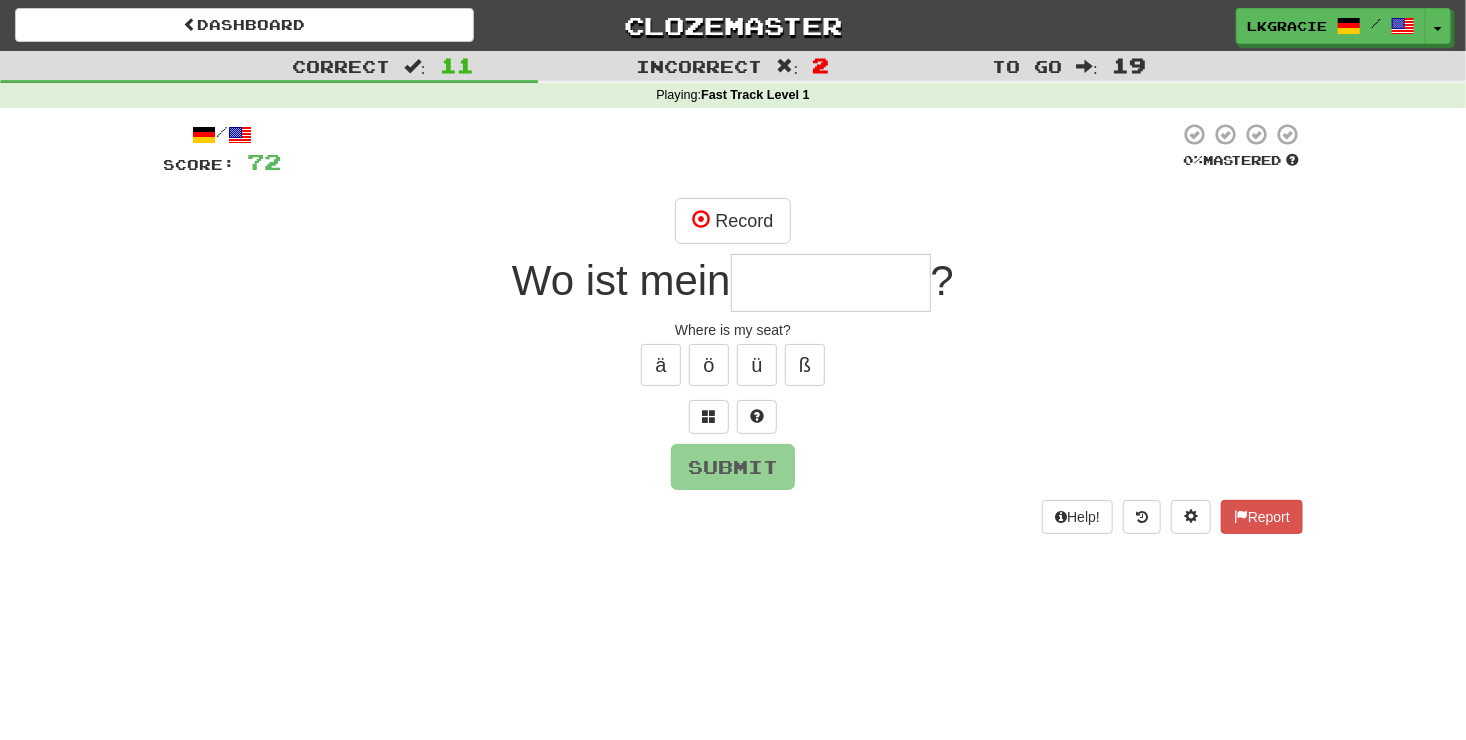 type on "*" 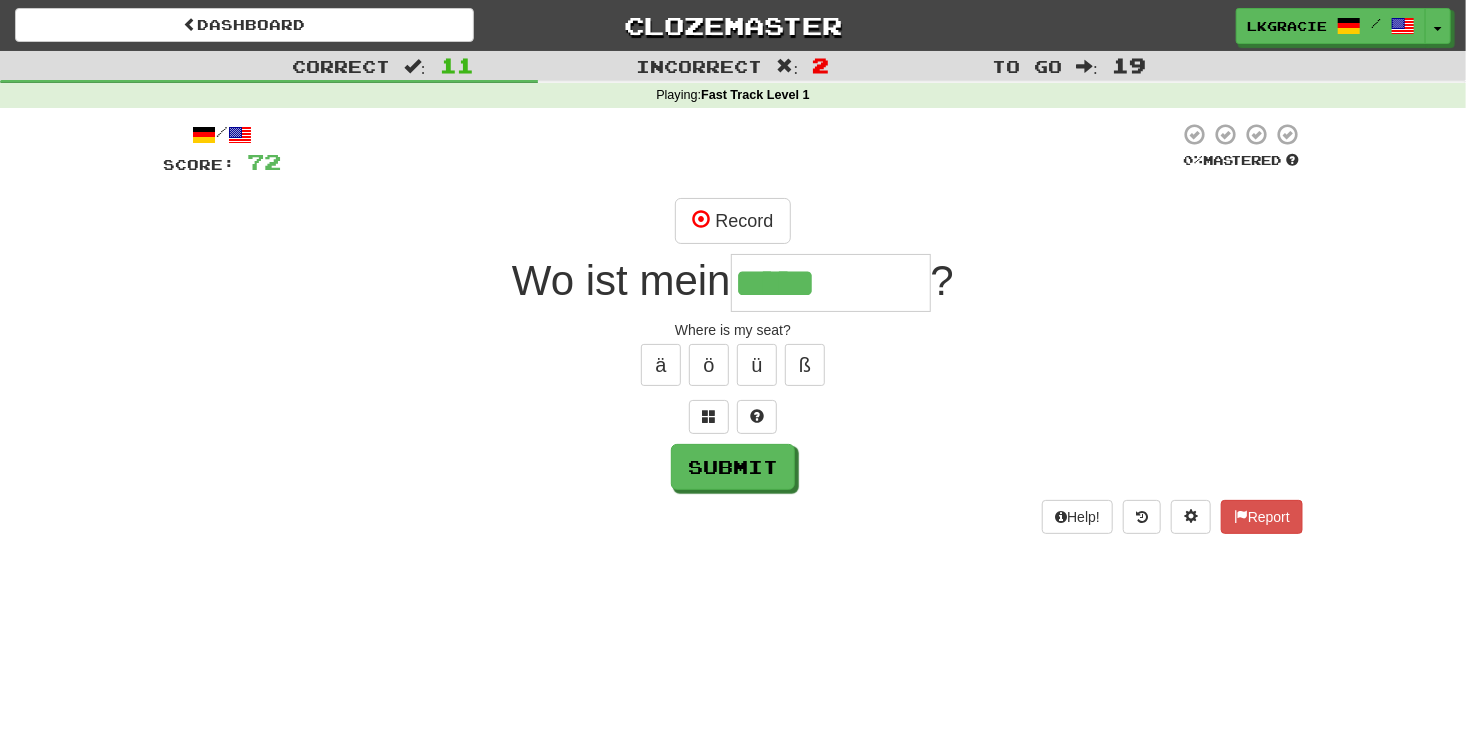 type on "*****" 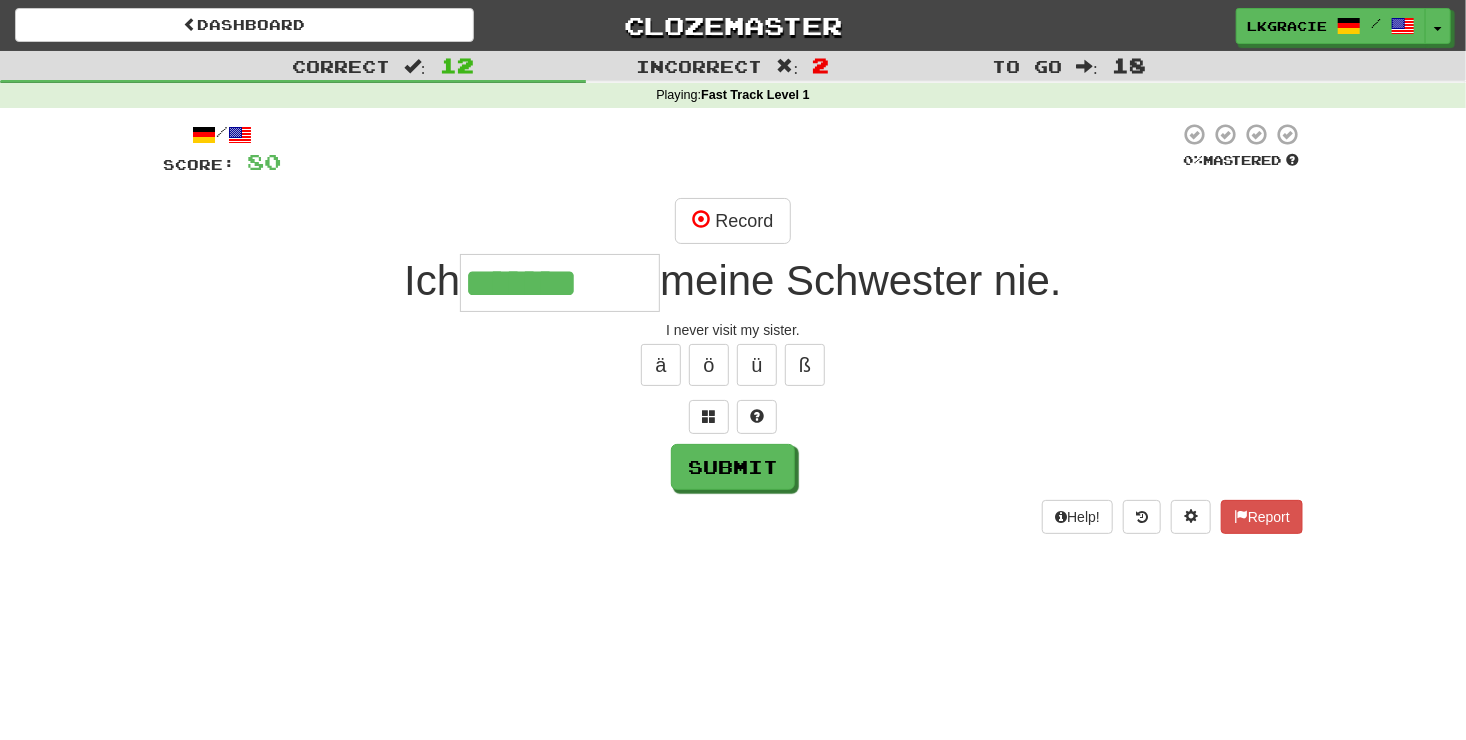 type on "*******" 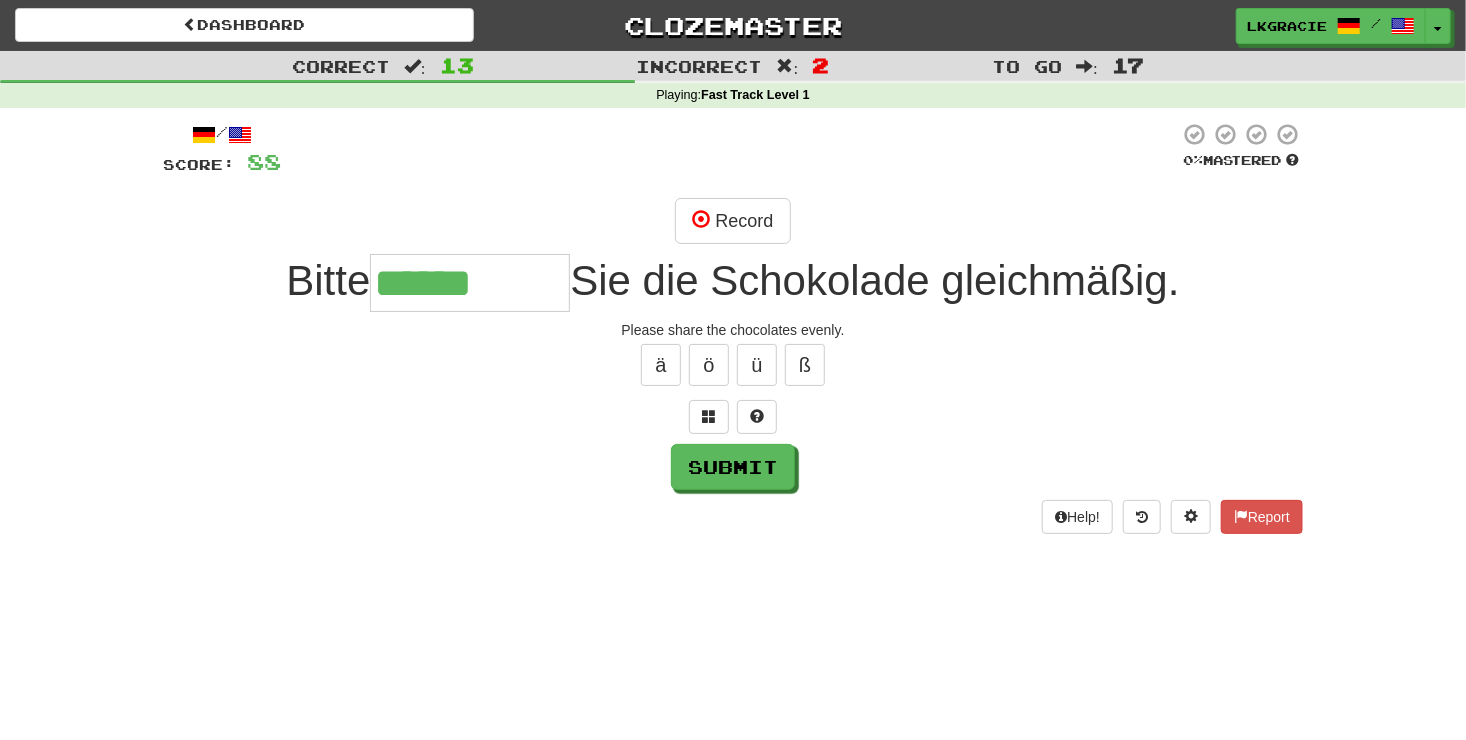 type on "******" 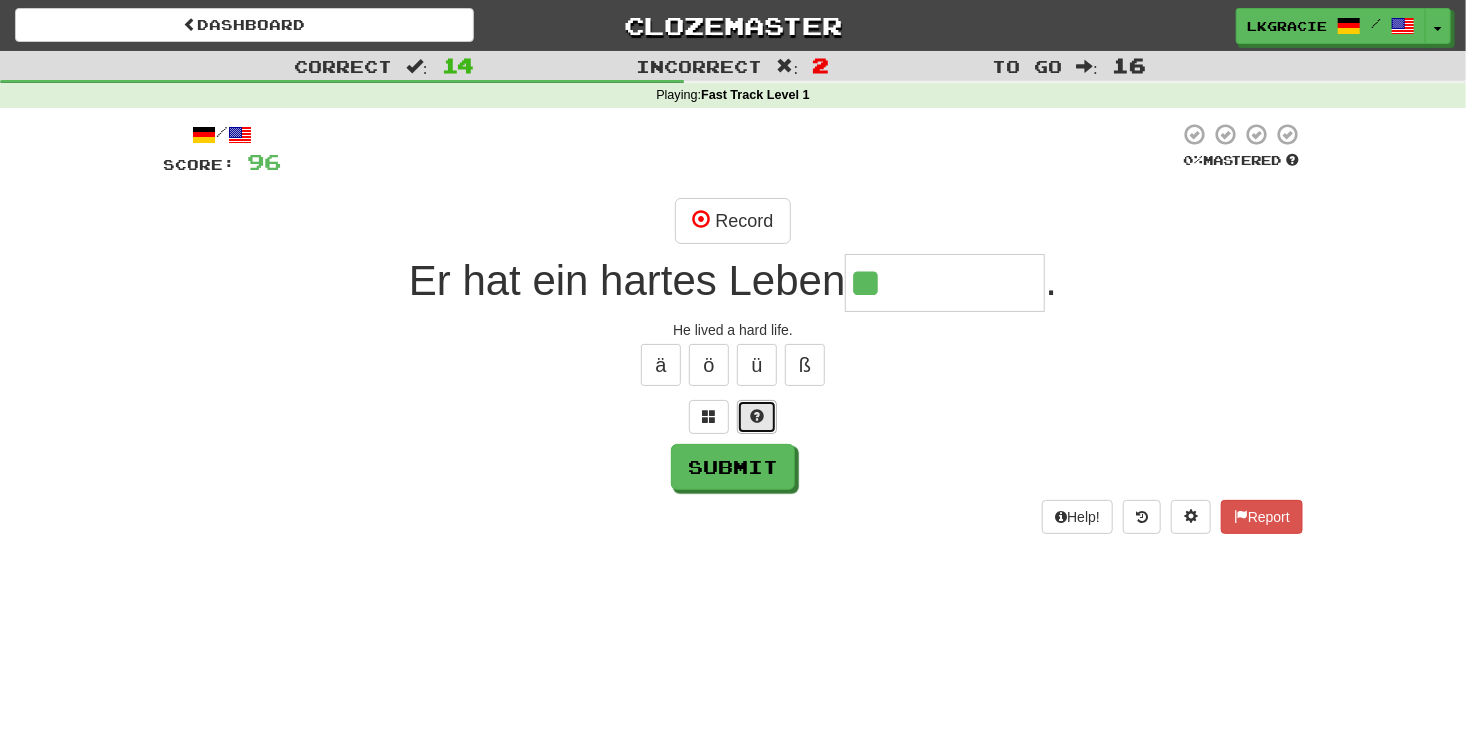 click at bounding box center (757, 416) 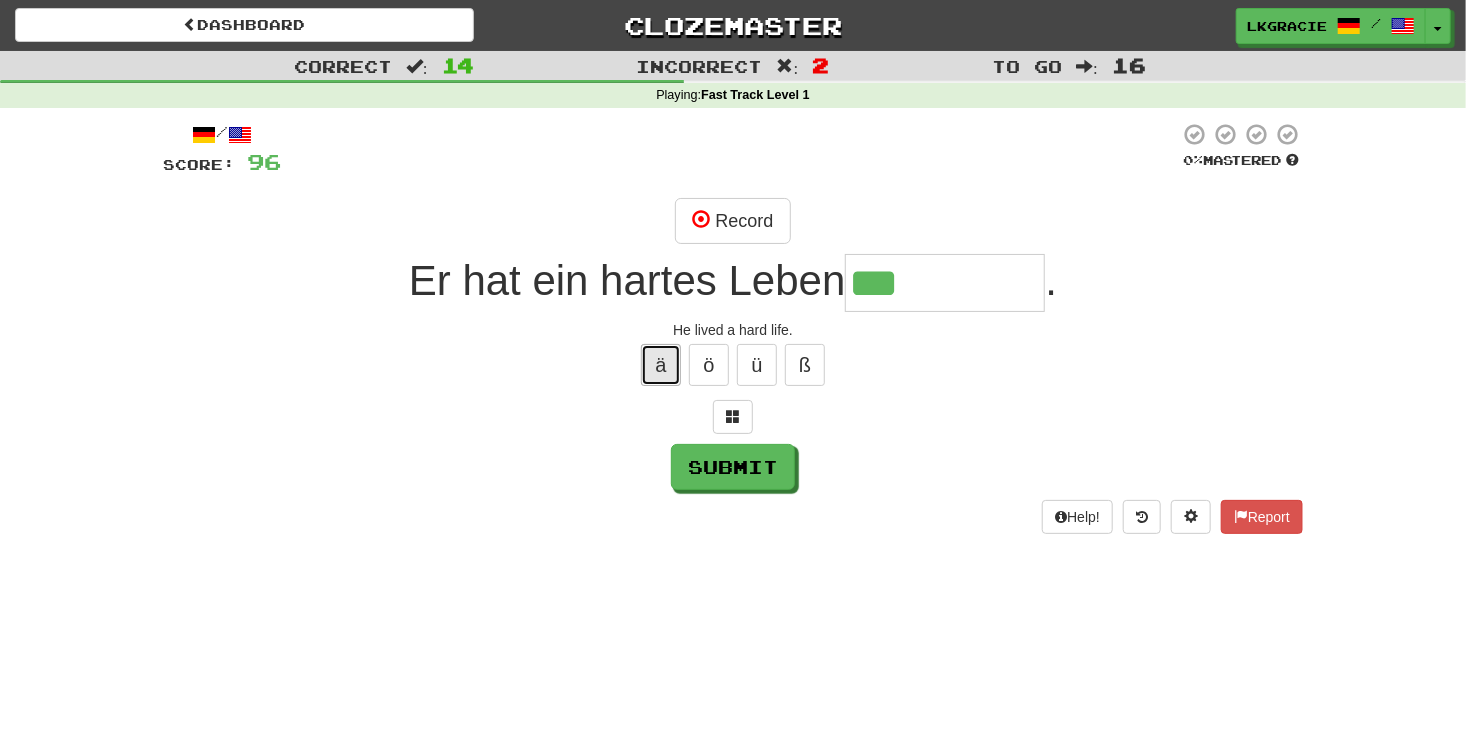 click on "ä" at bounding box center (661, 365) 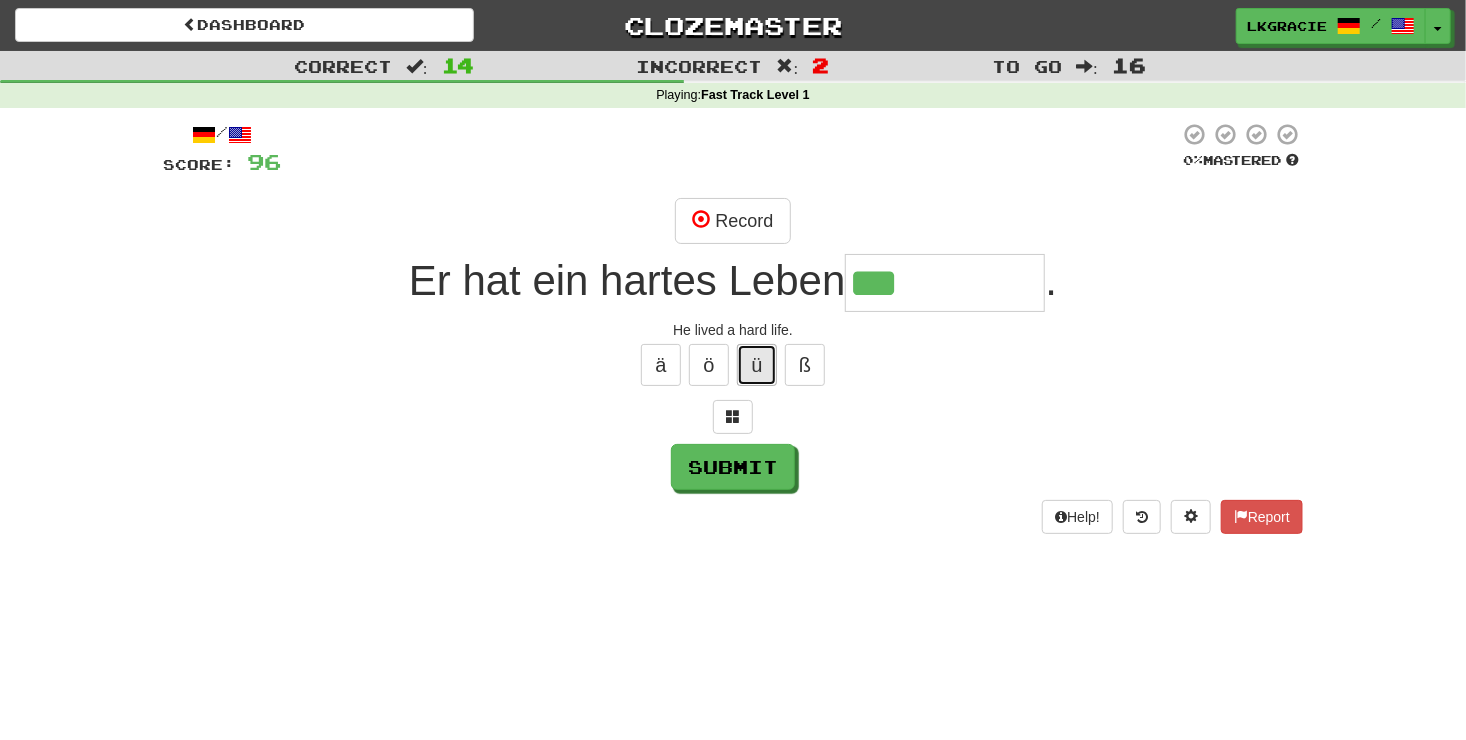 click on "ü" at bounding box center (757, 365) 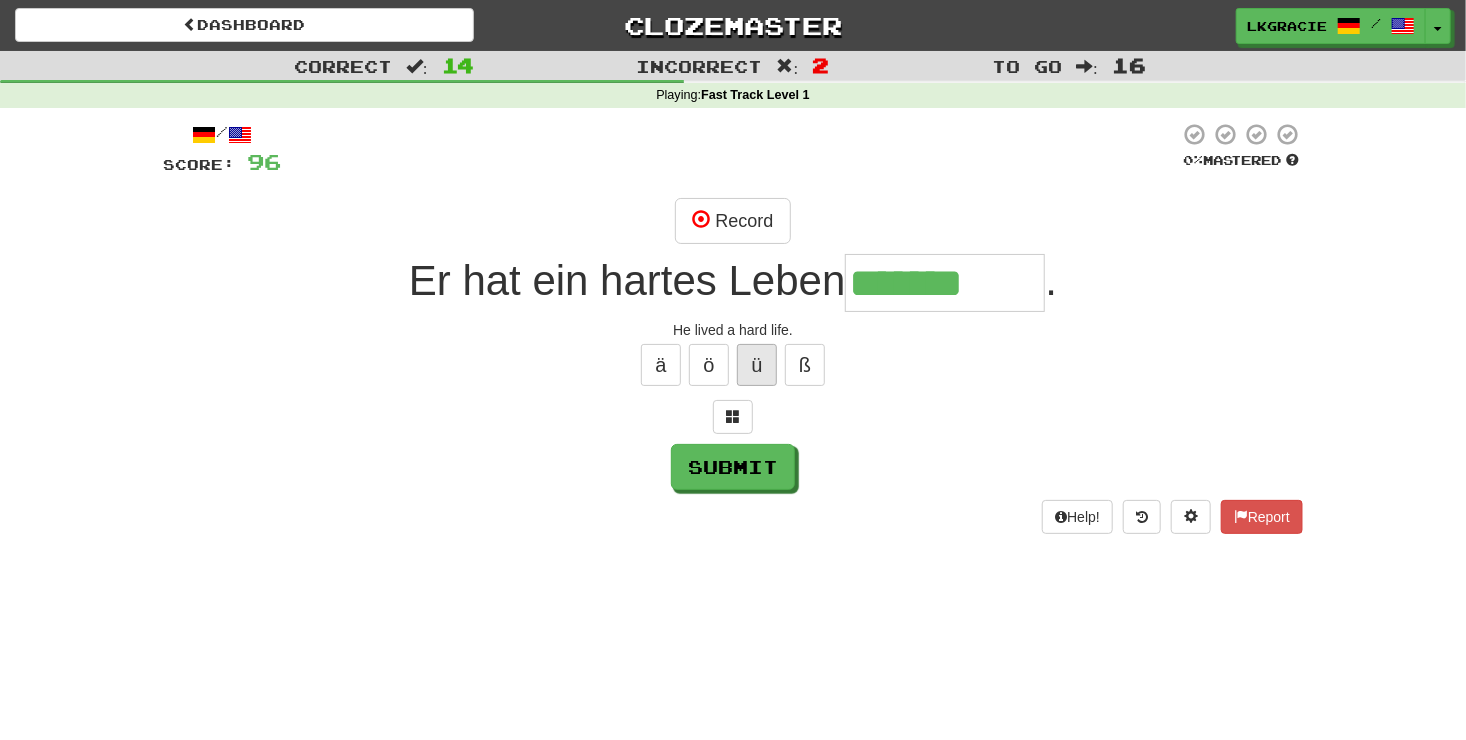 type on "*******" 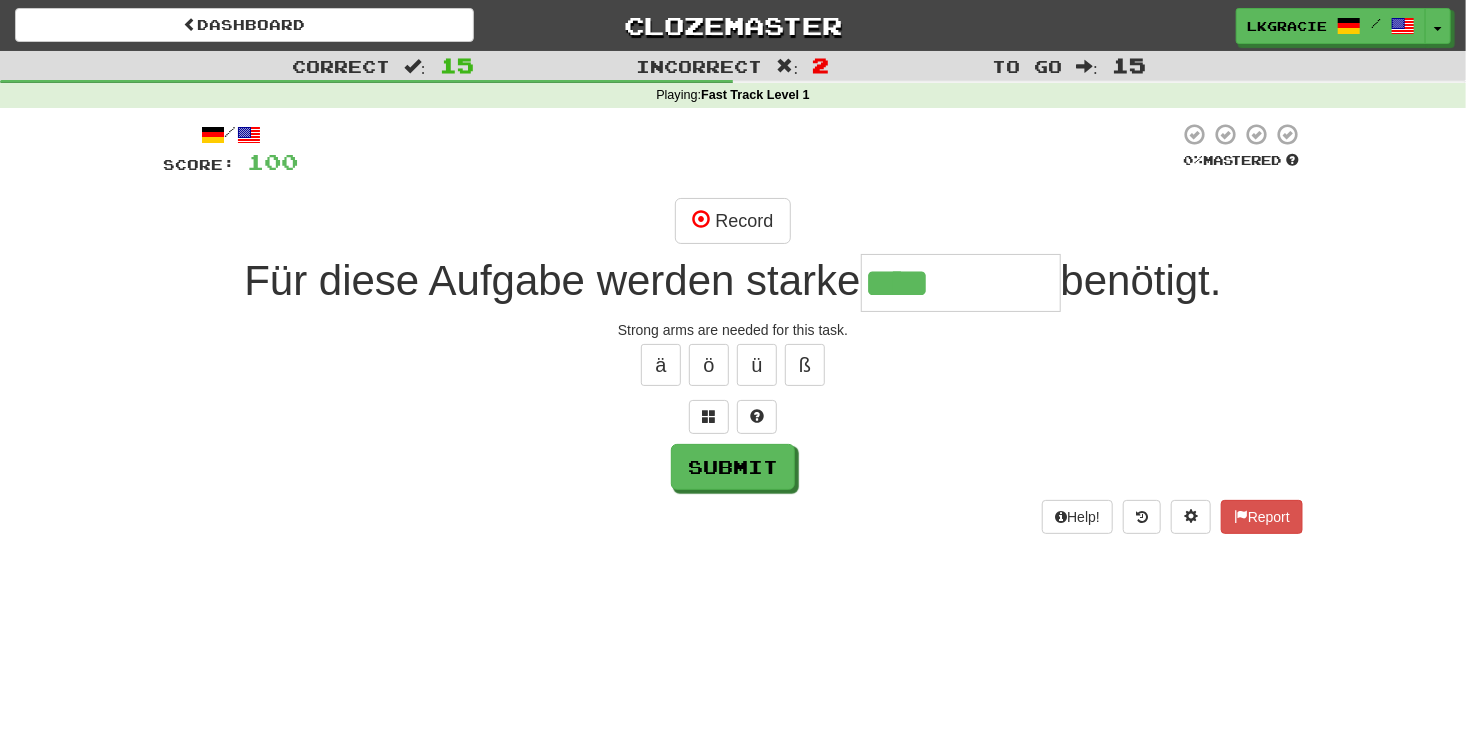 type on "****" 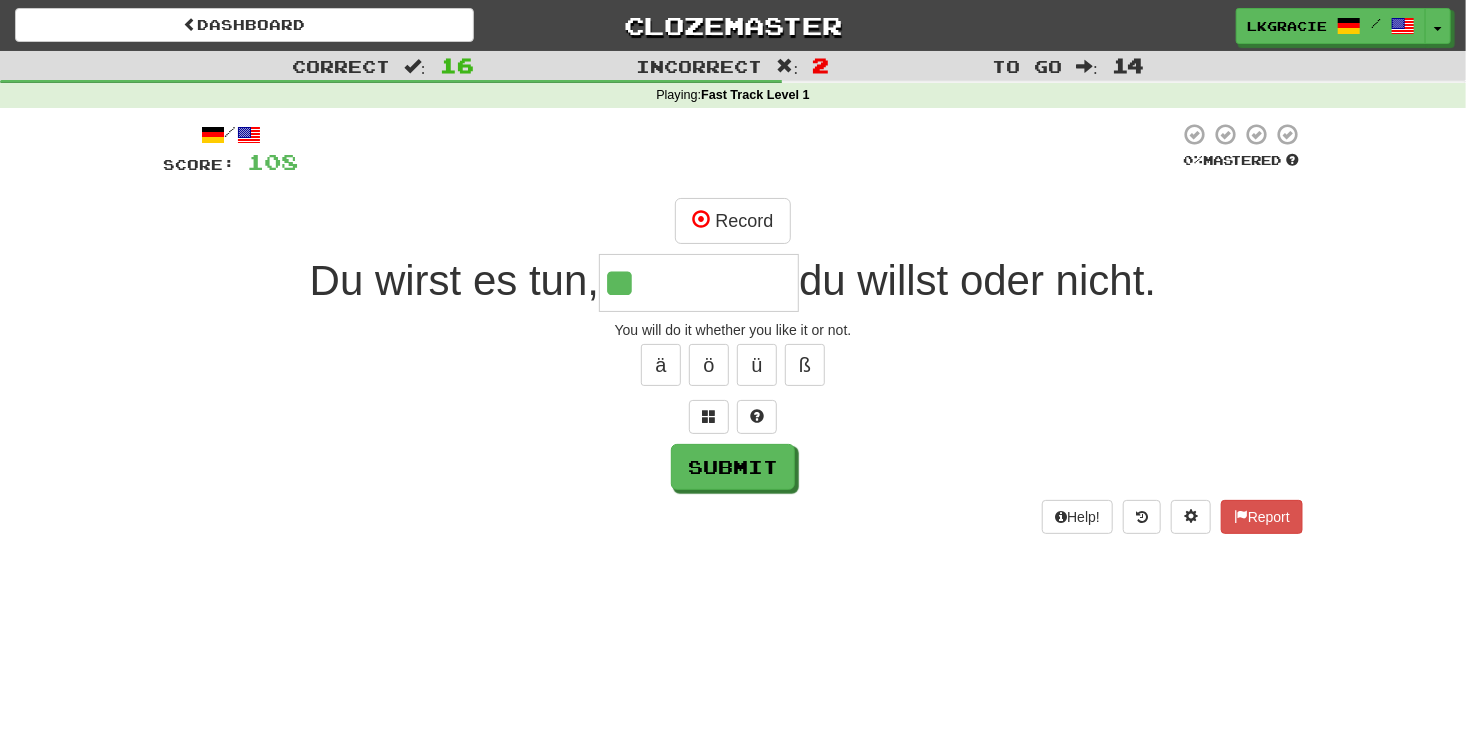 type on "**" 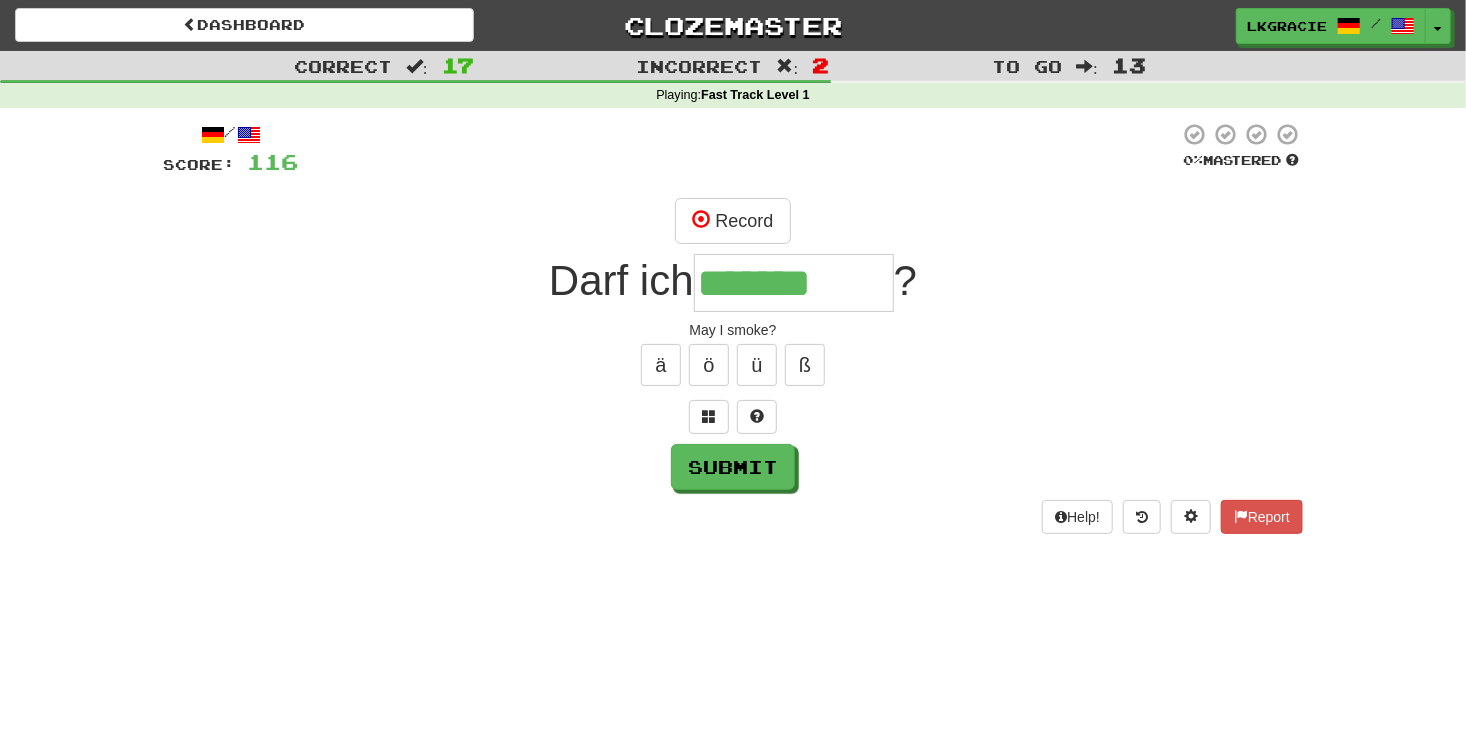 type on "*******" 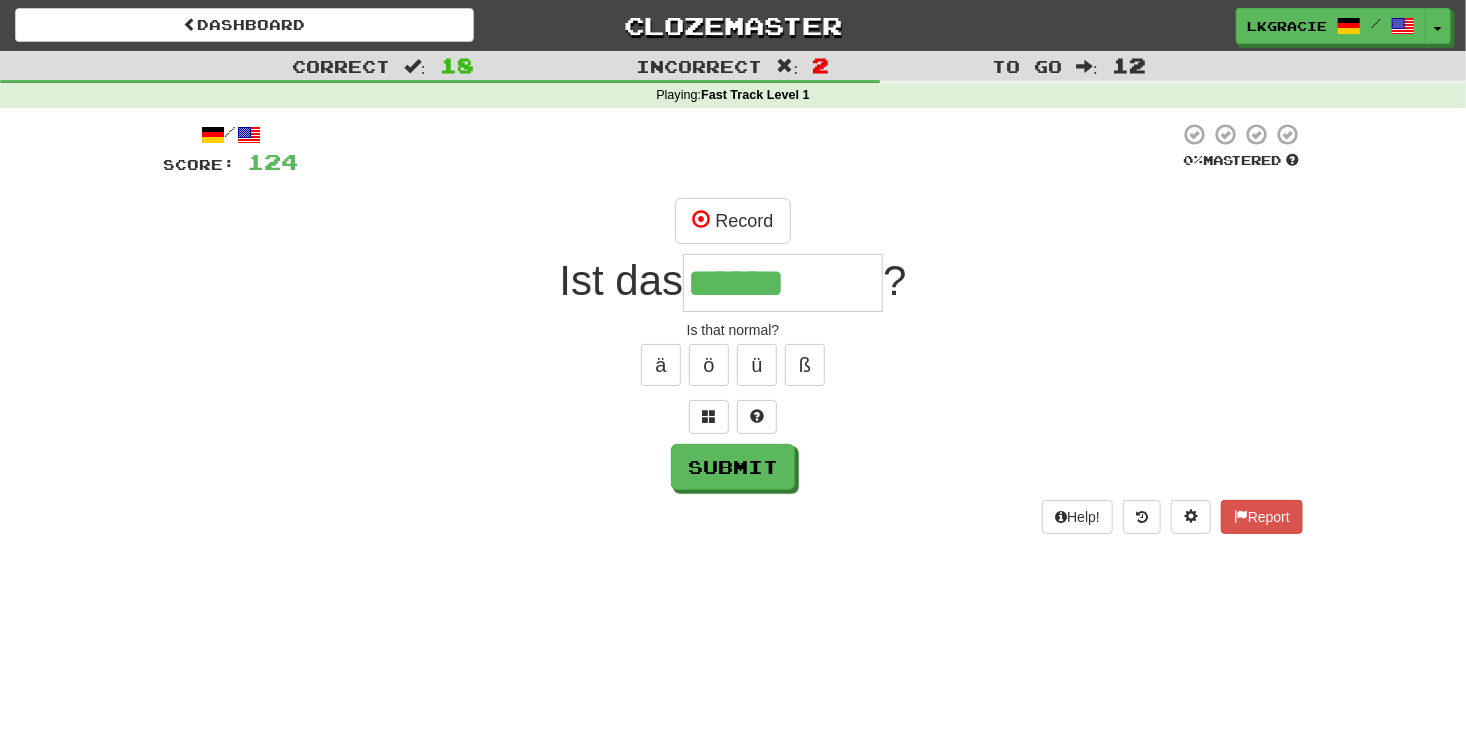 type on "******" 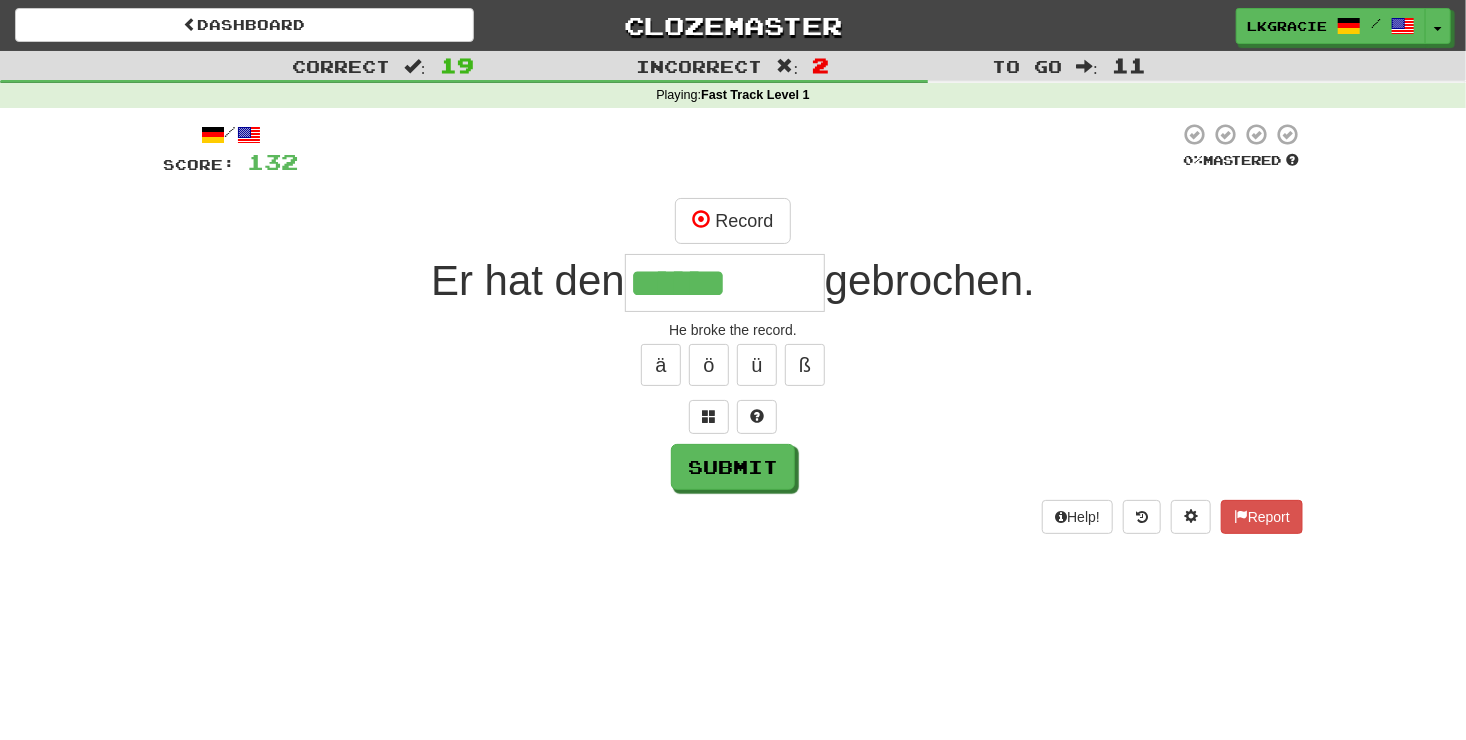 type on "******" 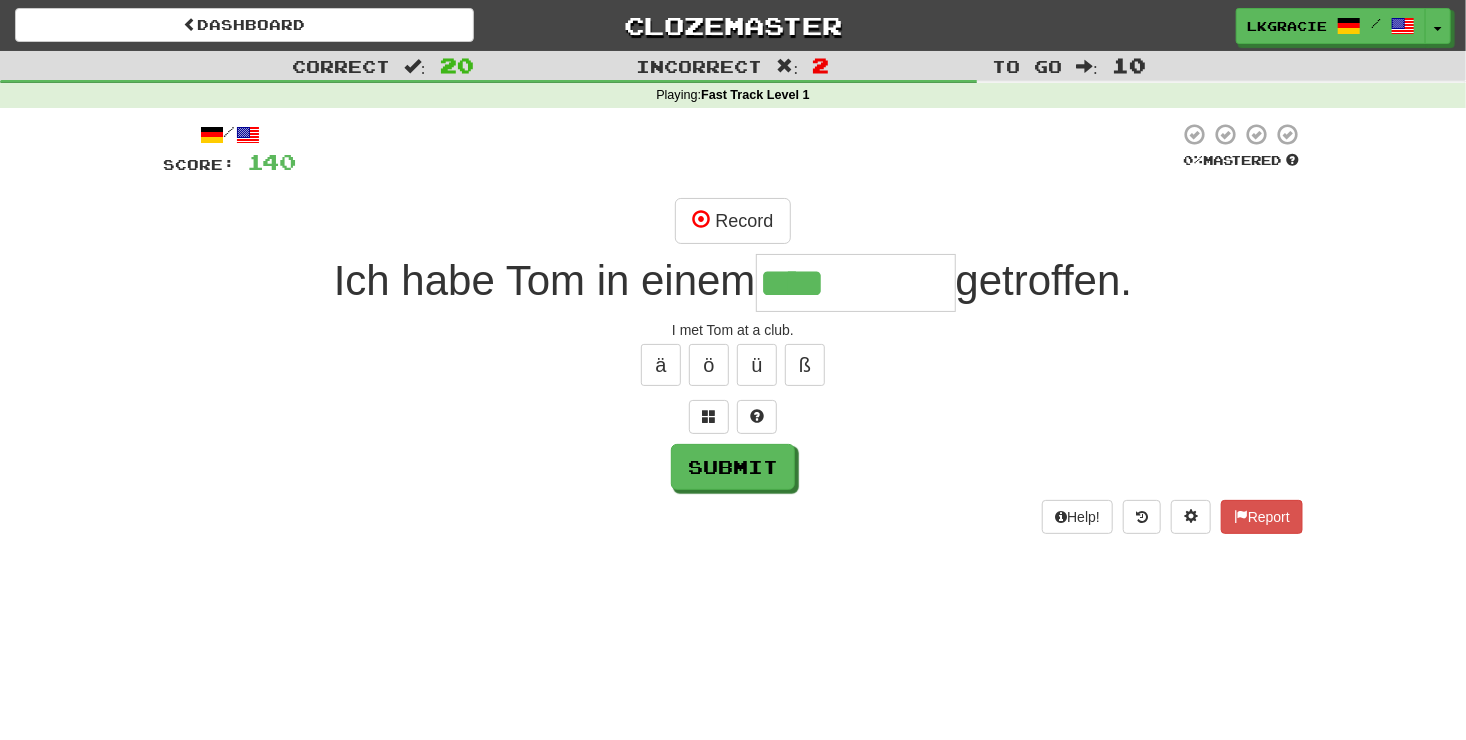 type 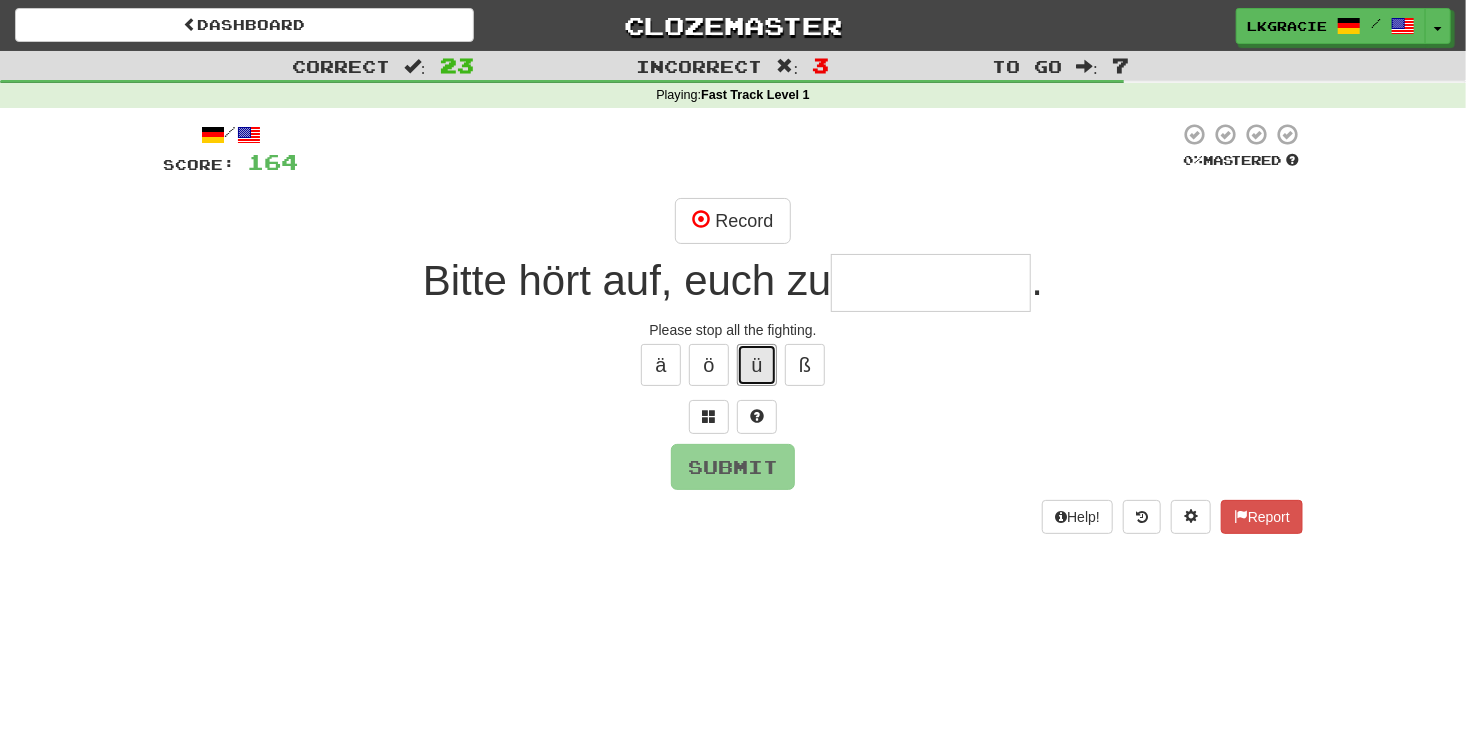 click on "ü" at bounding box center (757, 365) 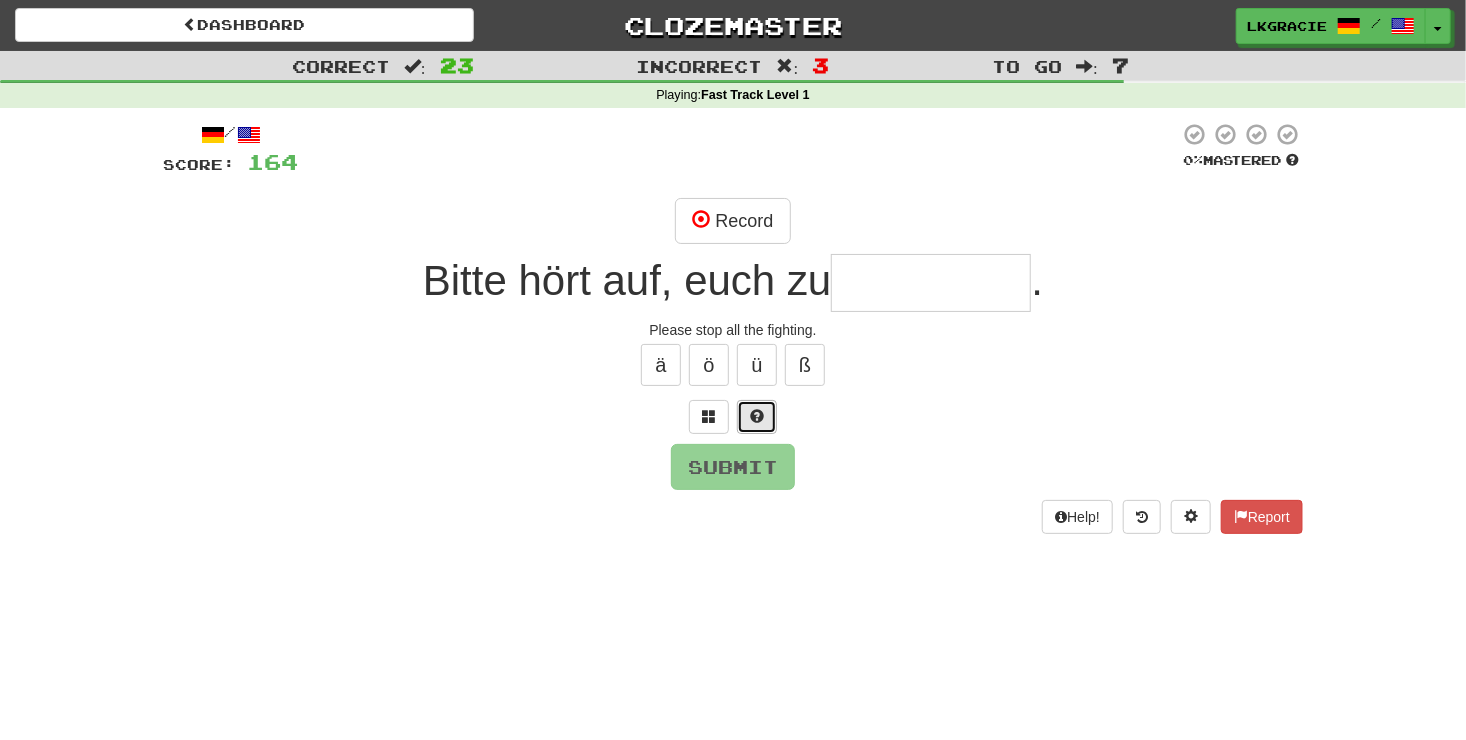 click at bounding box center [757, 417] 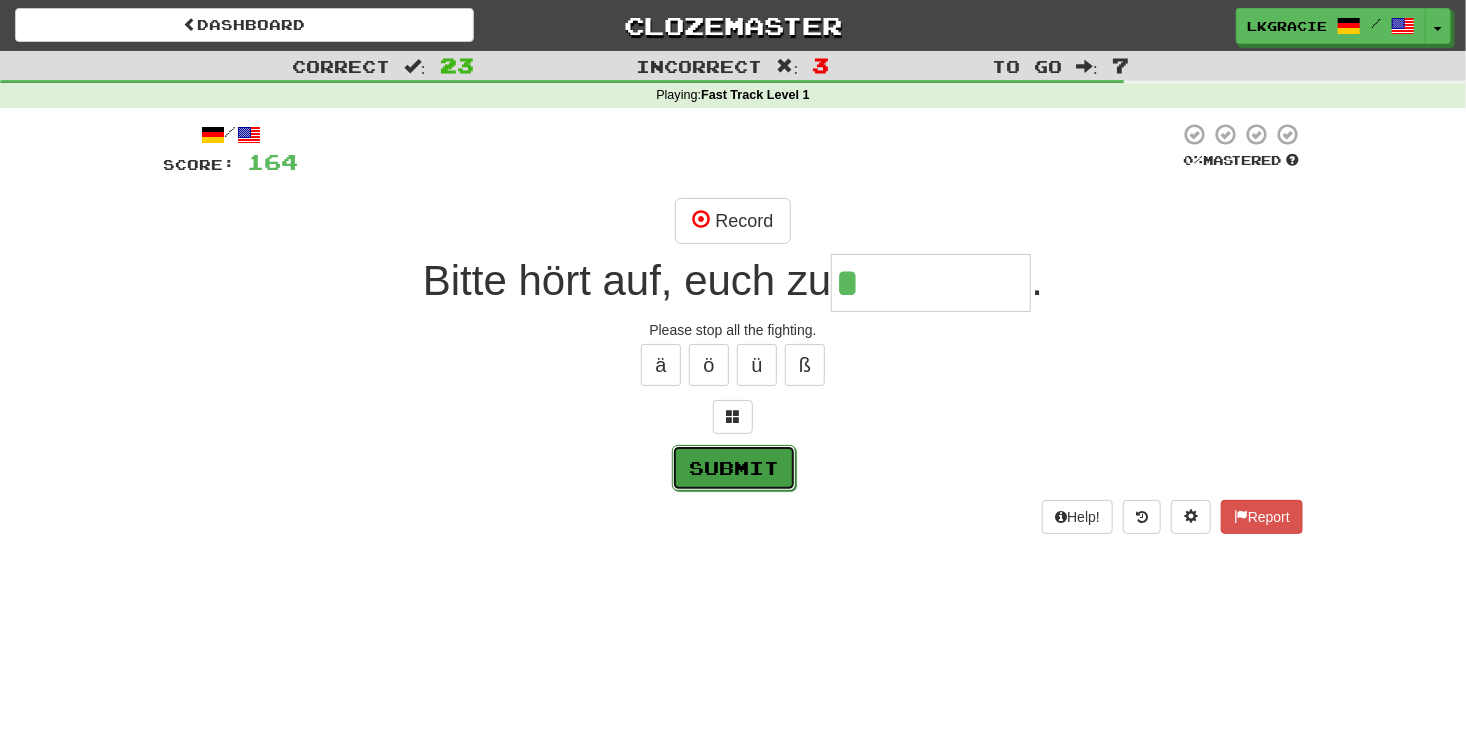 click on "Submit" at bounding box center [734, 468] 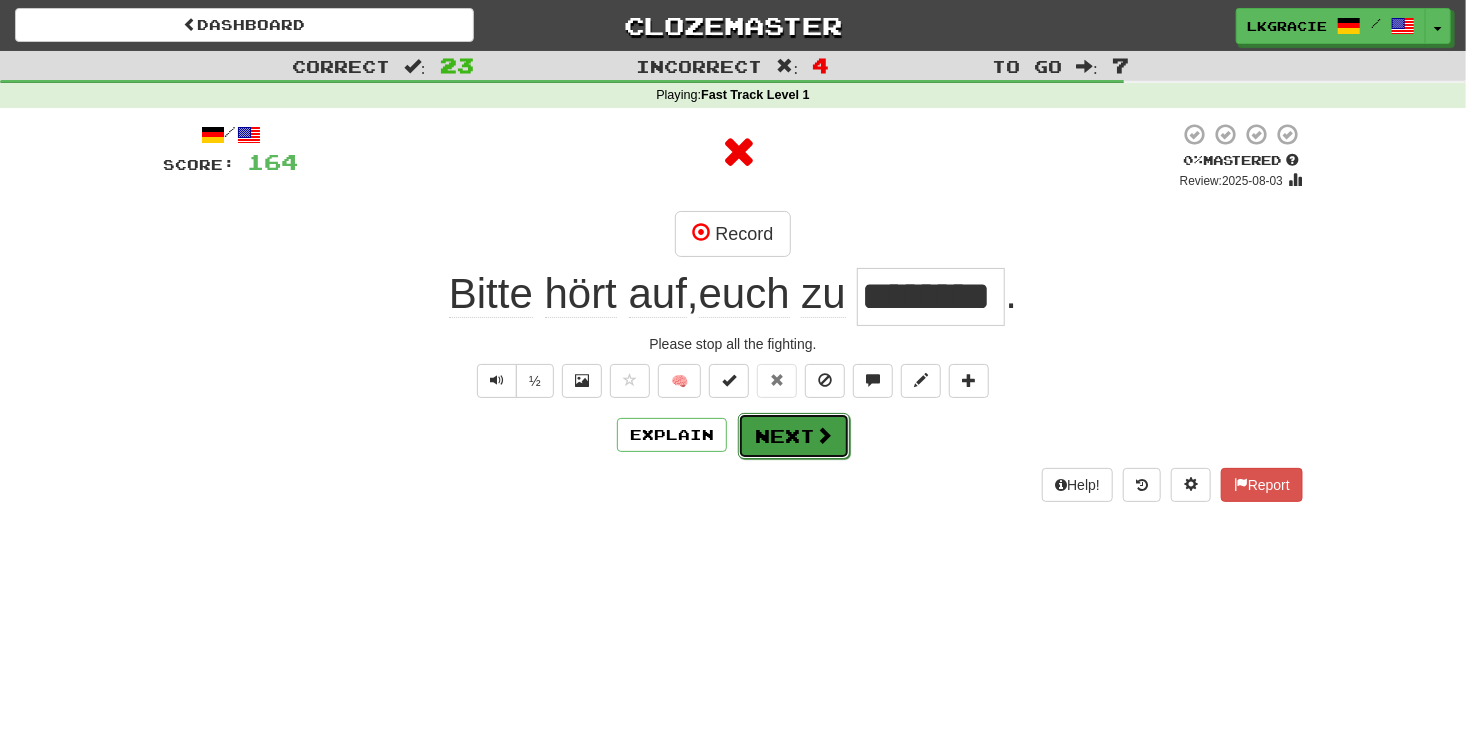 click at bounding box center (824, 435) 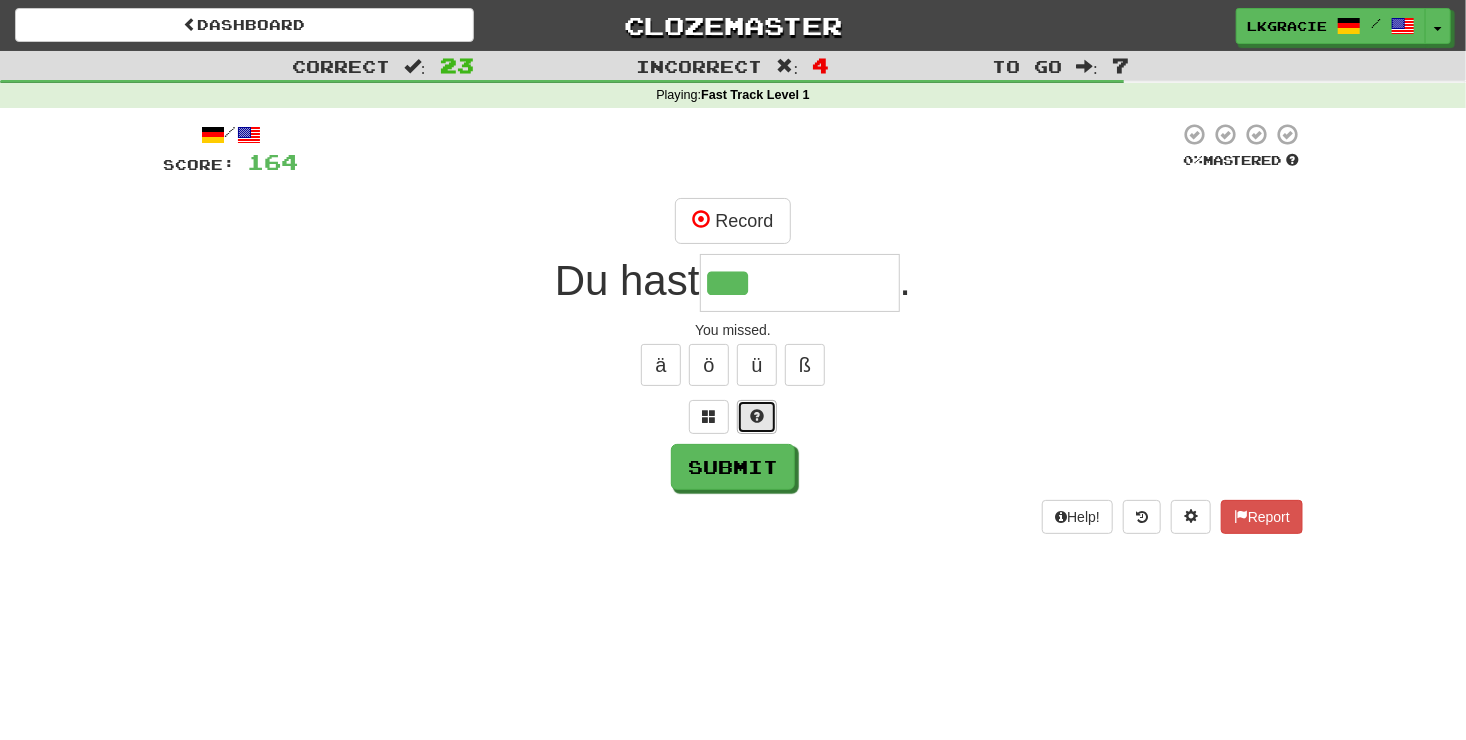 click at bounding box center (757, 416) 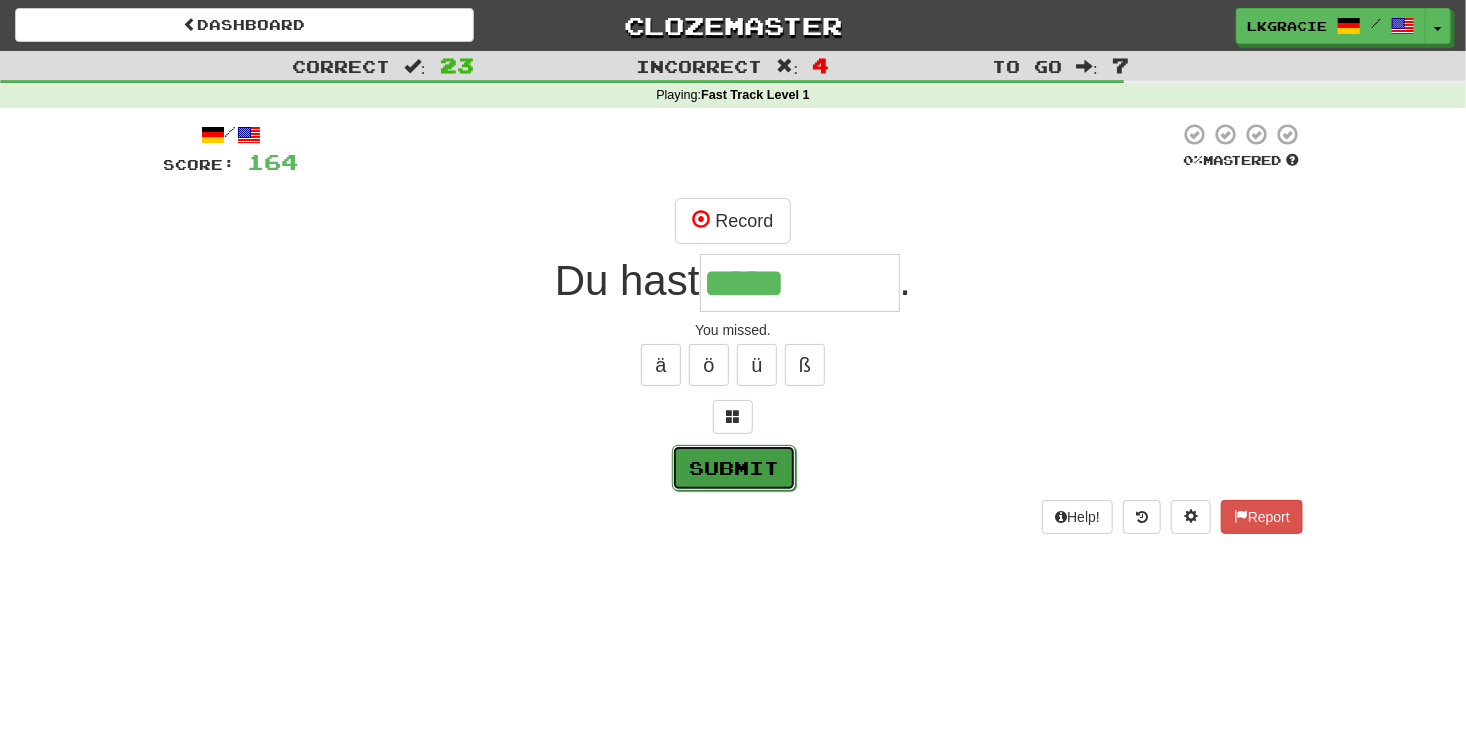 click on "Submit" at bounding box center [734, 468] 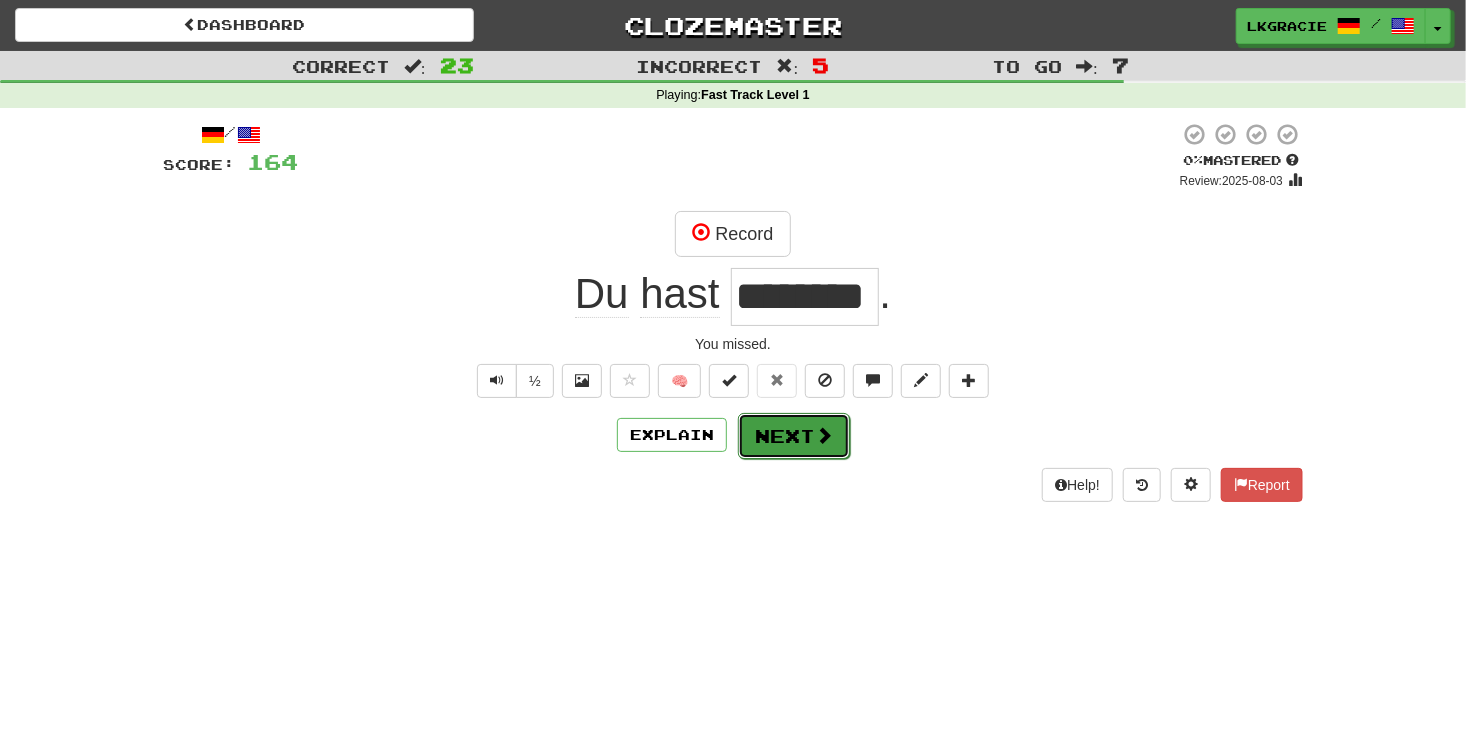 click on "Next" at bounding box center [794, 436] 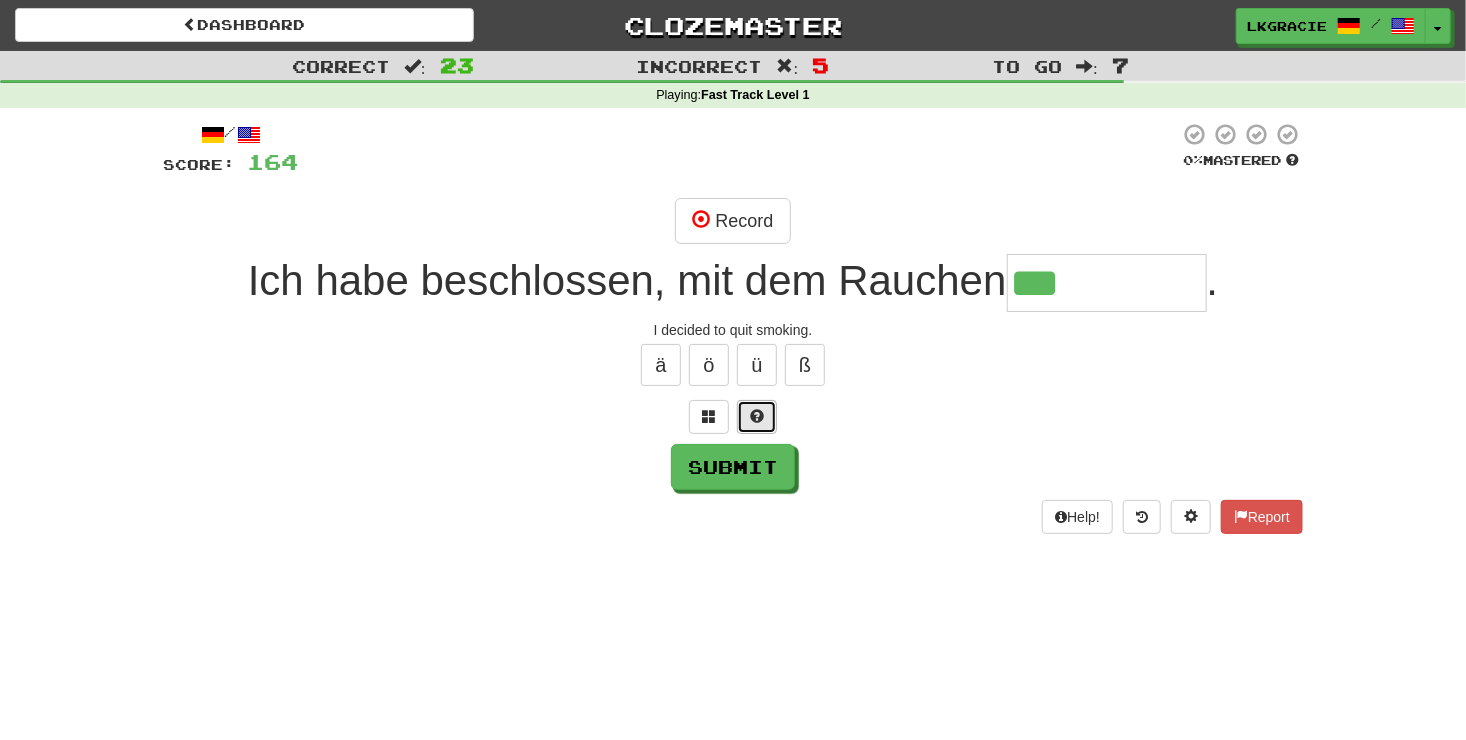 click at bounding box center (757, 416) 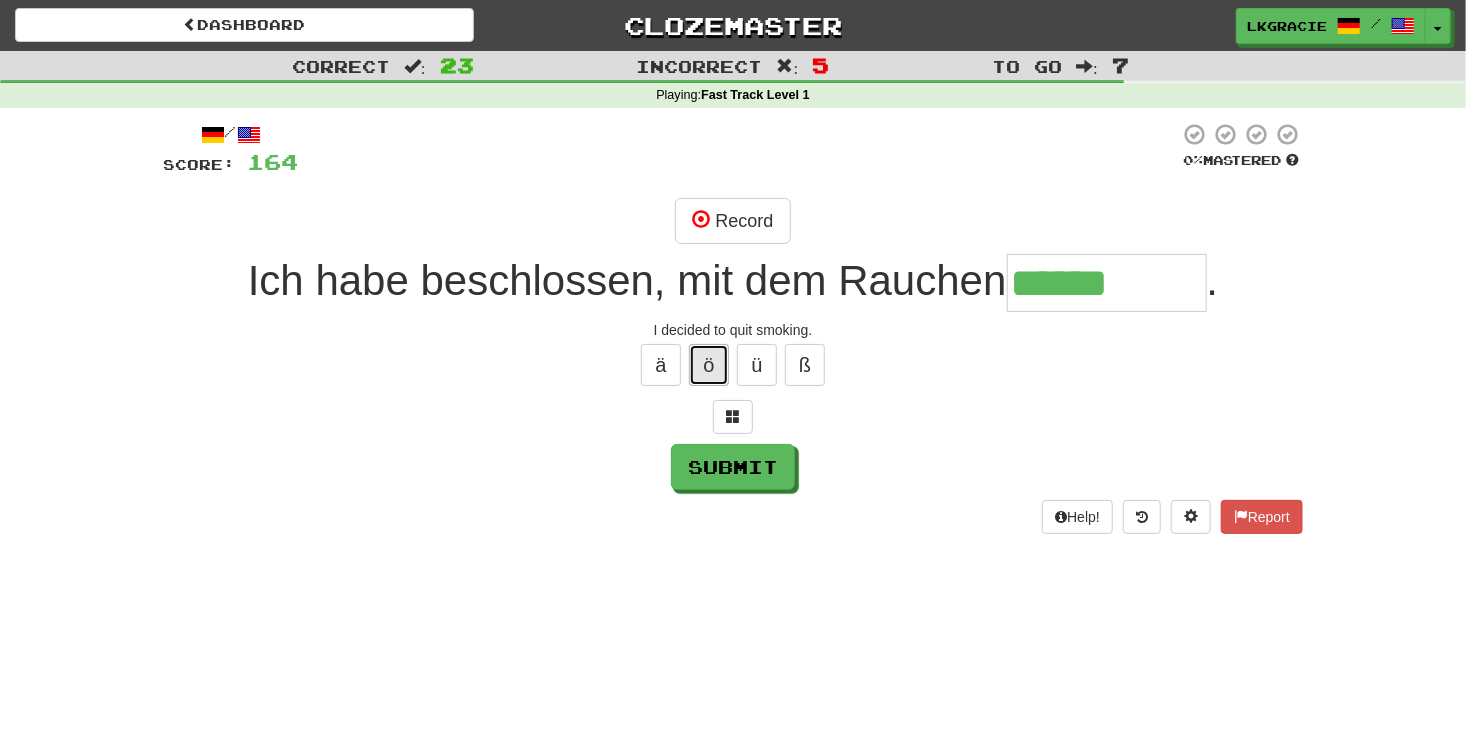 click on "ö" at bounding box center (709, 365) 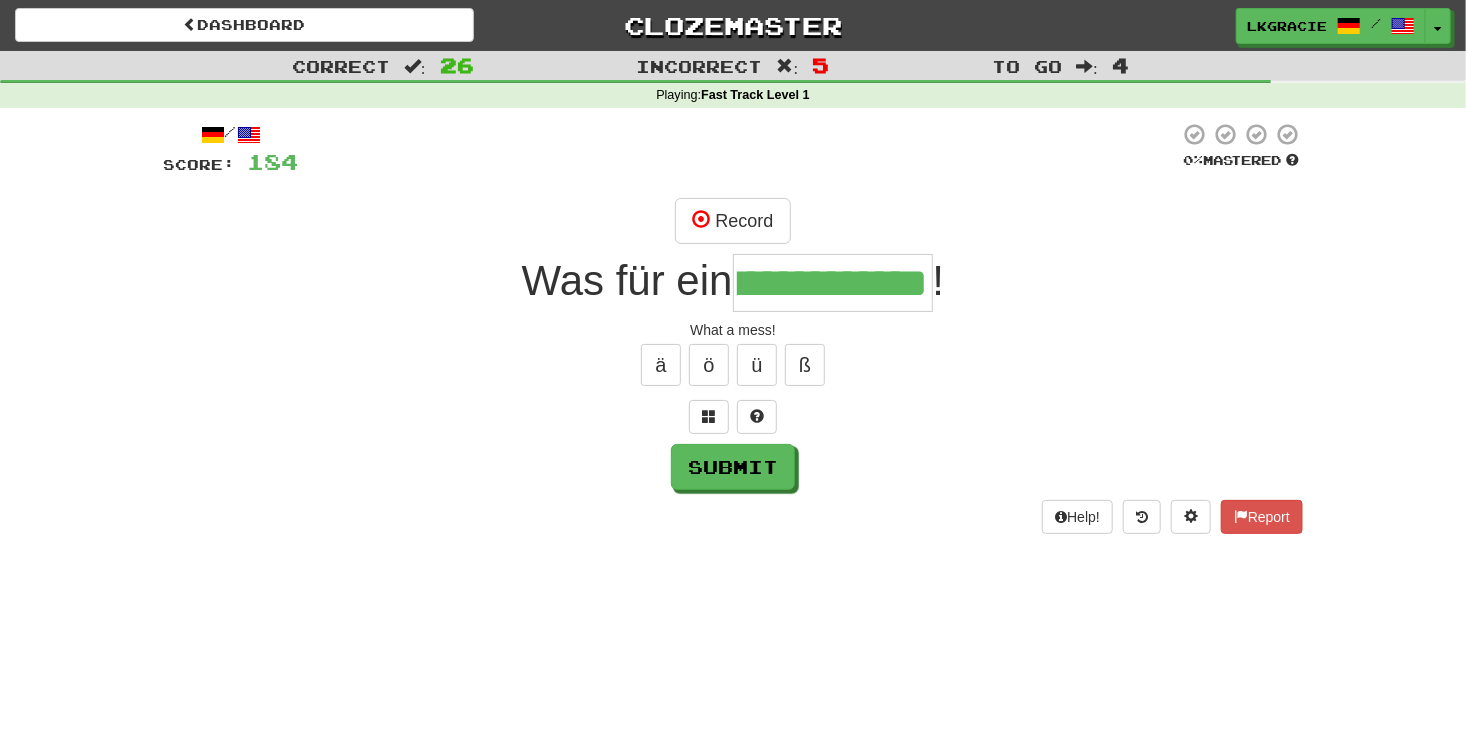 scroll, scrollTop: 0, scrollLeft: 0, axis: both 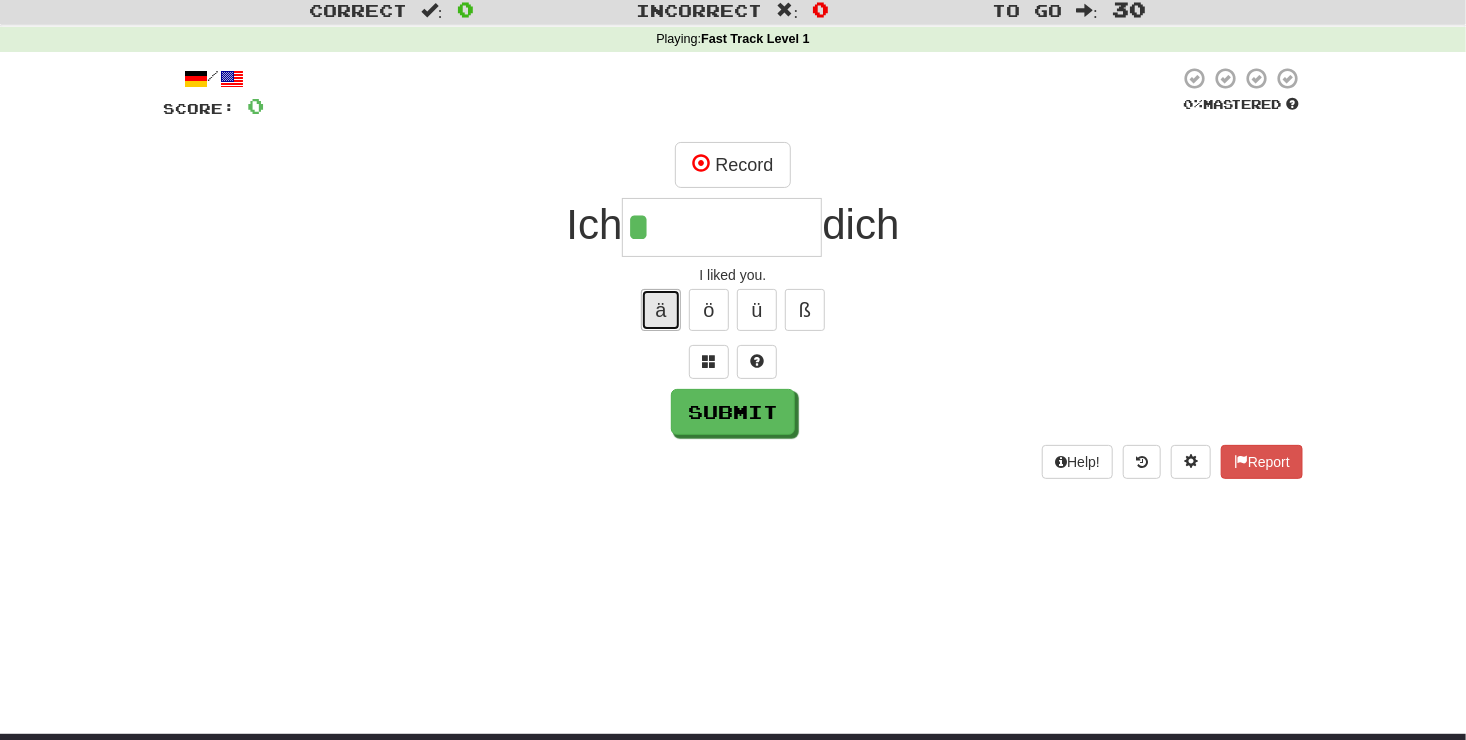 click on "ä" at bounding box center [661, 310] 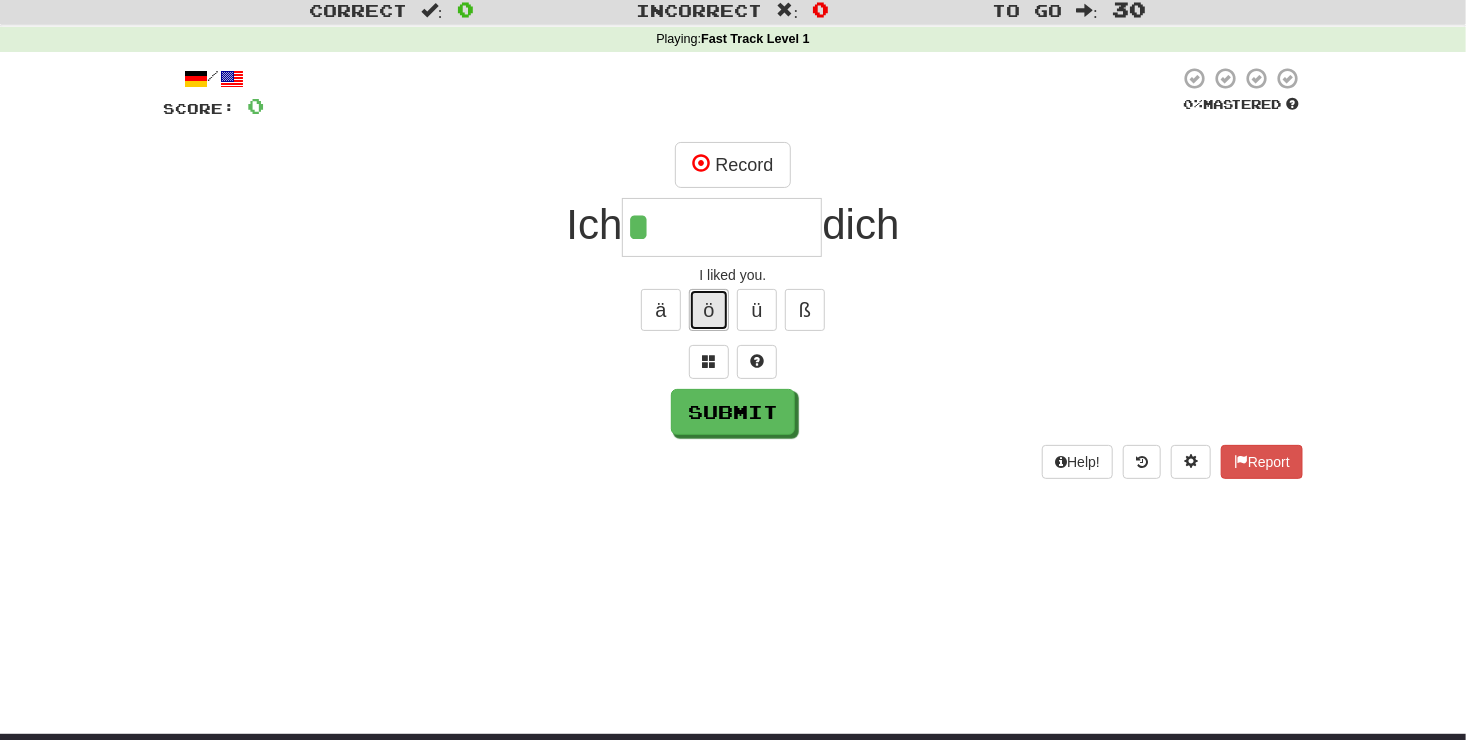 click on "ö" at bounding box center [709, 310] 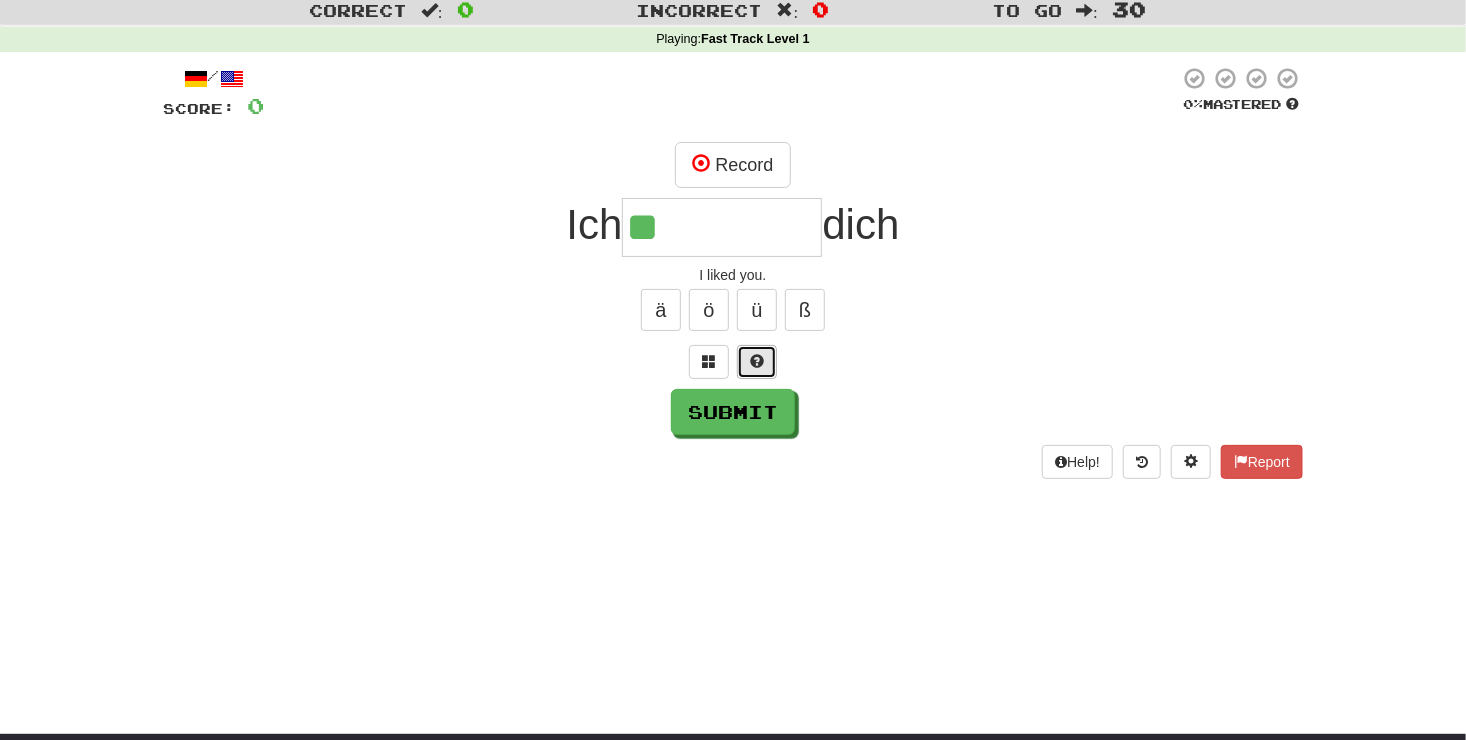 click at bounding box center [757, 362] 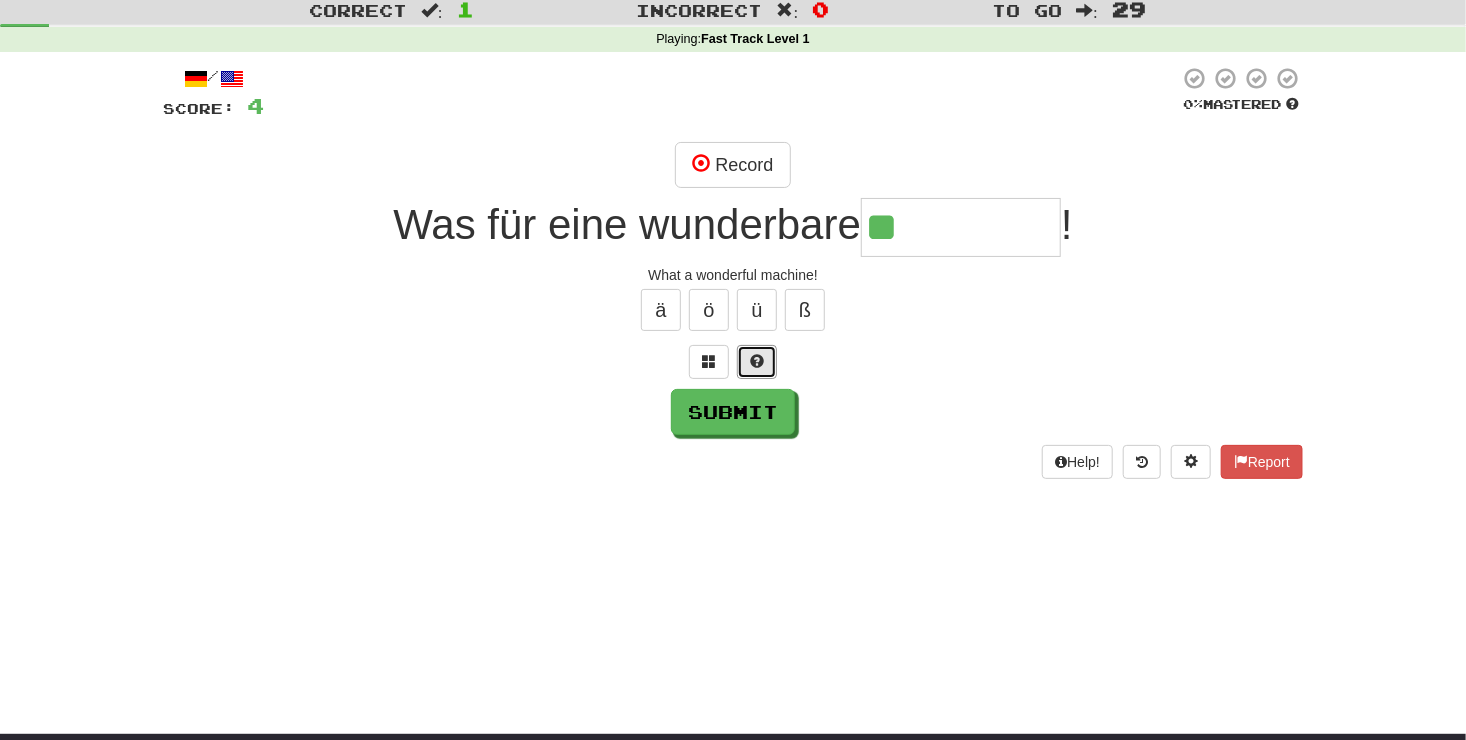 click at bounding box center (757, 362) 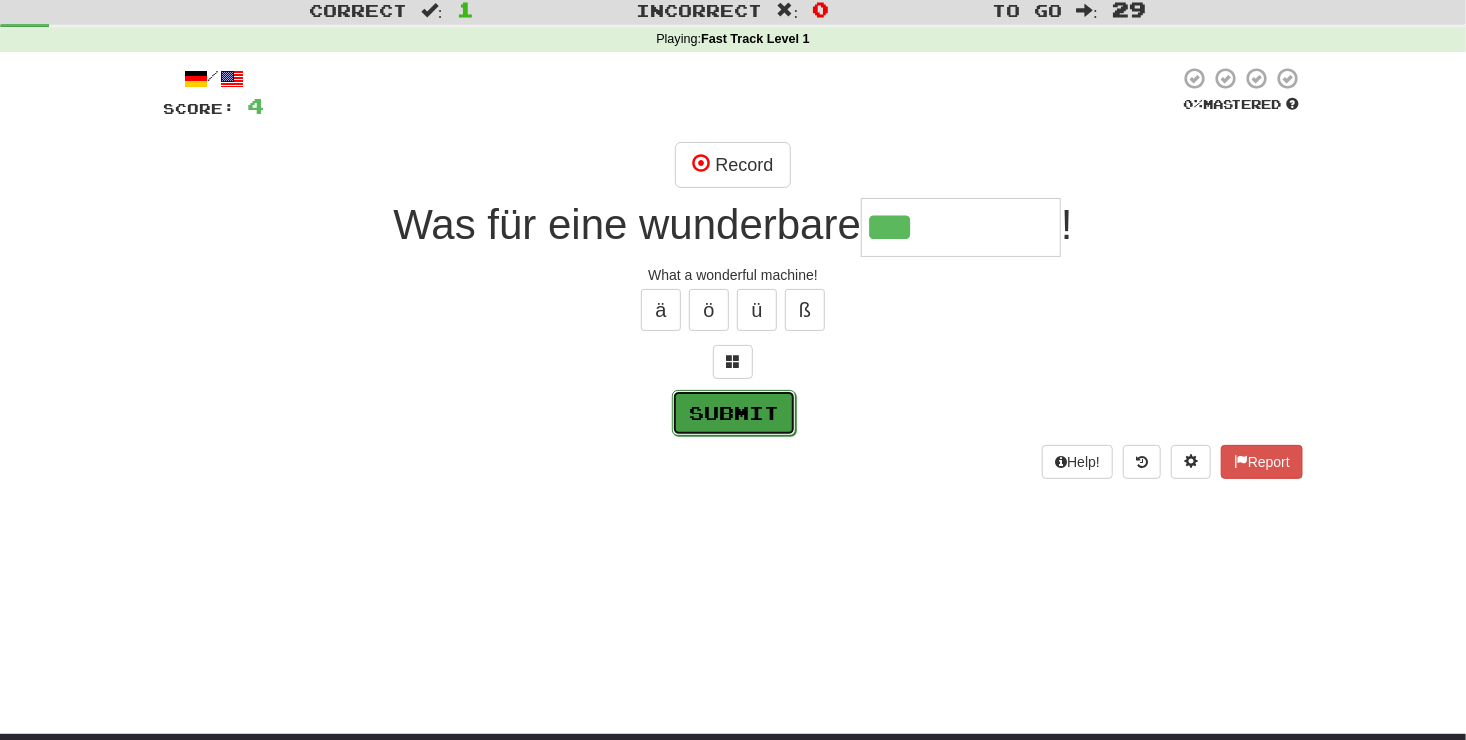 click on "Submit" at bounding box center [734, 413] 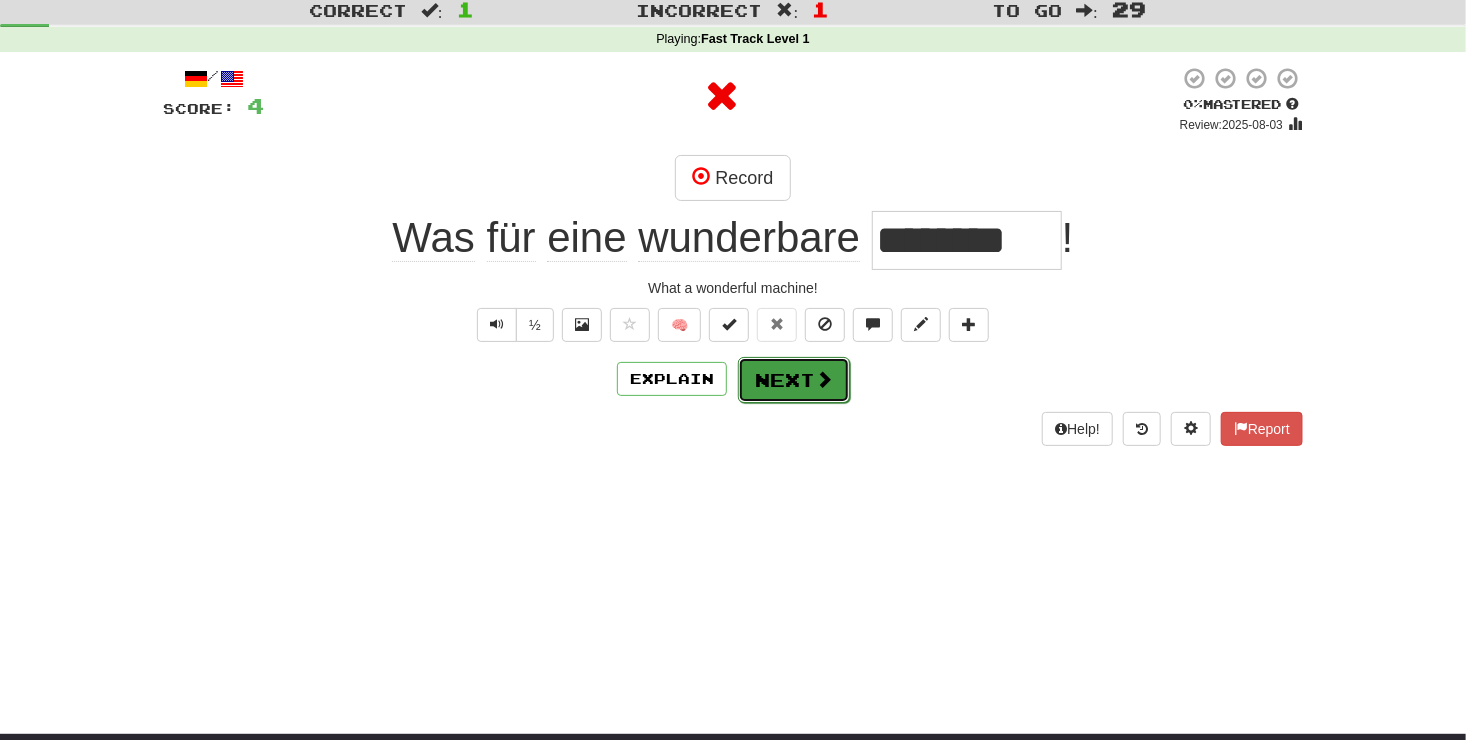 click on "Next" at bounding box center [794, 380] 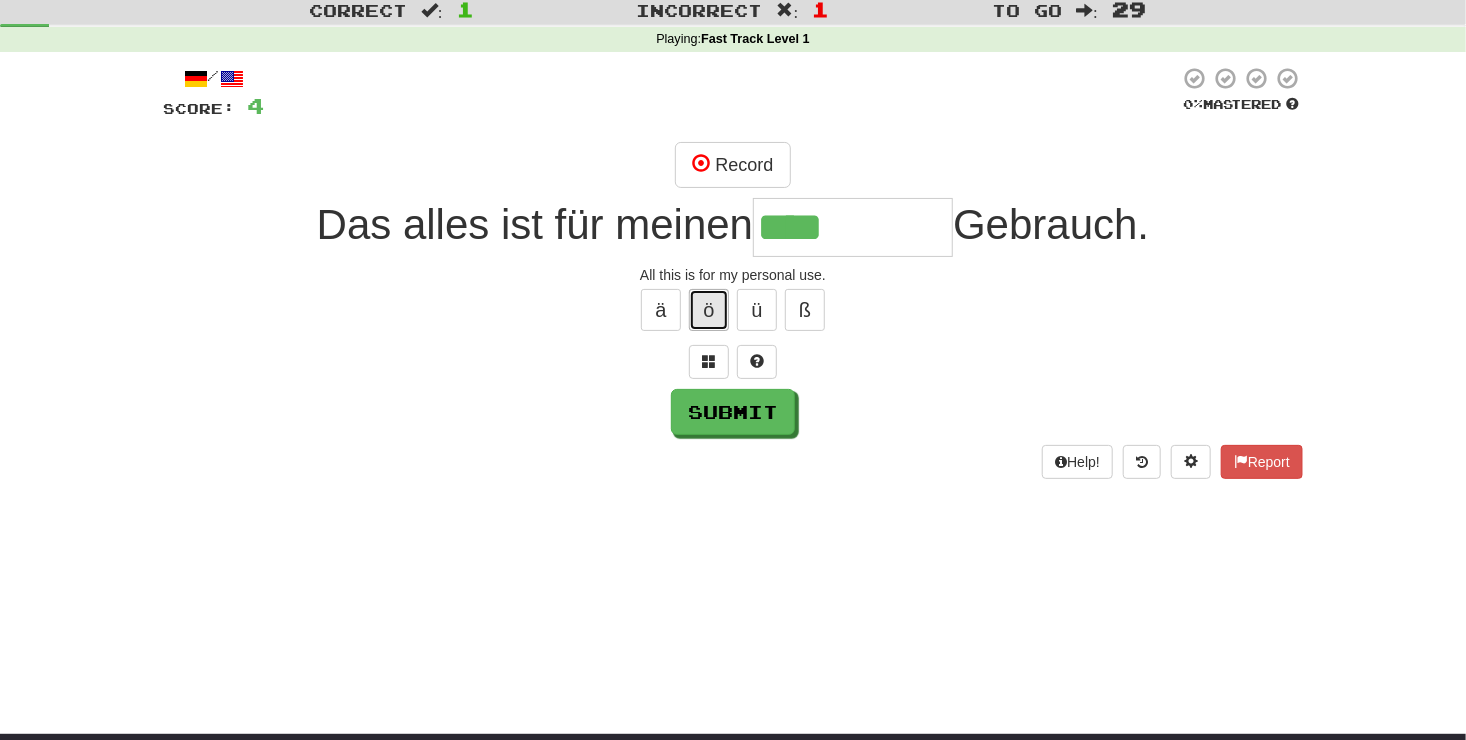 click on "ö" at bounding box center (709, 310) 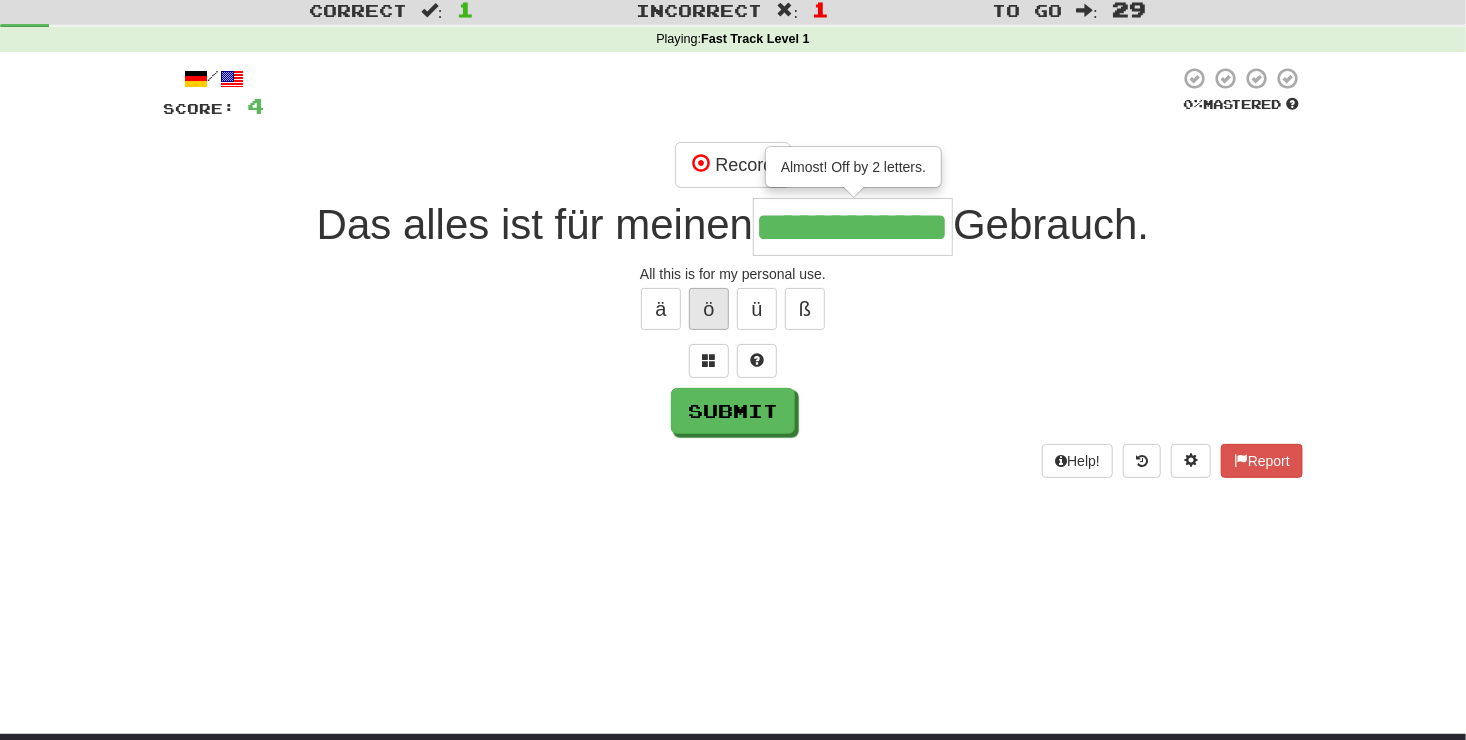 scroll, scrollTop: 0, scrollLeft: 0, axis: both 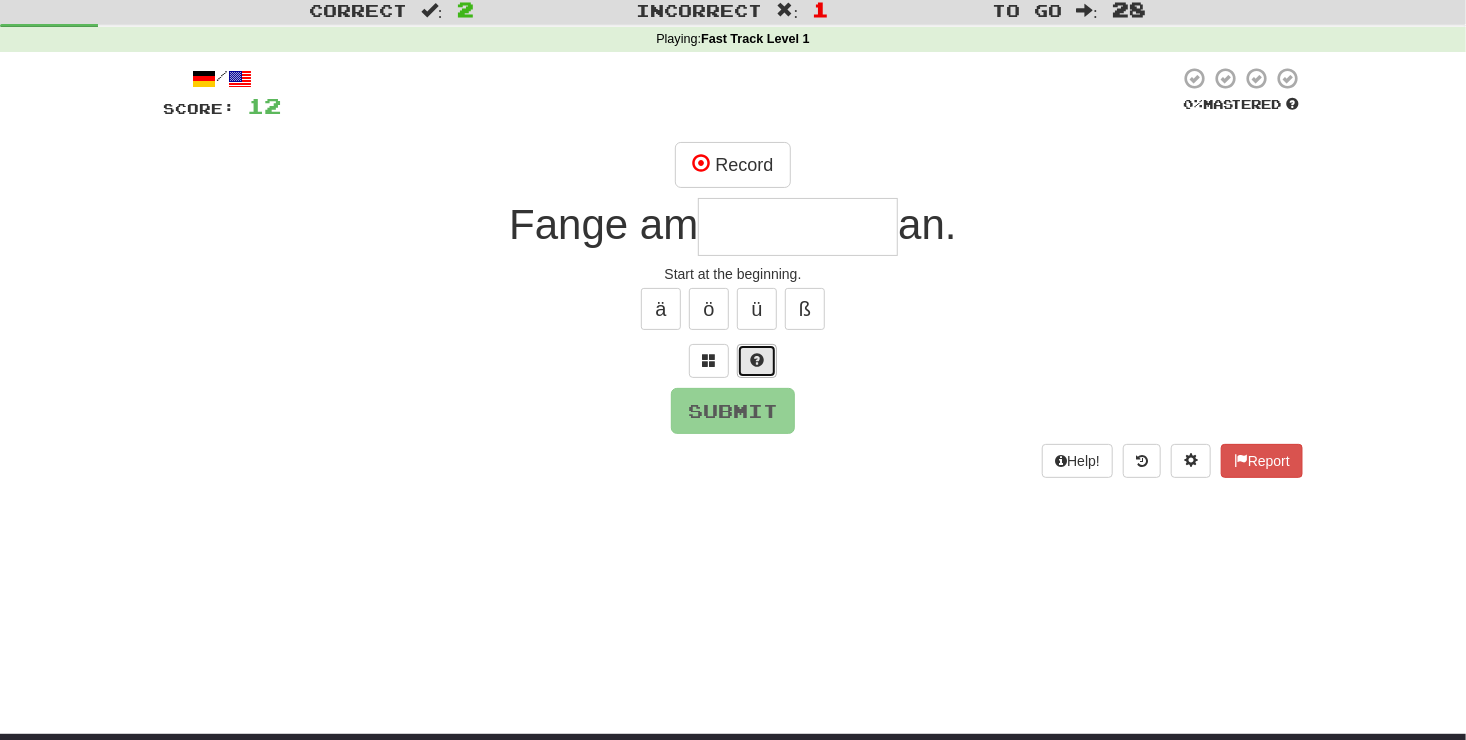 click at bounding box center [757, 361] 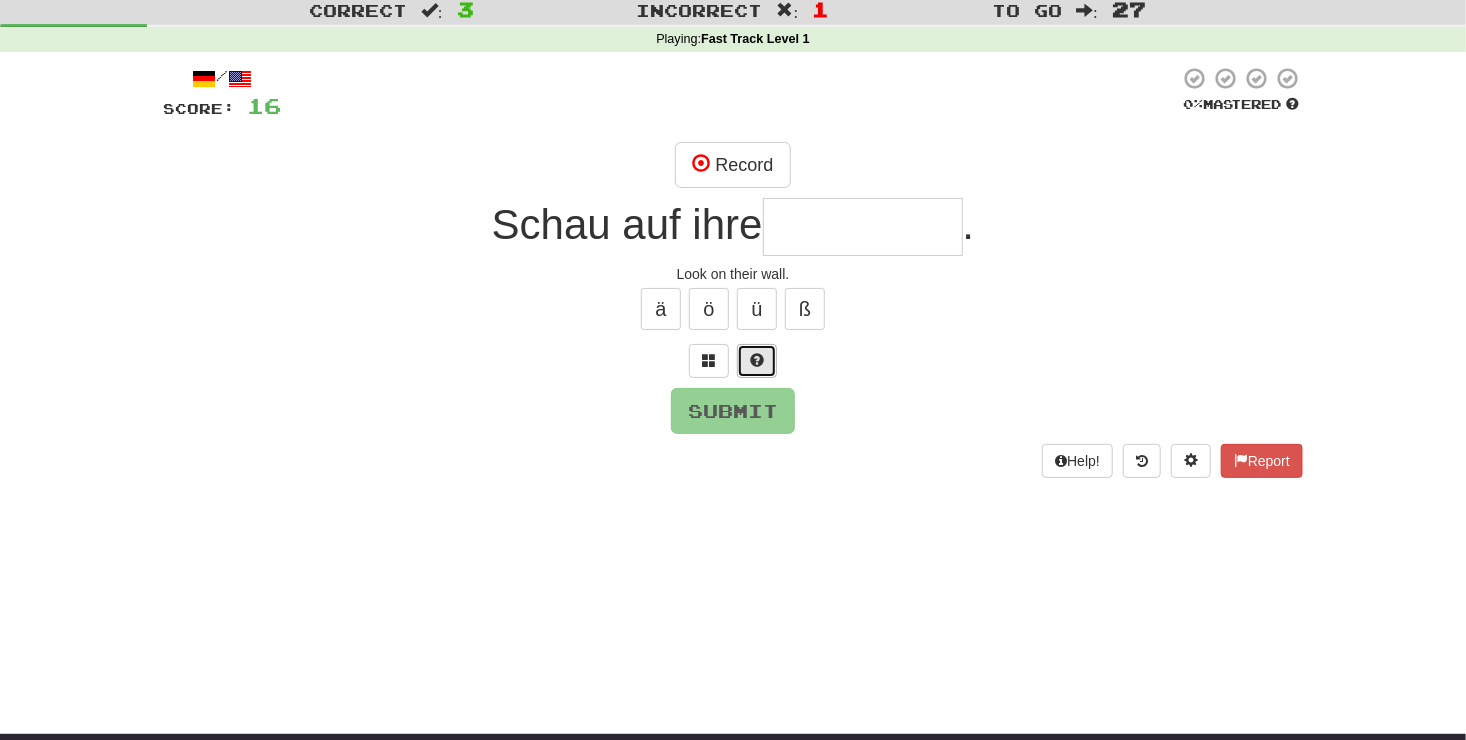 click at bounding box center (757, 361) 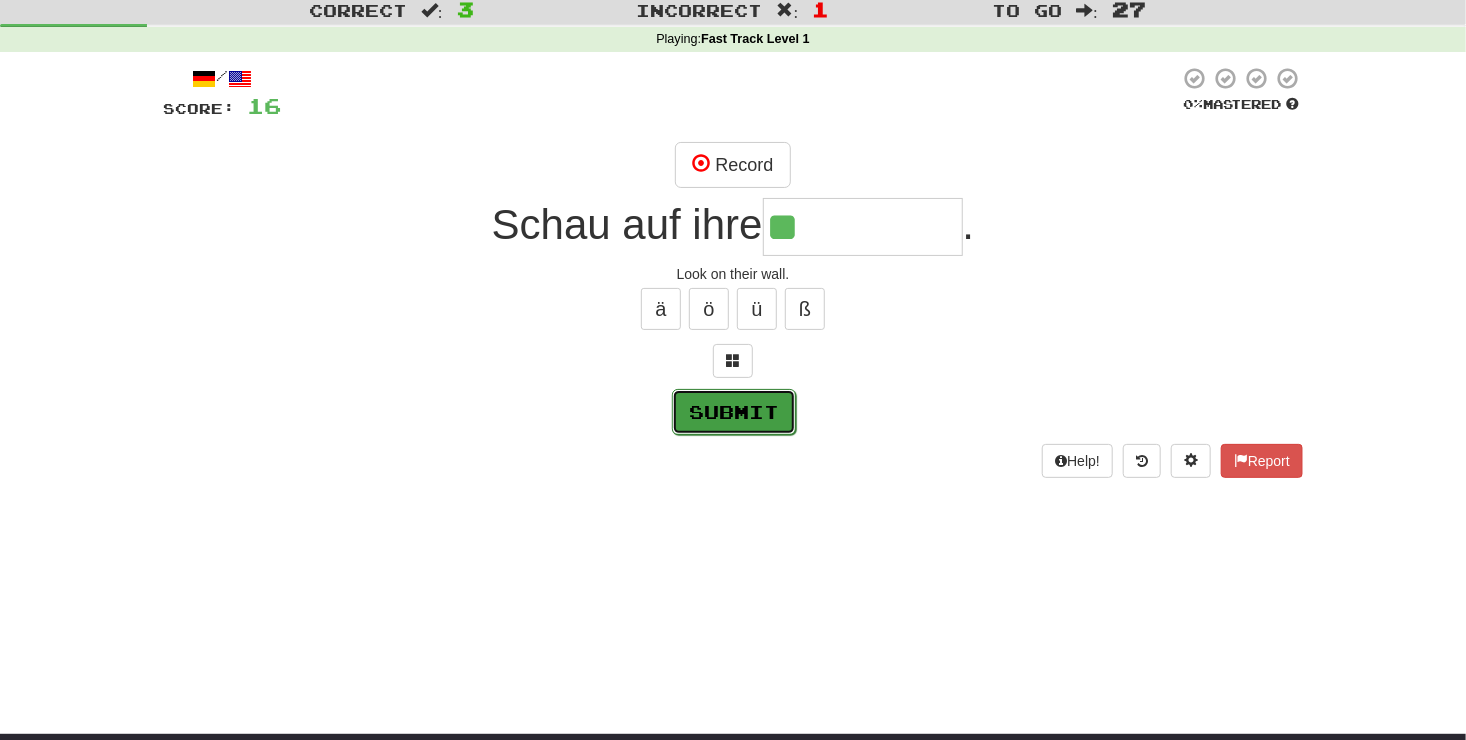 click on "Submit" at bounding box center (734, 412) 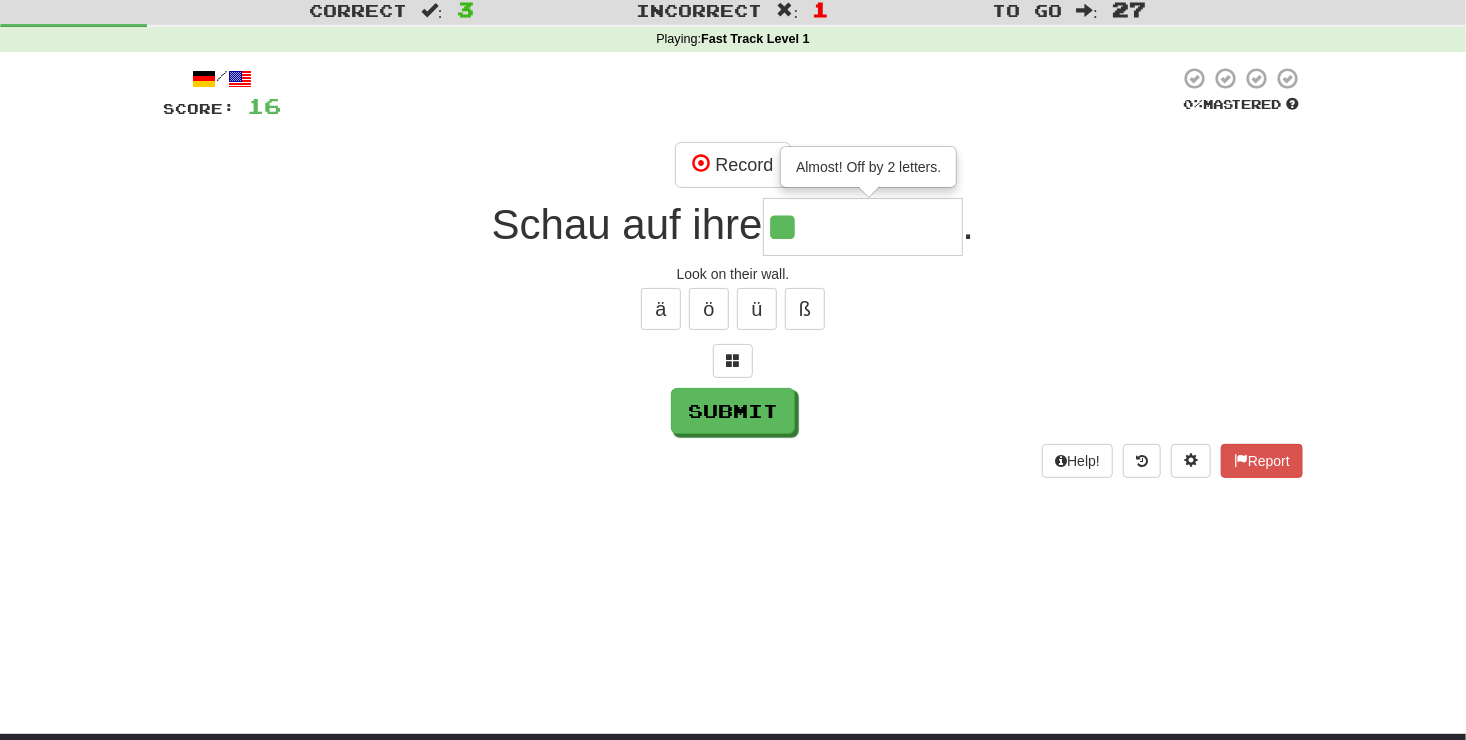 click on "**" at bounding box center (863, 227) 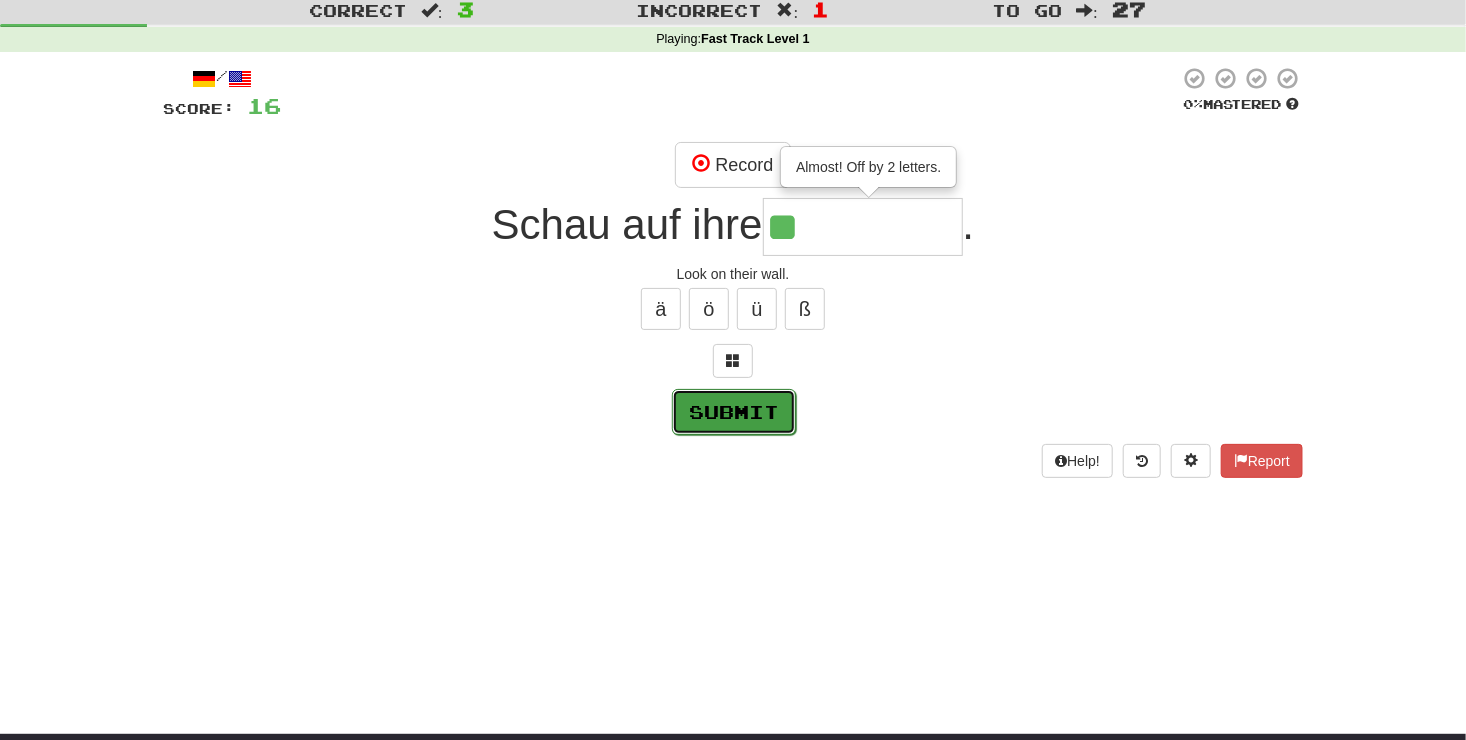 click on "Submit" at bounding box center [734, 412] 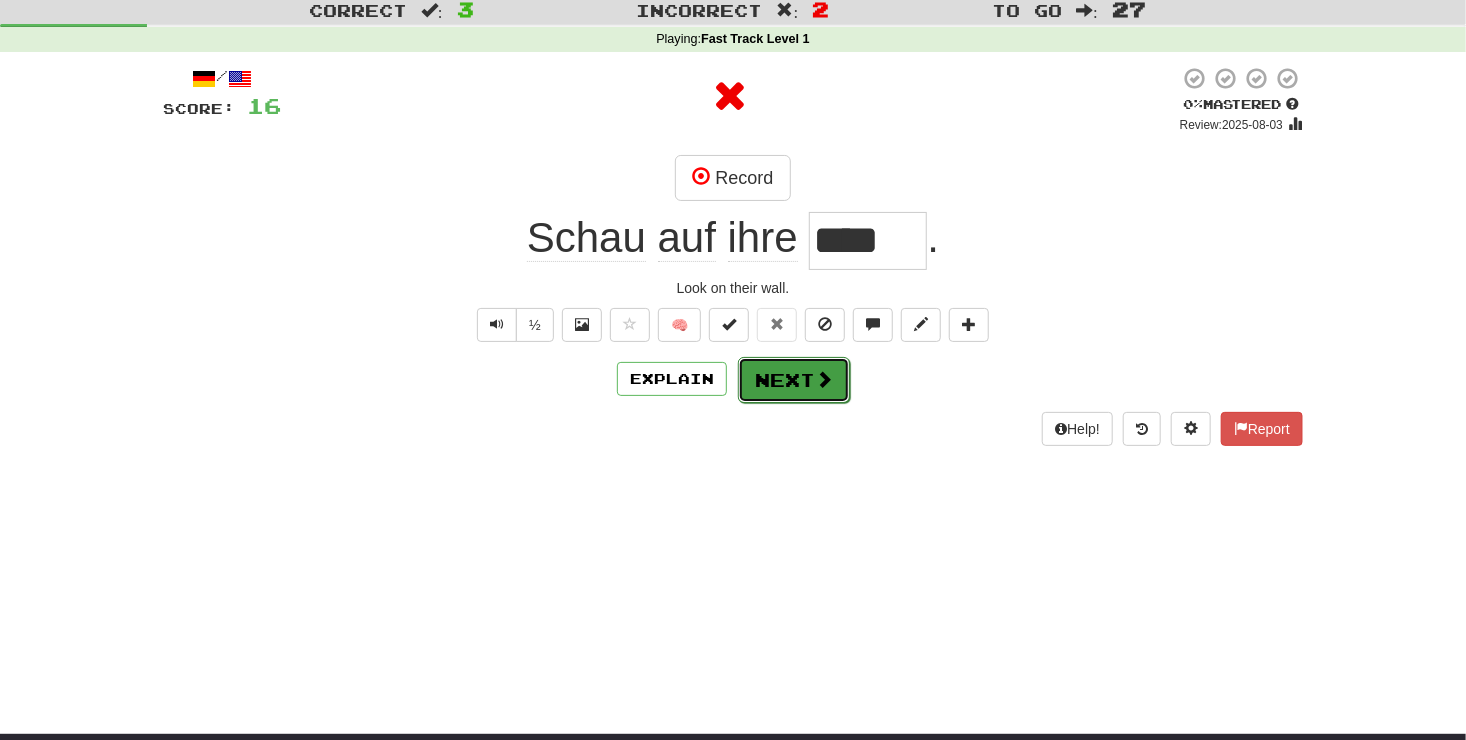 click on "Next" at bounding box center [794, 380] 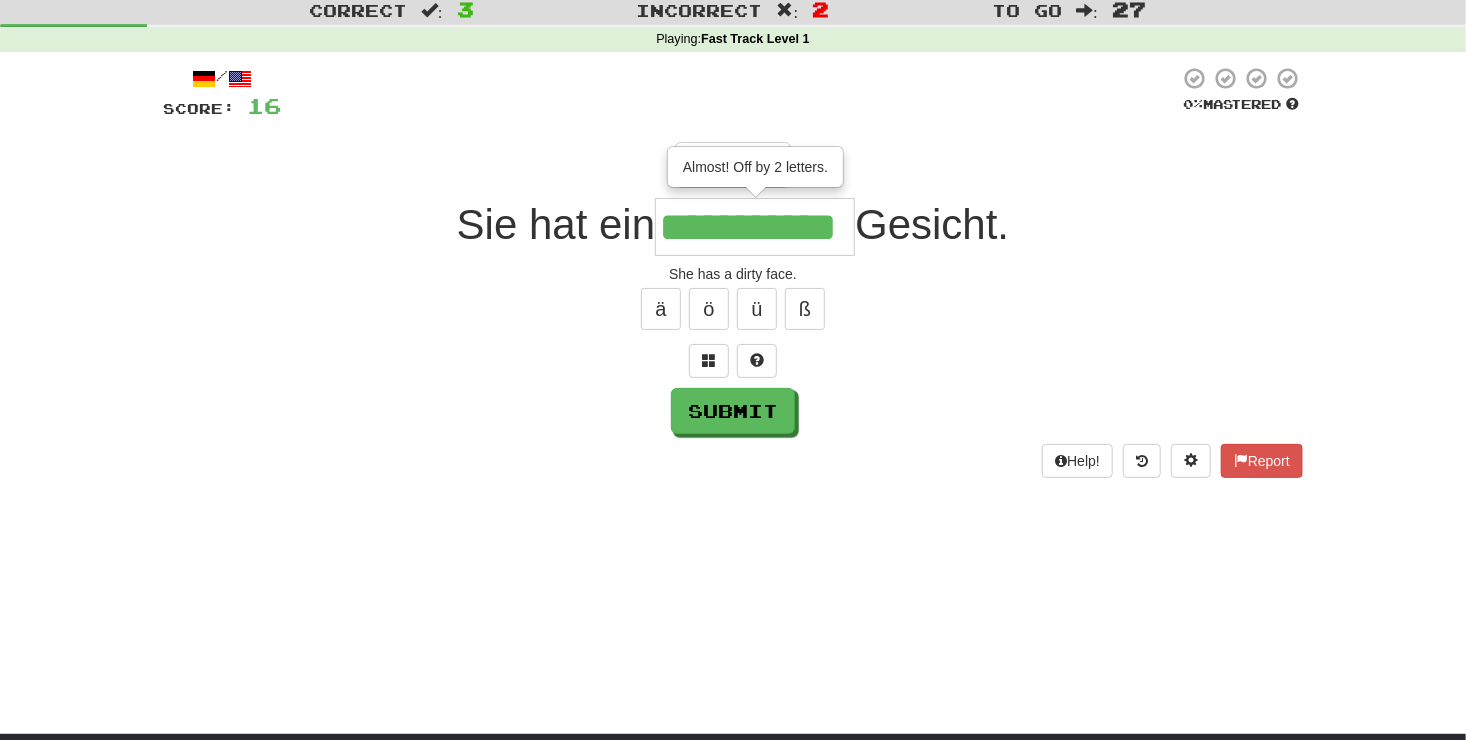 scroll, scrollTop: 0, scrollLeft: 0, axis: both 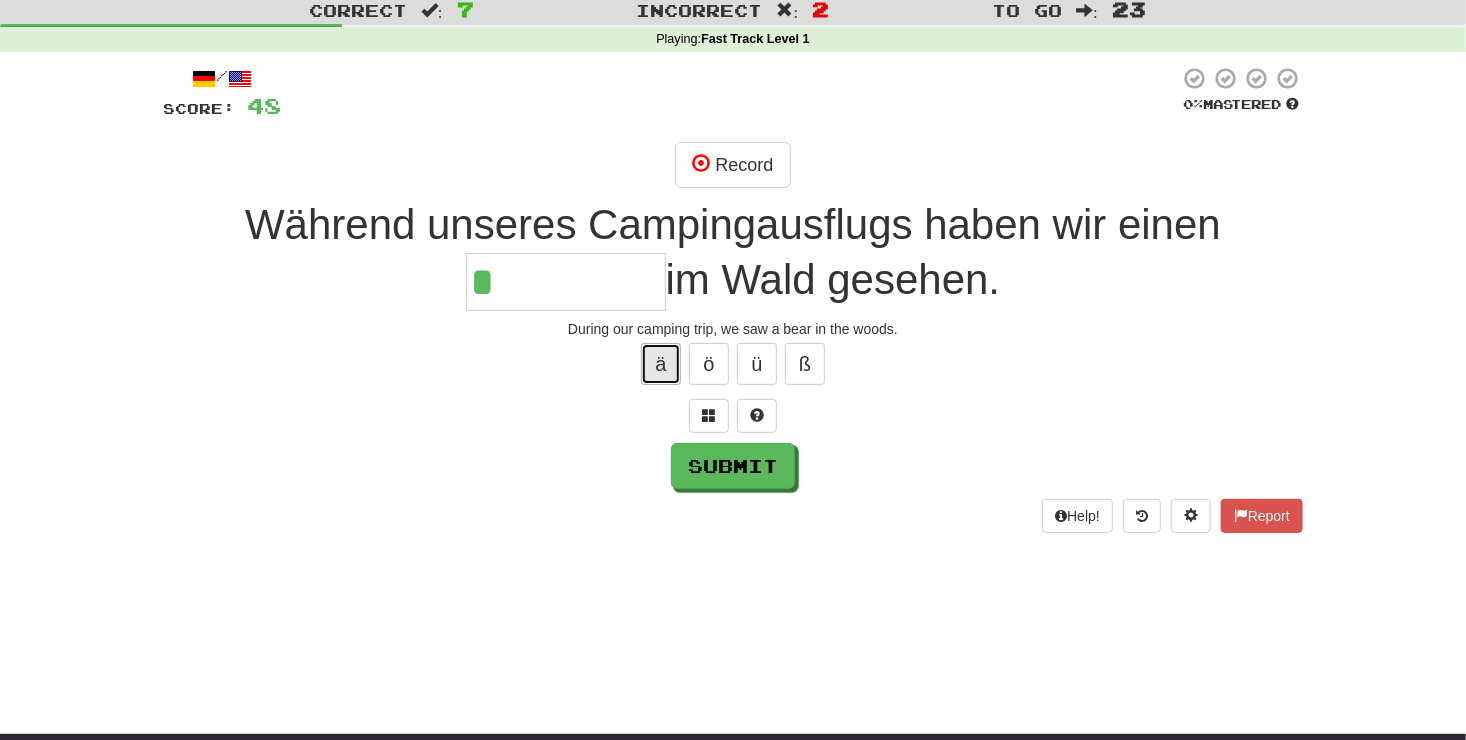 click on "ä" at bounding box center [661, 364] 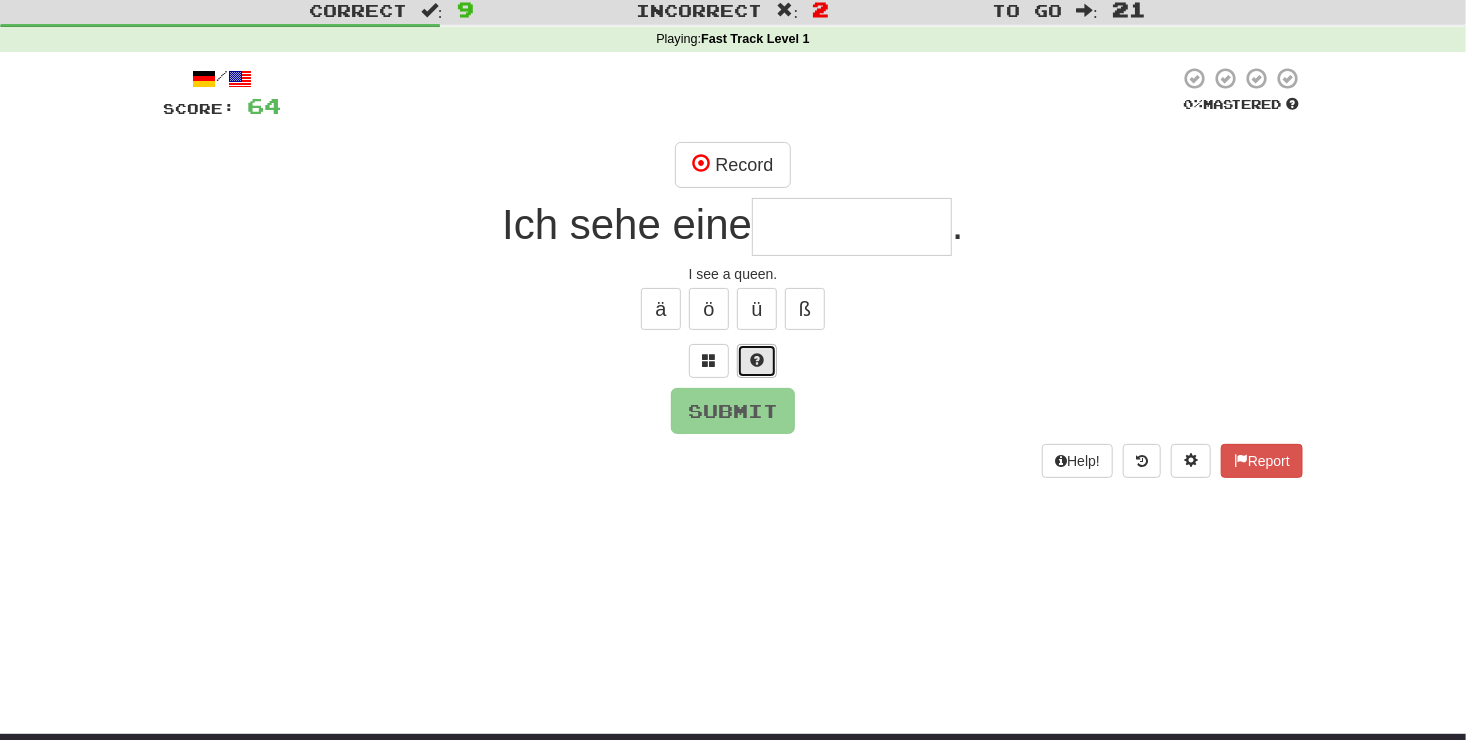 click at bounding box center [757, 361] 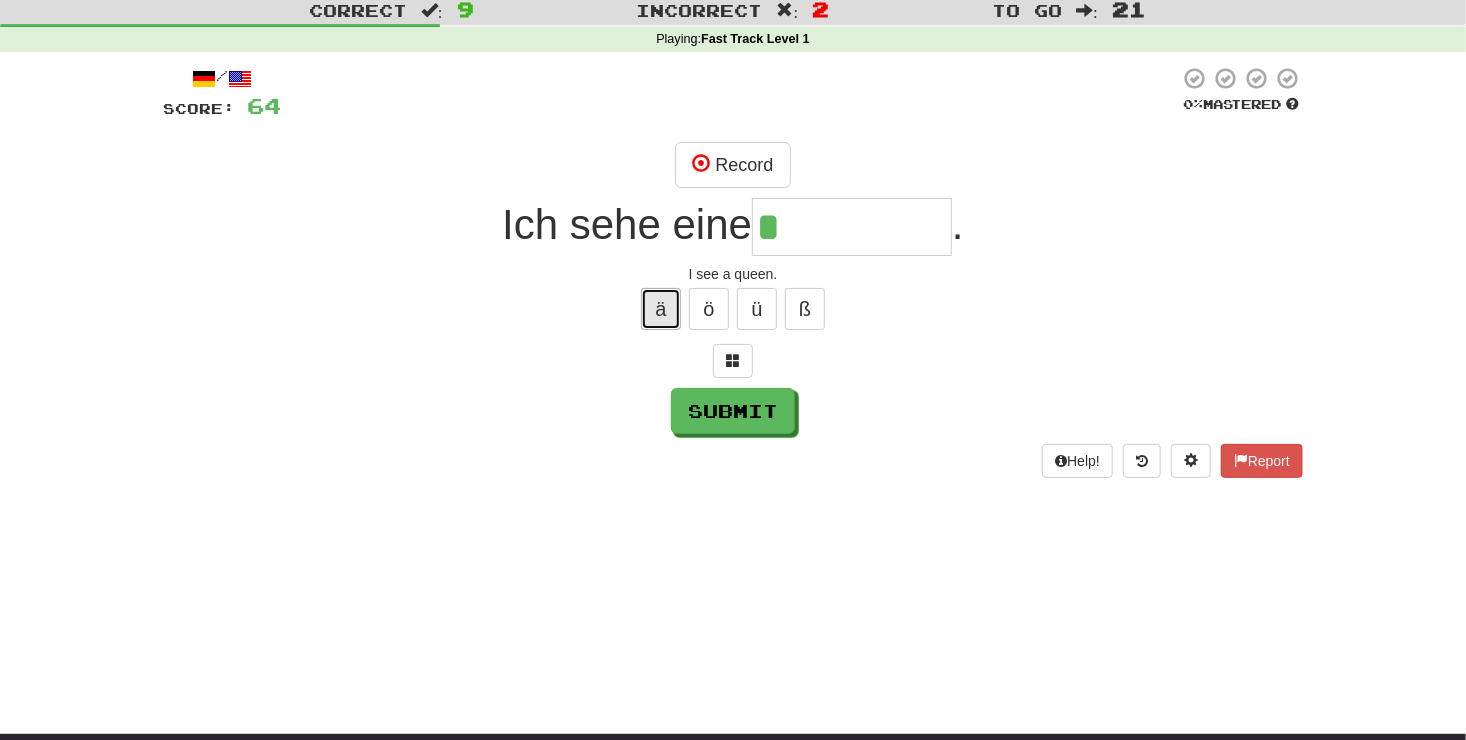 click on "ä" at bounding box center (661, 309) 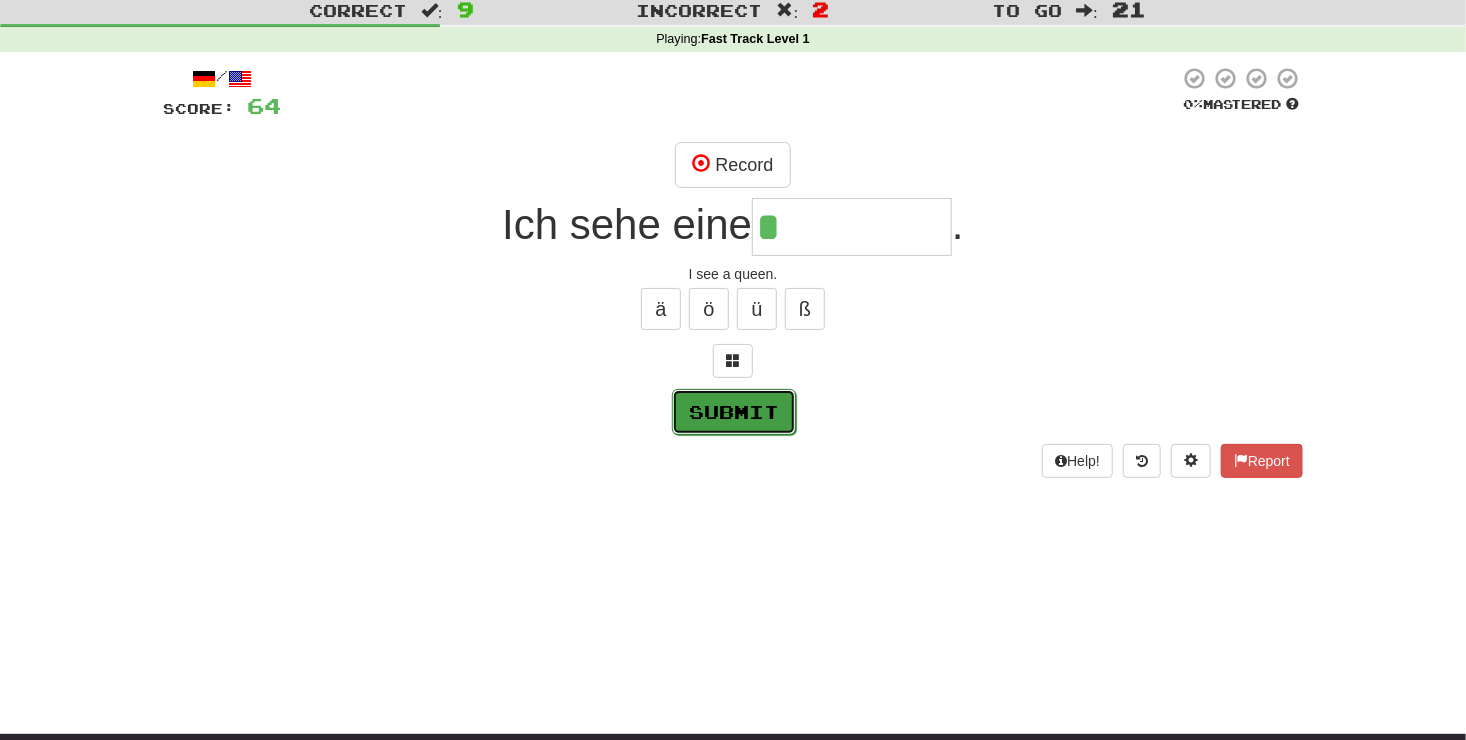 click on "Submit" at bounding box center [734, 412] 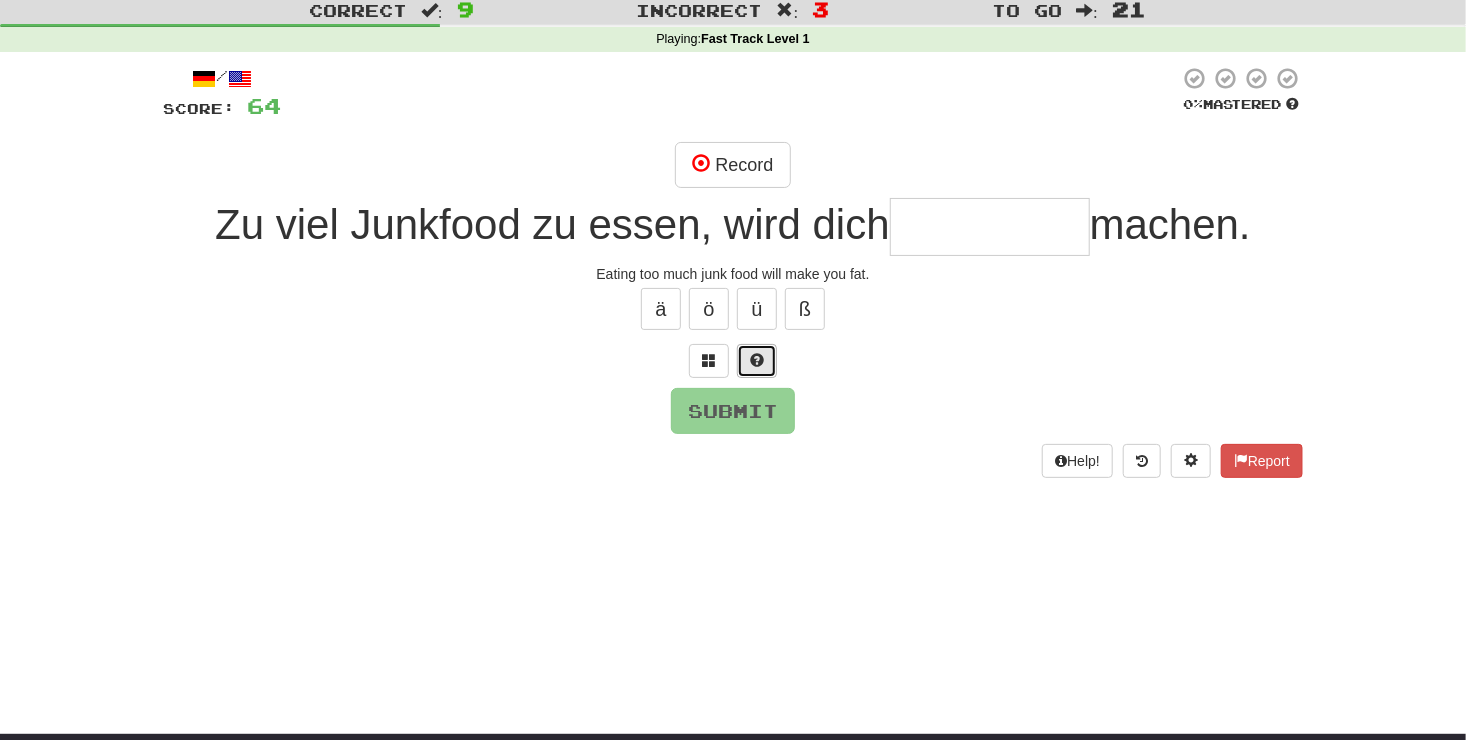 click at bounding box center [757, 361] 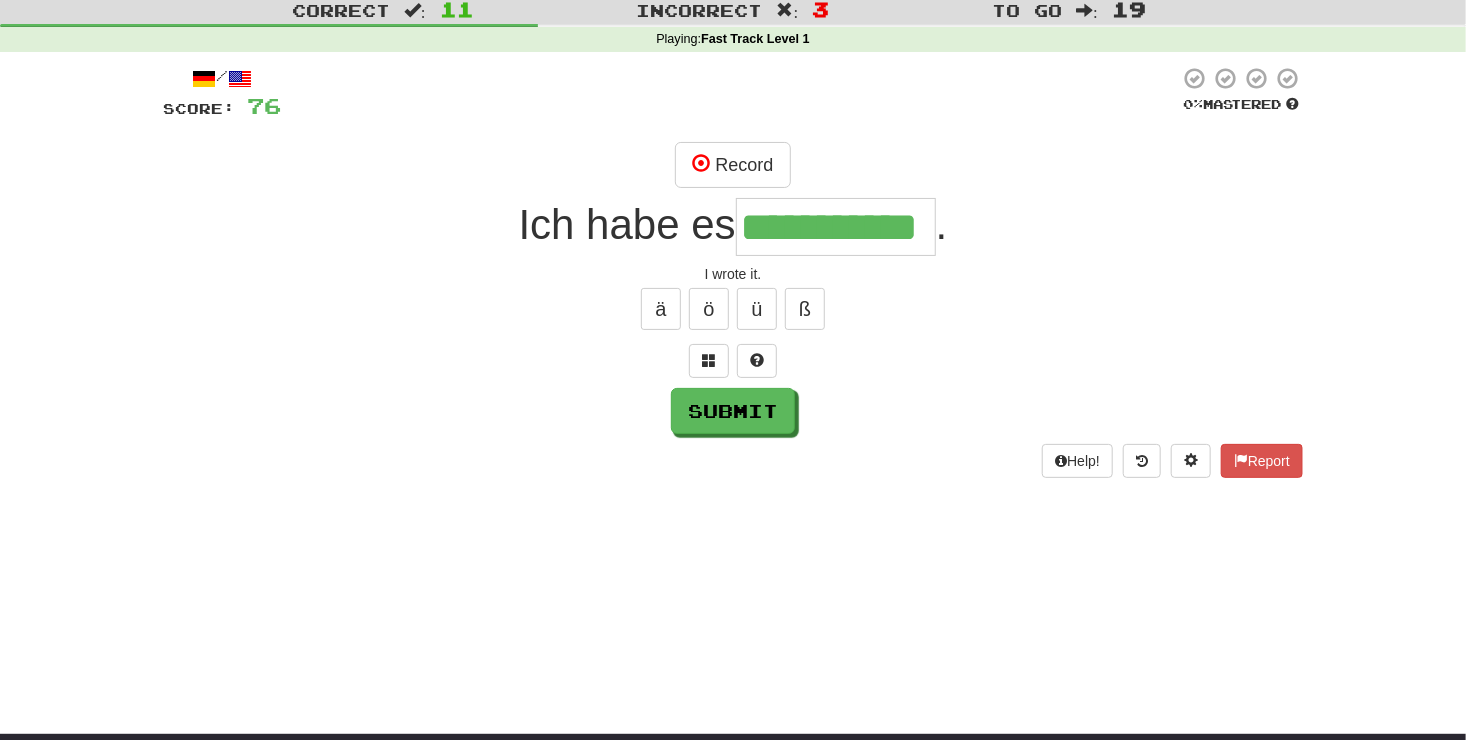 scroll, scrollTop: 0, scrollLeft: 0, axis: both 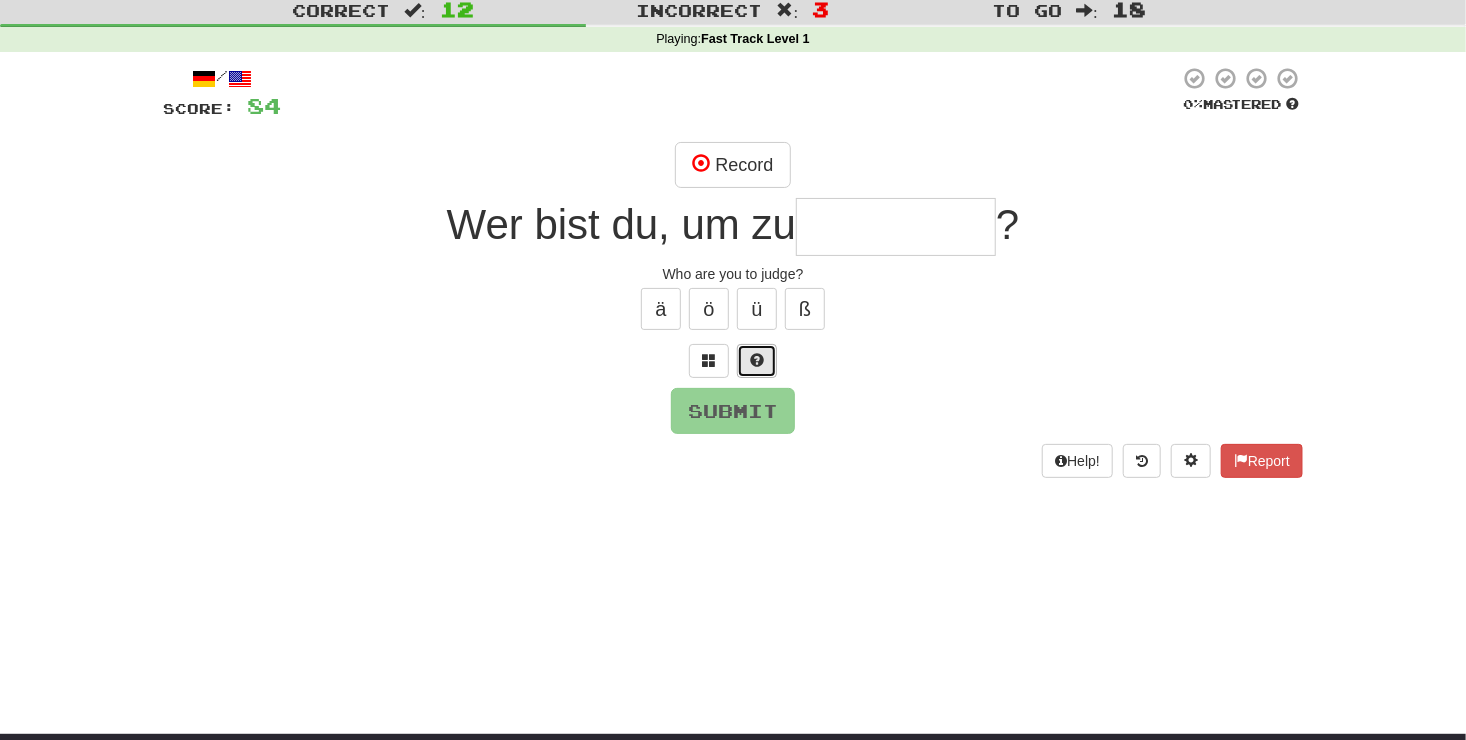 click at bounding box center [757, 361] 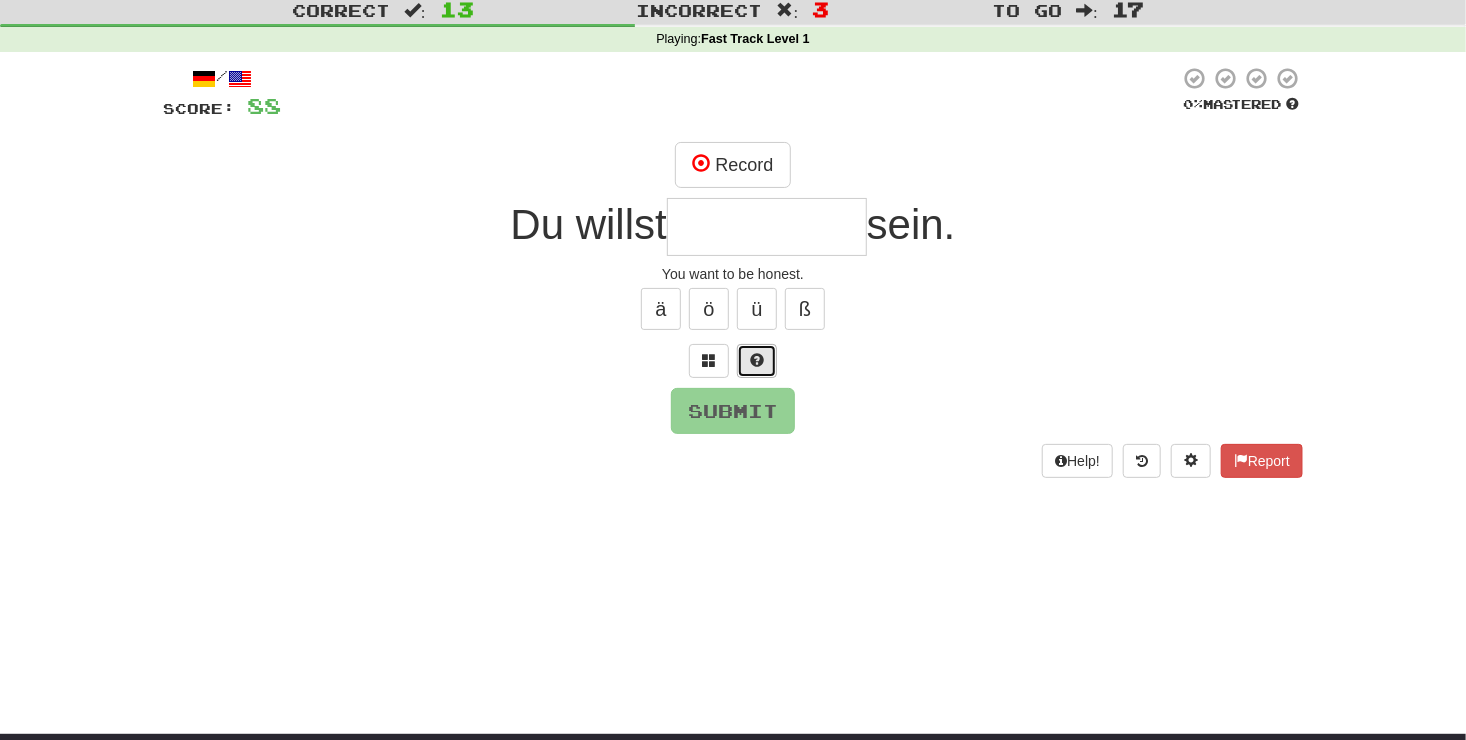 click at bounding box center (757, 361) 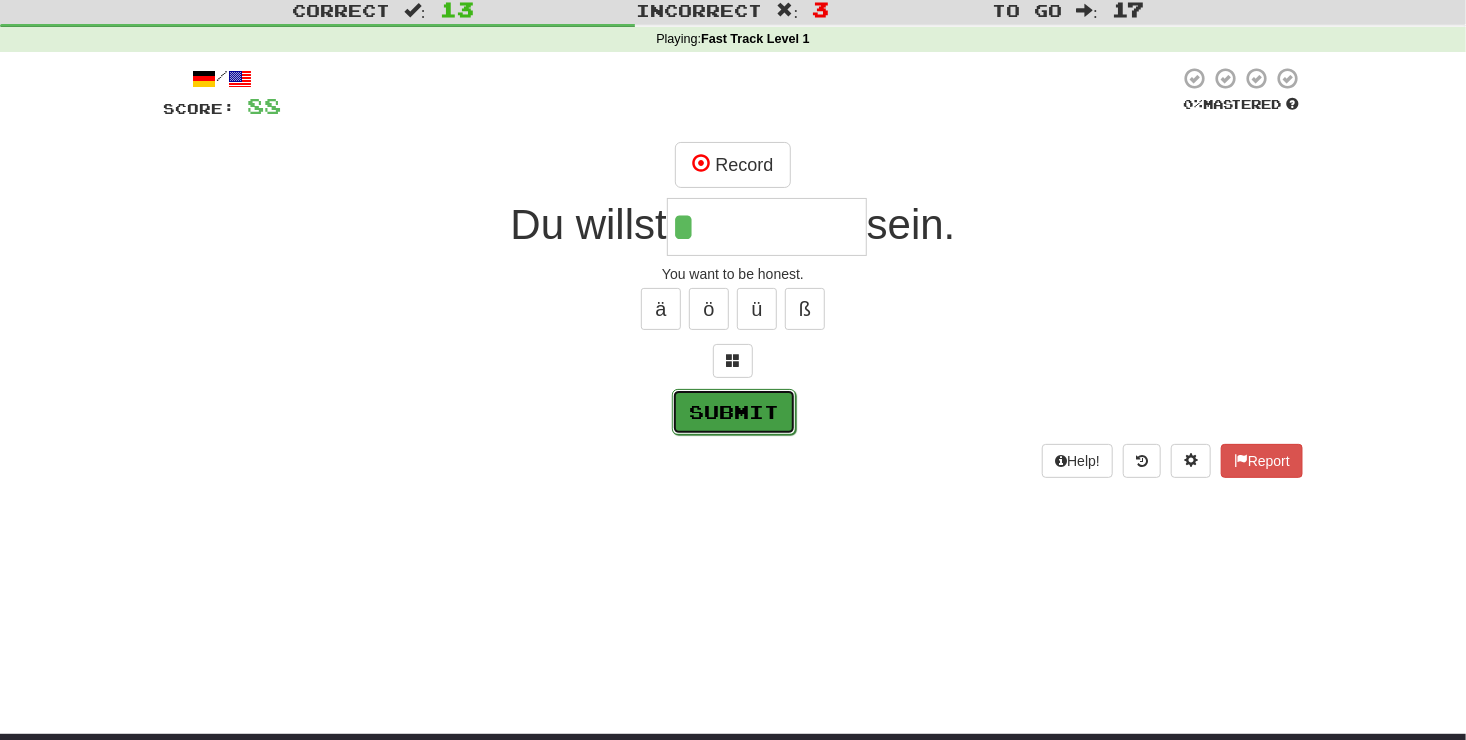 click on "Submit" at bounding box center [734, 412] 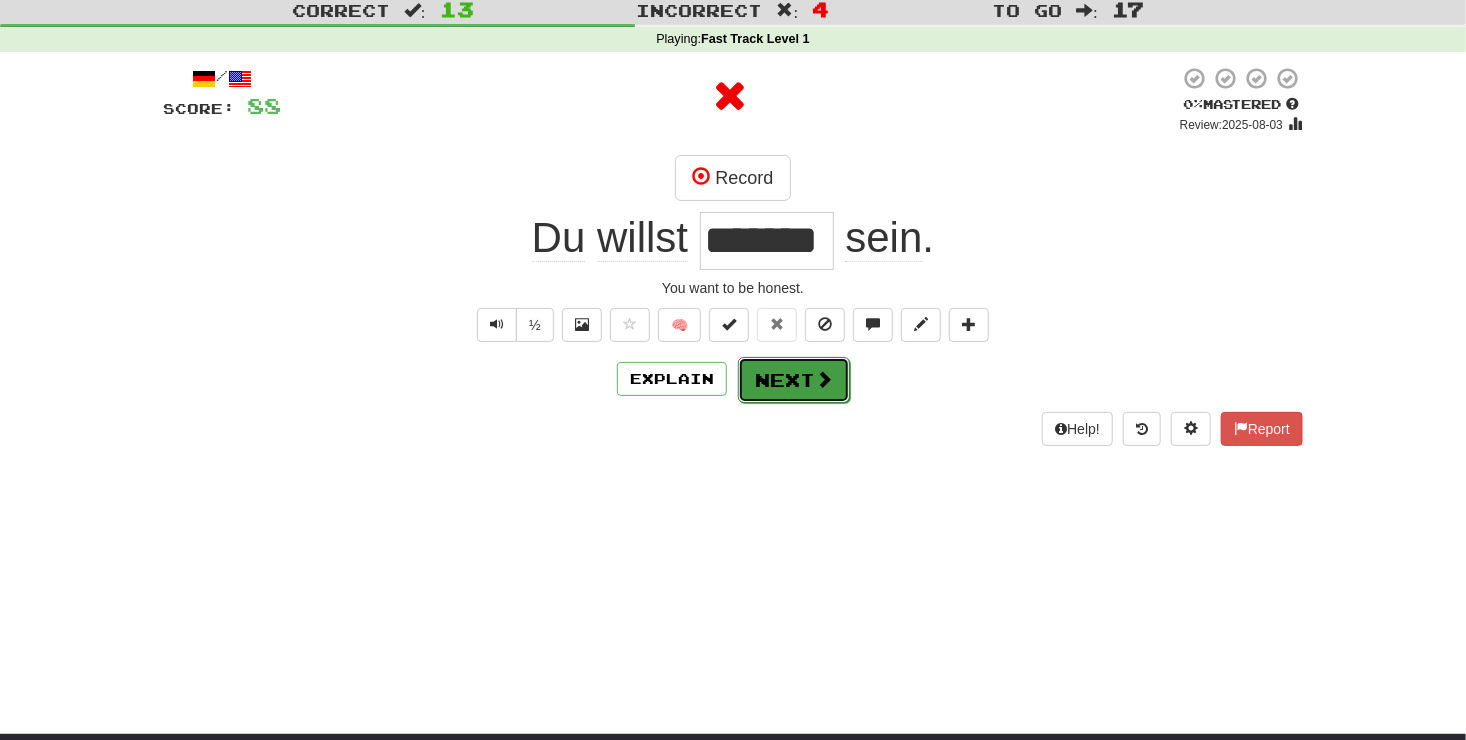 click on "Next" at bounding box center (794, 380) 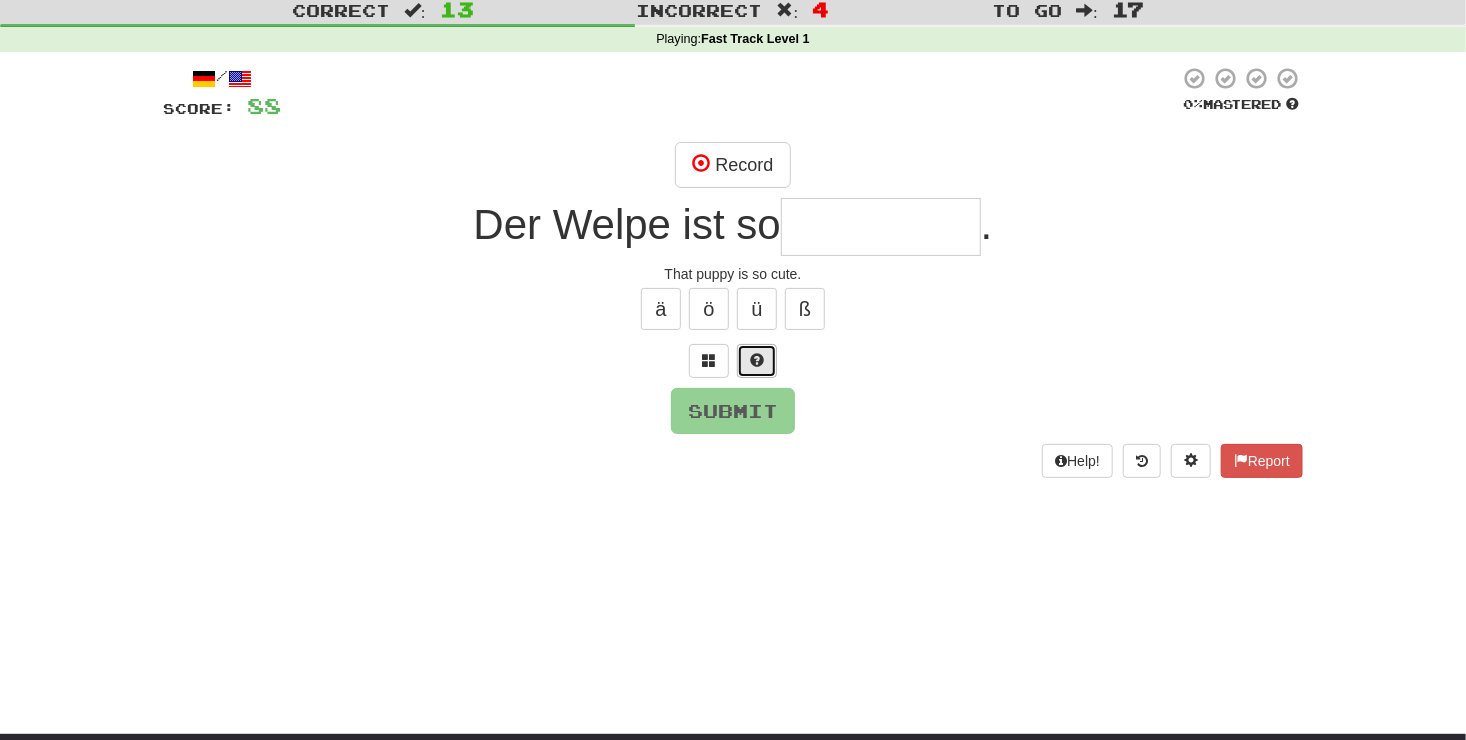 click at bounding box center [757, 361] 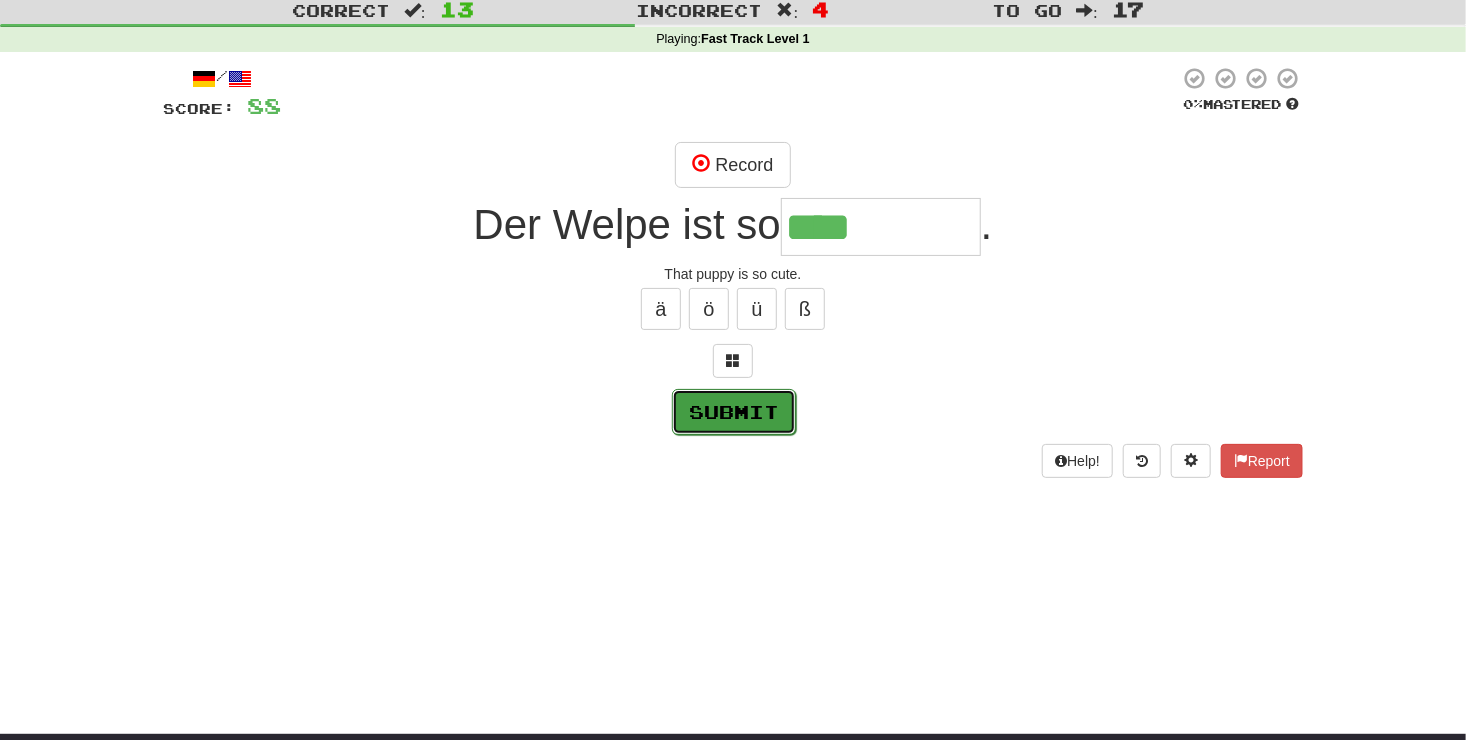 click on "Submit" at bounding box center [734, 412] 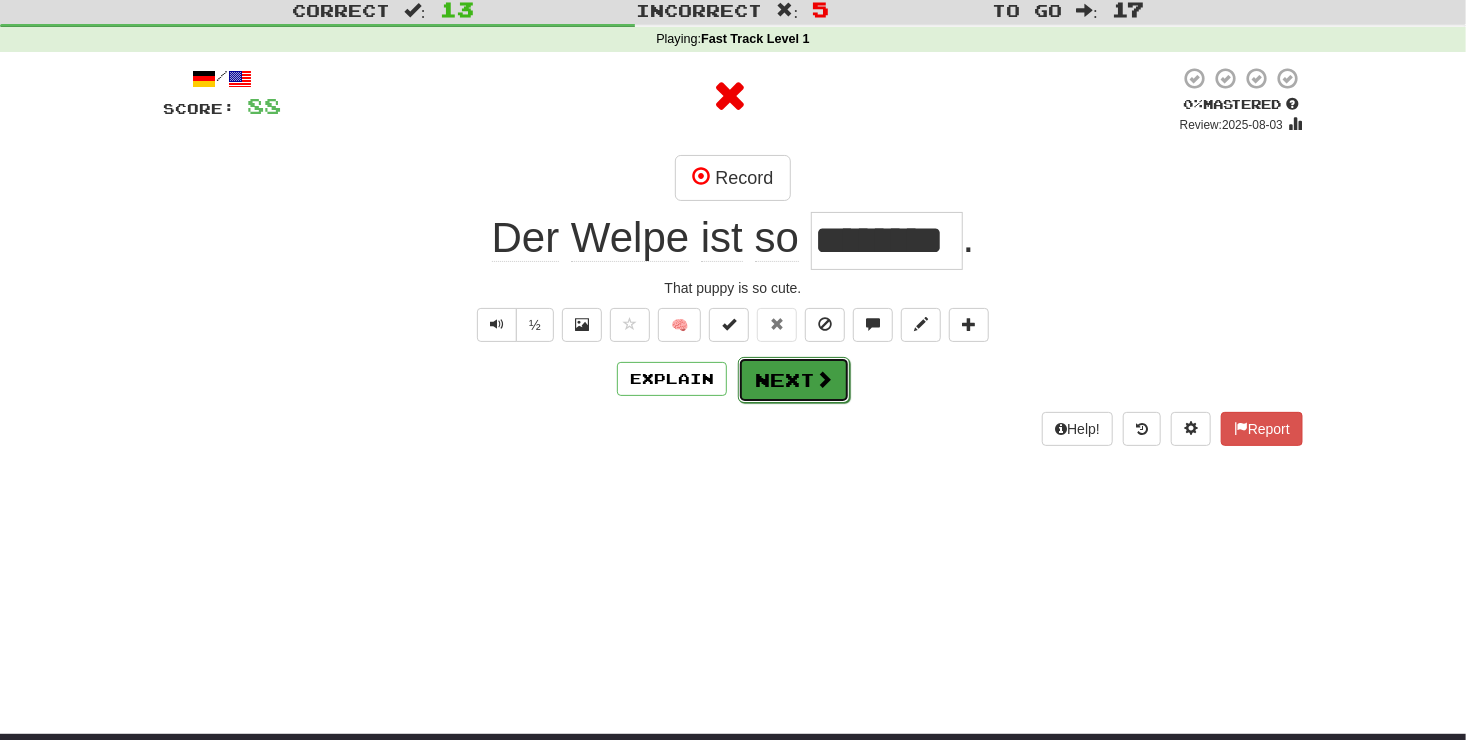 click on "Next" at bounding box center (794, 380) 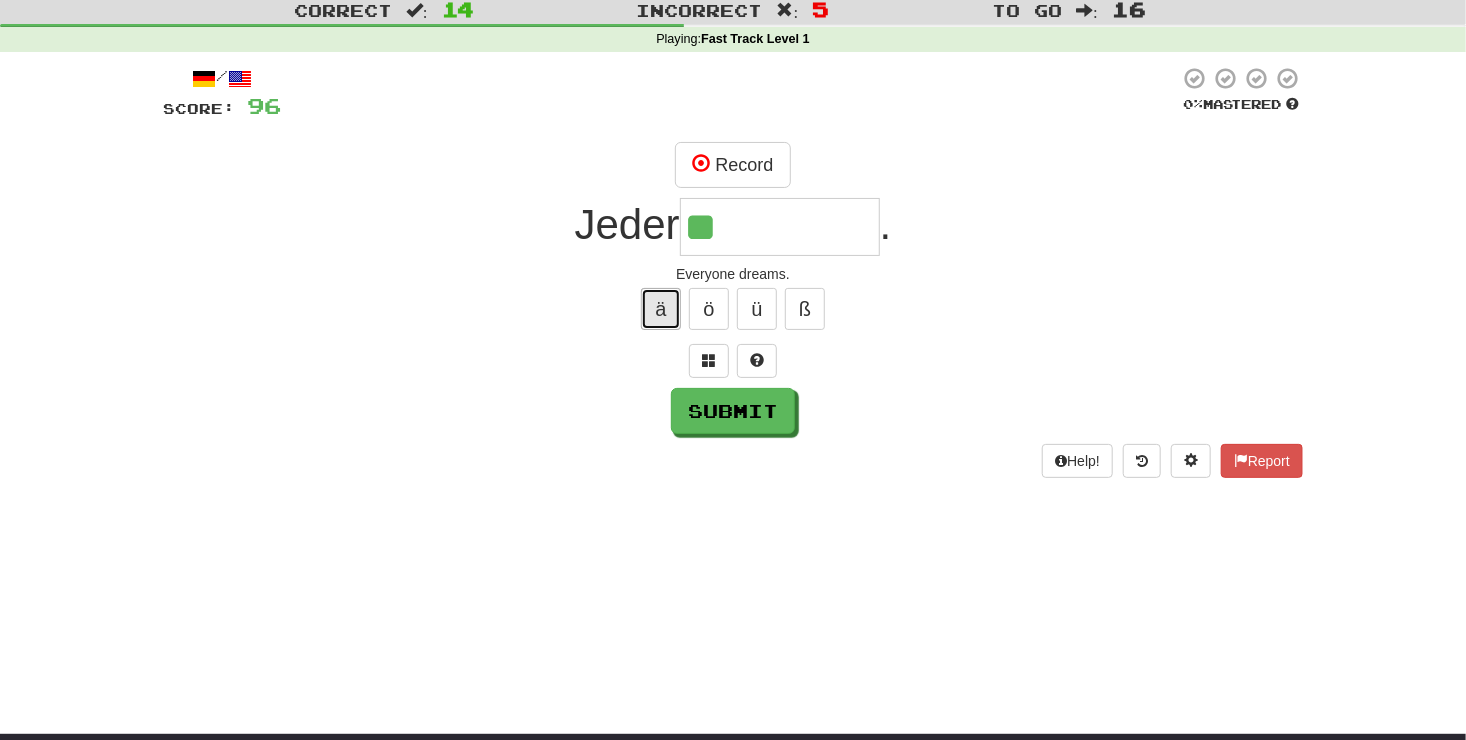 click on "ä" at bounding box center (661, 309) 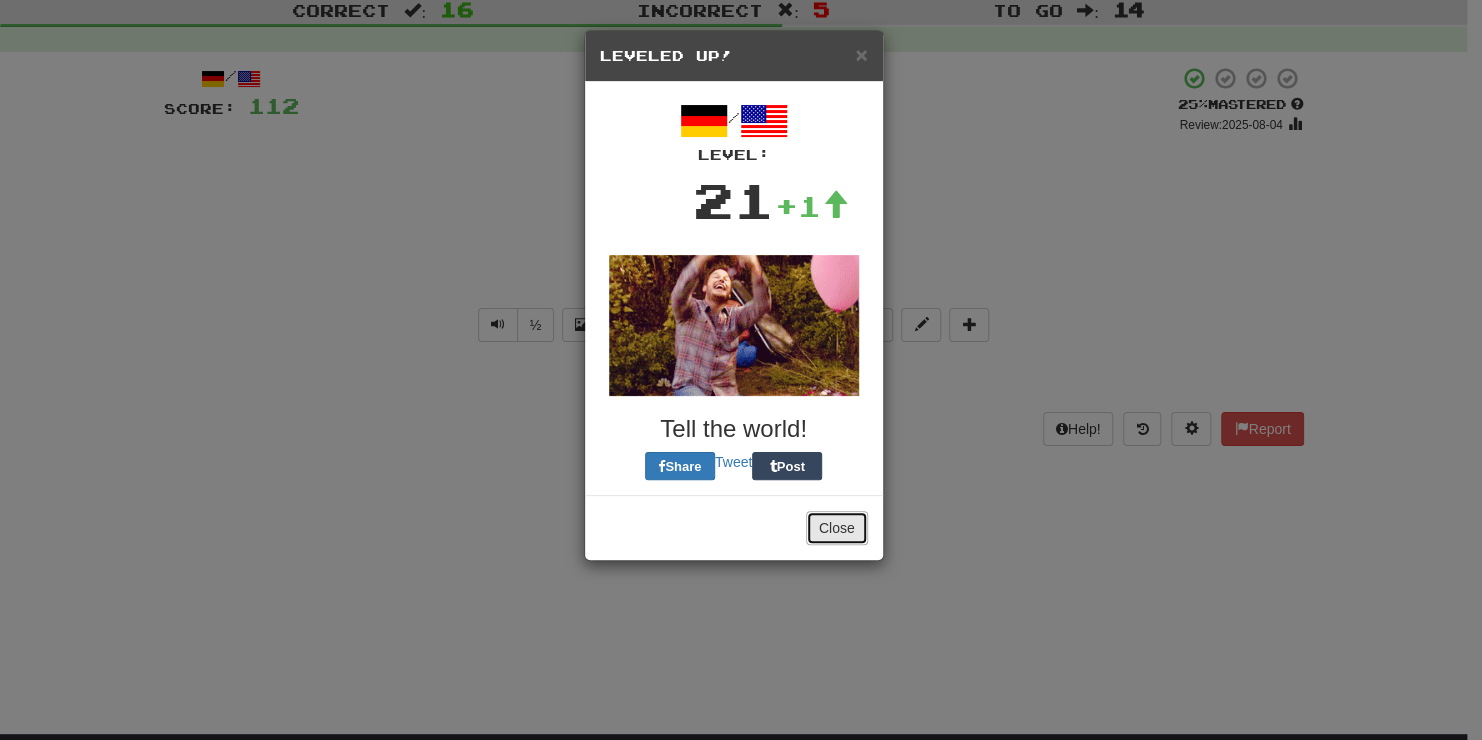 click on "Close" at bounding box center (837, 528) 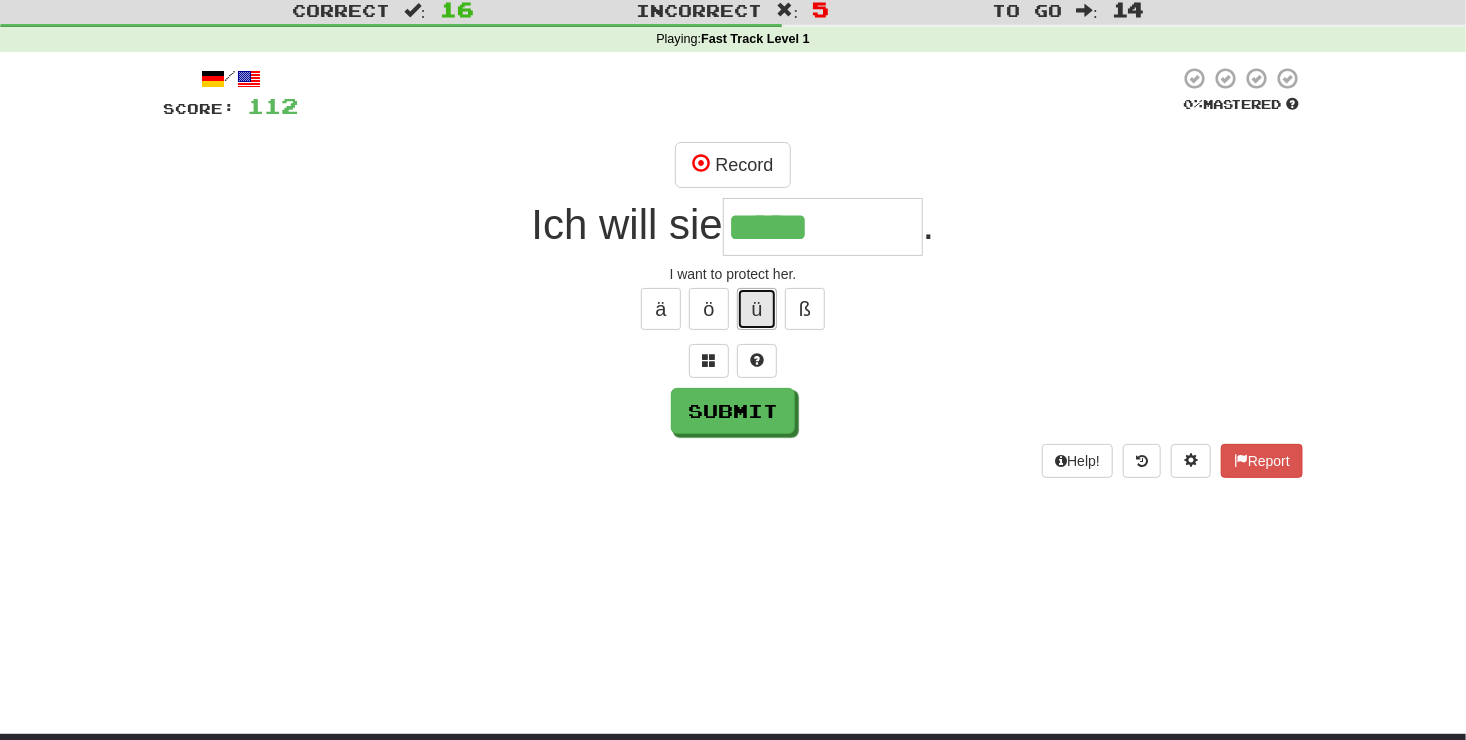 click on "ü" at bounding box center (757, 309) 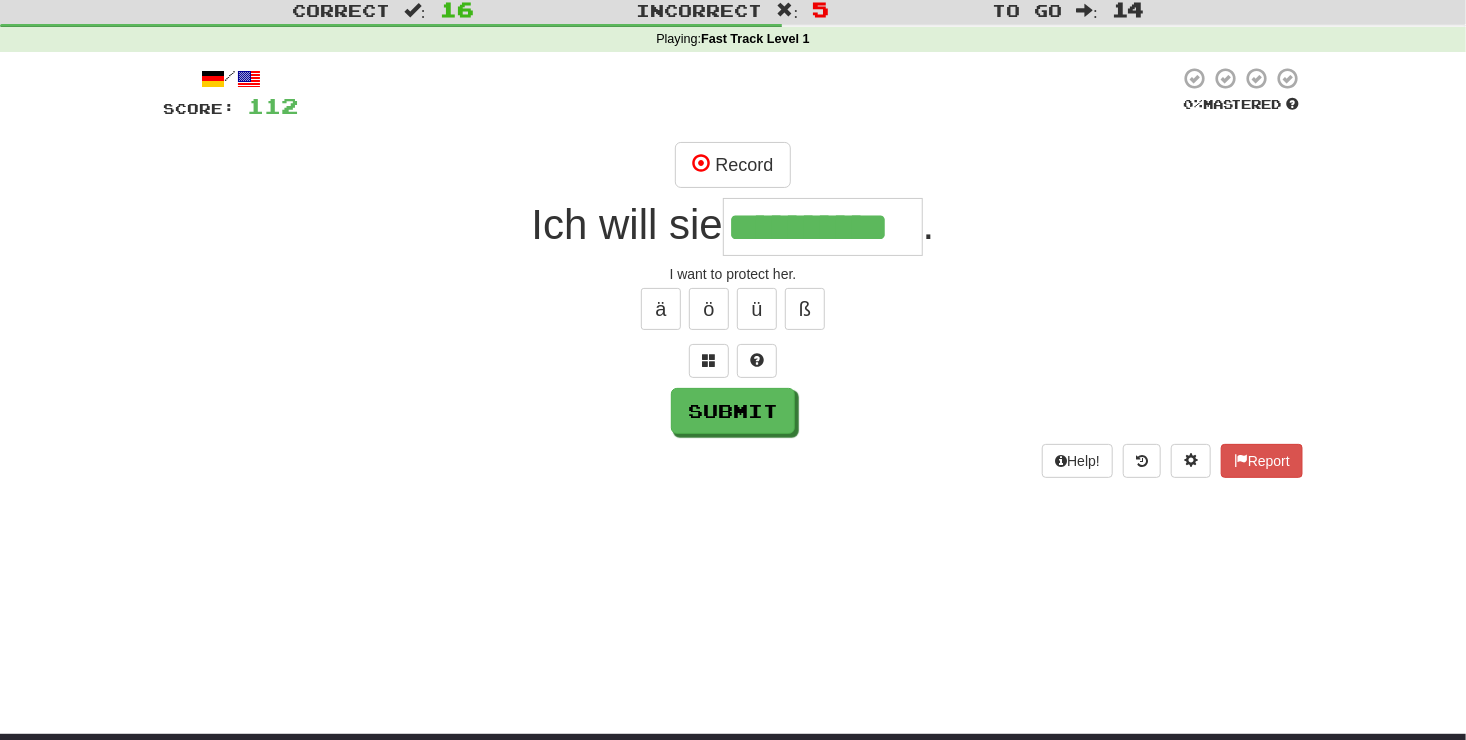 scroll, scrollTop: 0, scrollLeft: 0, axis: both 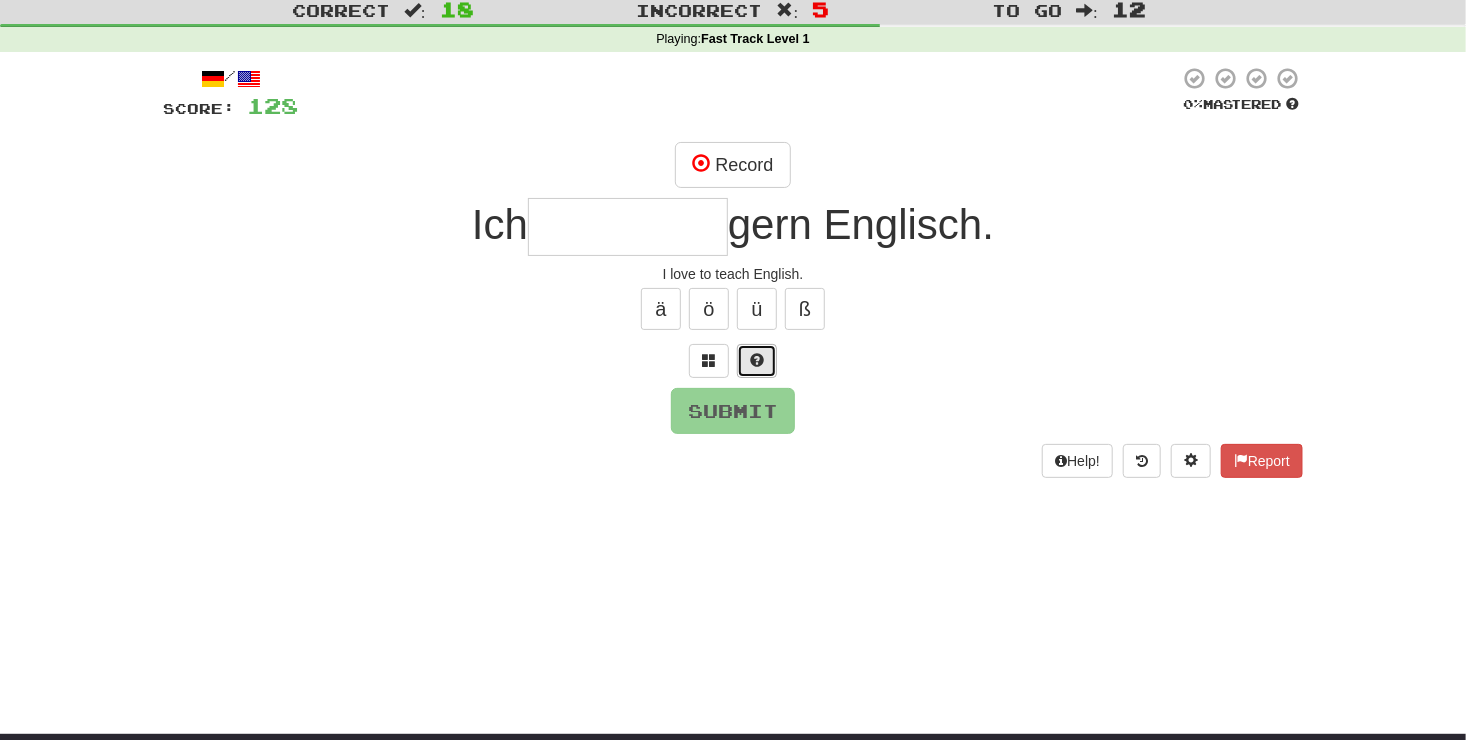 click at bounding box center (757, 361) 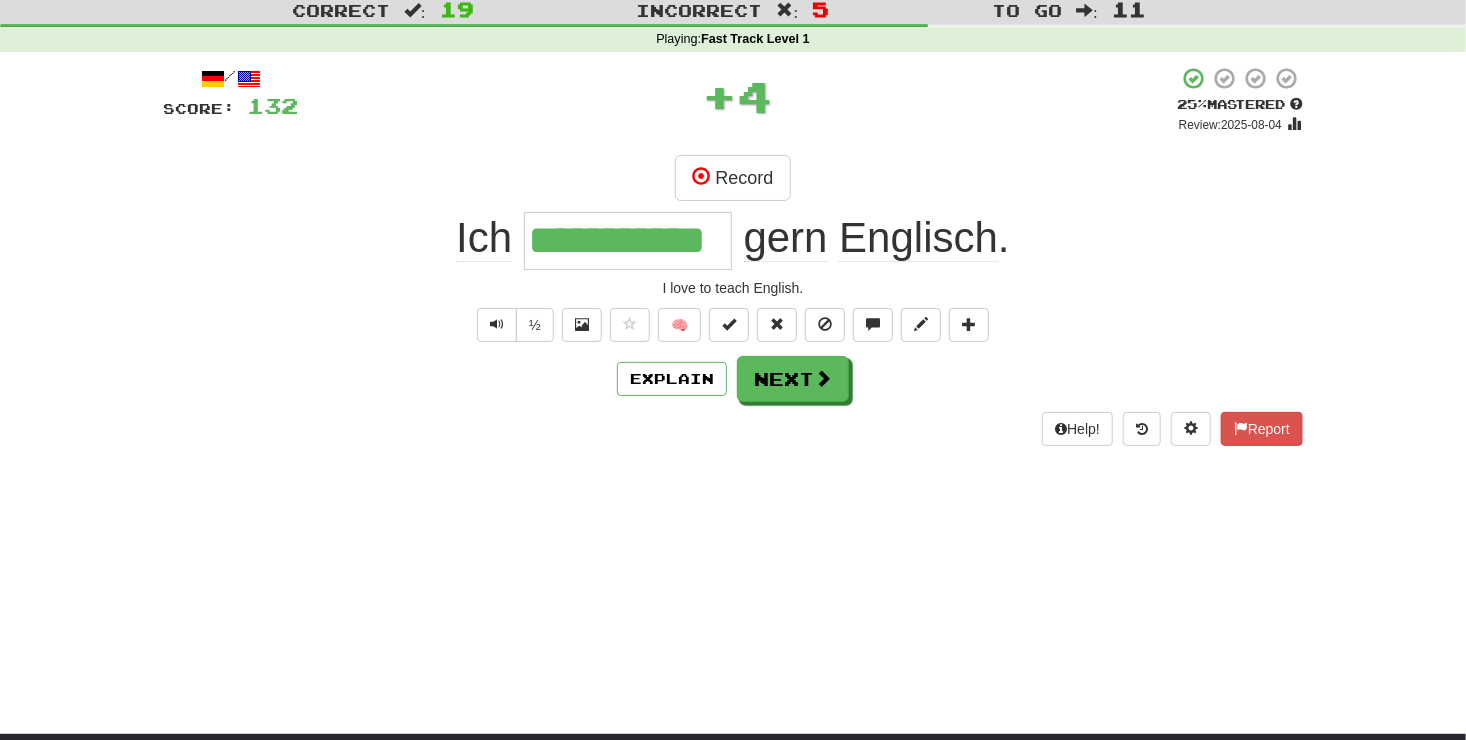 scroll, scrollTop: 0, scrollLeft: 0, axis: both 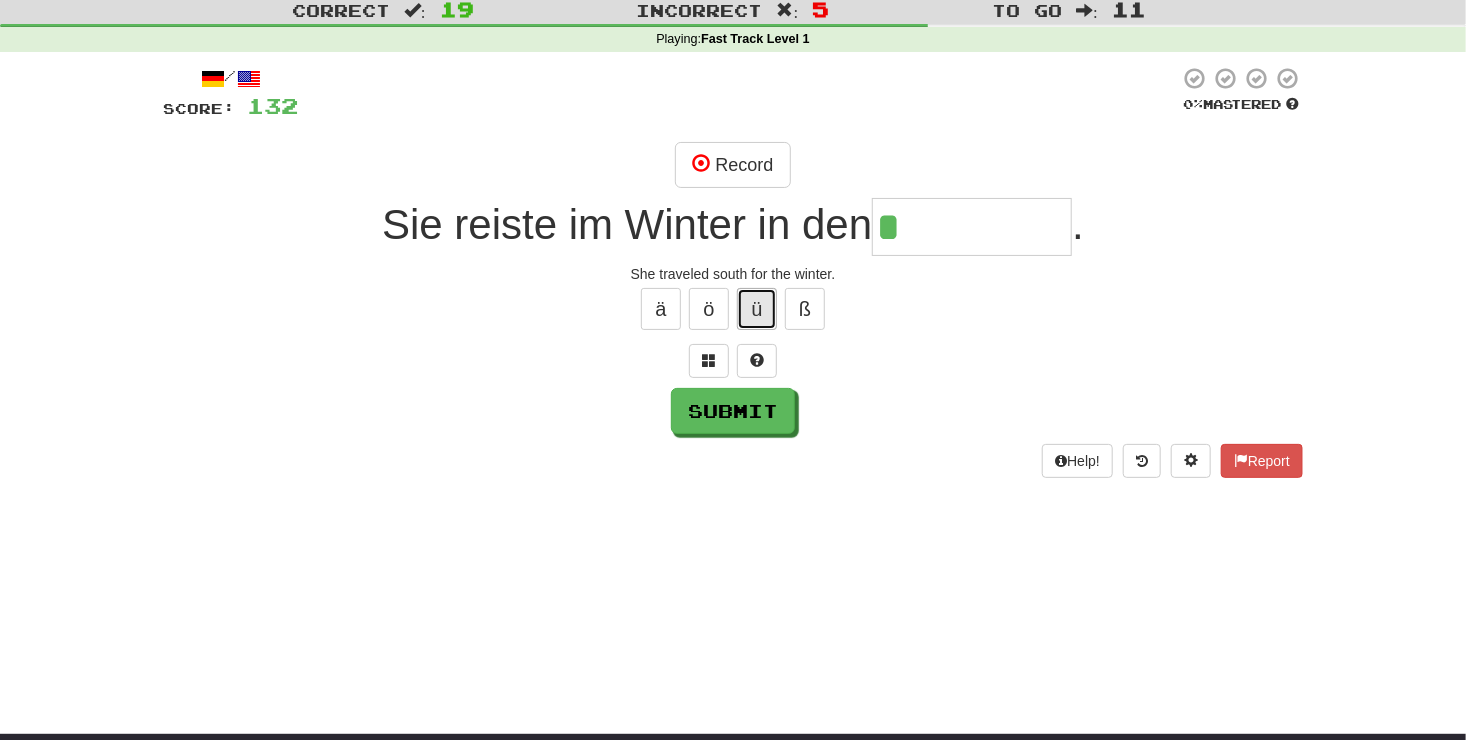 click on "ü" at bounding box center (757, 309) 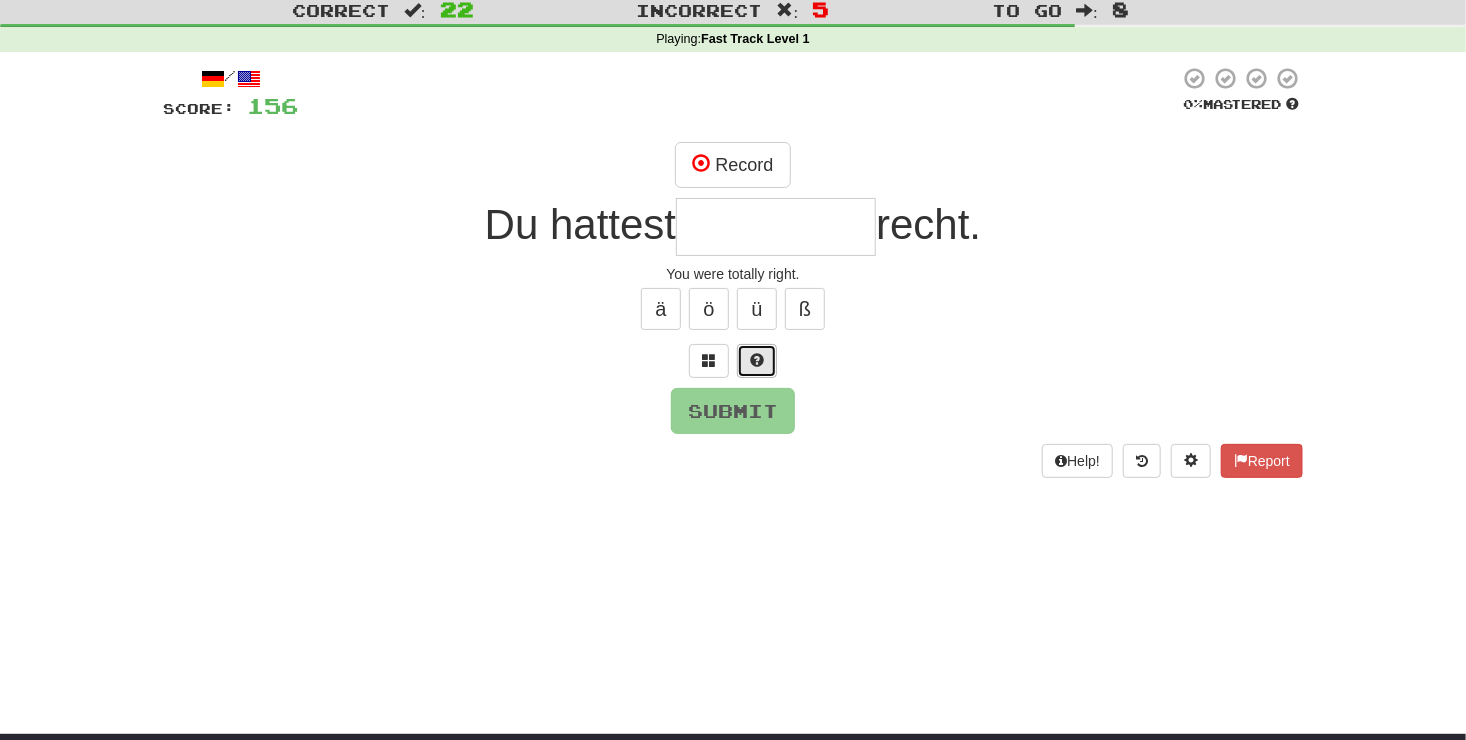 click at bounding box center [757, 361] 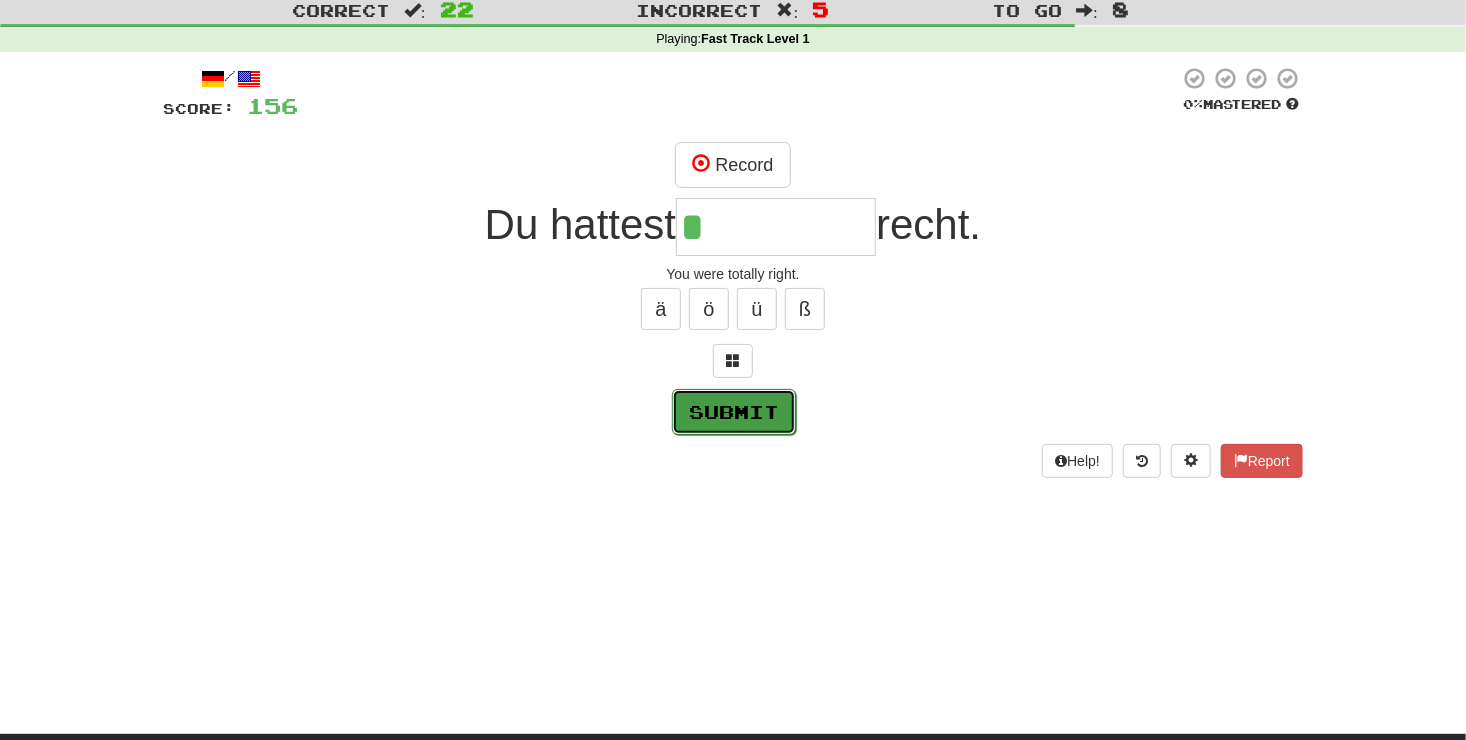click on "Submit" at bounding box center (734, 412) 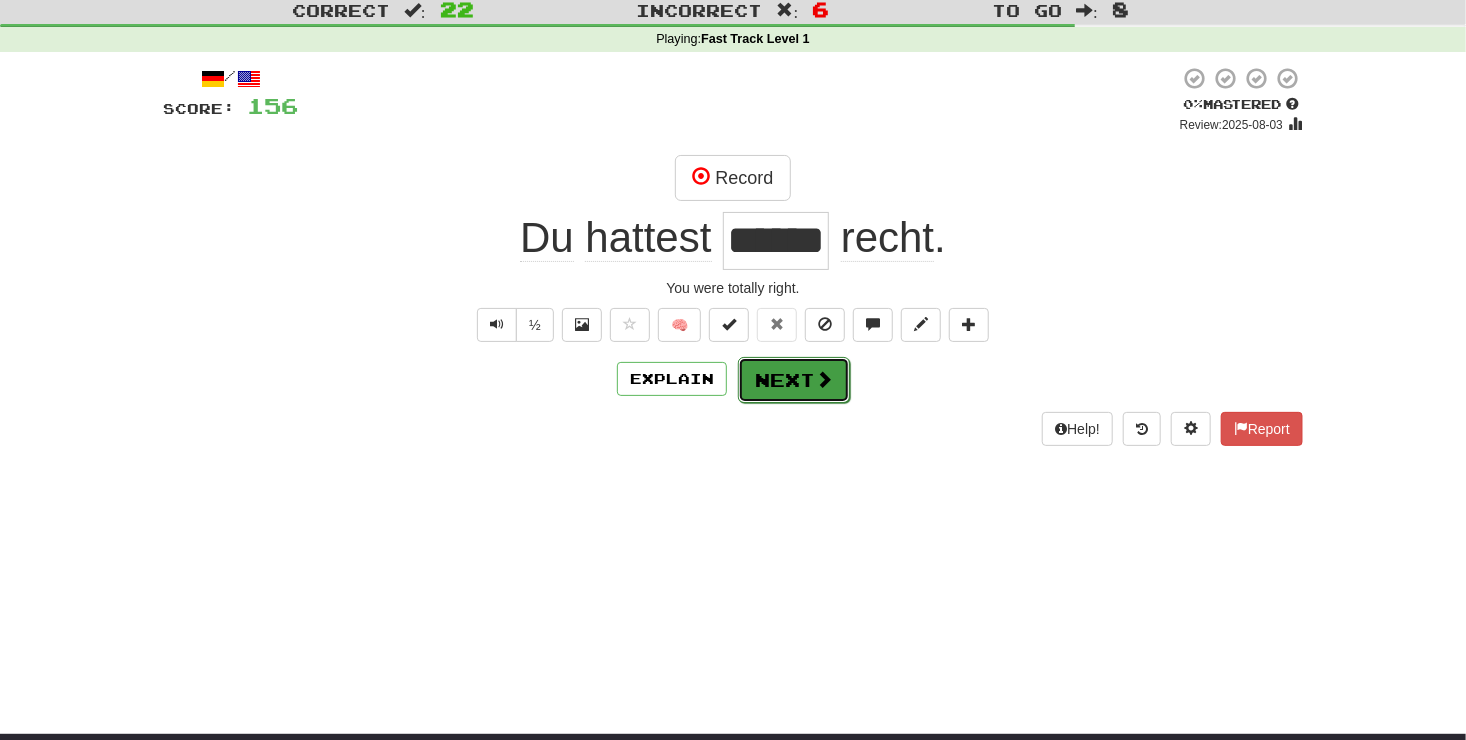 click on "Next" at bounding box center [794, 380] 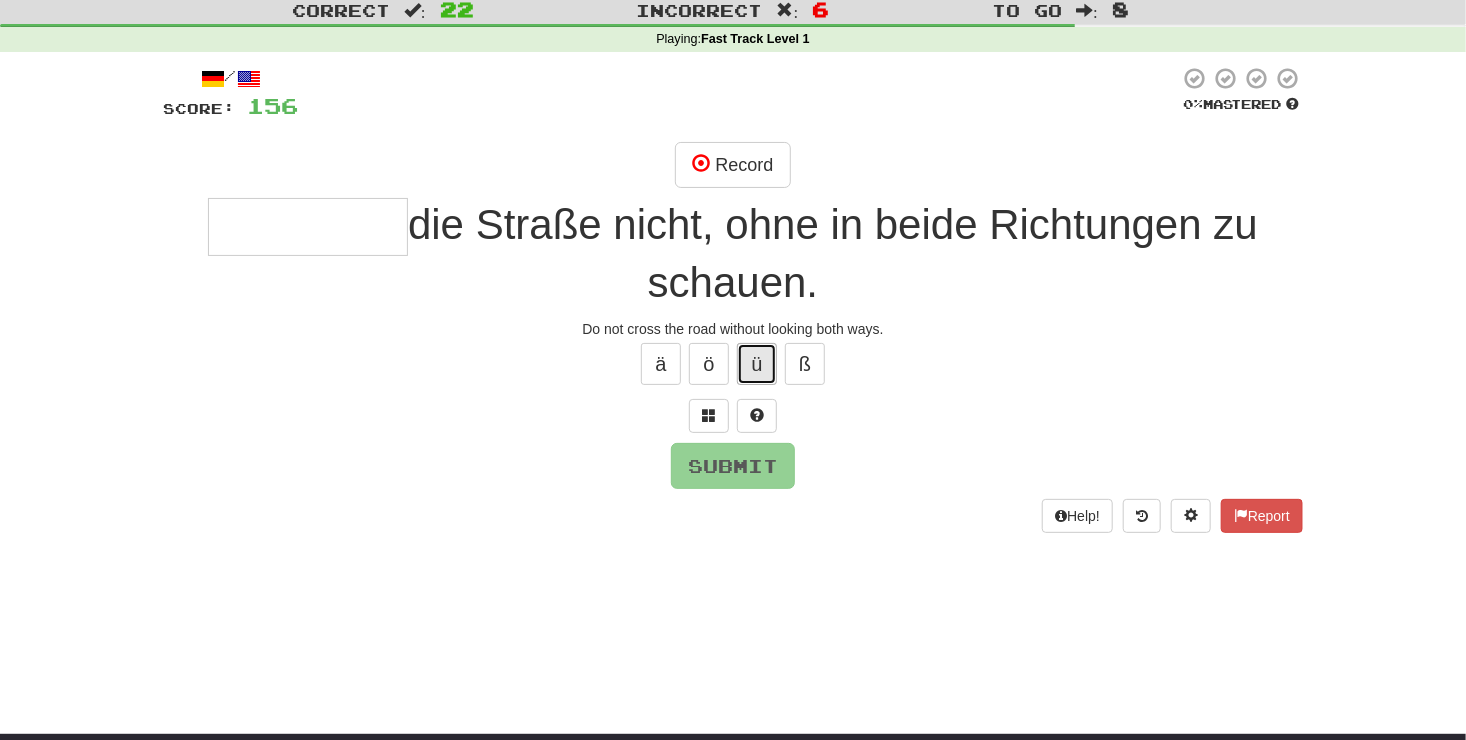 click on "ü" at bounding box center (757, 364) 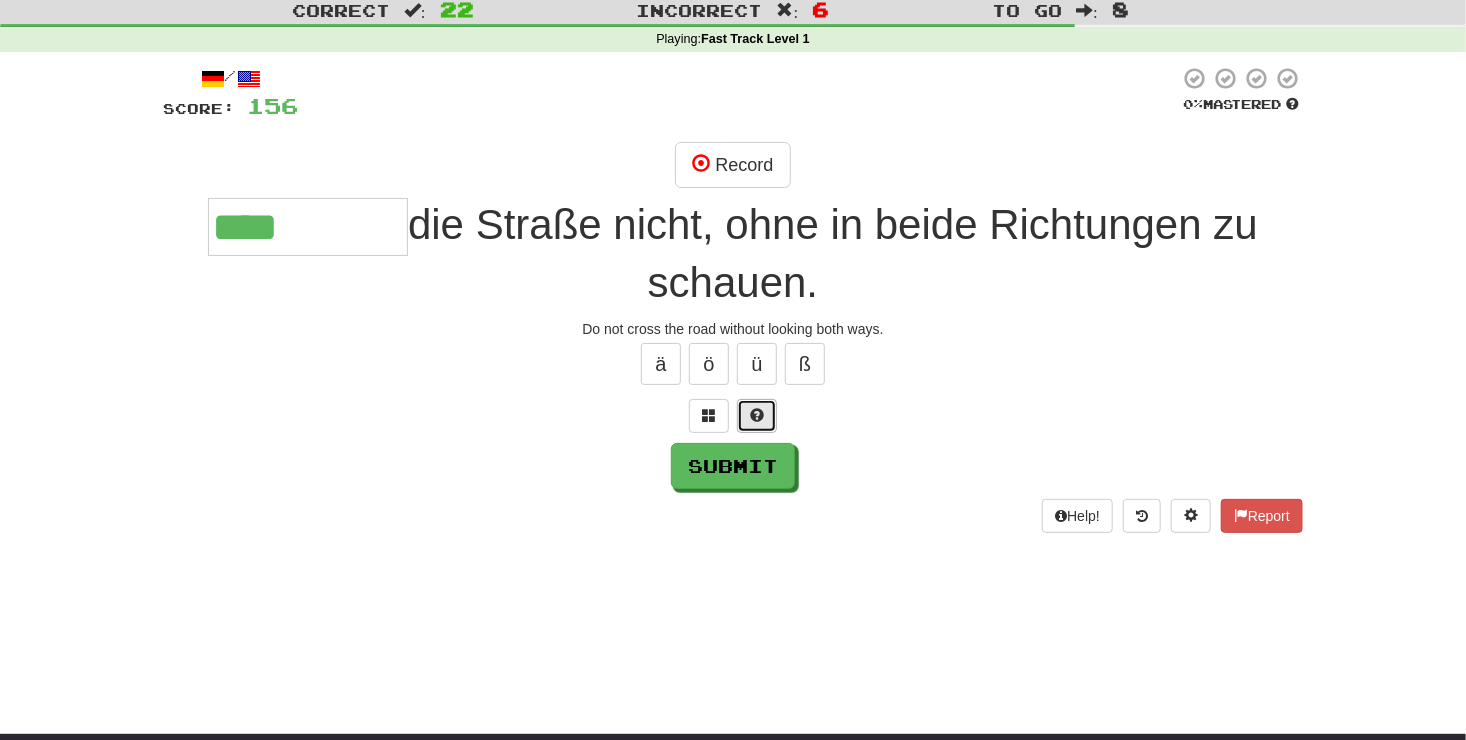 click at bounding box center (757, 416) 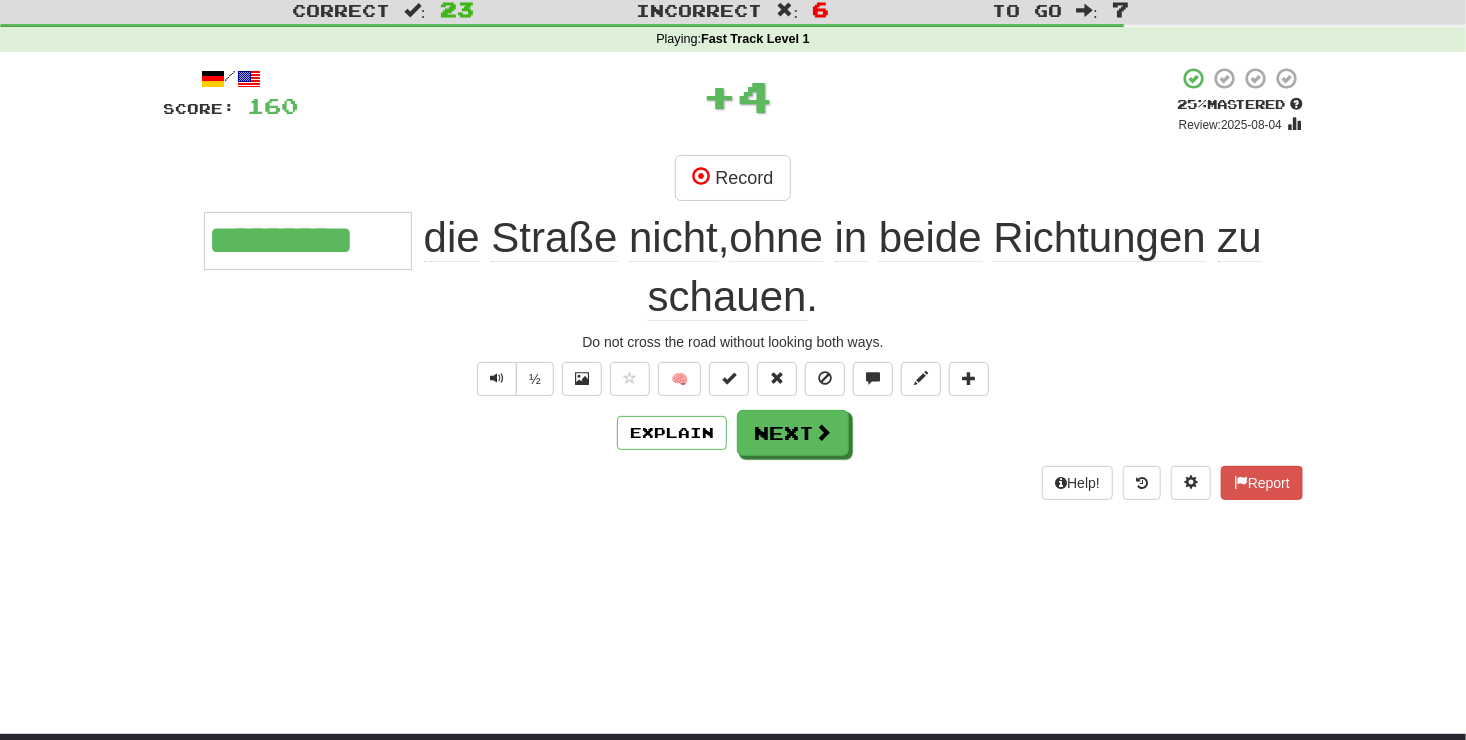 scroll, scrollTop: 0, scrollLeft: 0, axis: both 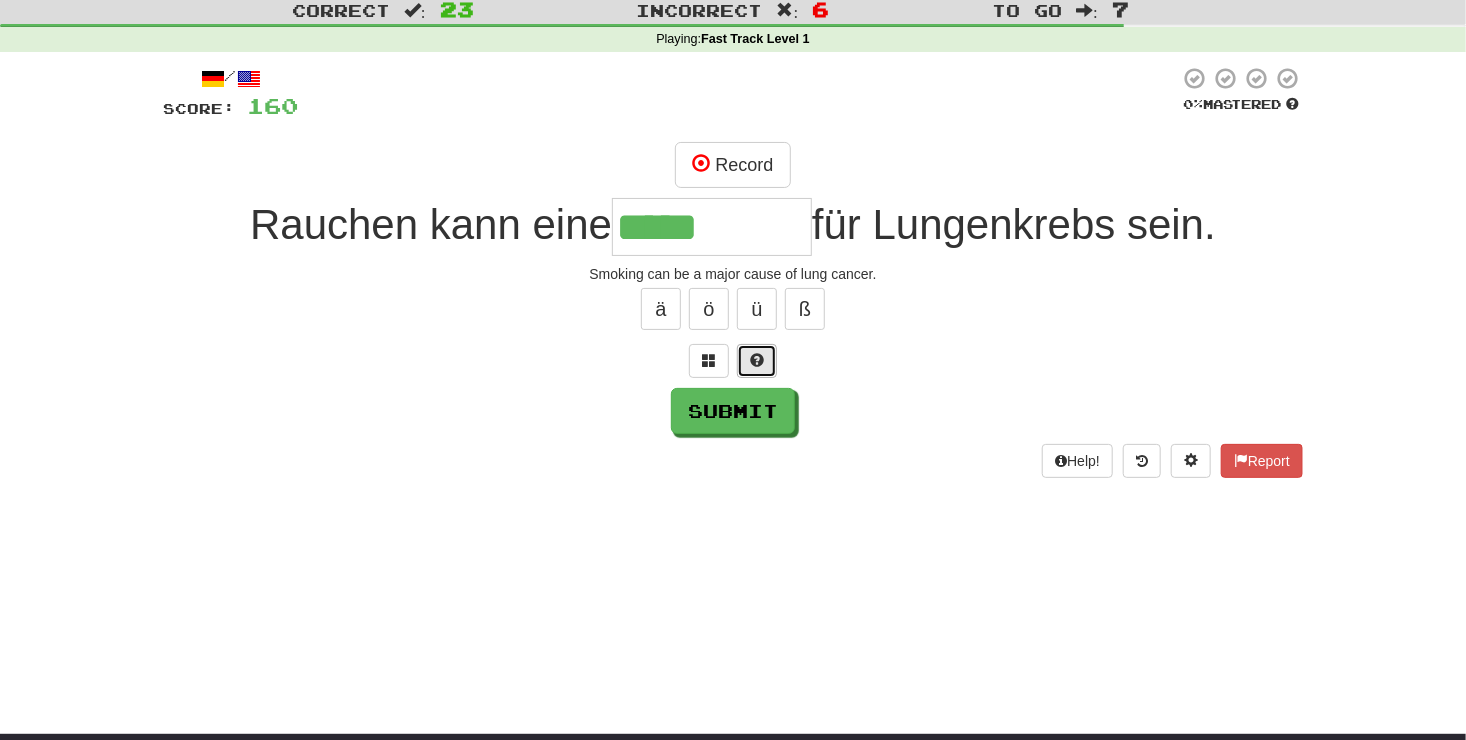 click at bounding box center (757, 360) 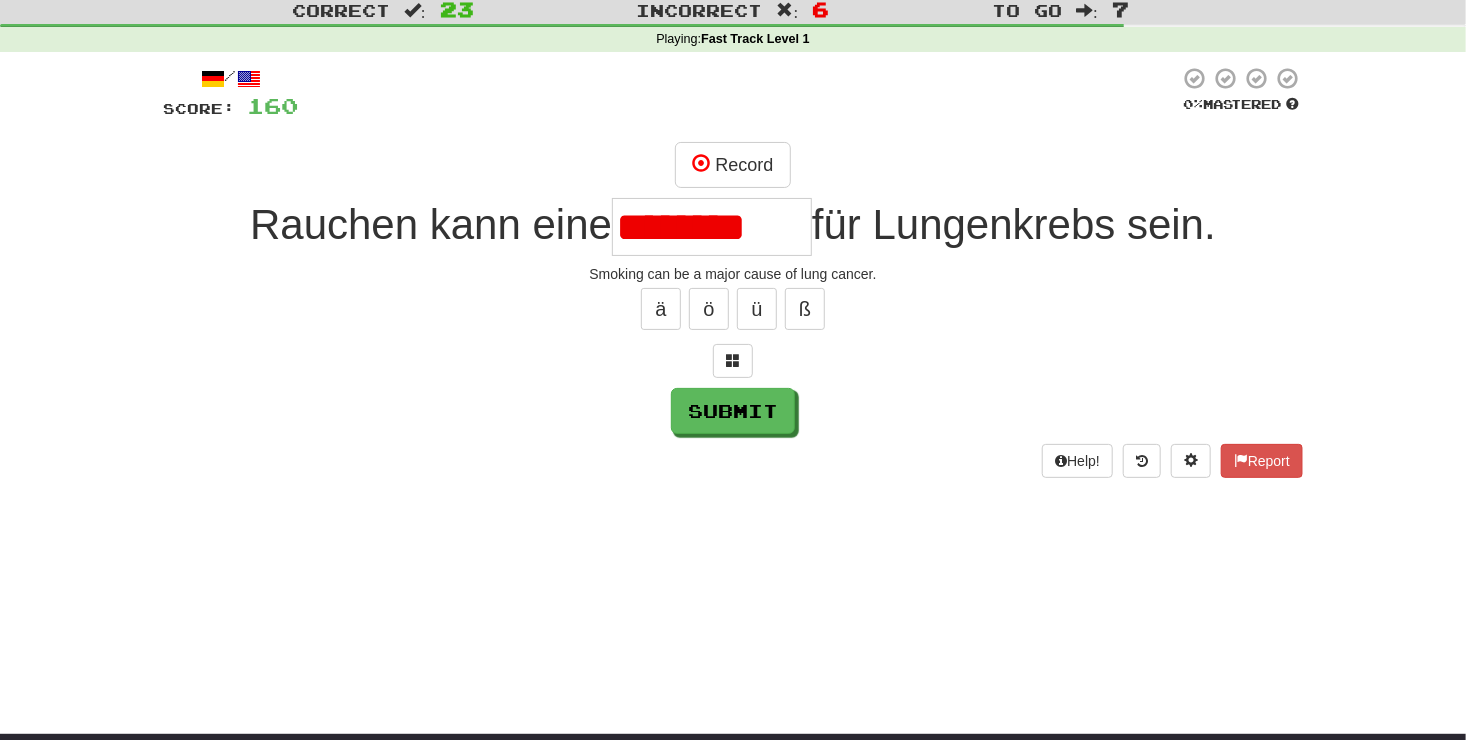 scroll, scrollTop: 0, scrollLeft: 0, axis: both 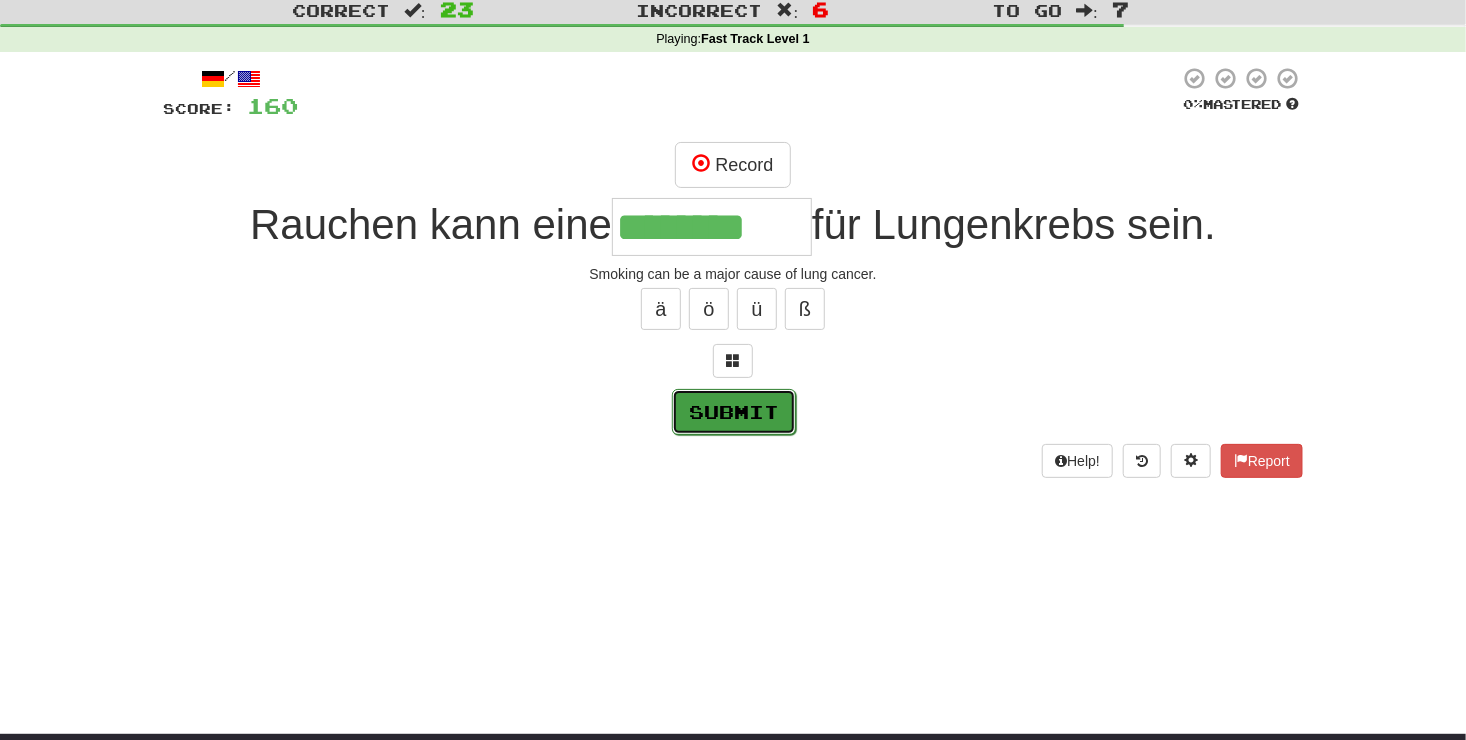 click on "Submit" at bounding box center [734, 412] 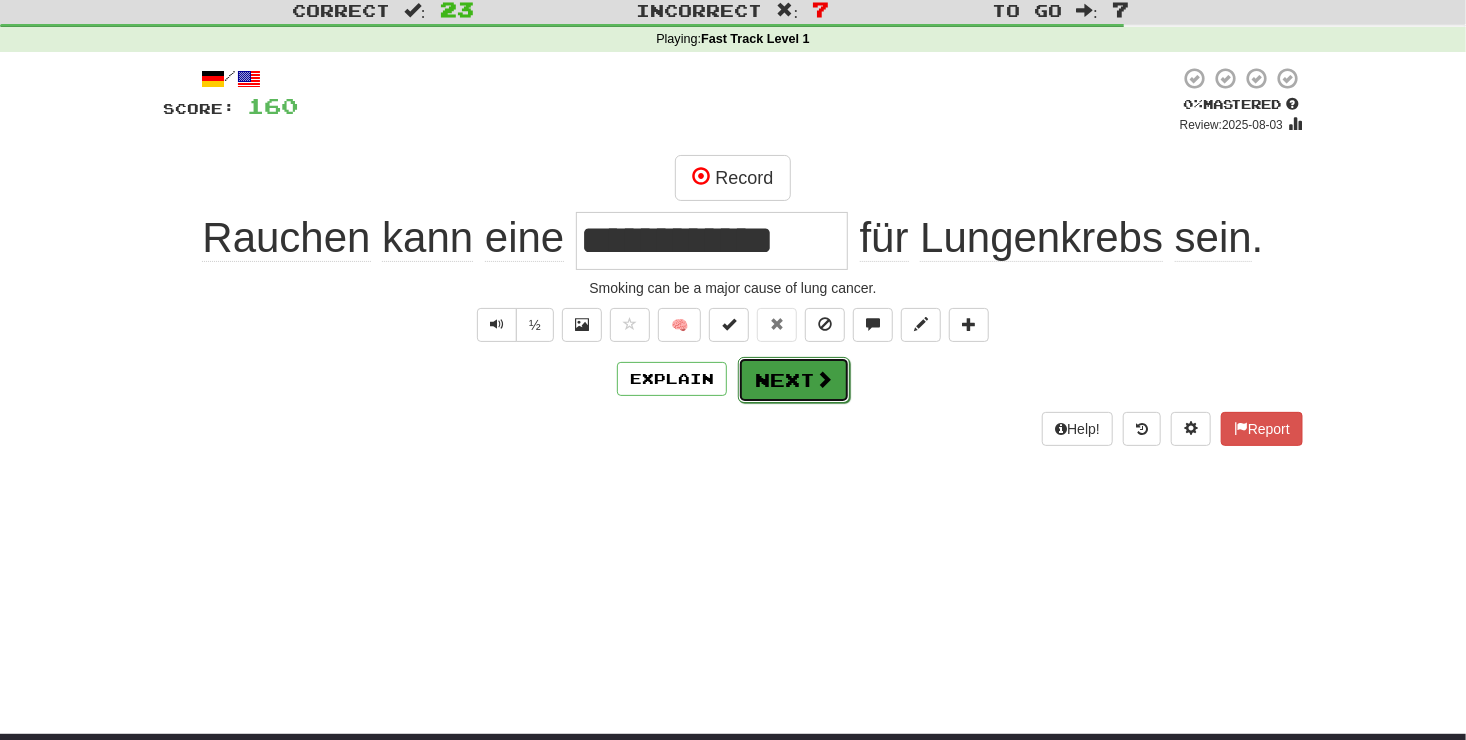 click on "Next" at bounding box center (794, 380) 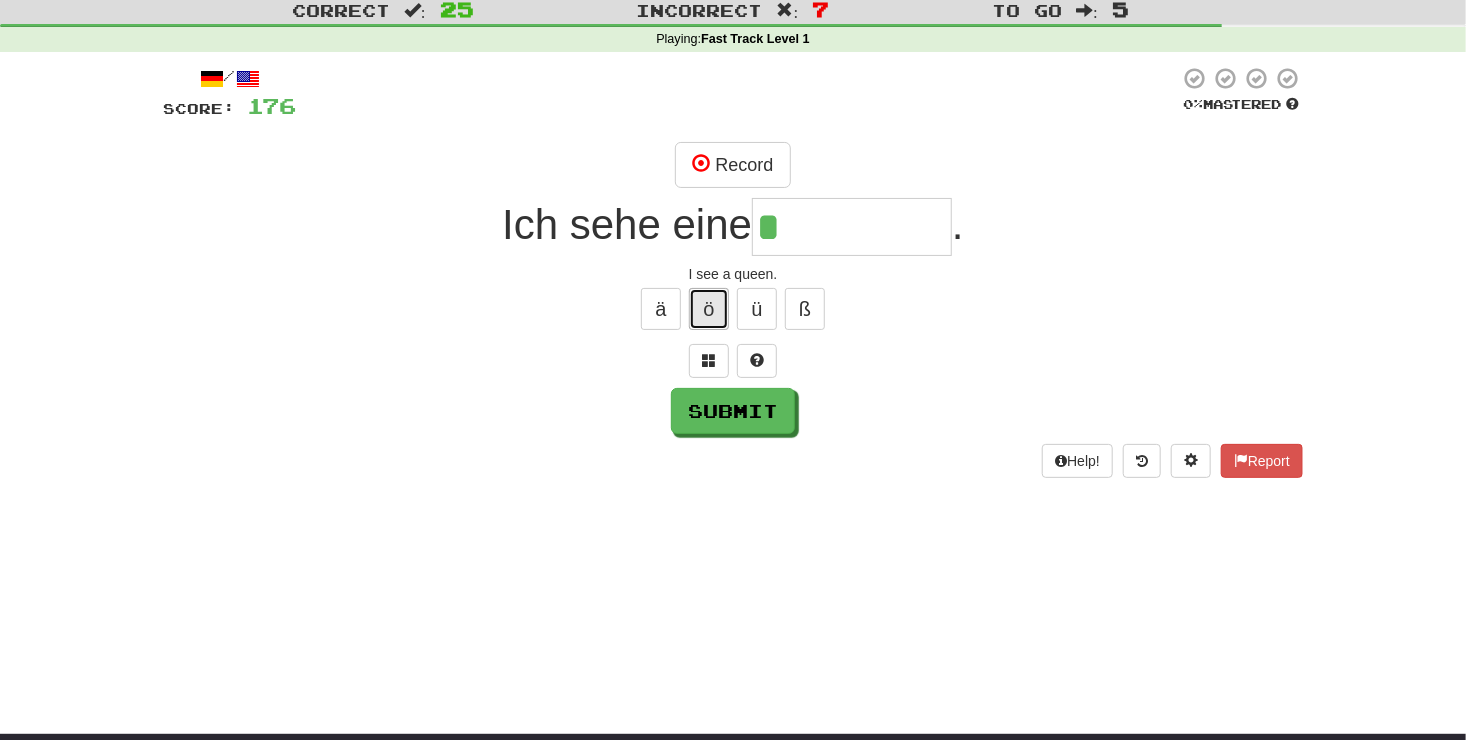 click on "ö" at bounding box center [709, 309] 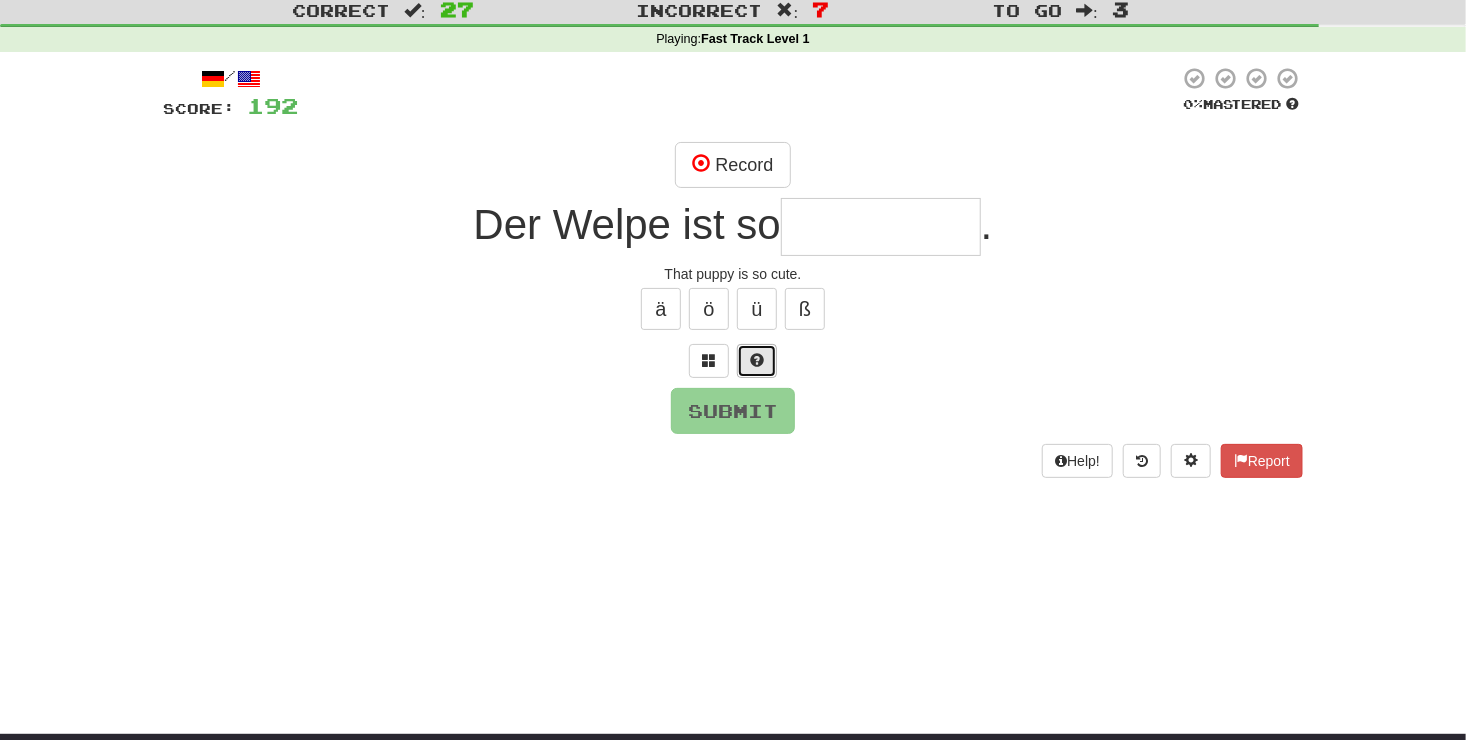 click at bounding box center [757, 360] 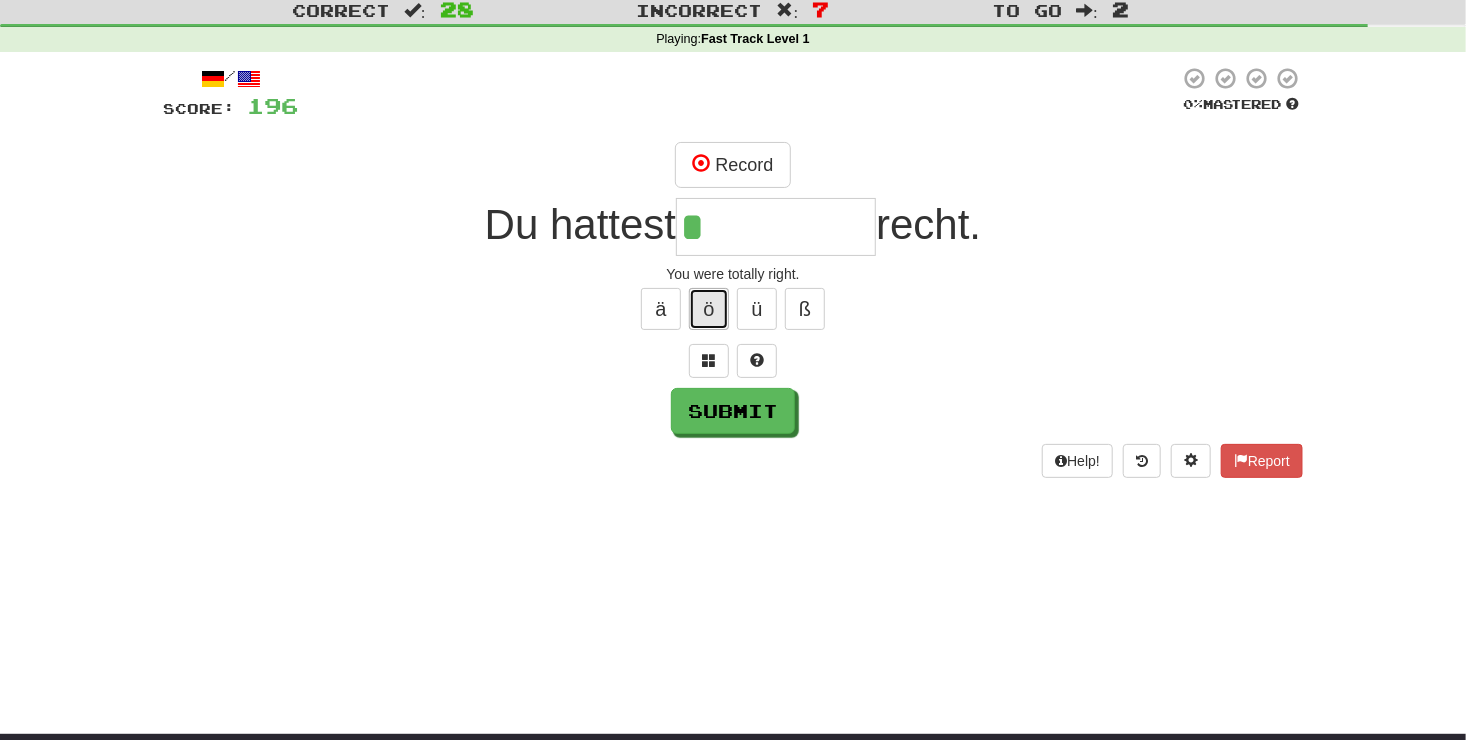 click on "ö" at bounding box center [709, 309] 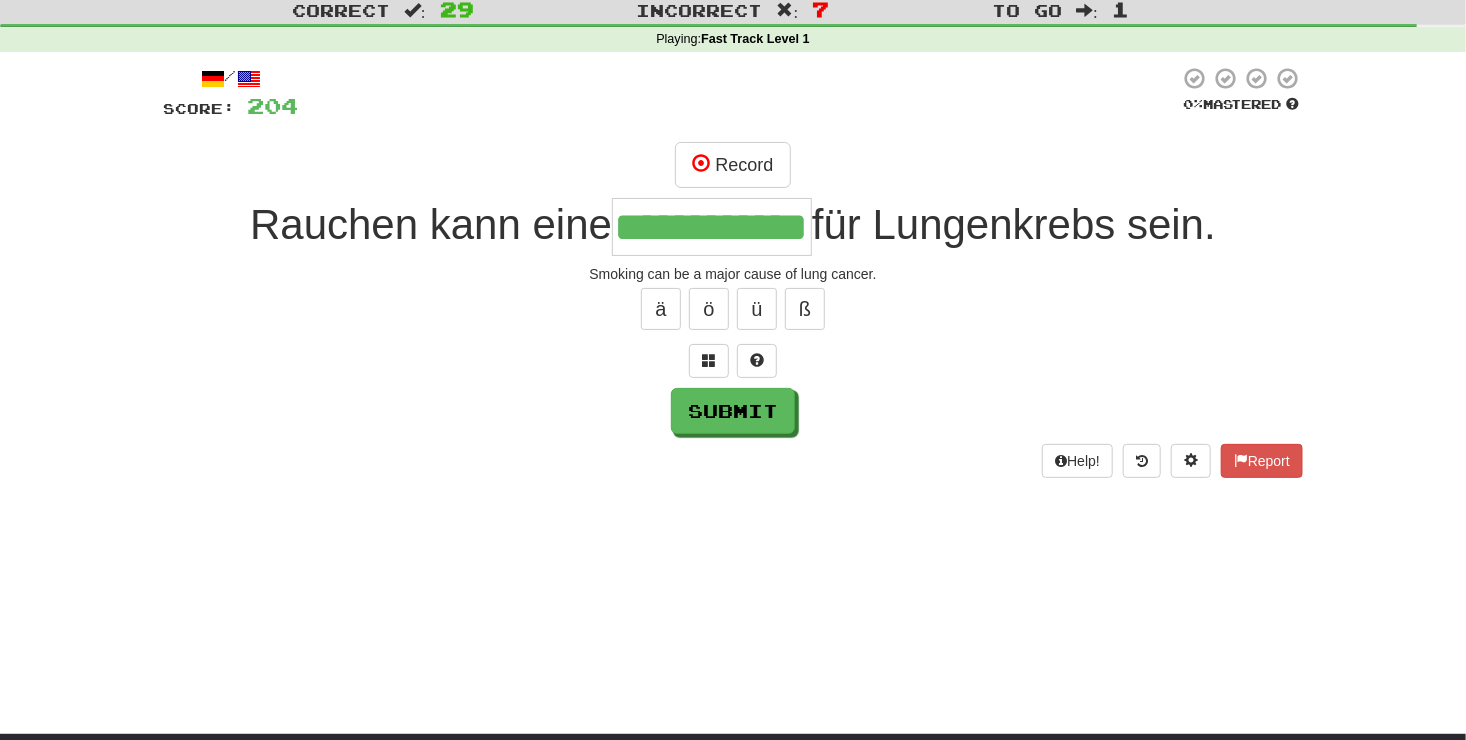scroll, scrollTop: 0, scrollLeft: 0, axis: both 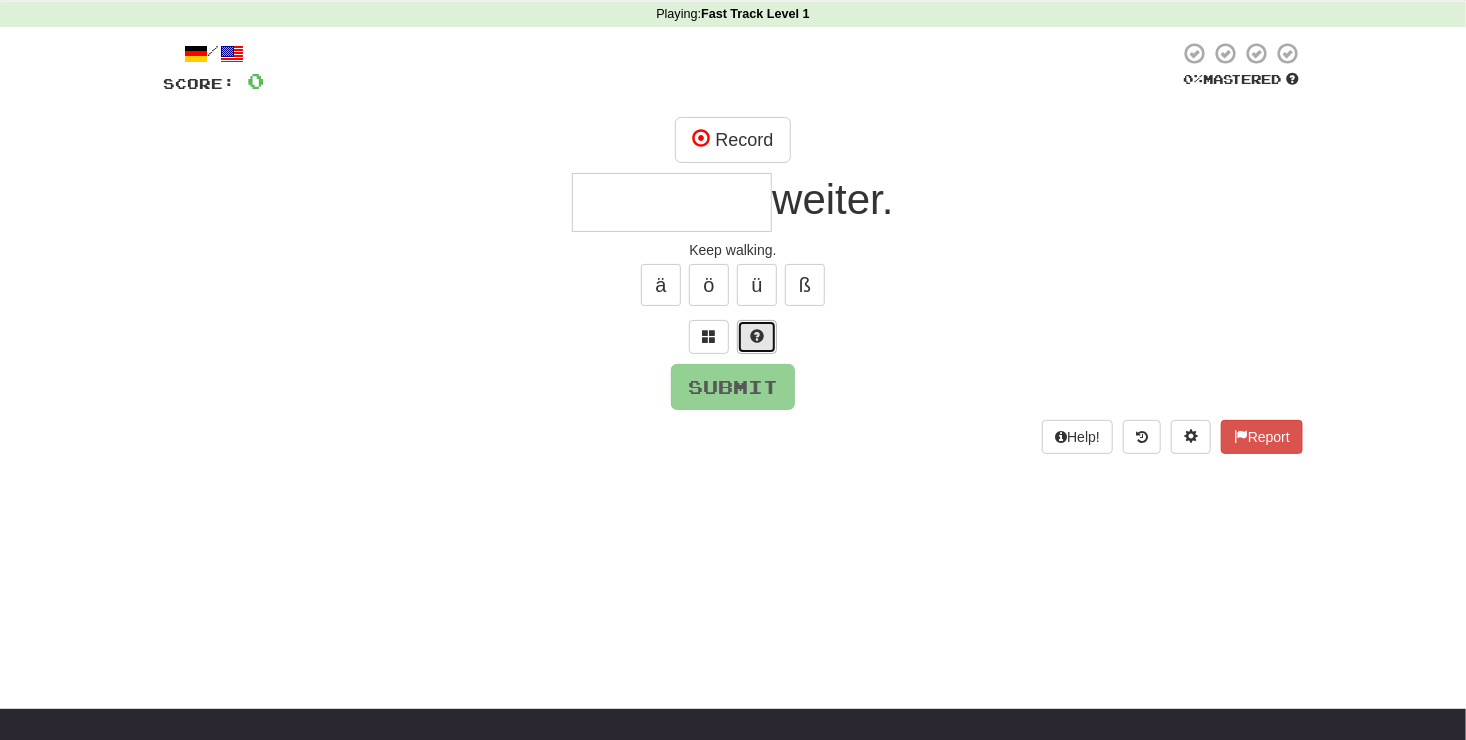 click at bounding box center [757, 337] 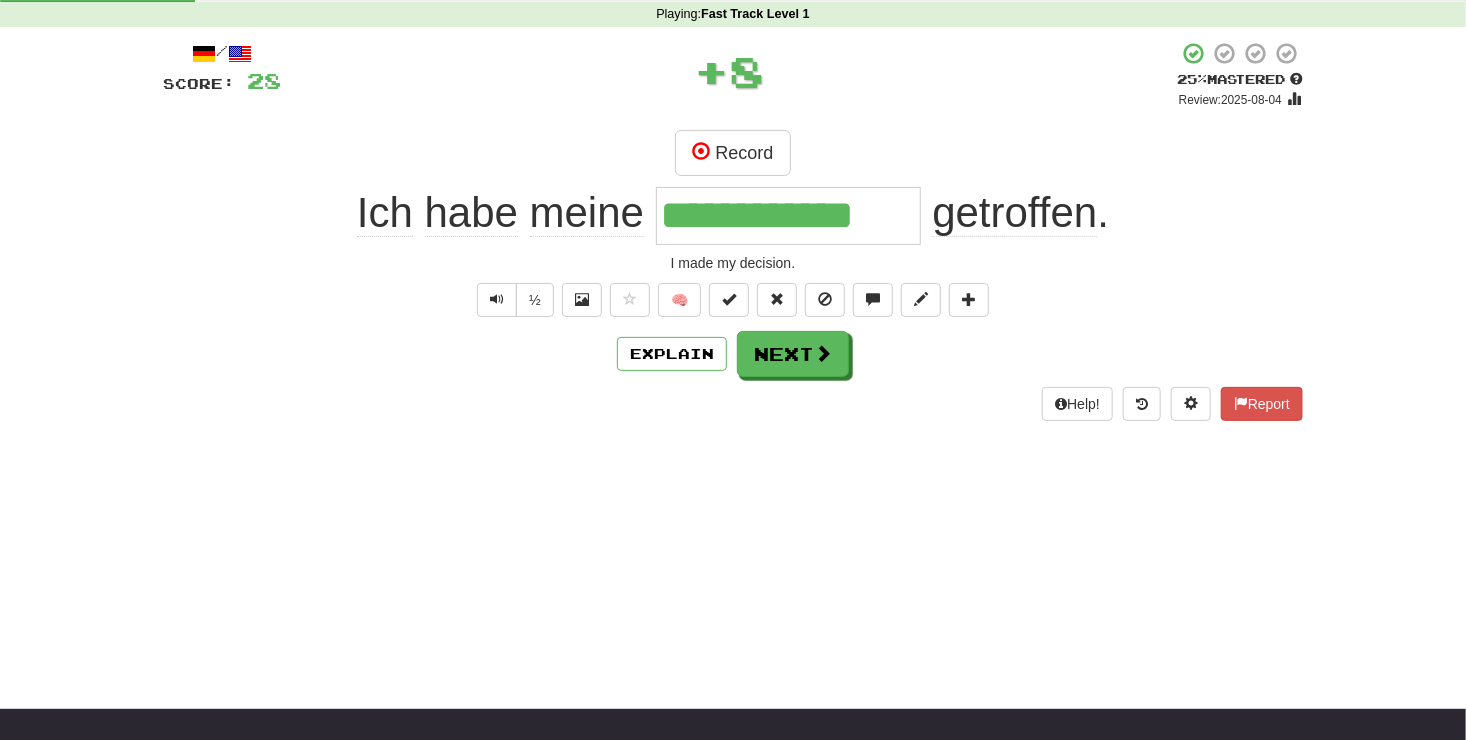 scroll, scrollTop: 0, scrollLeft: 0, axis: both 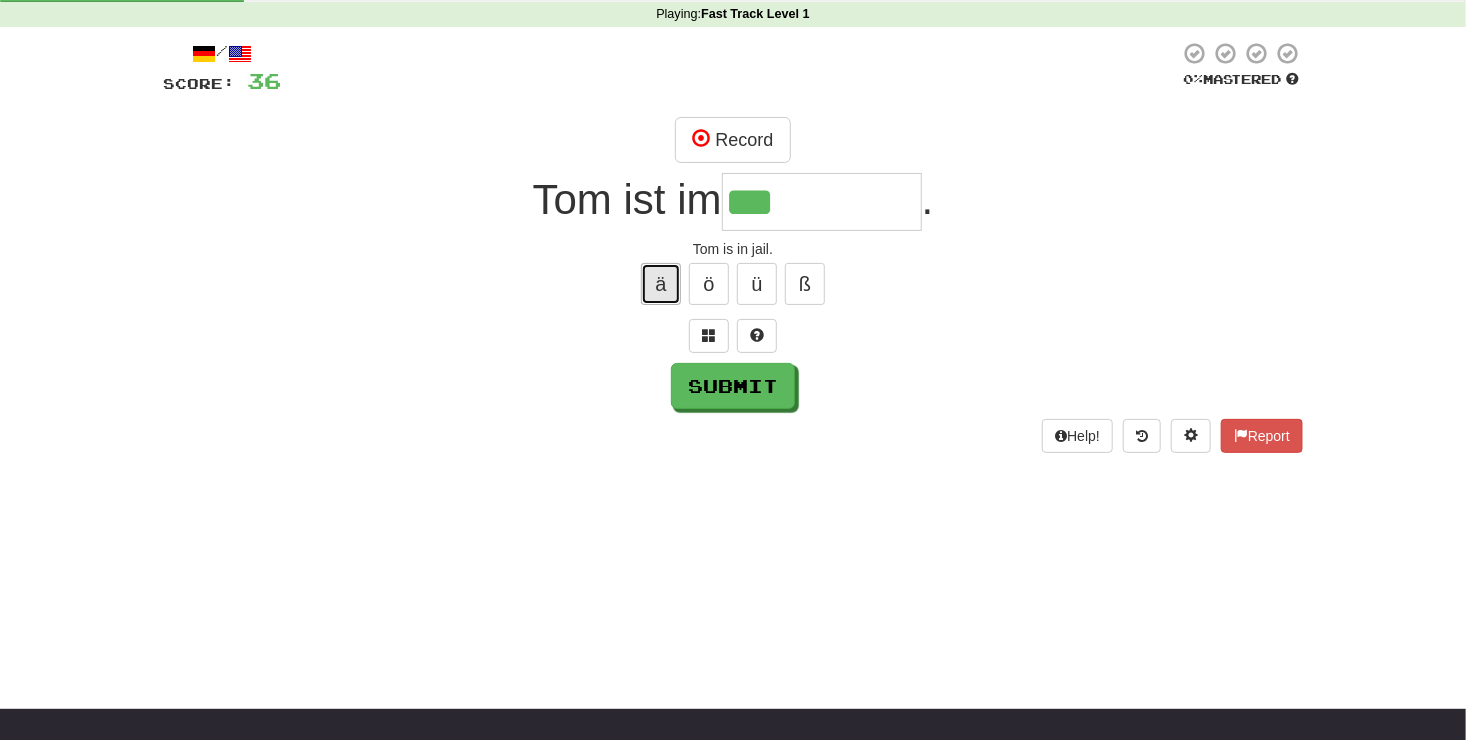 click on "ä" at bounding box center (661, 284) 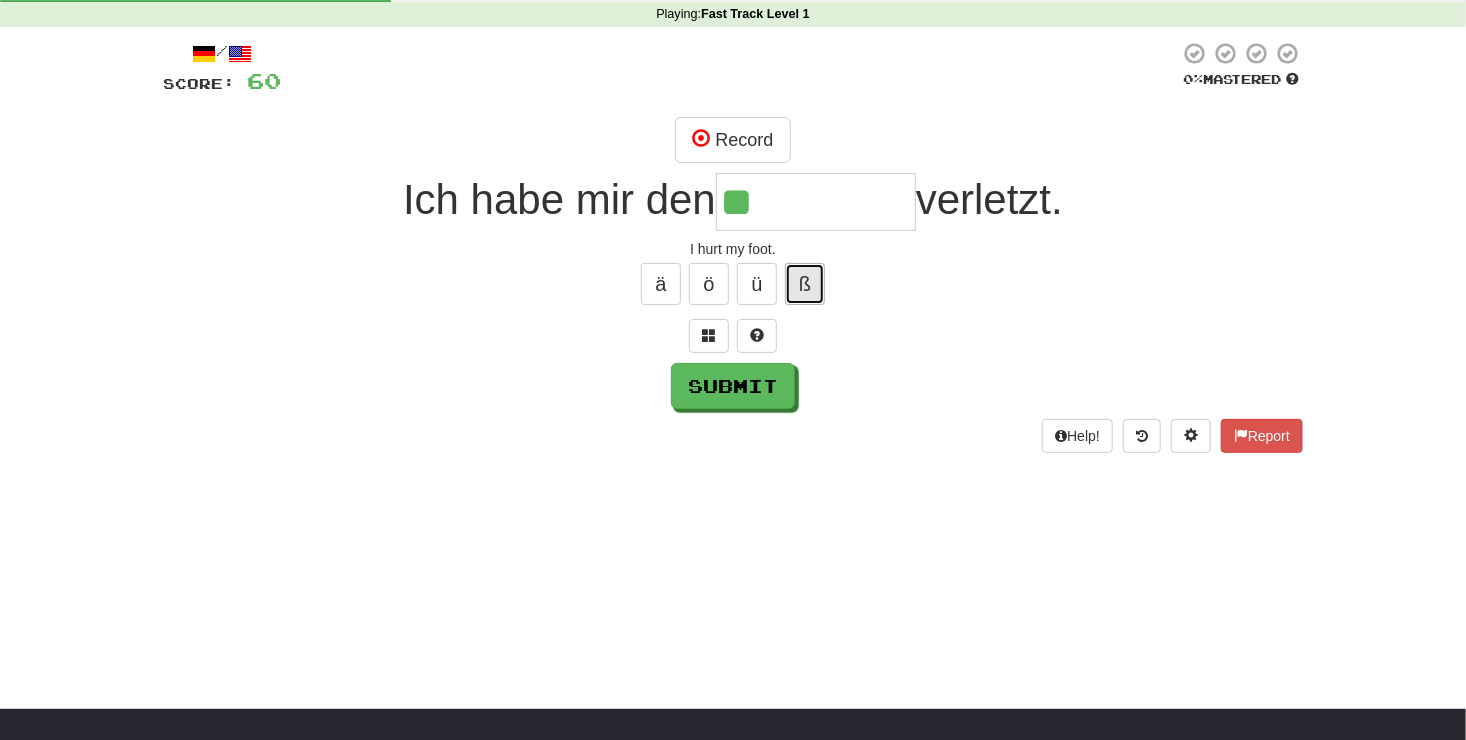 click on "ß" at bounding box center [805, 284] 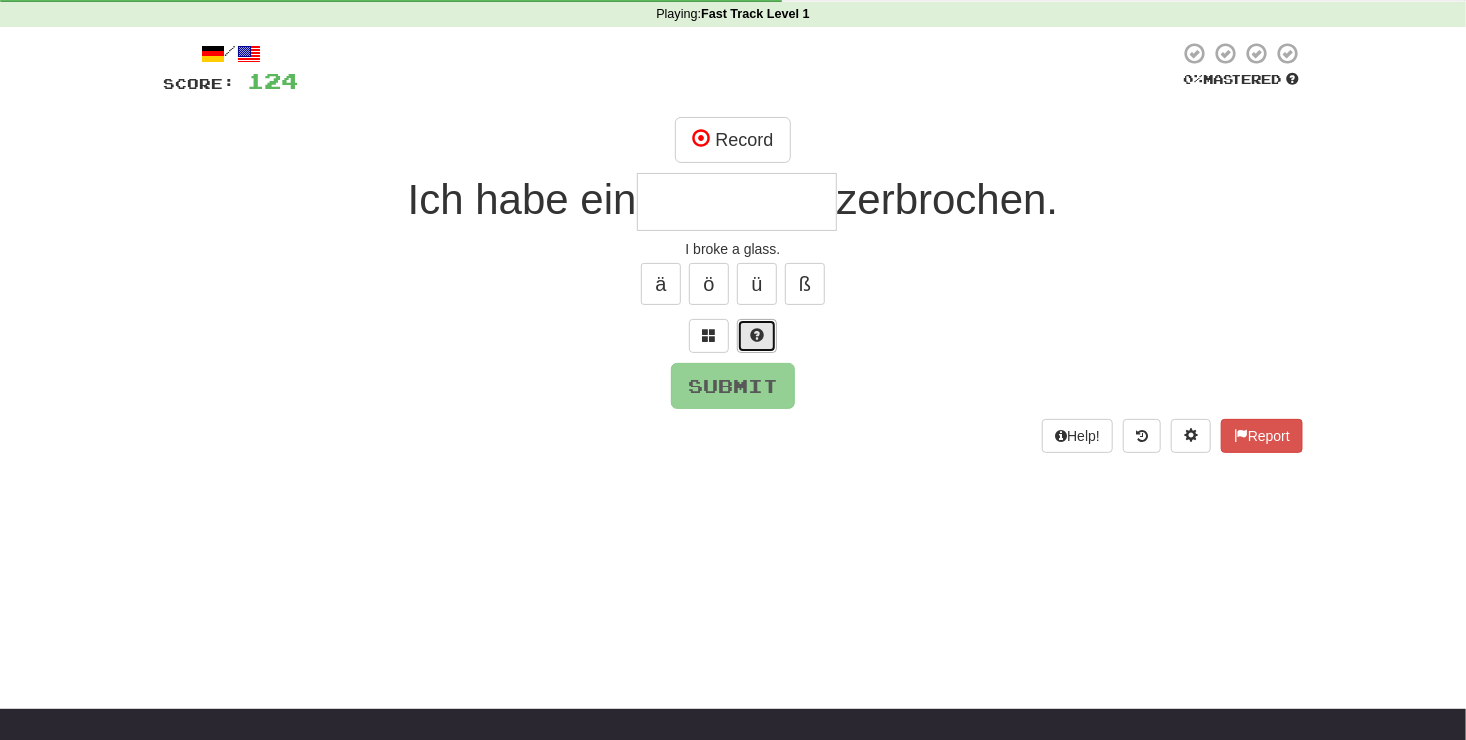 click at bounding box center [757, 336] 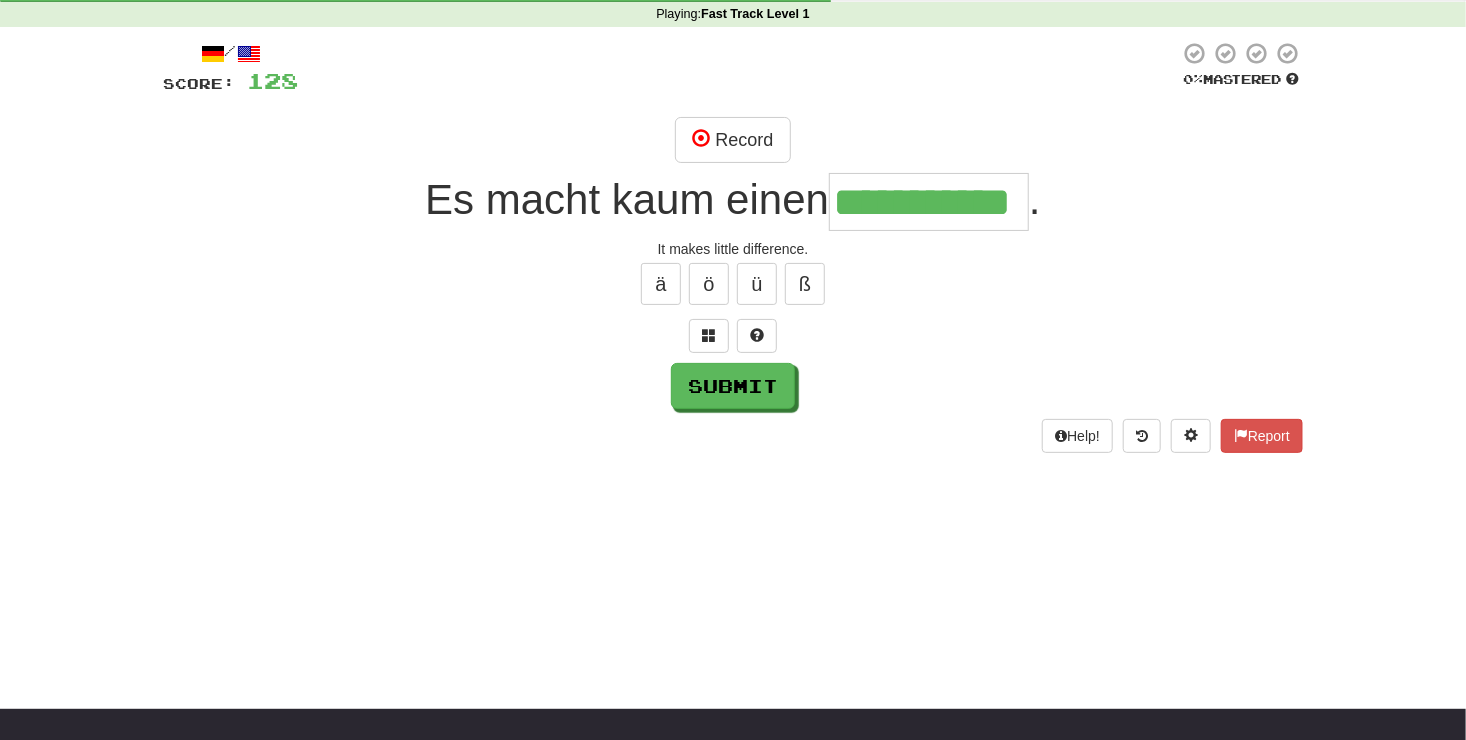 scroll, scrollTop: 0, scrollLeft: 0, axis: both 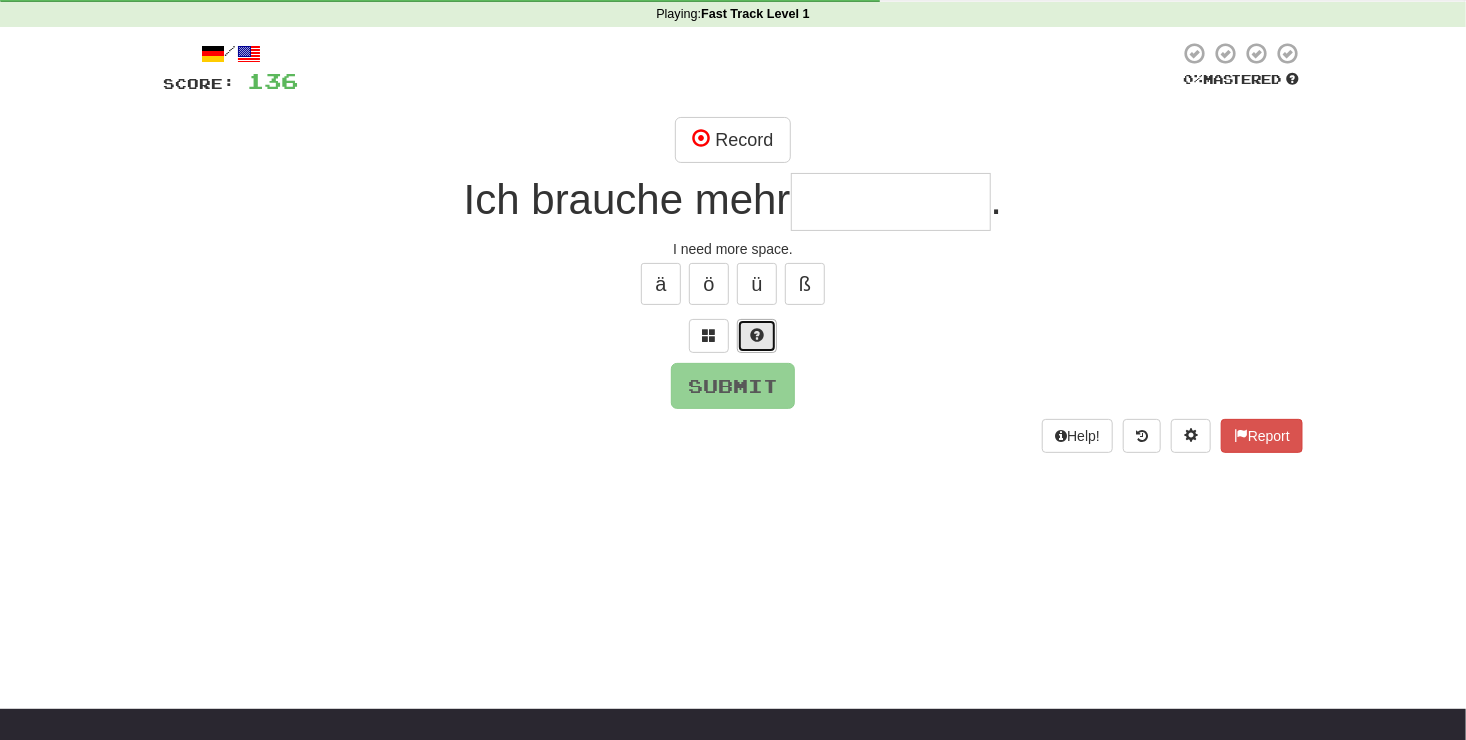 click at bounding box center (757, 336) 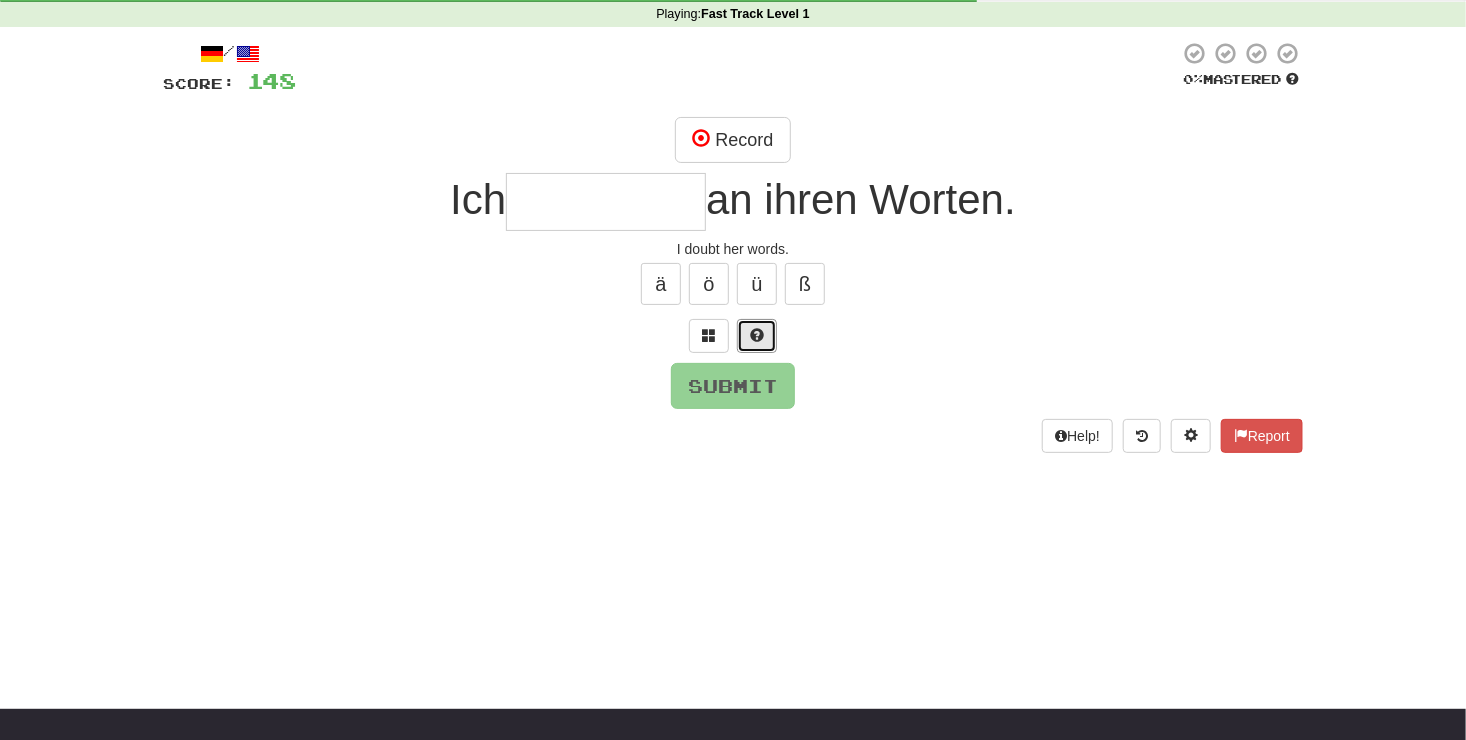 click at bounding box center (757, 336) 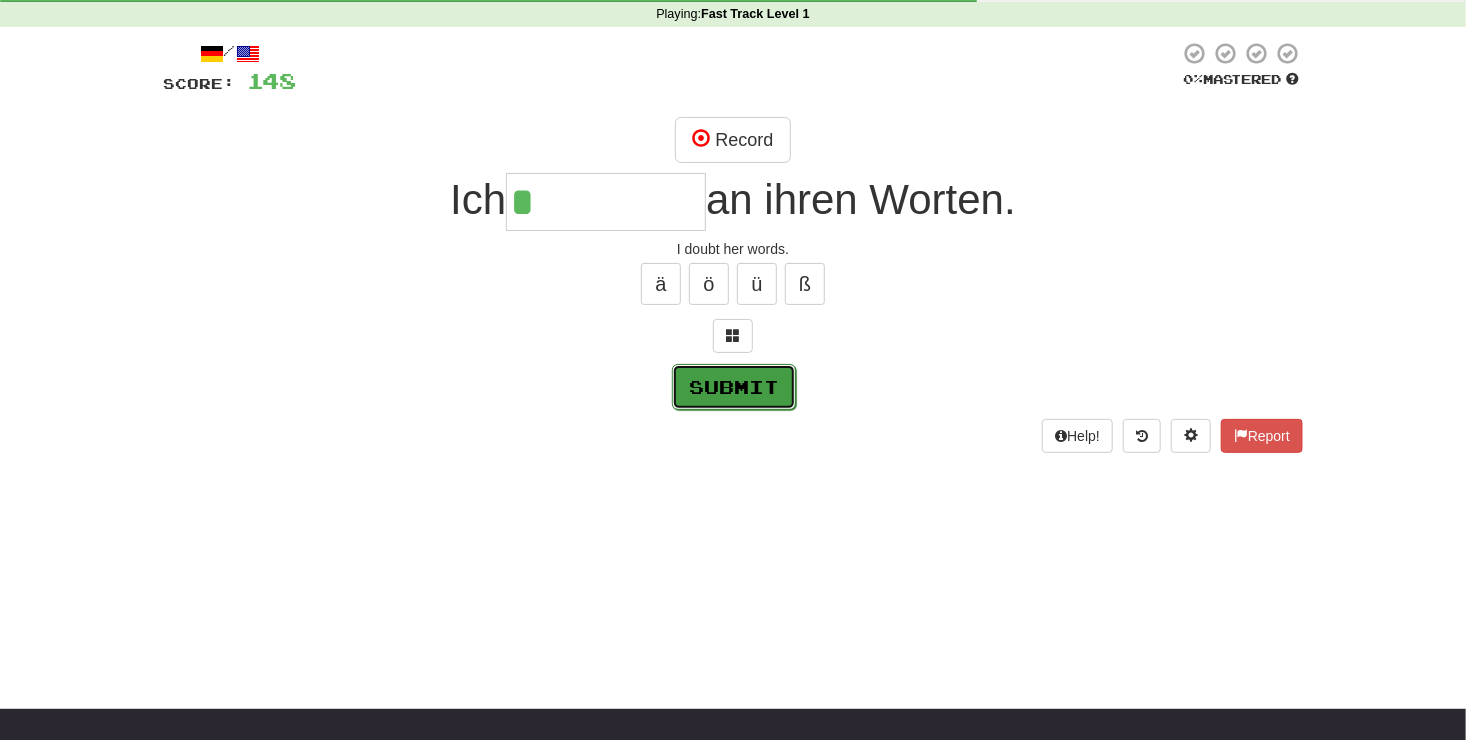 click on "Submit" at bounding box center (734, 387) 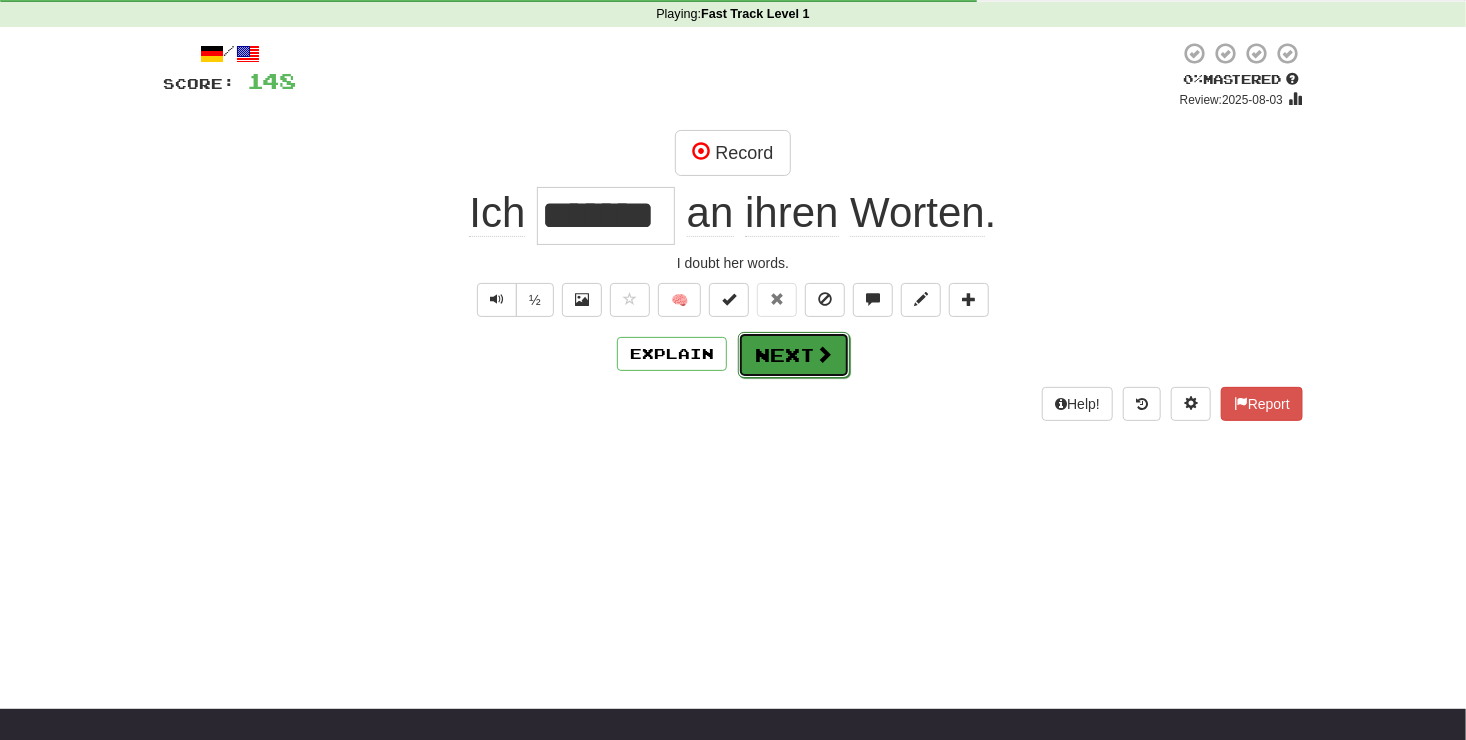 click on "Next" at bounding box center (794, 355) 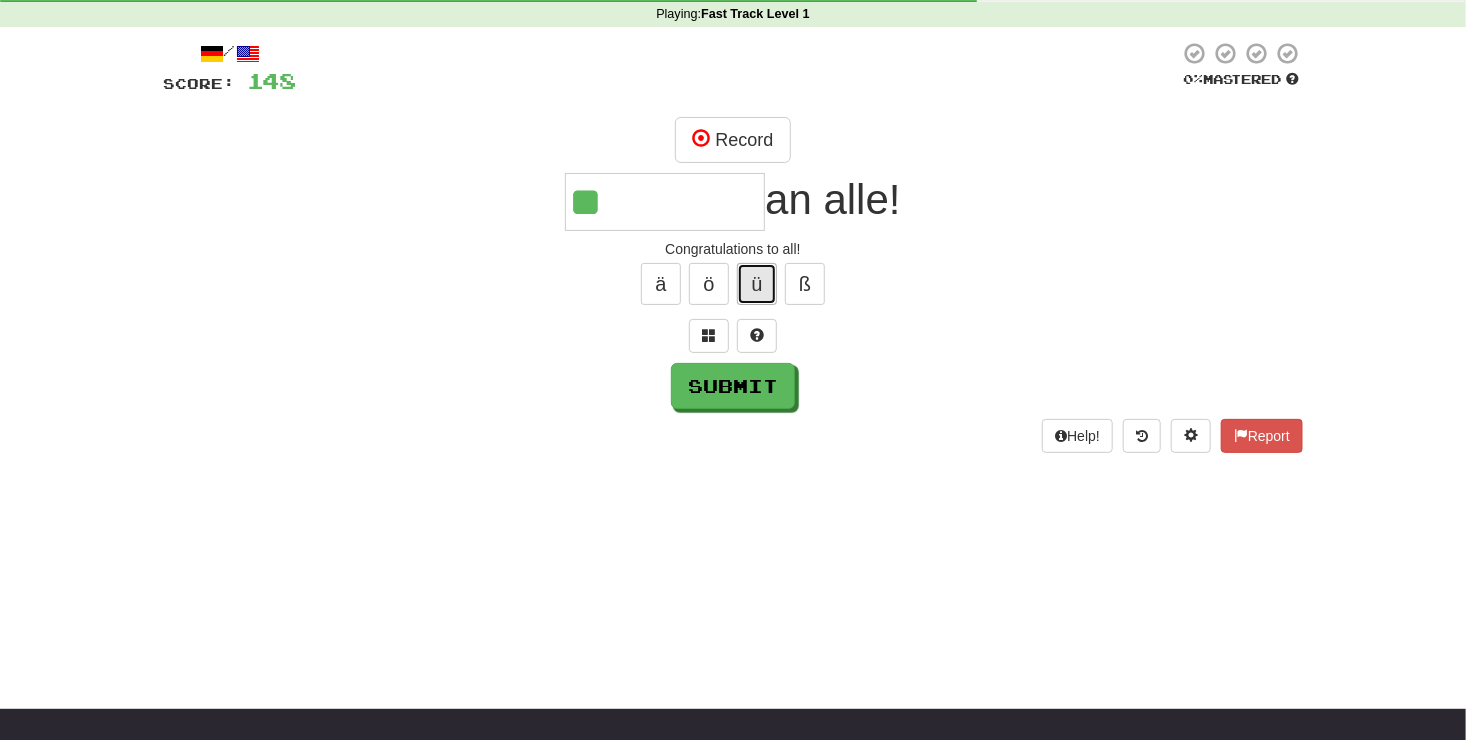 click on "ü" at bounding box center (757, 284) 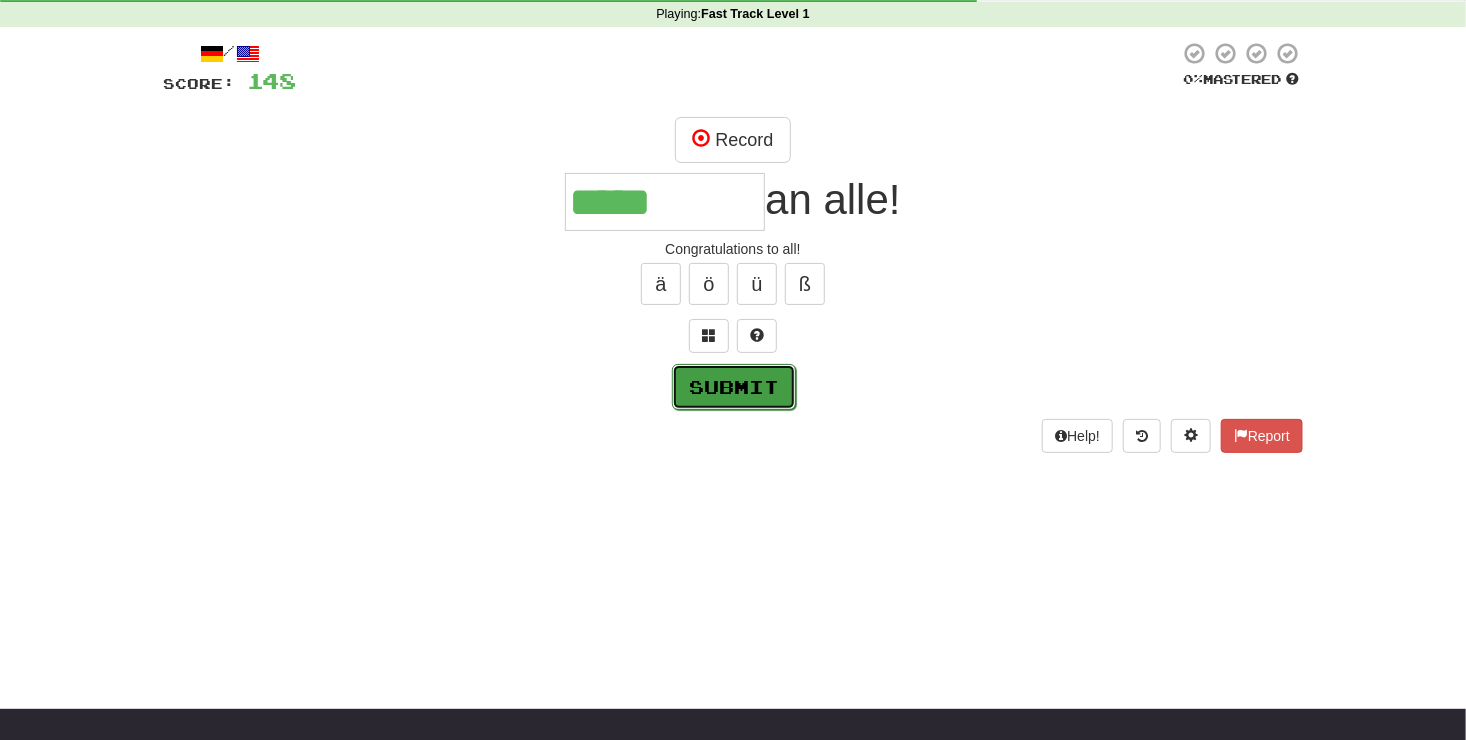 click on "Submit" at bounding box center [734, 387] 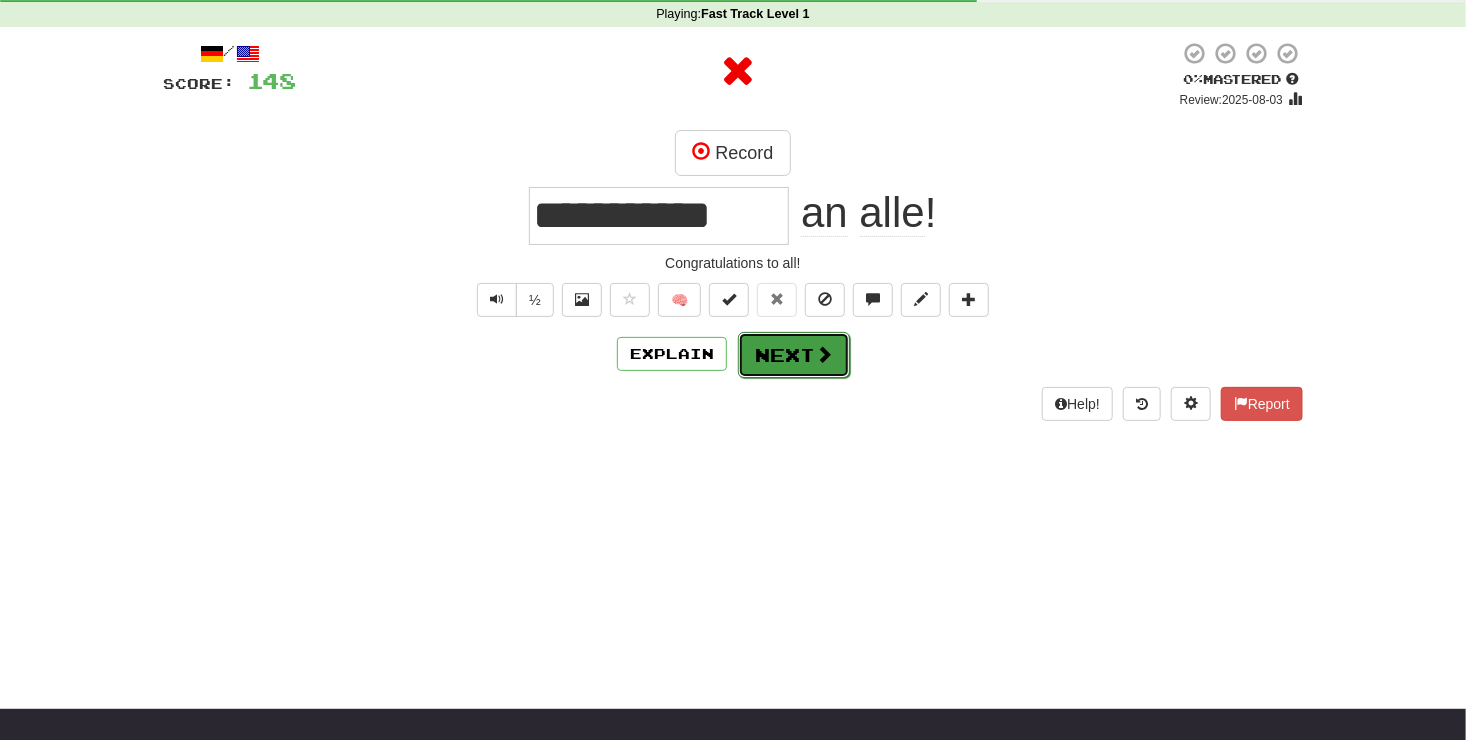 click on "Next" at bounding box center [794, 355] 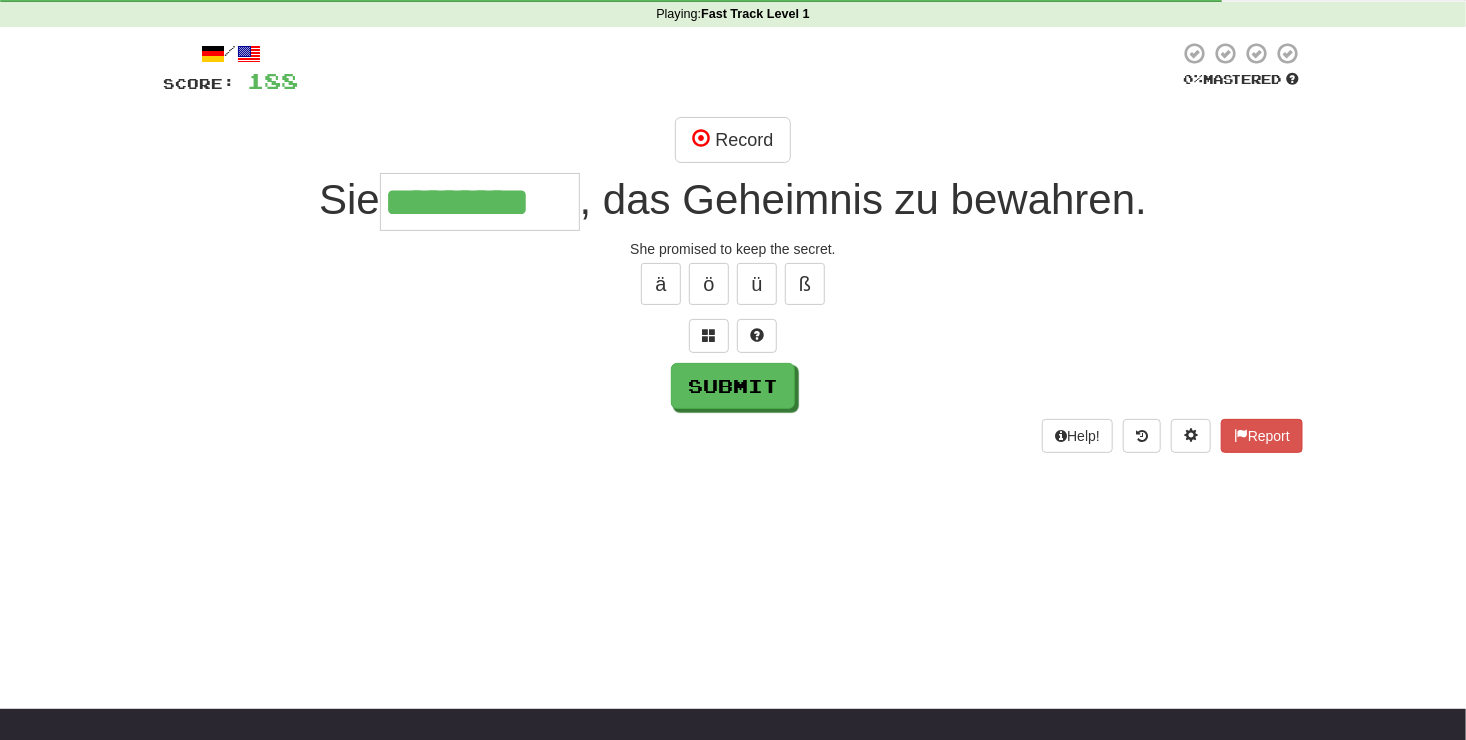 scroll, scrollTop: 0, scrollLeft: 0, axis: both 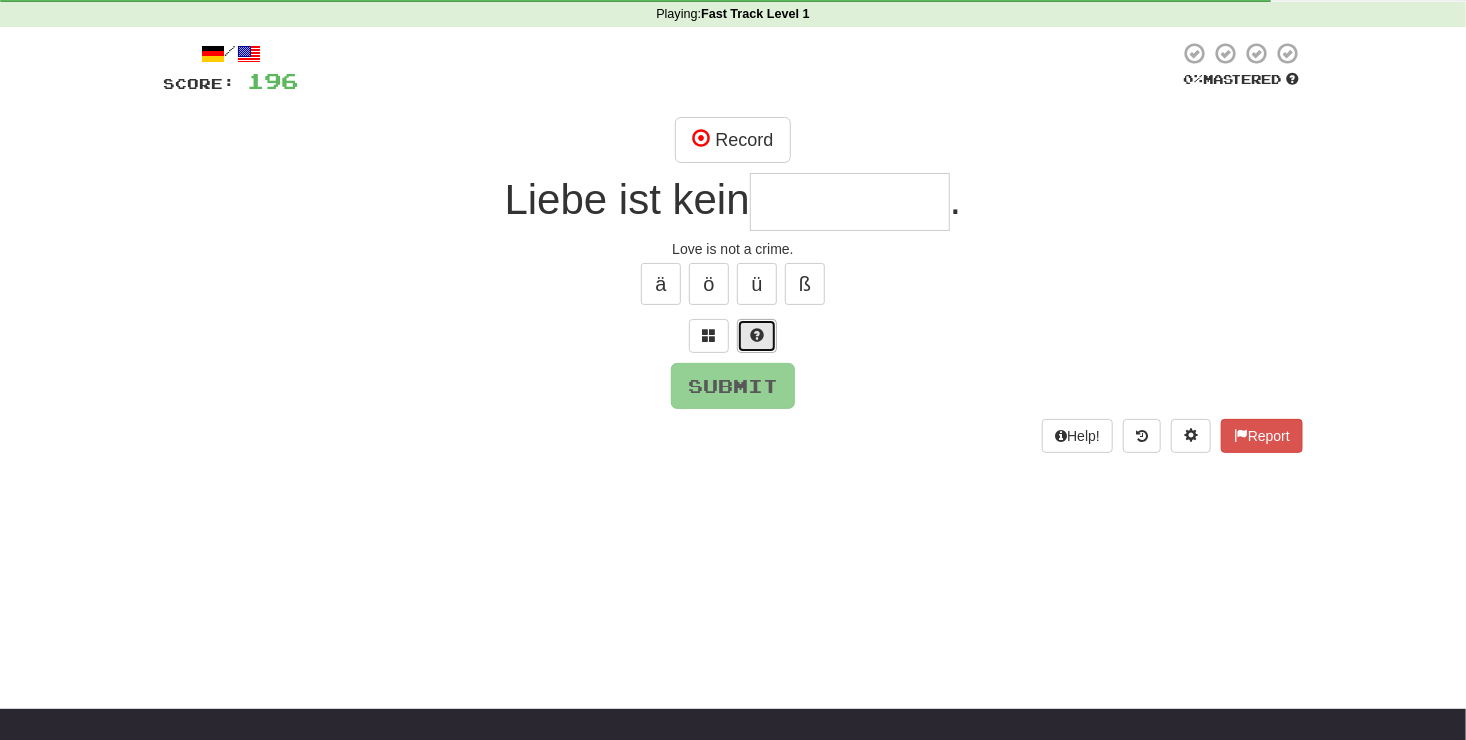 click at bounding box center (757, 335) 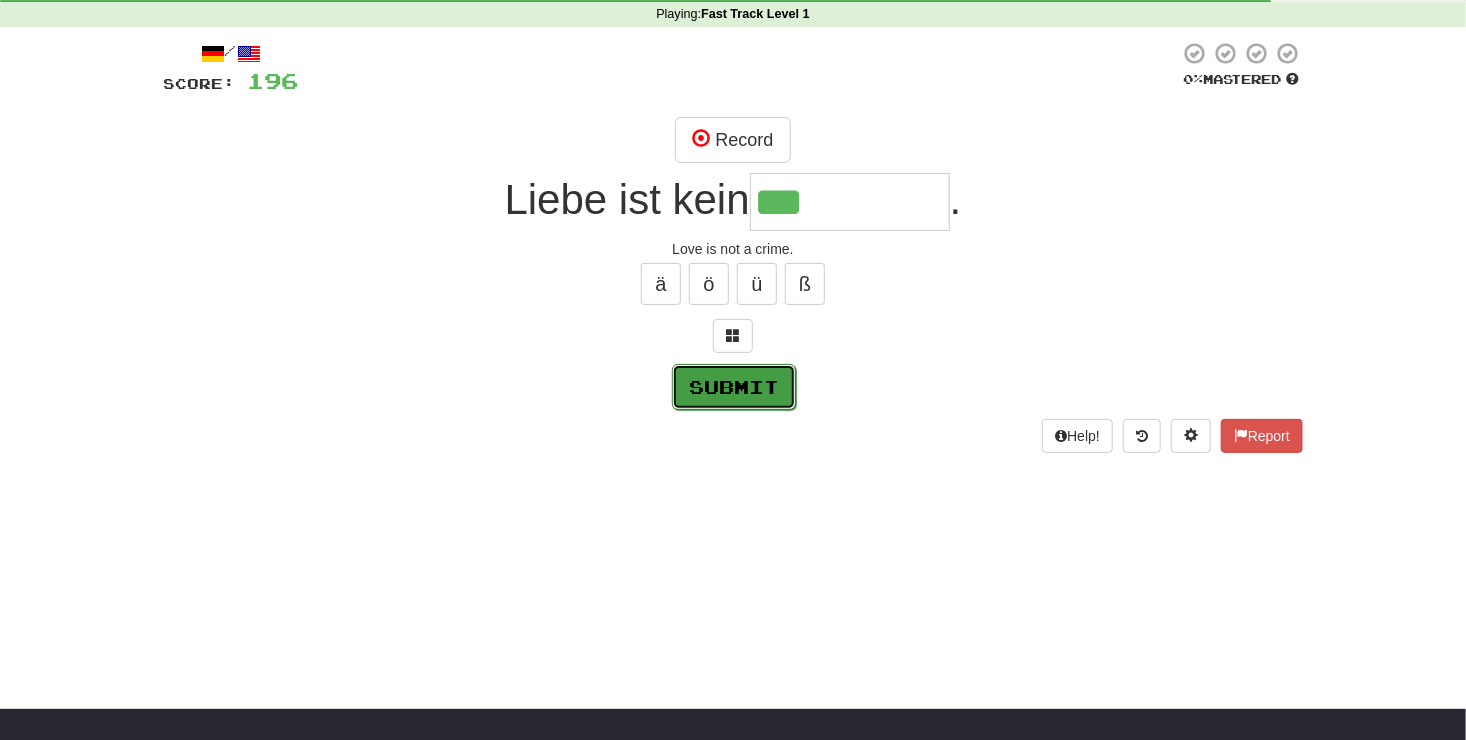 click on "Submit" at bounding box center (734, 387) 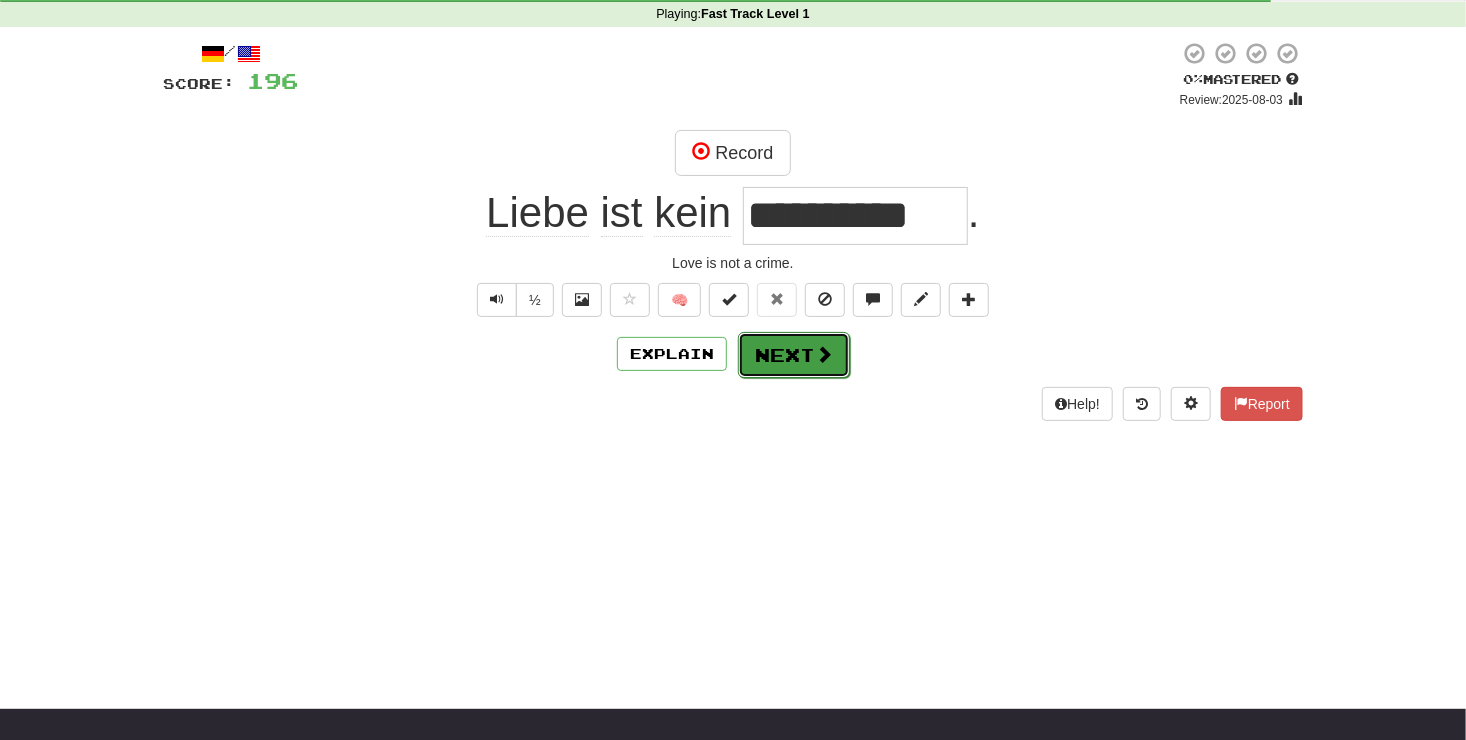 click on "Next" at bounding box center (794, 355) 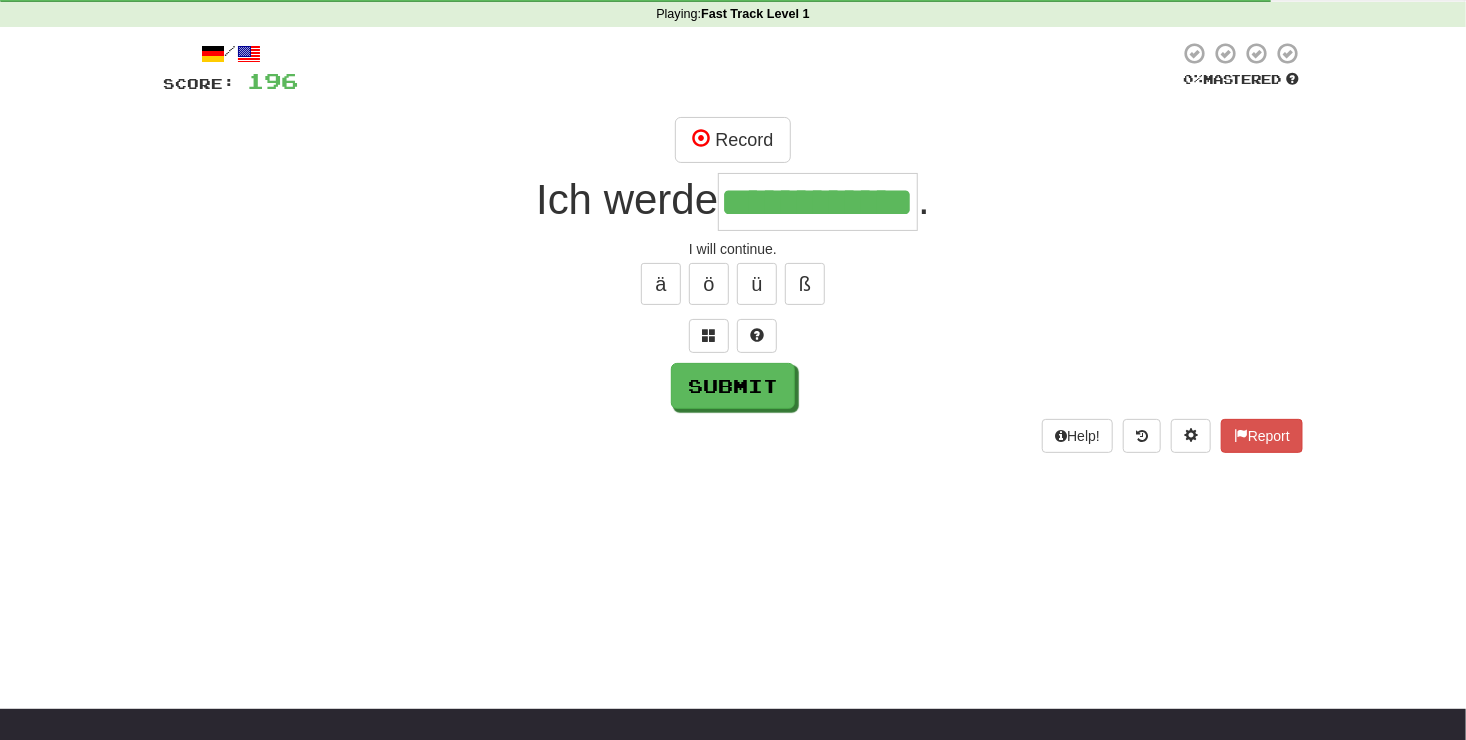 scroll, scrollTop: 0, scrollLeft: 0, axis: both 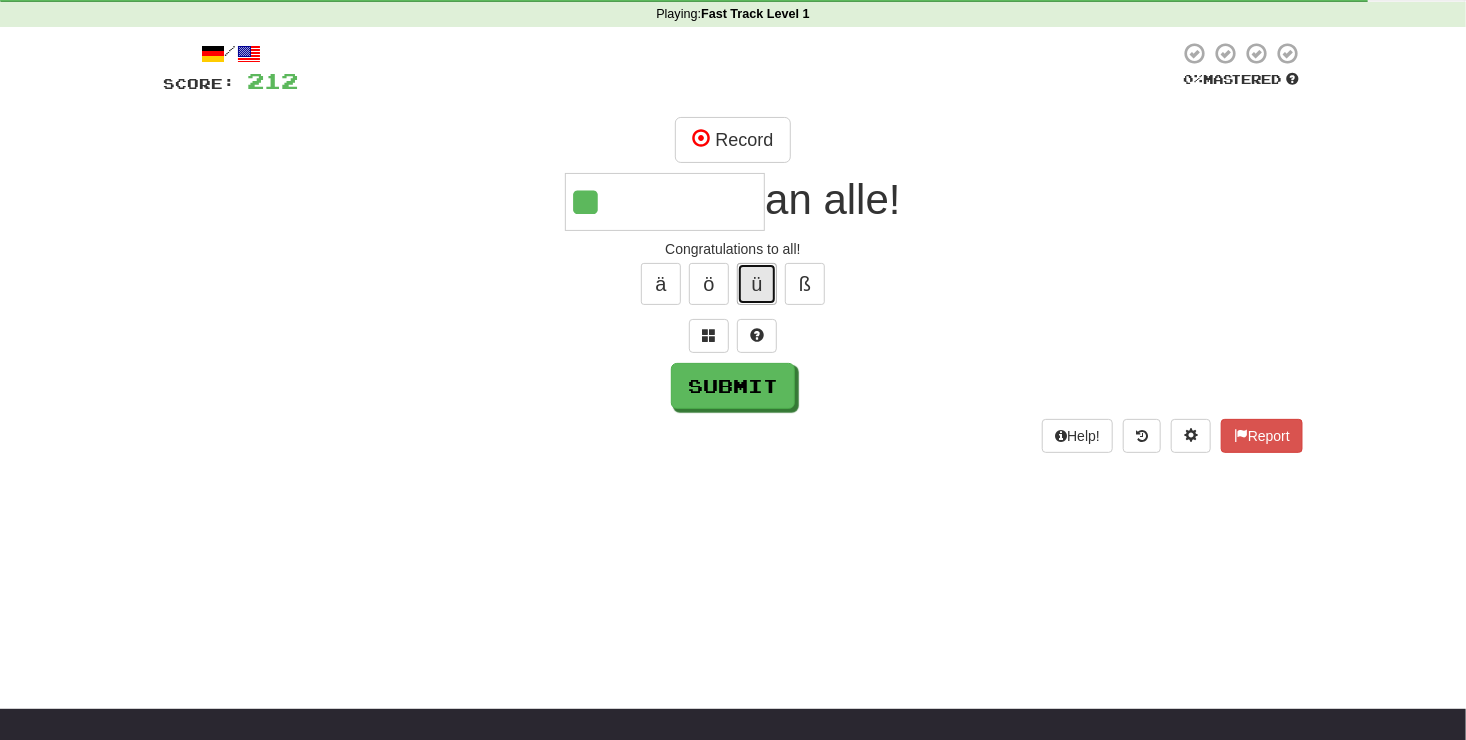 click on "ü" at bounding box center [757, 284] 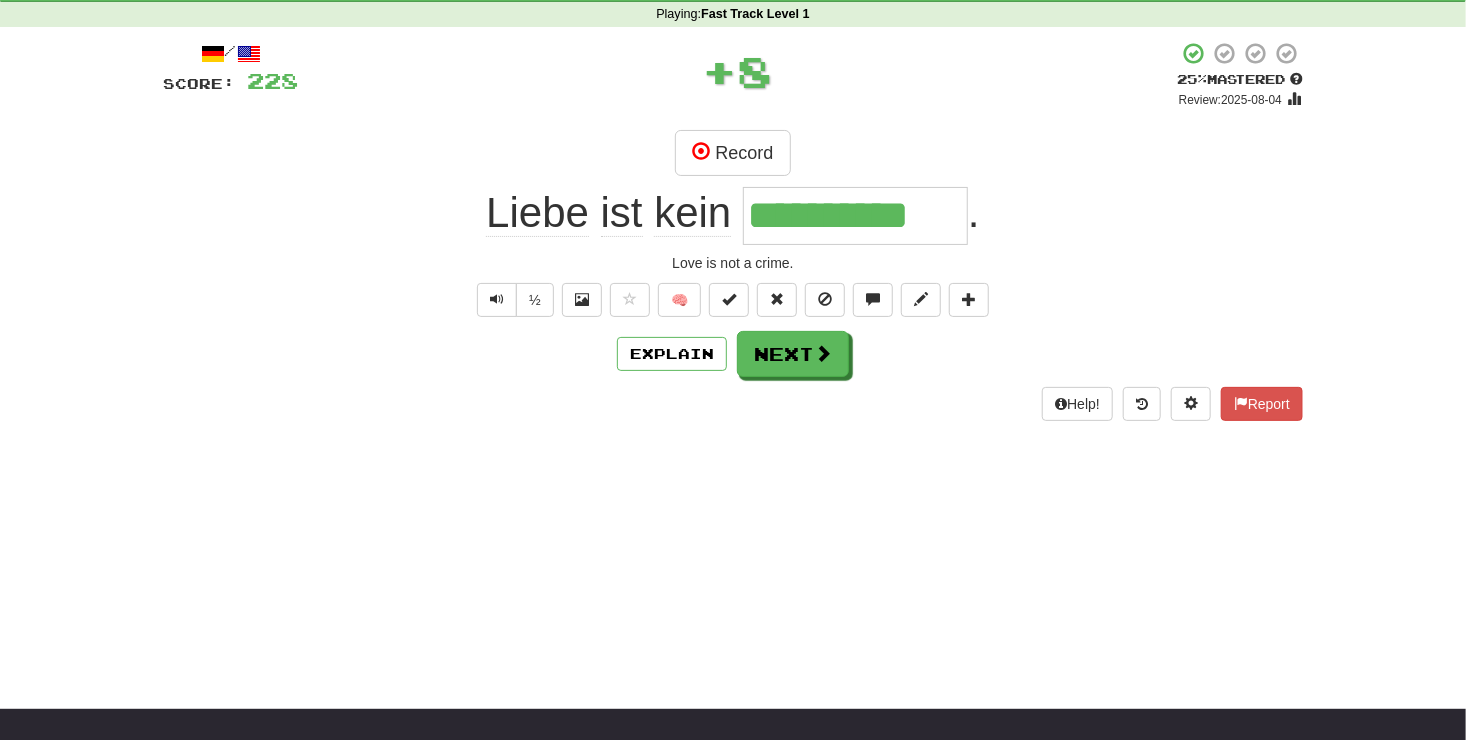 scroll, scrollTop: 0, scrollLeft: 0, axis: both 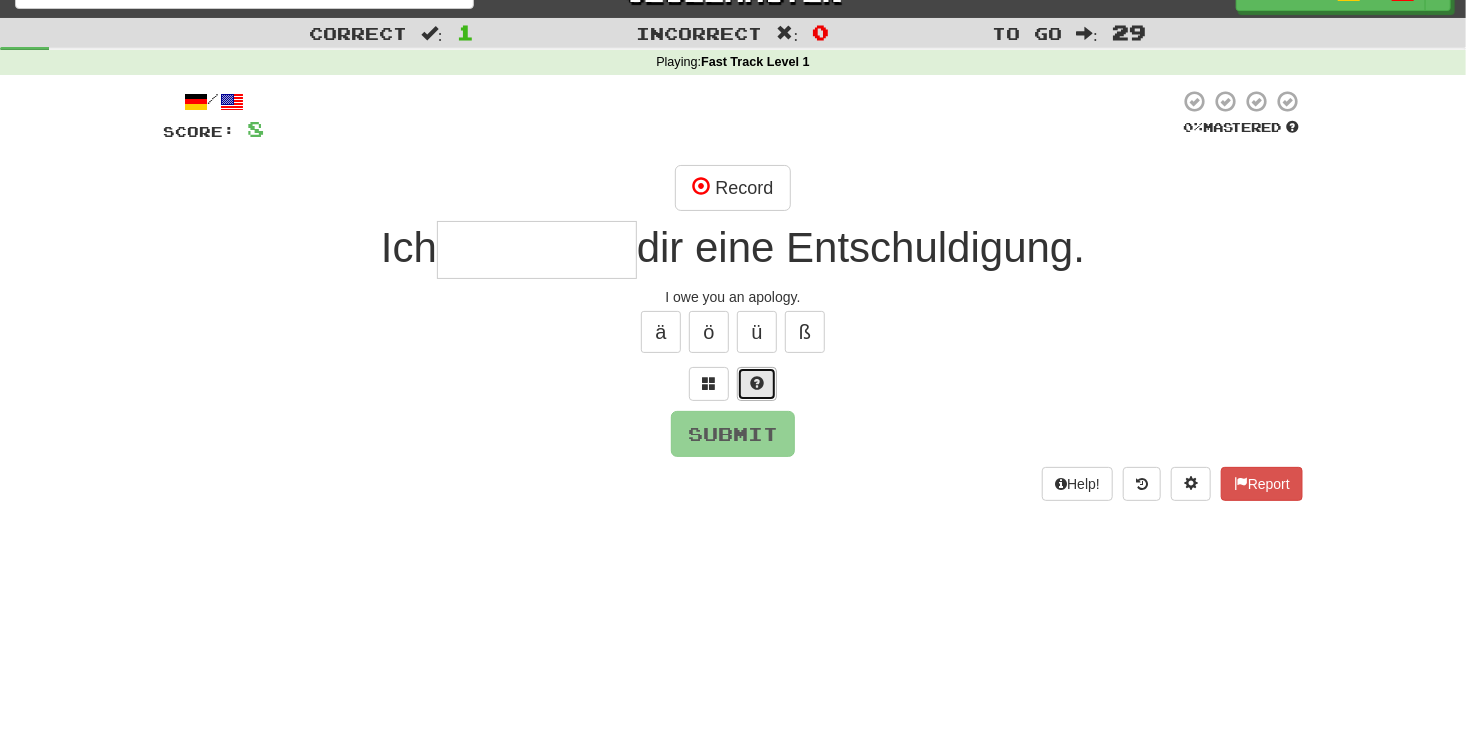 click at bounding box center (757, 384) 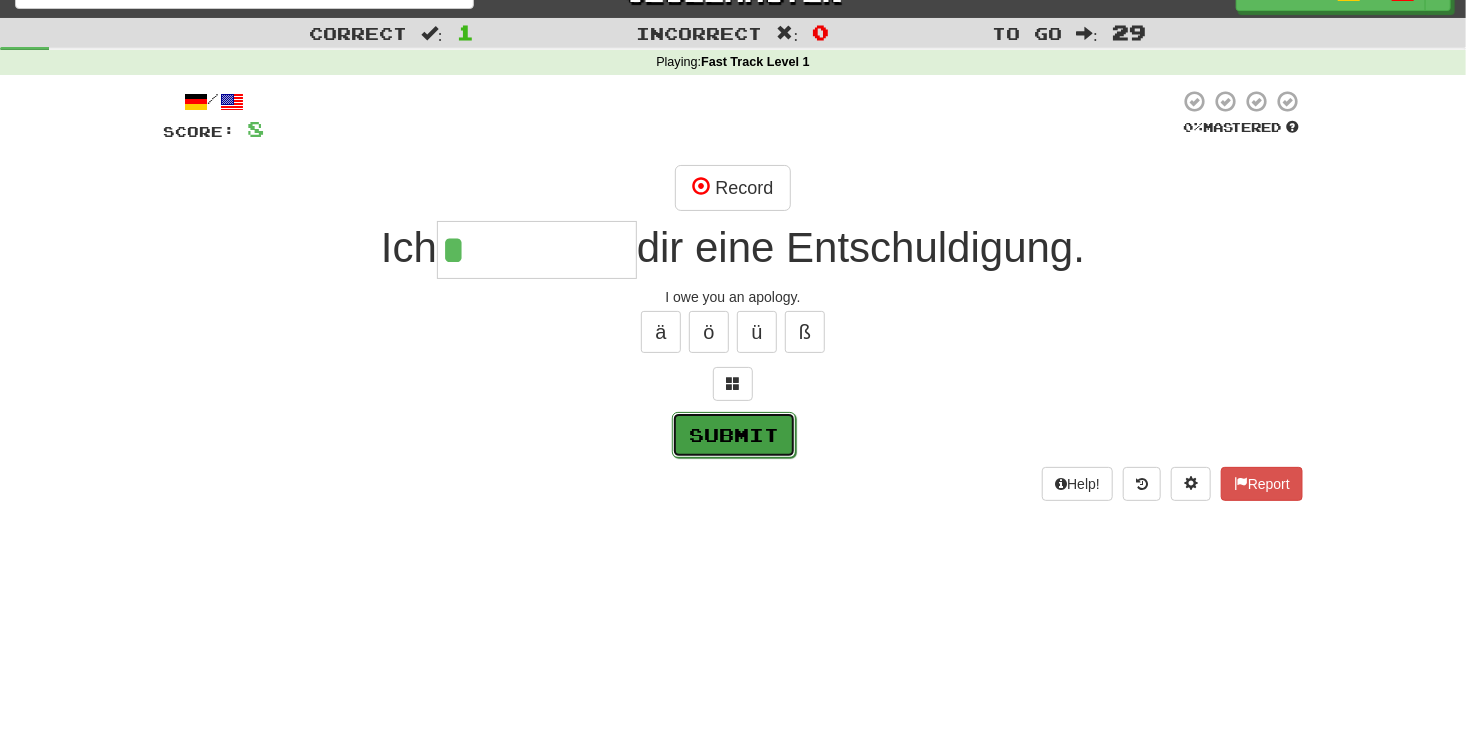 click on "Submit" at bounding box center [734, 435] 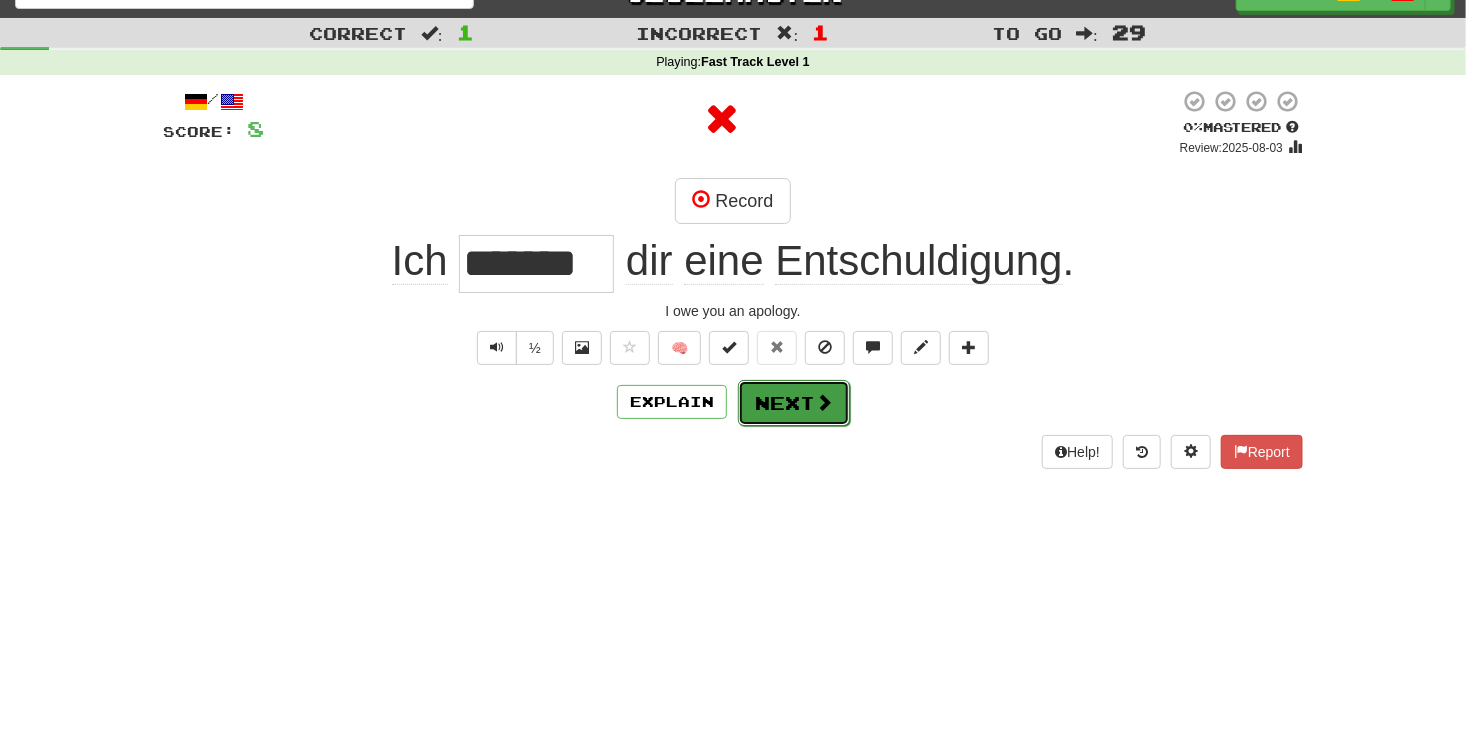 click on "Next" at bounding box center [794, 403] 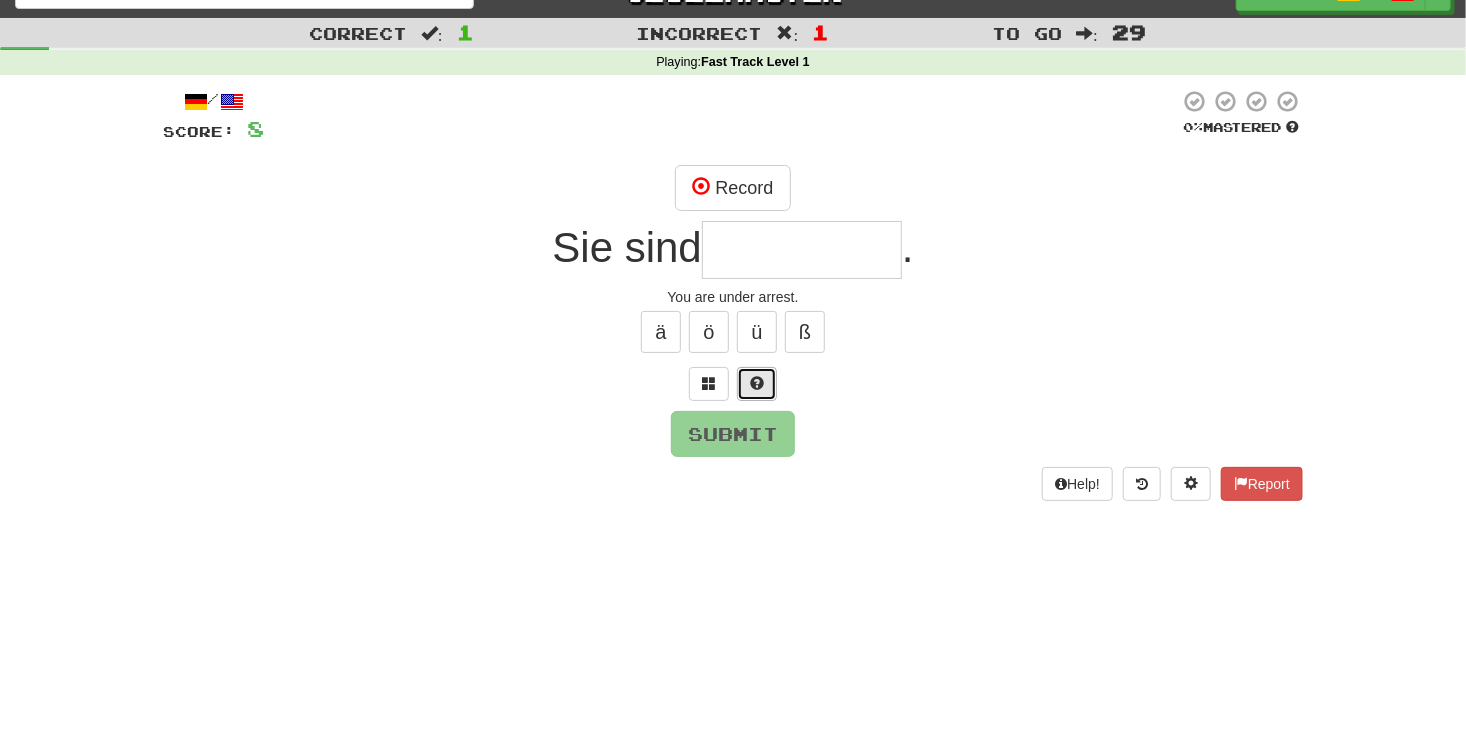 click at bounding box center [757, 384] 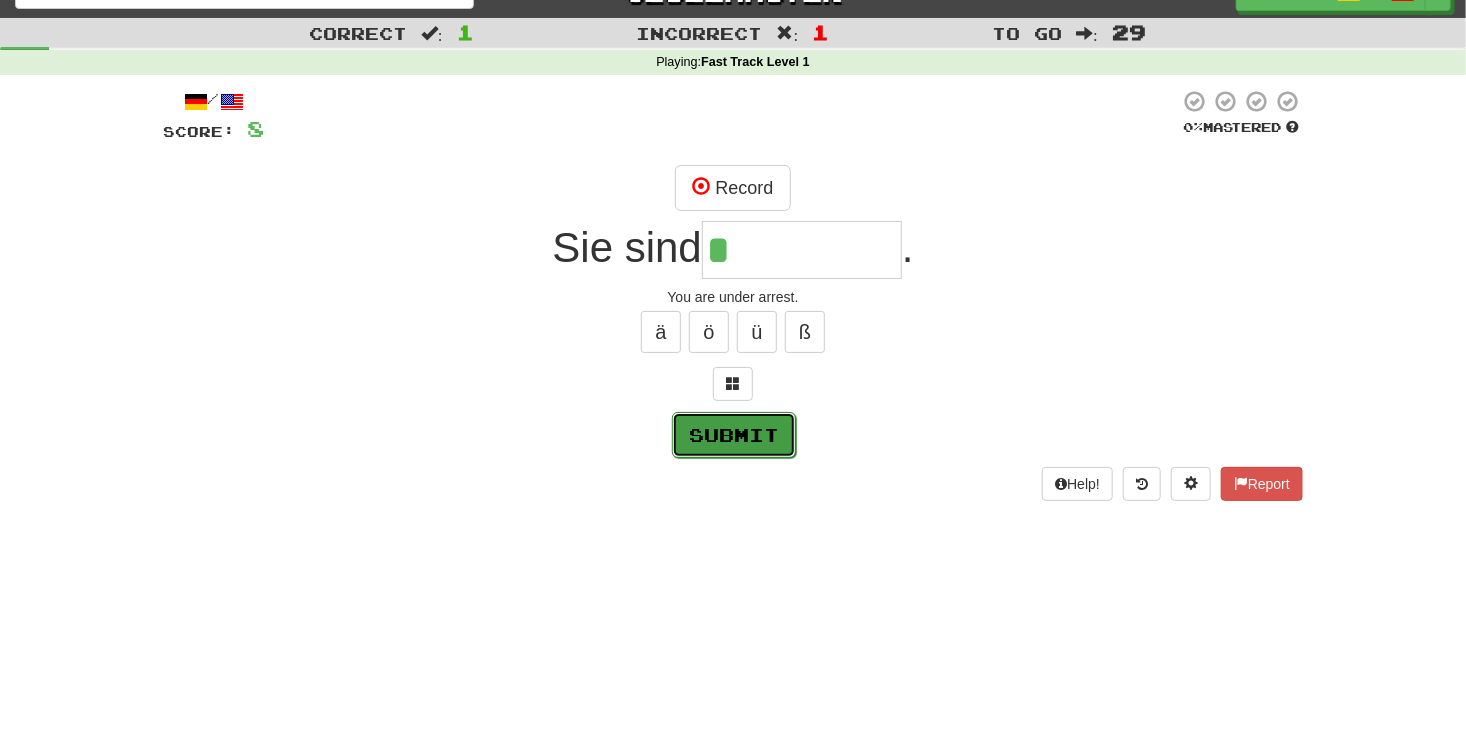 click on "Submit" at bounding box center (734, 435) 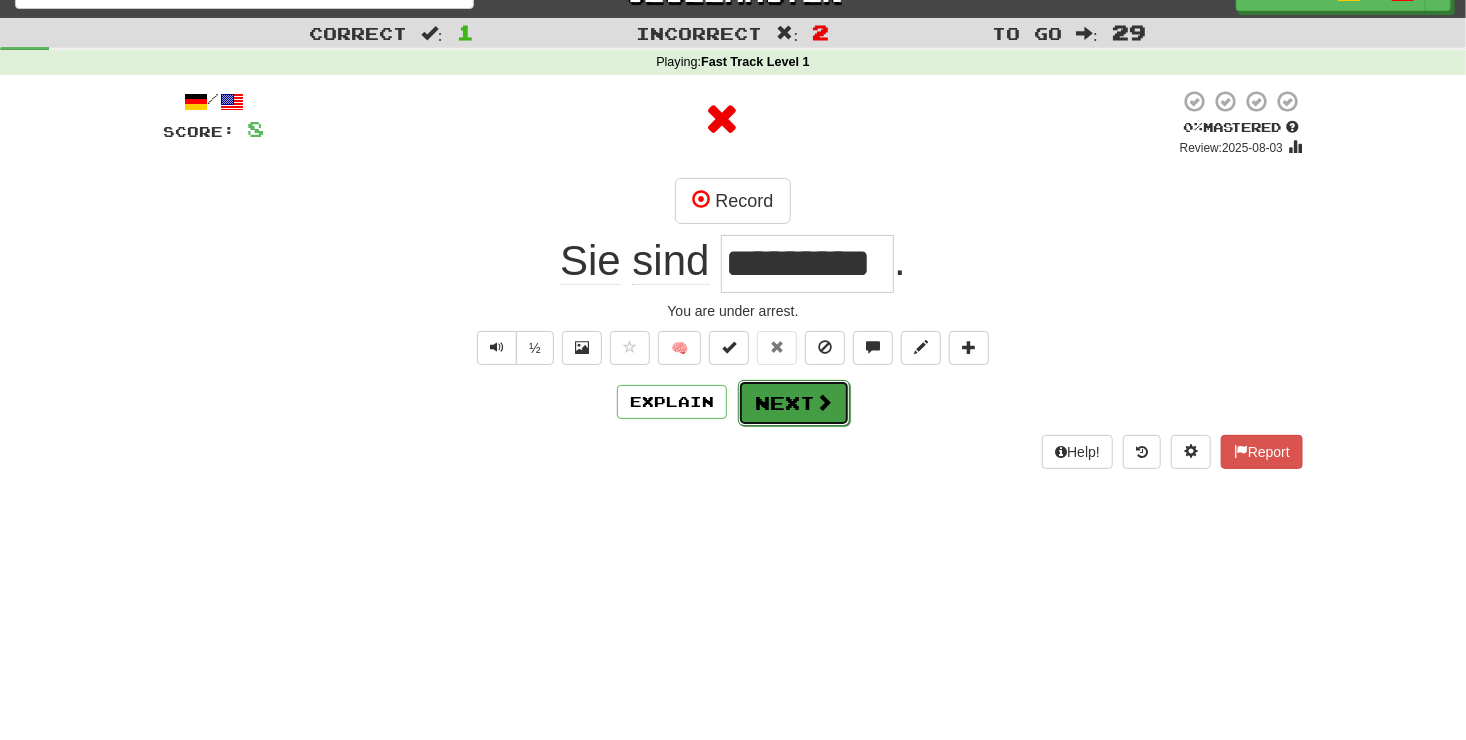 click at bounding box center (824, 402) 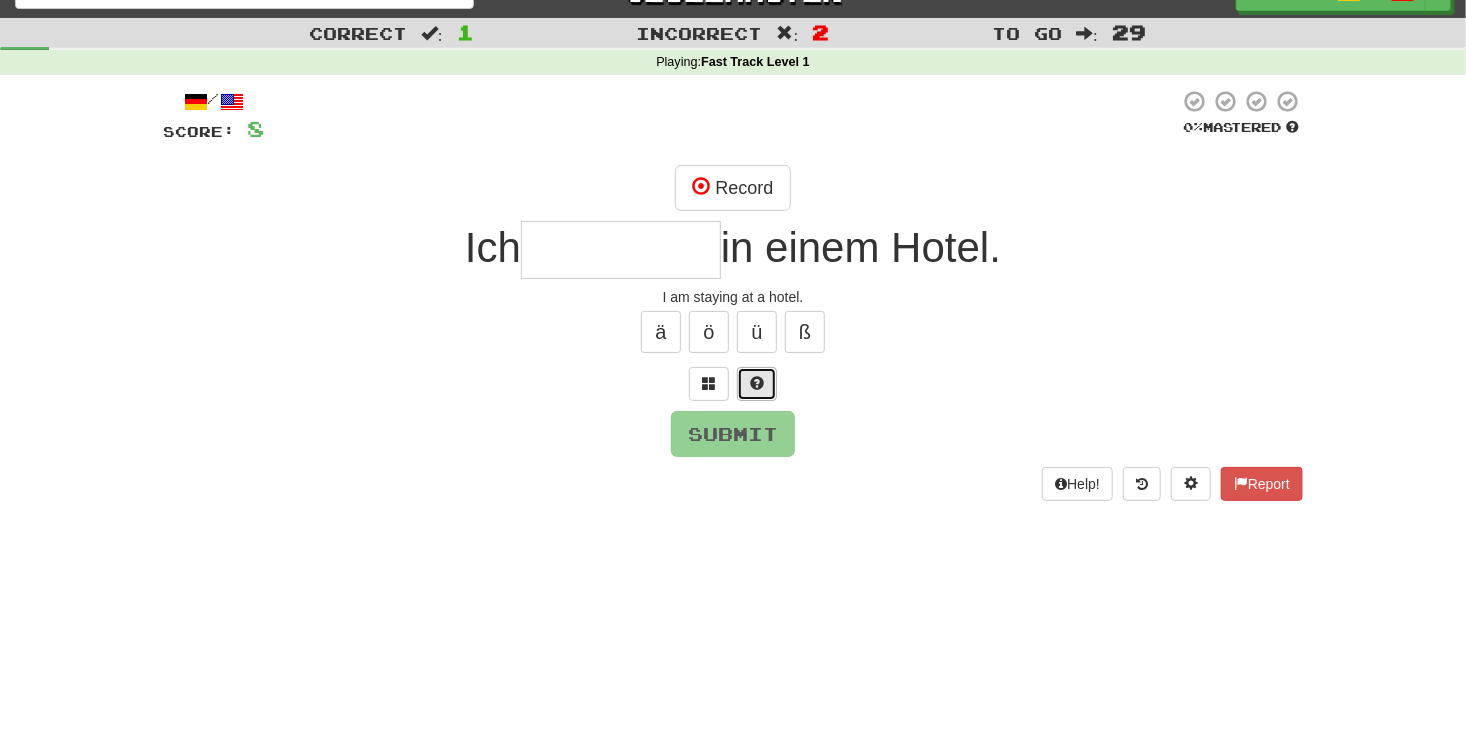 click at bounding box center (757, 383) 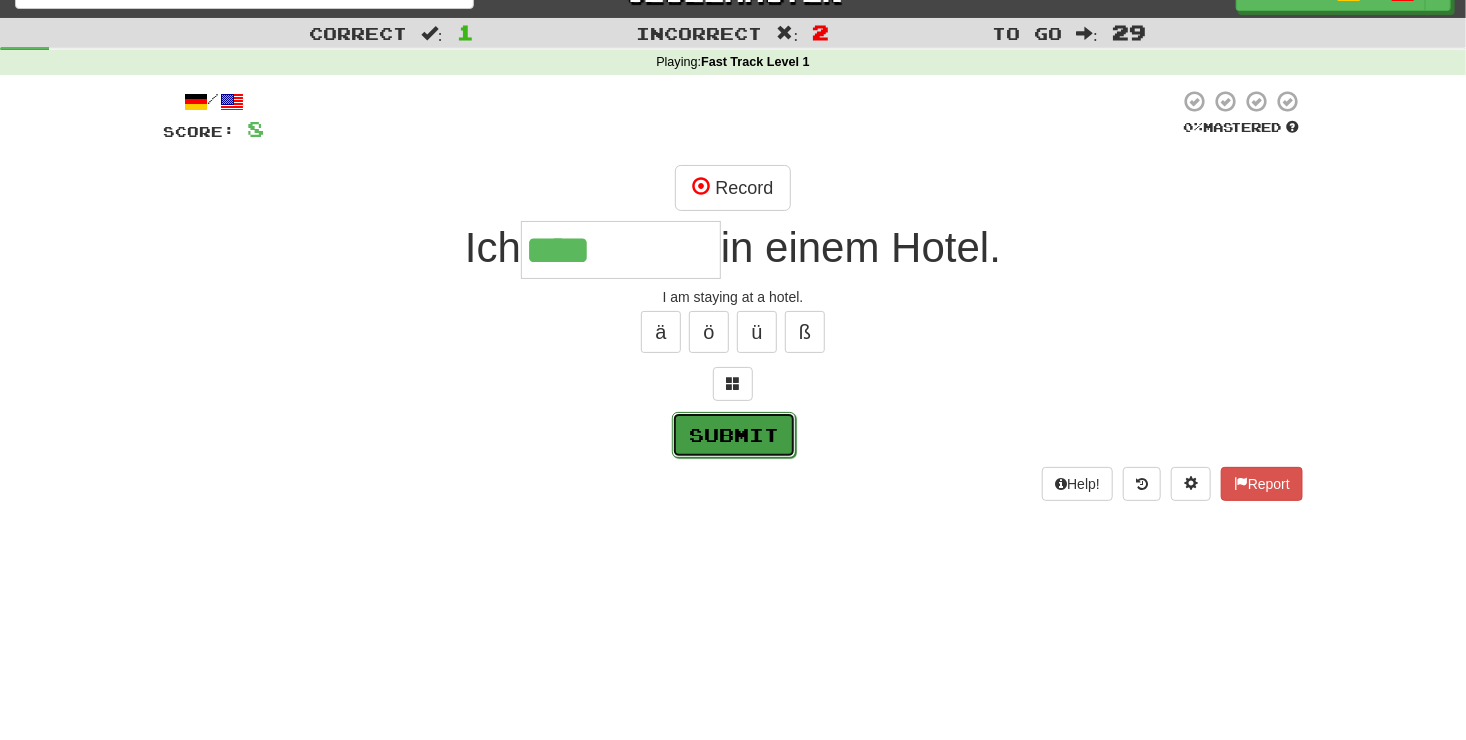 click on "Submit" at bounding box center [734, 435] 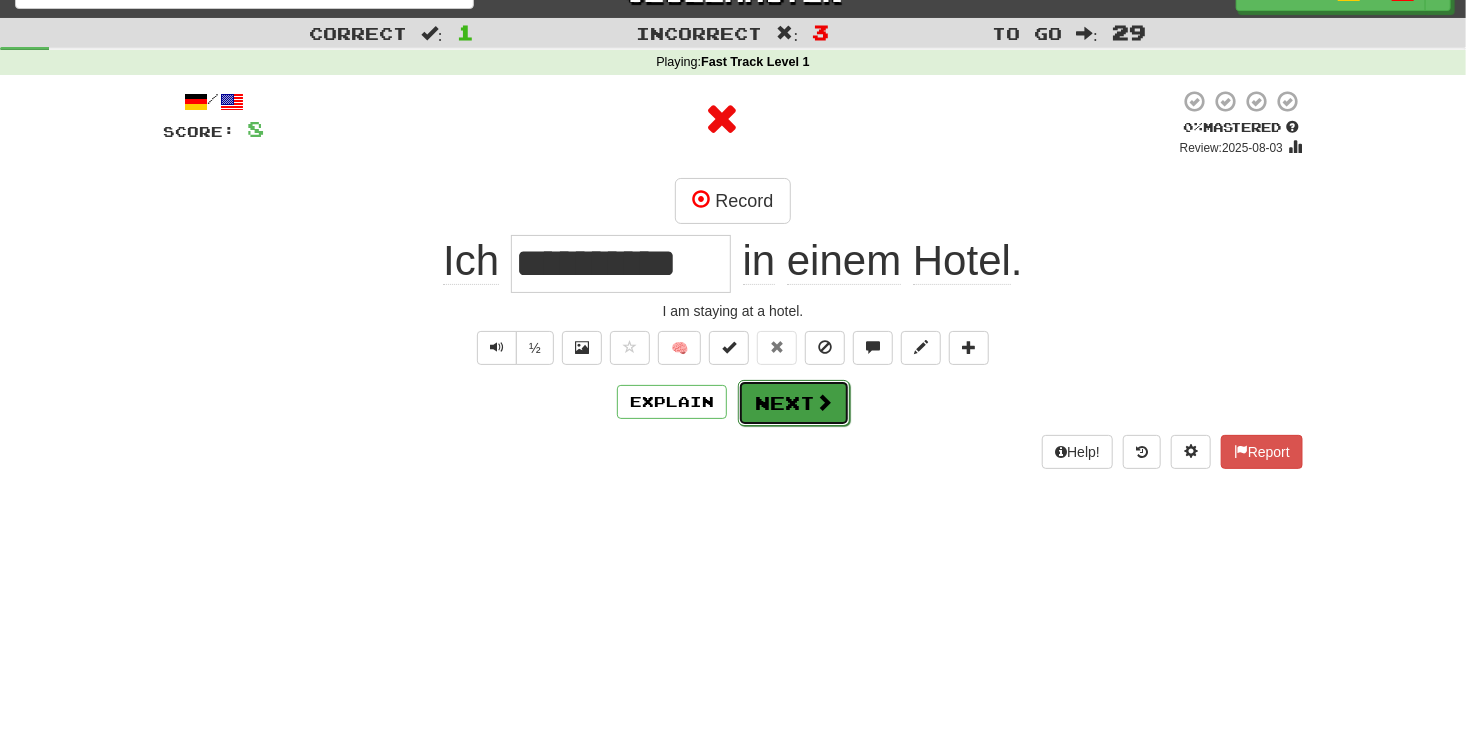 click at bounding box center (824, 402) 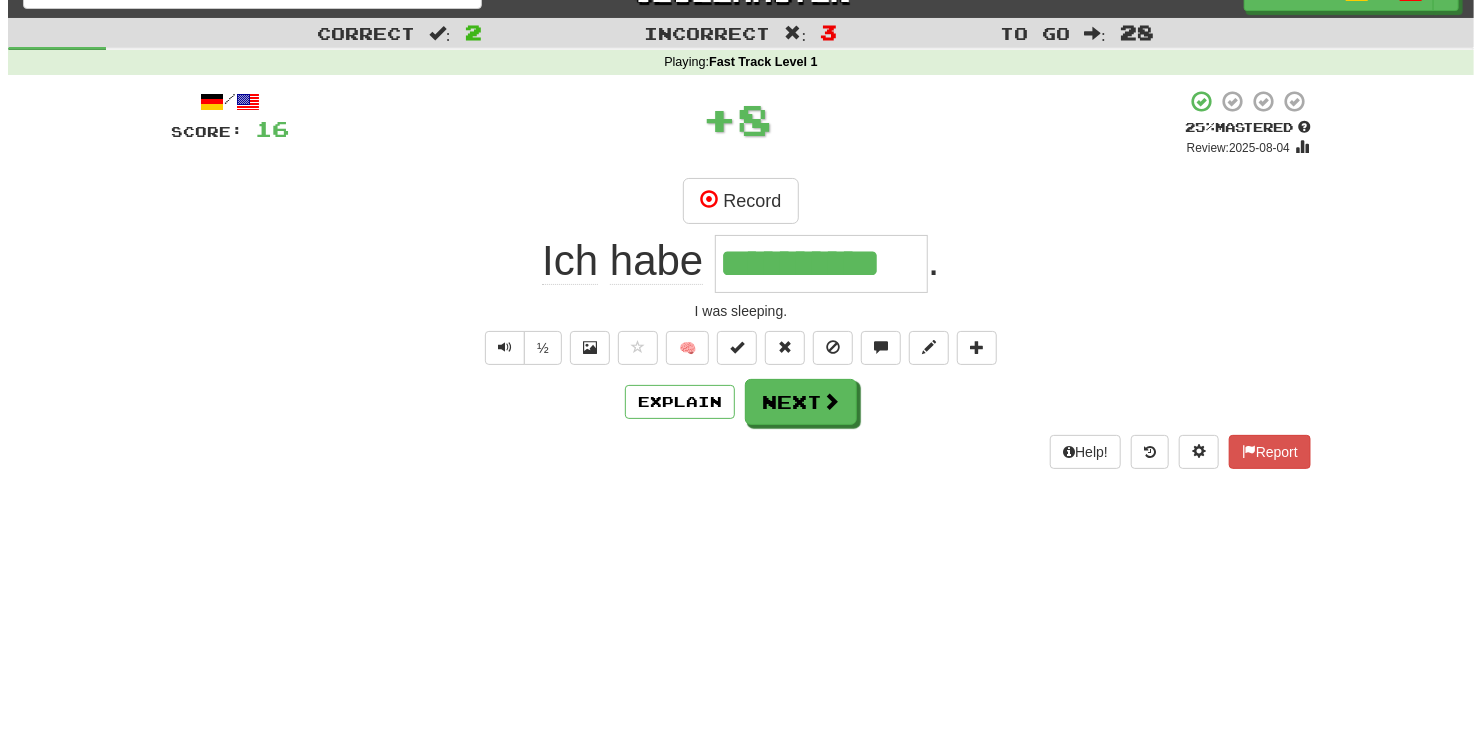 scroll, scrollTop: 0, scrollLeft: 0, axis: both 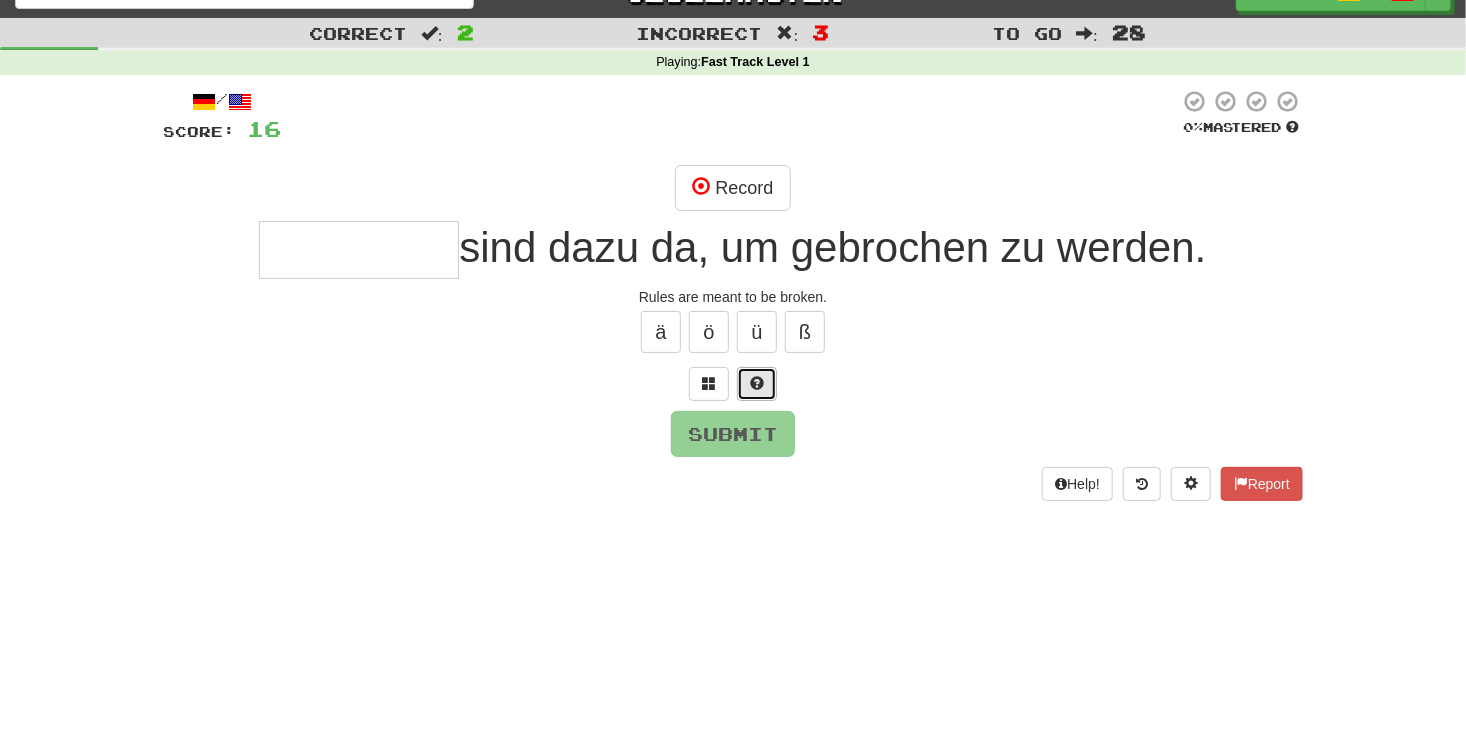 click at bounding box center [757, 384] 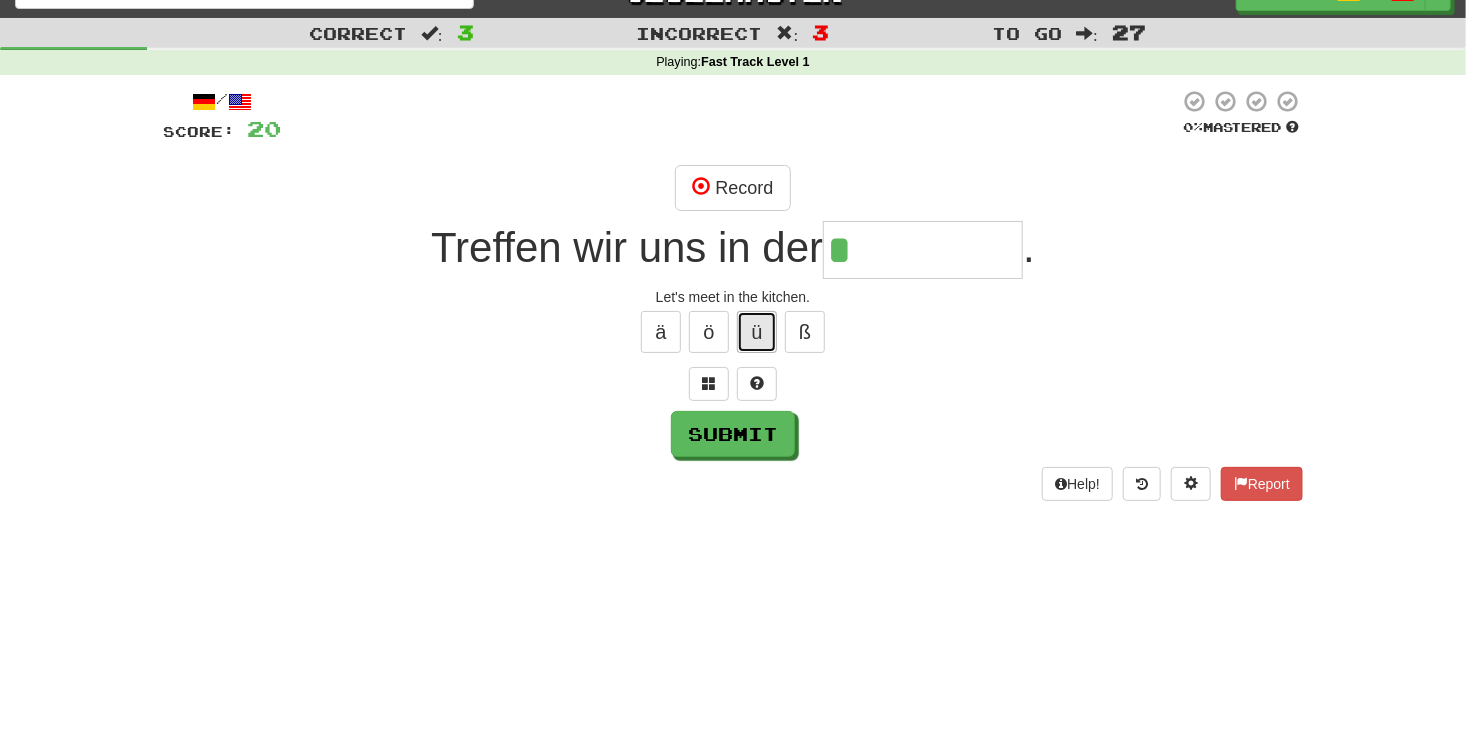 click on "ü" at bounding box center [757, 332] 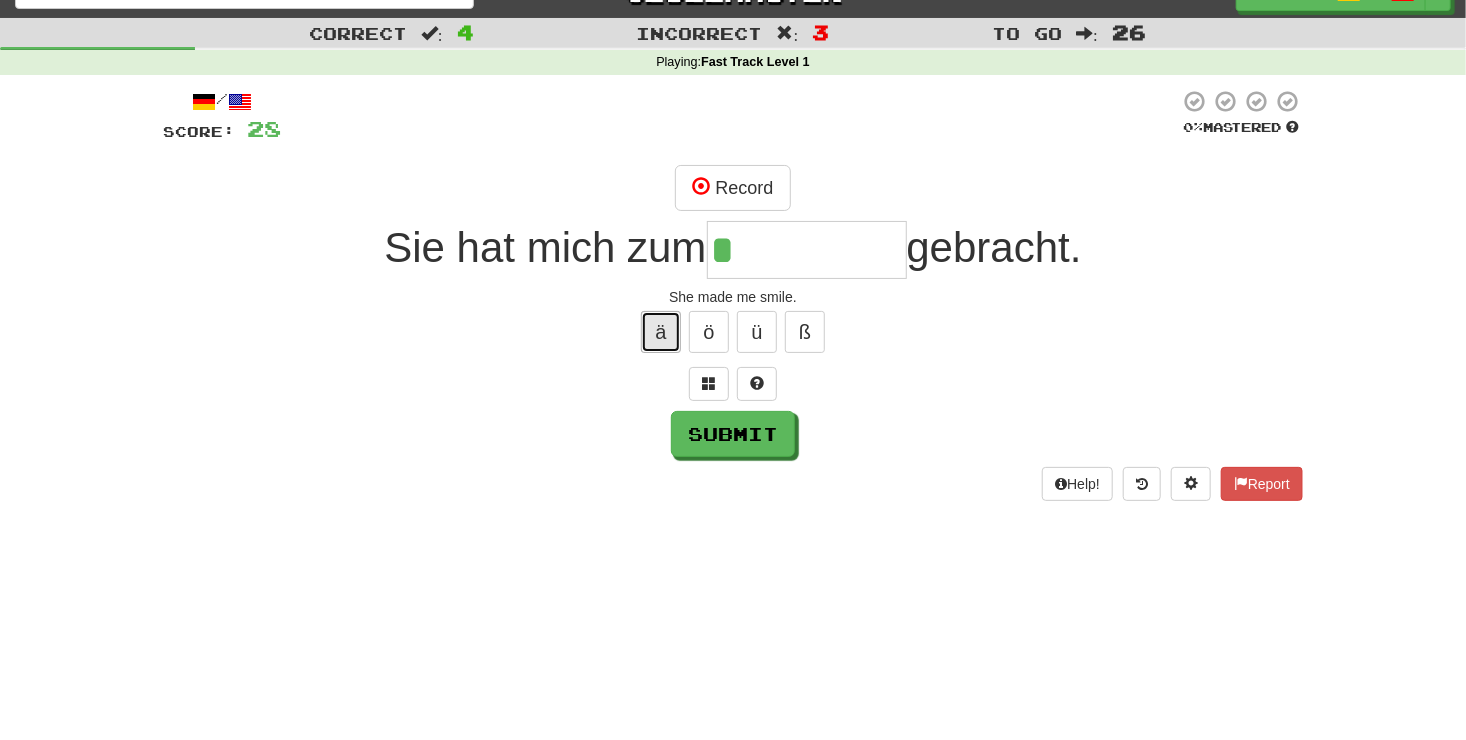 click on "ä" at bounding box center (661, 332) 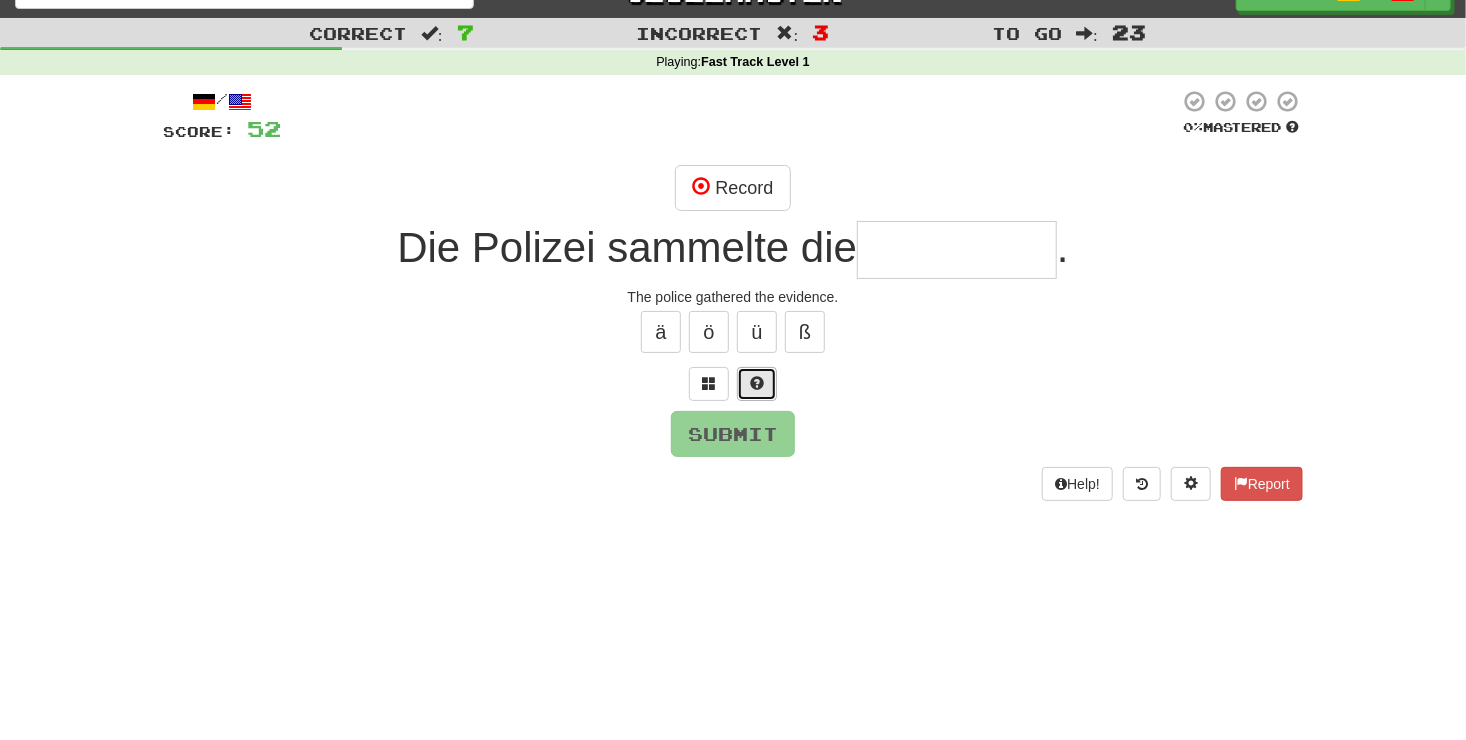 click at bounding box center [757, 383] 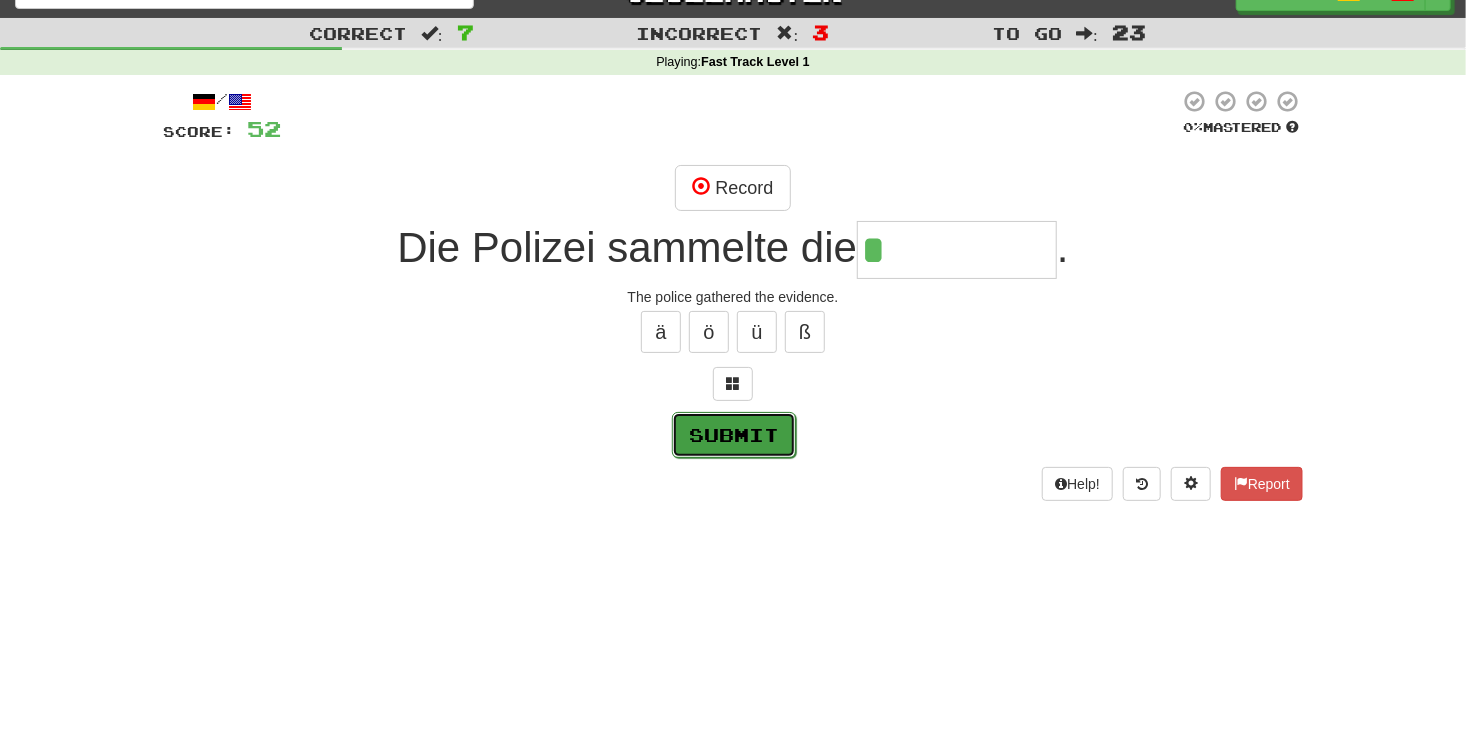 click on "Submit" at bounding box center [734, 435] 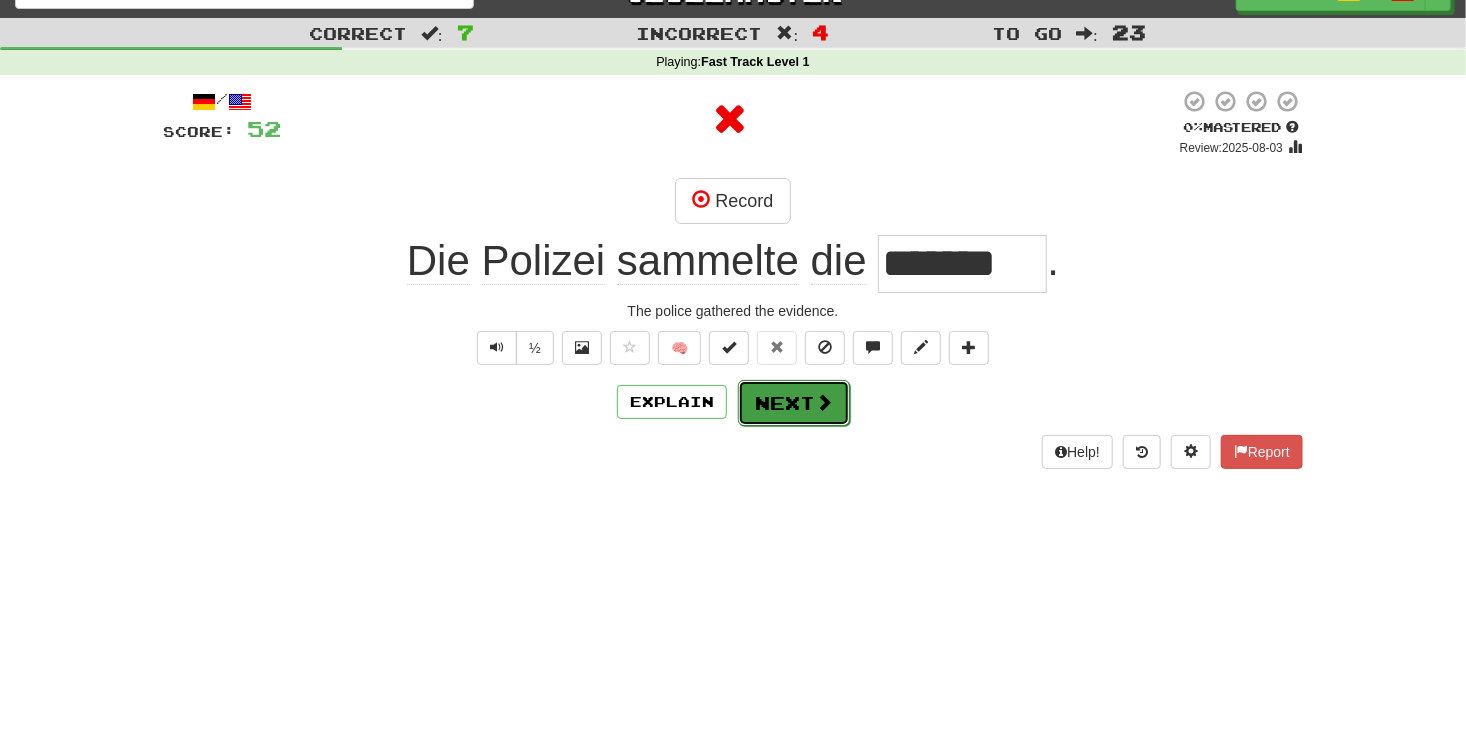 click at bounding box center (824, 402) 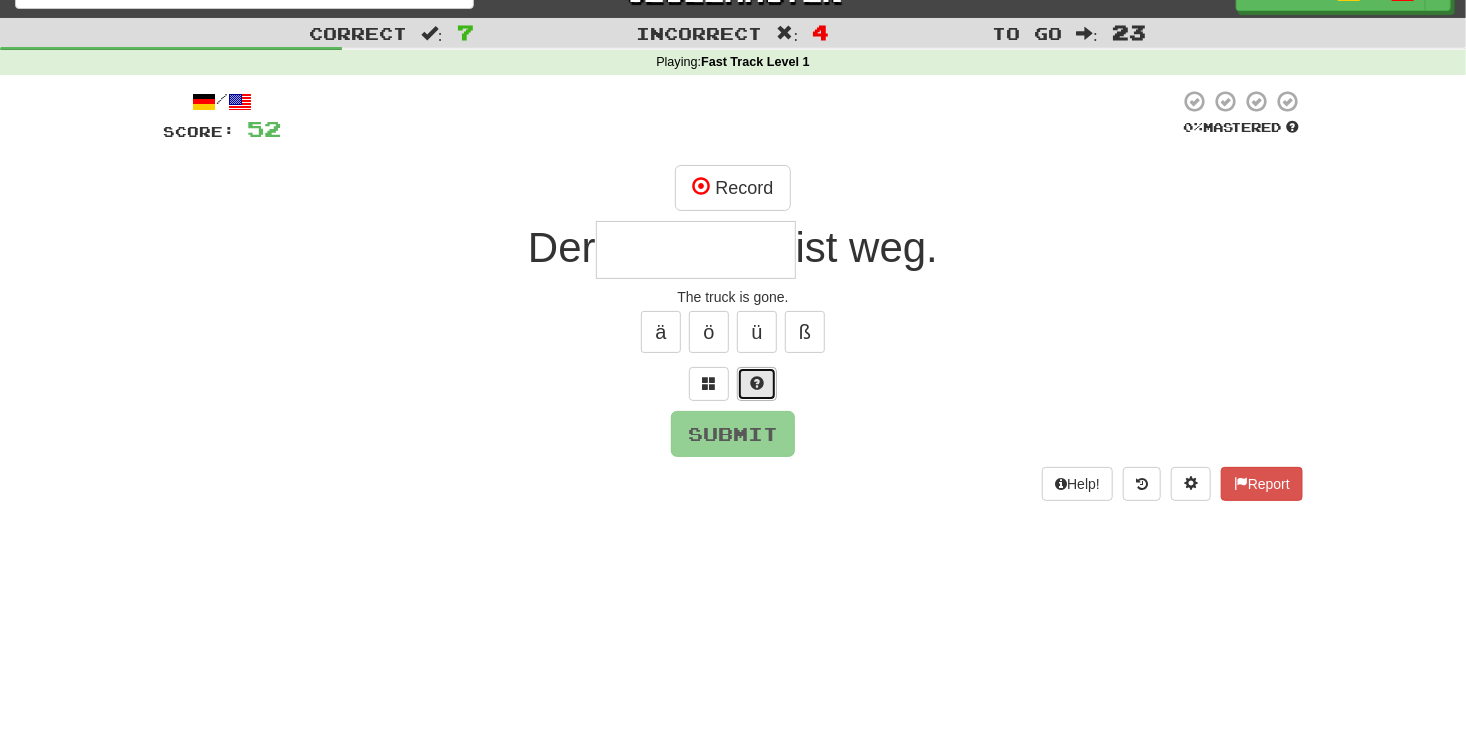 click at bounding box center (757, 383) 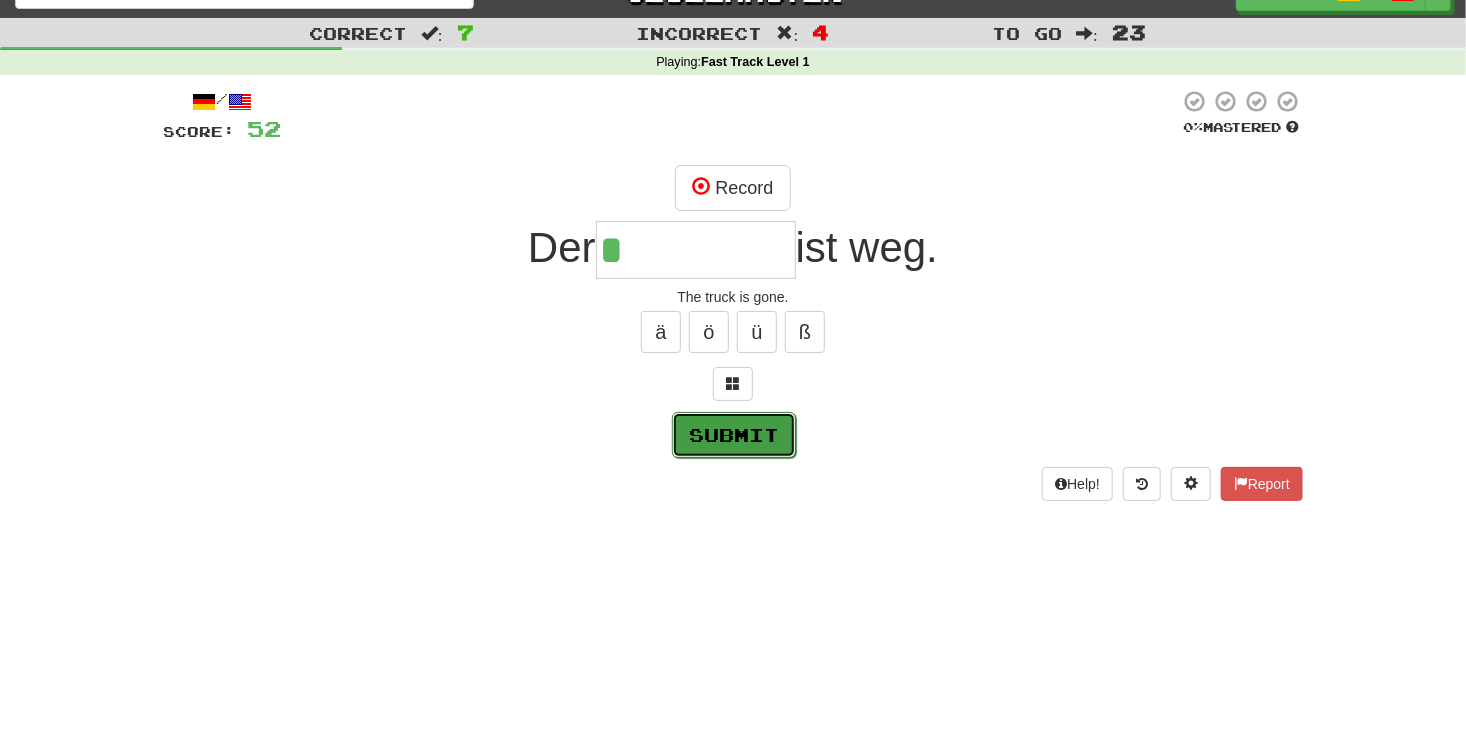click on "Submit" at bounding box center [734, 435] 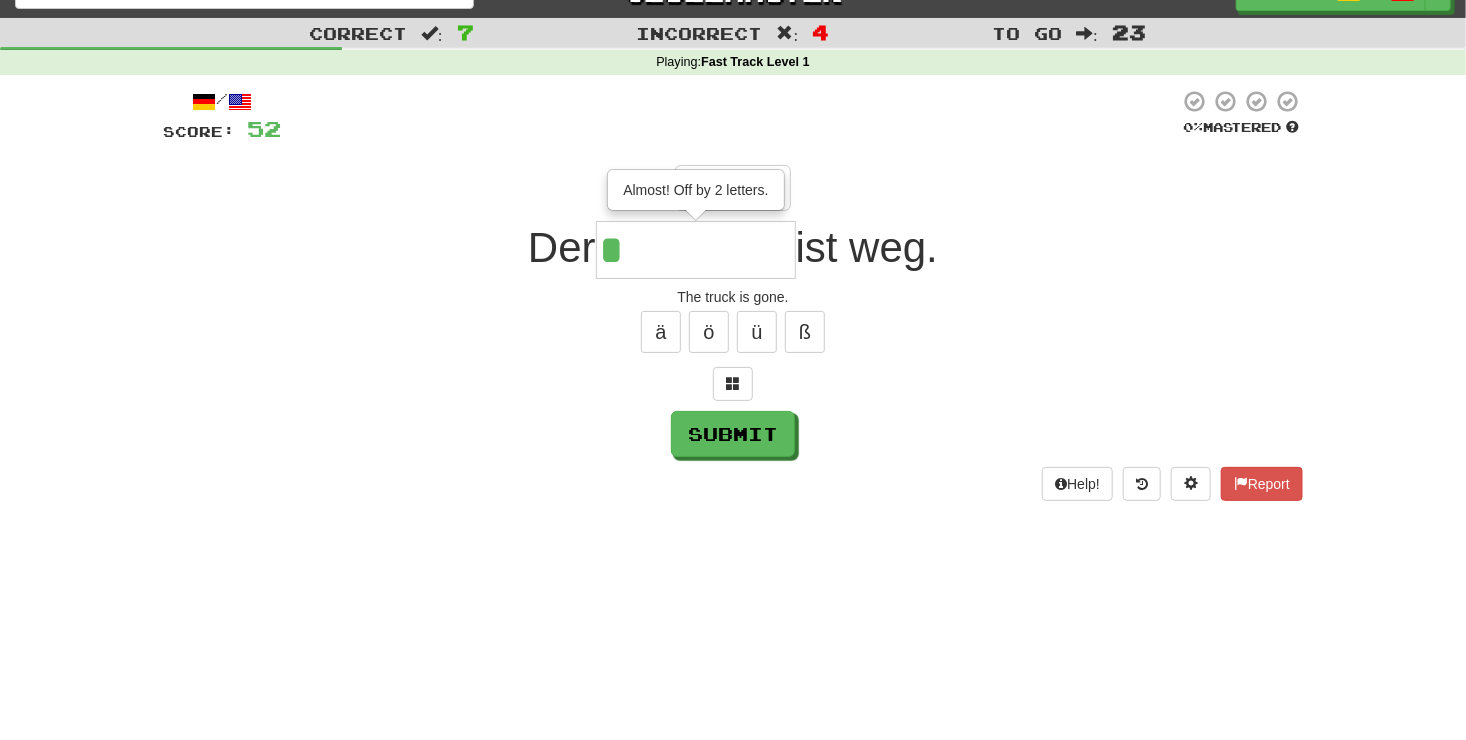click on "*" at bounding box center (696, 250) 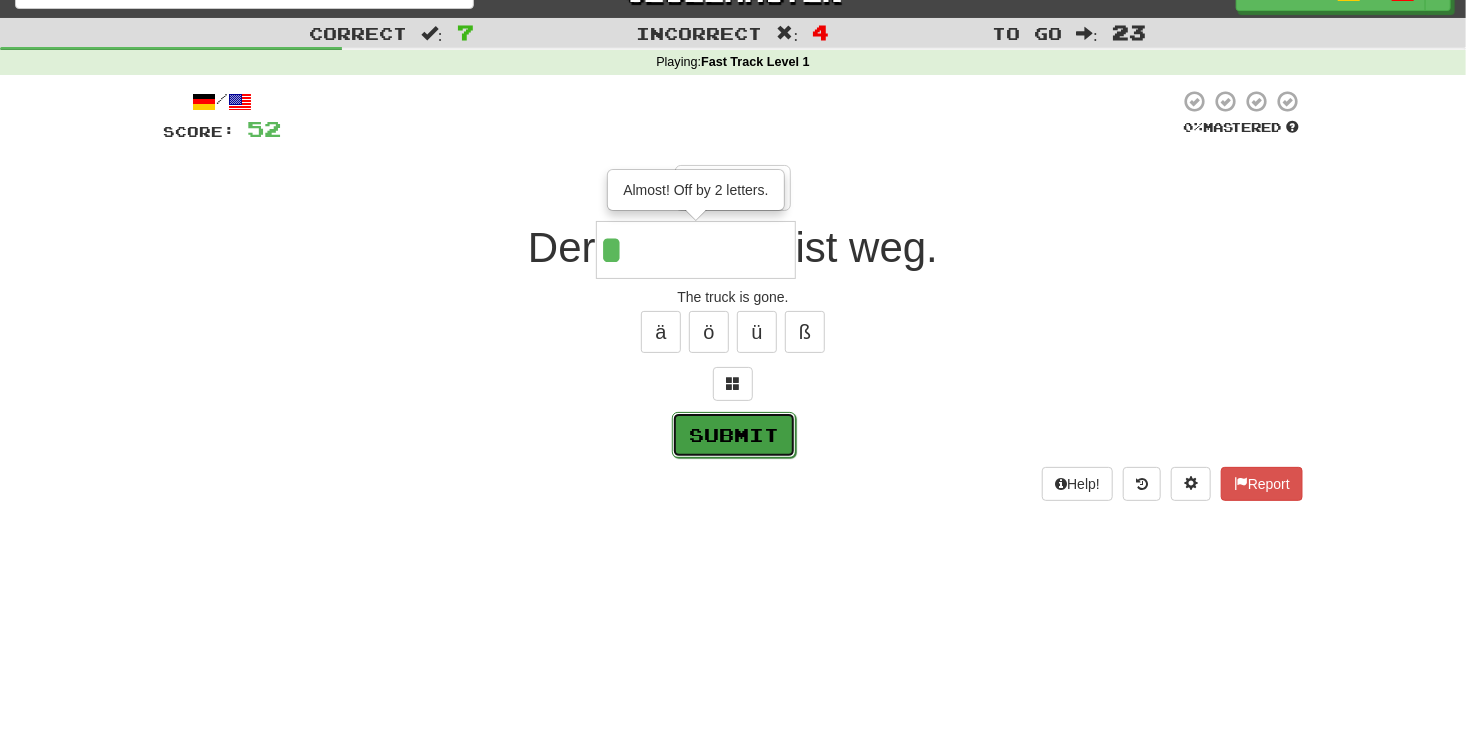 click on "Submit" at bounding box center (734, 435) 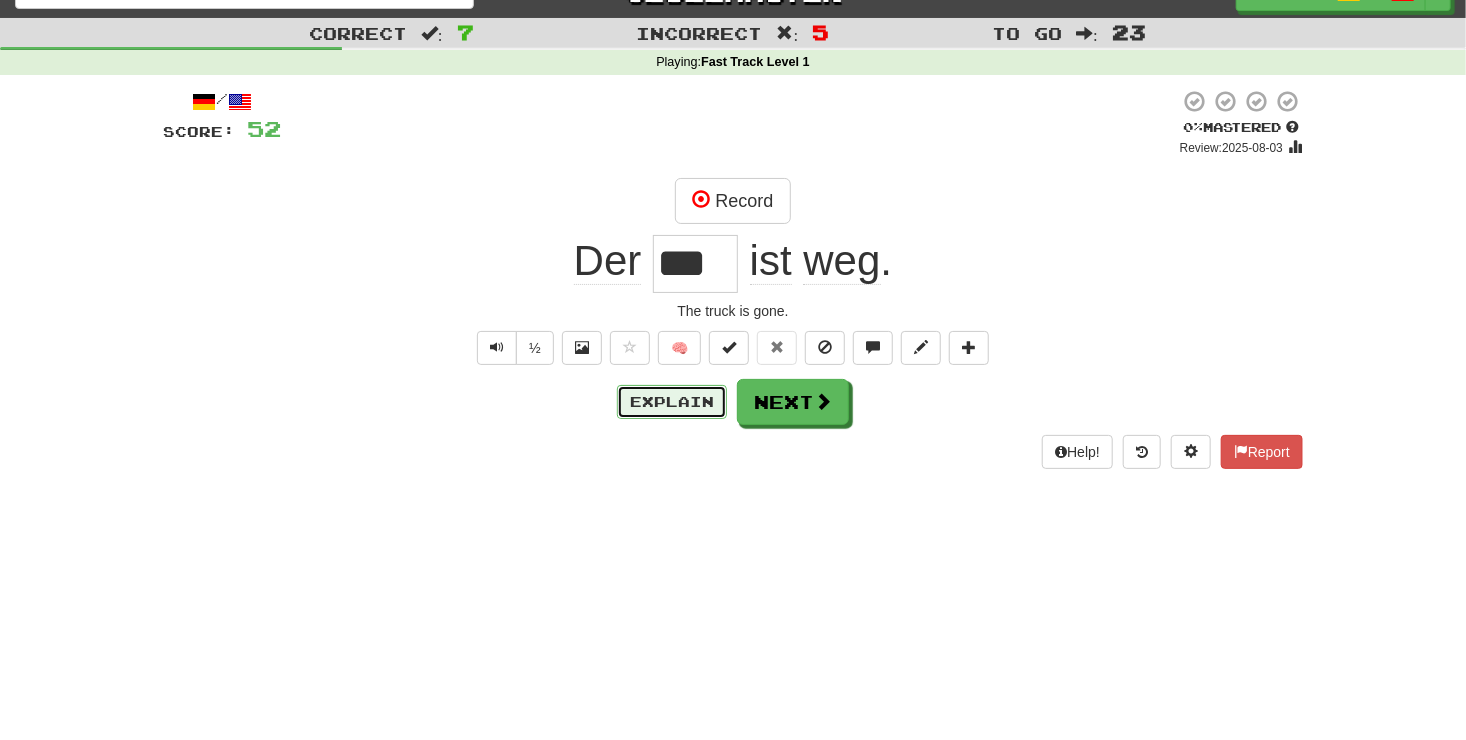 click on "Explain" at bounding box center [672, 402] 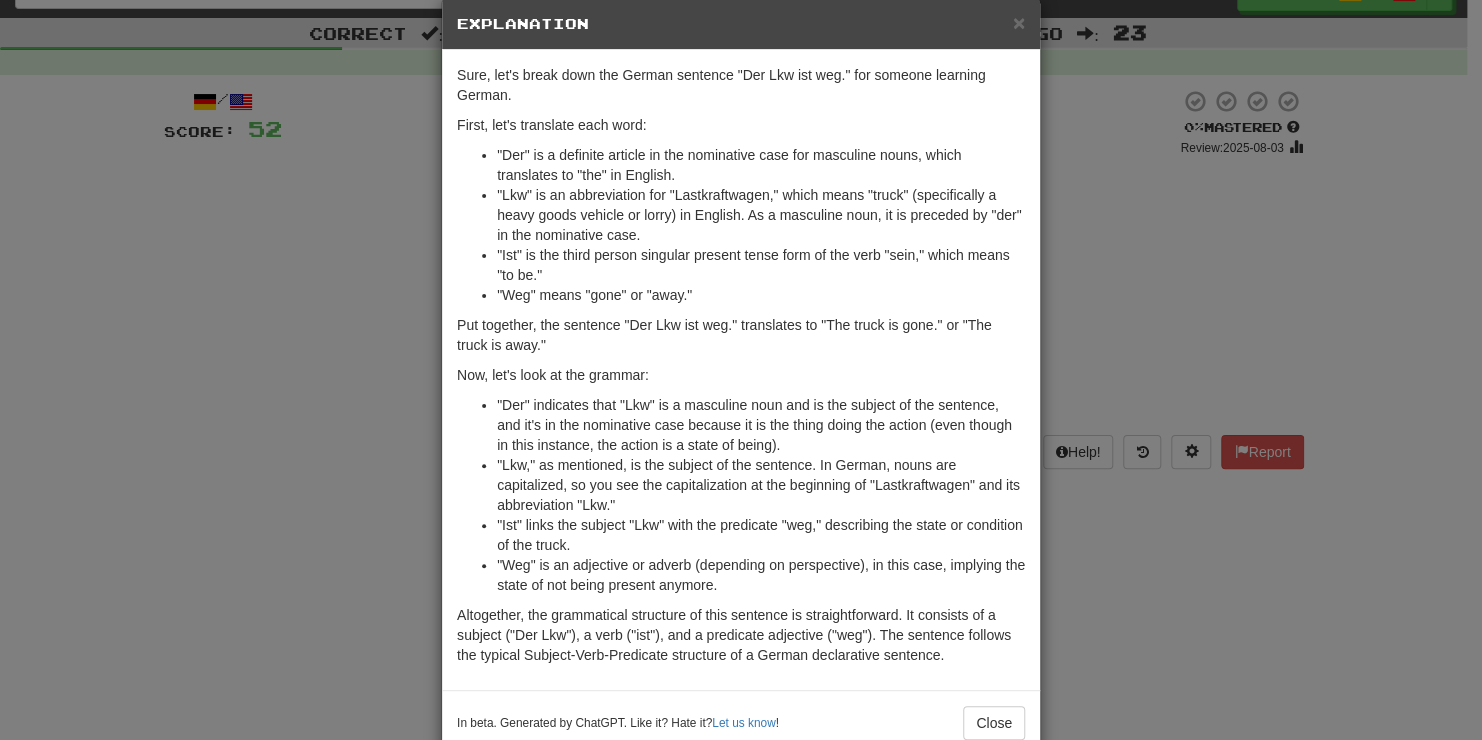 scroll, scrollTop: 32, scrollLeft: 0, axis: vertical 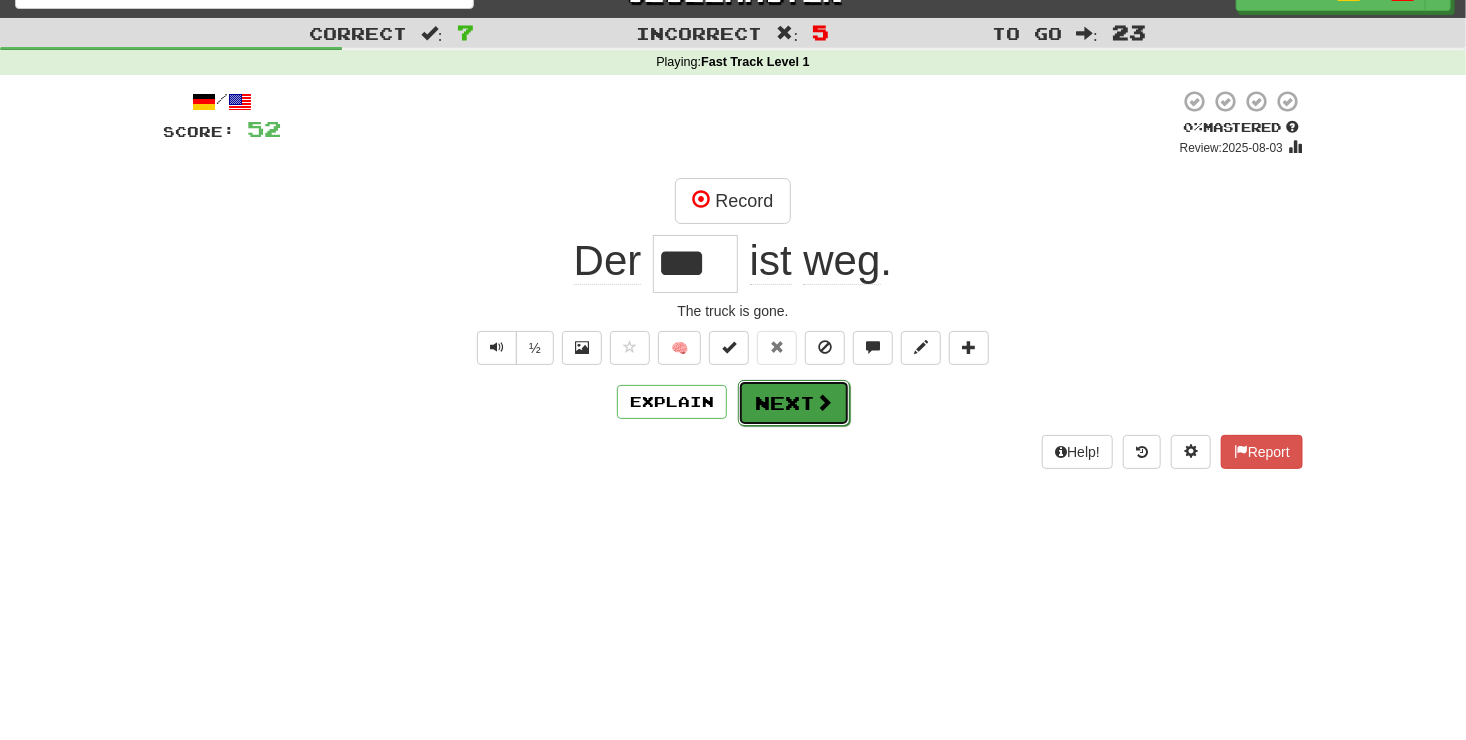 click at bounding box center (824, 402) 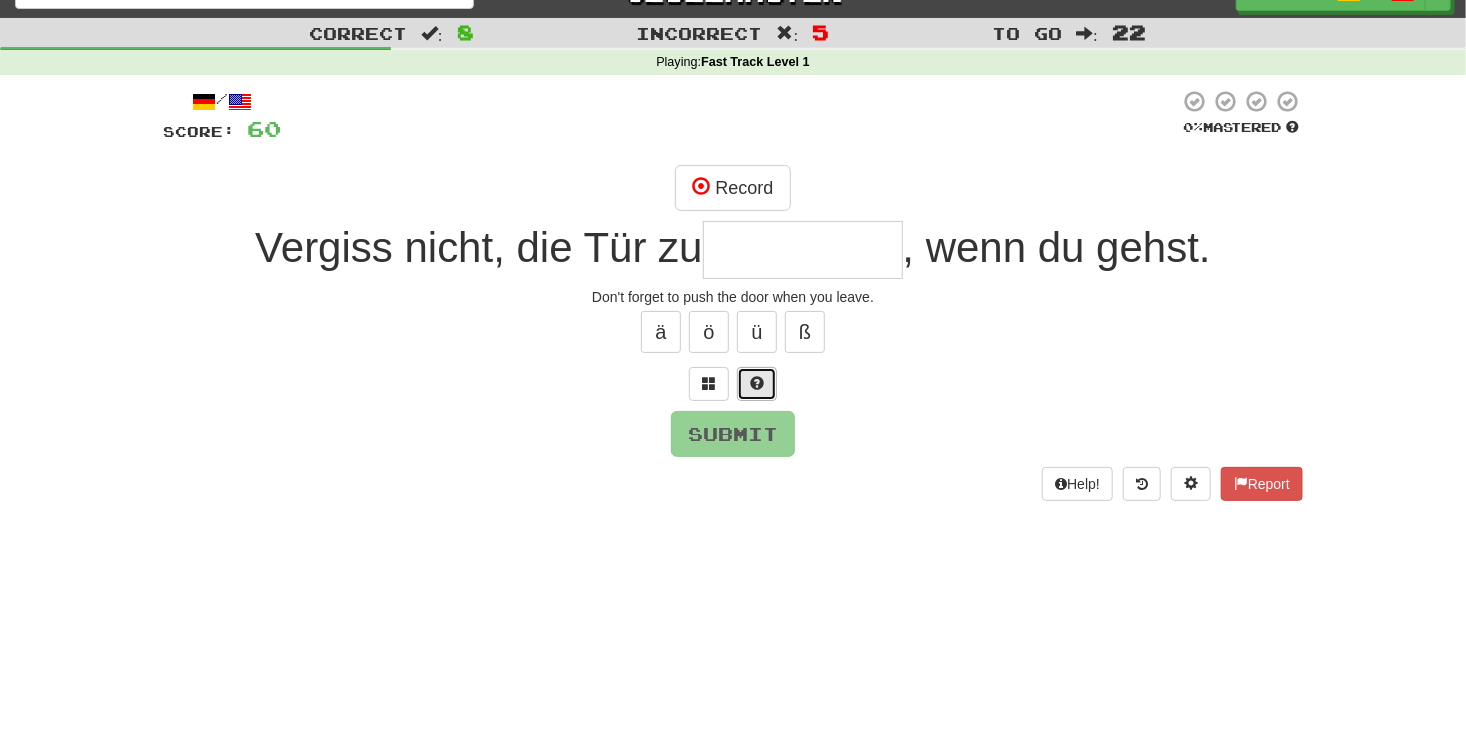 click at bounding box center [757, 383] 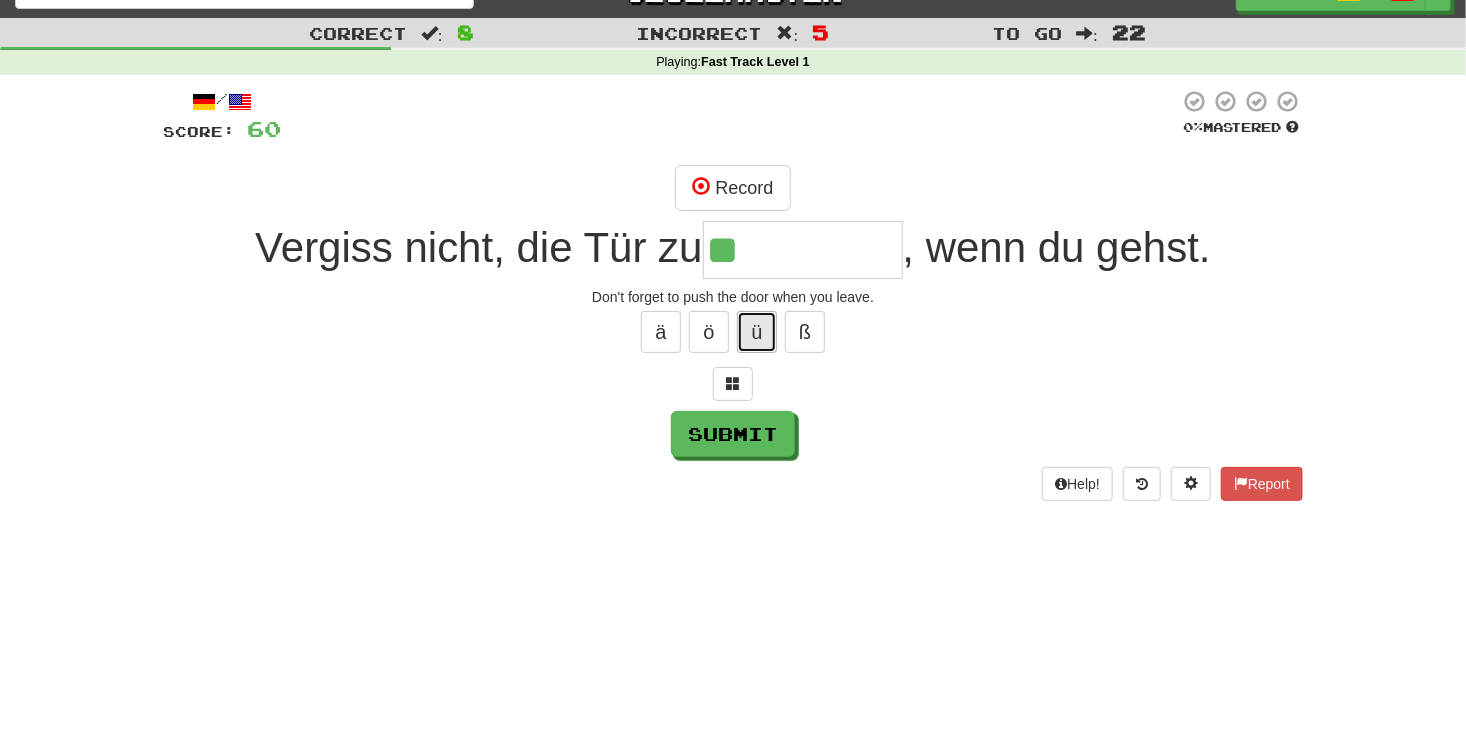 click on "ü" at bounding box center [757, 332] 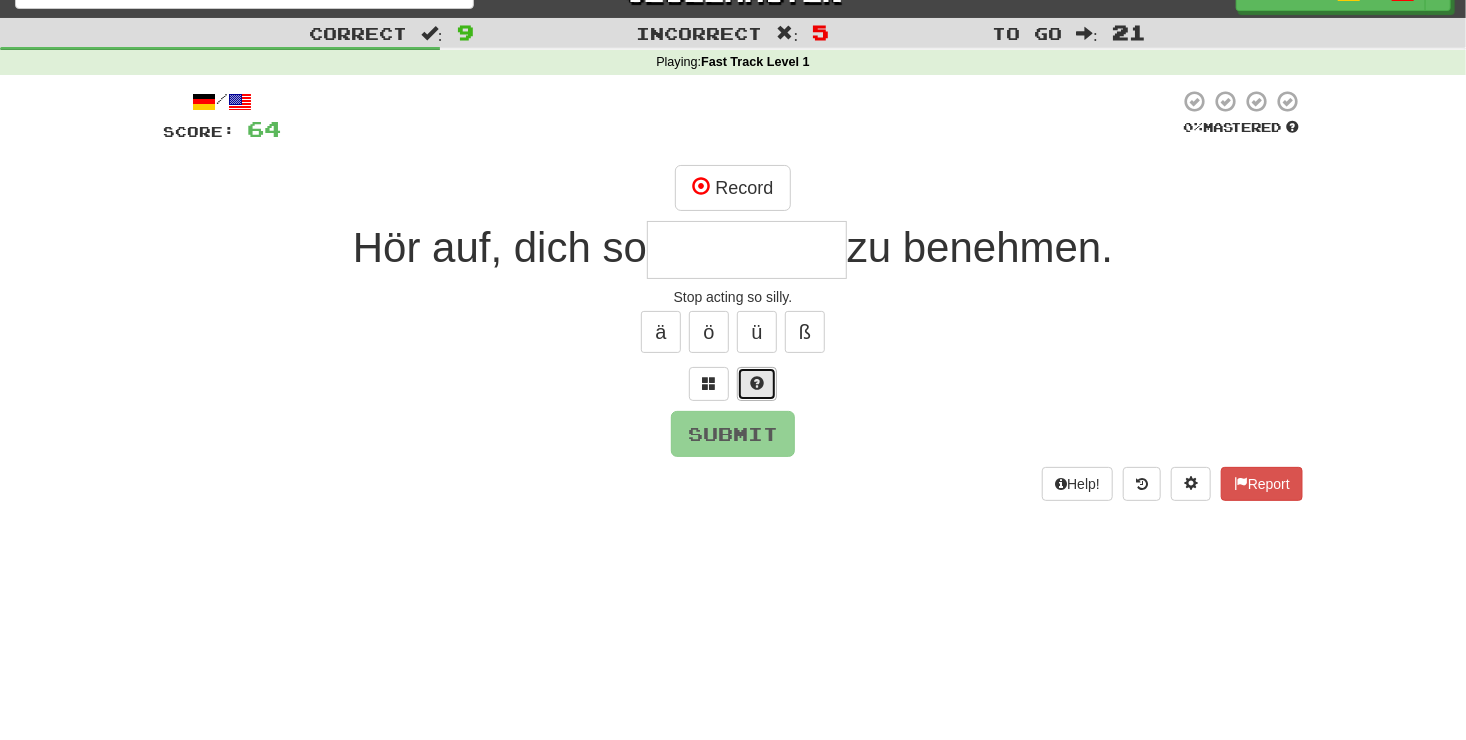 click at bounding box center [757, 383] 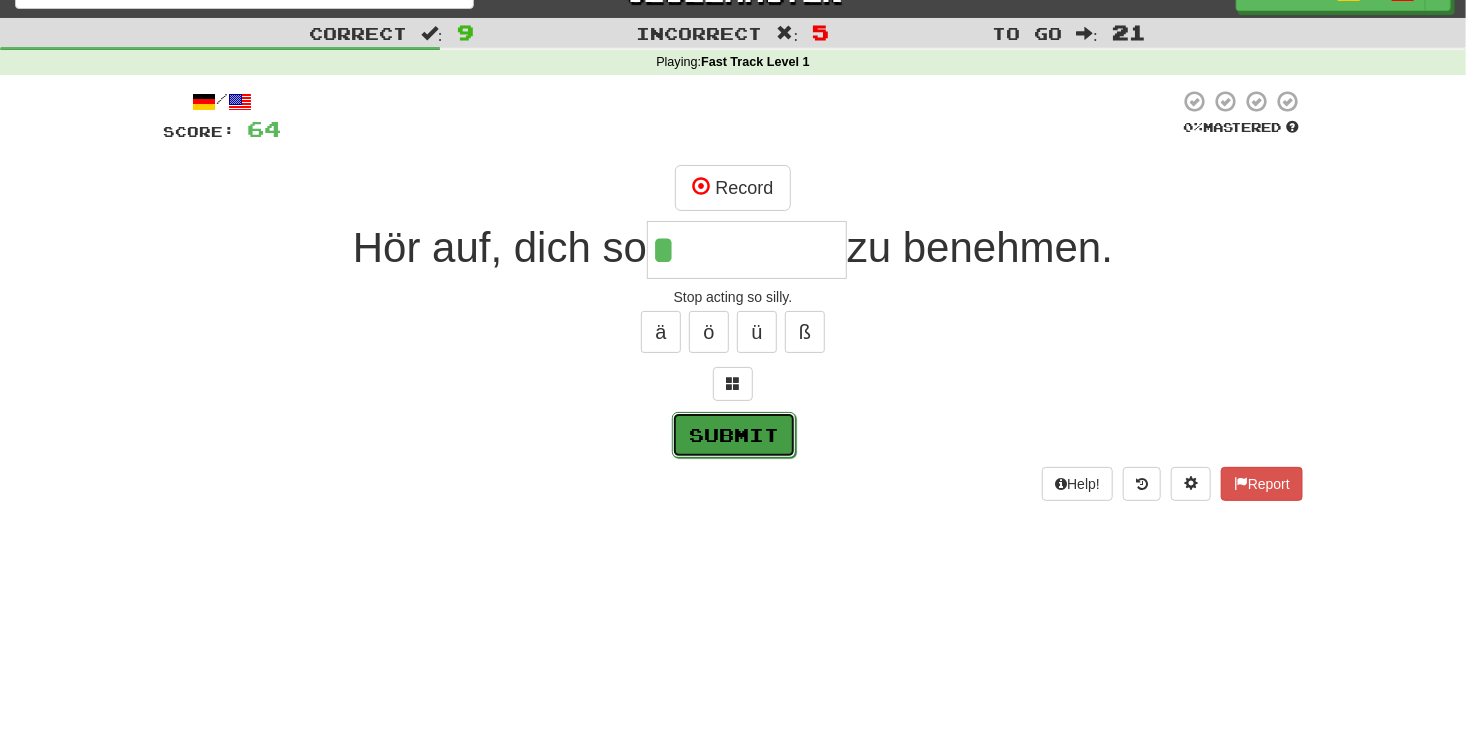 click on "Submit" at bounding box center (734, 435) 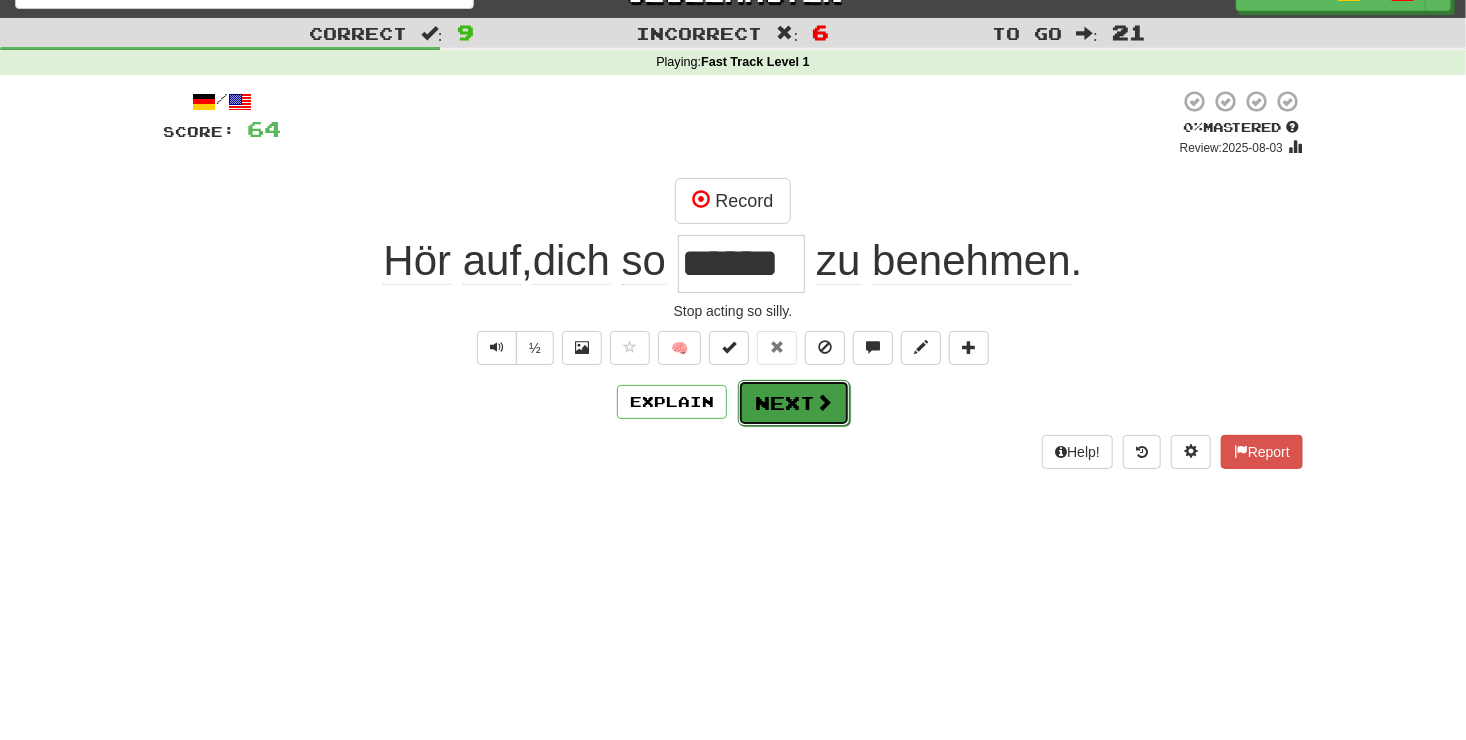 click at bounding box center [824, 402] 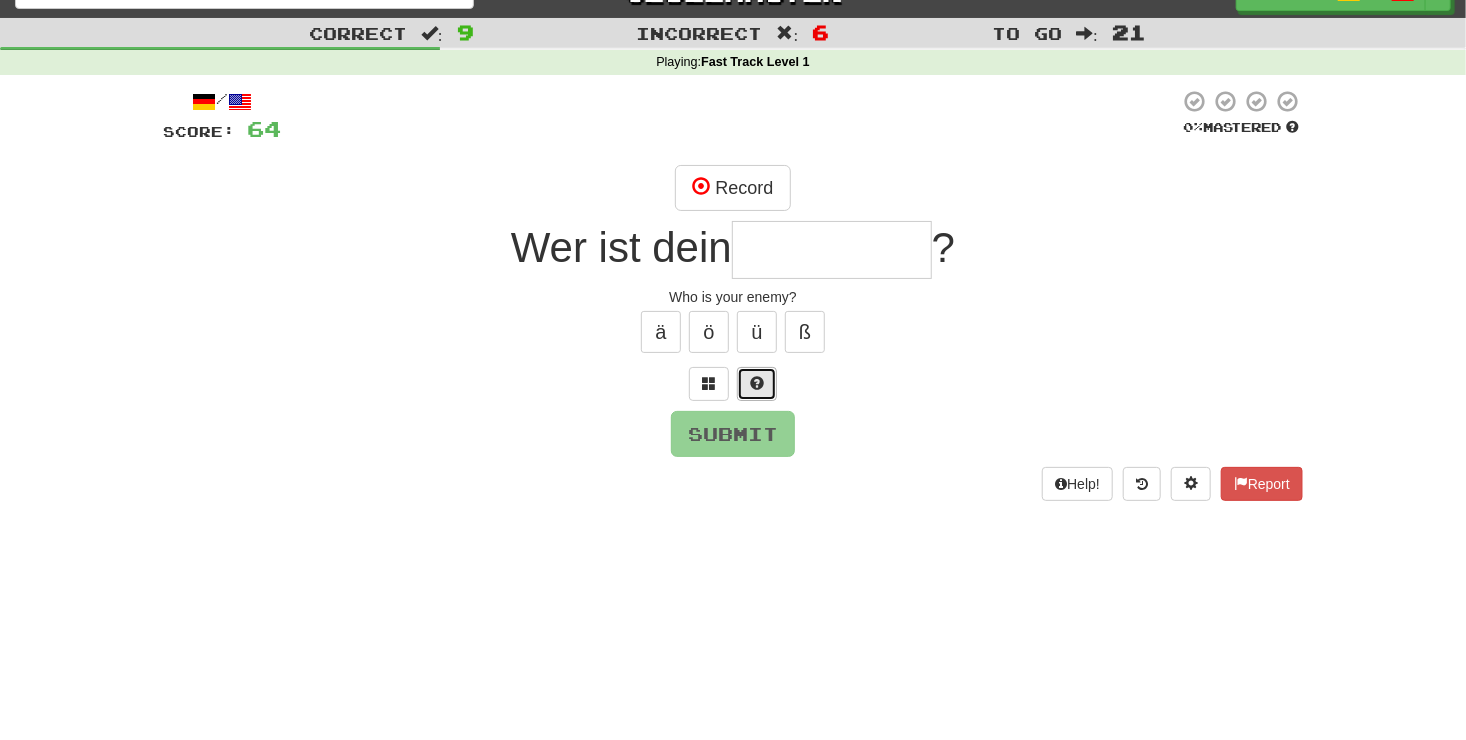 click at bounding box center (757, 384) 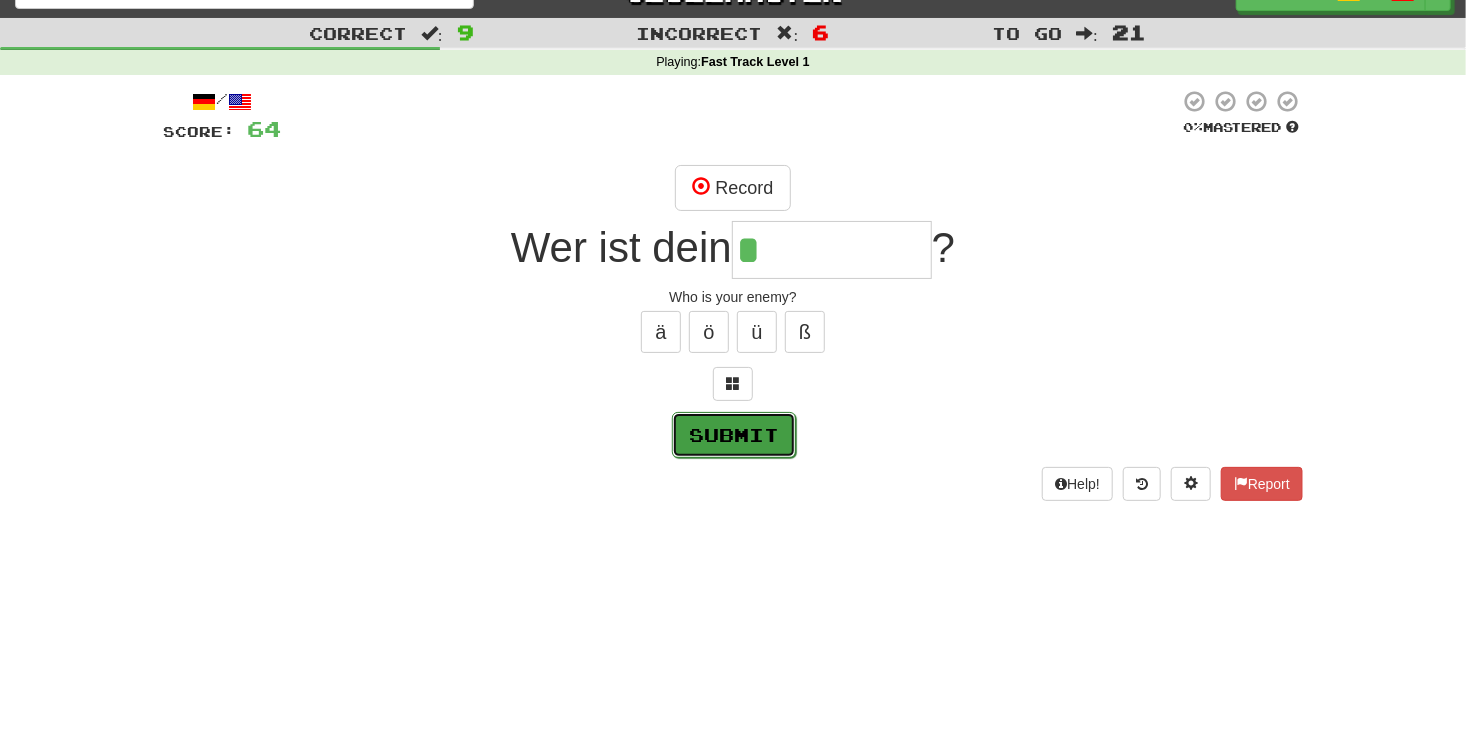 click on "Submit" at bounding box center (734, 435) 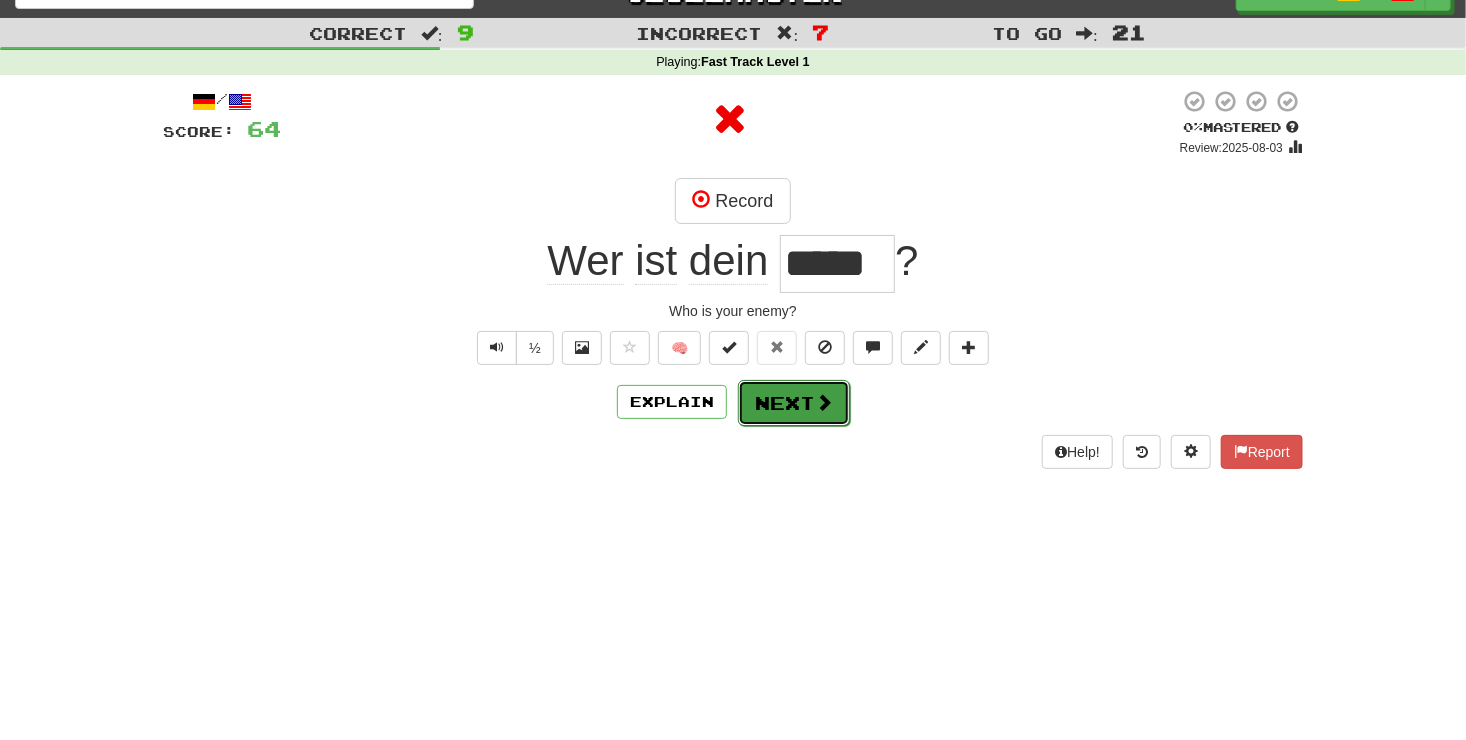 click on "Next" at bounding box center [794, 403] 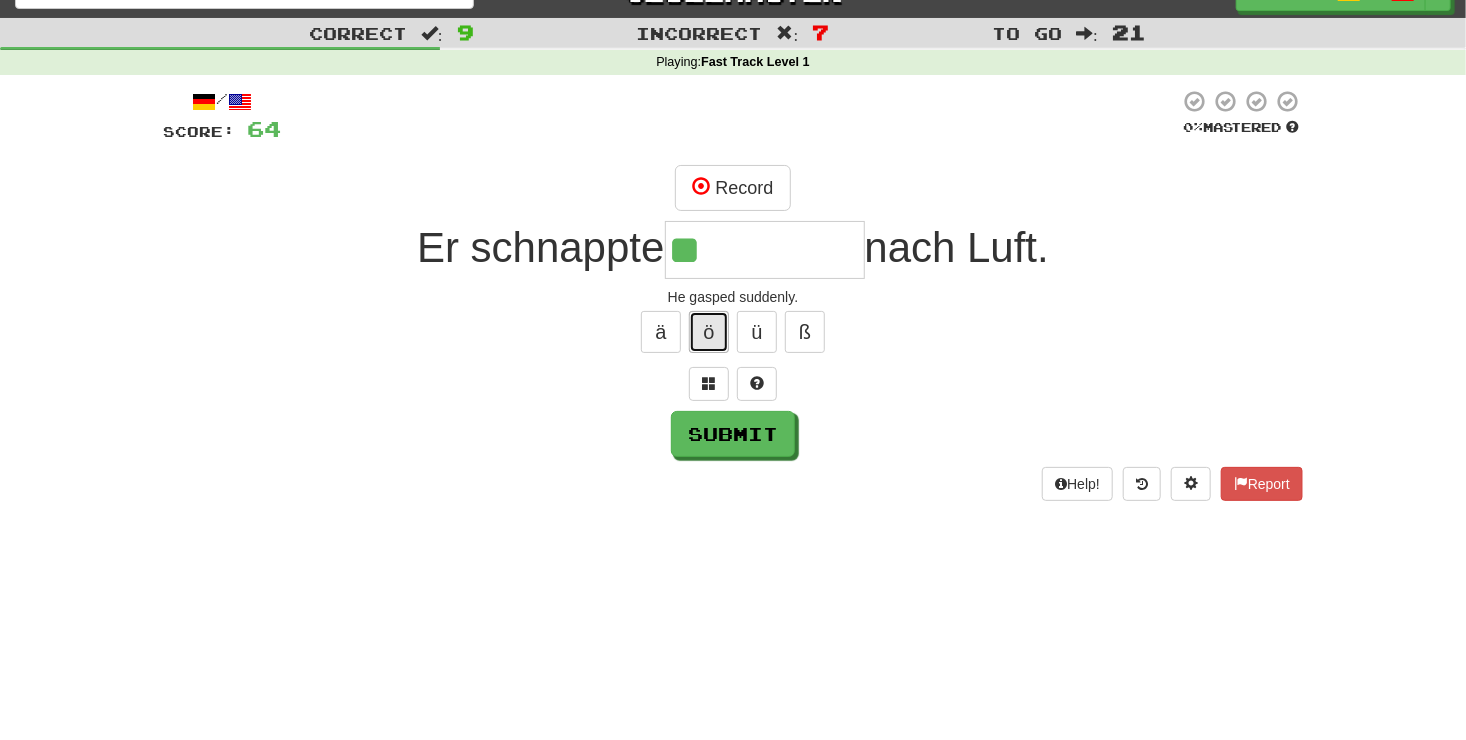 click on "ö" at bounding box center [709, 332] 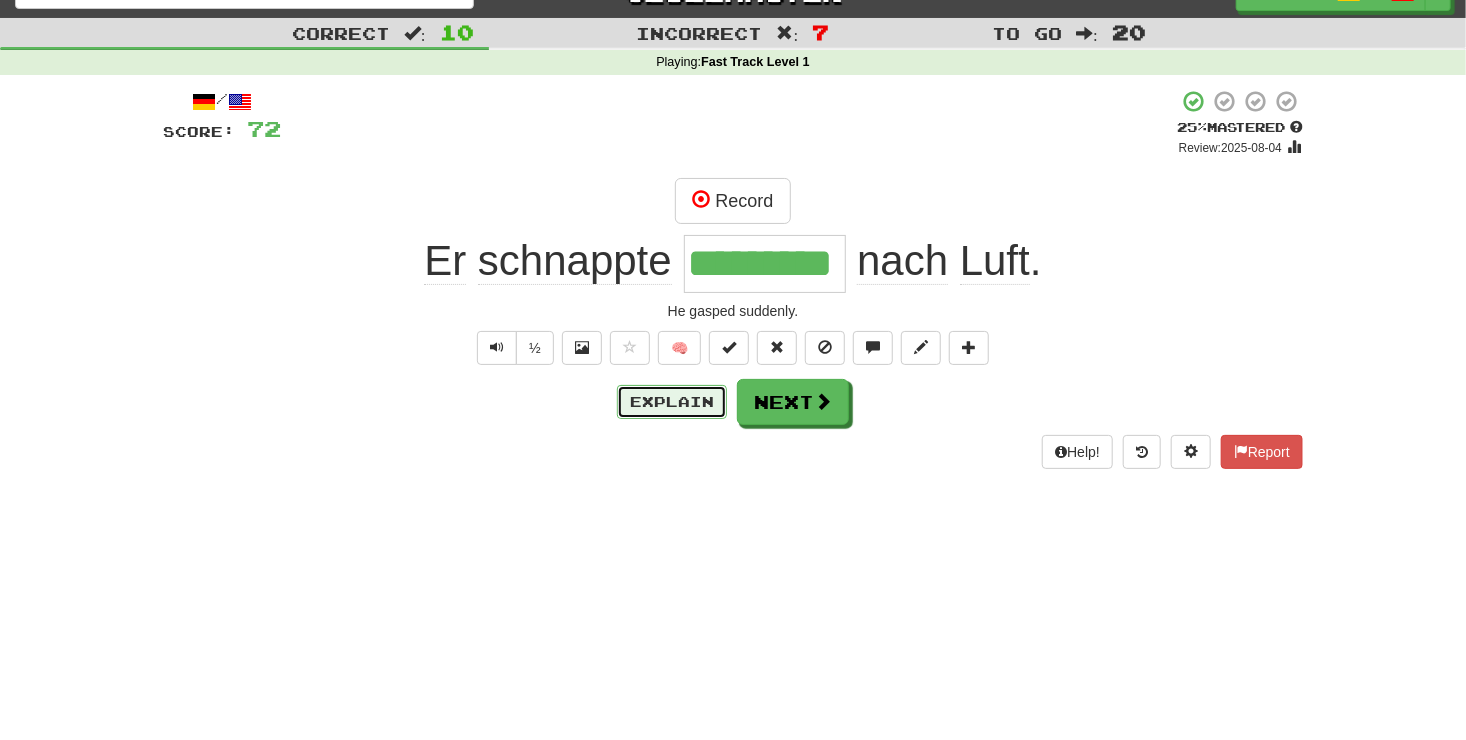click on "Explain" at bounding box center [672, 402] 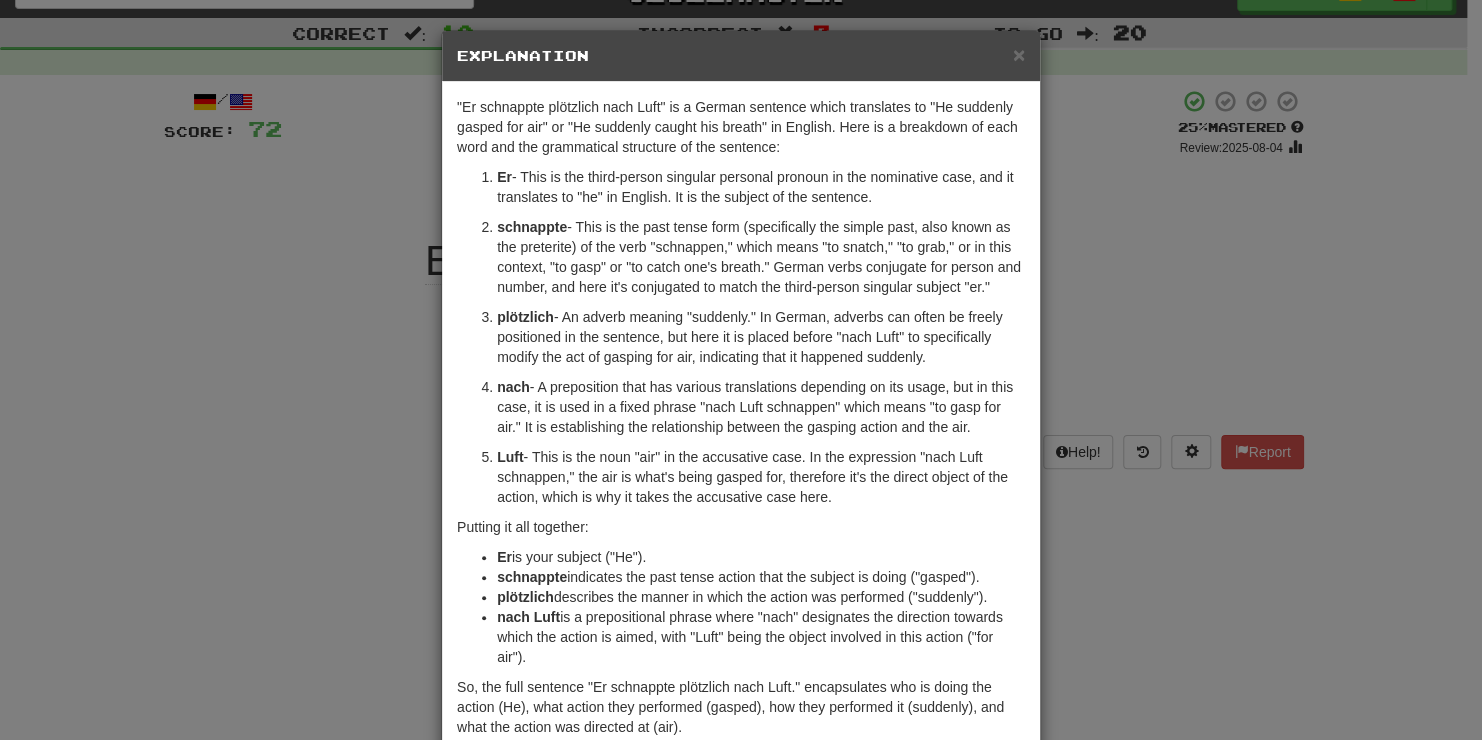 scroll, scrollTop: 116, scrollLeft: 0, axis: vertical 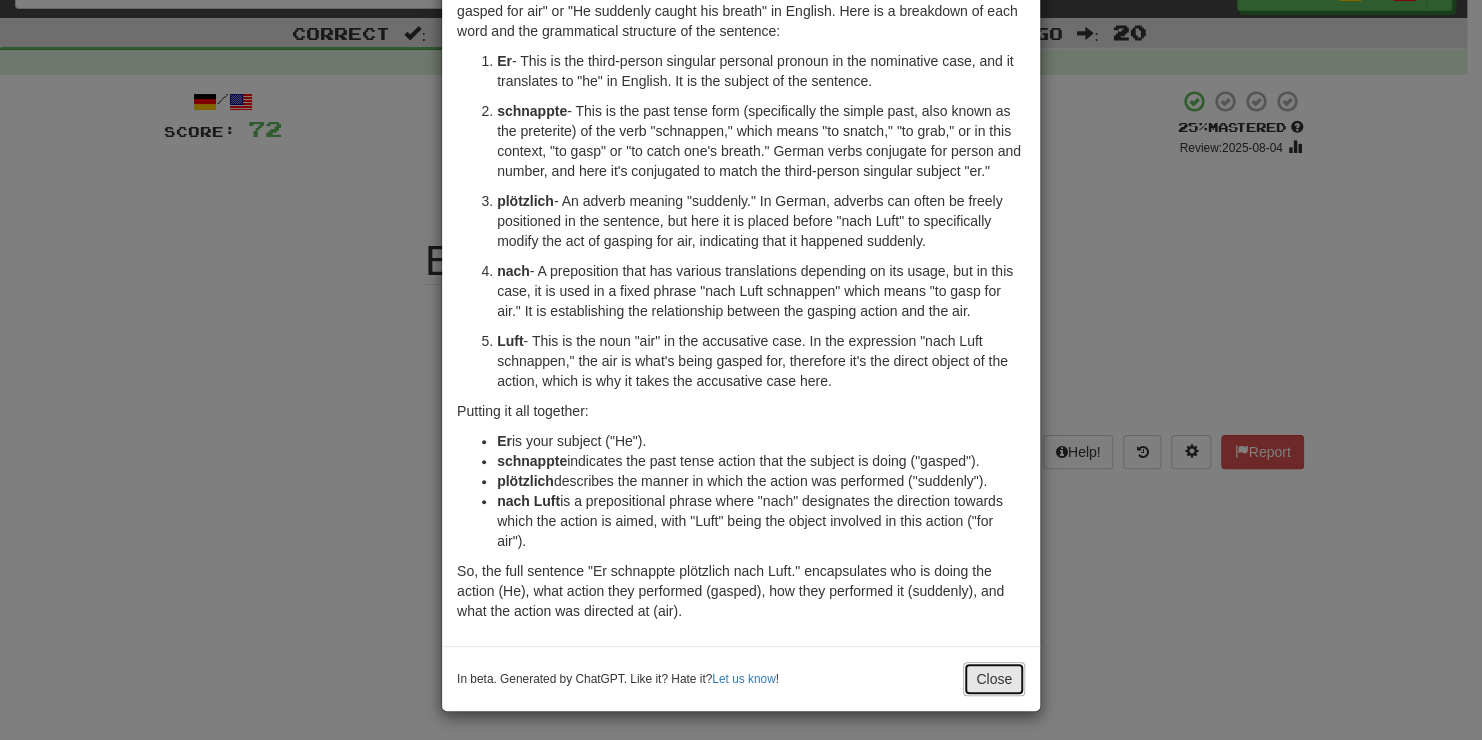 click on "Close" at bounding box center [994, 679] 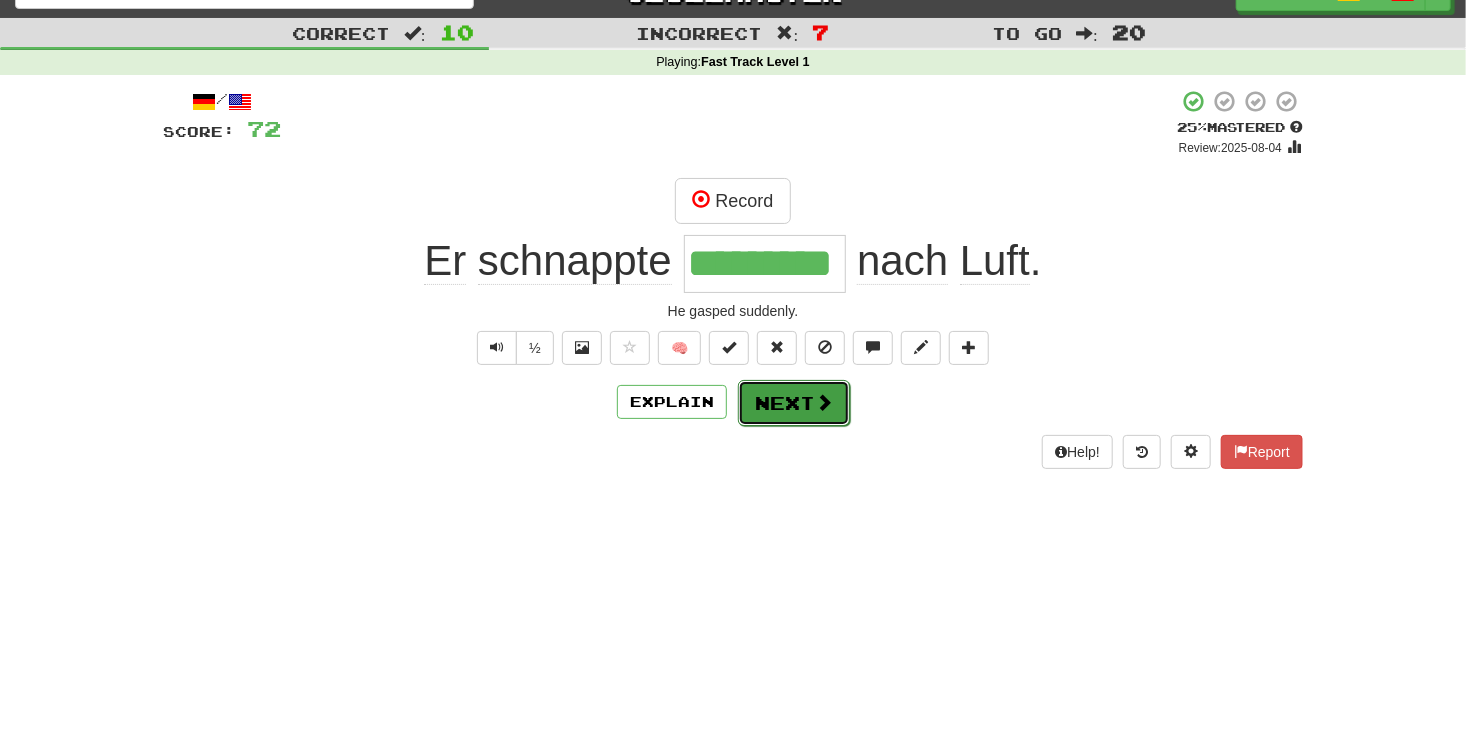 click on "Next" at bounding box center (794, 403) 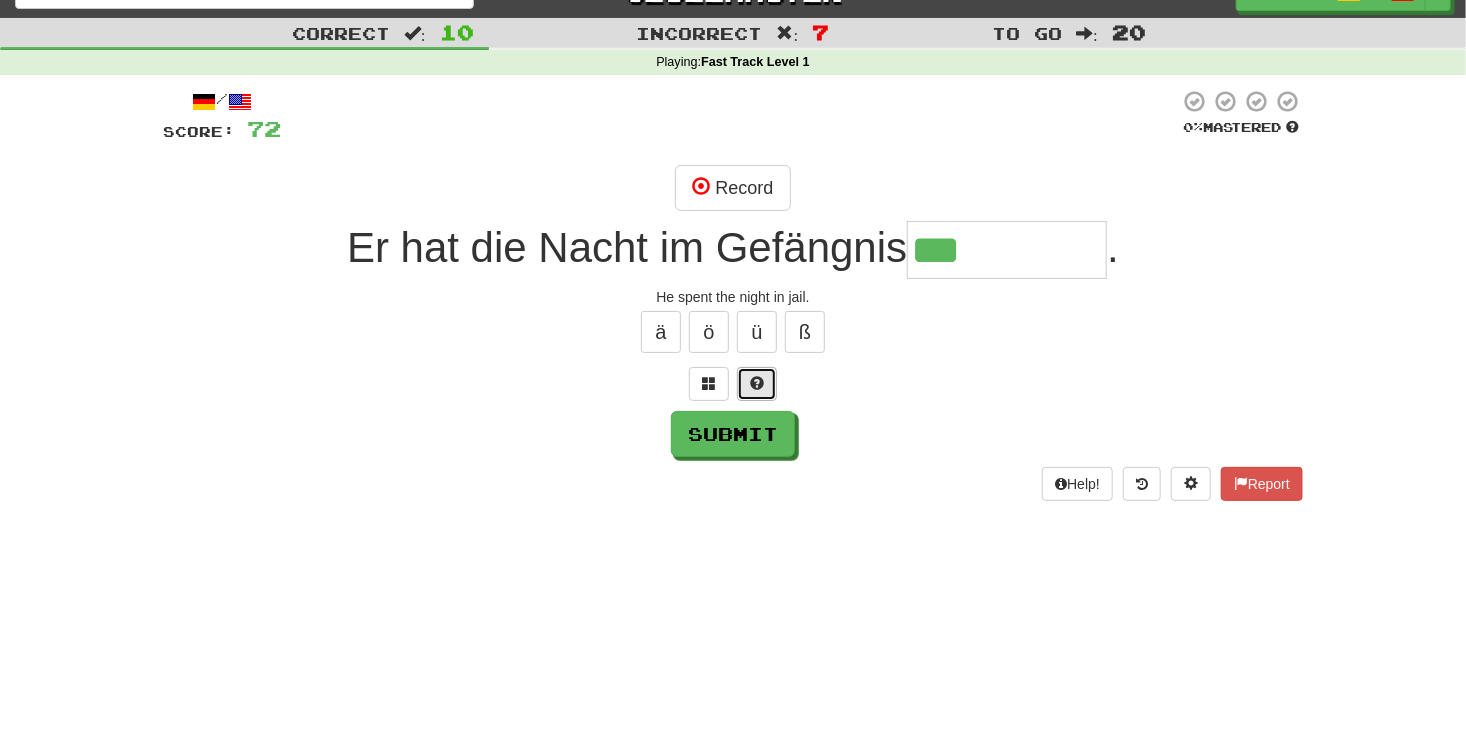 click at bounding box center (757, 384) 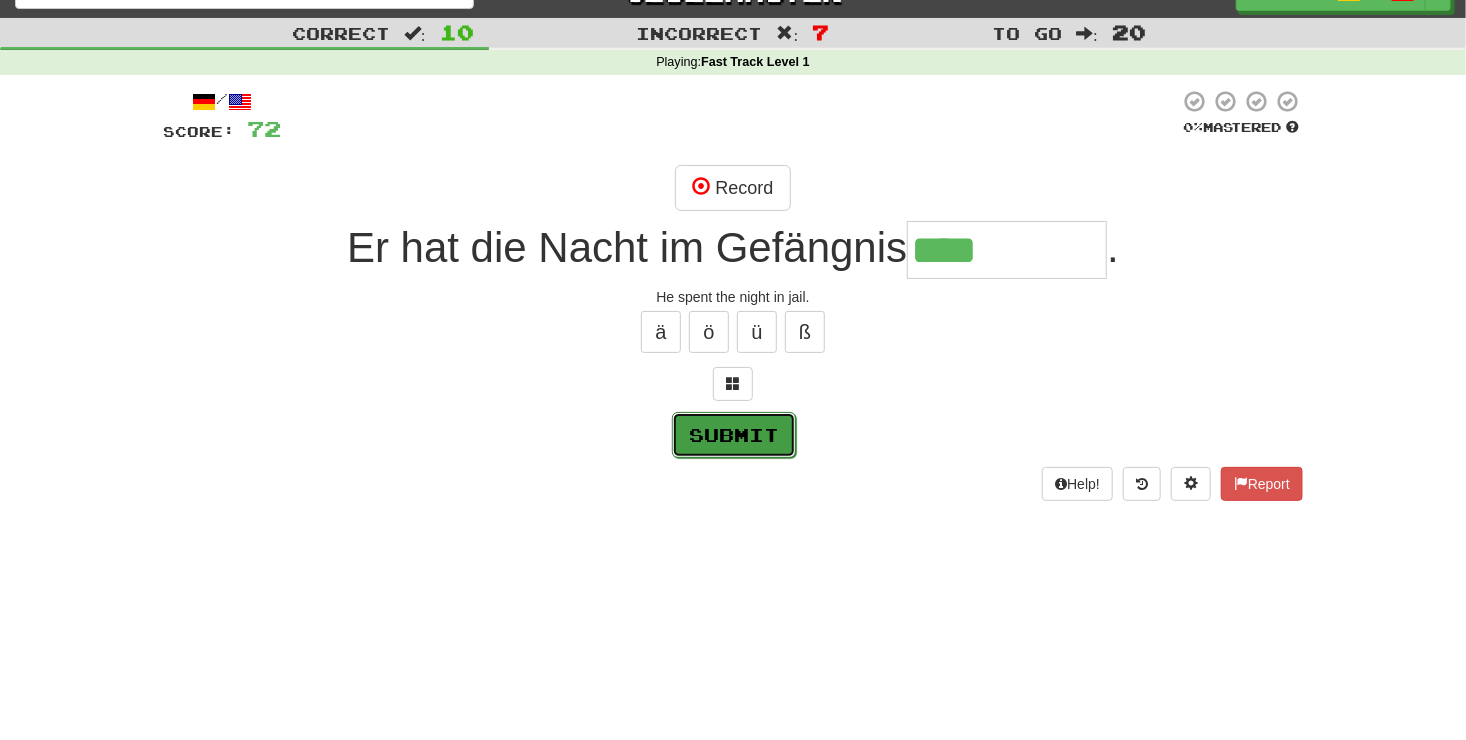 click on "Submit" at bounding box center (734, 435) 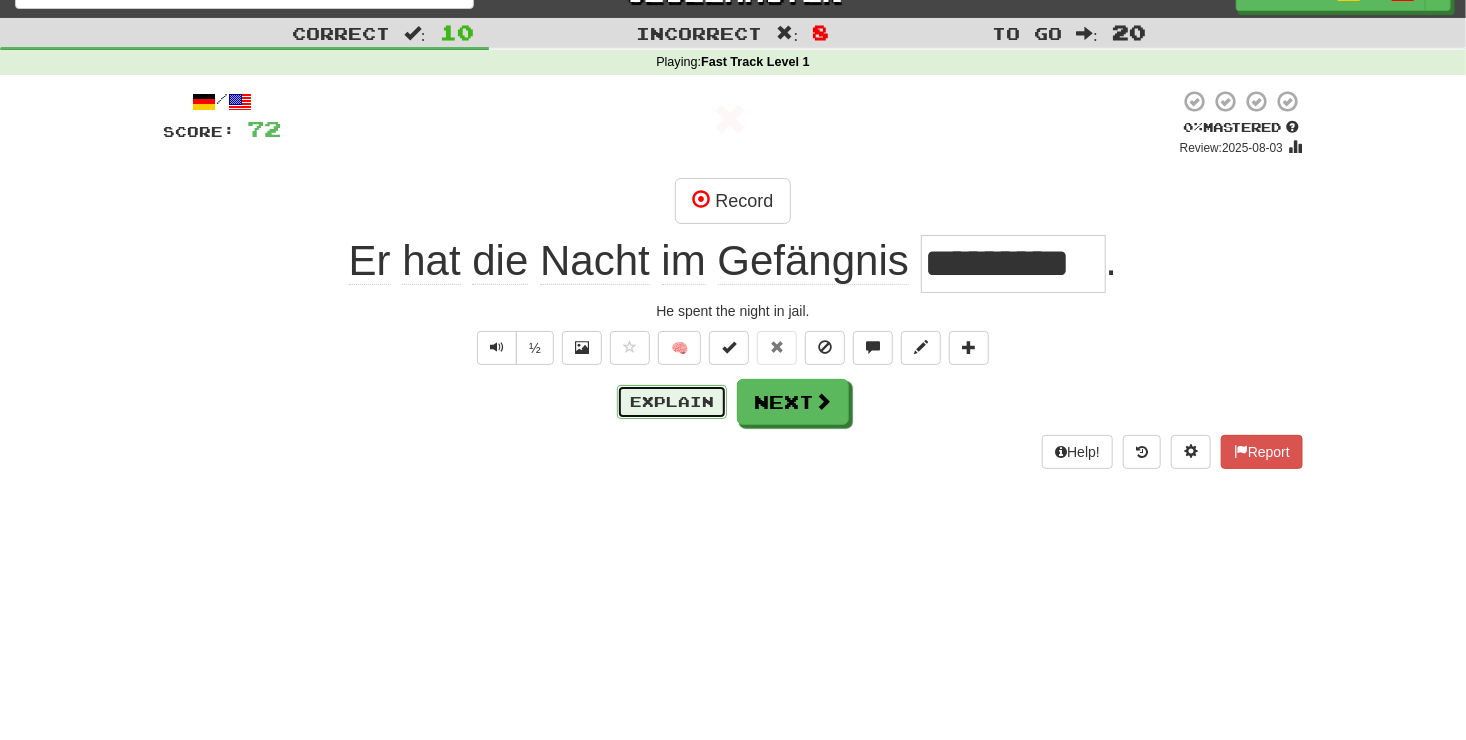 click on "Explain" at bounding box center (672, 402) 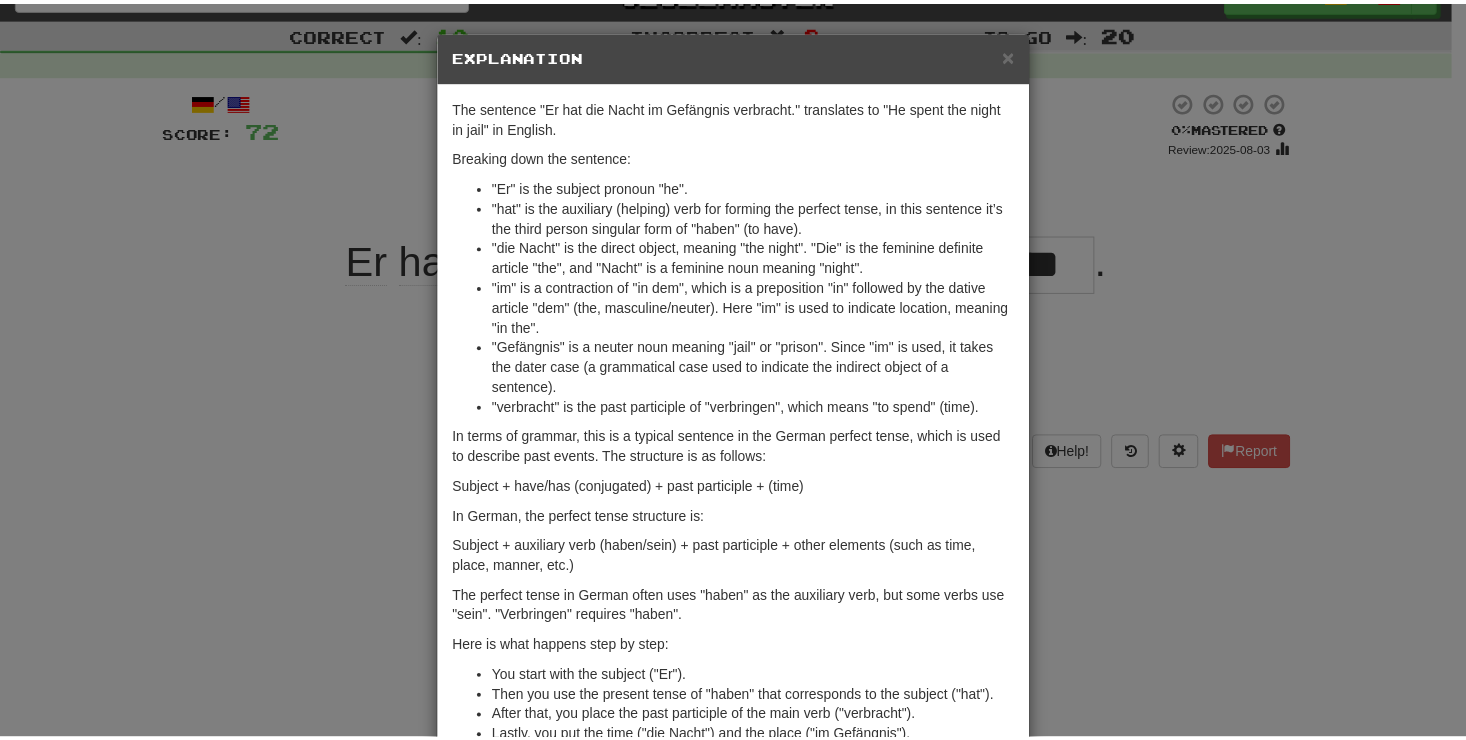 scroll, scrollTop: 196, scrollLeft: 0, axis: vertical 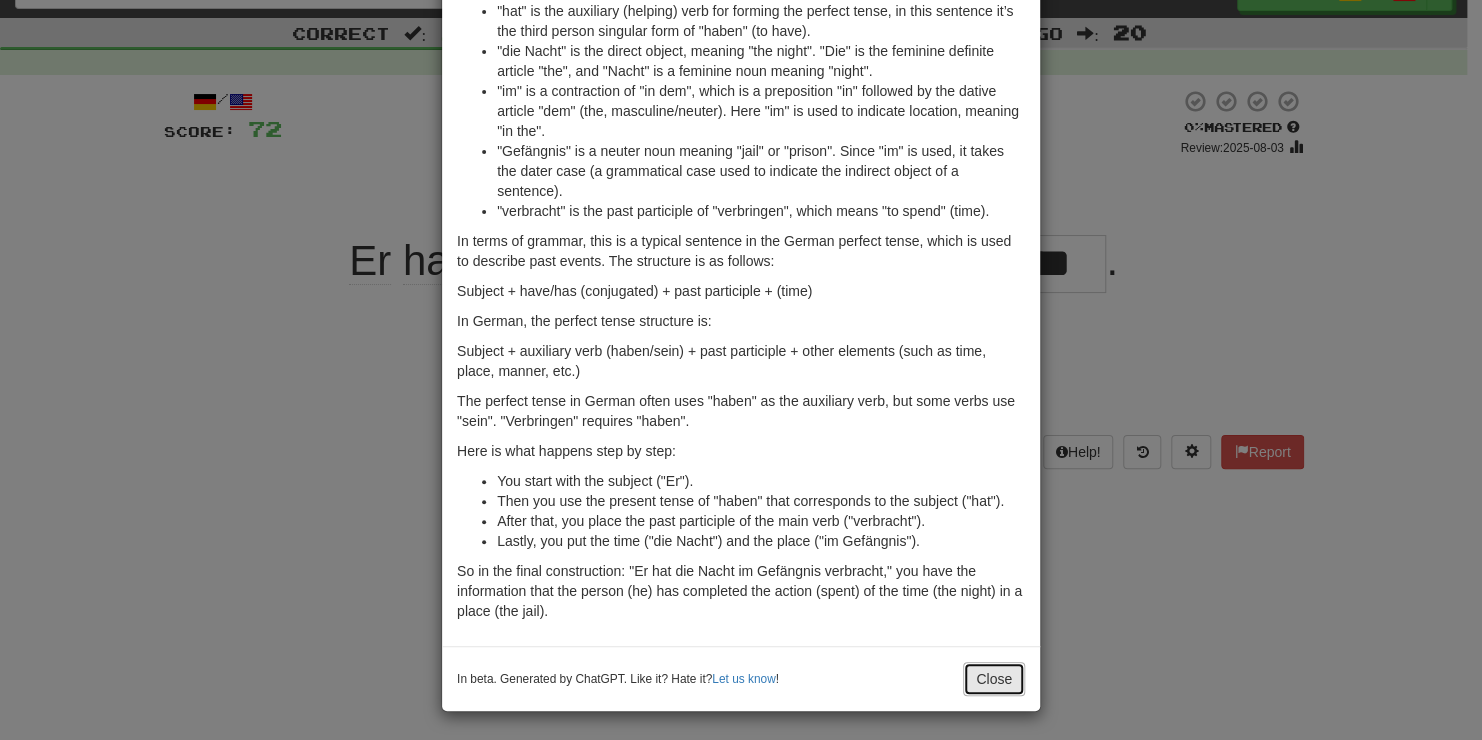 click on "Close" at bounding box center (994, 679) 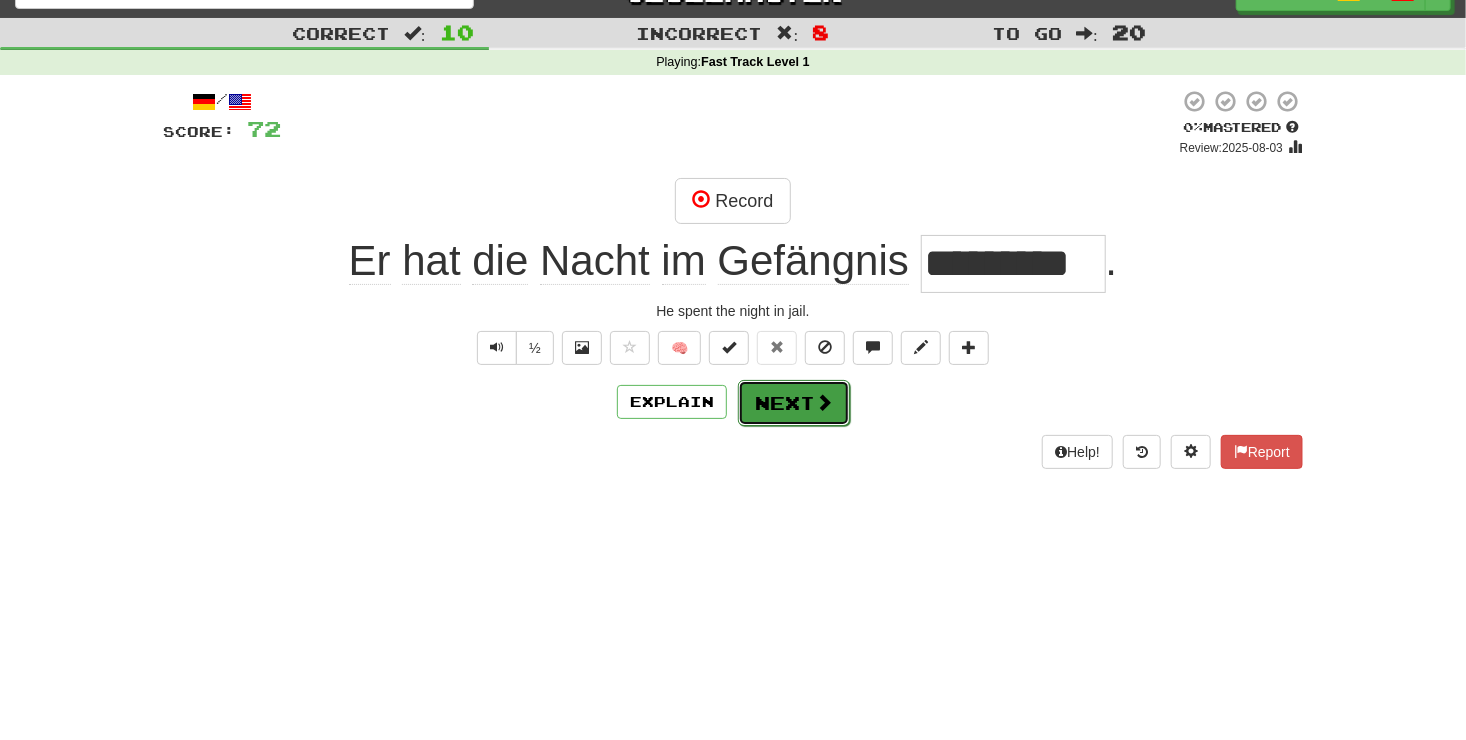 click on "Next" at bounding box center (794, 403) 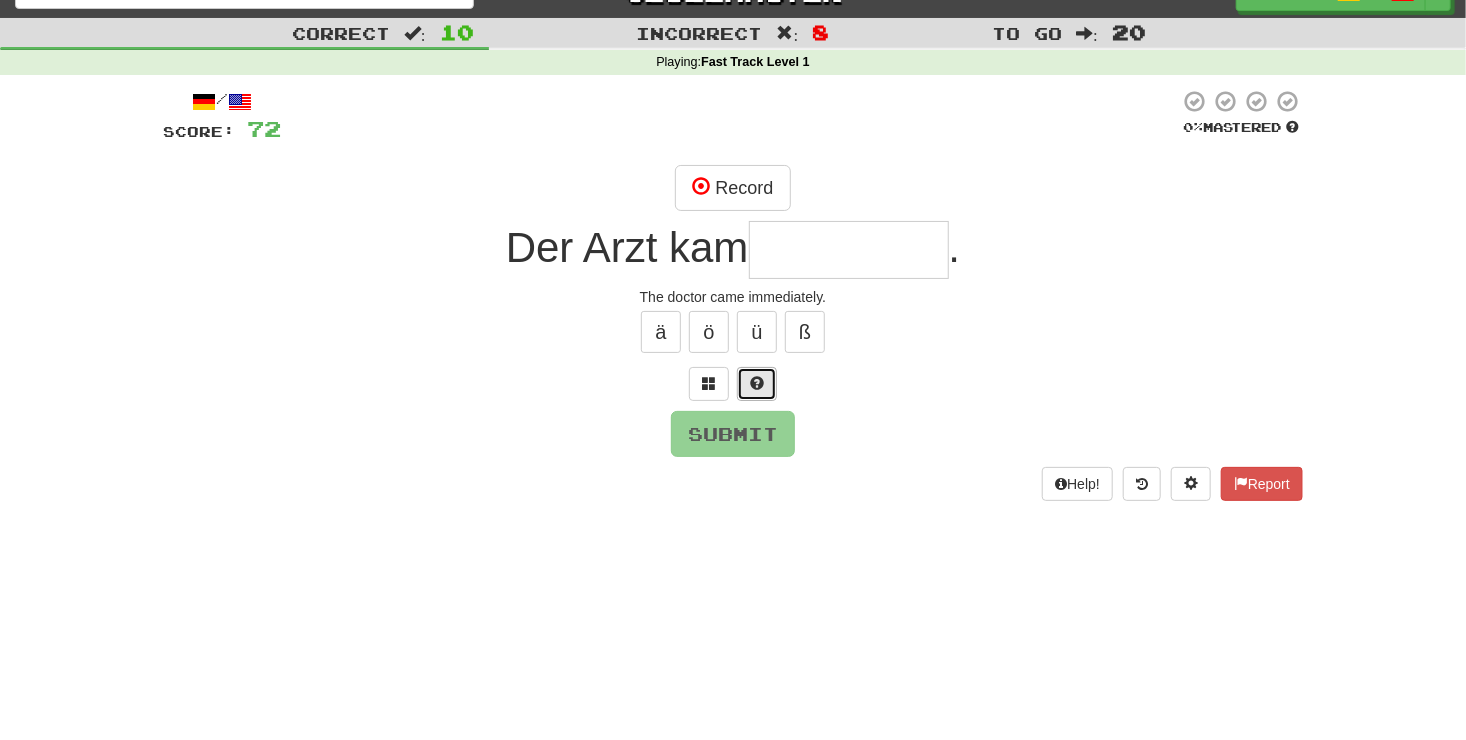 click at bounding box center (757, 383) 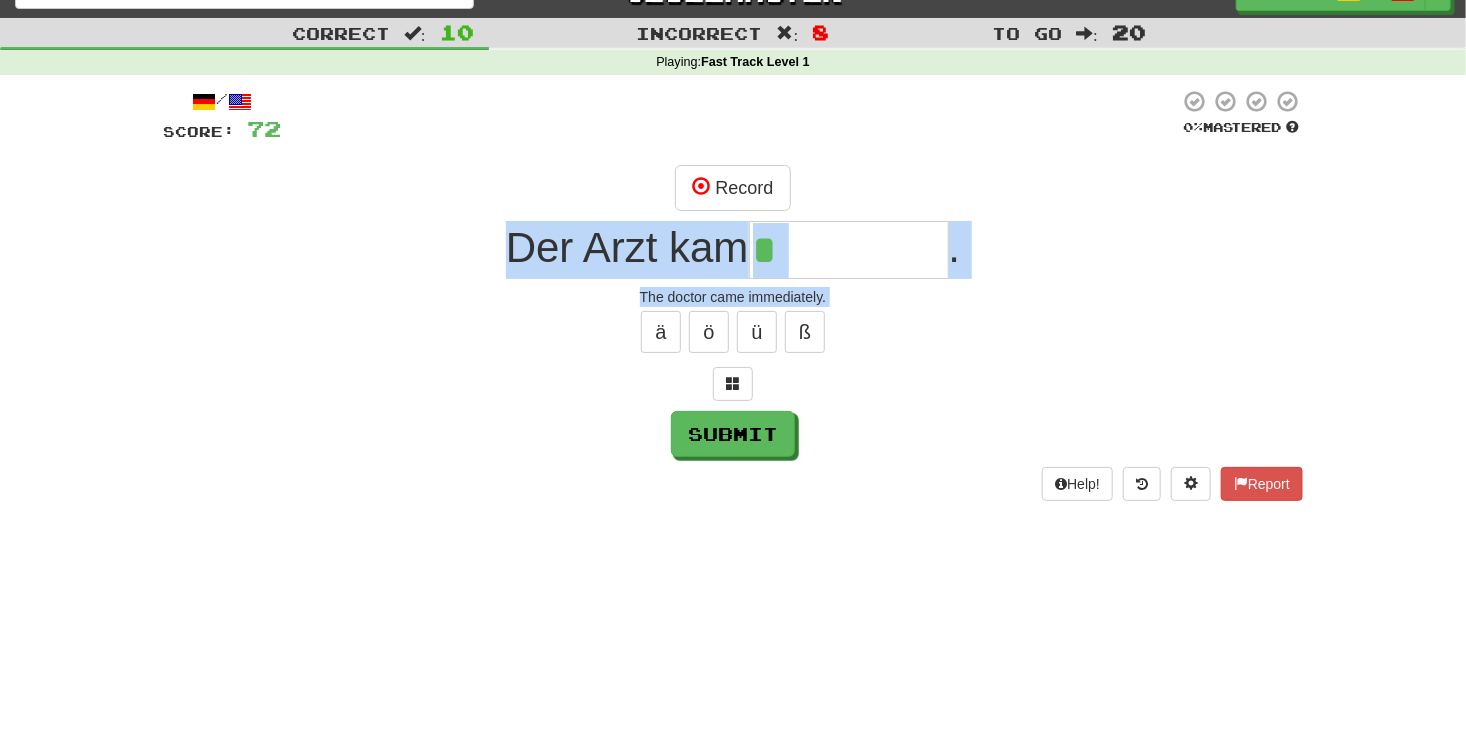drag, startPoint x: 753, startPoint y: 387, endPoint x: 868, endPoint y: 227, distance: 197.0406 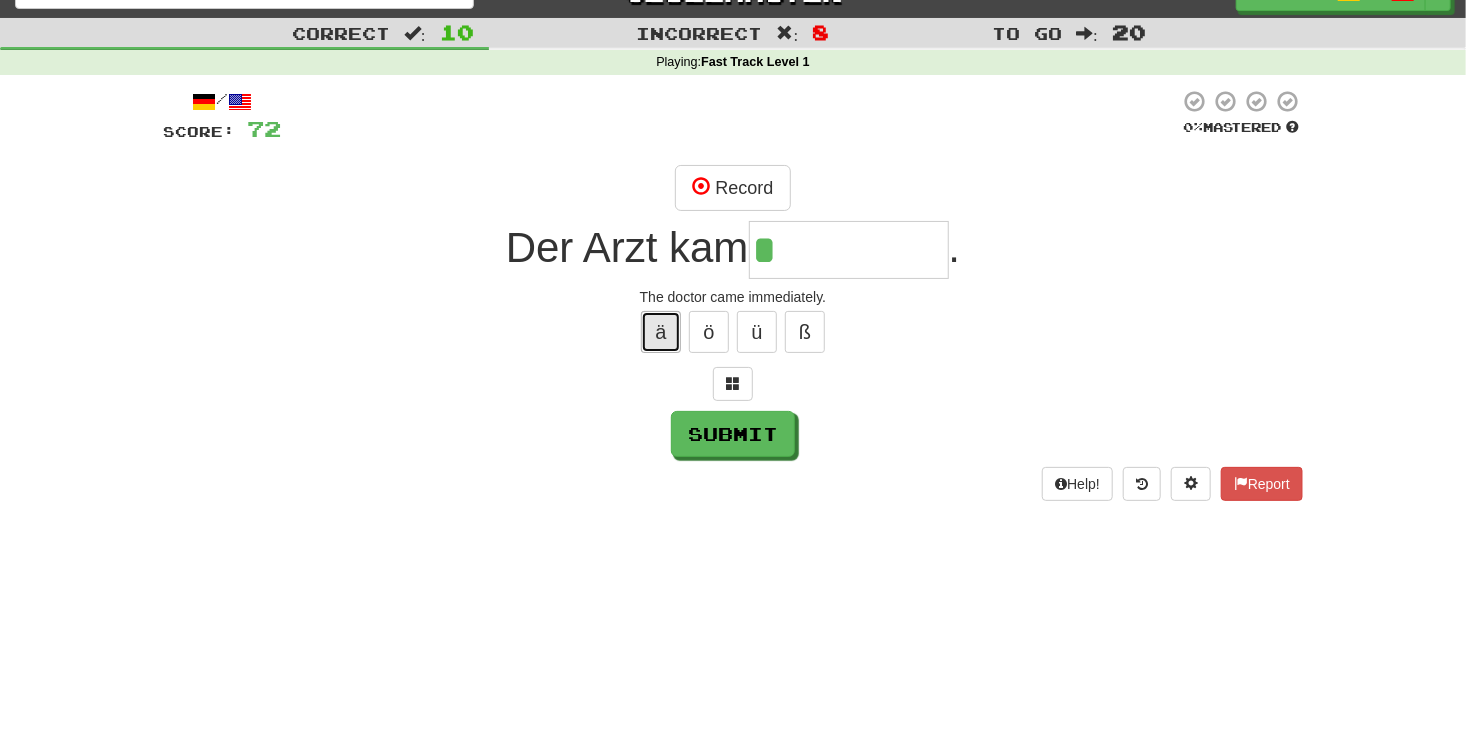 click on "ä" at bounding box center (661, 332) 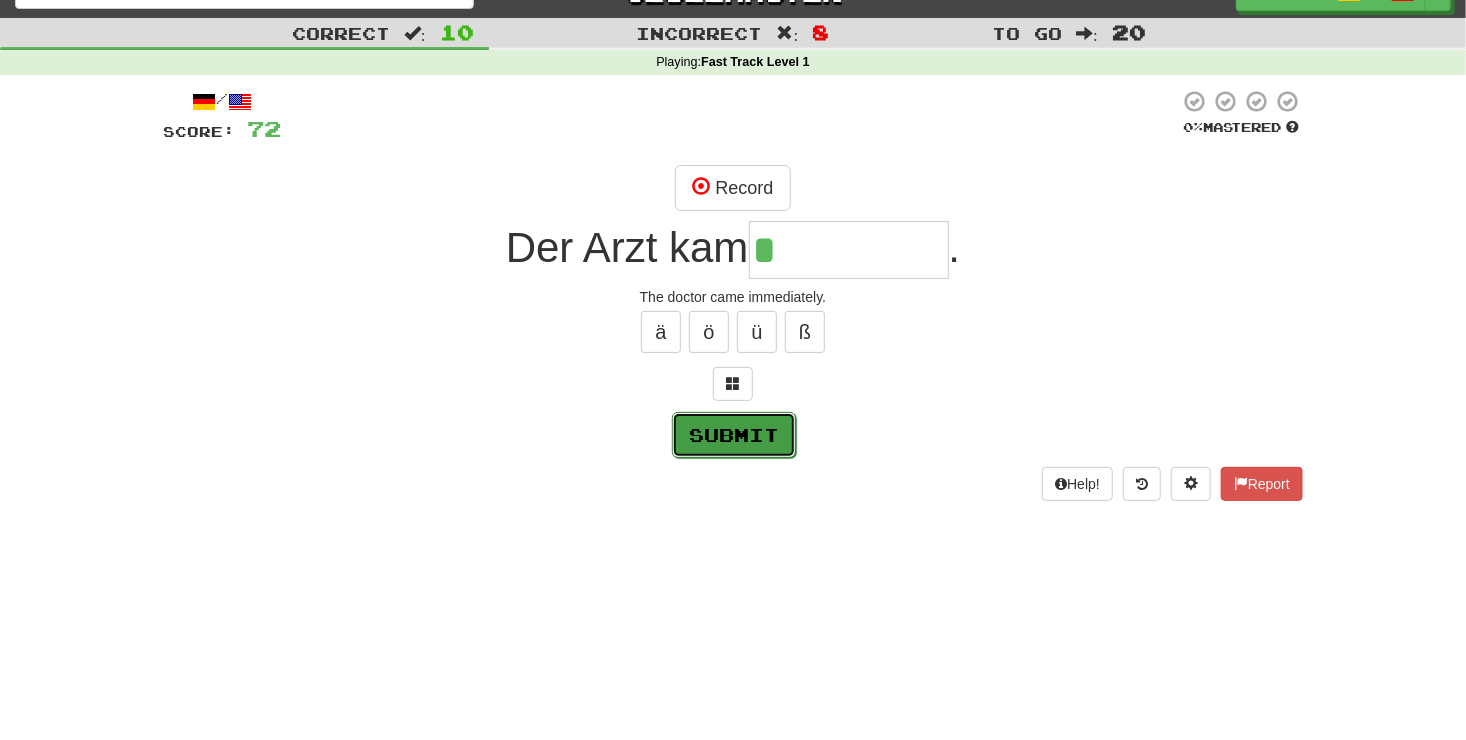 click on "Submit" at bounding box center [734, 435] 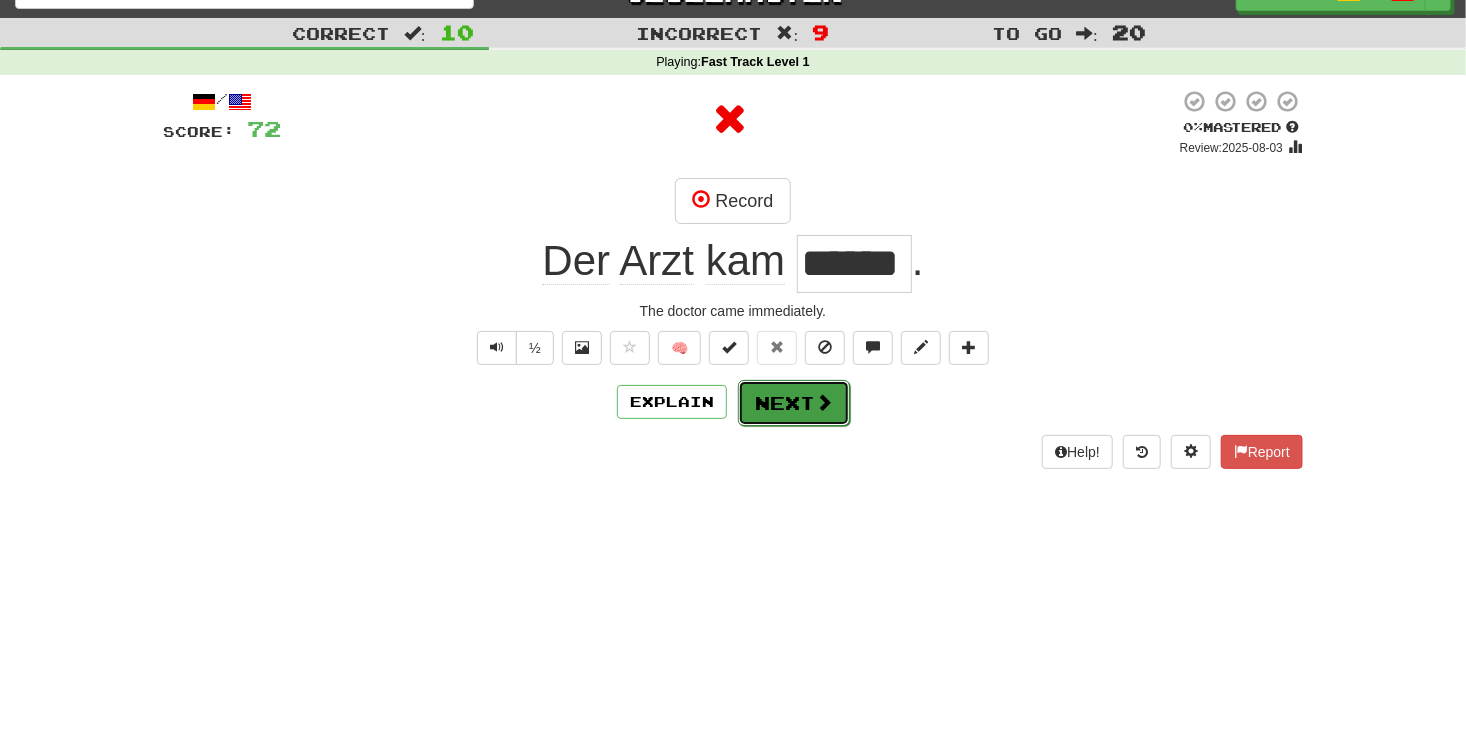 click at bounding box center [824, 402] 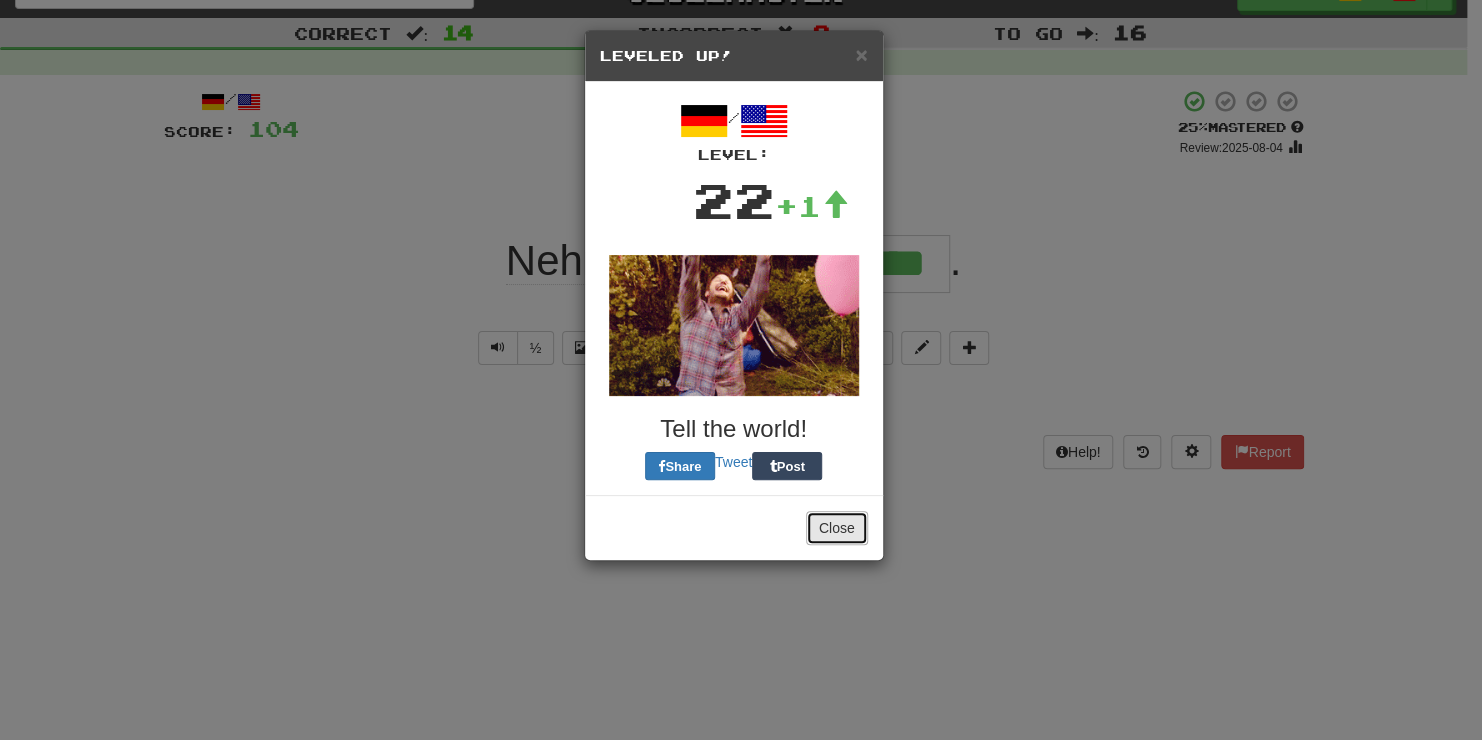click on "Close" at bounding box center [837, 528] 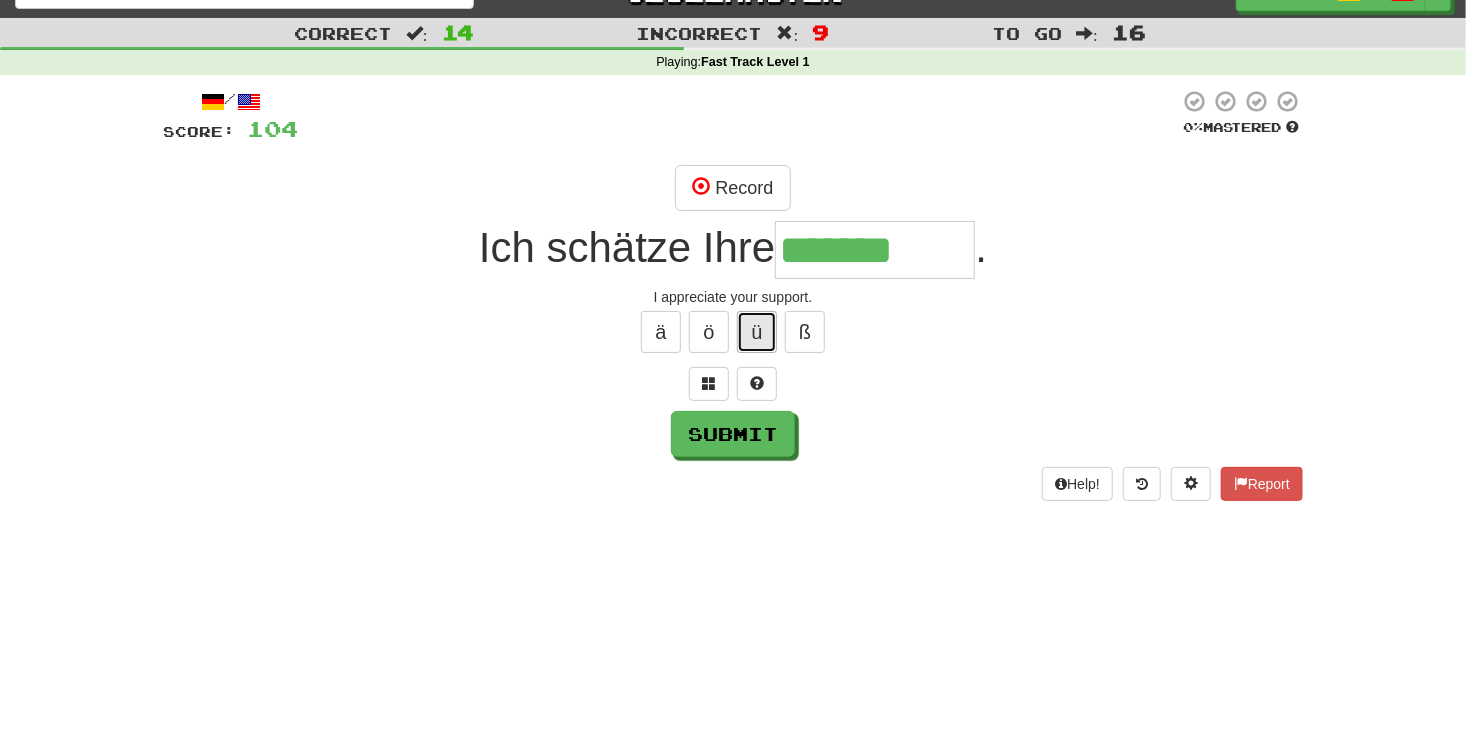 click on "ü" at bounding box center [757, 332] 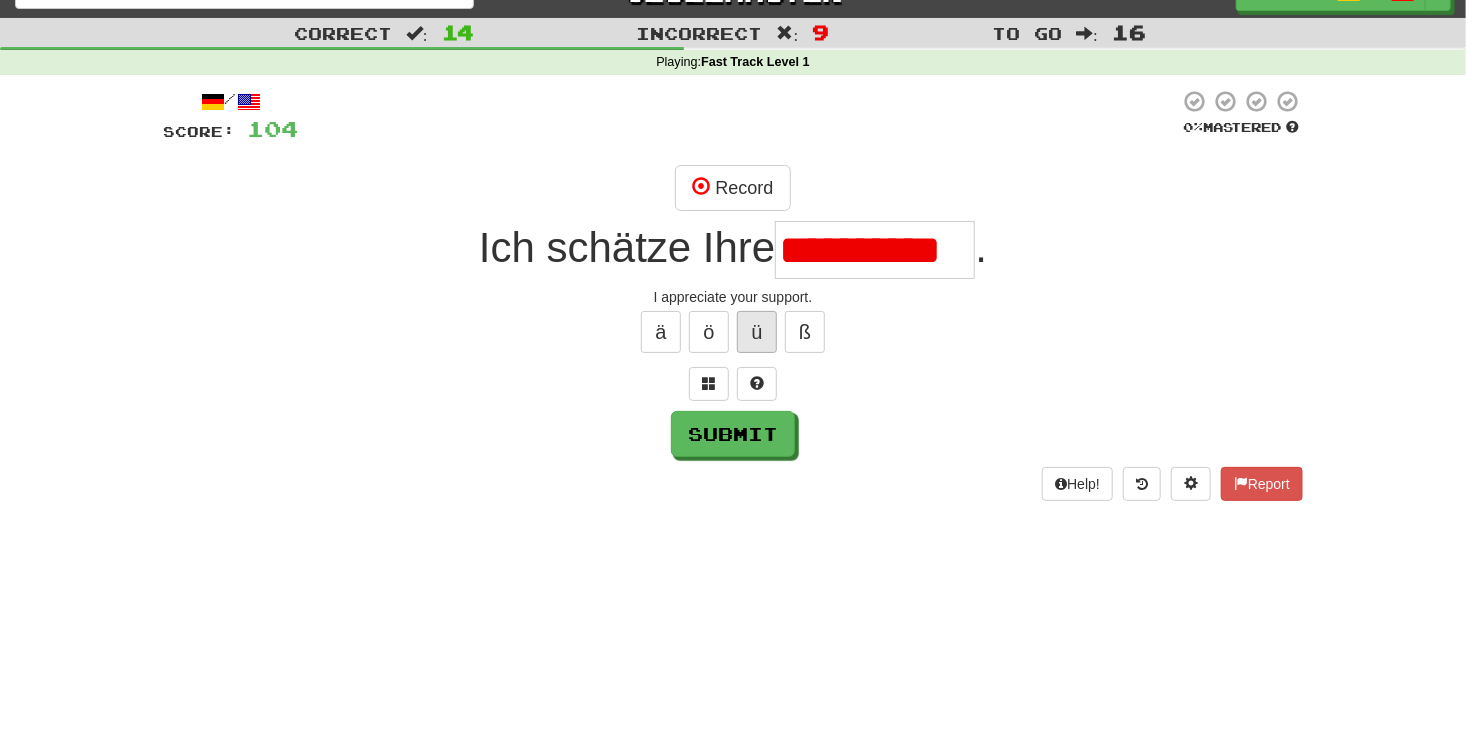 scroll, scrollTop: 0, scrollLeft: 0, axis: both 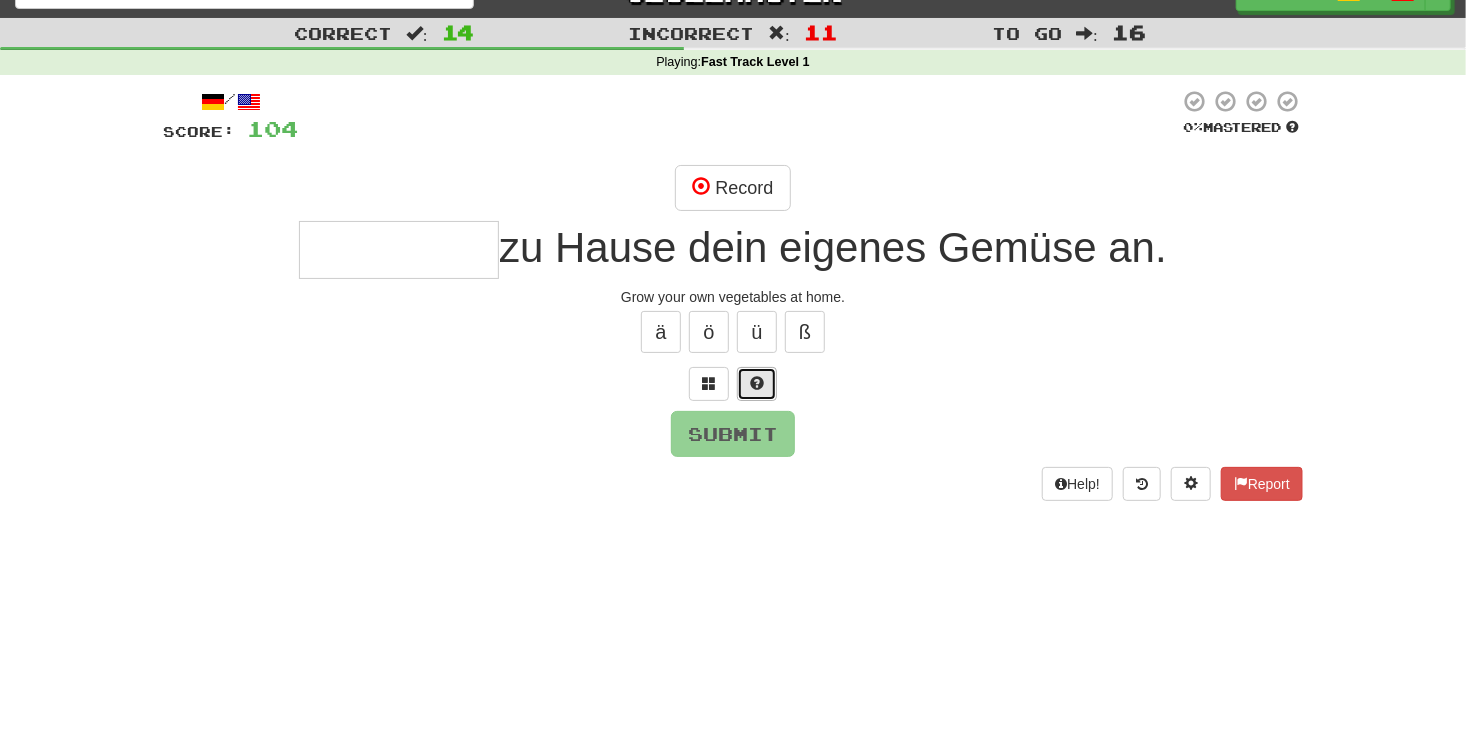 click at bounding box center [757, 383] 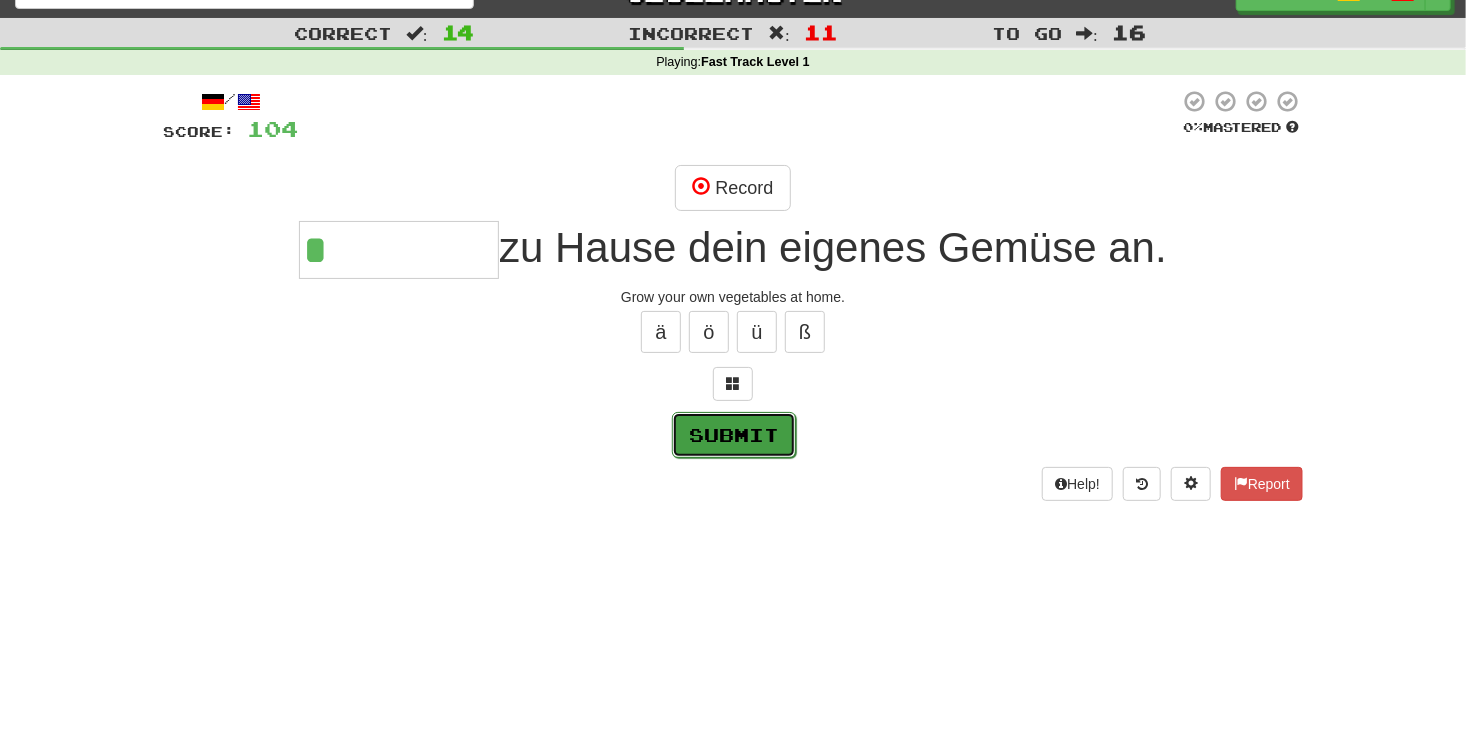 click on "Submit" at bounding box center (734, 435) 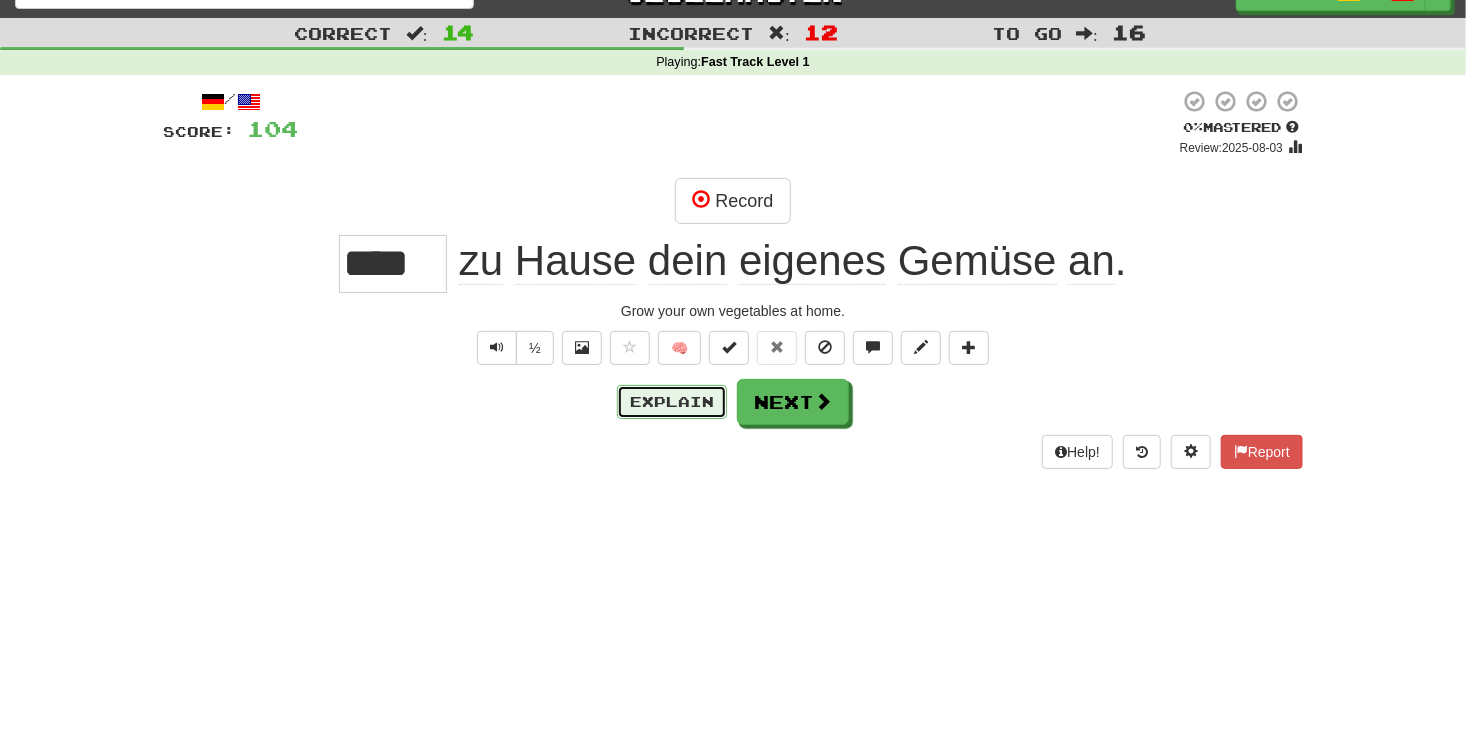 click on "Explain" at bounding box center [672, 402] 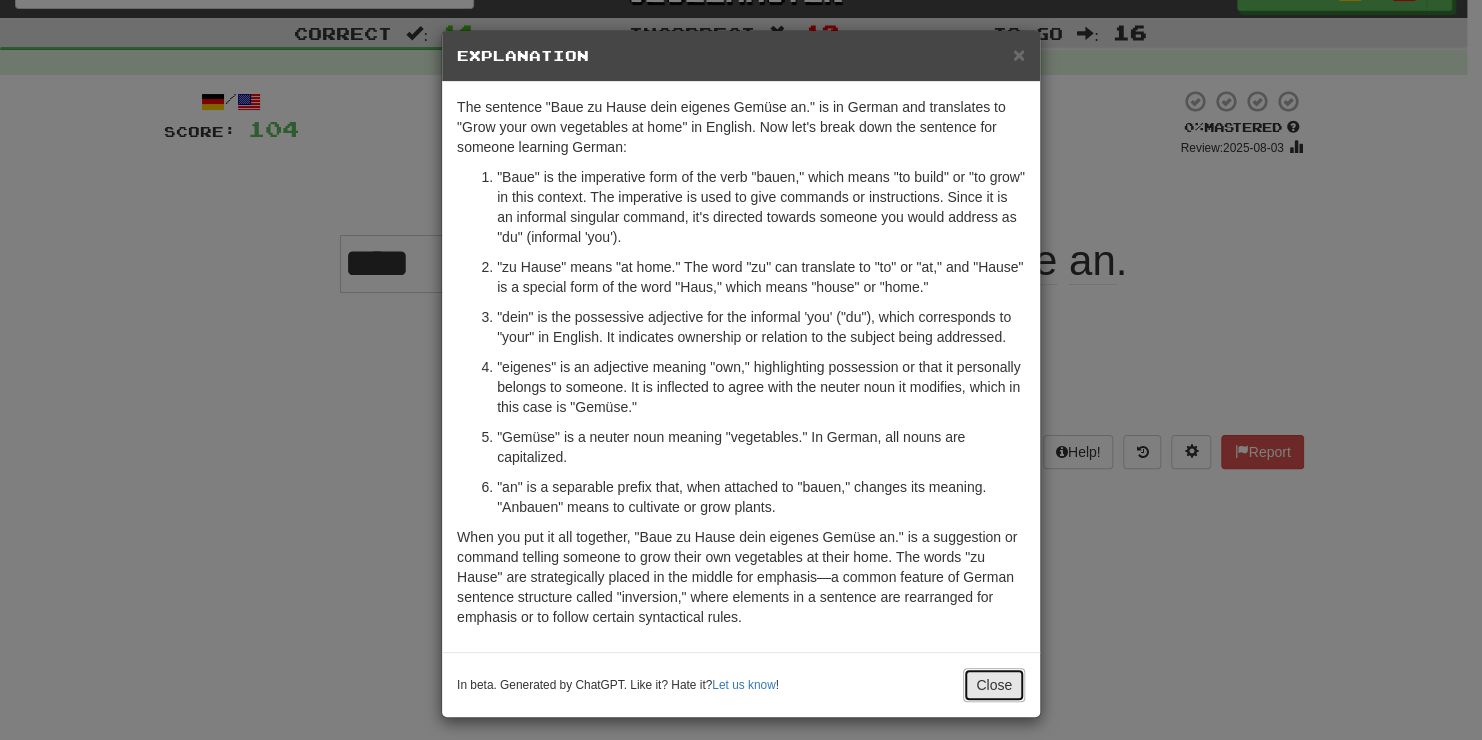 click on "Close" at bounding box center (994, 685) 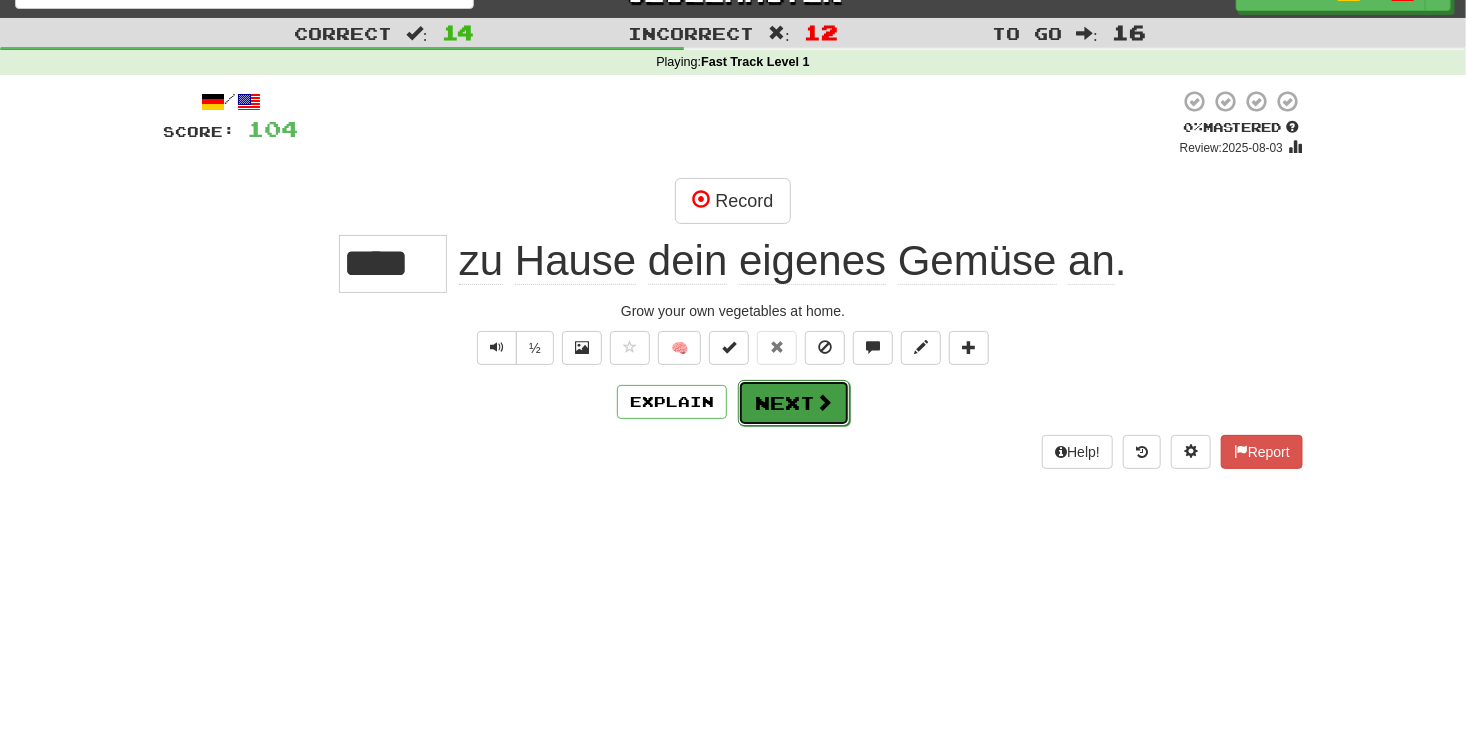 click on "Next" at bounding box center (794, 403) 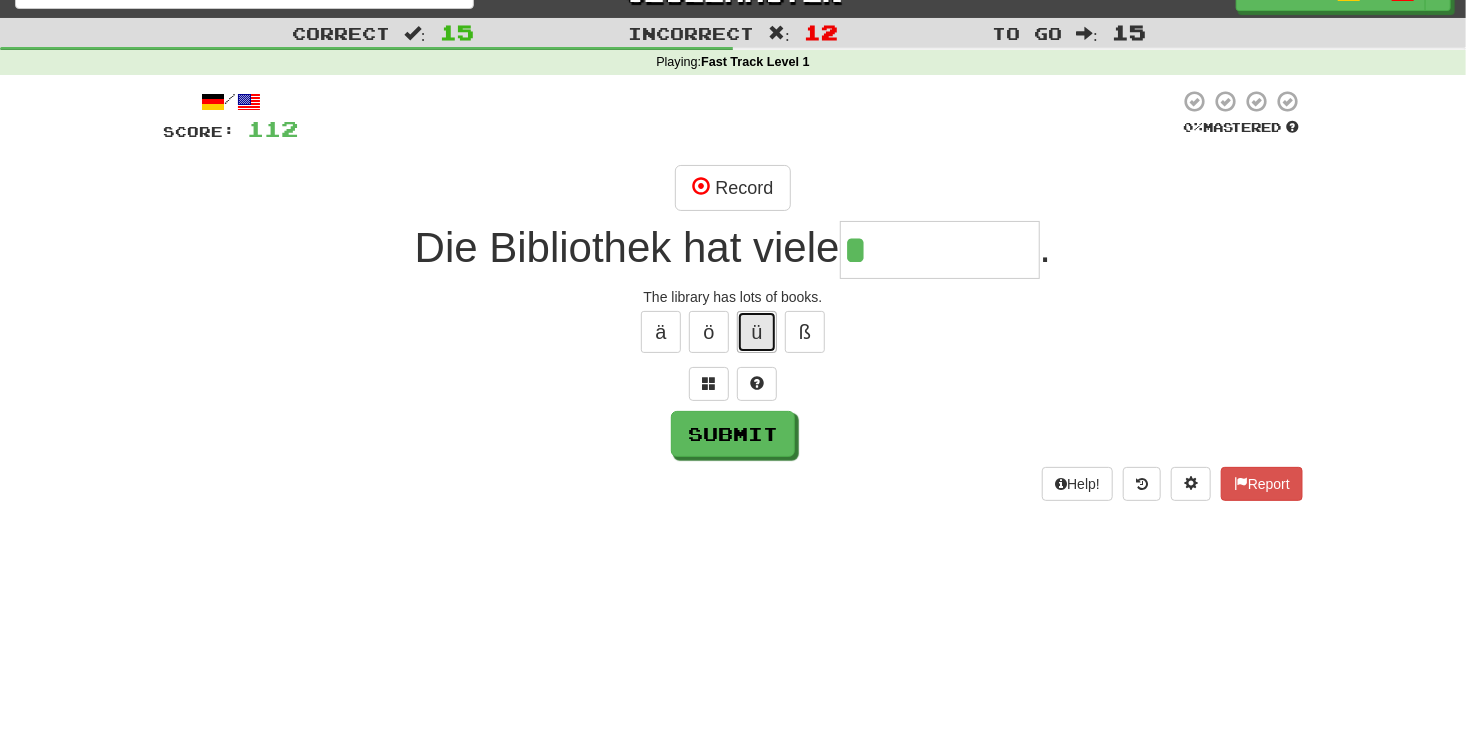 click on "ü" at bounding box center (757, 332) 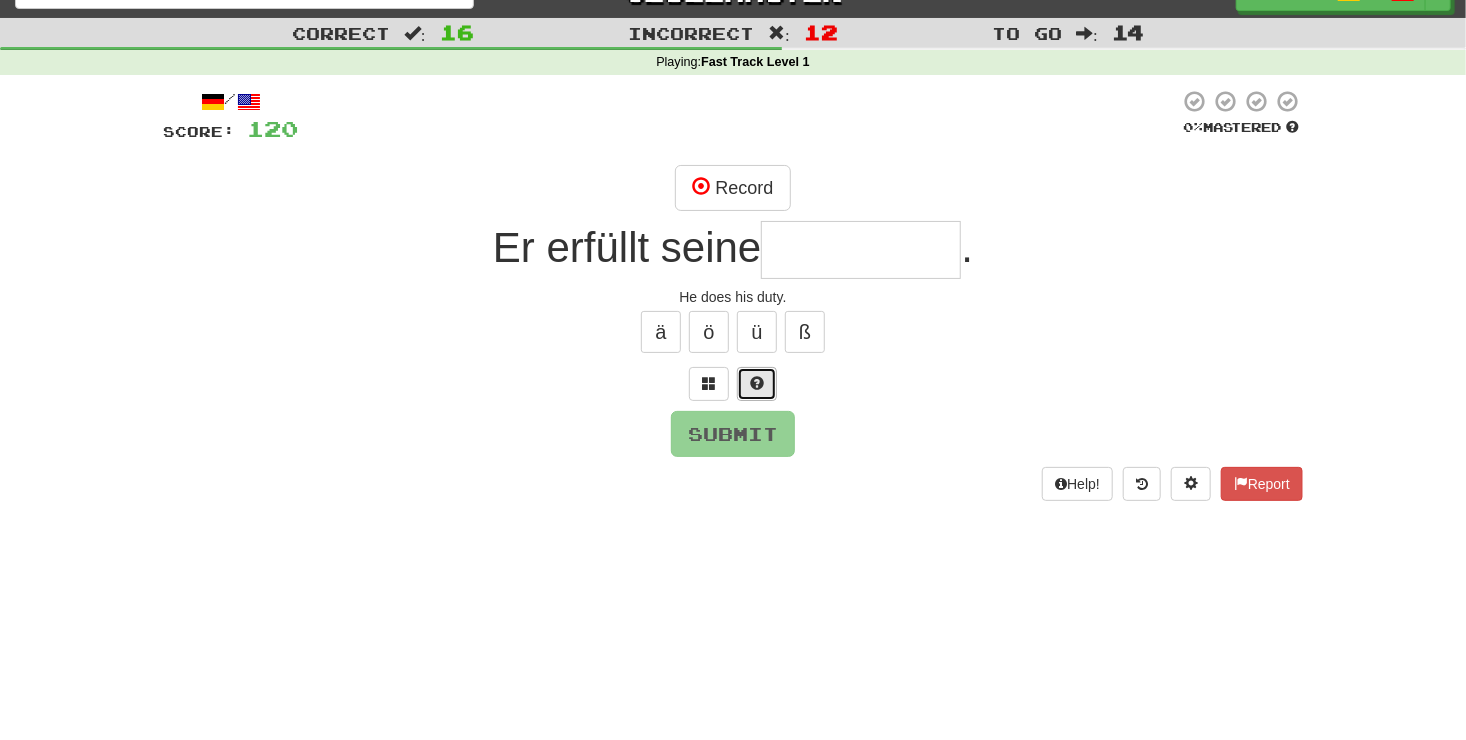 click at bounding box center (757, 384) 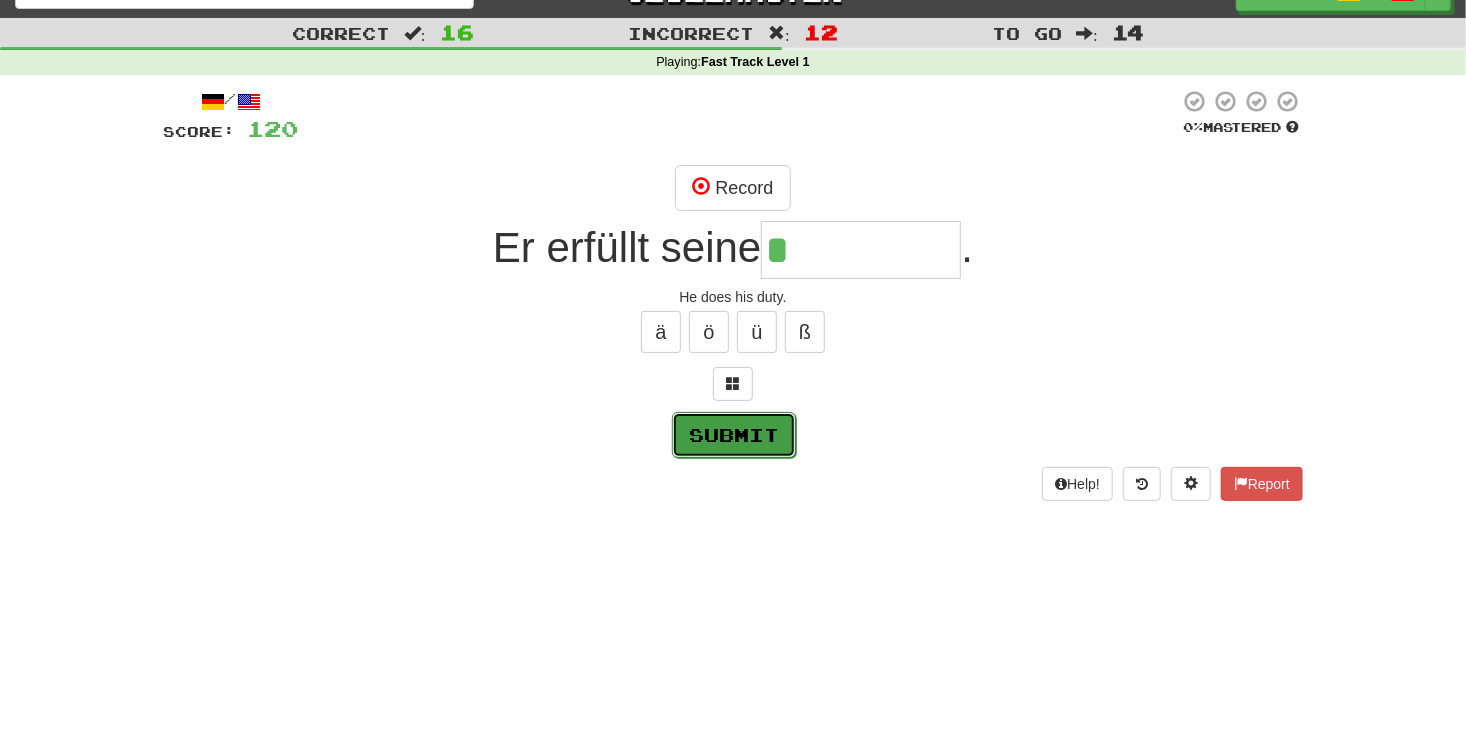 click on "Submit" at bounding box center (734, 435) 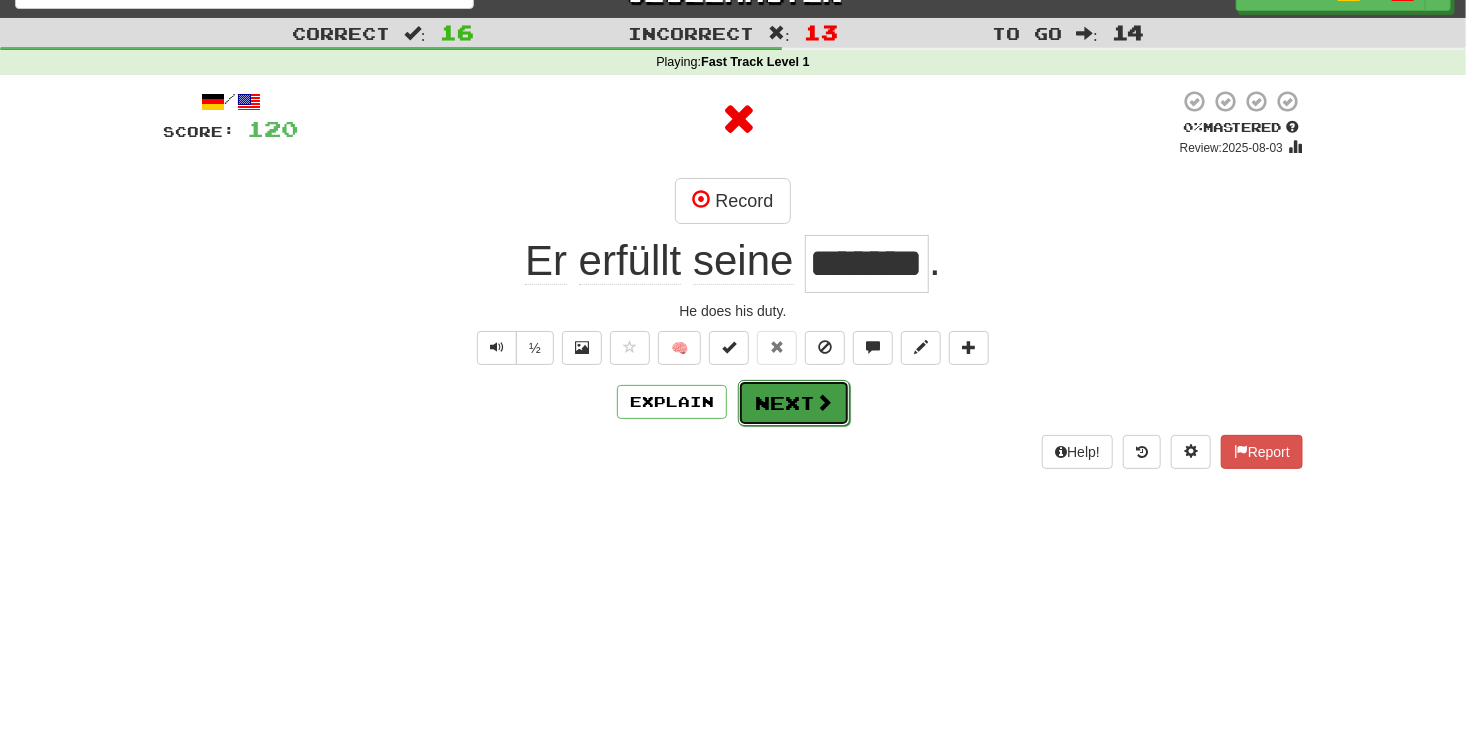 click on "Next" at bounding box center [794, 403] 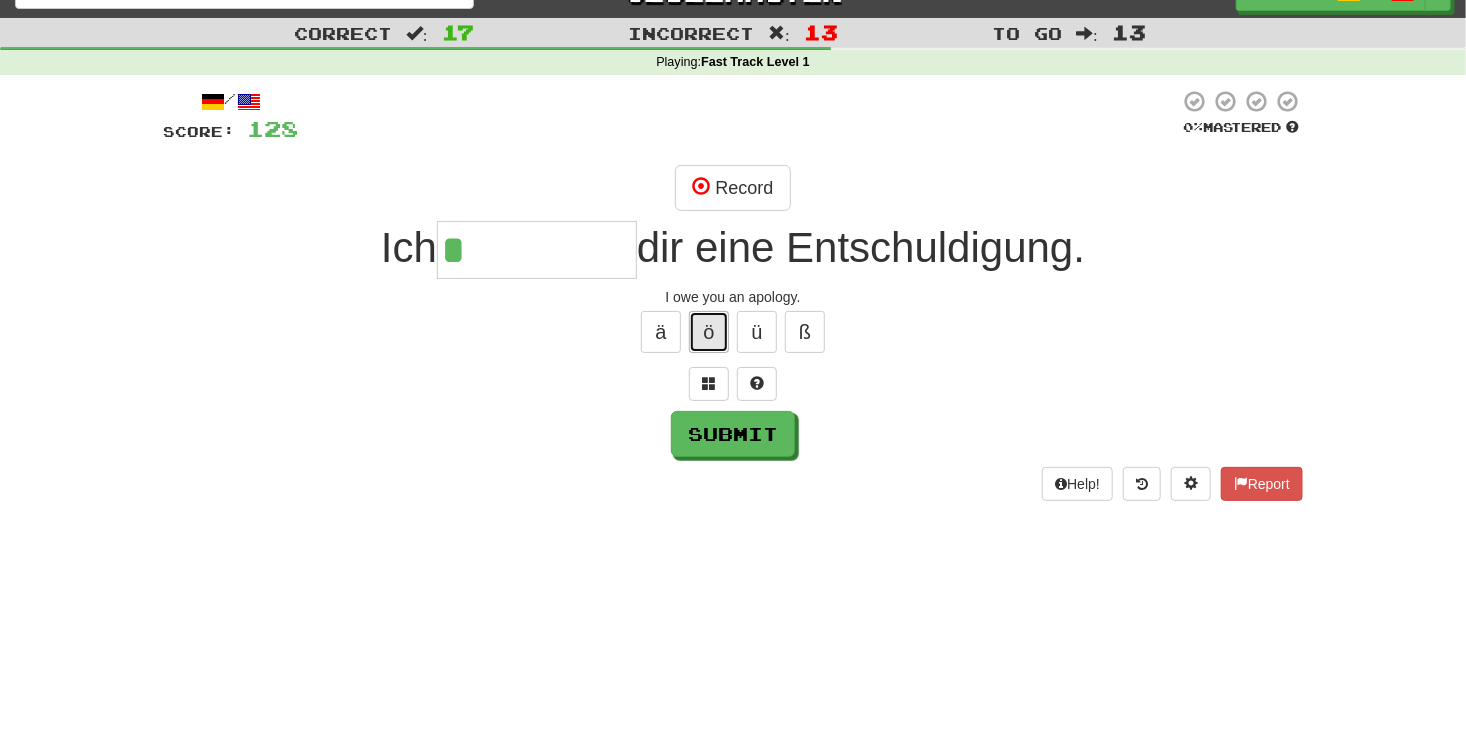 click on "ö" at bounding box center (709, 332) 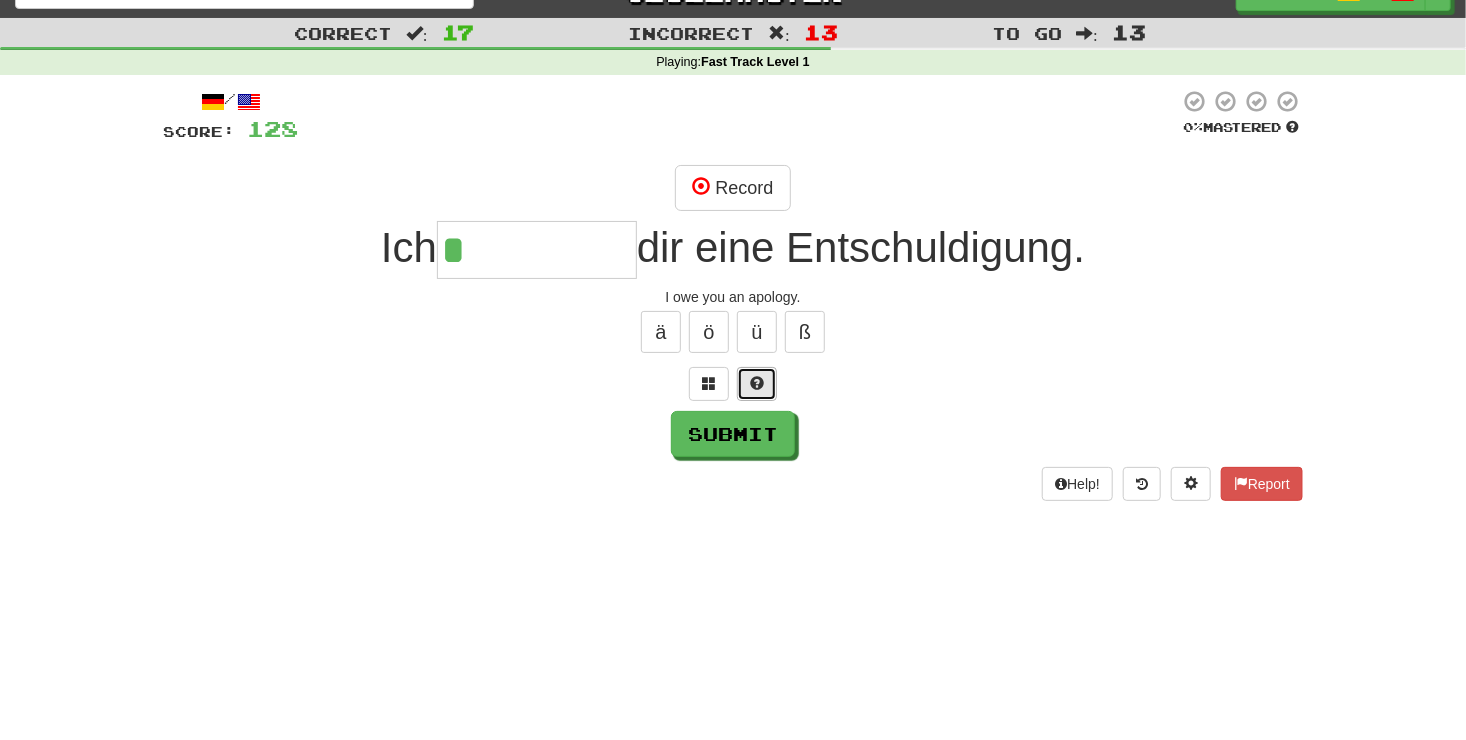click at bounding box center (757, 383) 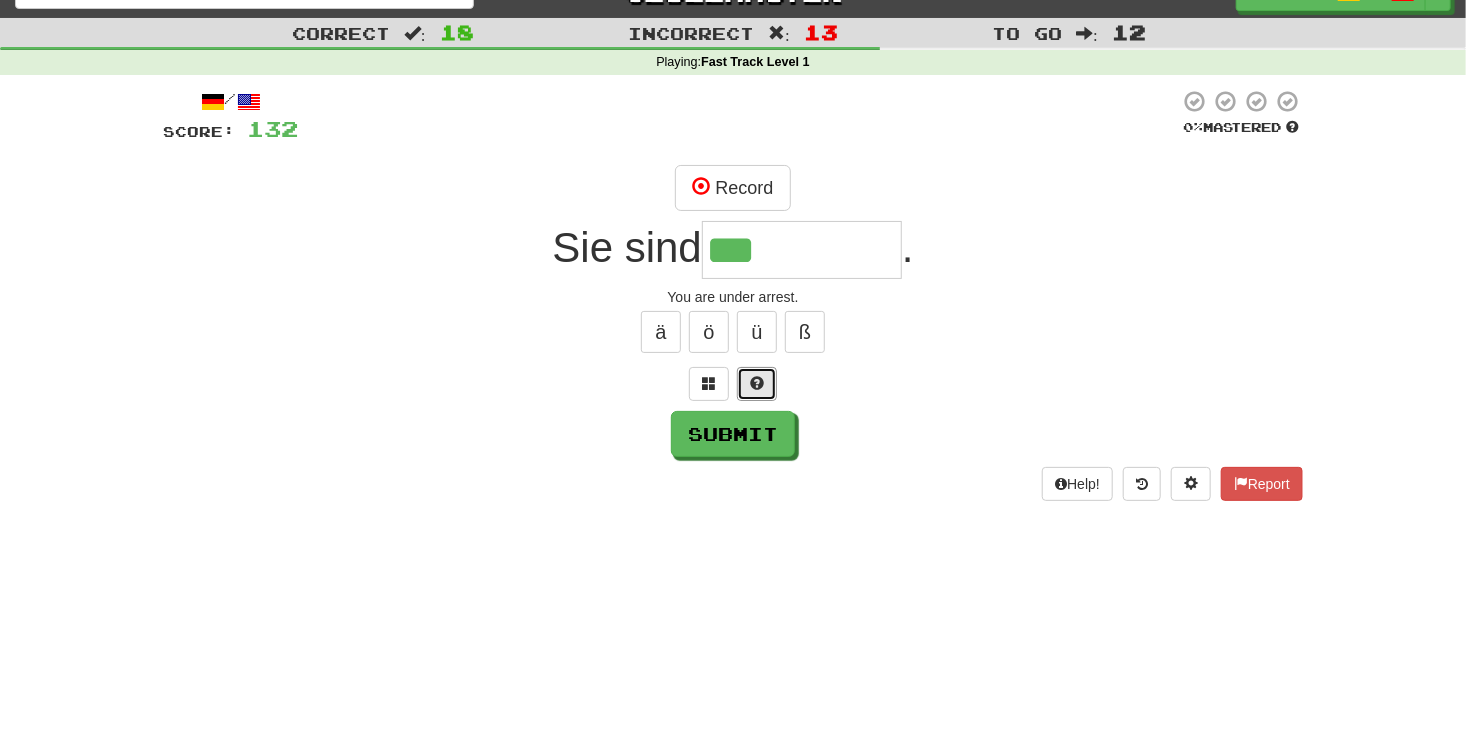 click at bounding box center [757, 383] 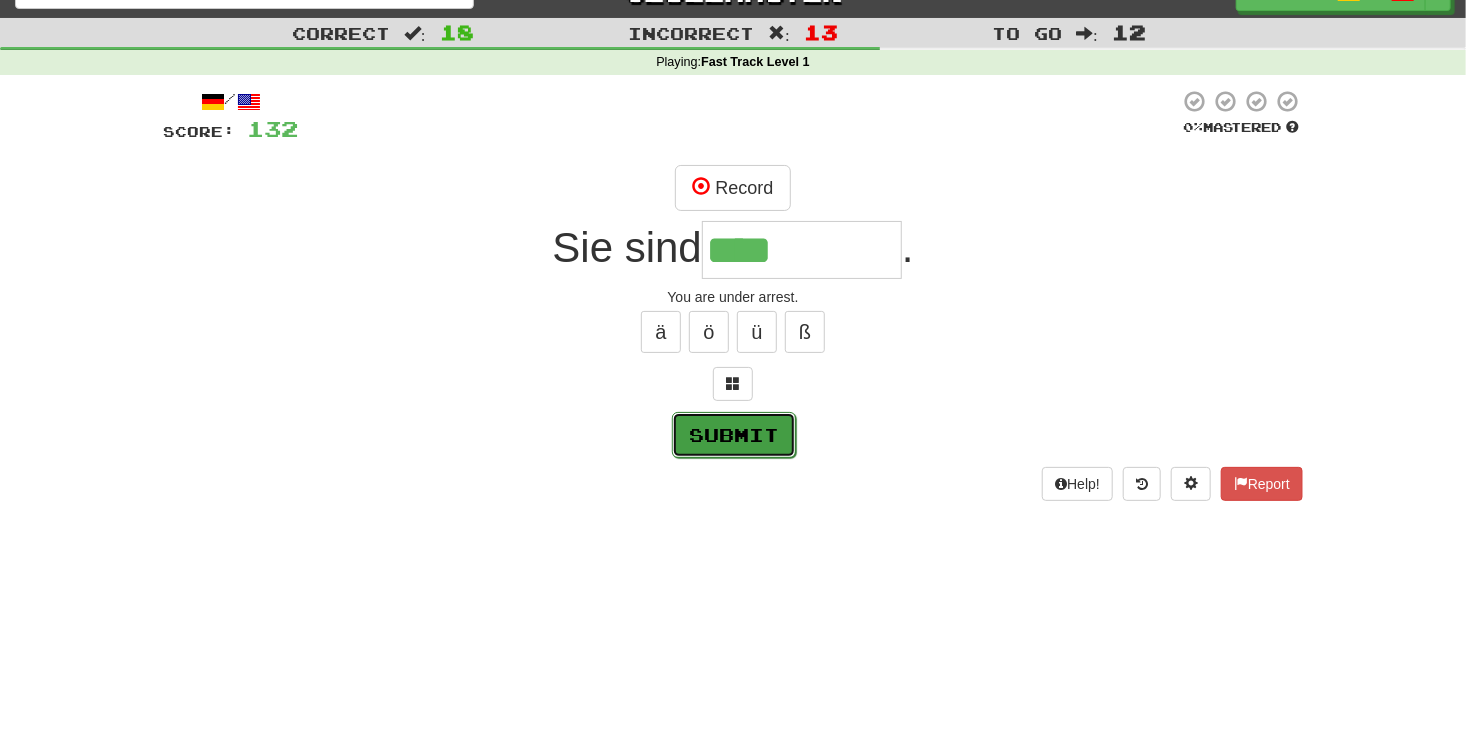 click on "Submit" at bounding box center (734, 435) 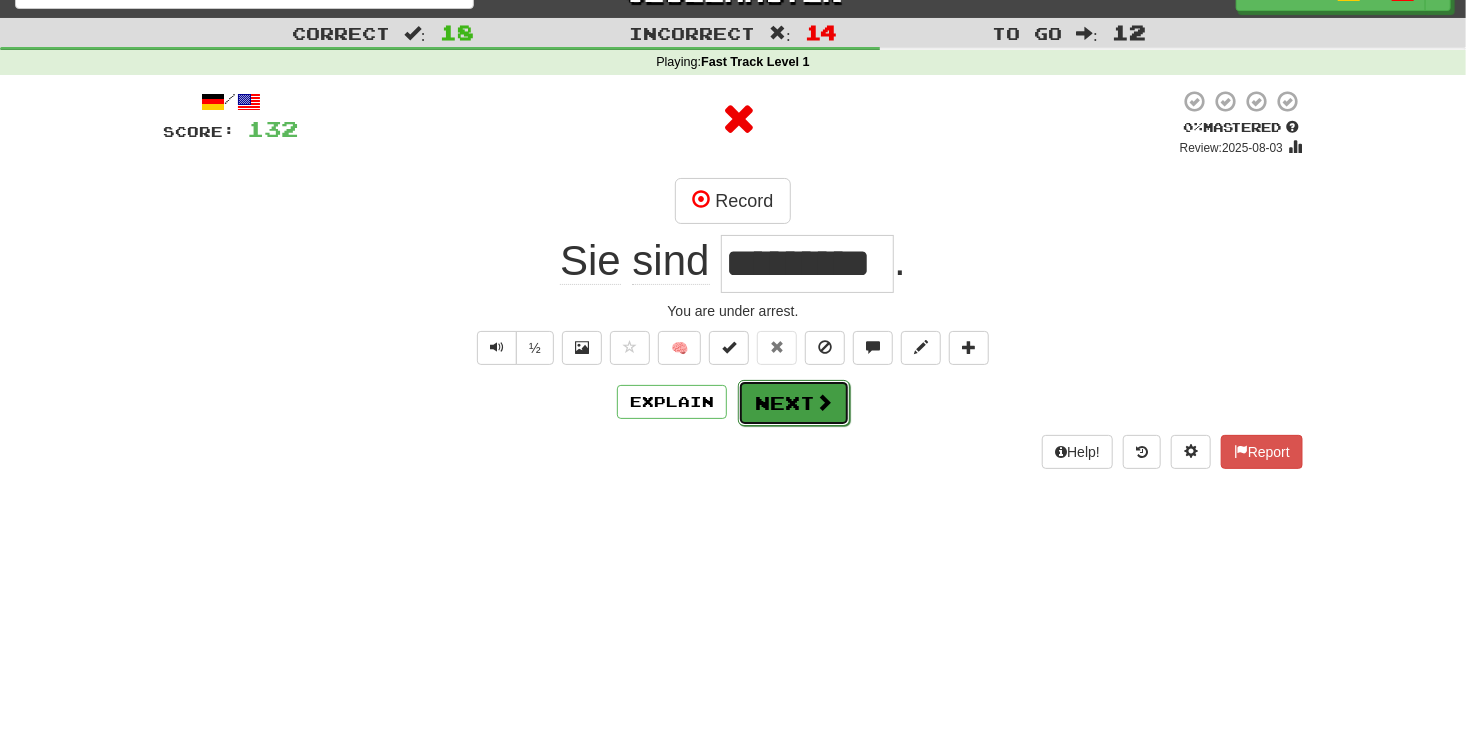 click on "Next" at bounding box center [794, 403] 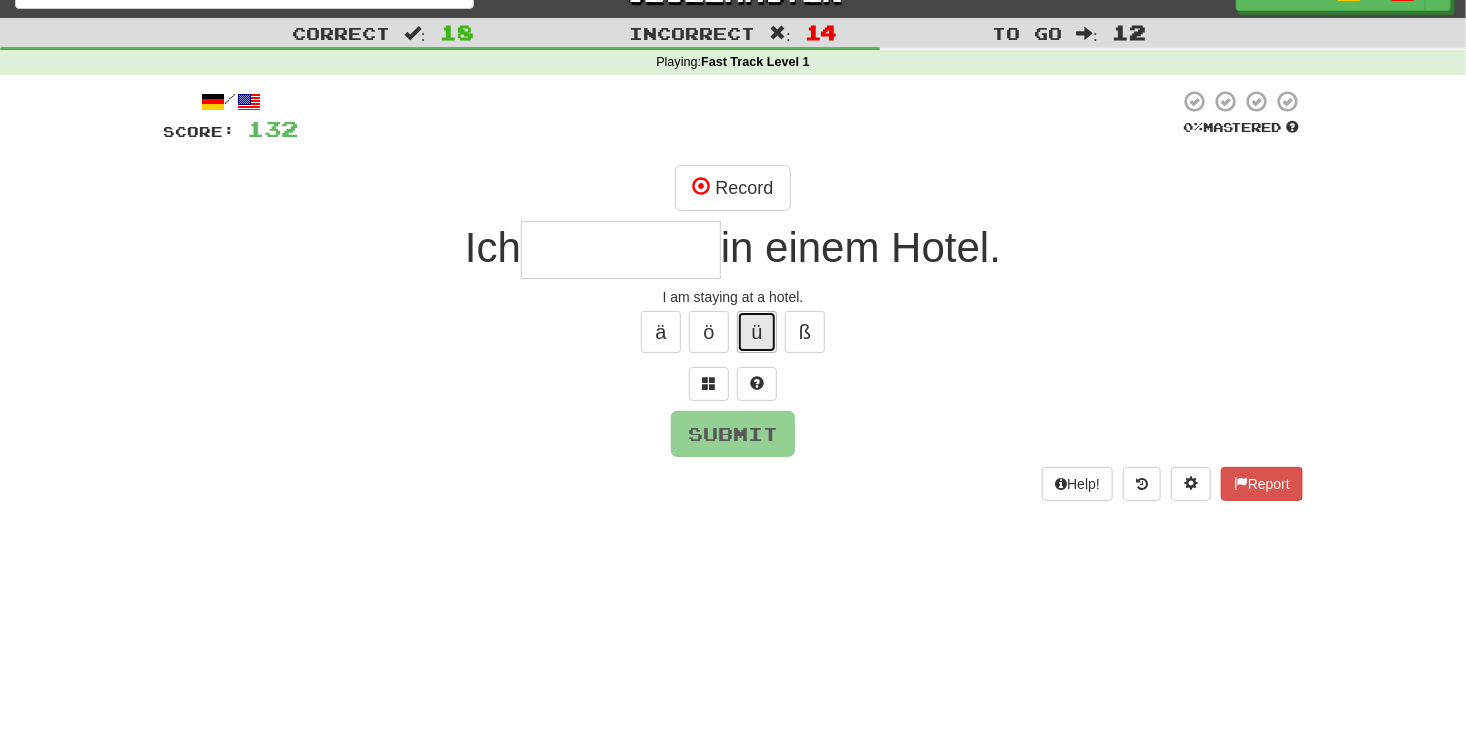 click on "ü" at bounding box center (757, 332) 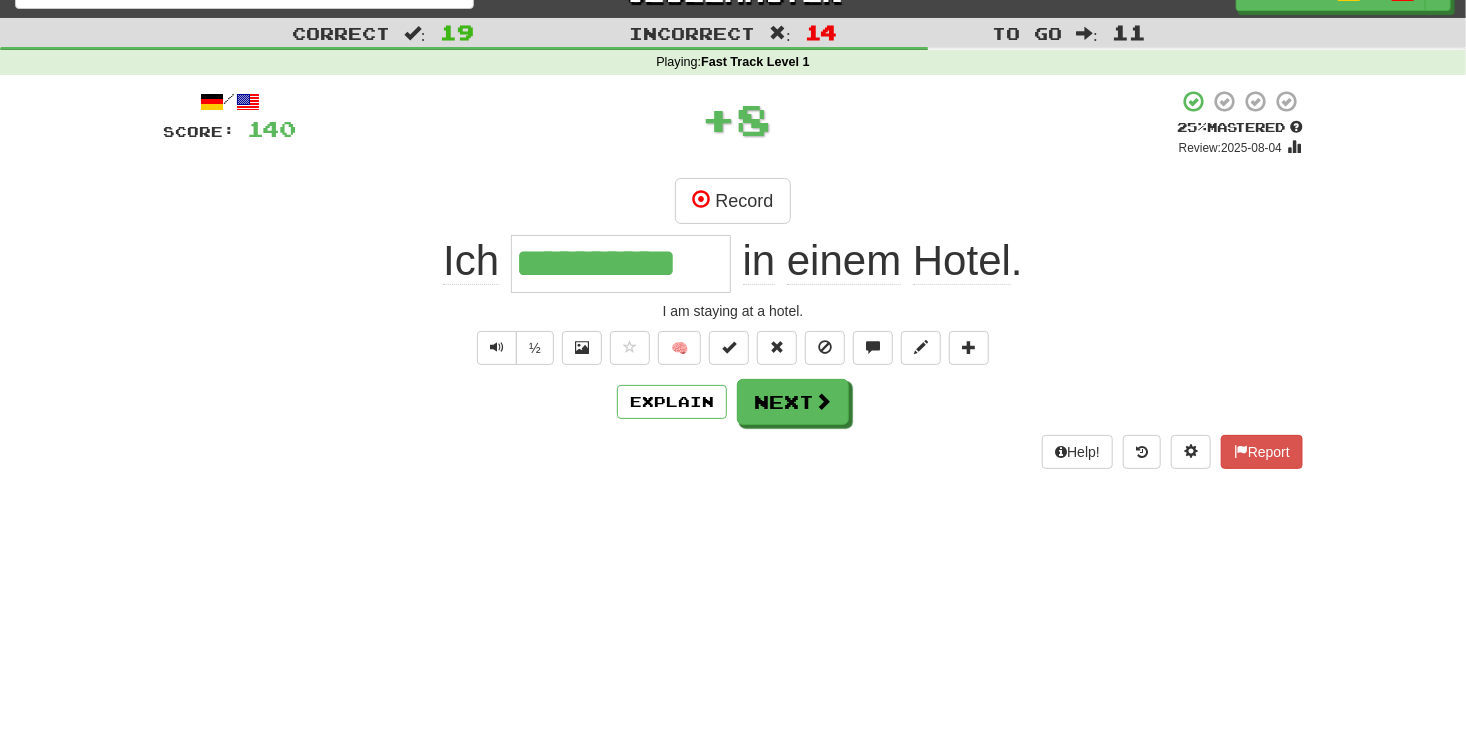 scroll, scrollTop: 0, scrollLeft: 0, axis: both 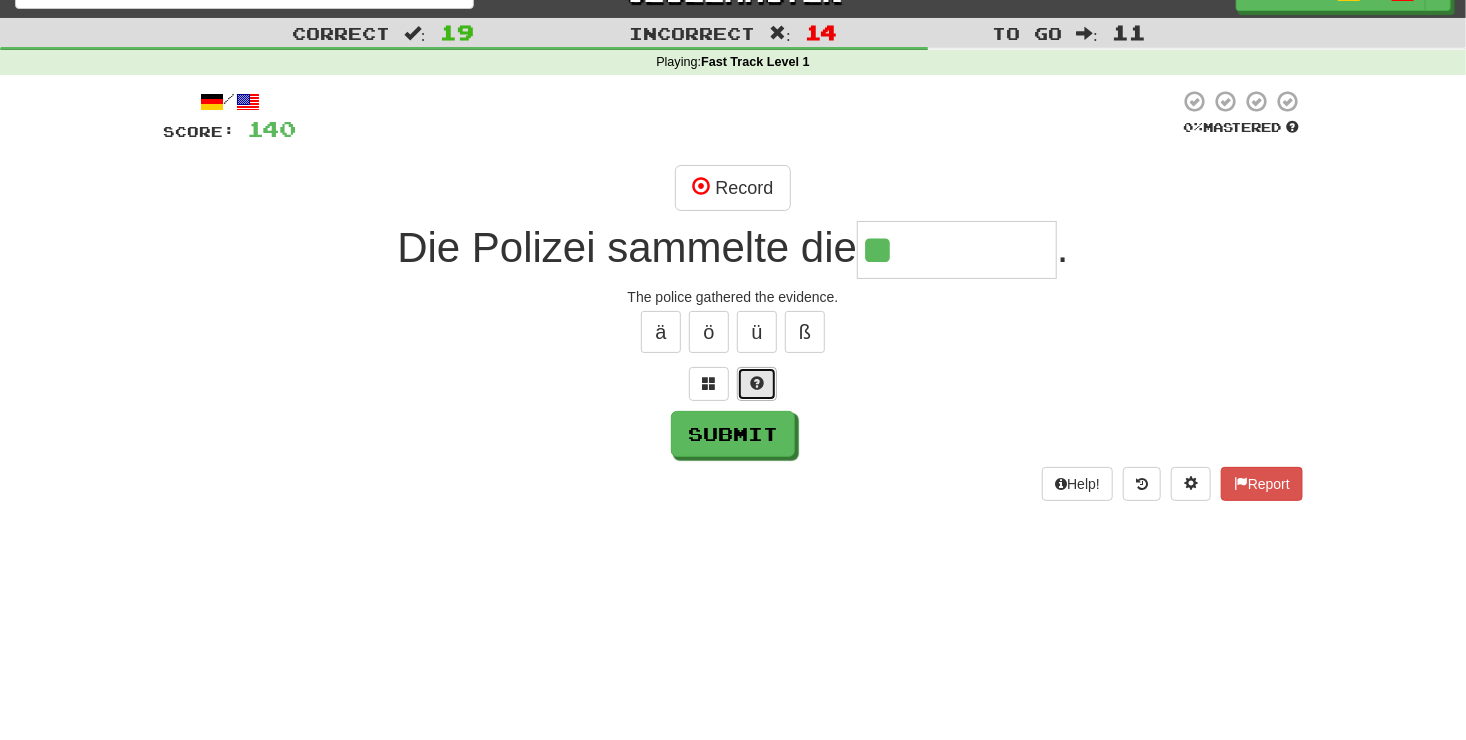 click at bounding box center [757, 383] 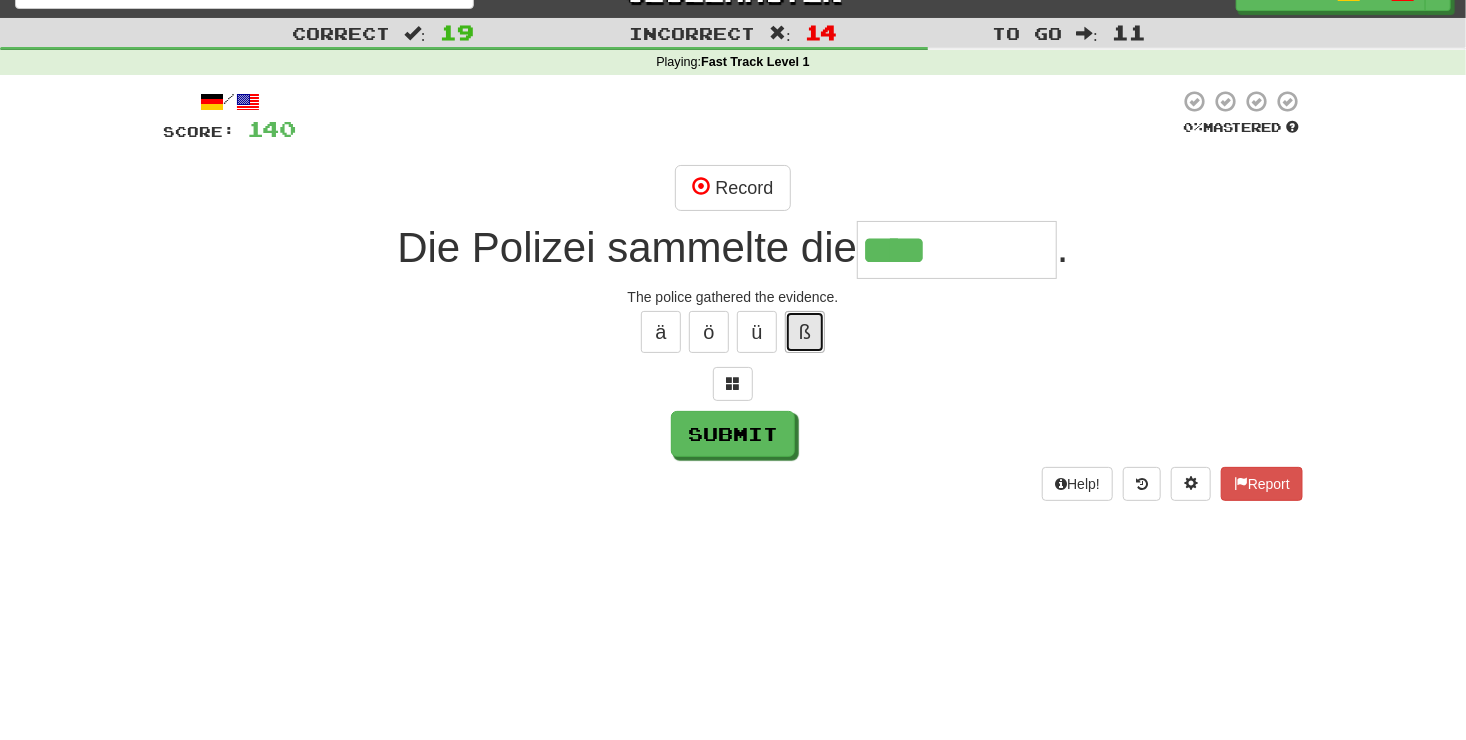 click on "ß" at bounding box center [805, 332] 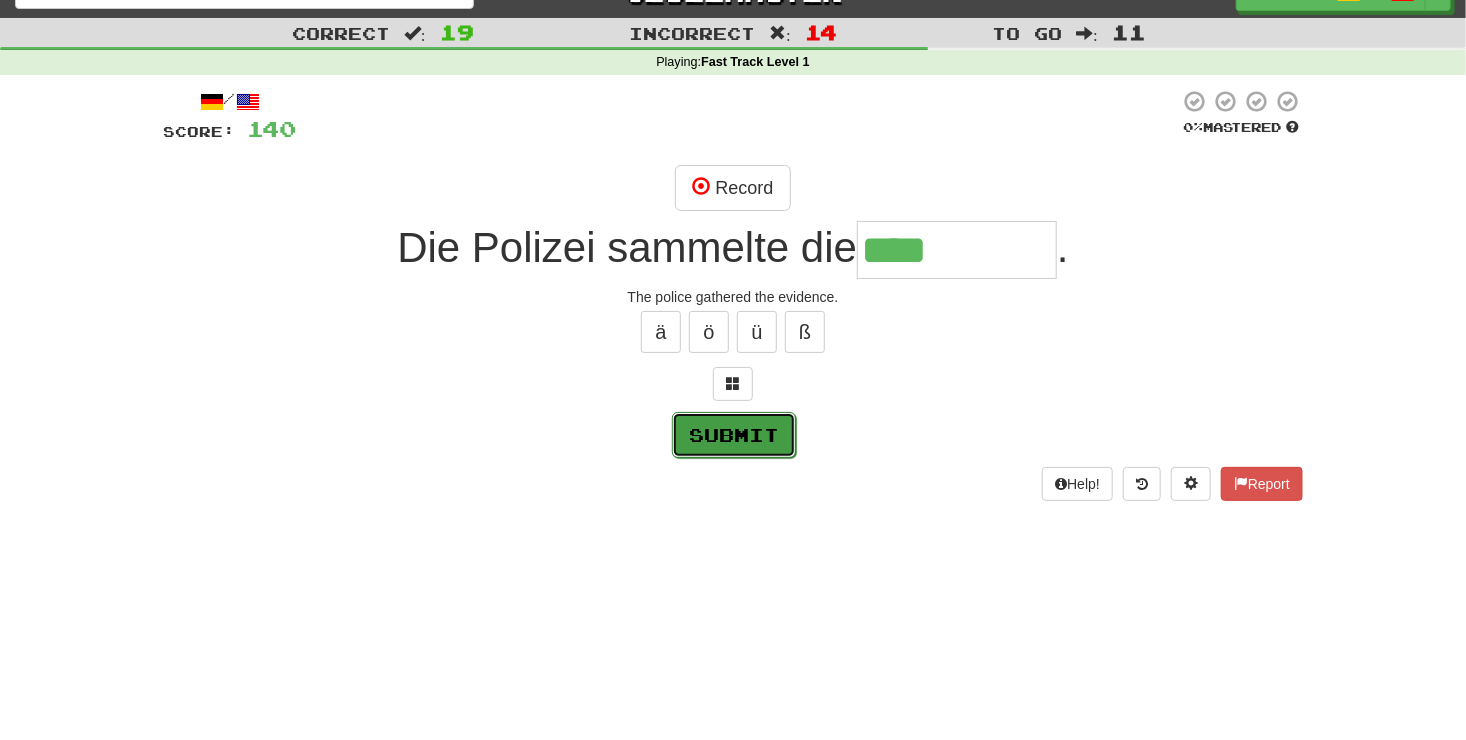 click on "Submit" at bounding box center [734, 435] 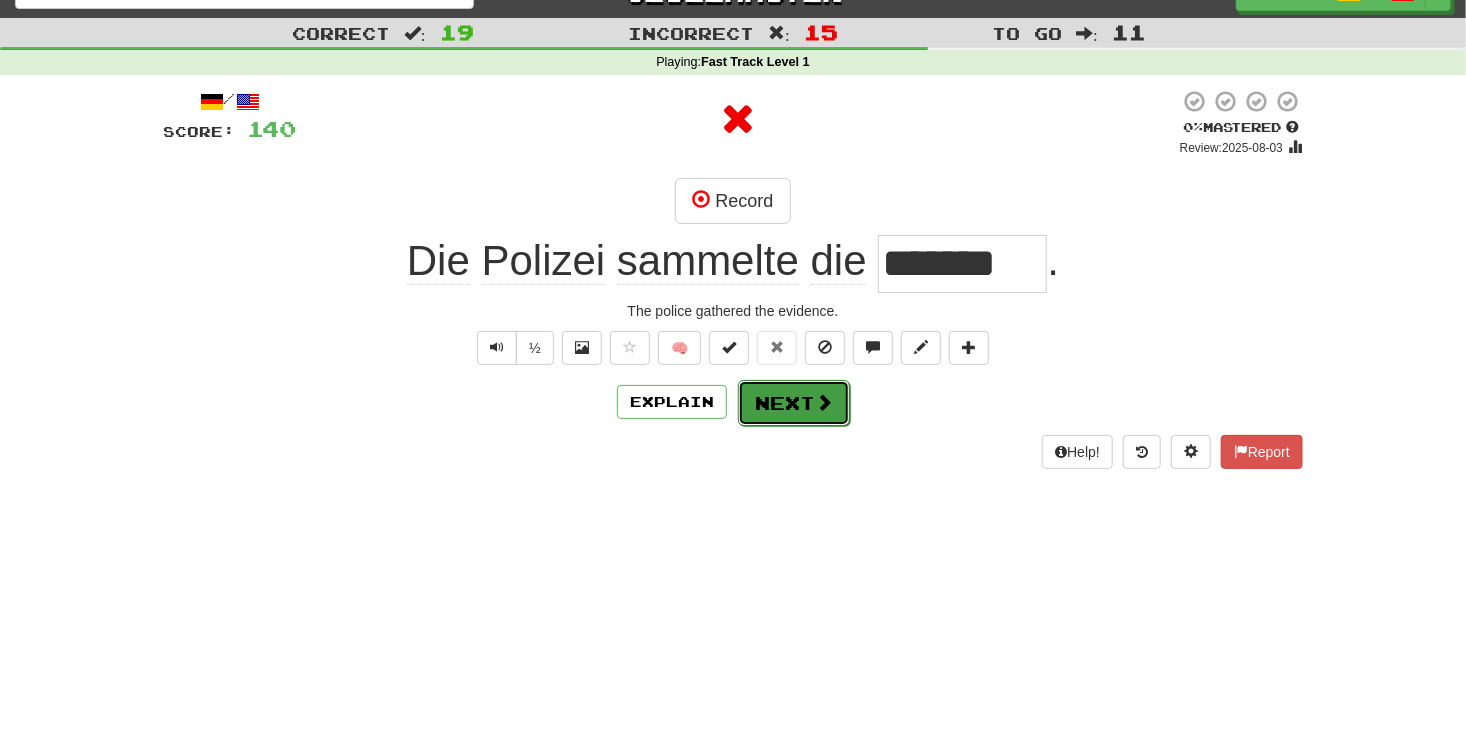 click on "Next" at bounding box center (794, 403) 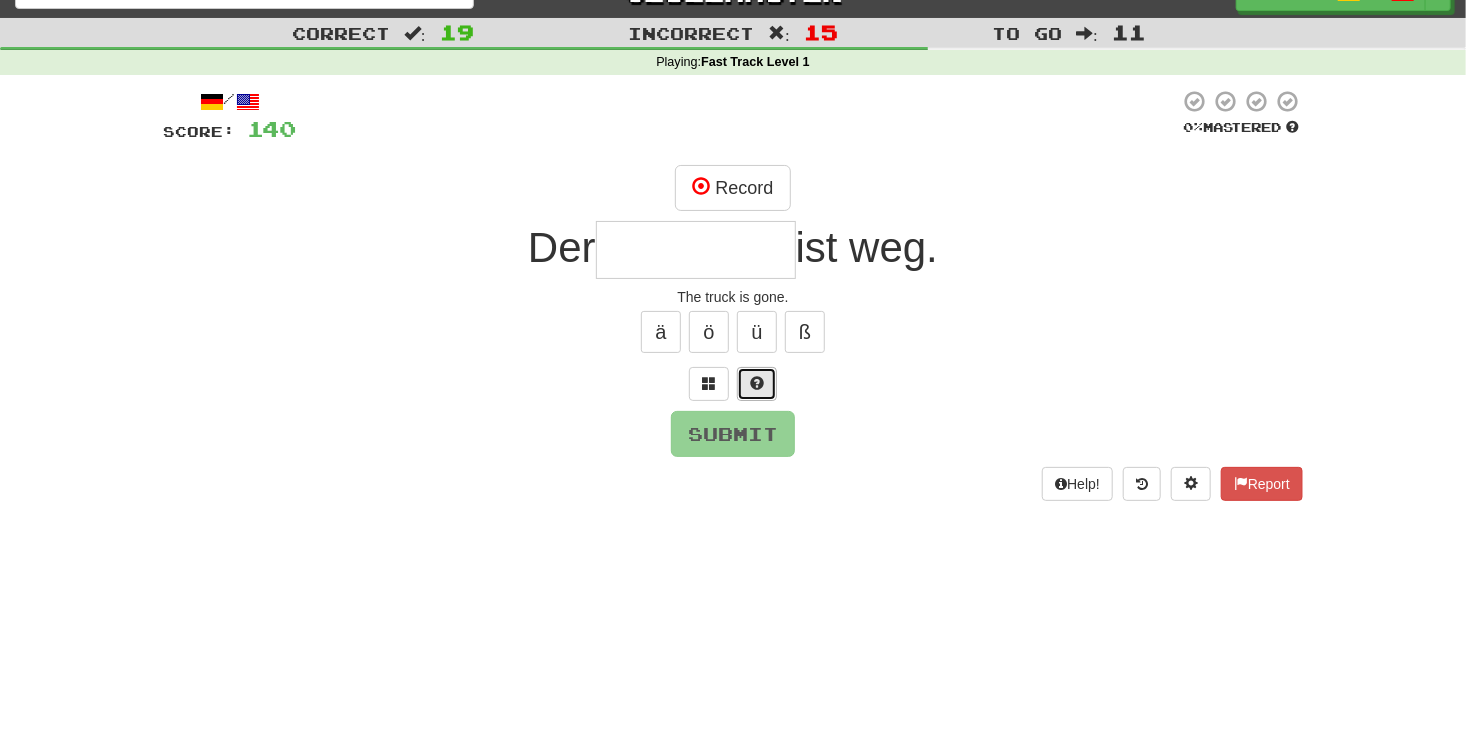 click at bounding box center (757, 383) 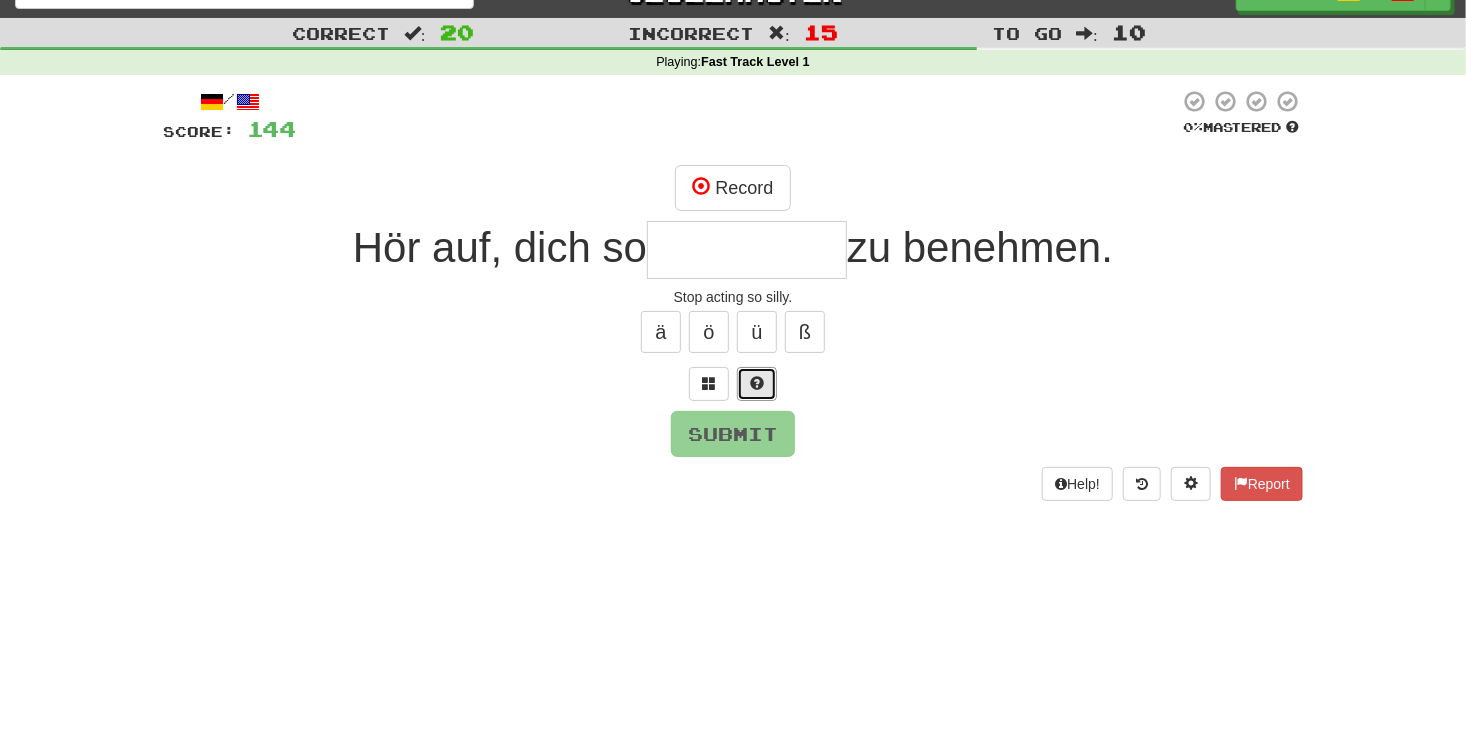 click at bounding box center [757, 383] 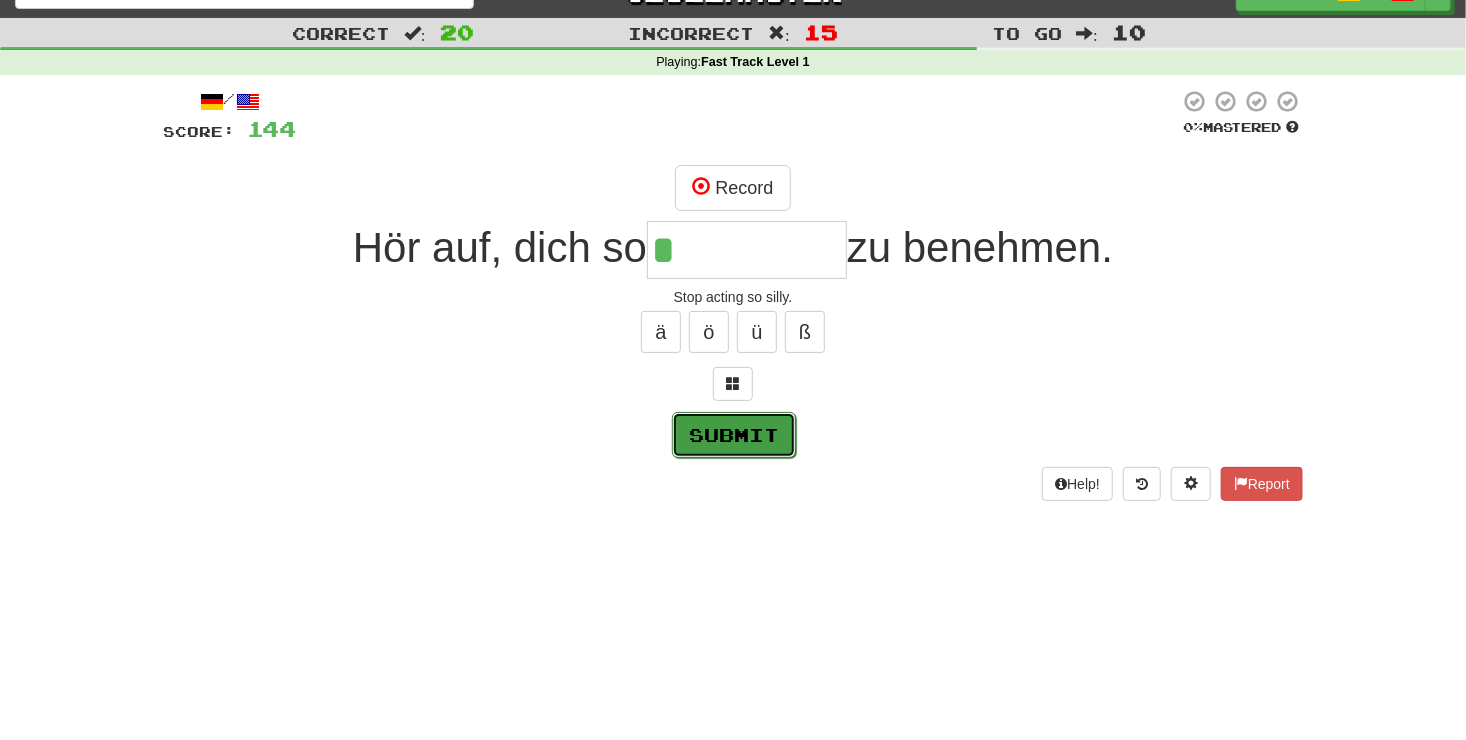 click on "Submit" at bounding box center (734, 435) 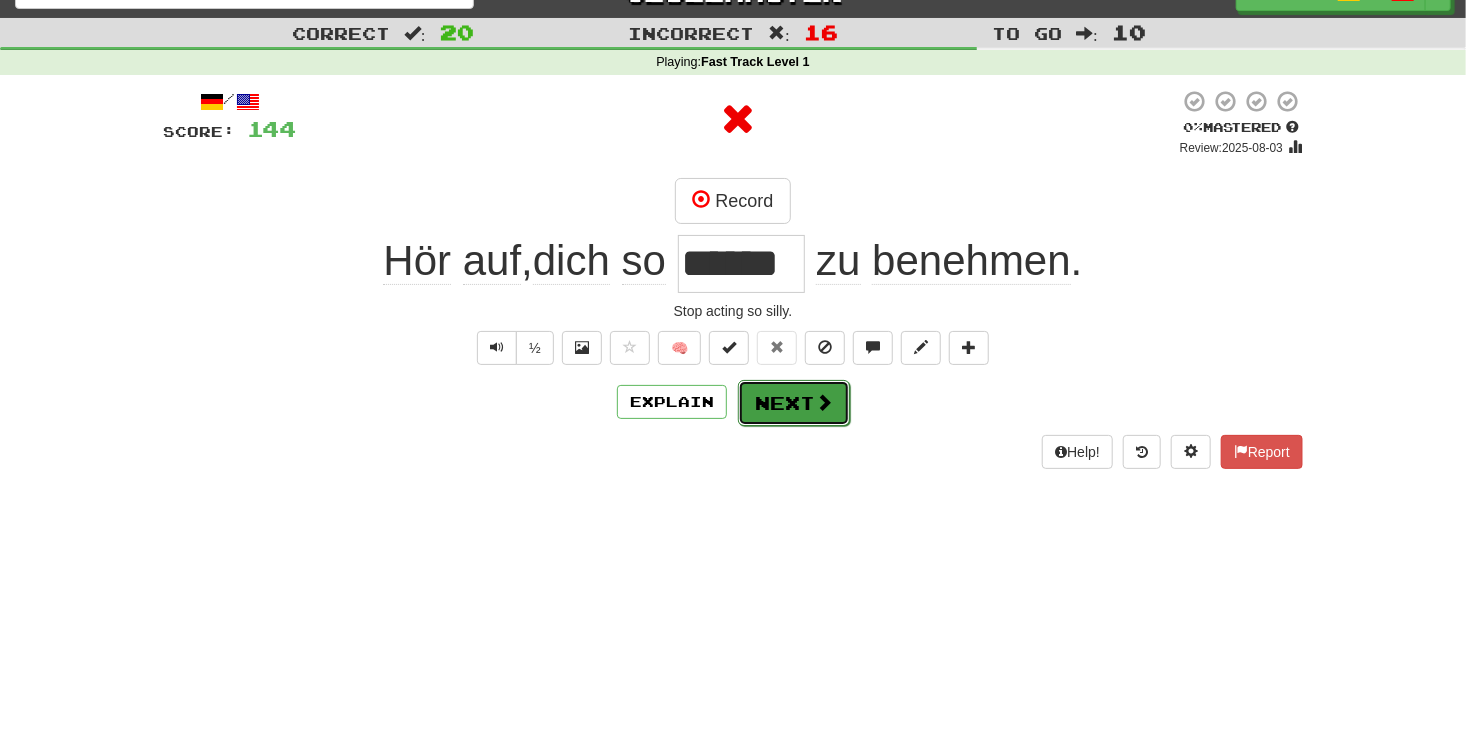 click on "Next" at bounding box center [794, 403] 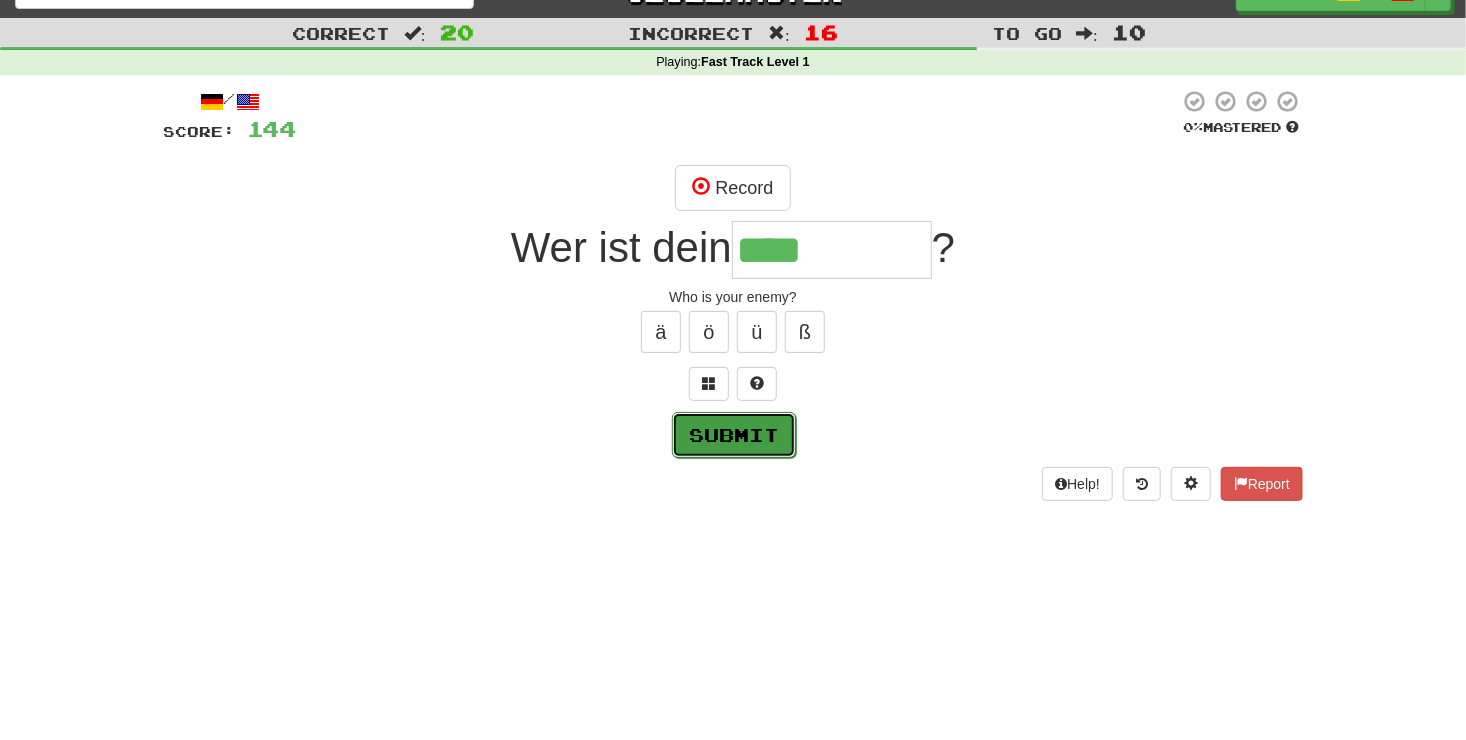 click on "Submit" at bounding box center [734, 435] 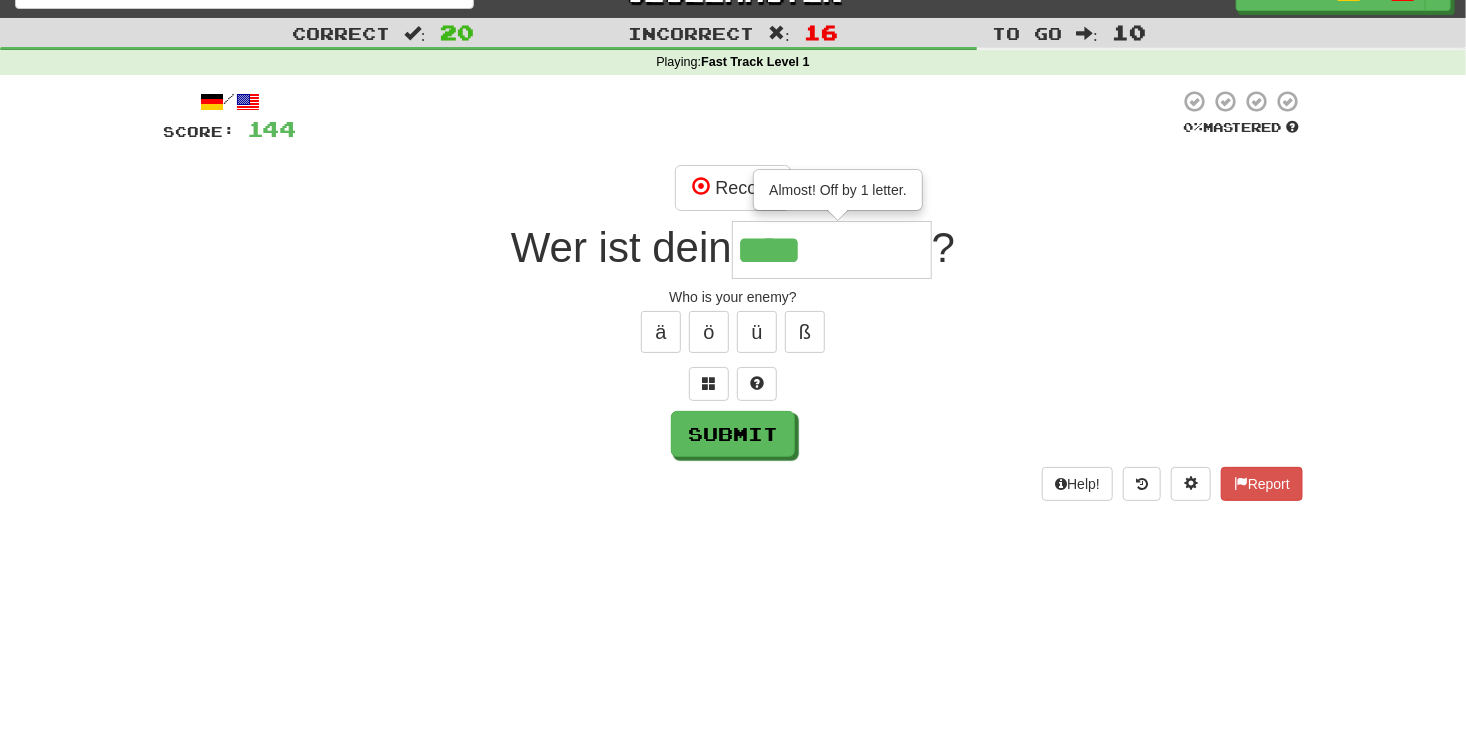 click on "****" at bounding box center (832, 250) 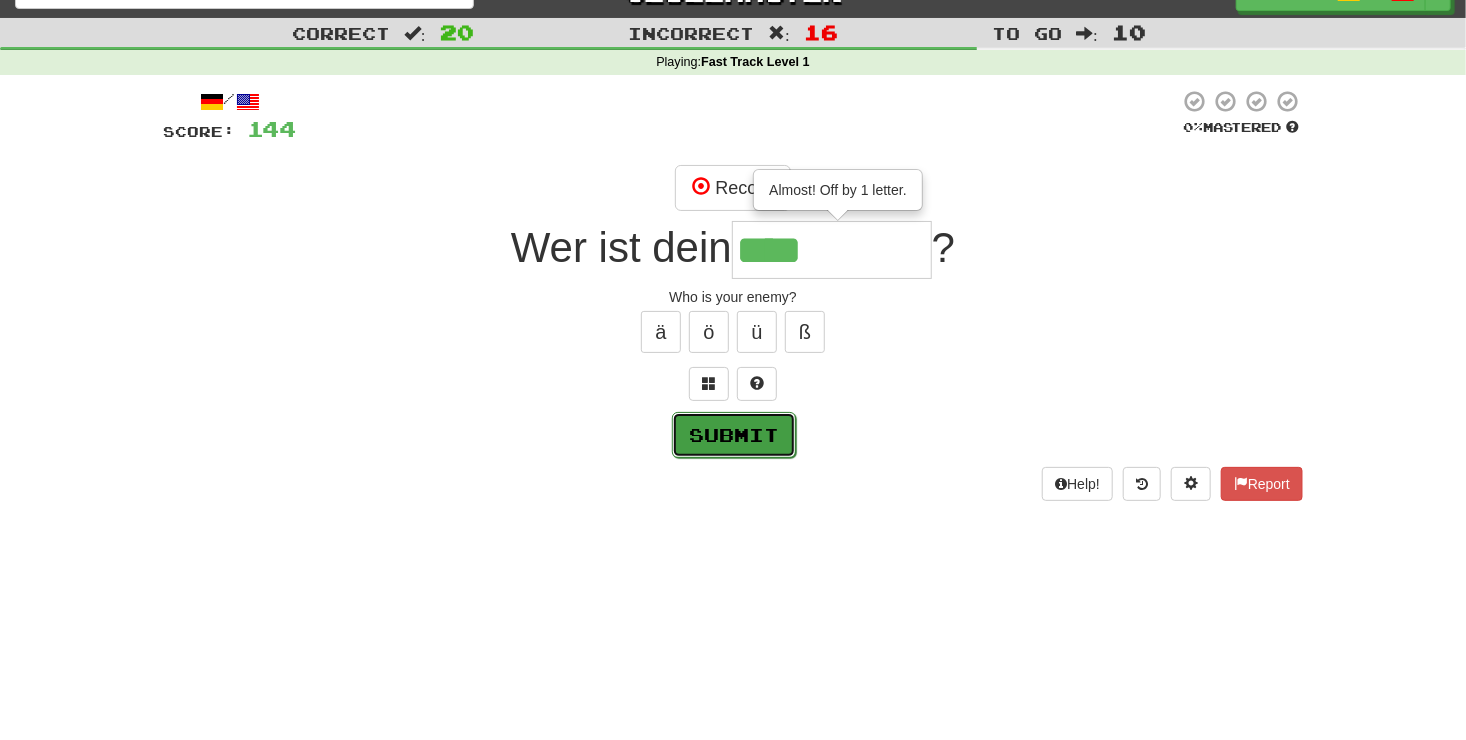 click on "Submit" at bounding box center [734, 435] 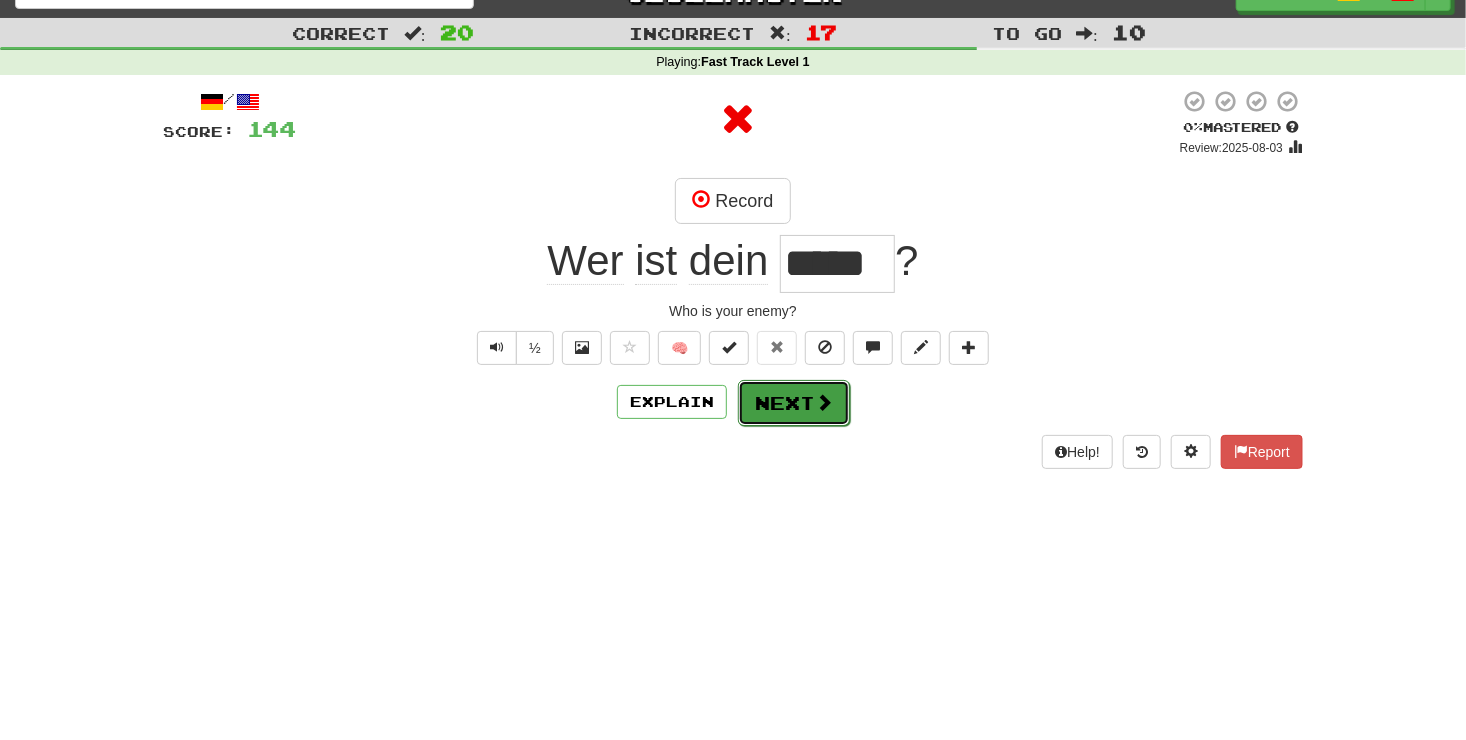 click on "Next" at bounding box center (794, 403) 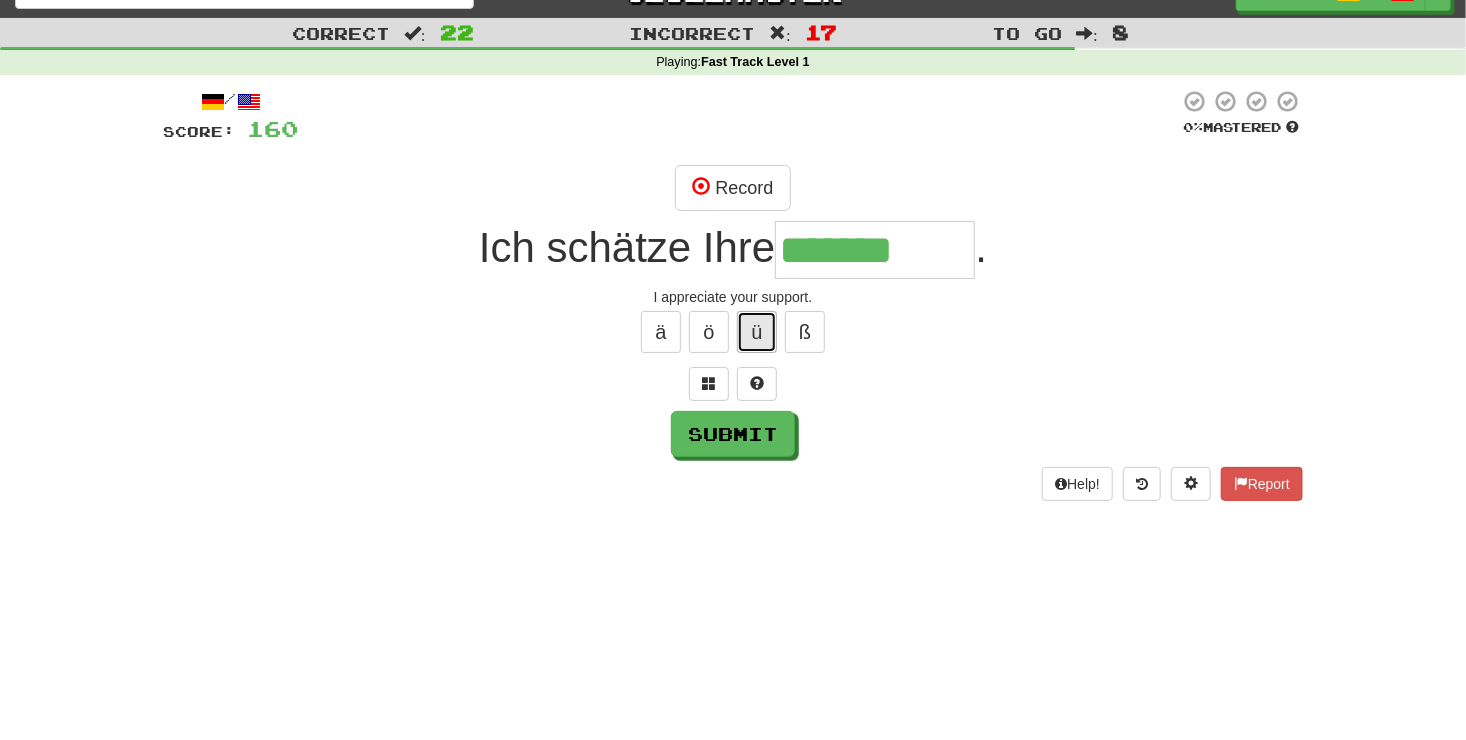 click on "ü" at bounding box center (757, 332) 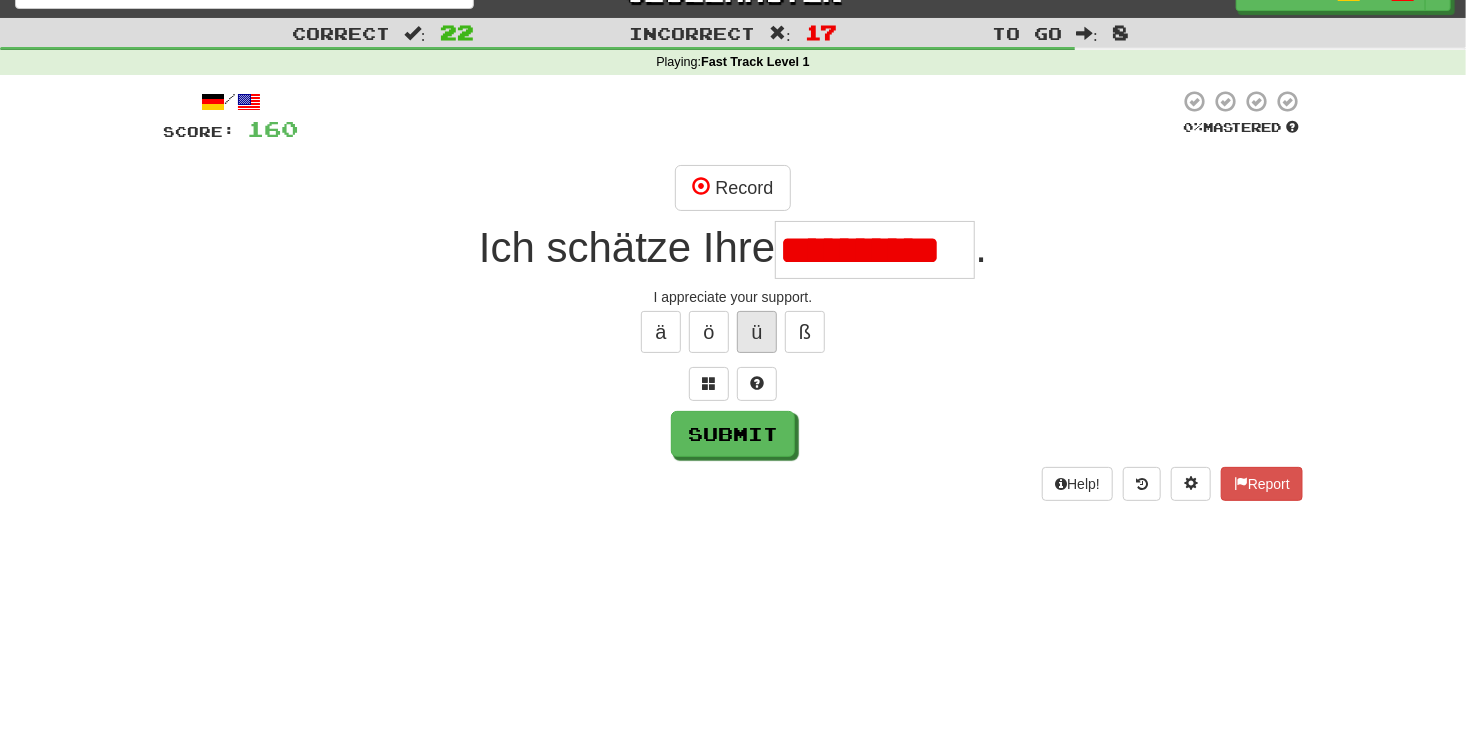 scroll, scrollTop: 0, scrollLeft: 0, axis: both 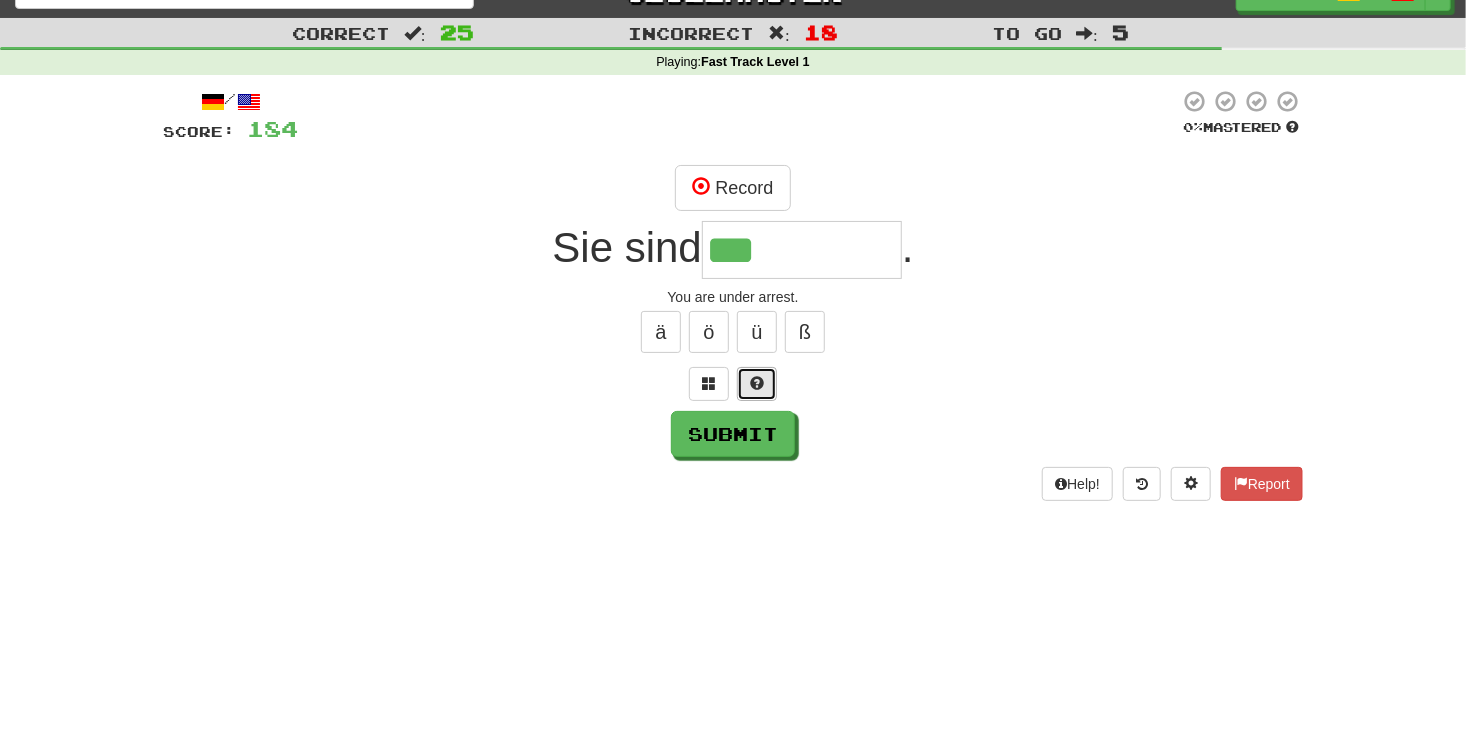click at bounding box center (757, 383) 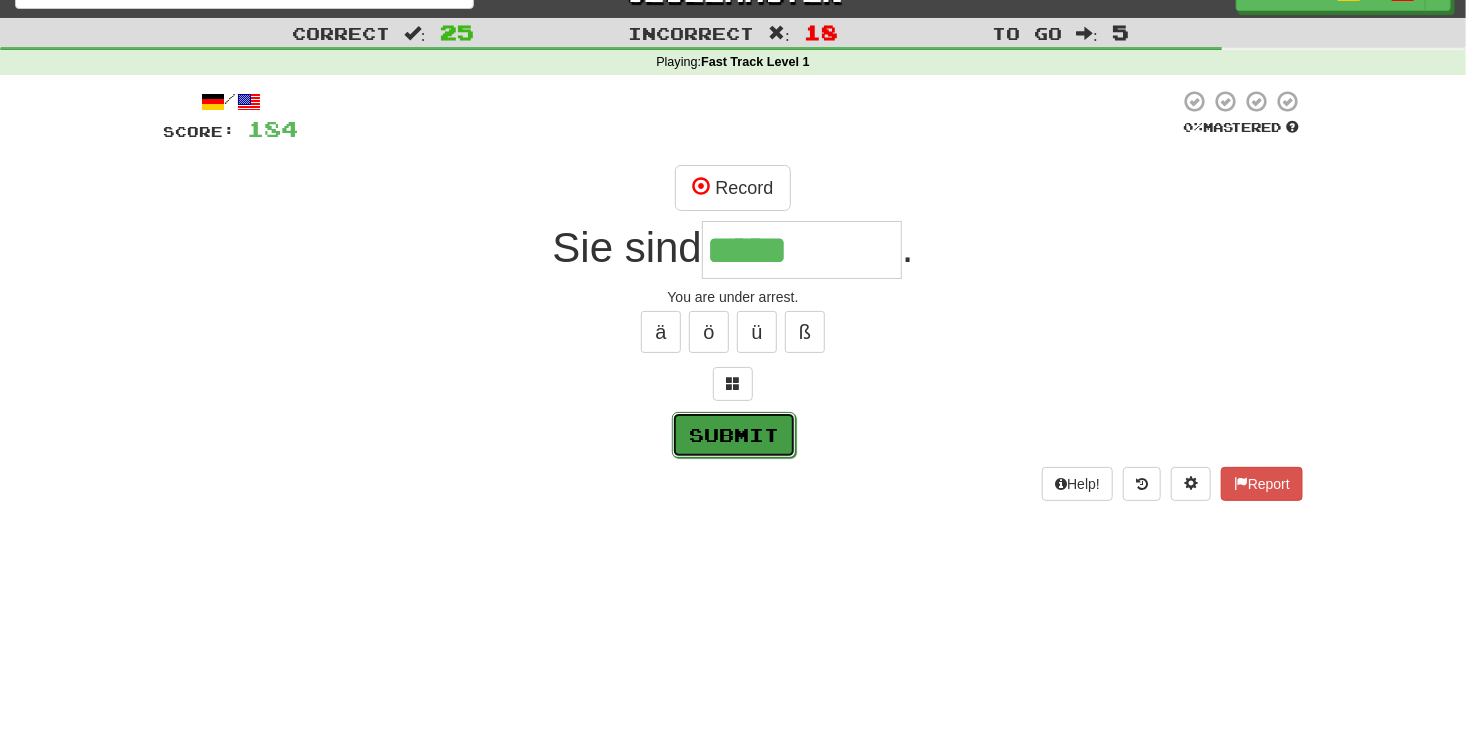 click on "Submit" at bounding box center [734, 435] 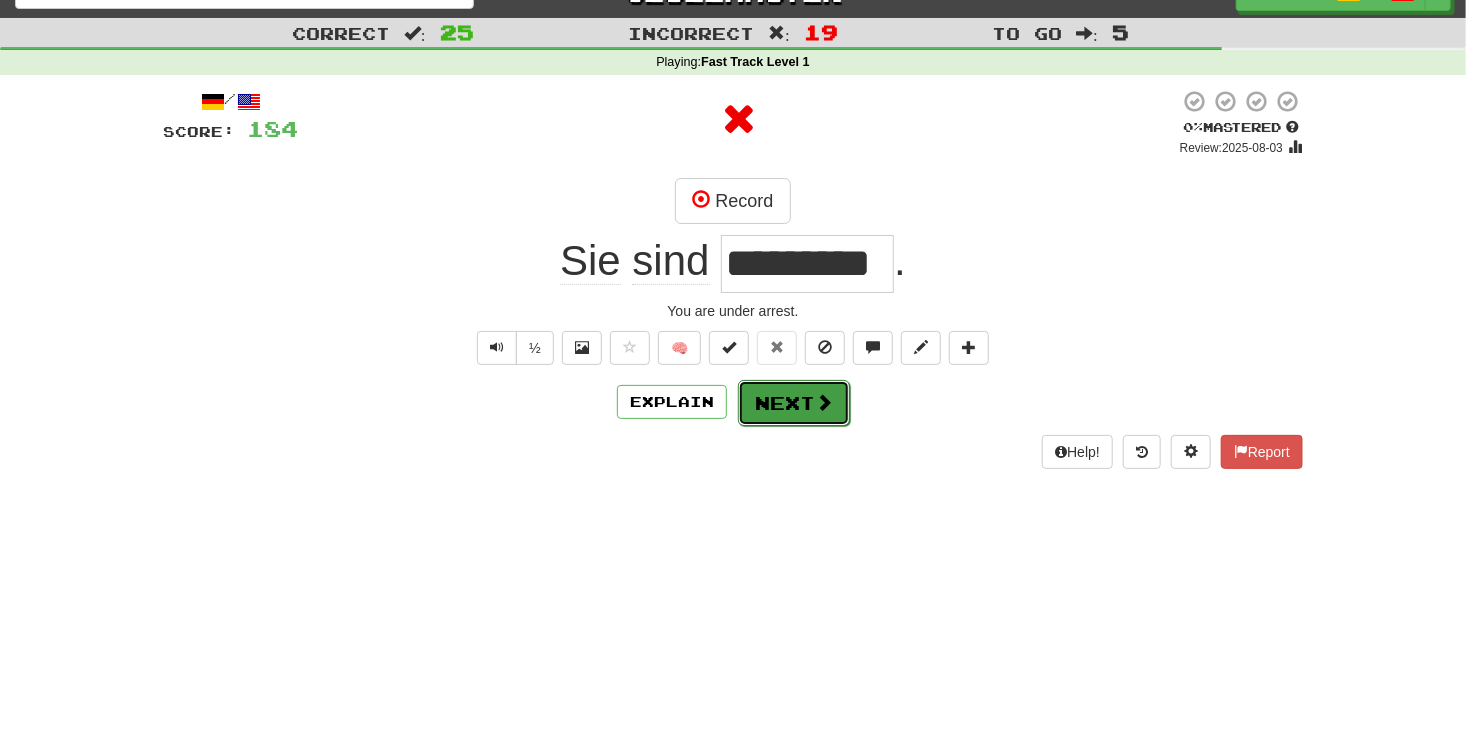 click at bounding box center [824, 402] 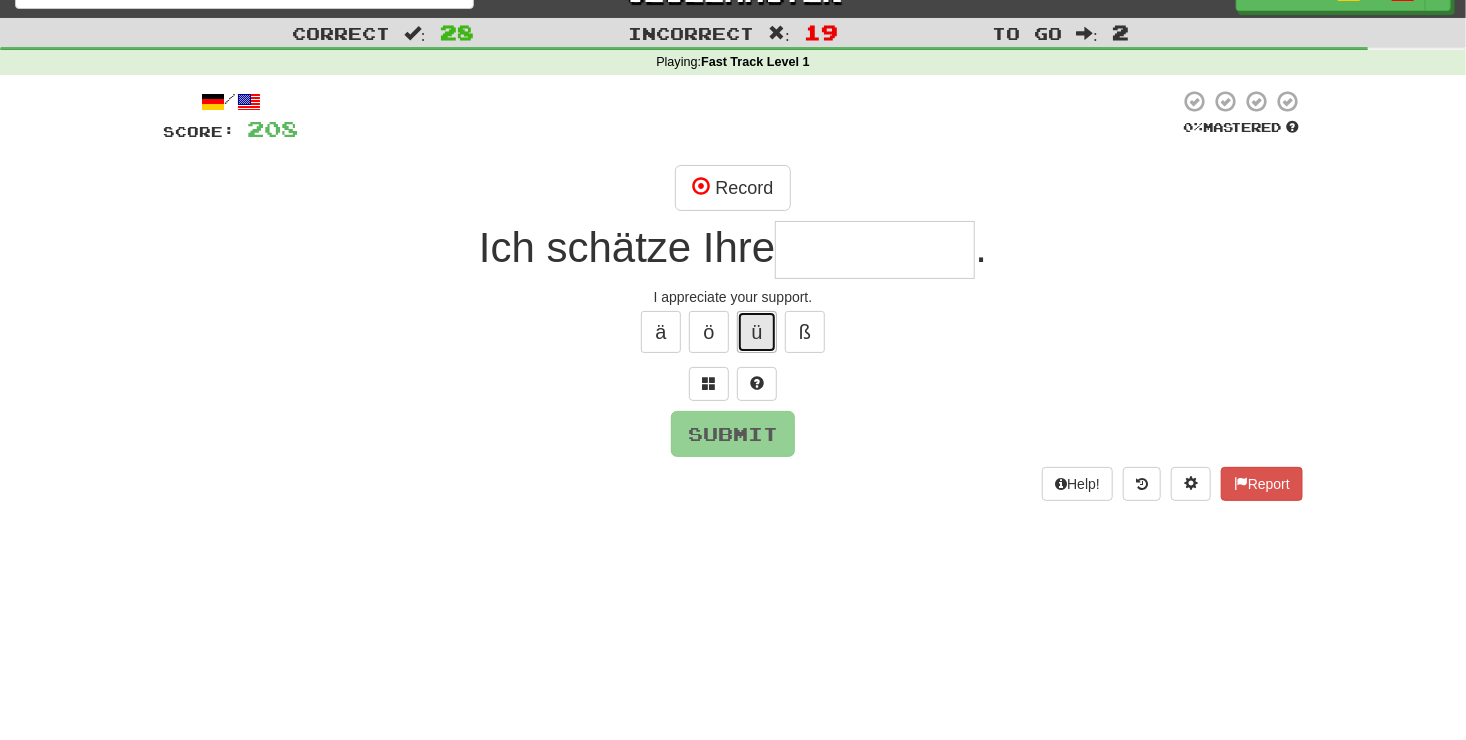 click on "ü" at bounding box center [757, 332] 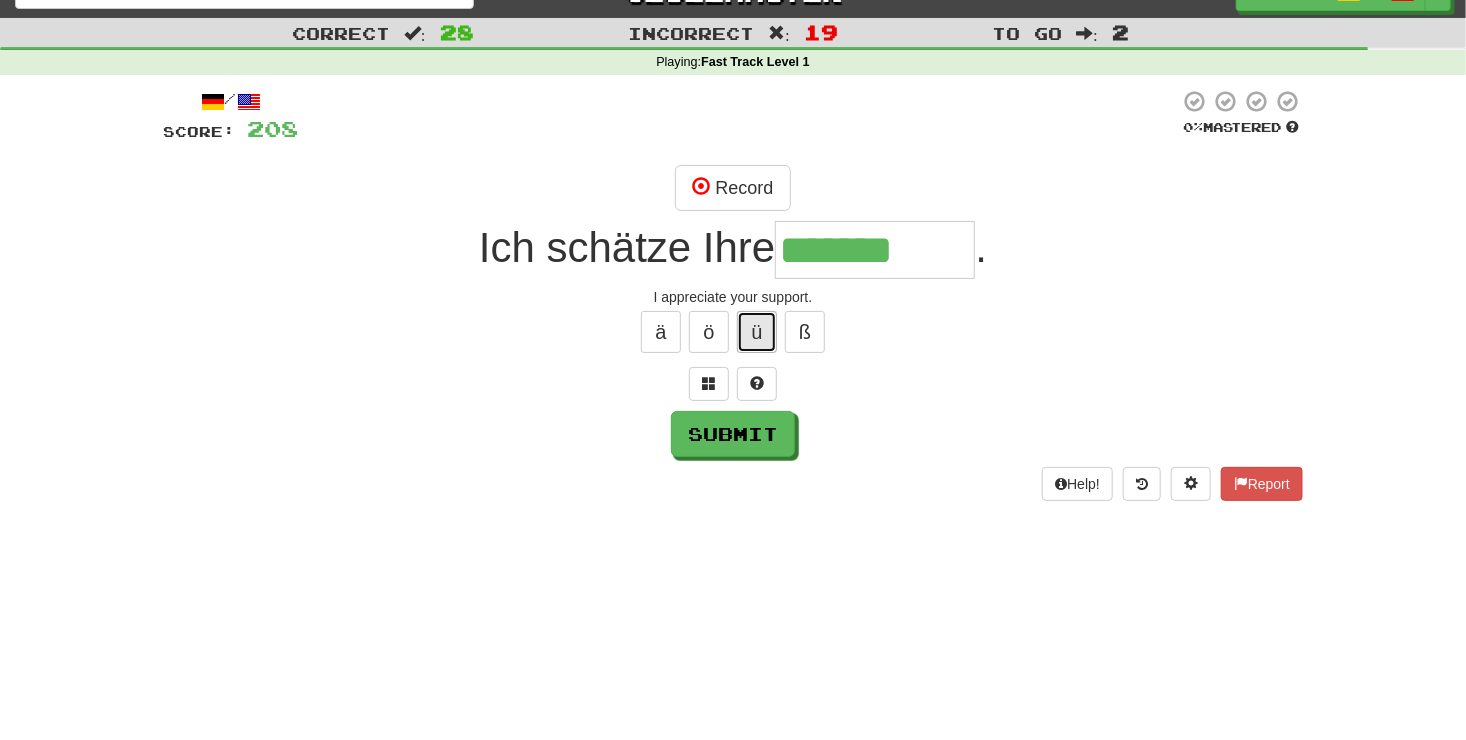 click on "ü" at bounding box center [757, 332] 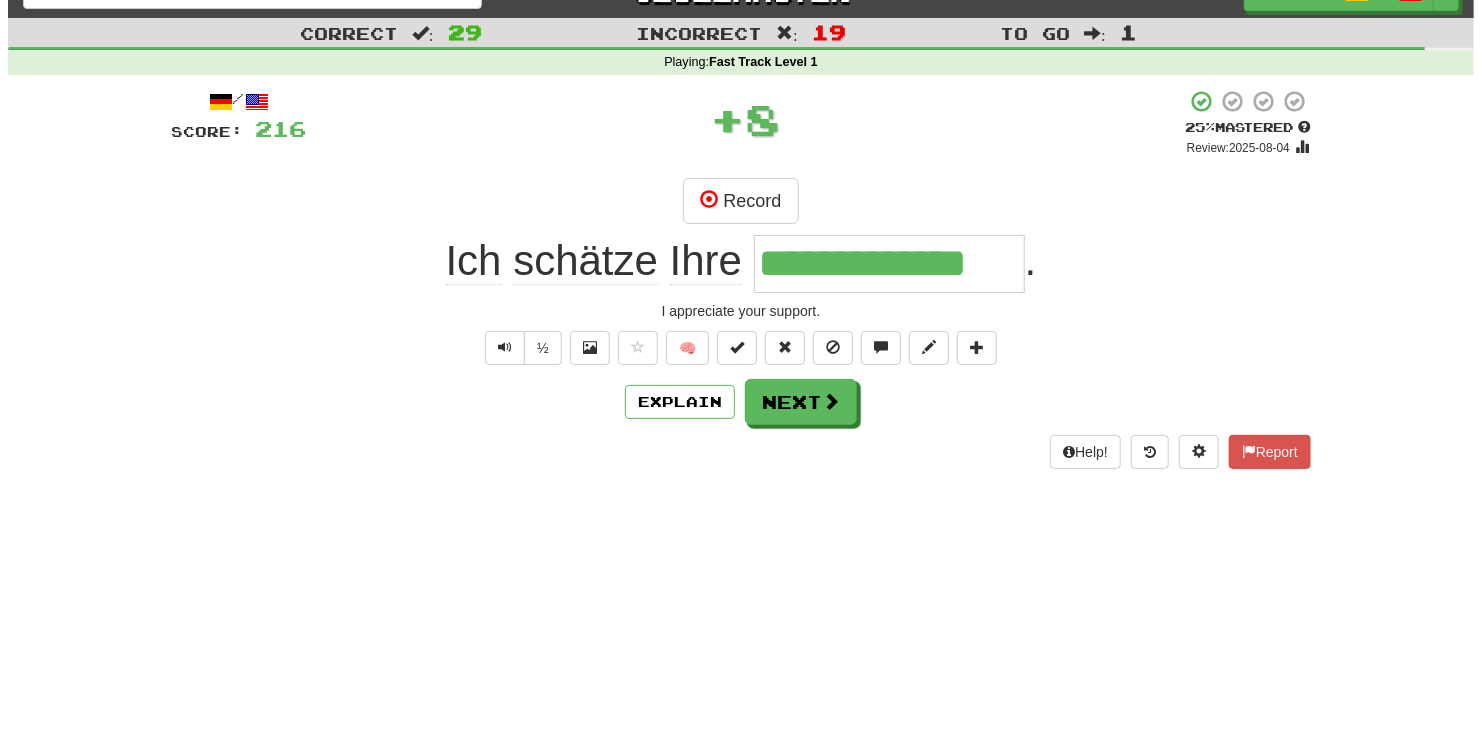 scroll, scrollTop: 0, scrollLeft: 0, axis: both 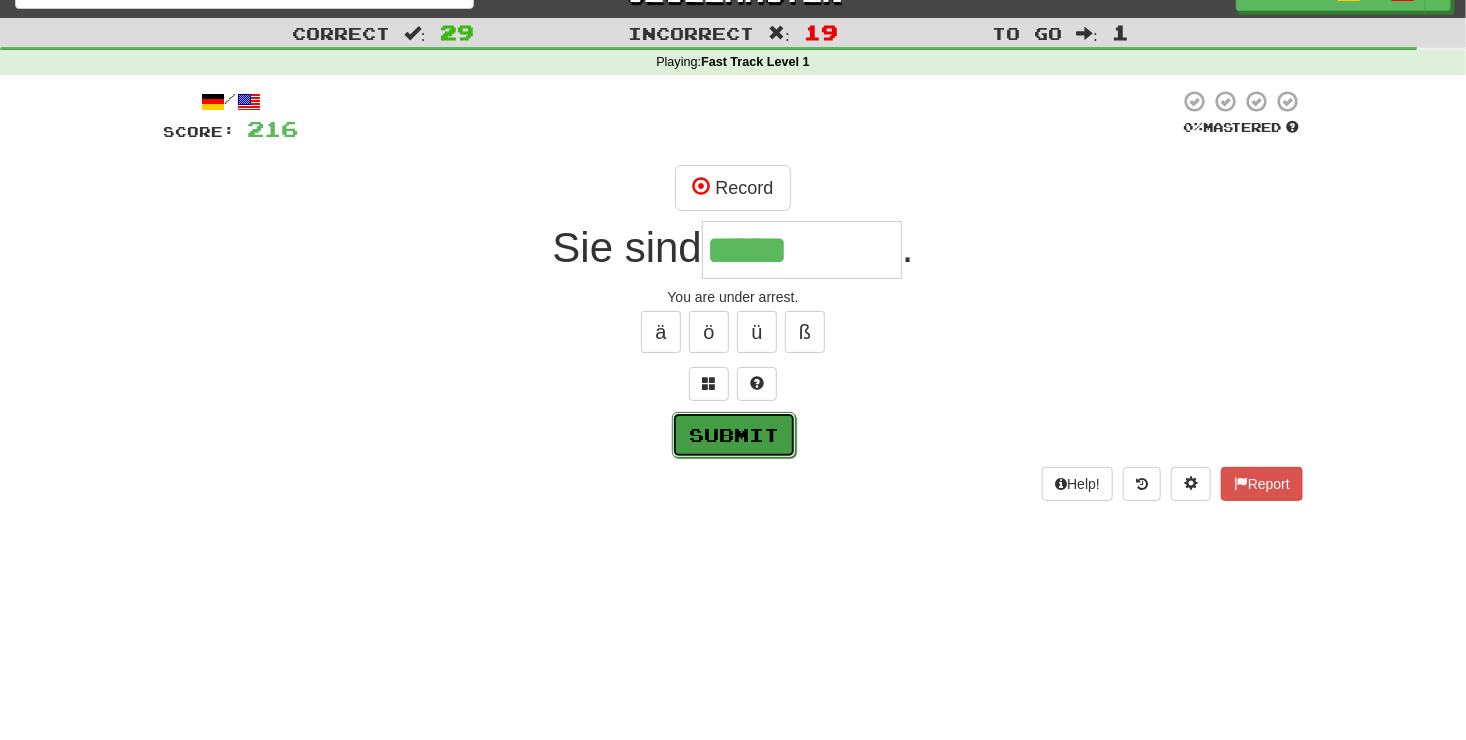 click on "Submit" at bounding box center [734, 435] 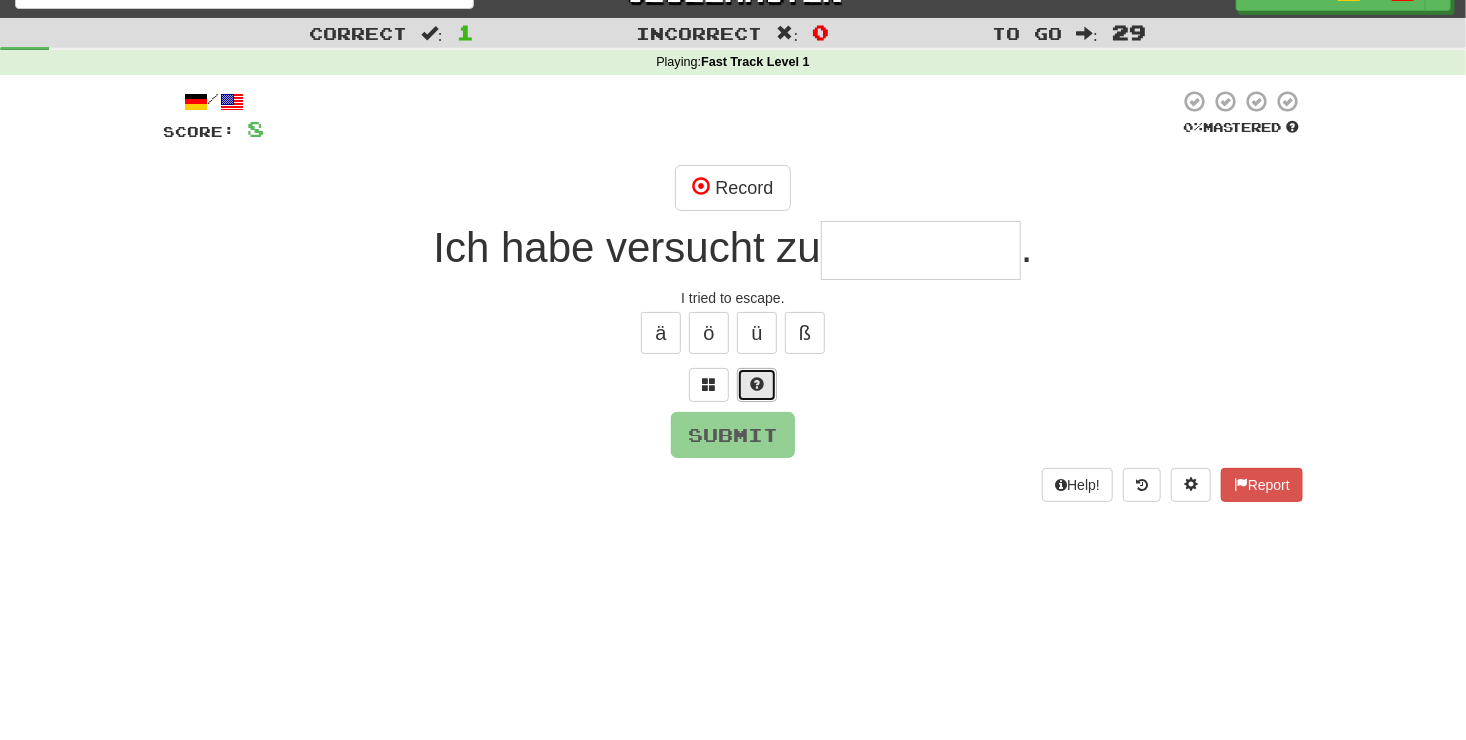click at bounding box center (757, 385) 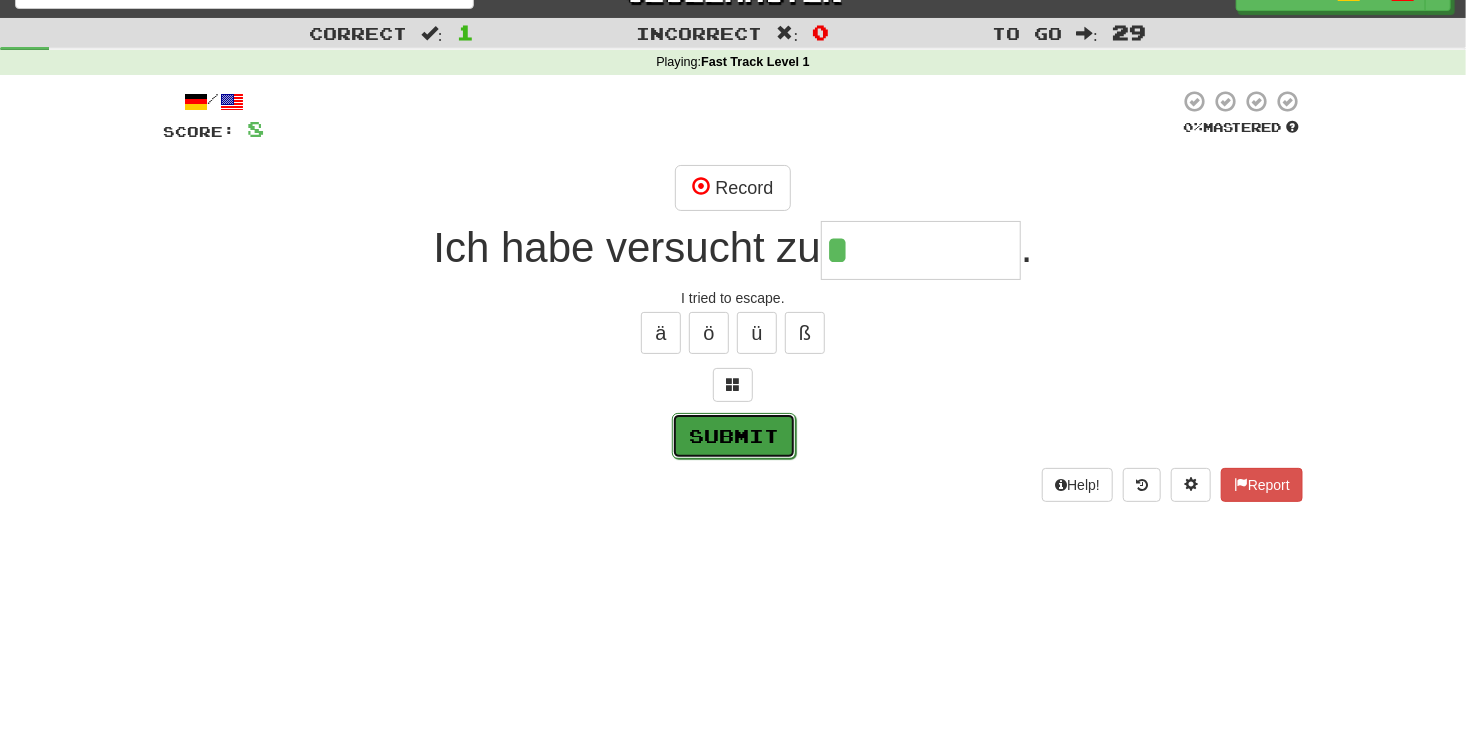 click on "Submit" at bounding box center (734, 436) 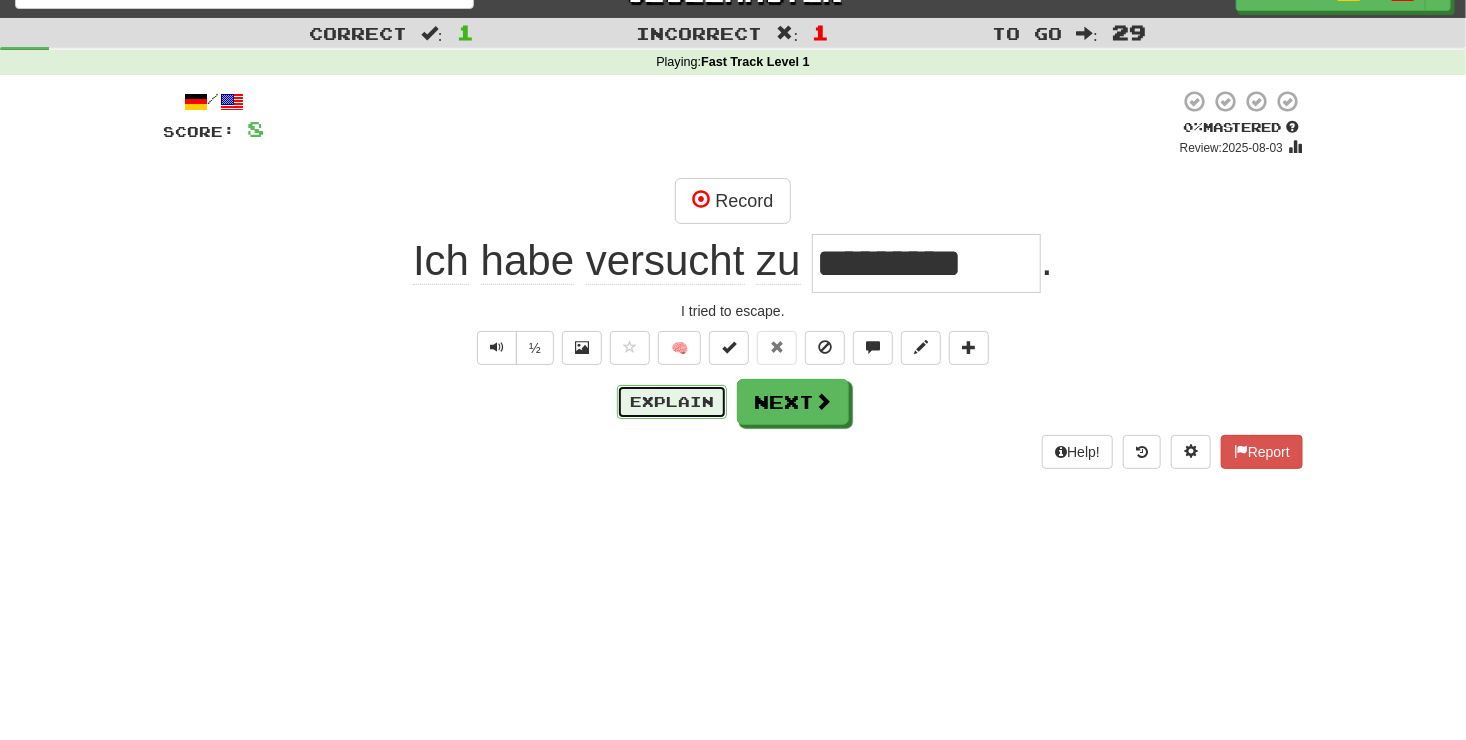 click on "Explain" at bounding box center [672, 402] 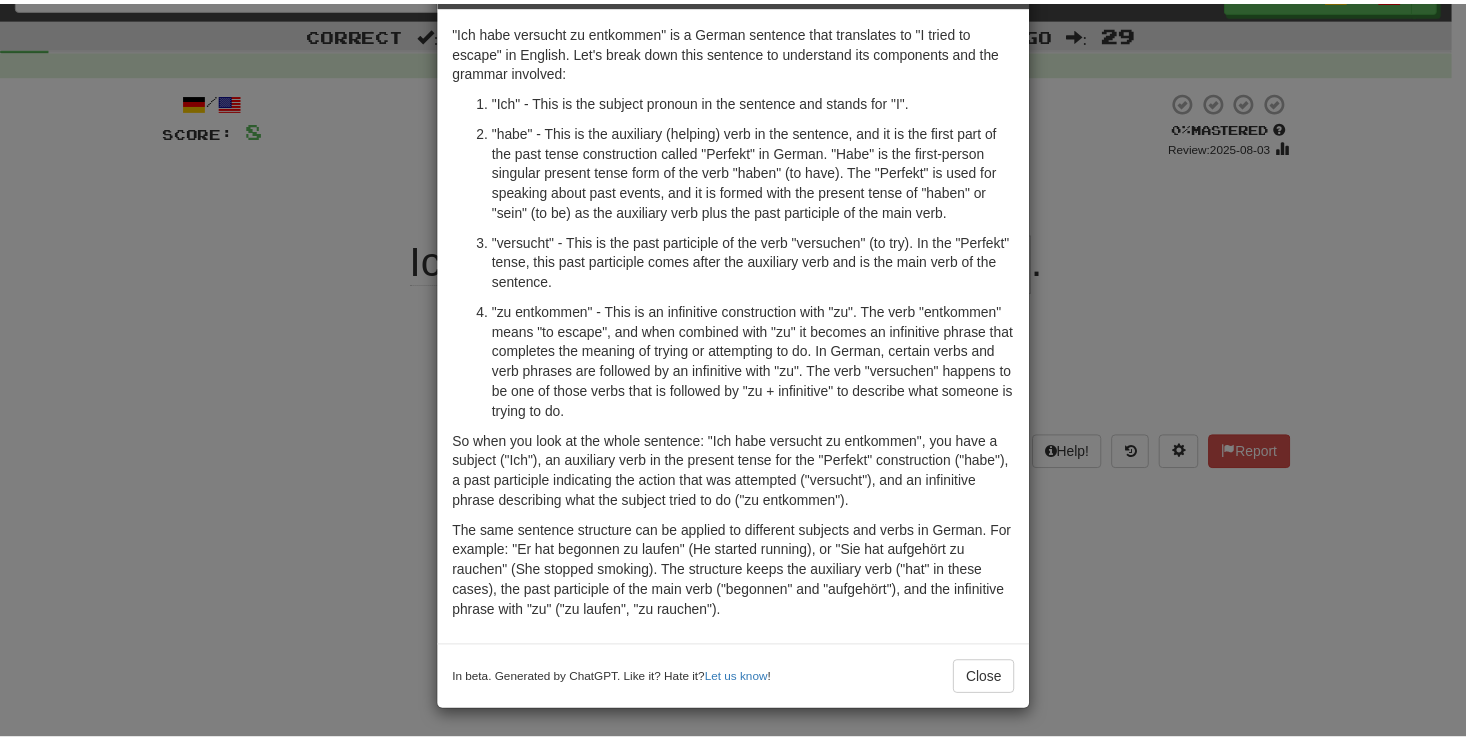scroll, scrollTop: 76, scrollLeft: 0, axis: vertical 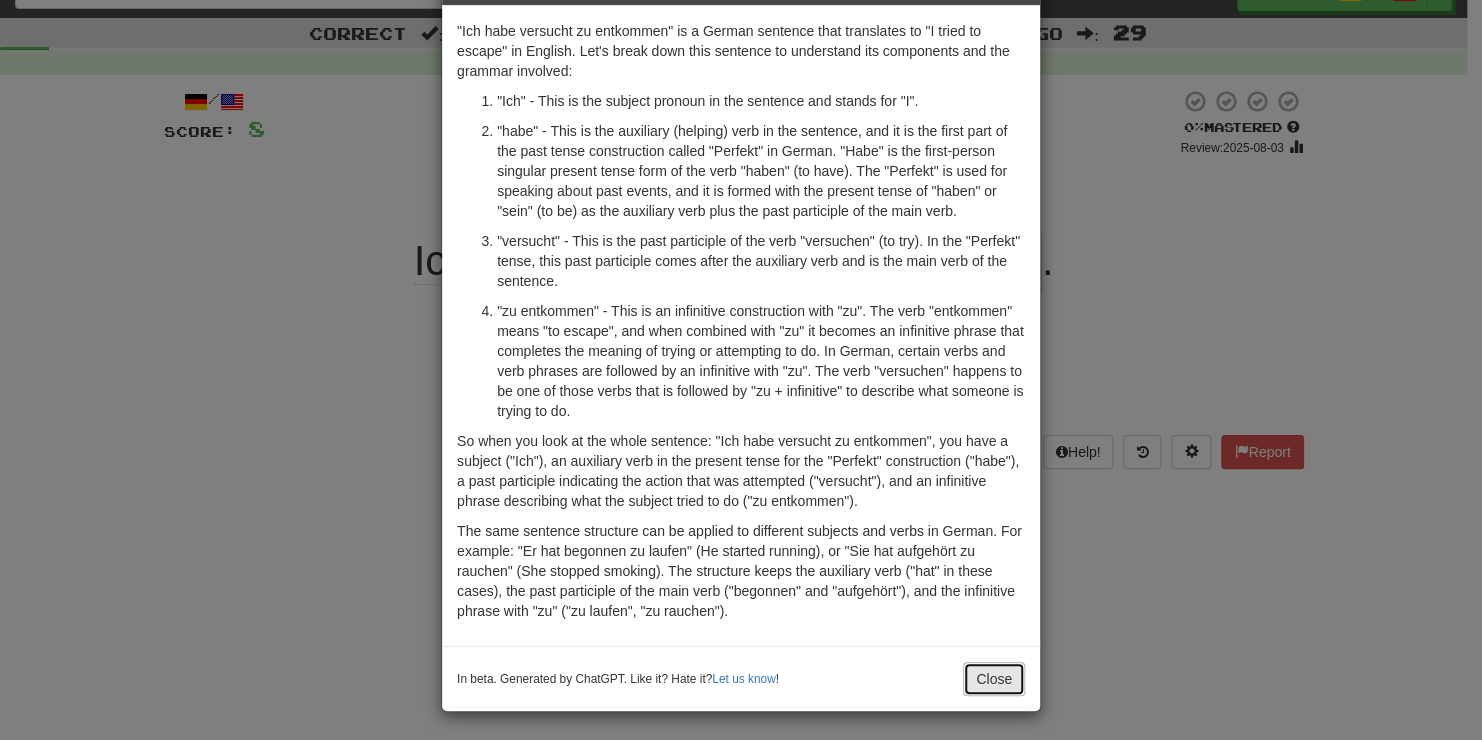 click on "Close" at bounding box center [994, 679] 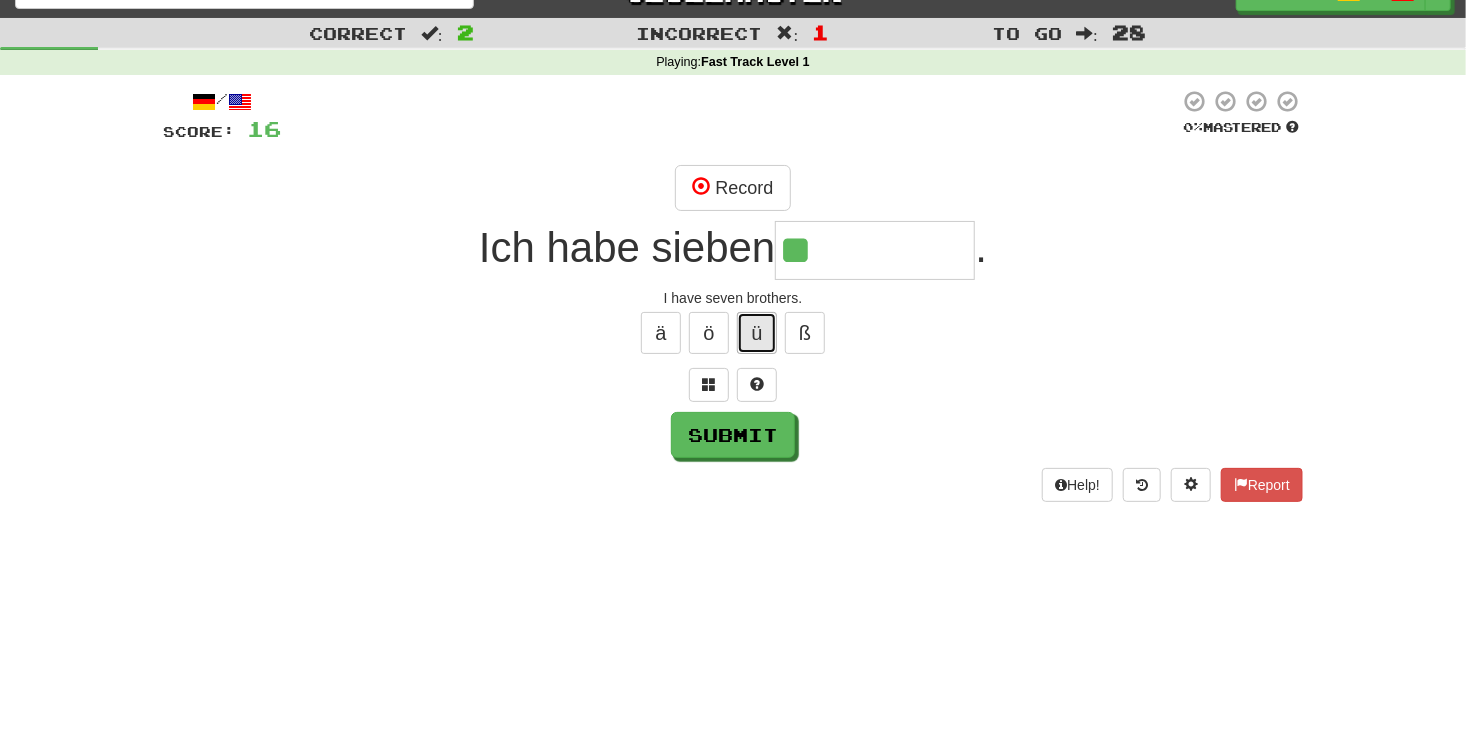 click on "ü" at bounding box center (757, 333) 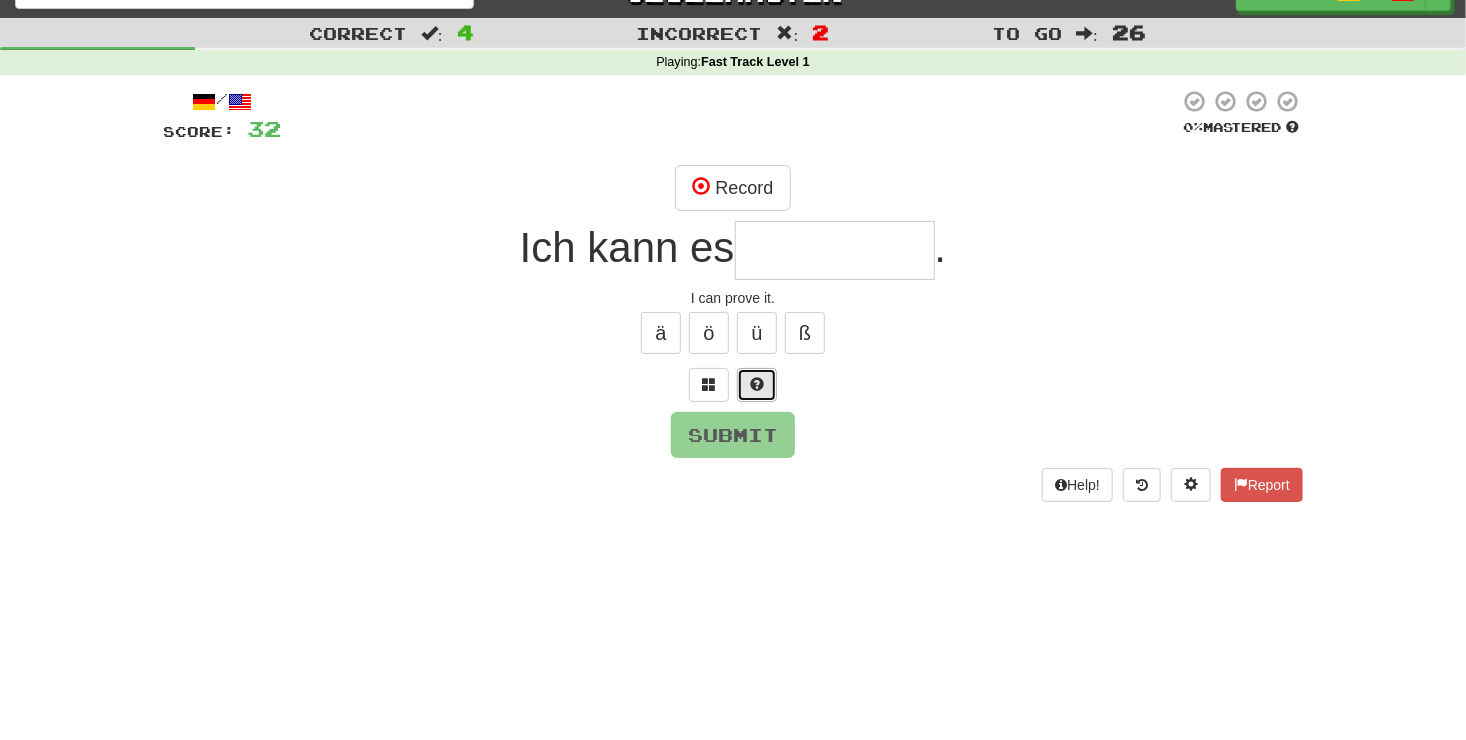 click at bounding box center [757, 385] 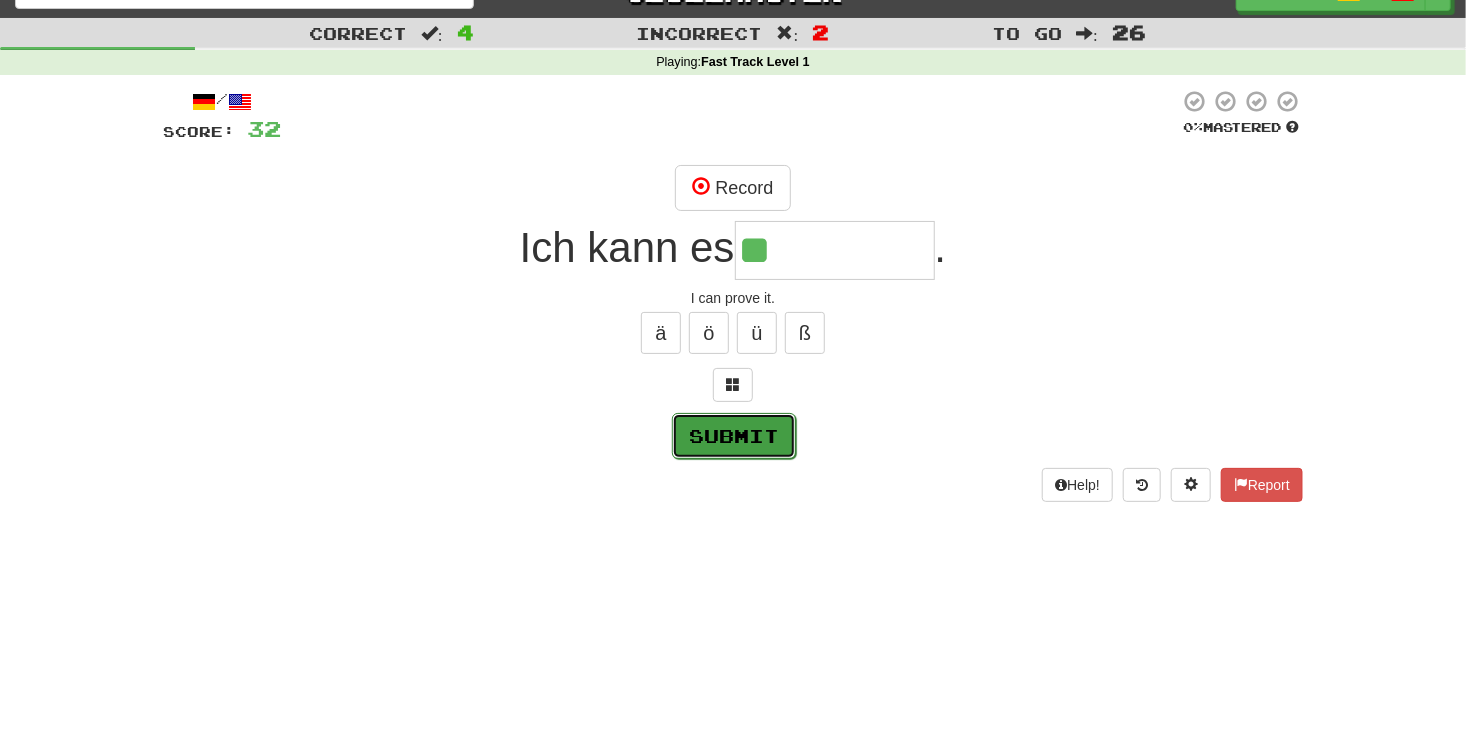 click on "Submit" at bounding box center (734, 436) 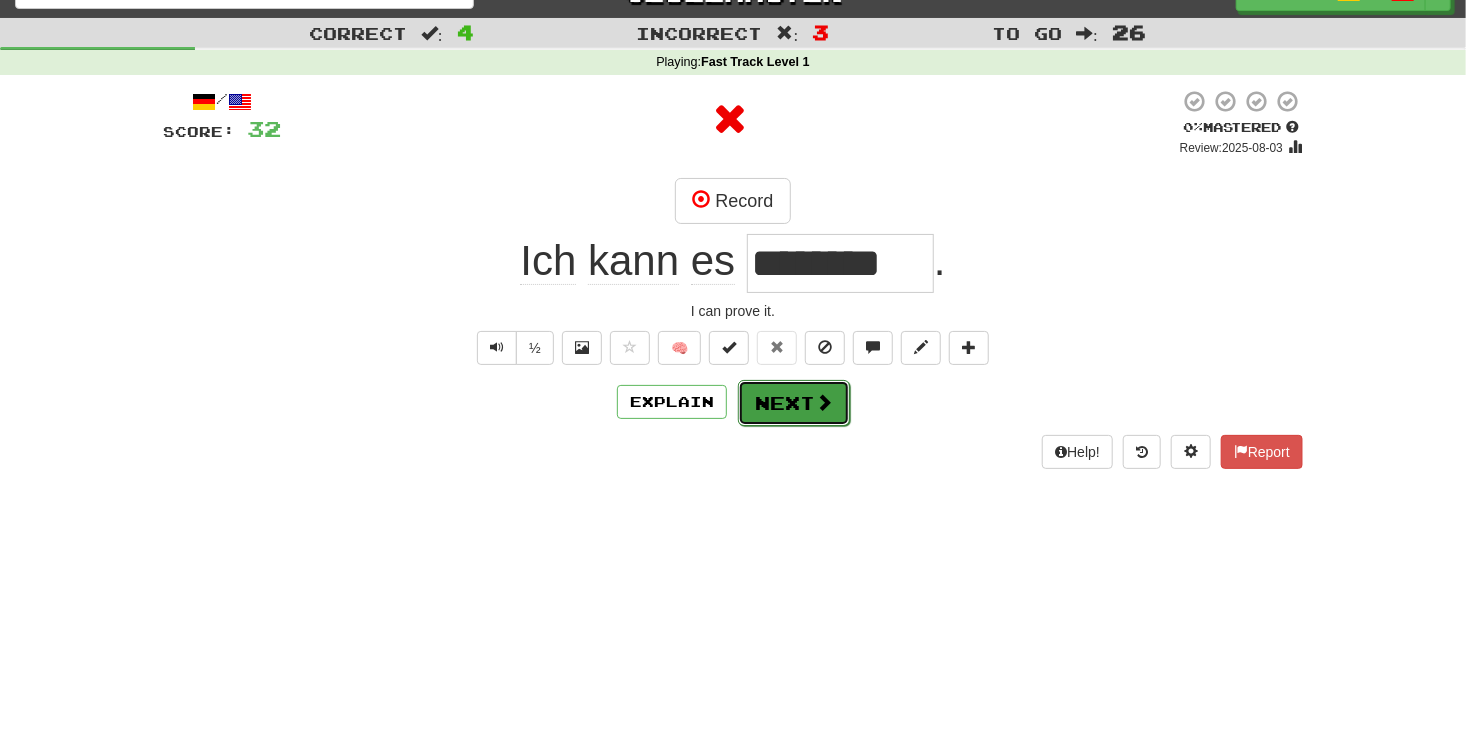 click at bounding box center [824, 402] 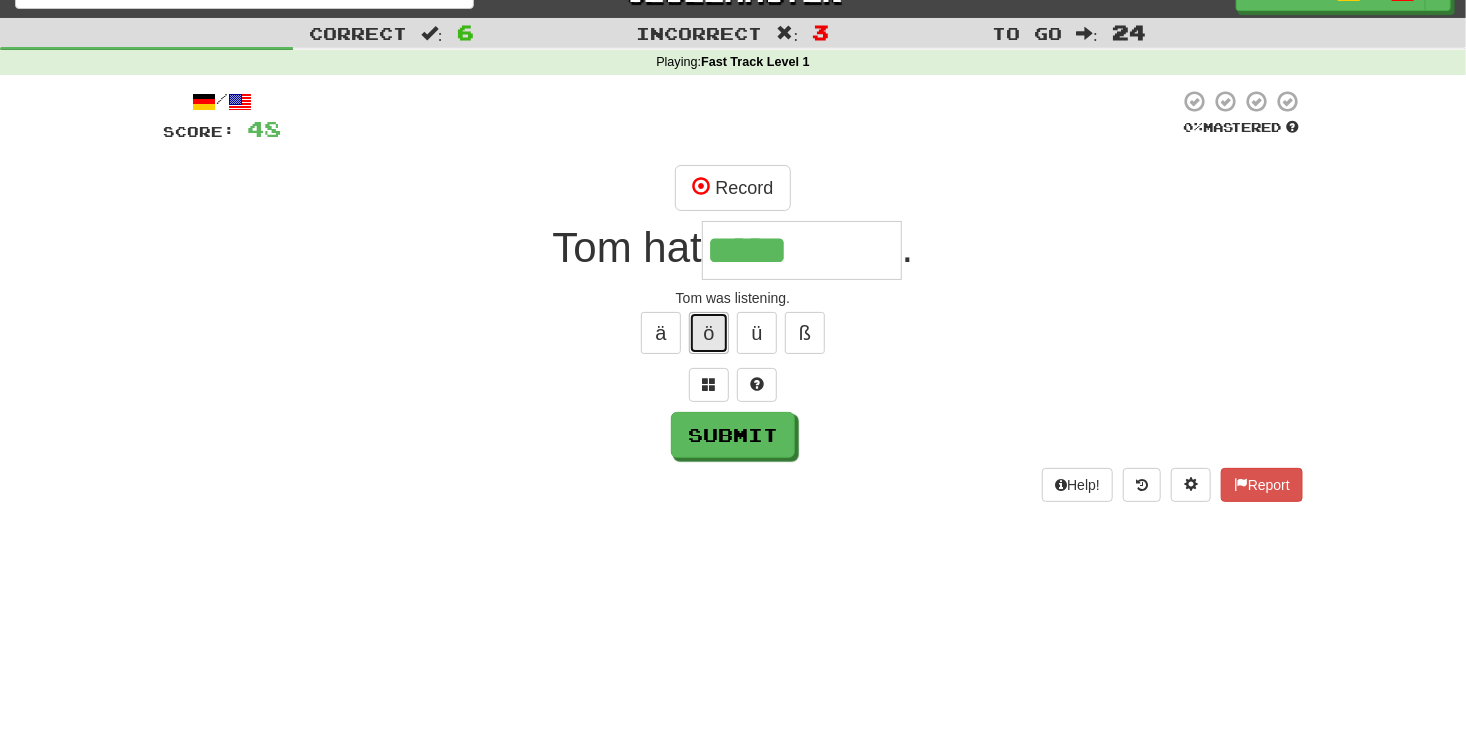 click on "ö" at bounding box center (709, 333) 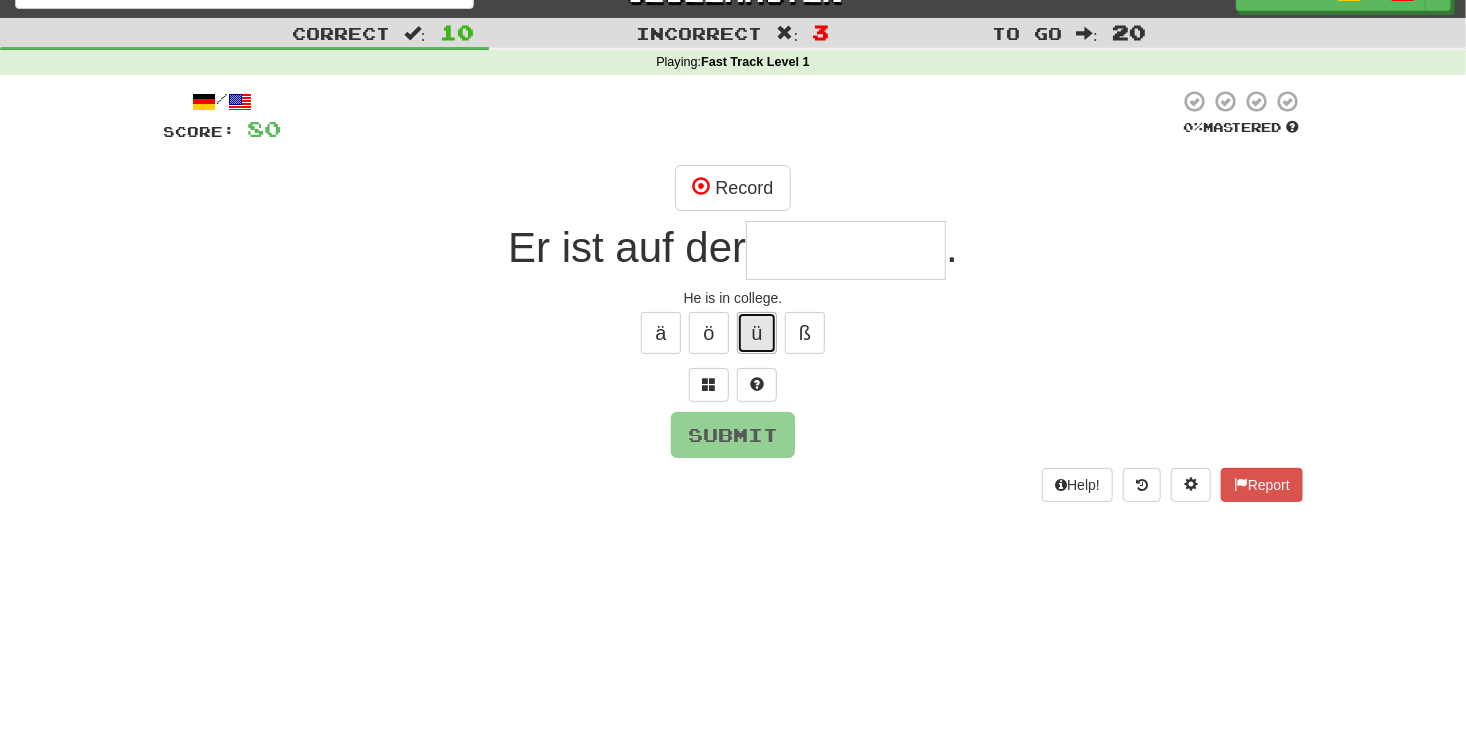 click on "ü" at bounding box center [757, 333] 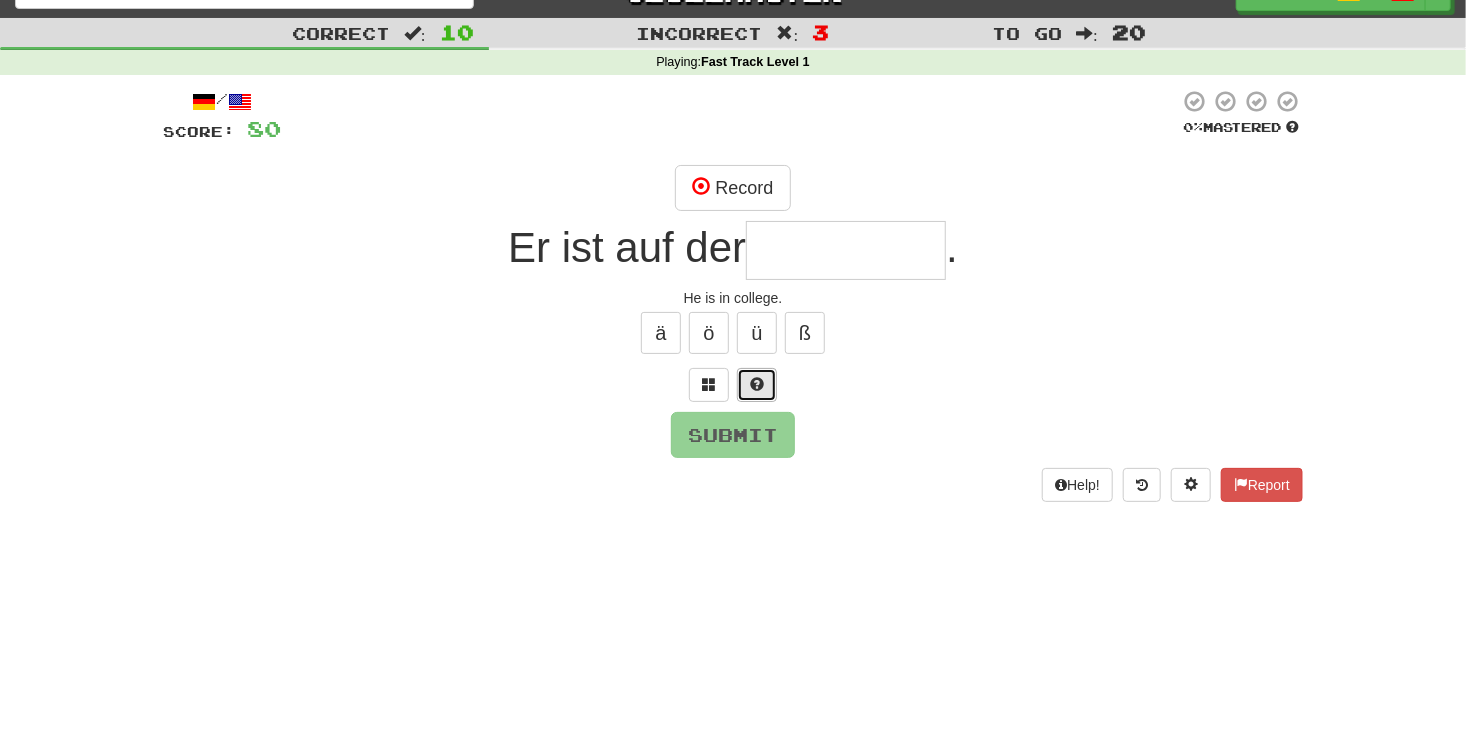 click at bounding box center [757, 385] 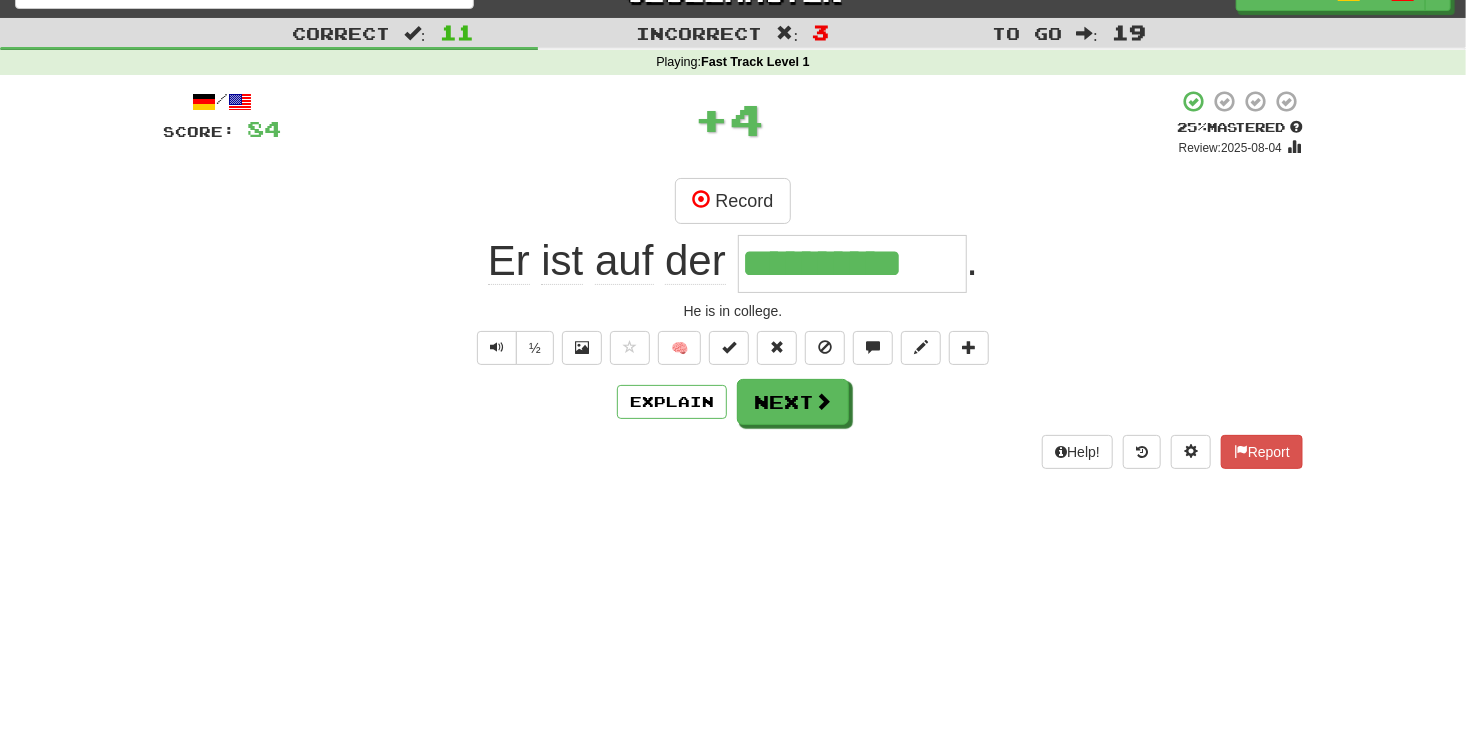 scroll, scrollTop: 0, scrollLeft: 0, axis: both 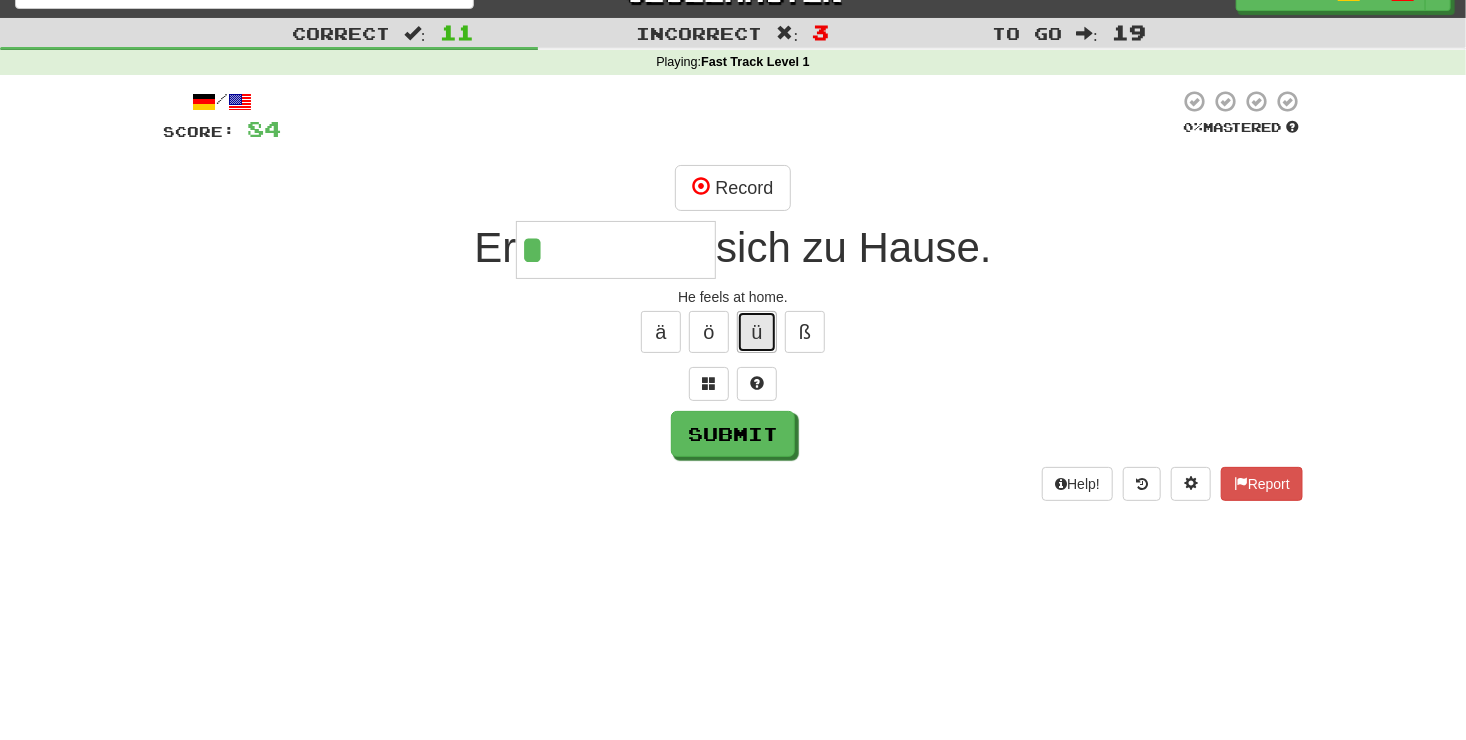 click on "ü" at bounding box center [757, 332] 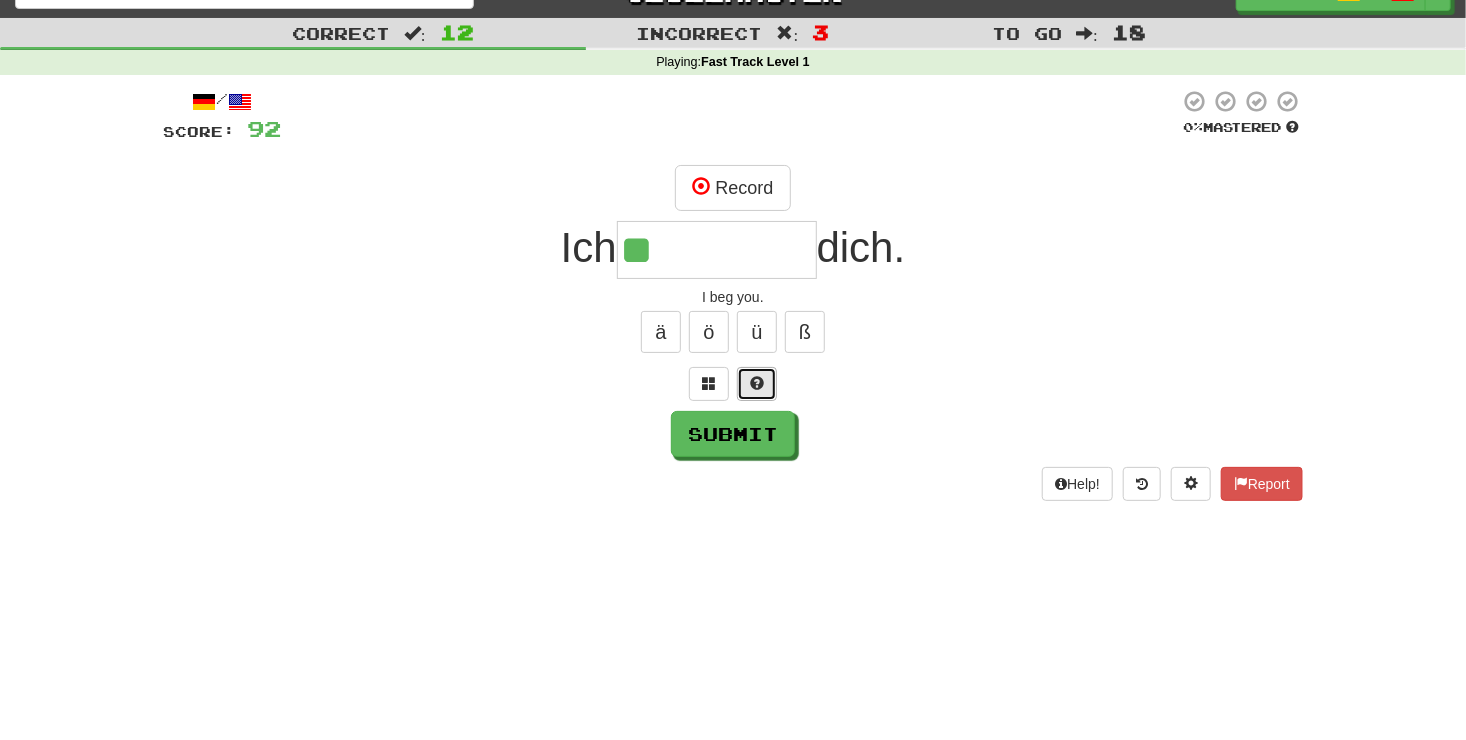 click at bounding box center [757, 384] 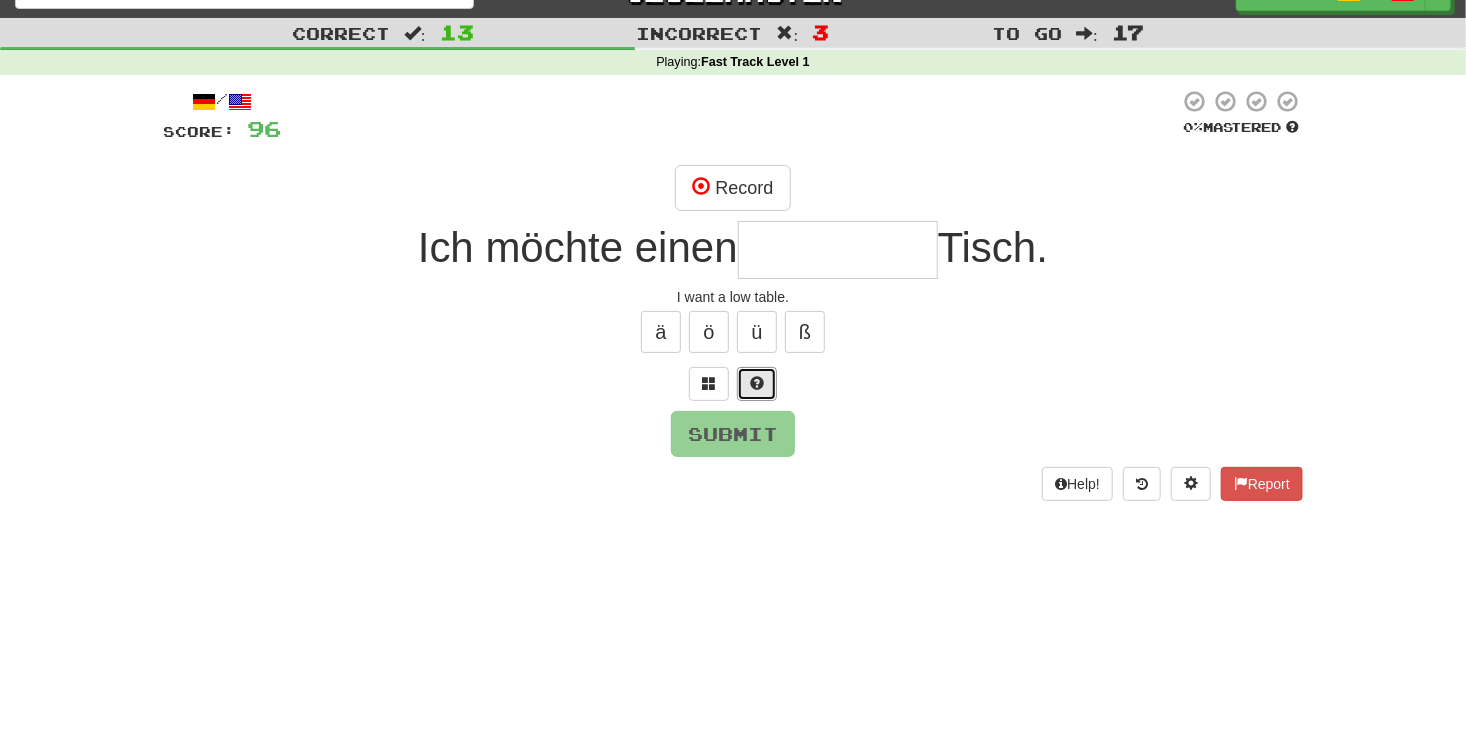 click at bounding box center [757, 384] 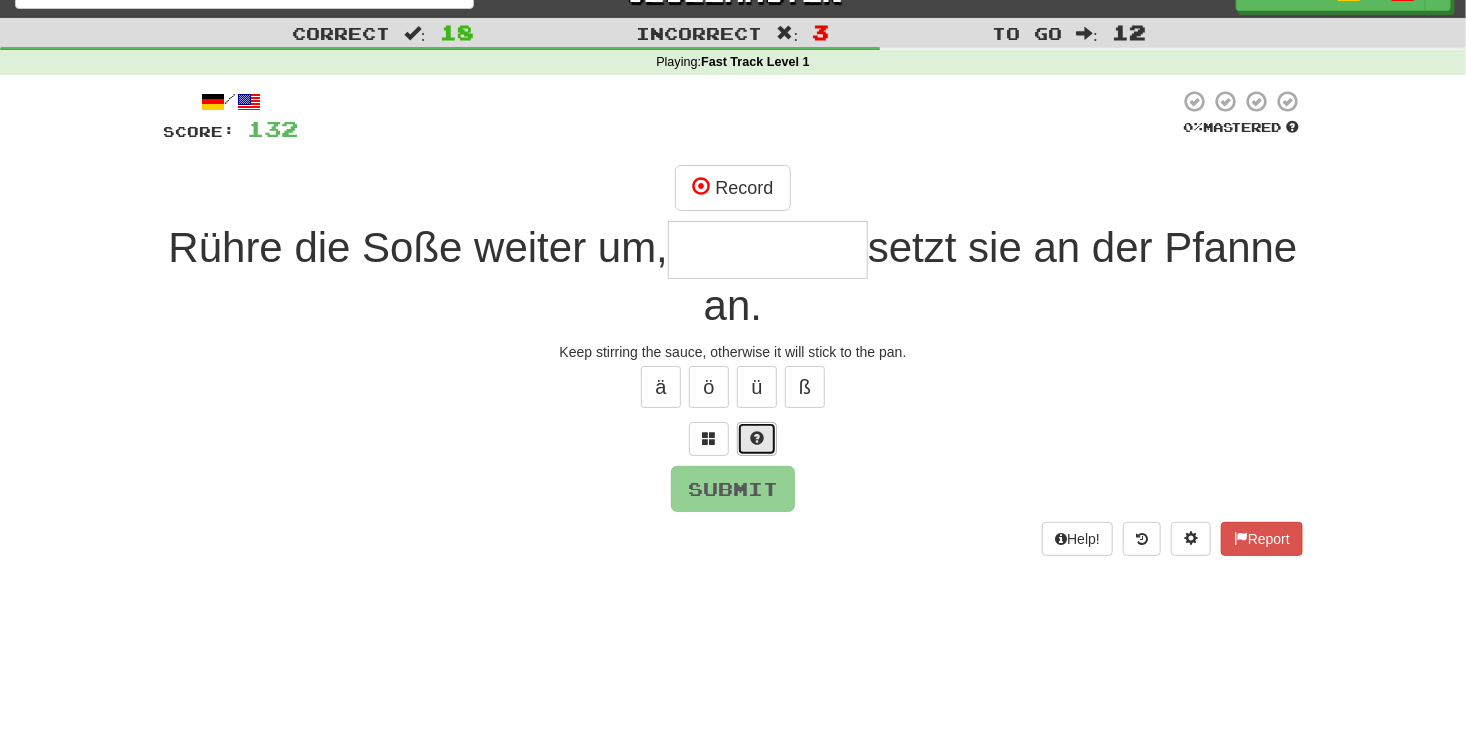 click at bounding box center [757, 438] 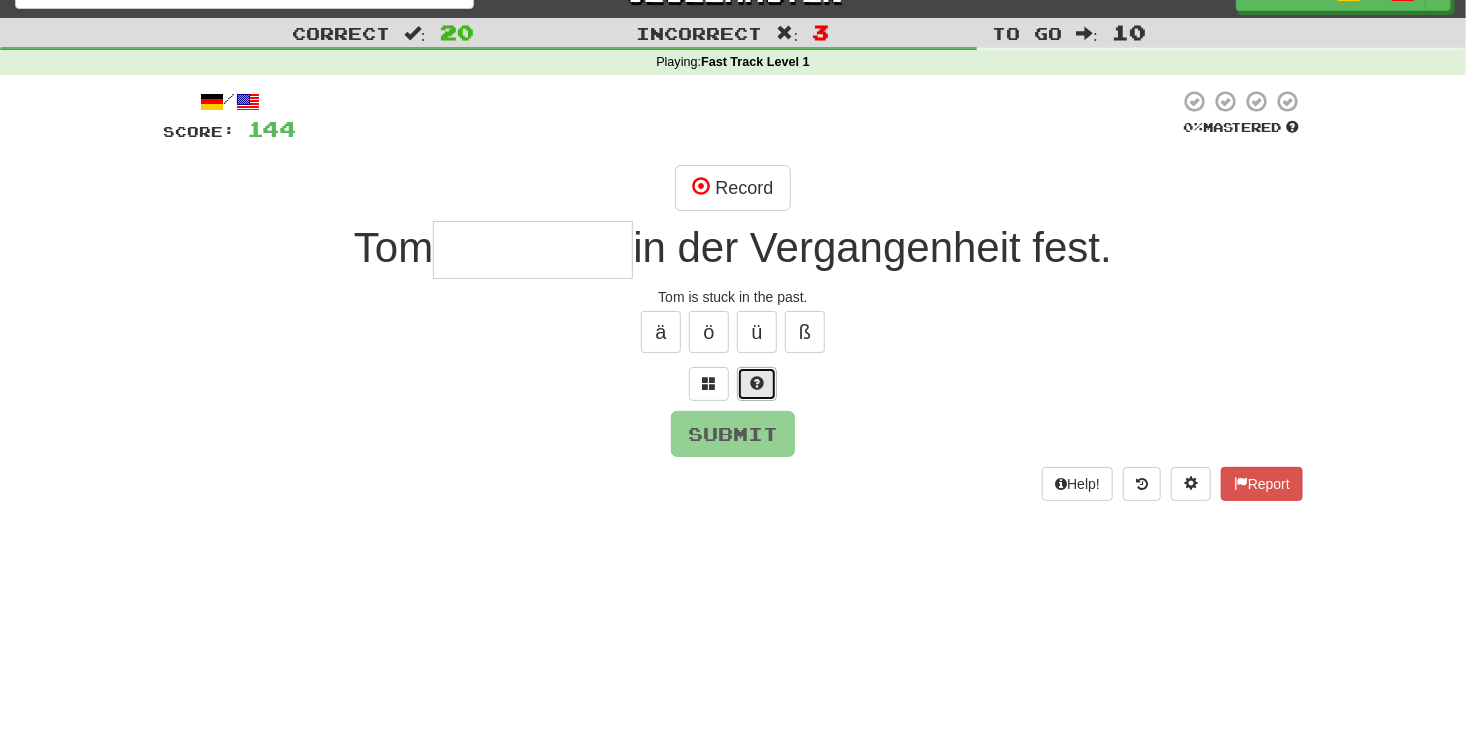 click at bounding box center [757, 384] 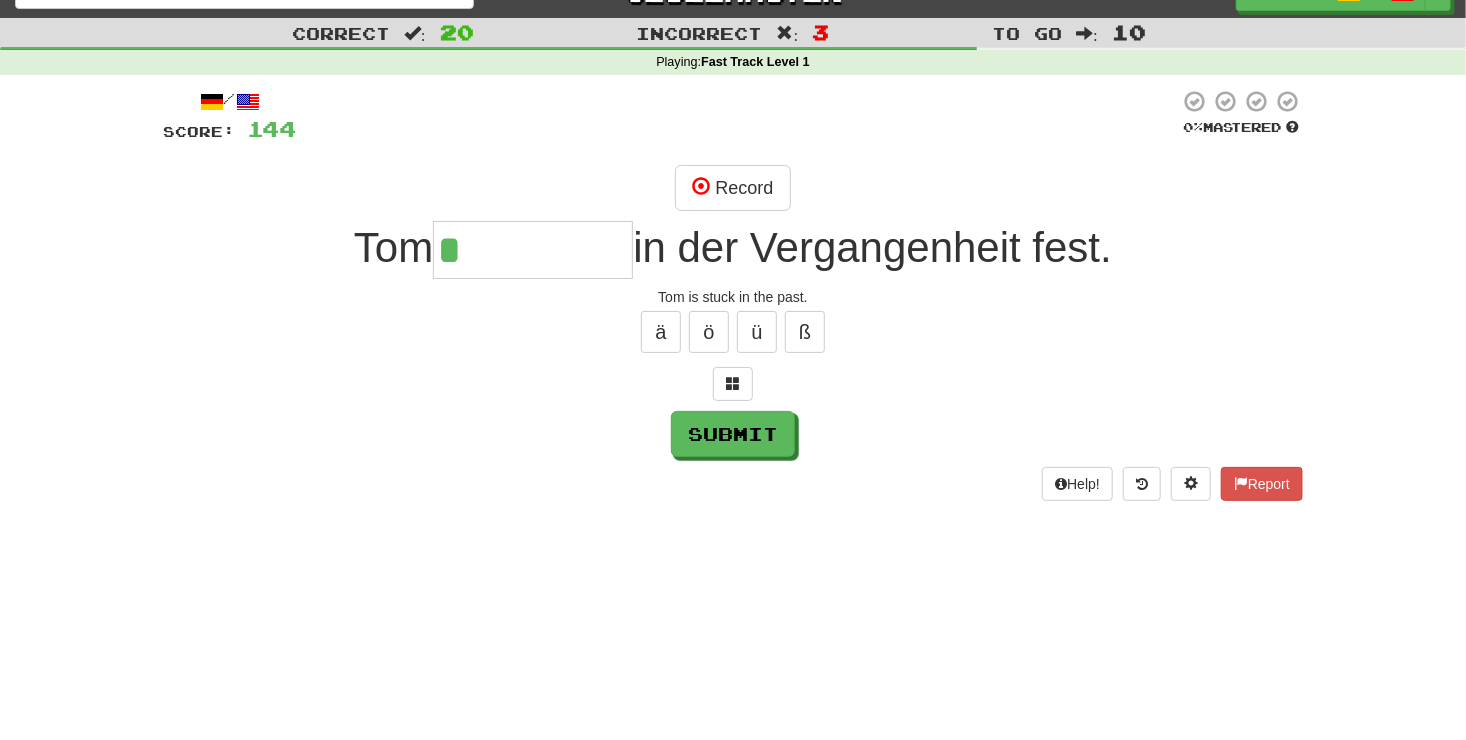 click on "/  Score:   144 0 %  Mastered   Record [PERSON]  *  in der Vergangenheit fest. [PERSON] is stuck in the past. ä ö ü ß Submit  Help!  Report" at bounding box center (733, 295) 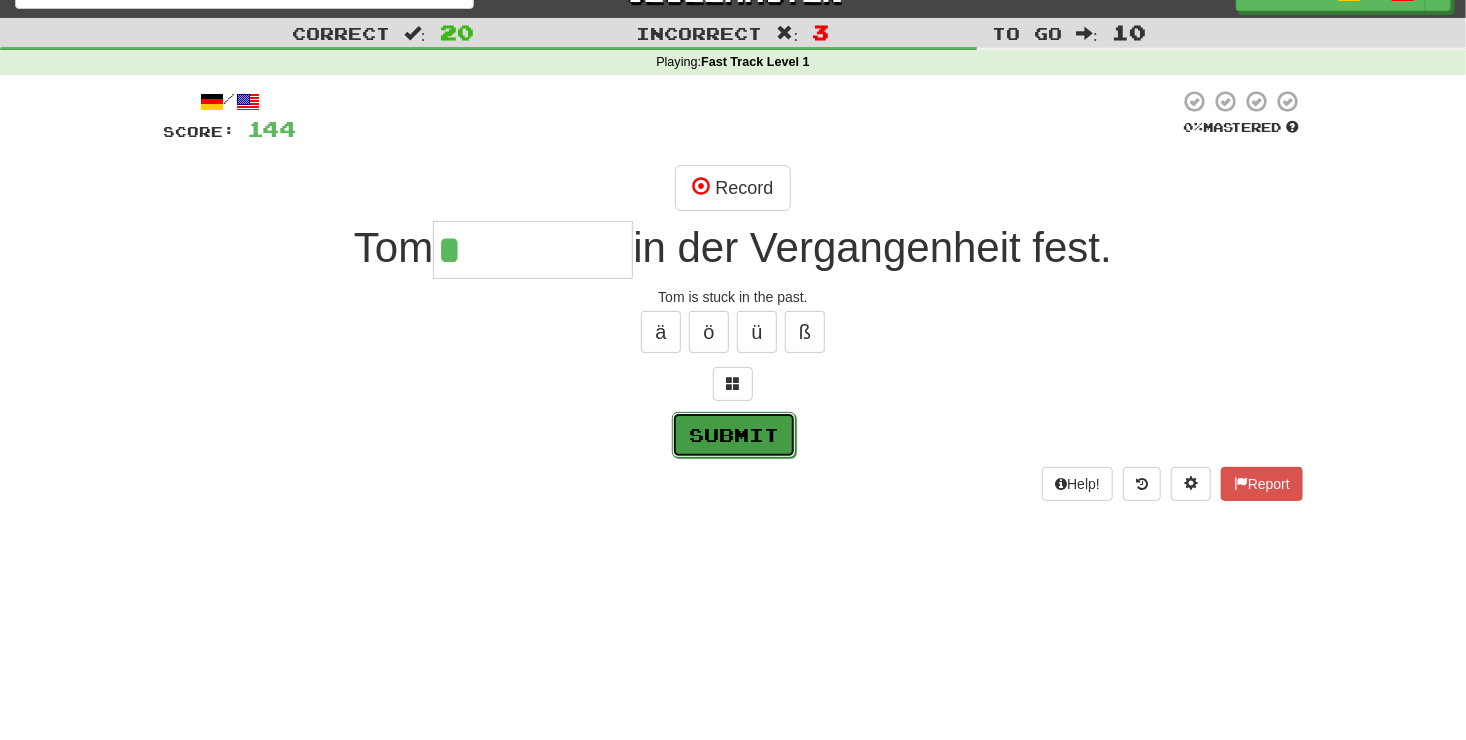 click on "Submit" at bounding box center (734, 435) 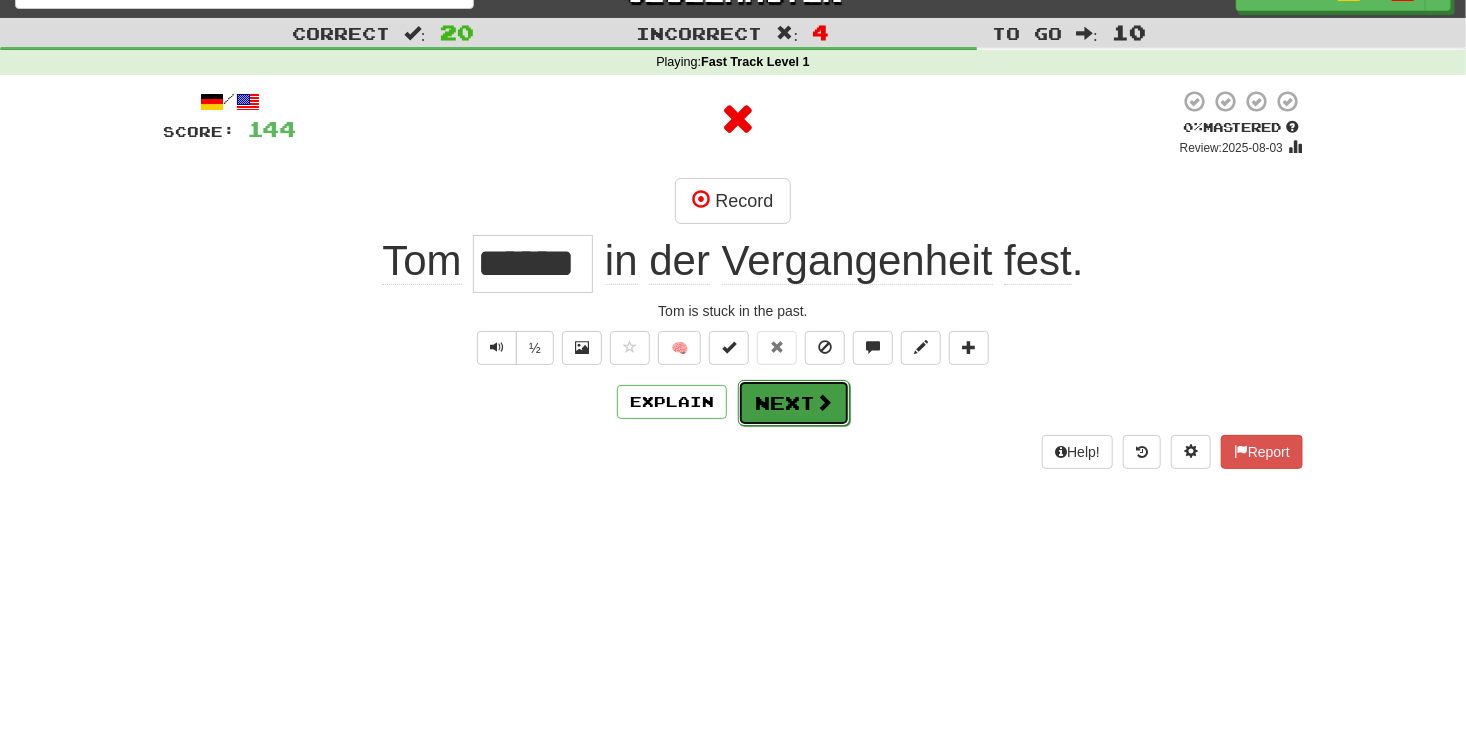 click on "Next" at bounding box center [794, 403] 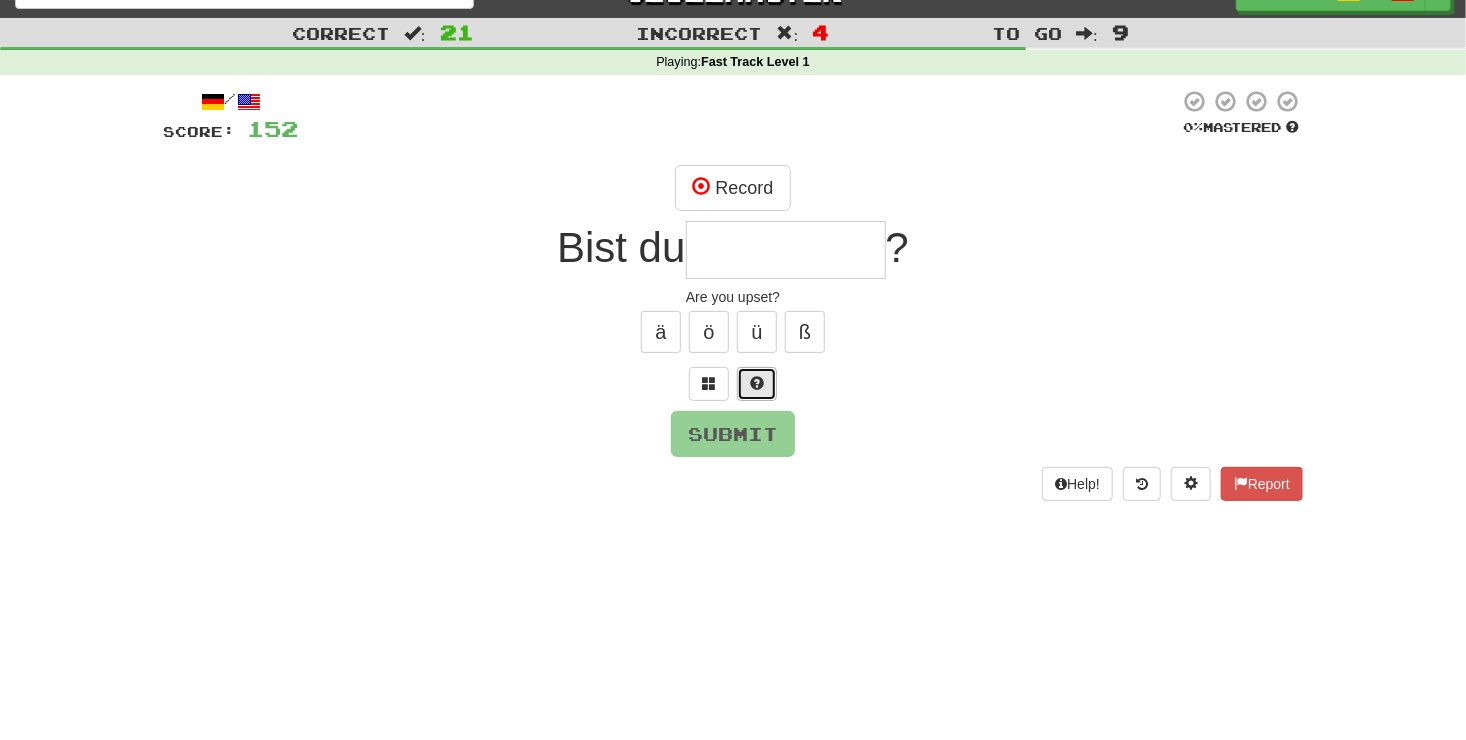 click at bounding box center (757, 384) 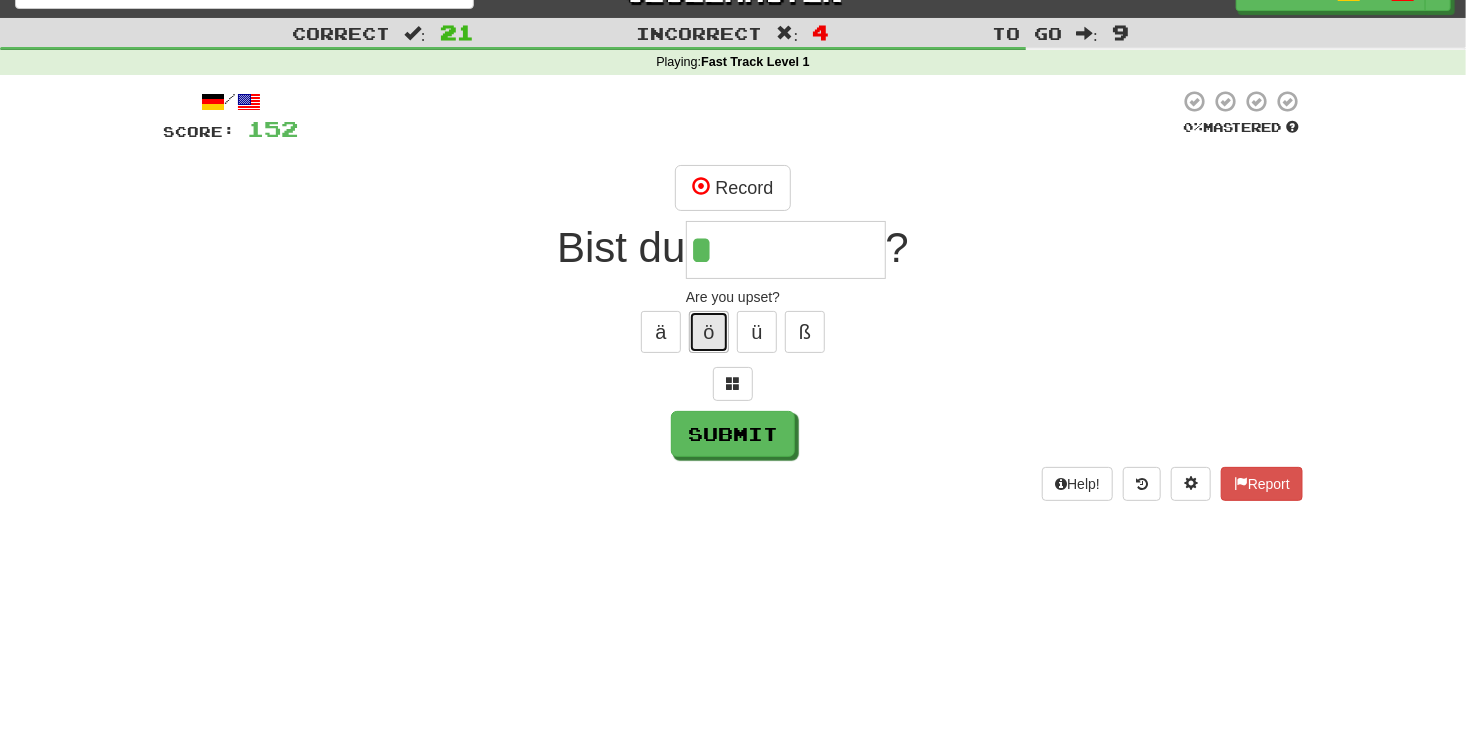 click on "ö" at bounding box center (709, 332) 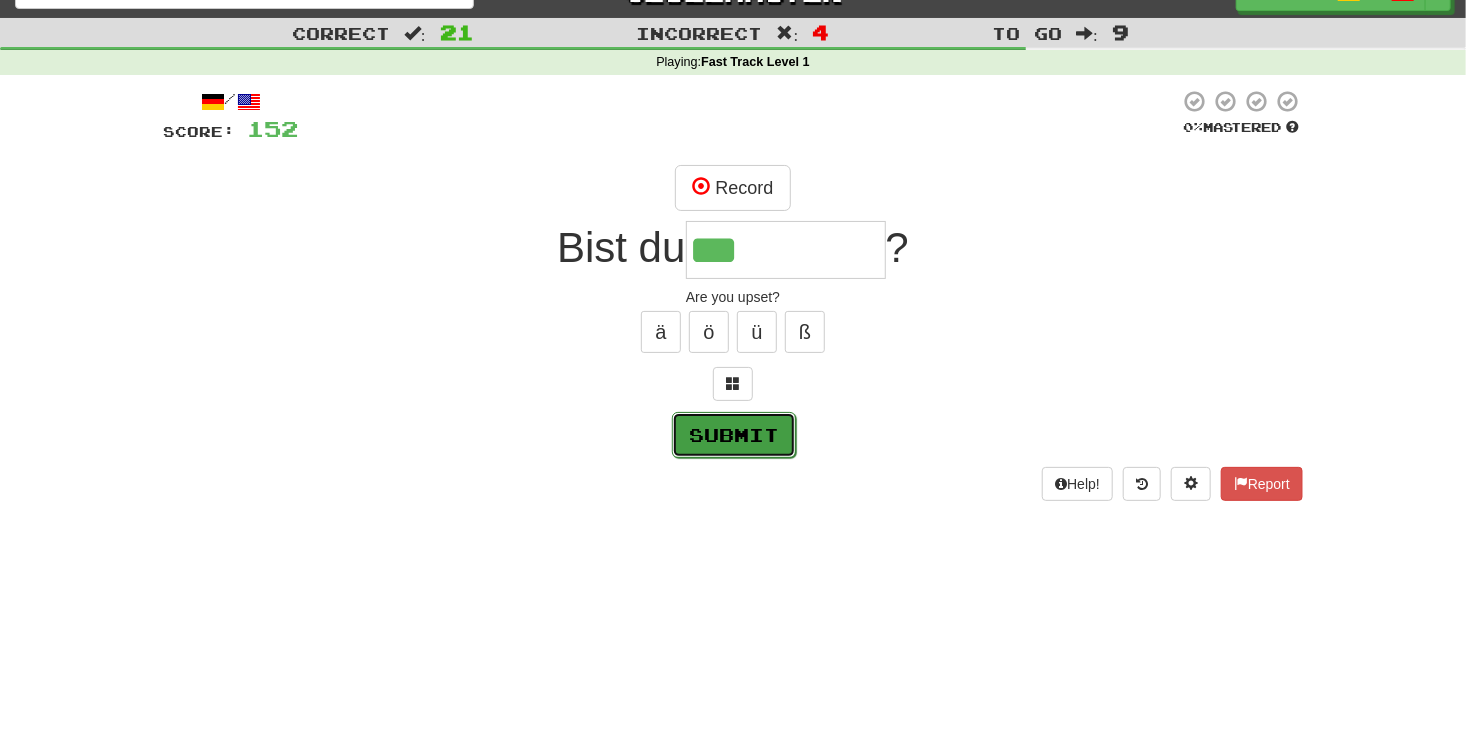click on "Submit" at bounding box center [734, 435] 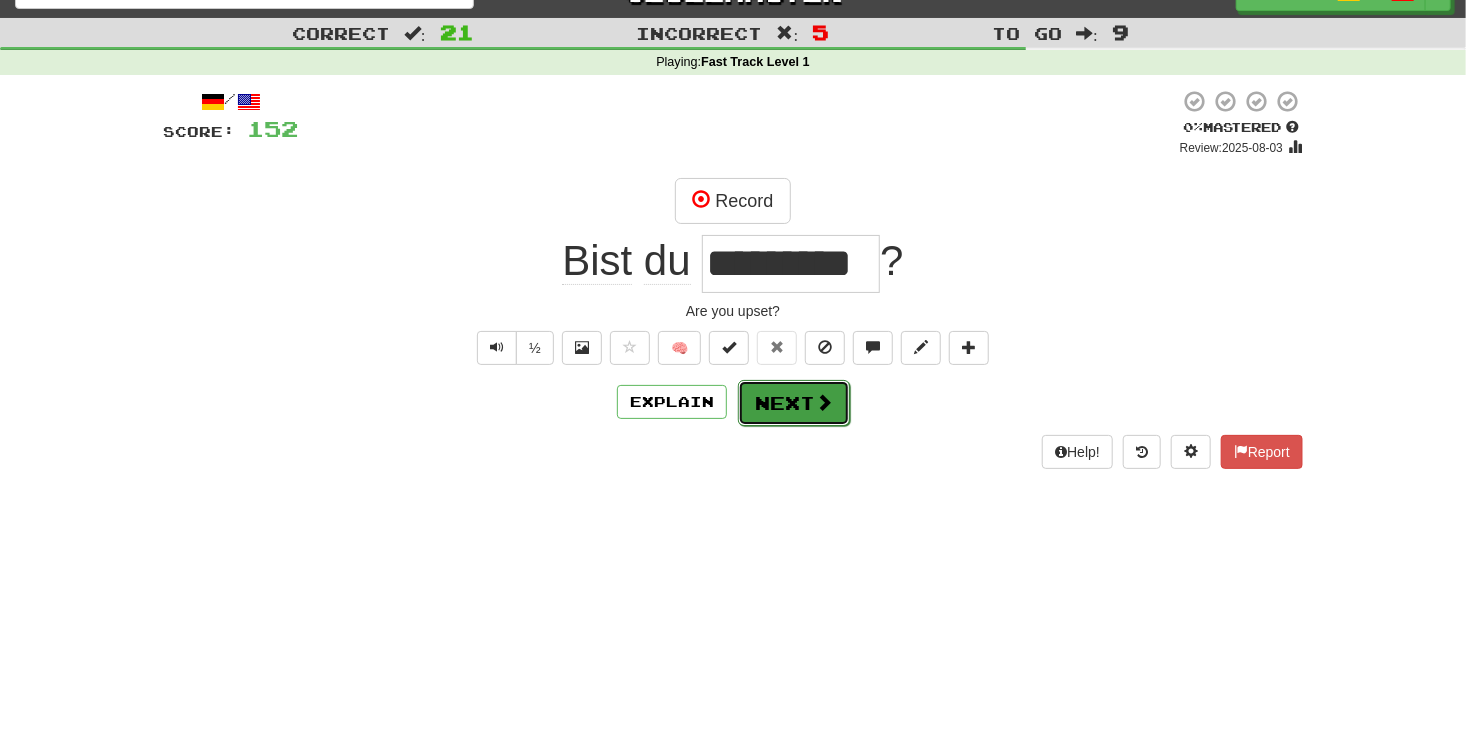 click on "Next" at bounding box center [794, 403] 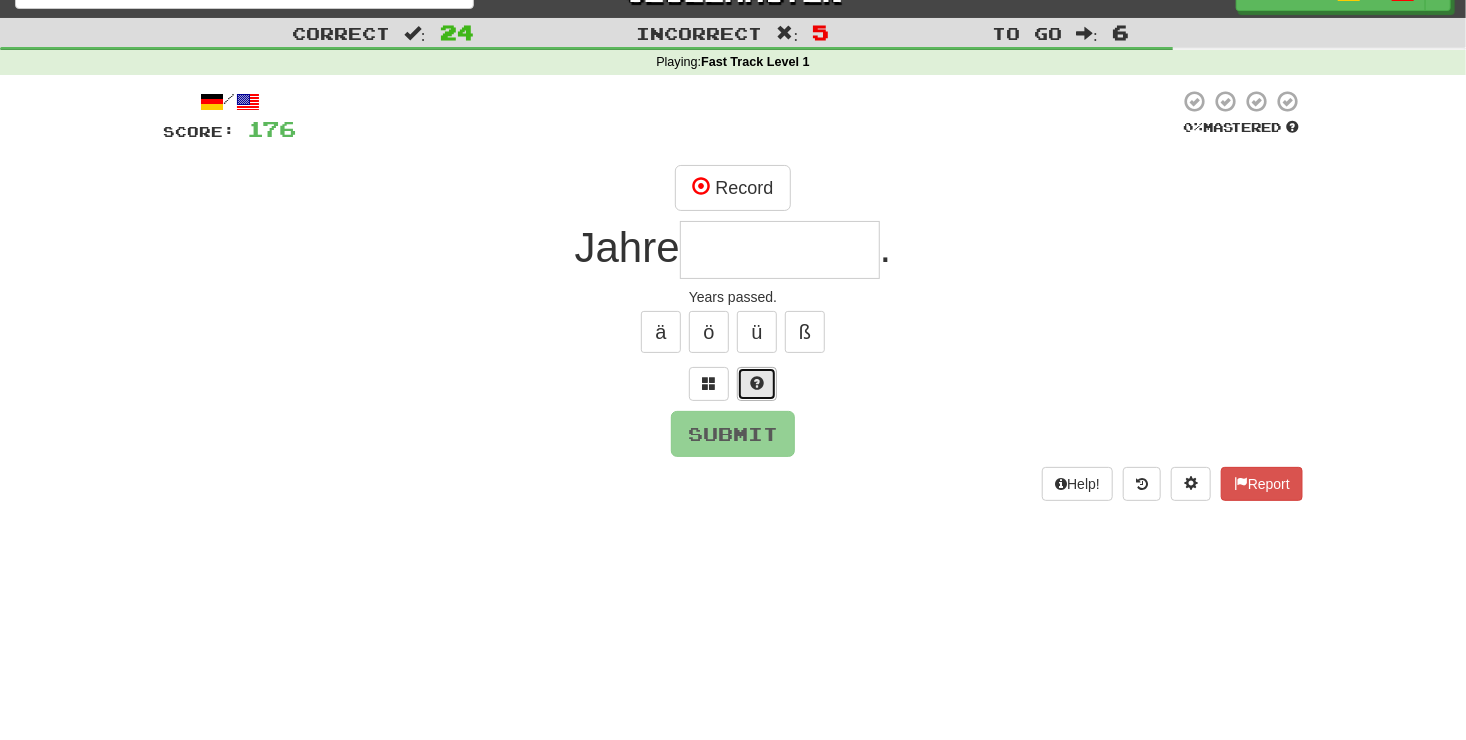 click at bounding box center (757, 383) 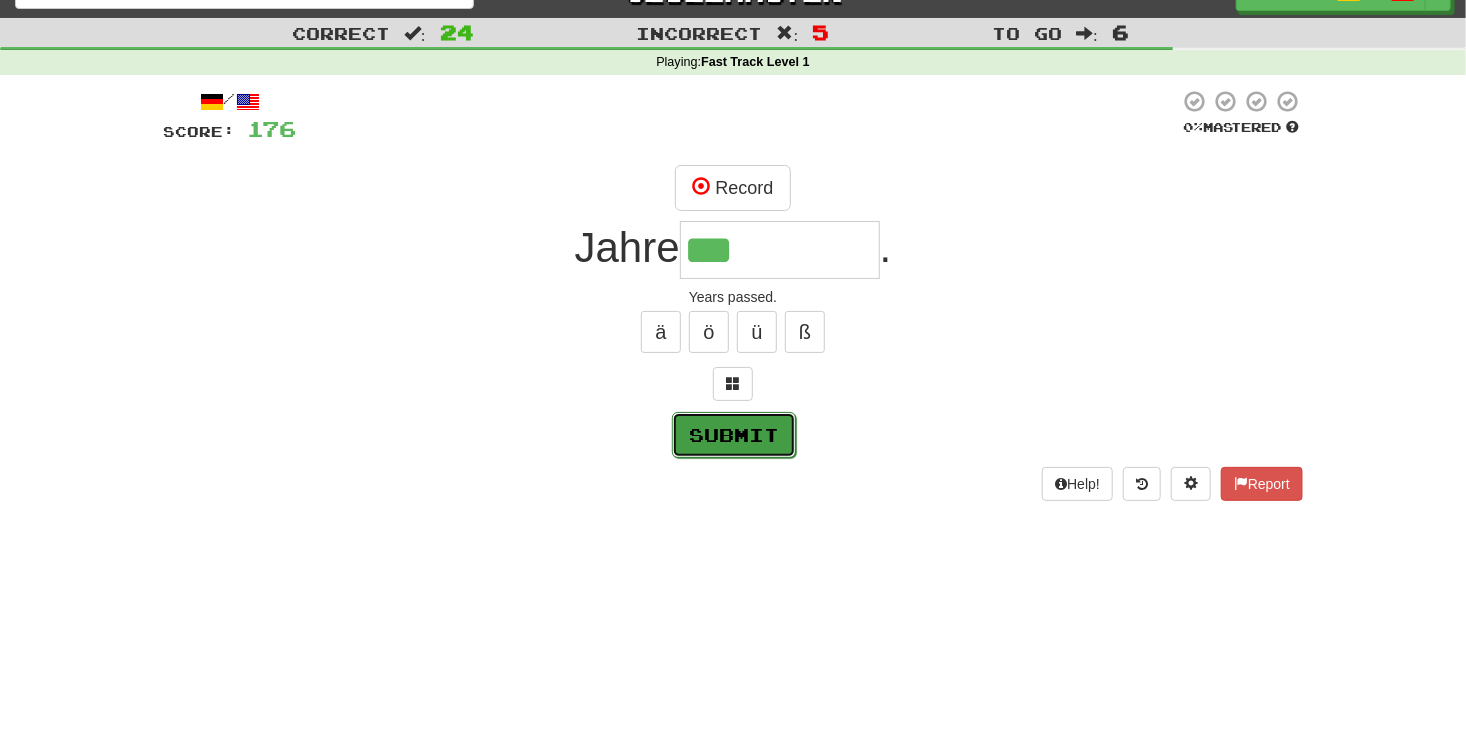 click on "Submit" at bounding box center (734, 435) 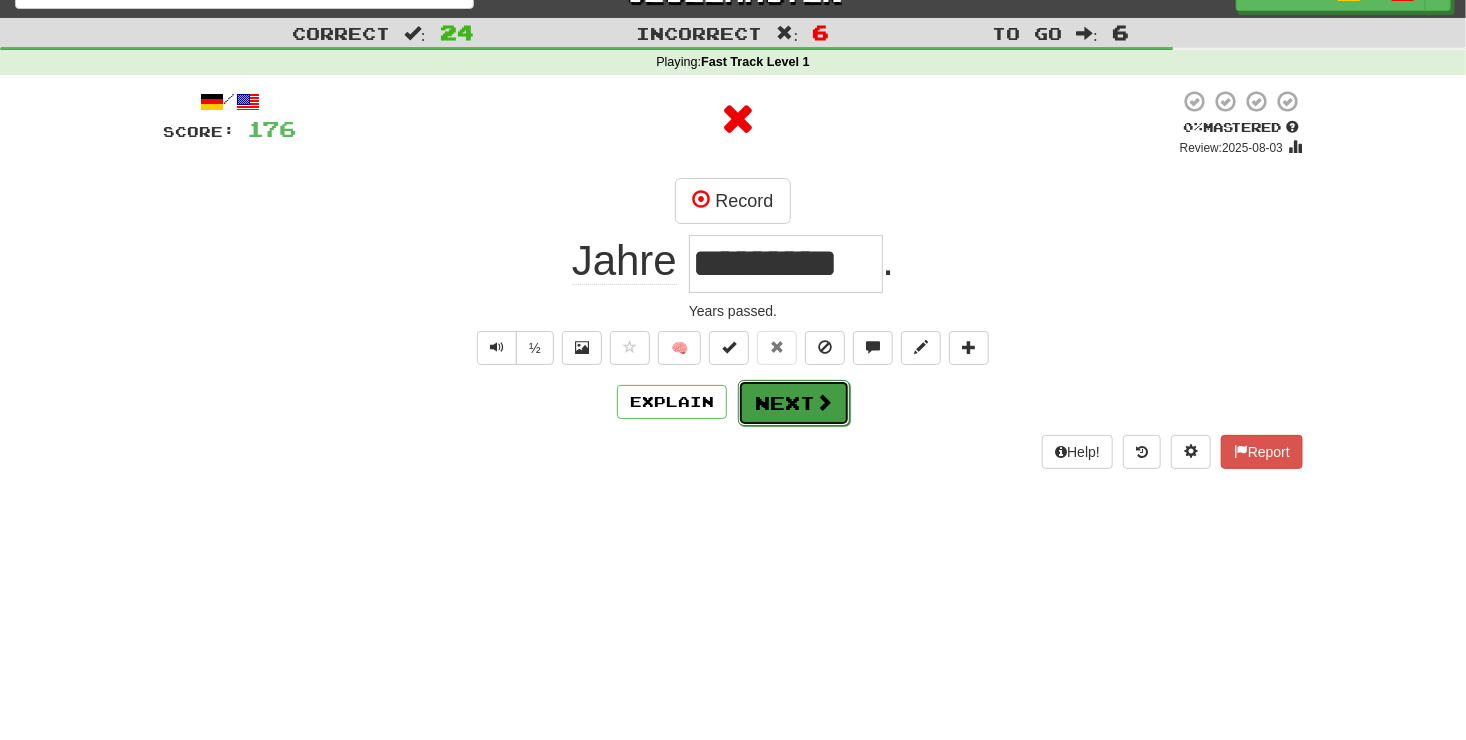 click at bounding box center [824, 402] 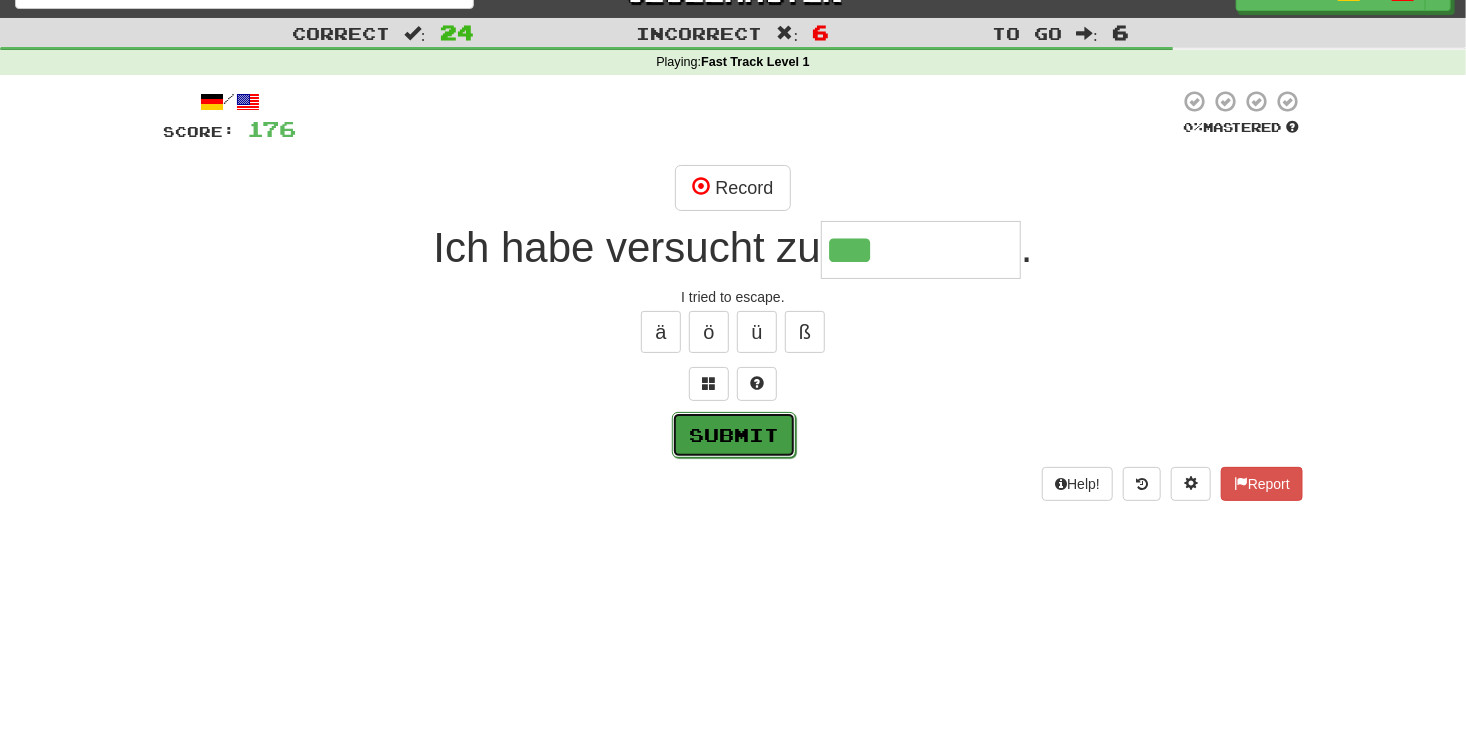 click on "Submit" at bounding box center (734, 435) 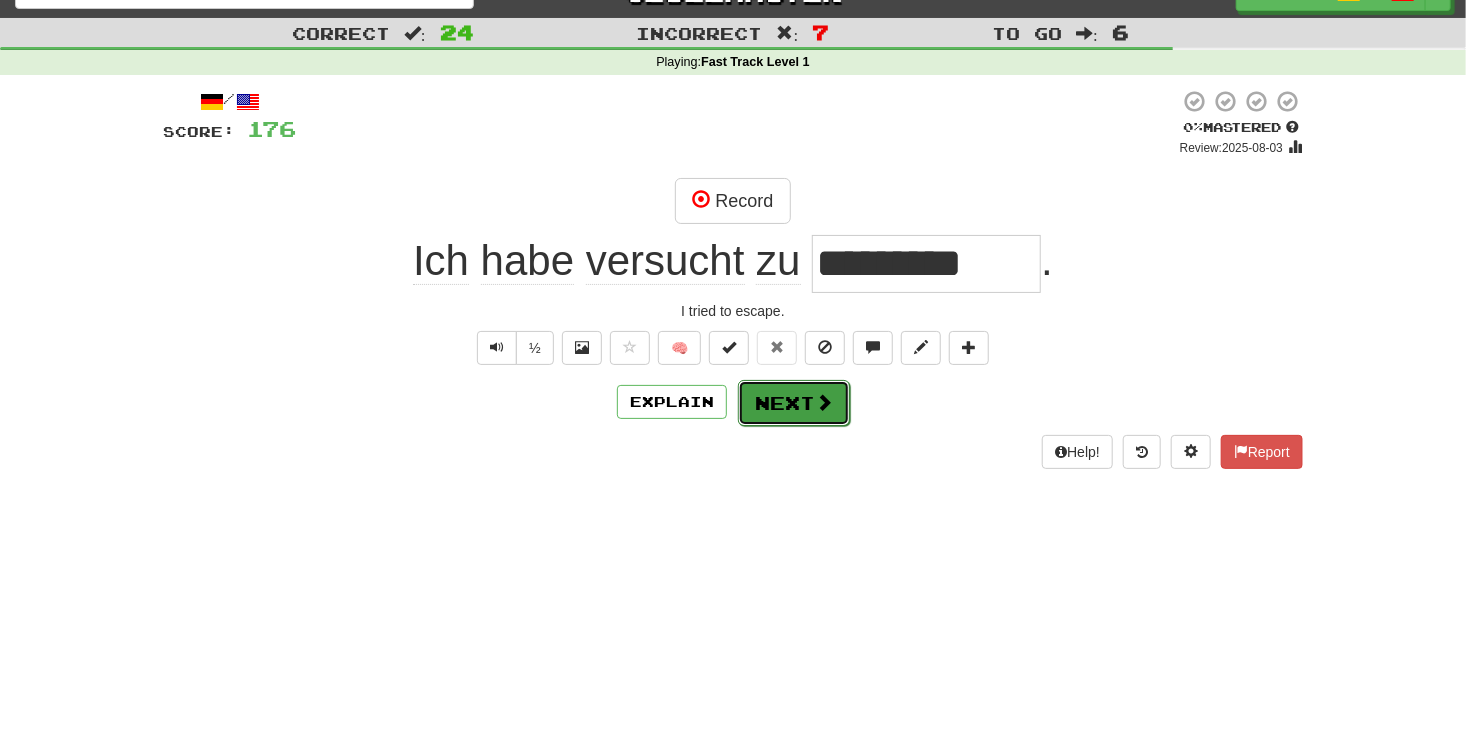 click on "Next" at bounding box center [794, 403] 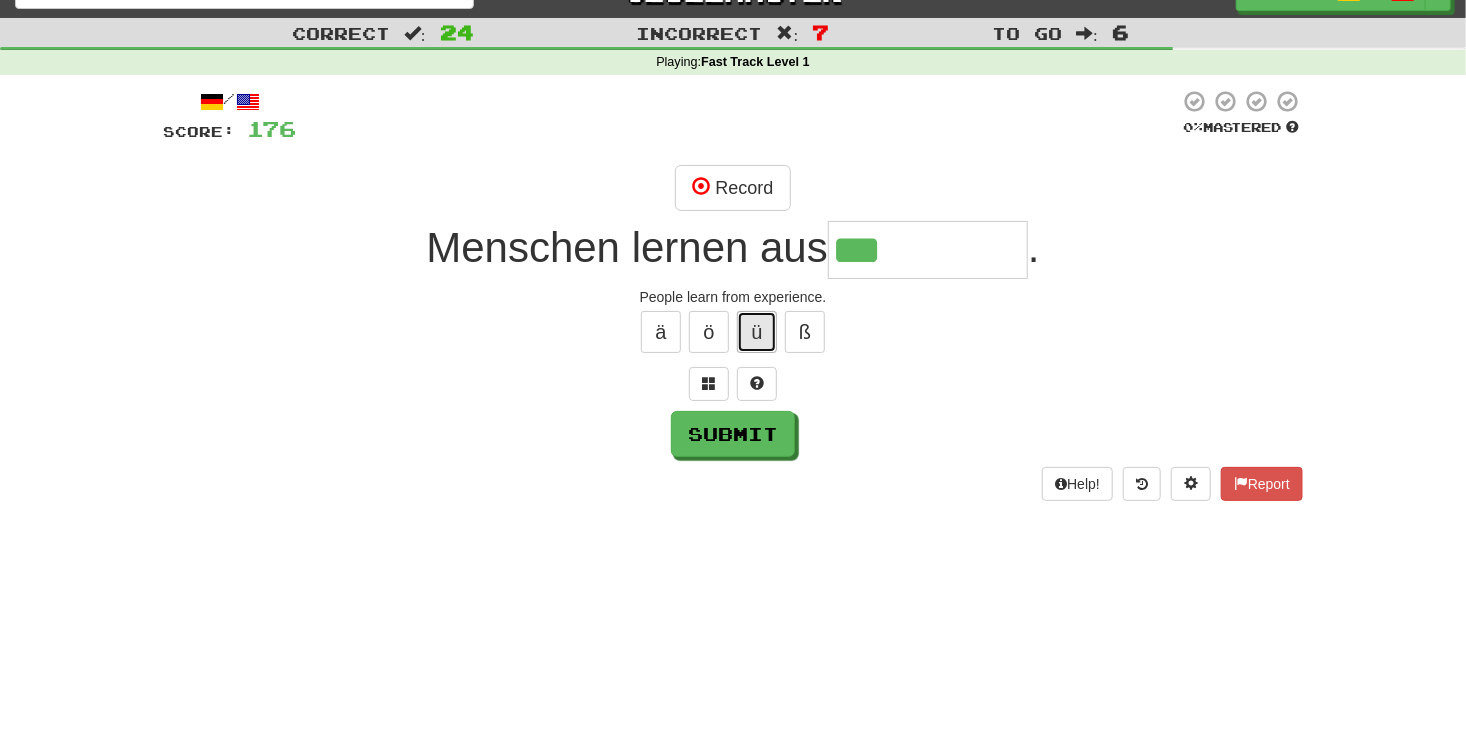 click on "ü" at bounding box center (757, 332) 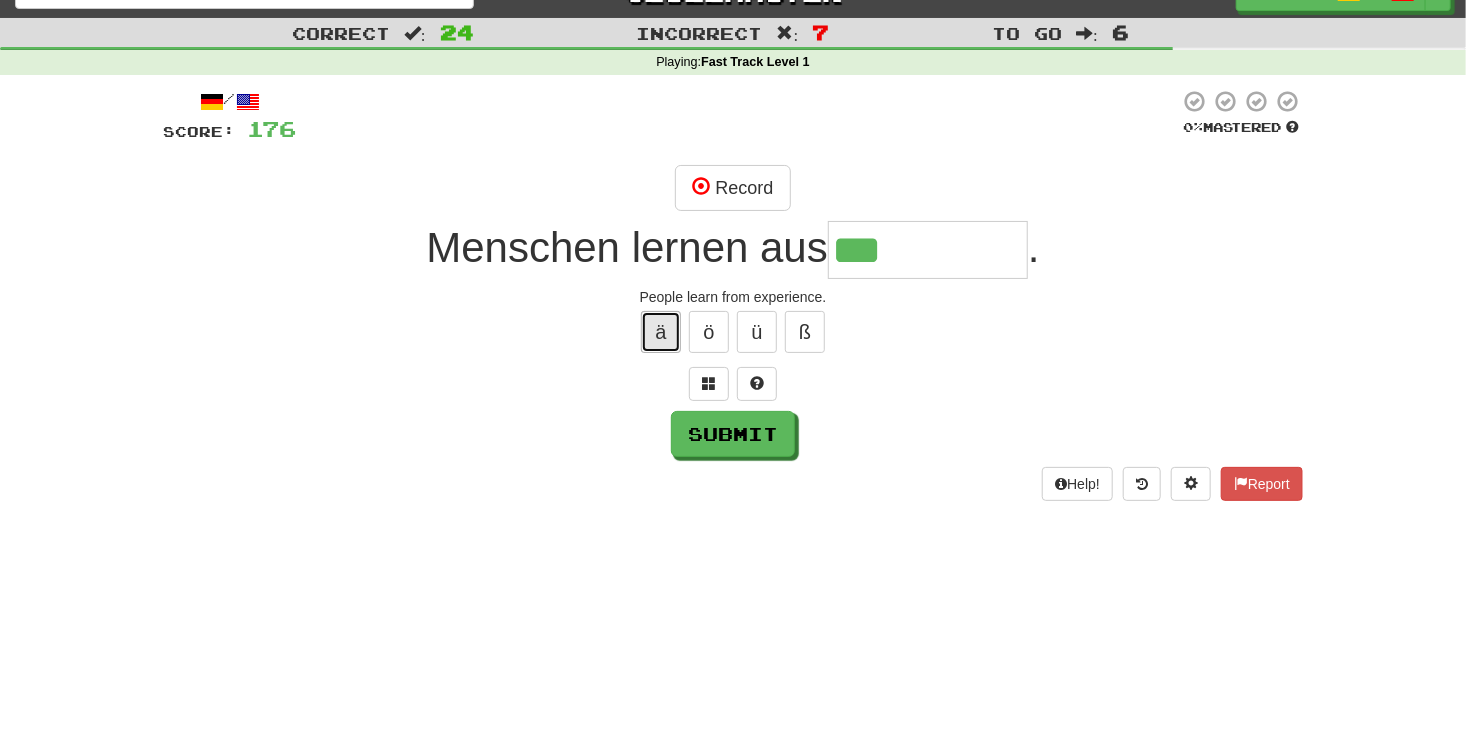 click on "ä" at bounding box center [661, 332] 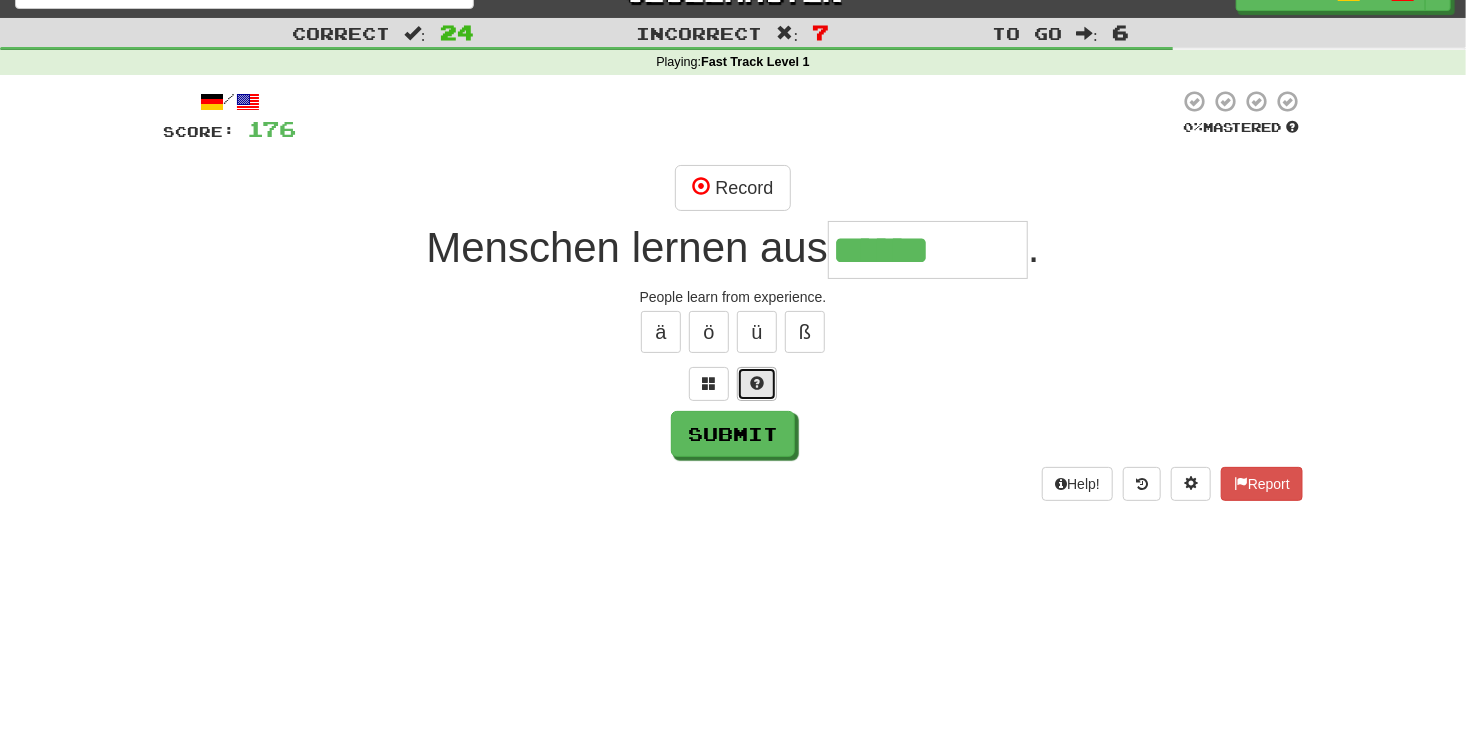 click at bounding box center [757, 383] 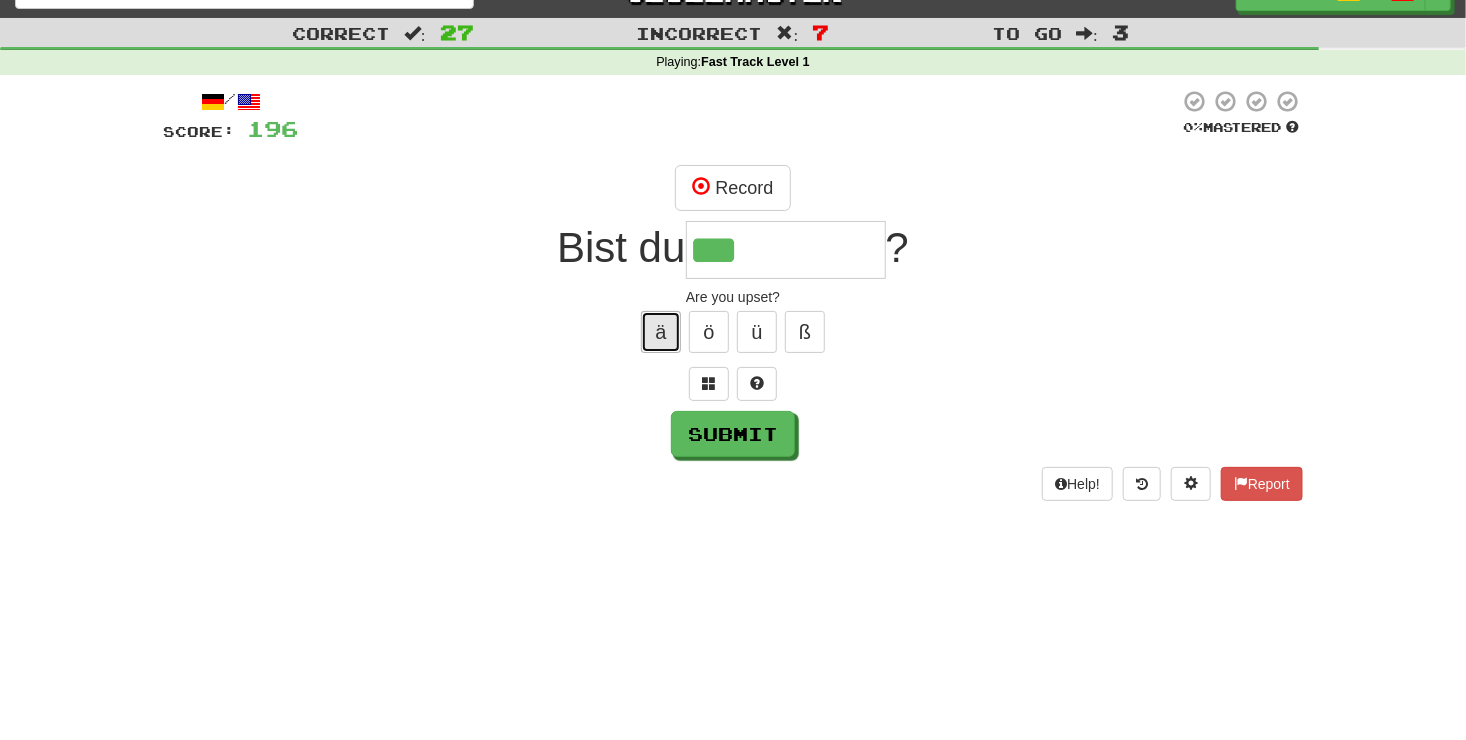 click on "ä" at bounding box center [661, 332] 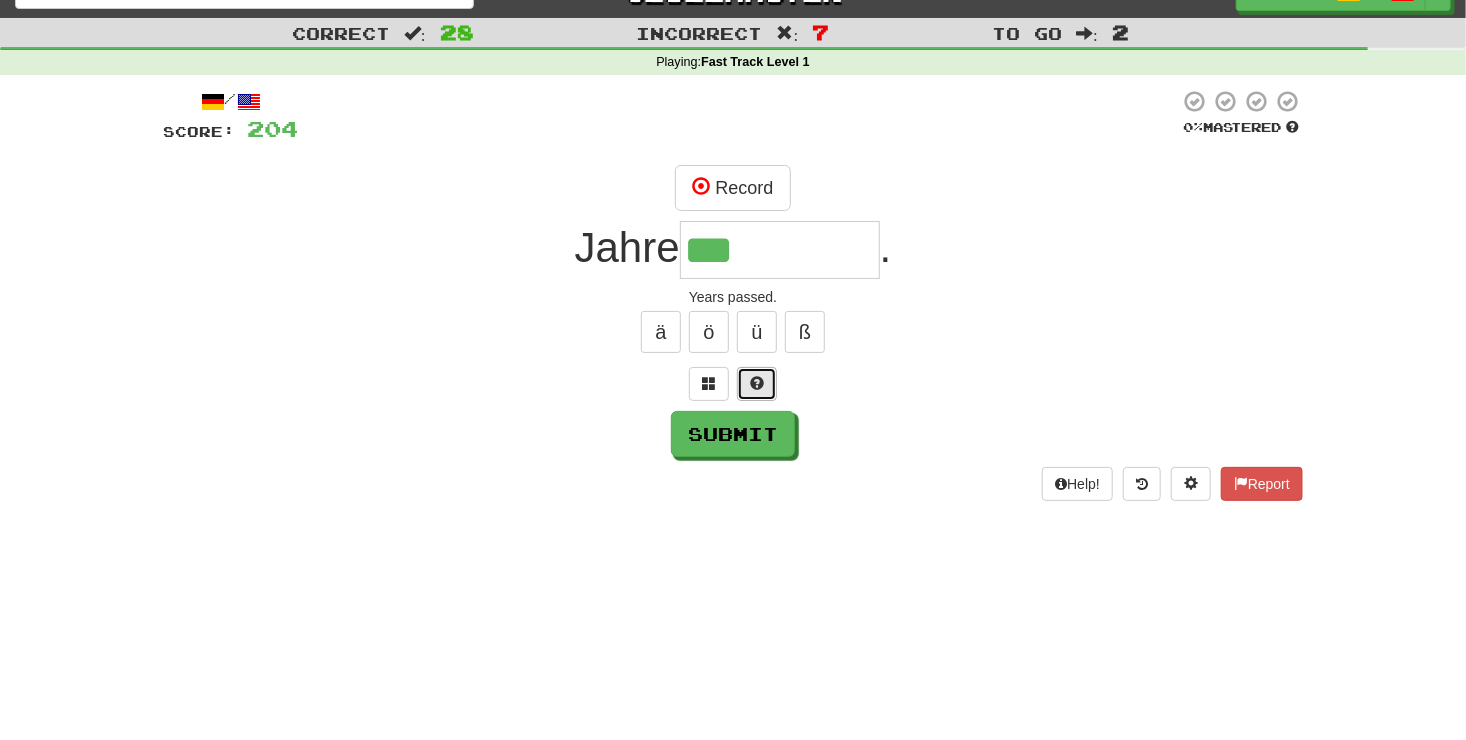 click at bounding box center (757, 383) 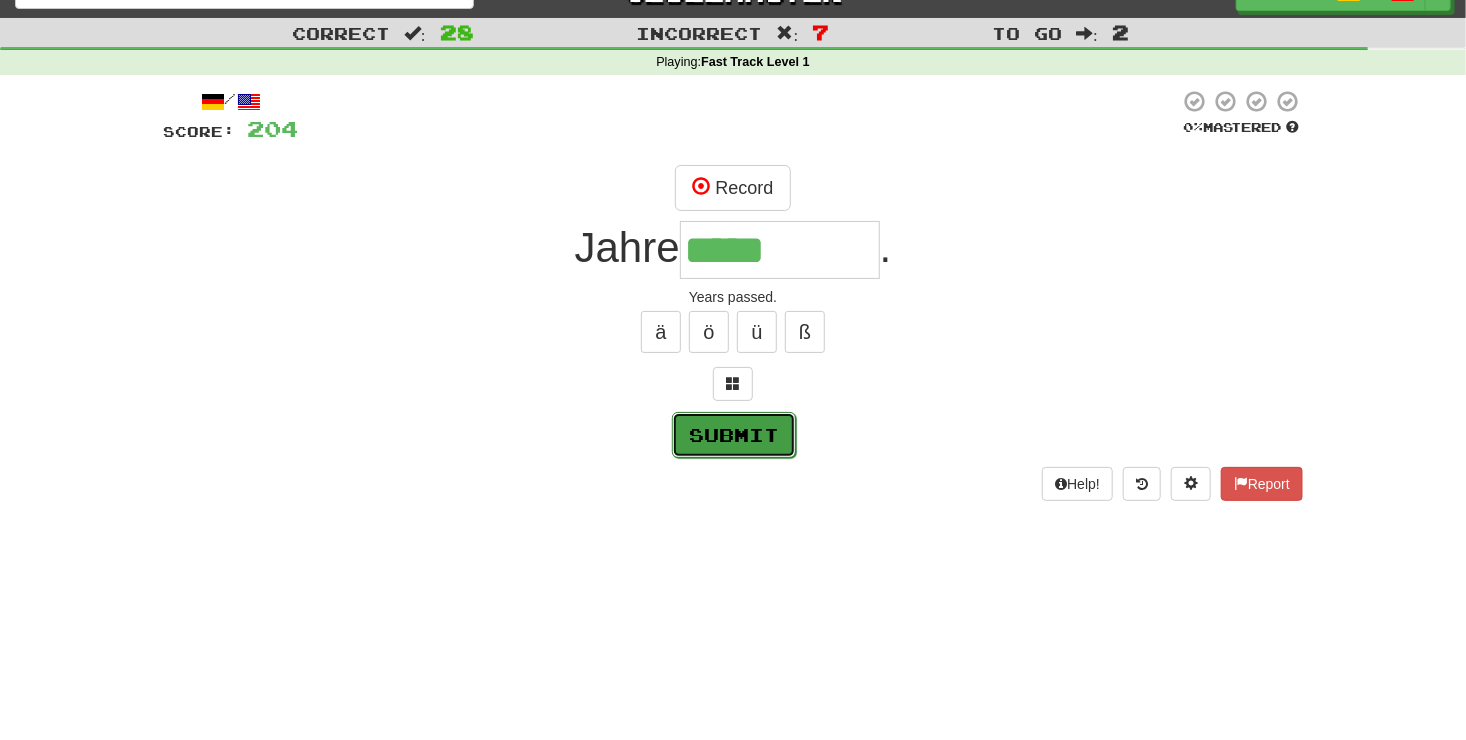 click on "Submit" at bounding box center (734, 435) 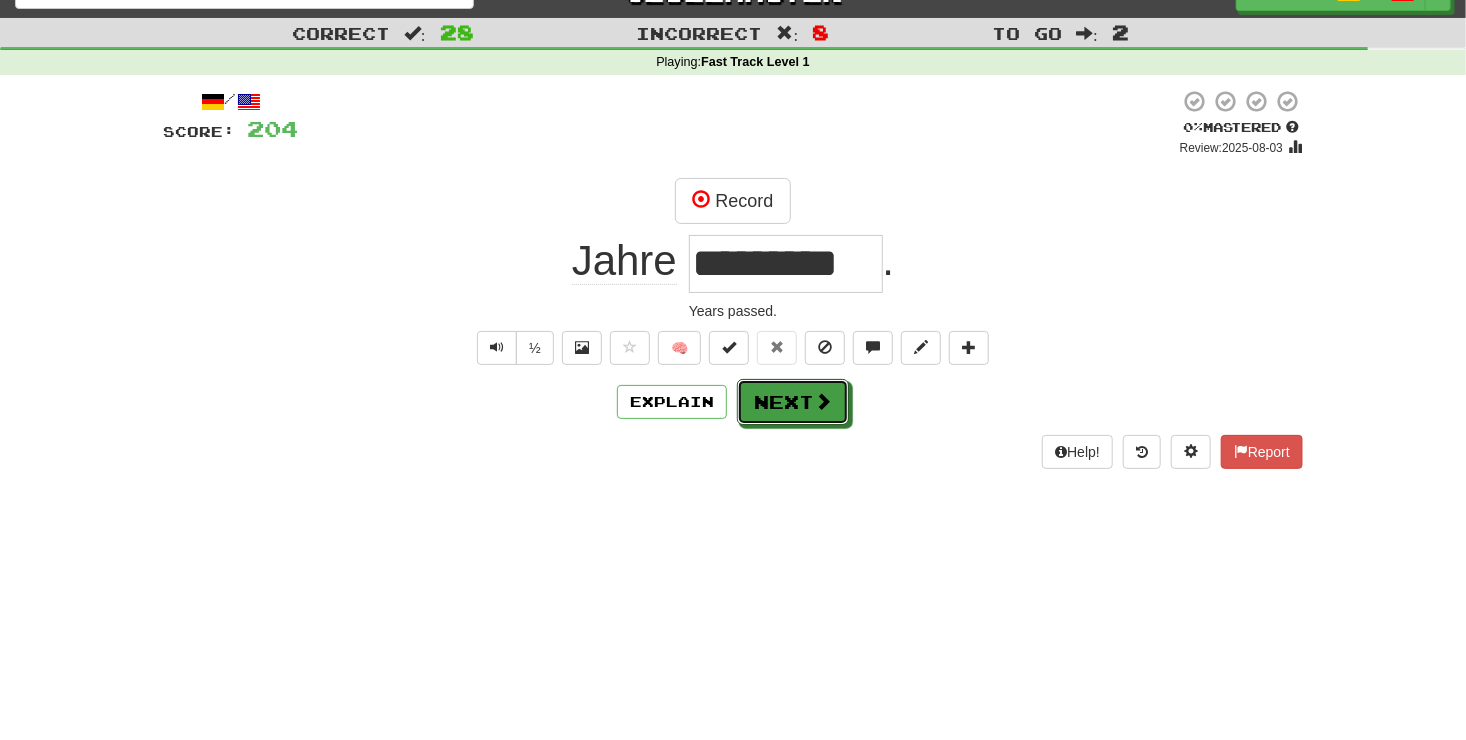 click at bounding box center (823, 401) 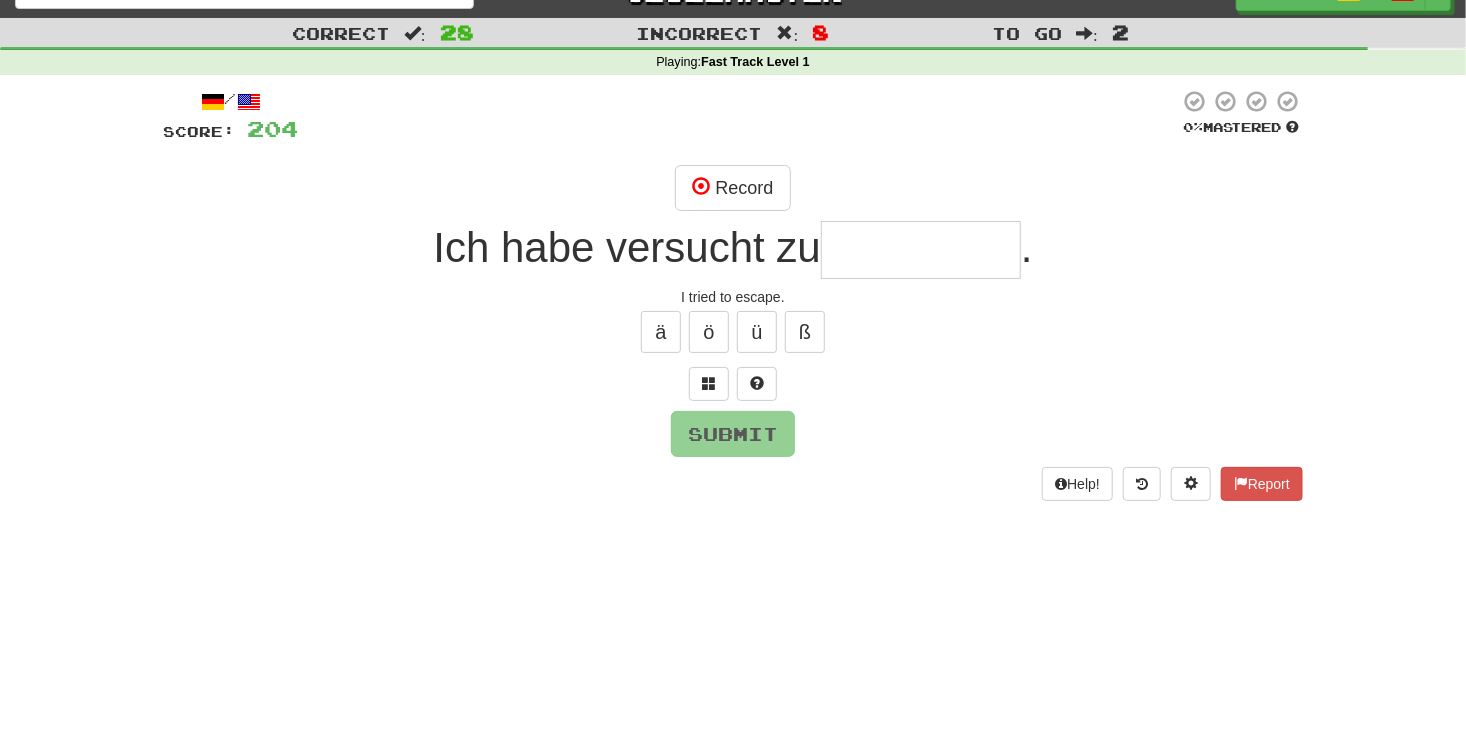 click on "/  Score:   204 0 %  Mastered   Record Ich habe versucht zu  . I tried to escape. ä ö ü ß Submit  Help!  Report" at bounding box center [733, 295] 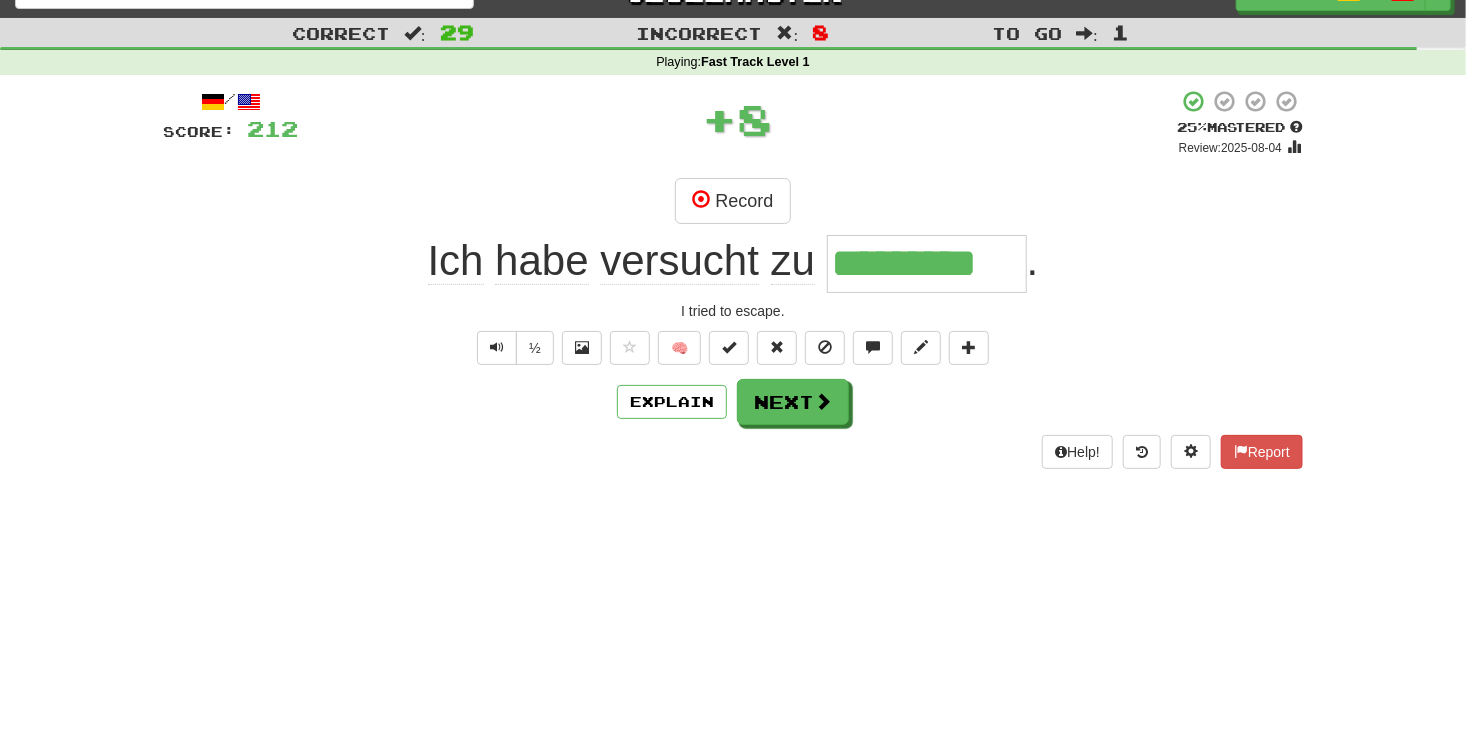 scroll, scrollTop: 0, scrollLeft: 0, axis: both 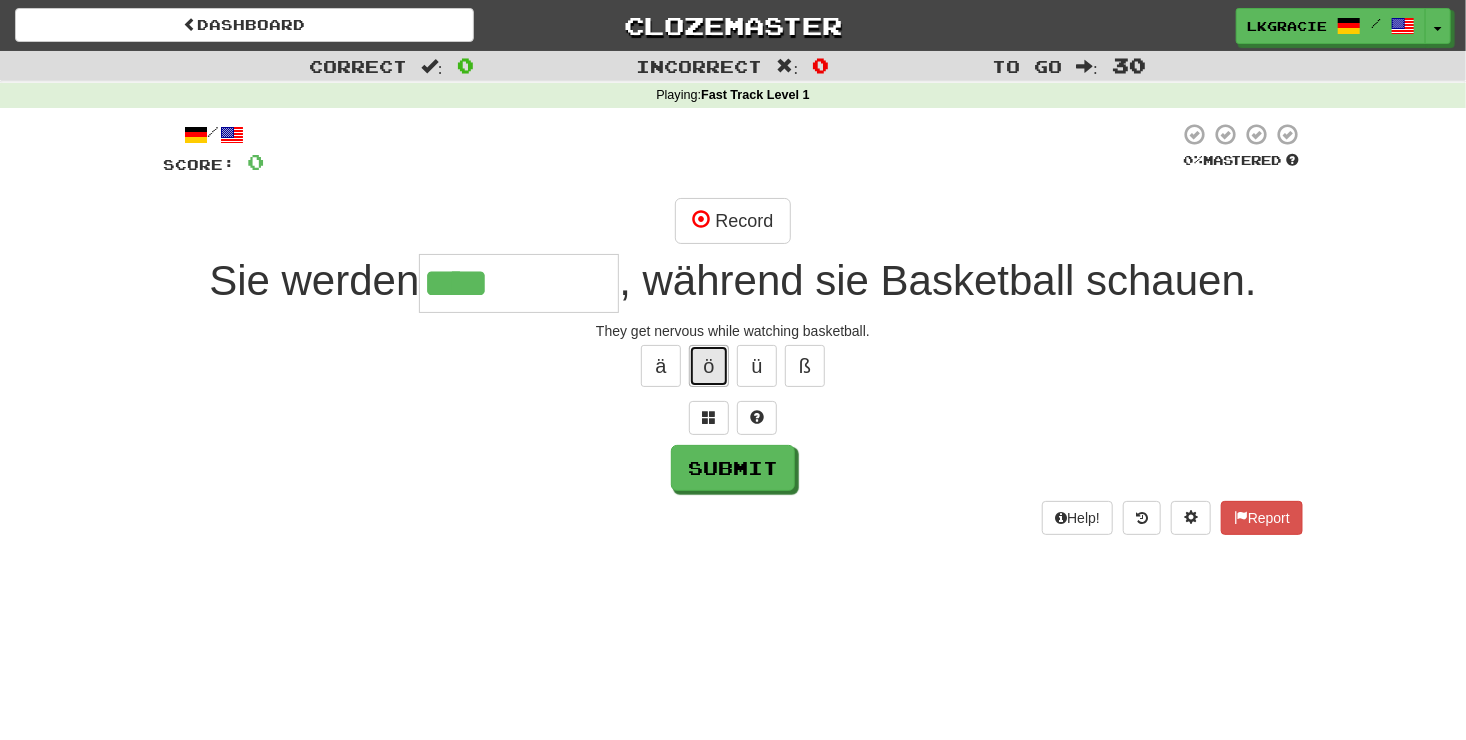 click on "ö" at bounding box center (709, 366) 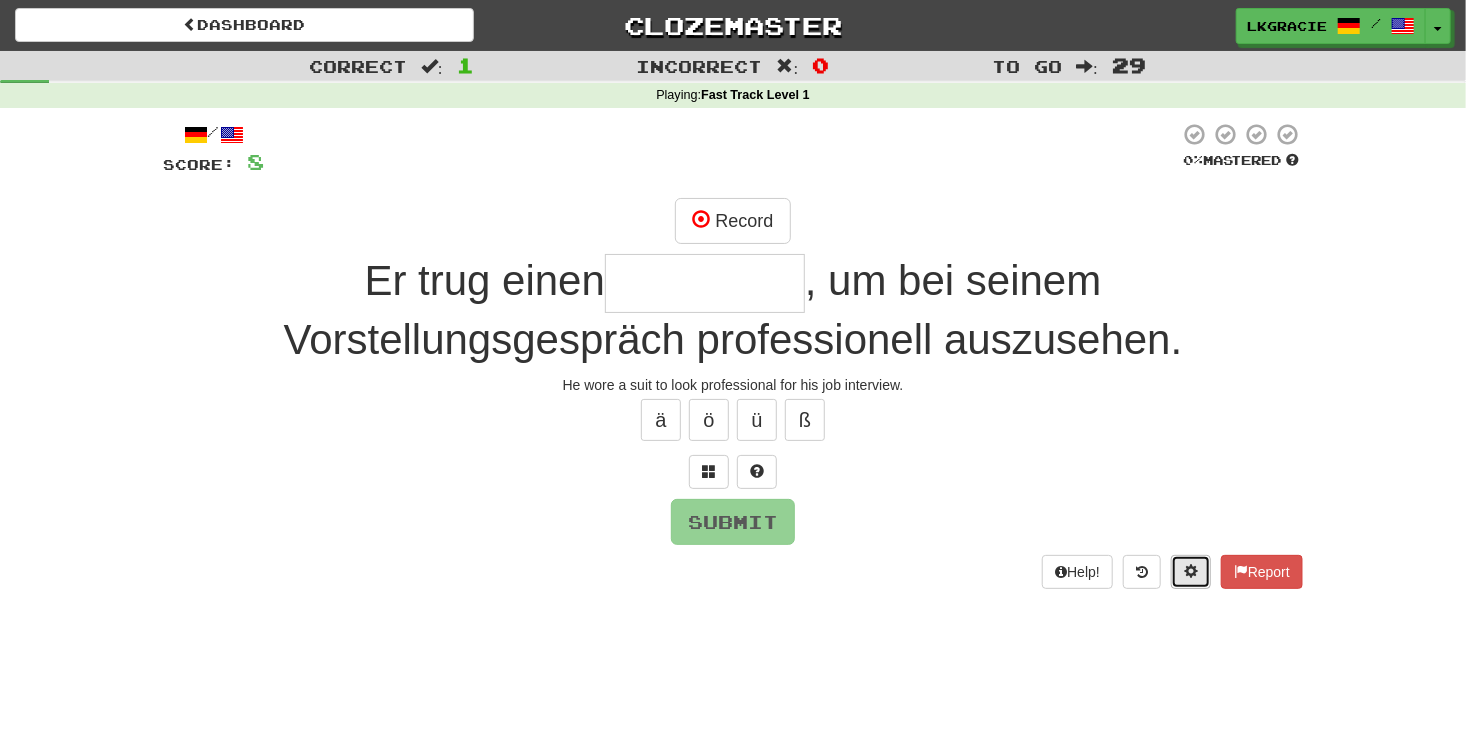 click at bounding box center (1191, 572) 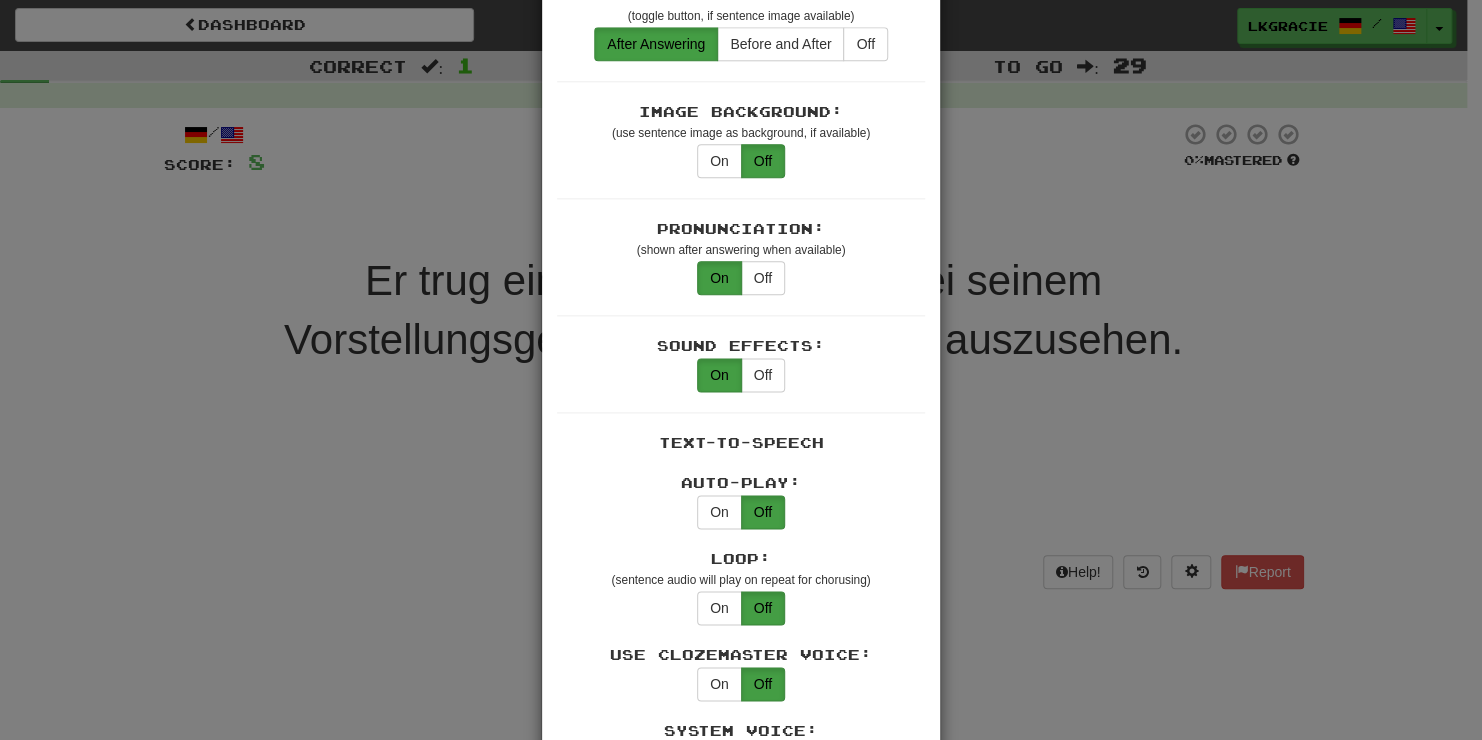 scroll, scrollTop: 1131, scrollLeft: 0, axis: vertical 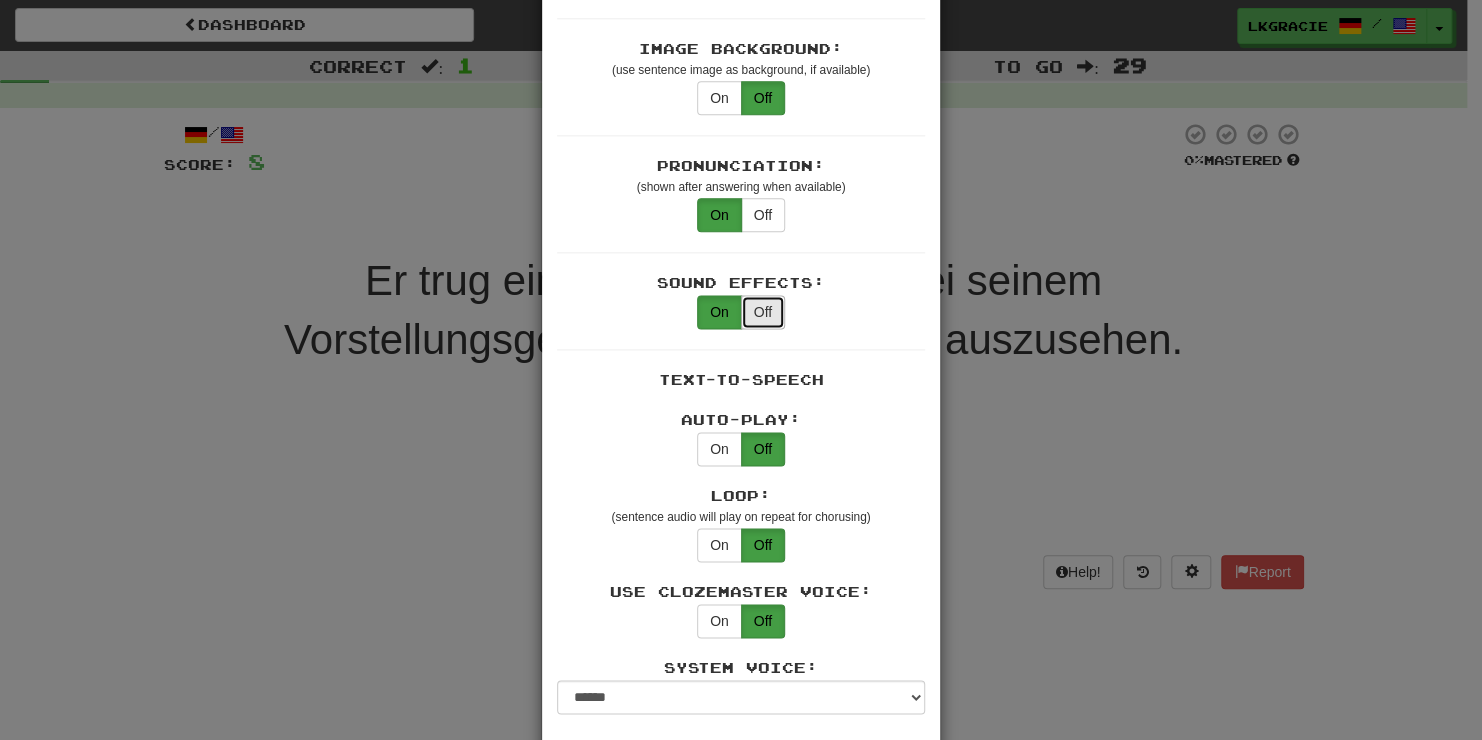 click on "Off" at bounding box center [763, 312] 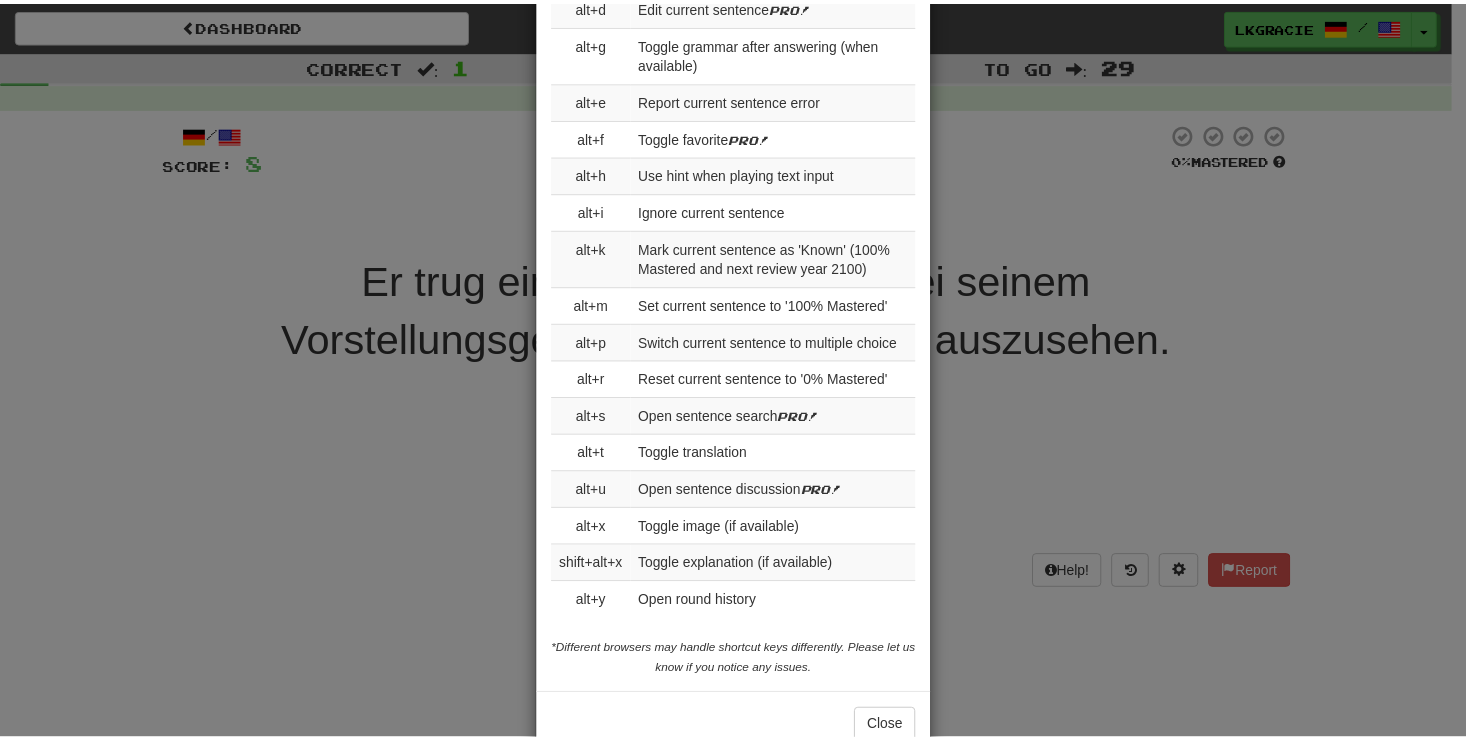scroll, scrollTop: 3033, scrollLeft: 0, axis: vertical 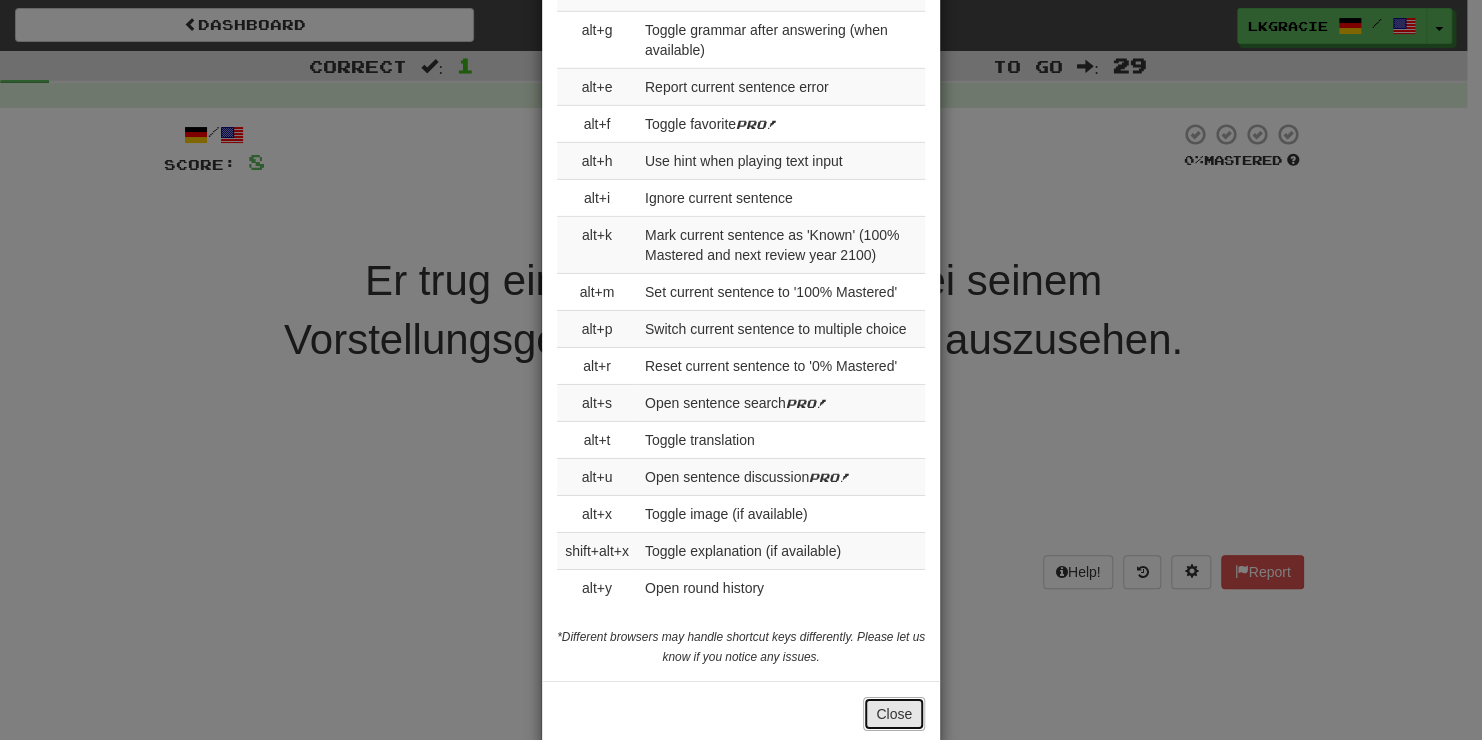 click on "Close" at bounding box center [894, 714] 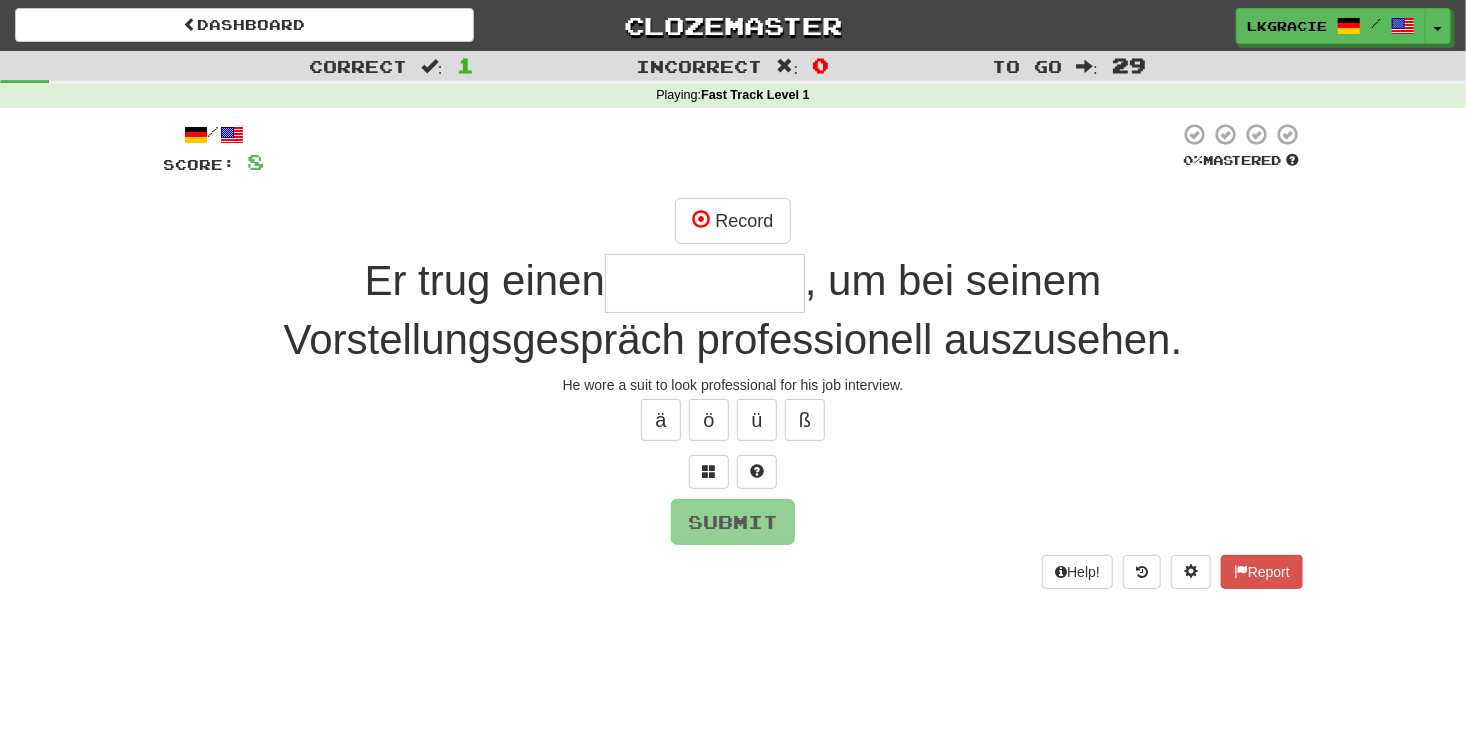 click at bounding box center [705, 283] 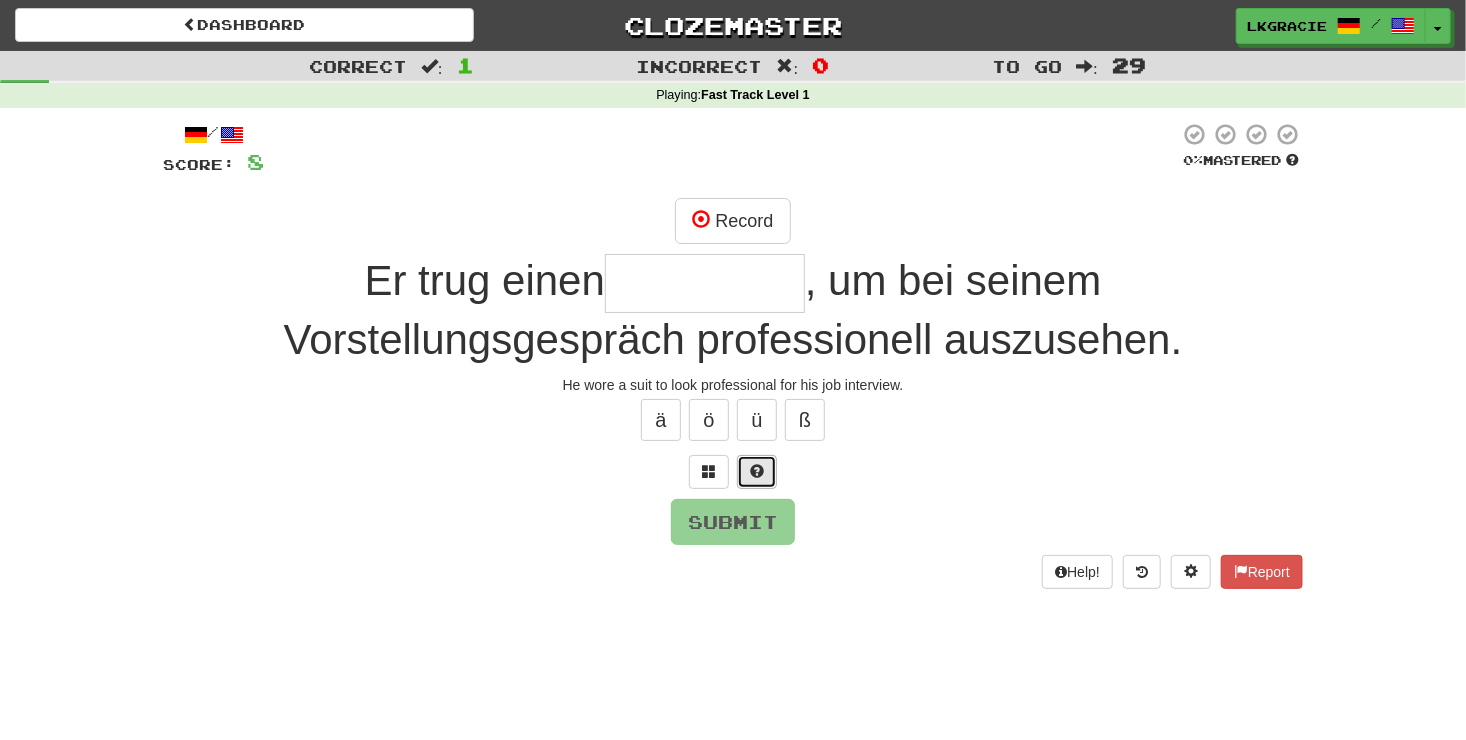click at bounding box center [757, 472] 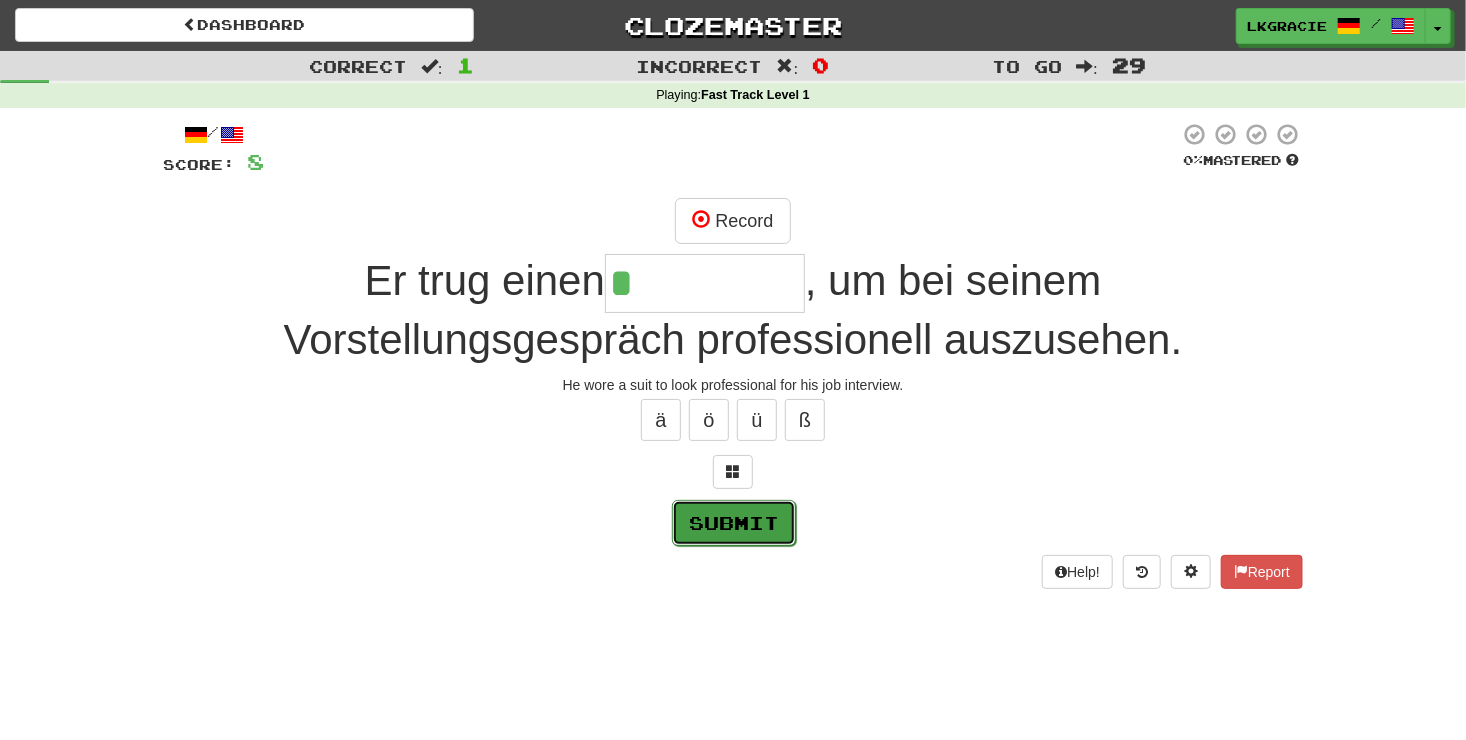 click on "Submit" at bounding box center [734, 523] 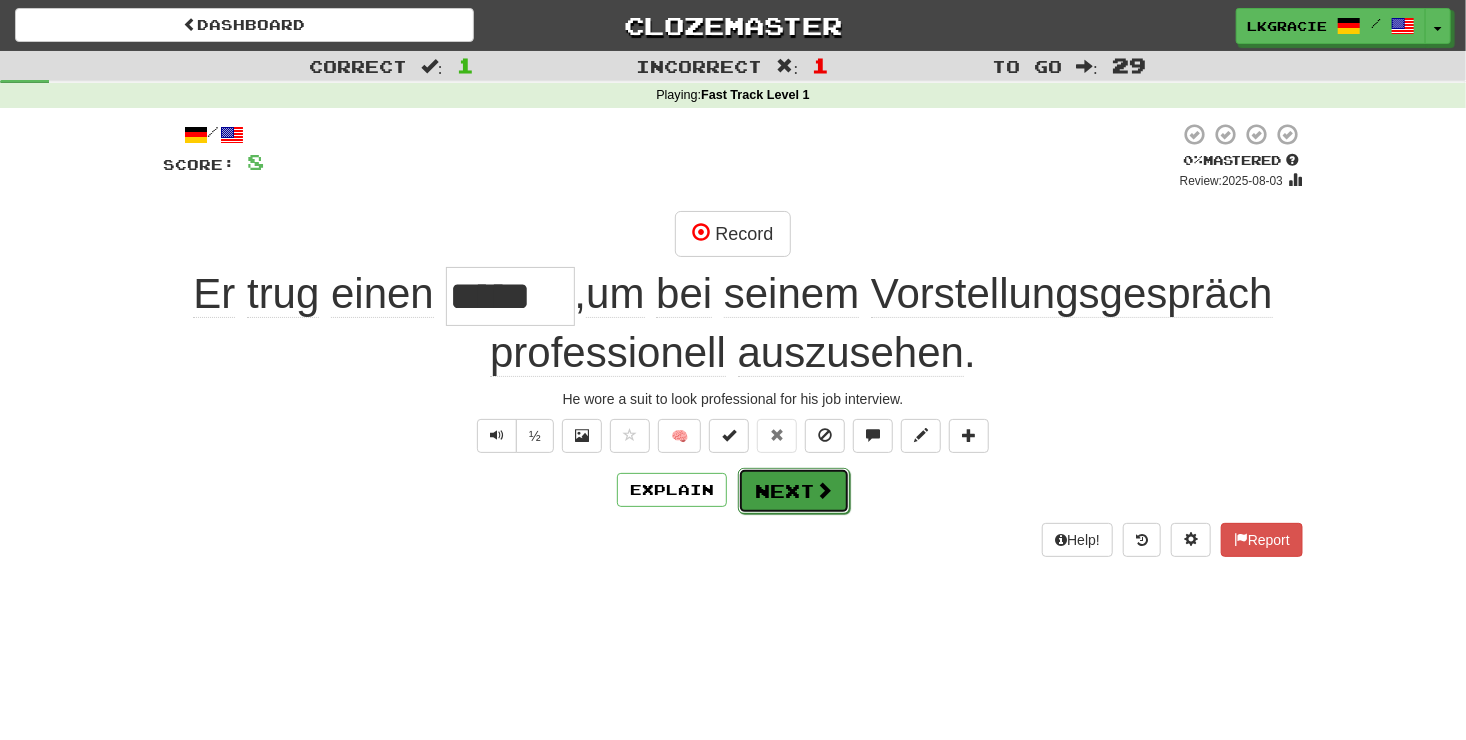 click on "Next" at bounding box center [794, 491] 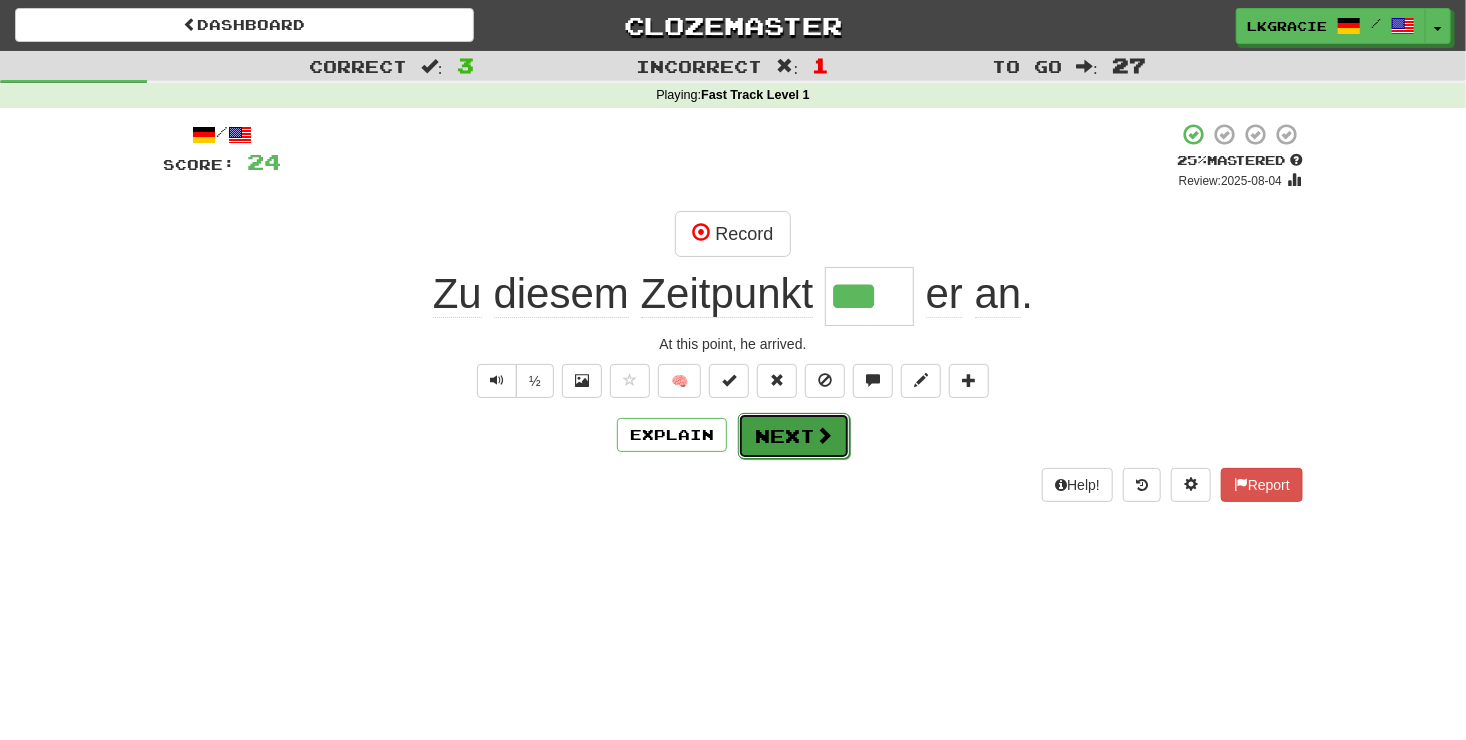 click on "Next" at bounding box center [794, 436] 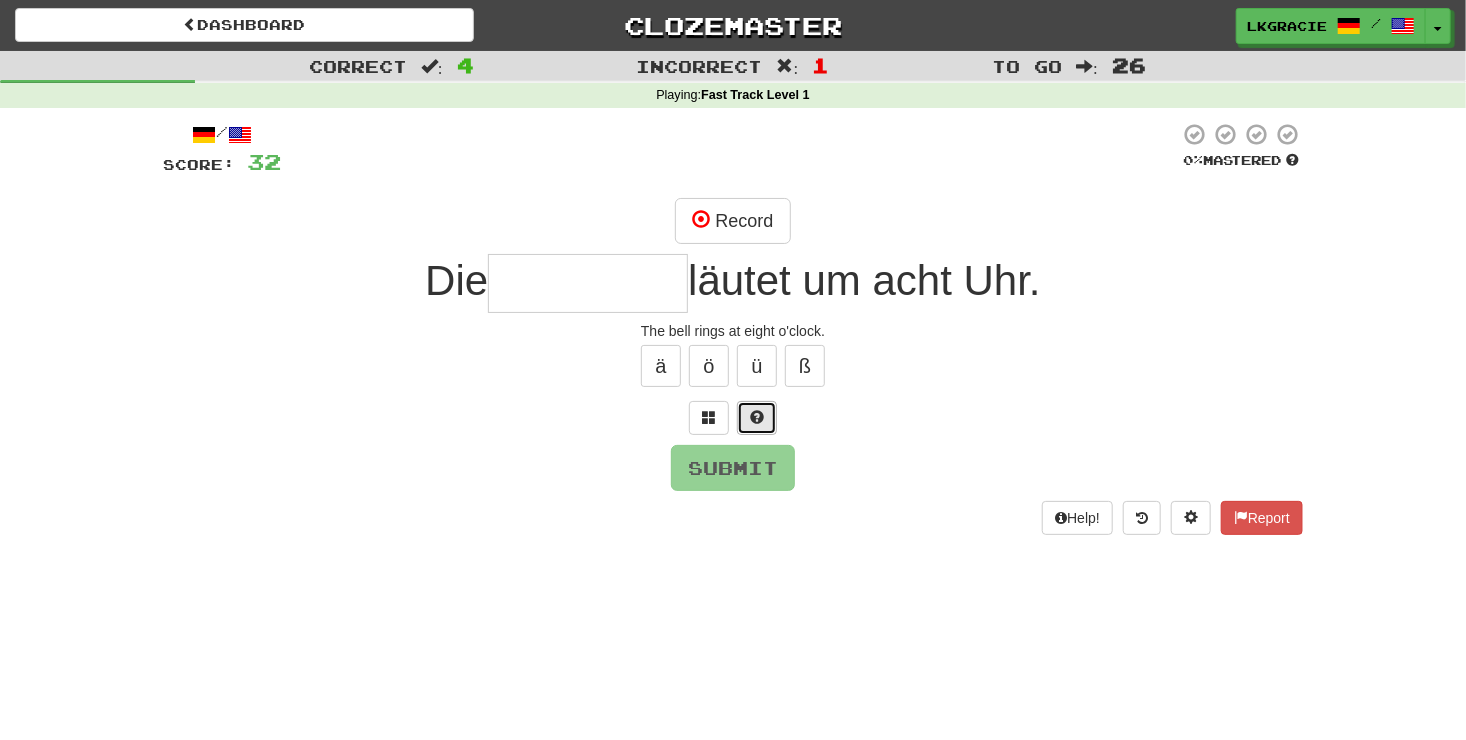 click at bounding box center [757, 417] 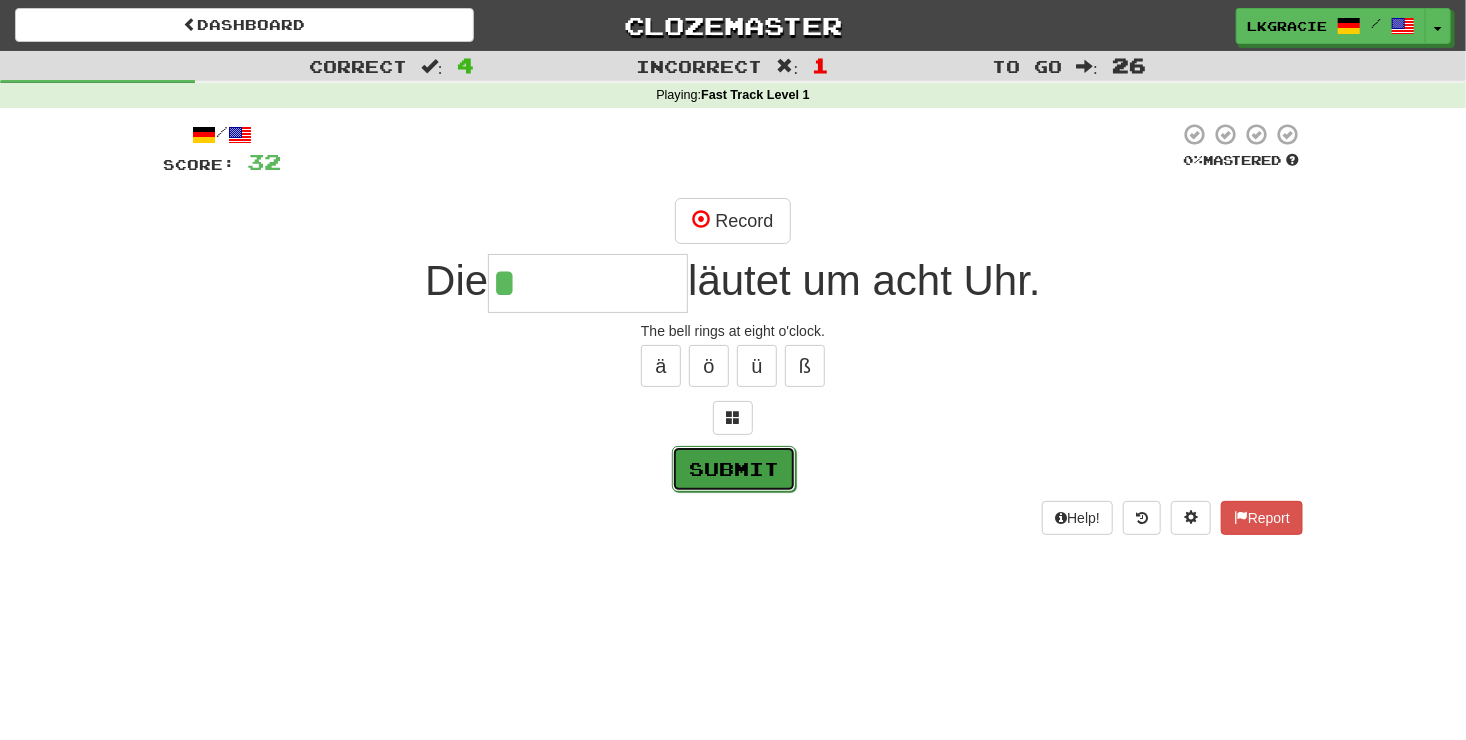 click on "Submit" at bounding box center (734, 469) 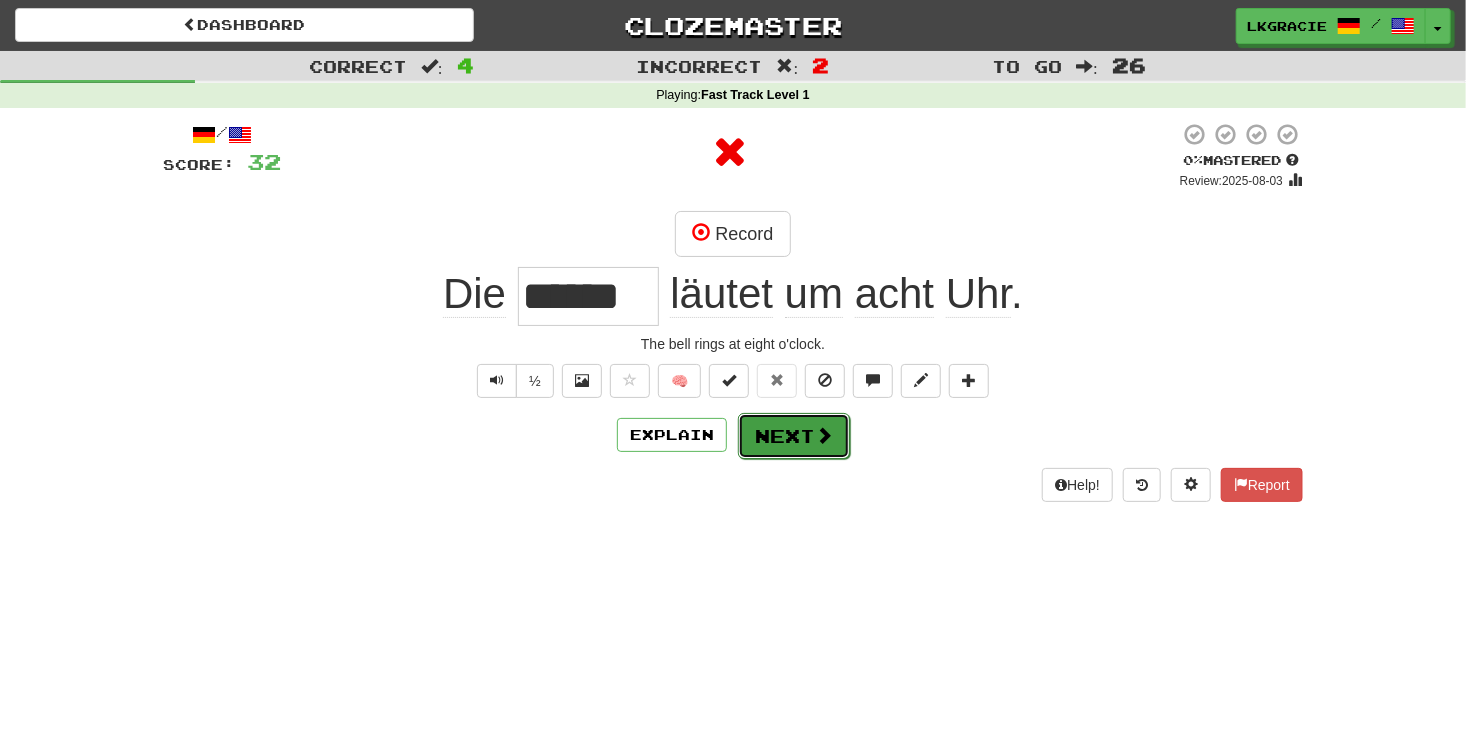 click on "Next" at bounding box center (794, 436) 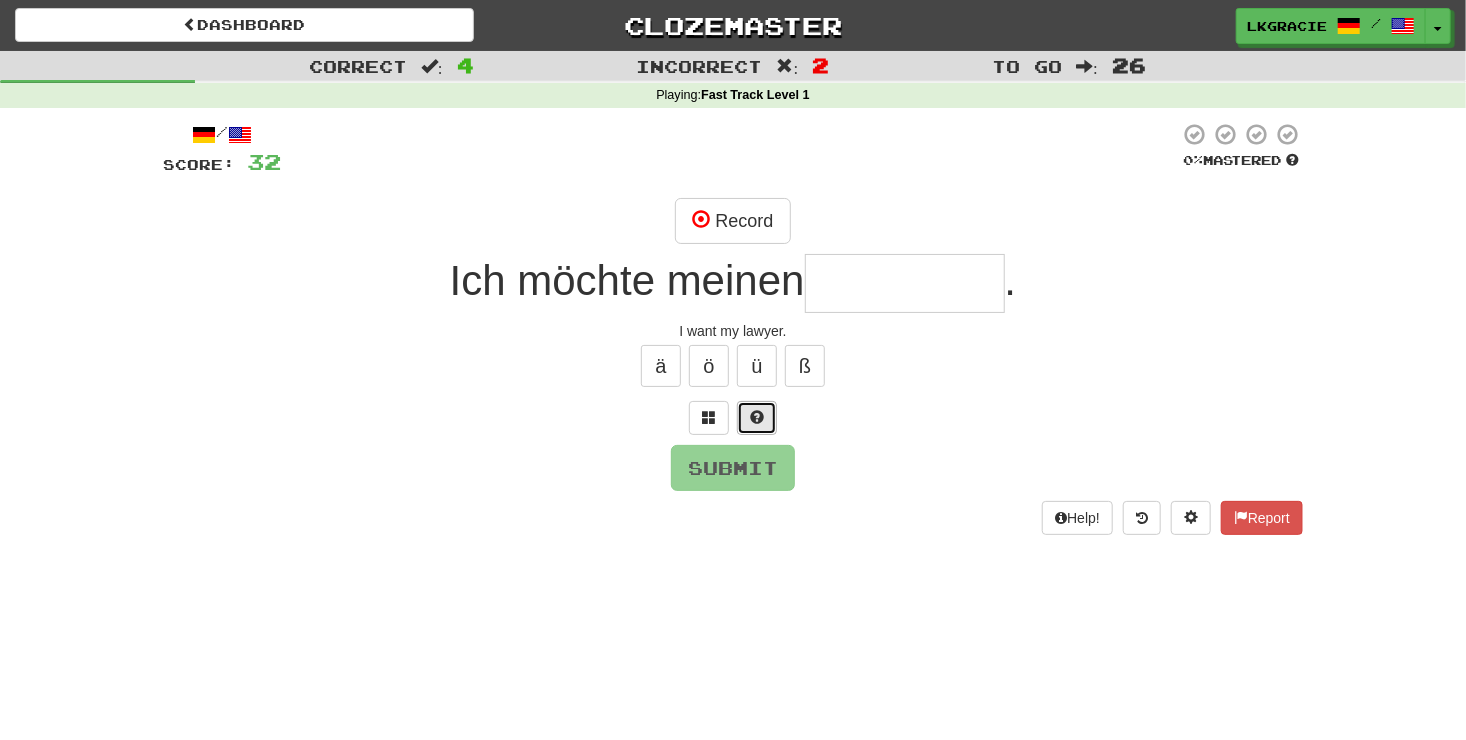 click at bounding box center [757, 418] 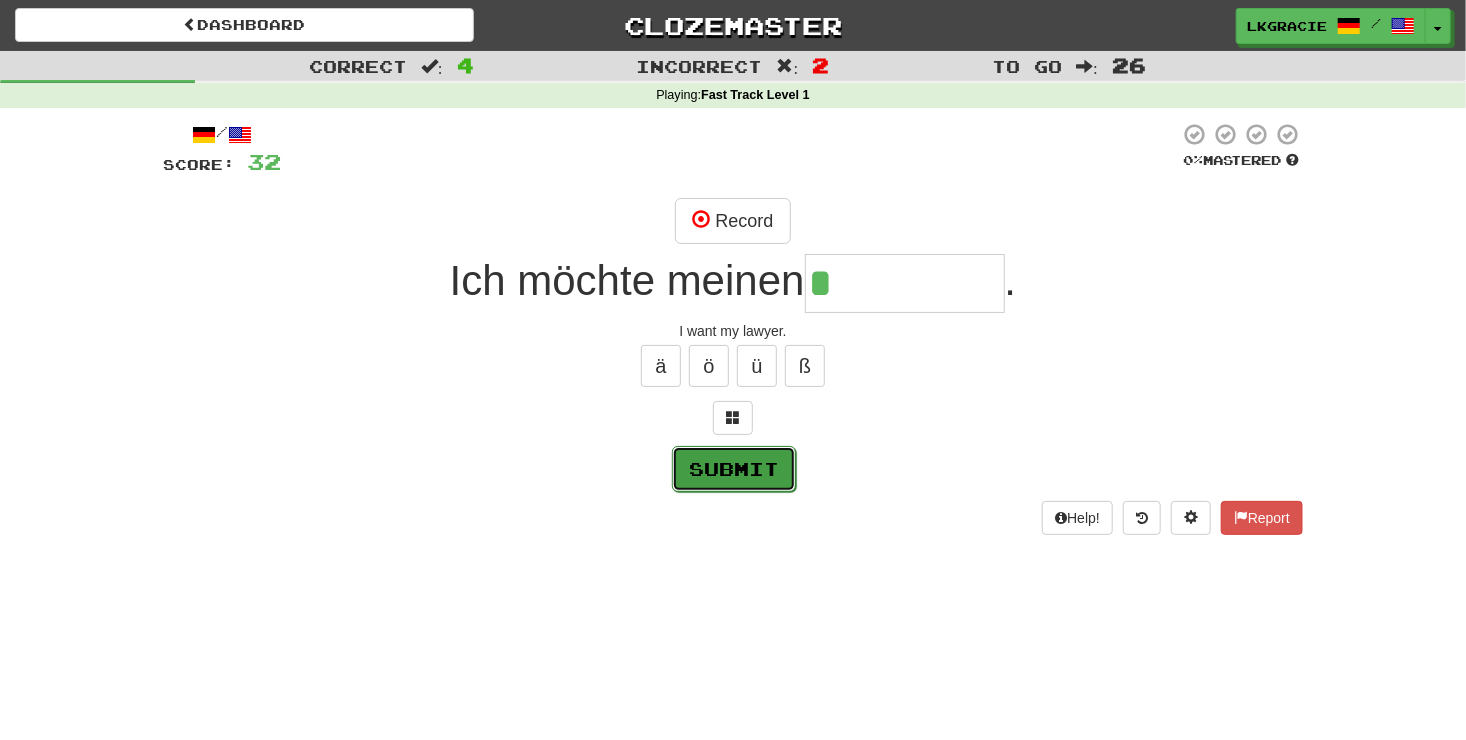 click on "Submit" at bounding box center [734, 469] 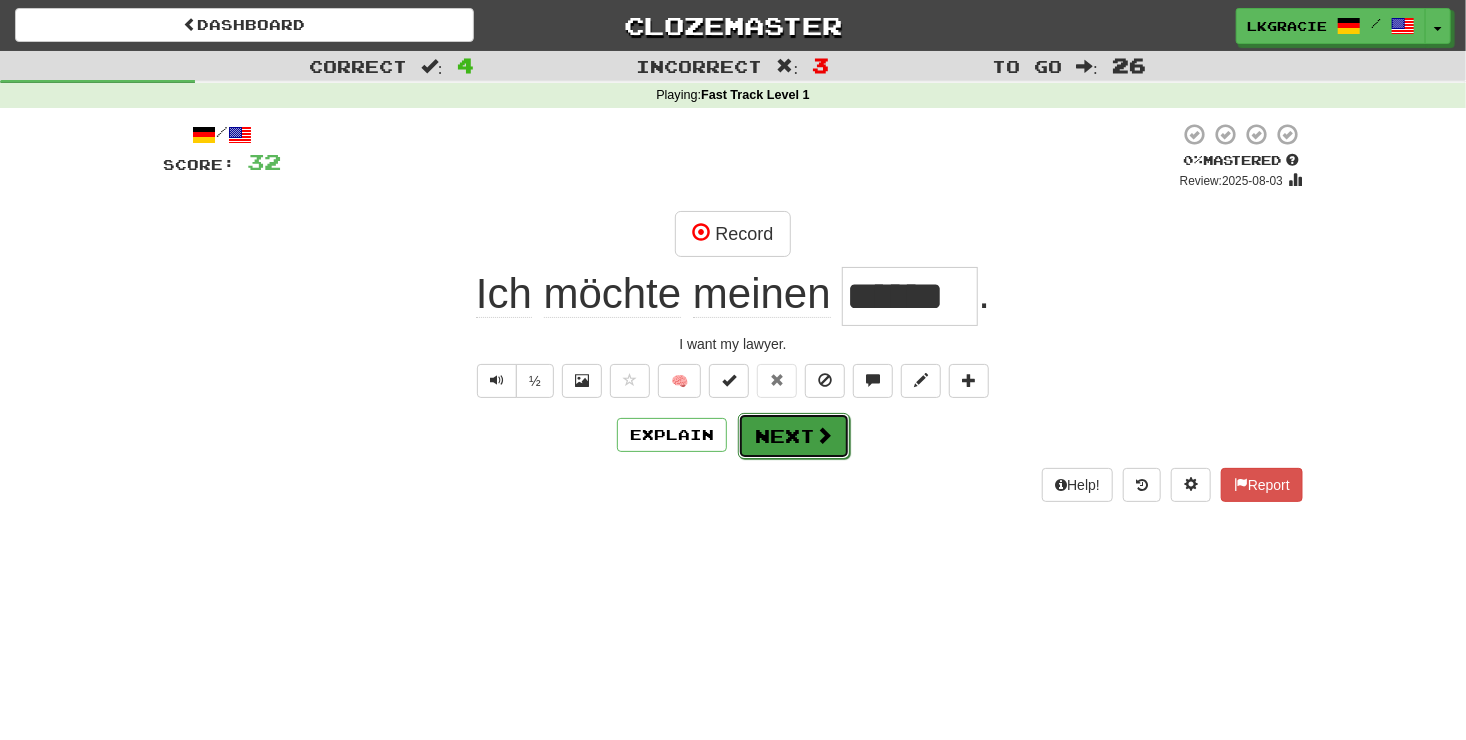 click on "Next" at bounding box center (794, 436) 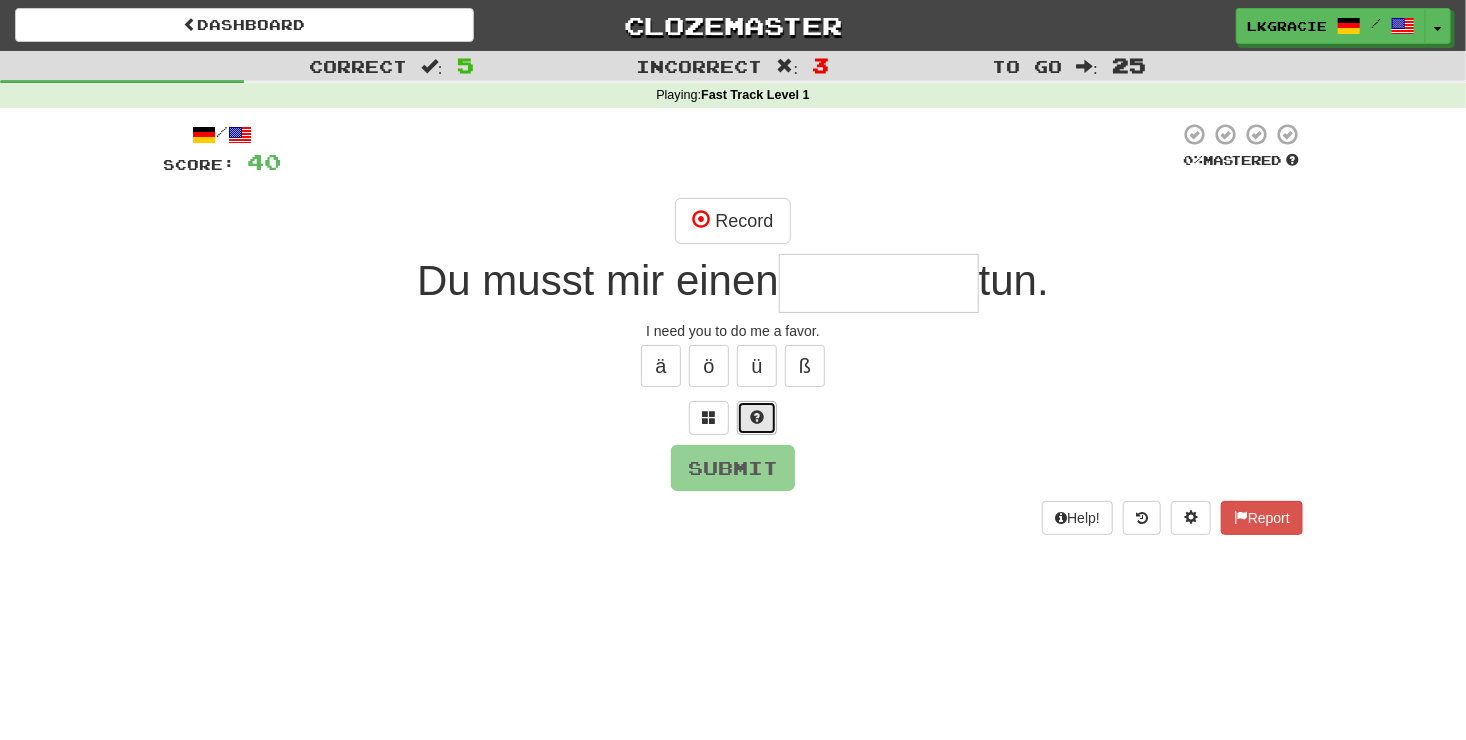 click at bounding box center (757, 417) 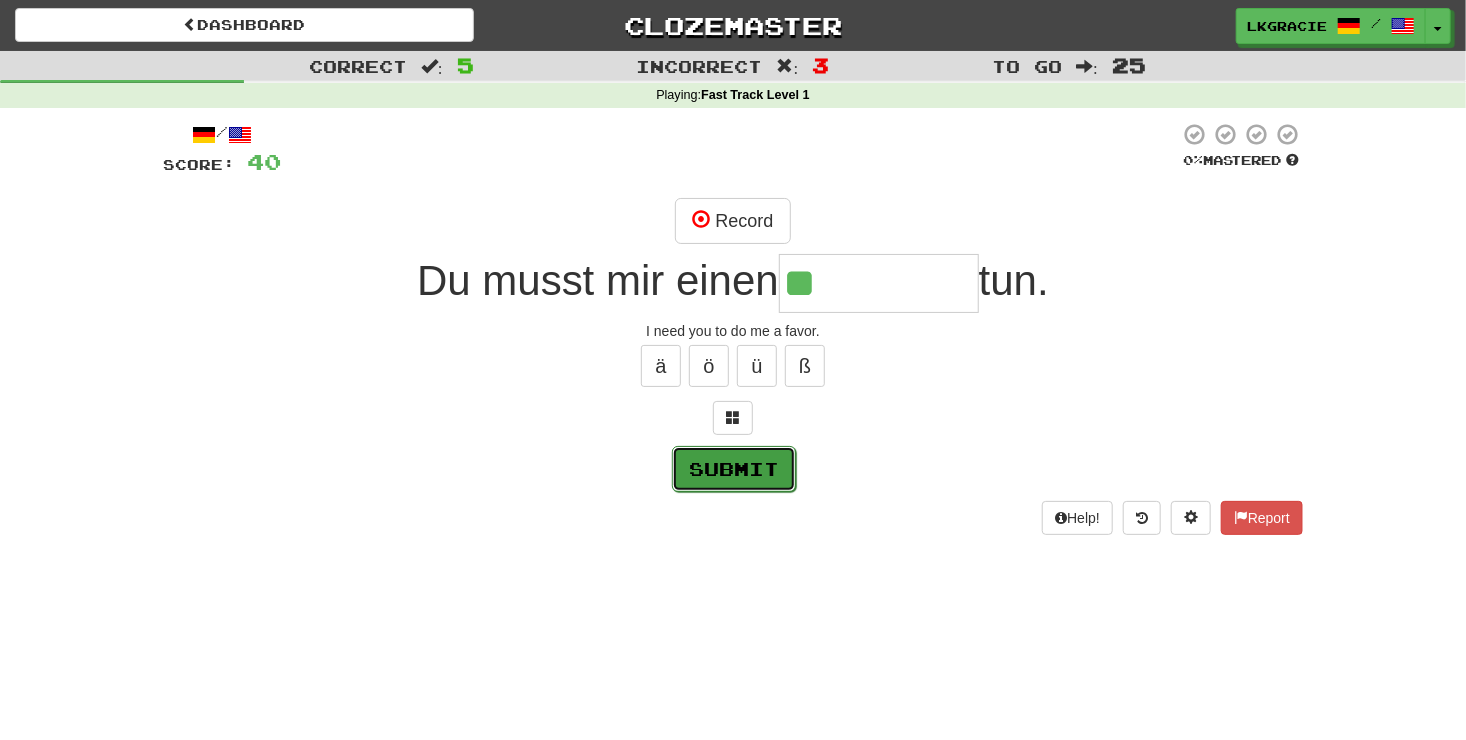 click on "Submit" at bounding box center (734, 469) 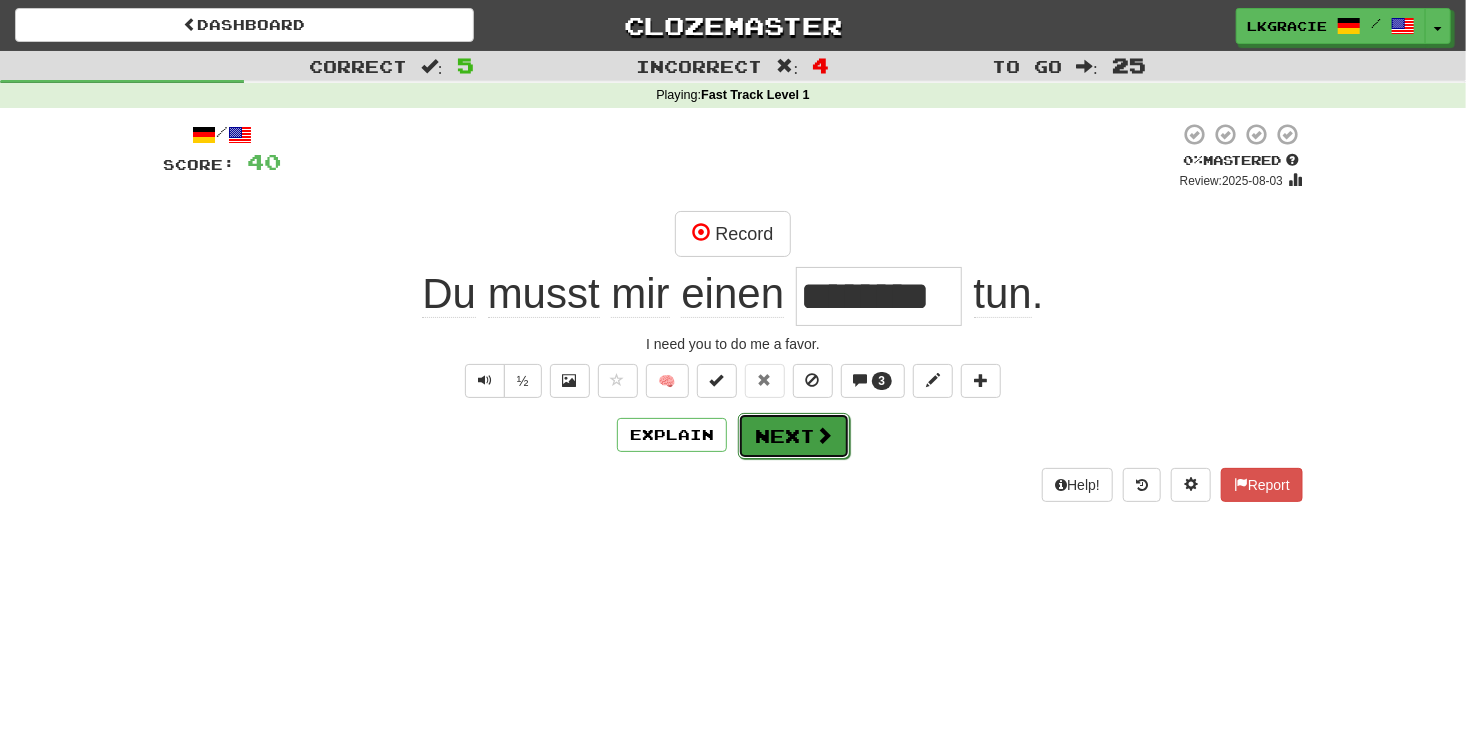 click on "Next" at bounding box center [794, 436] 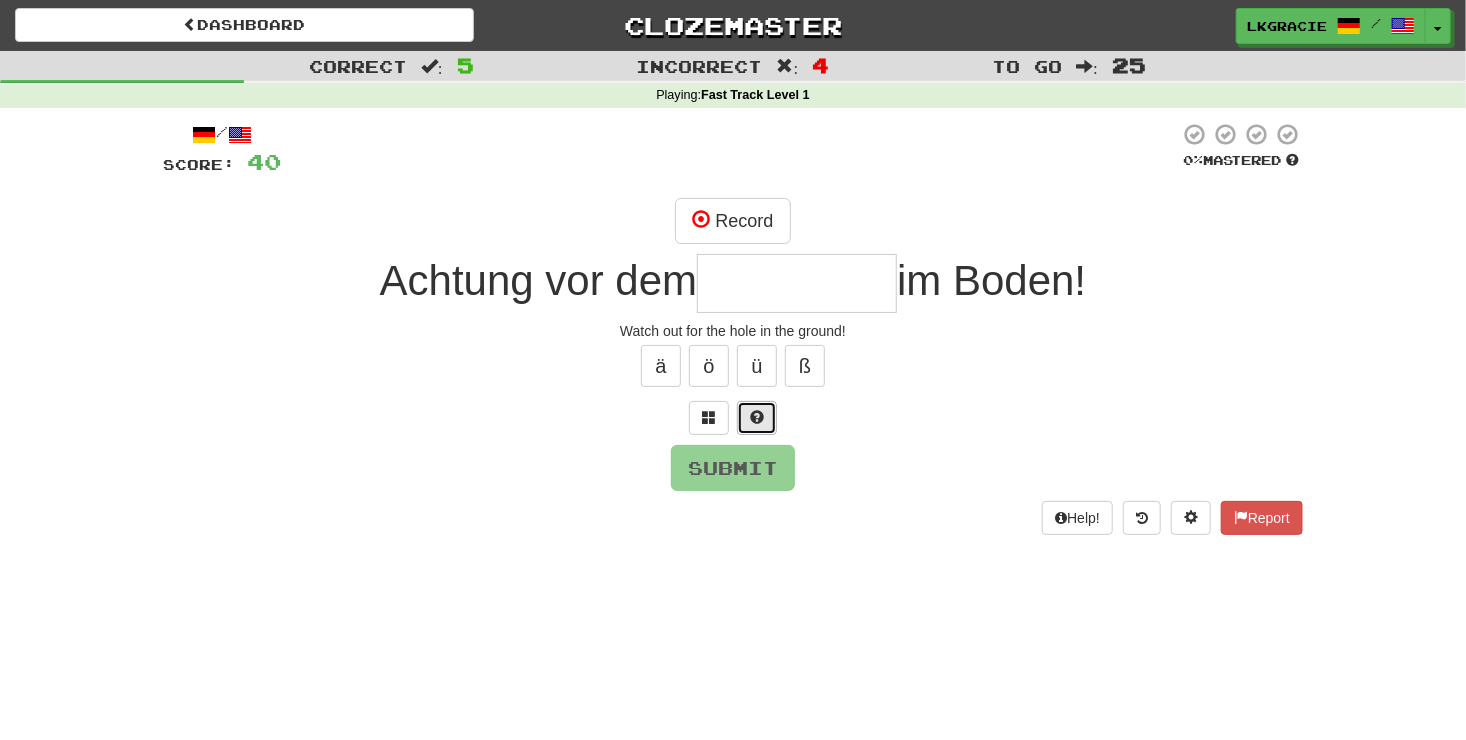 click at bounding box center [757, 418] 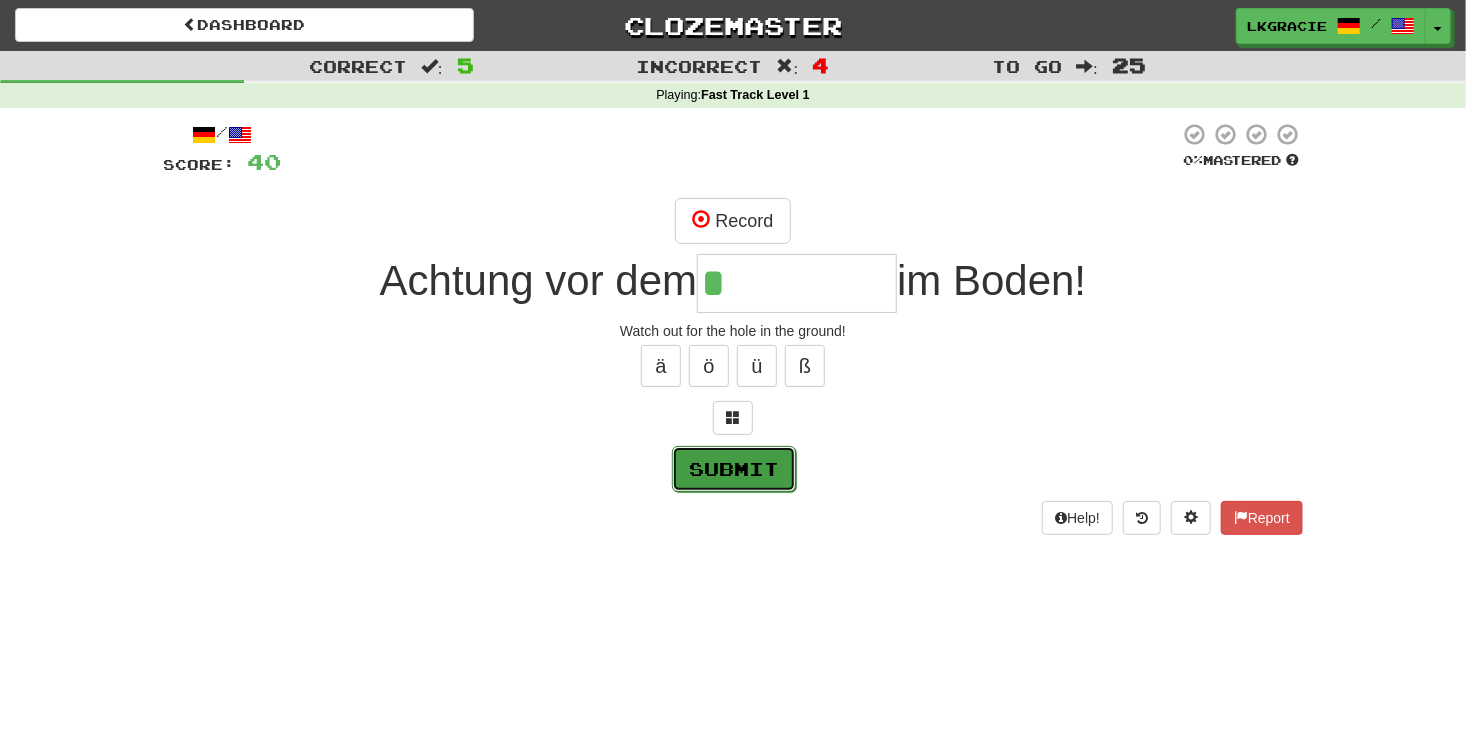 click on "Submit" at bounding box center [734, 469] 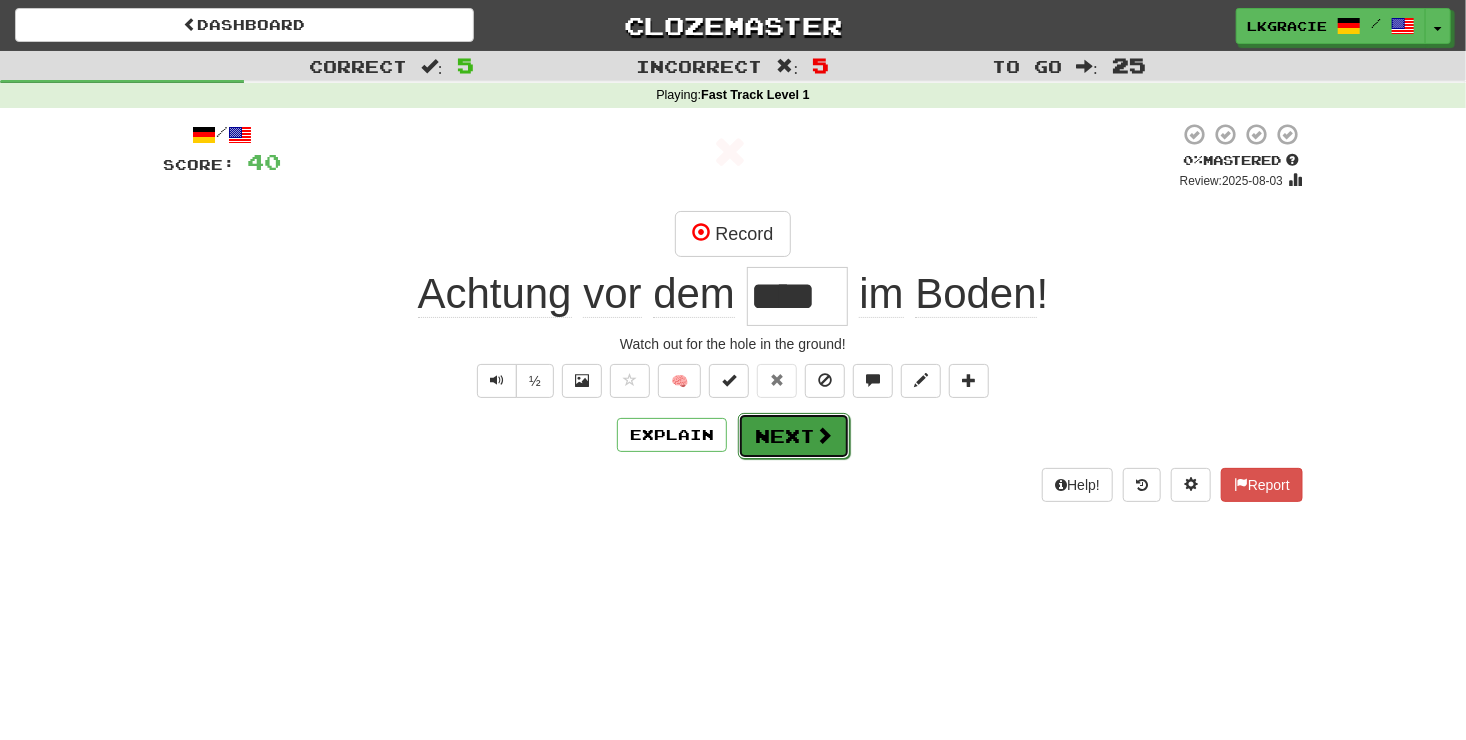 click at bounding box center (824, 435) 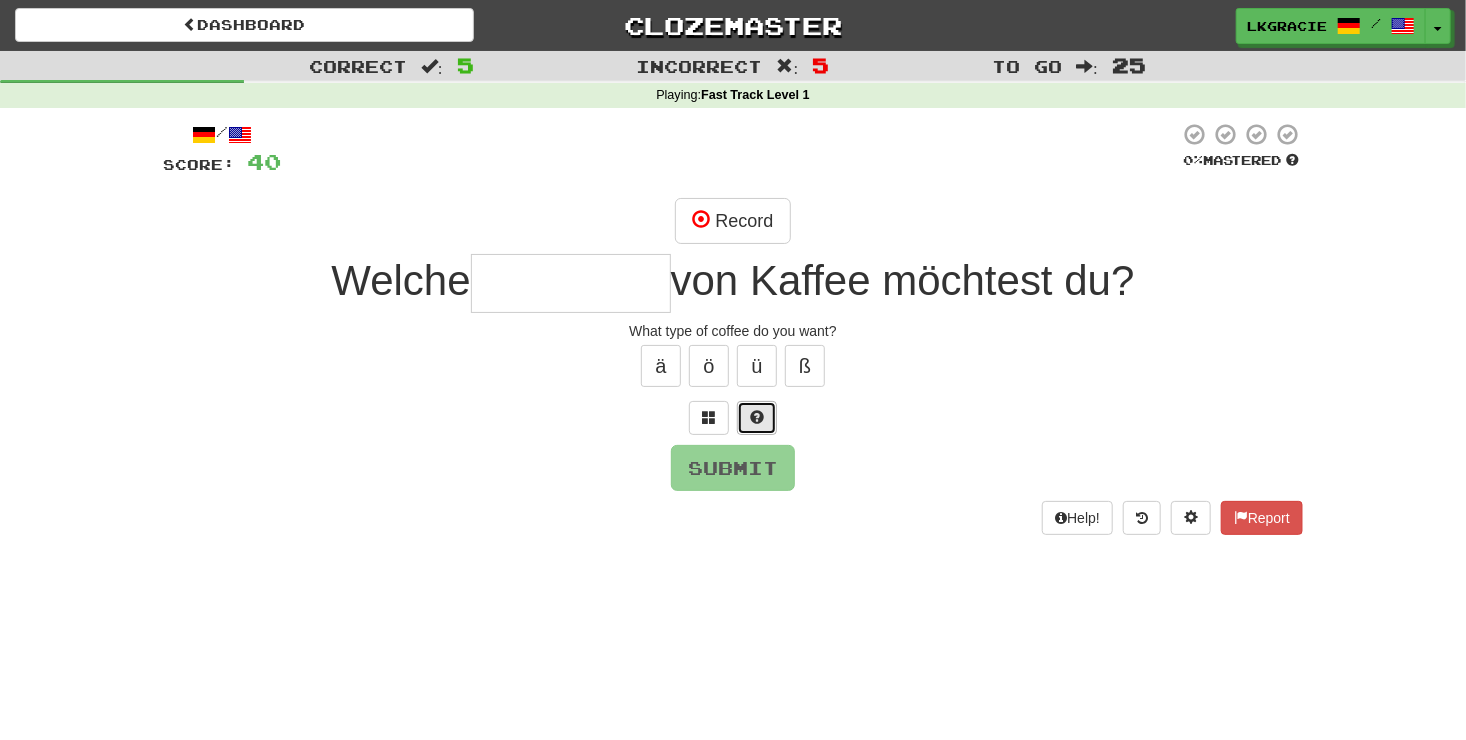 click at bounding box center [757, 417] 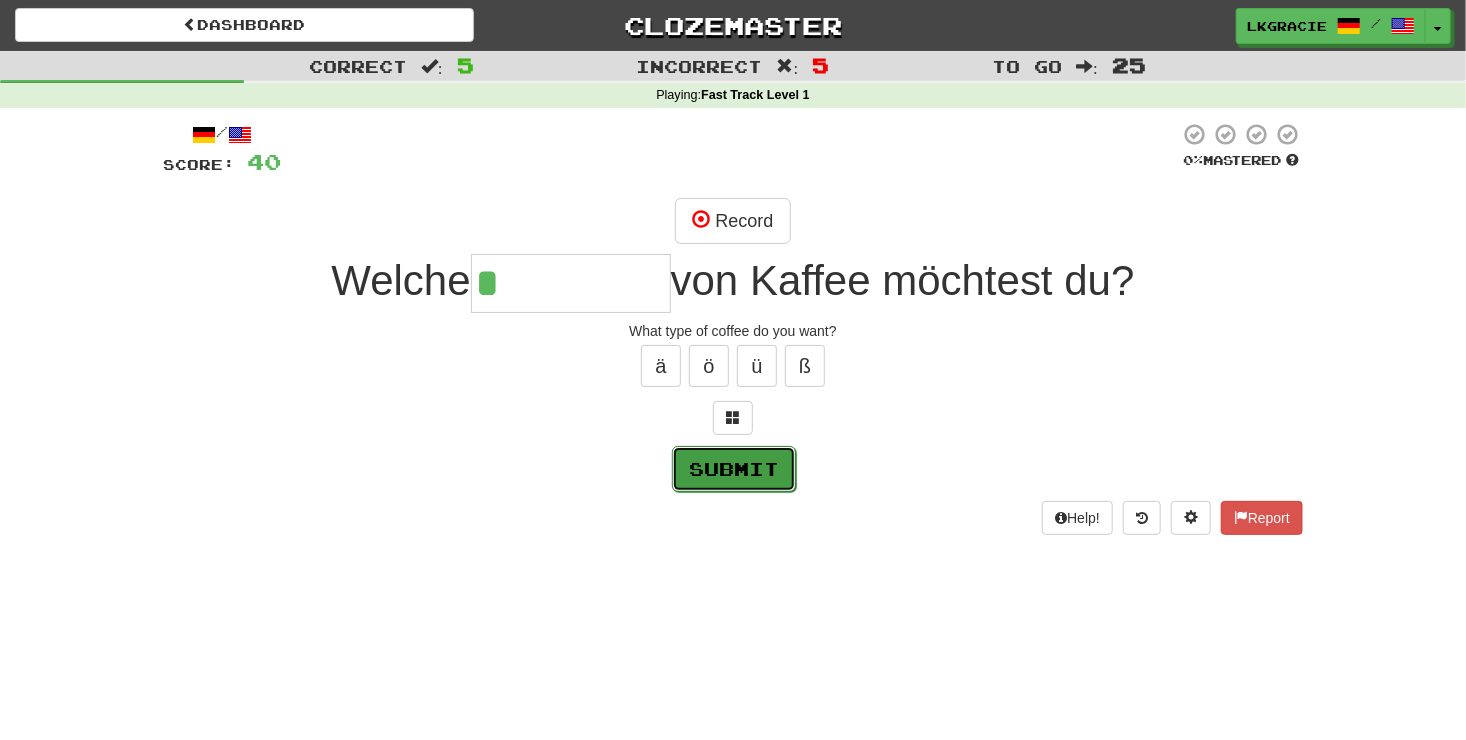 click on "Submit" at bounding box center (734, 469) 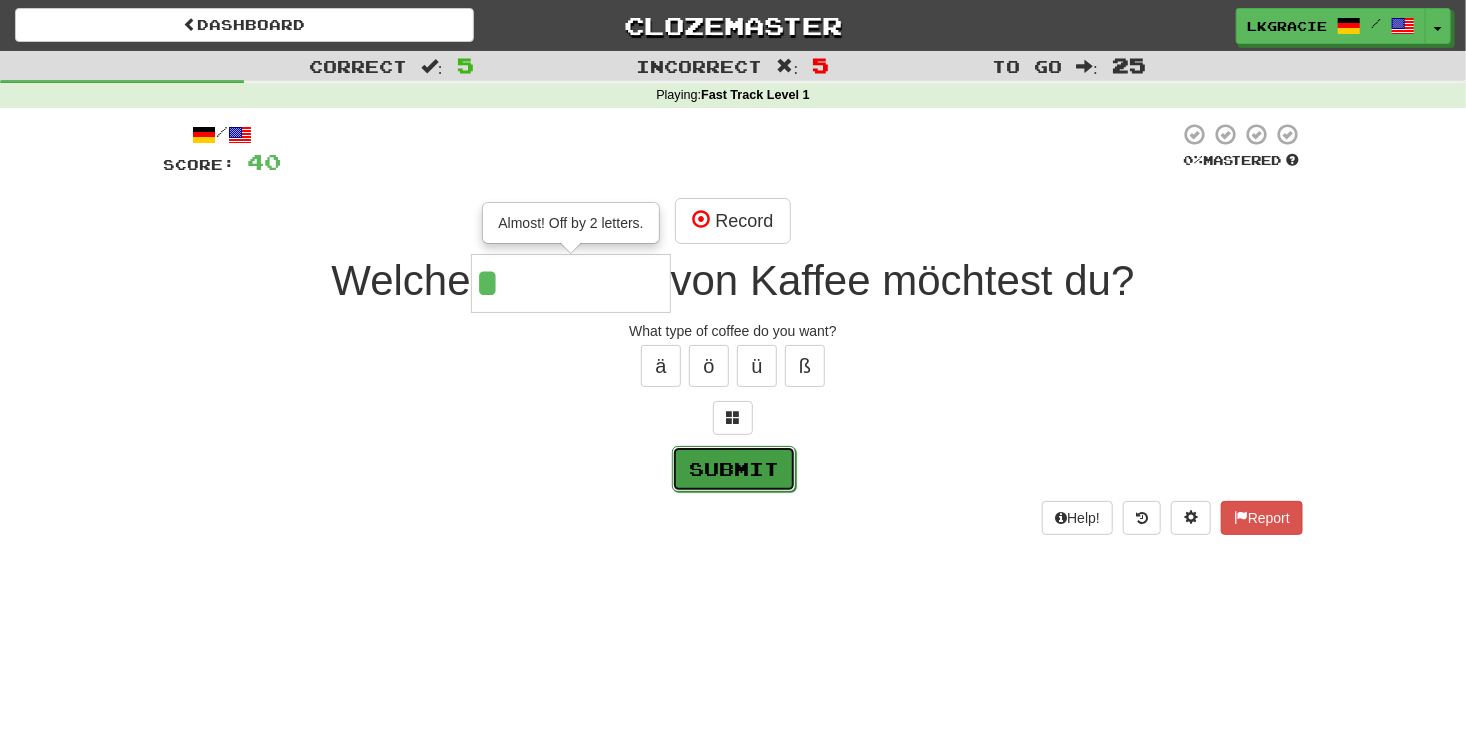 click on "Submit" at bounding box center (734, 469) 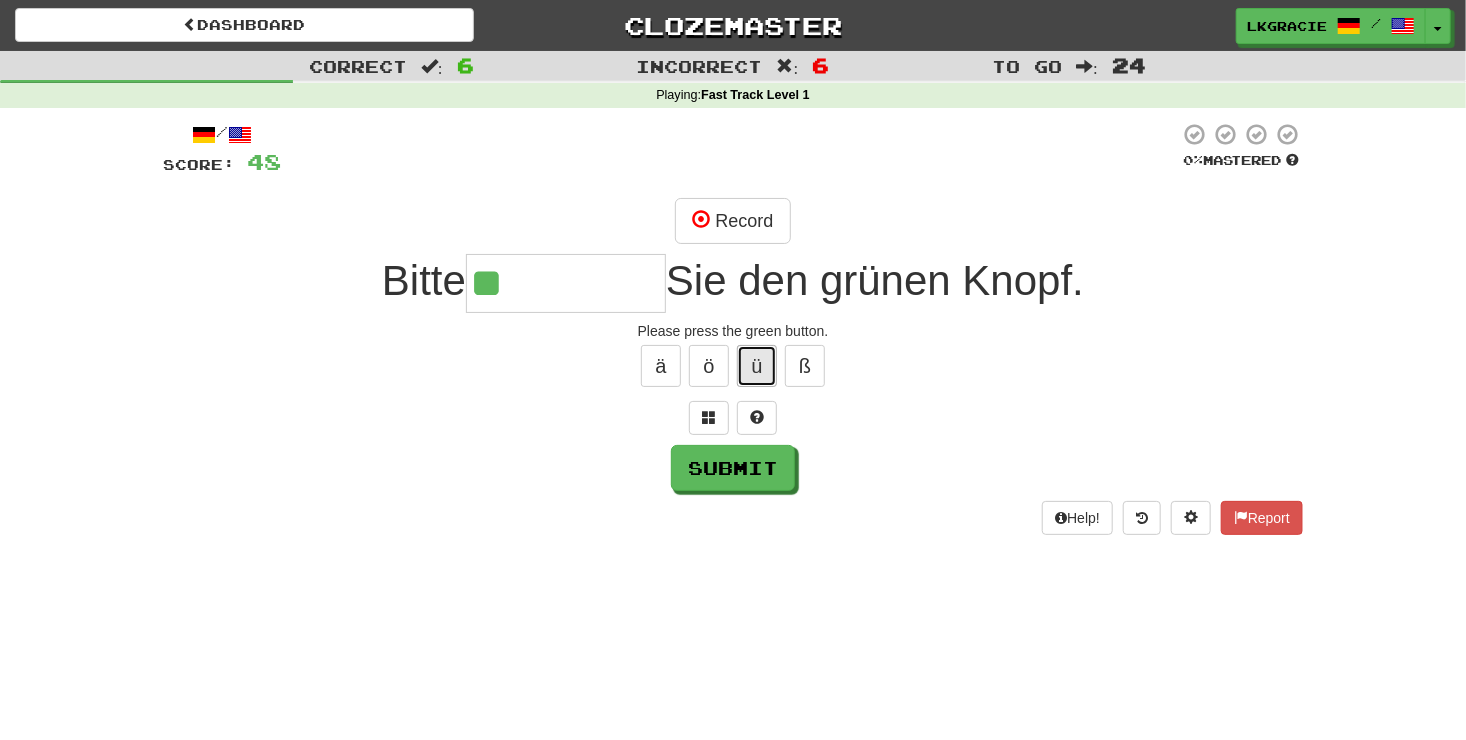 click on "ü" at bounding box center [757, 366] 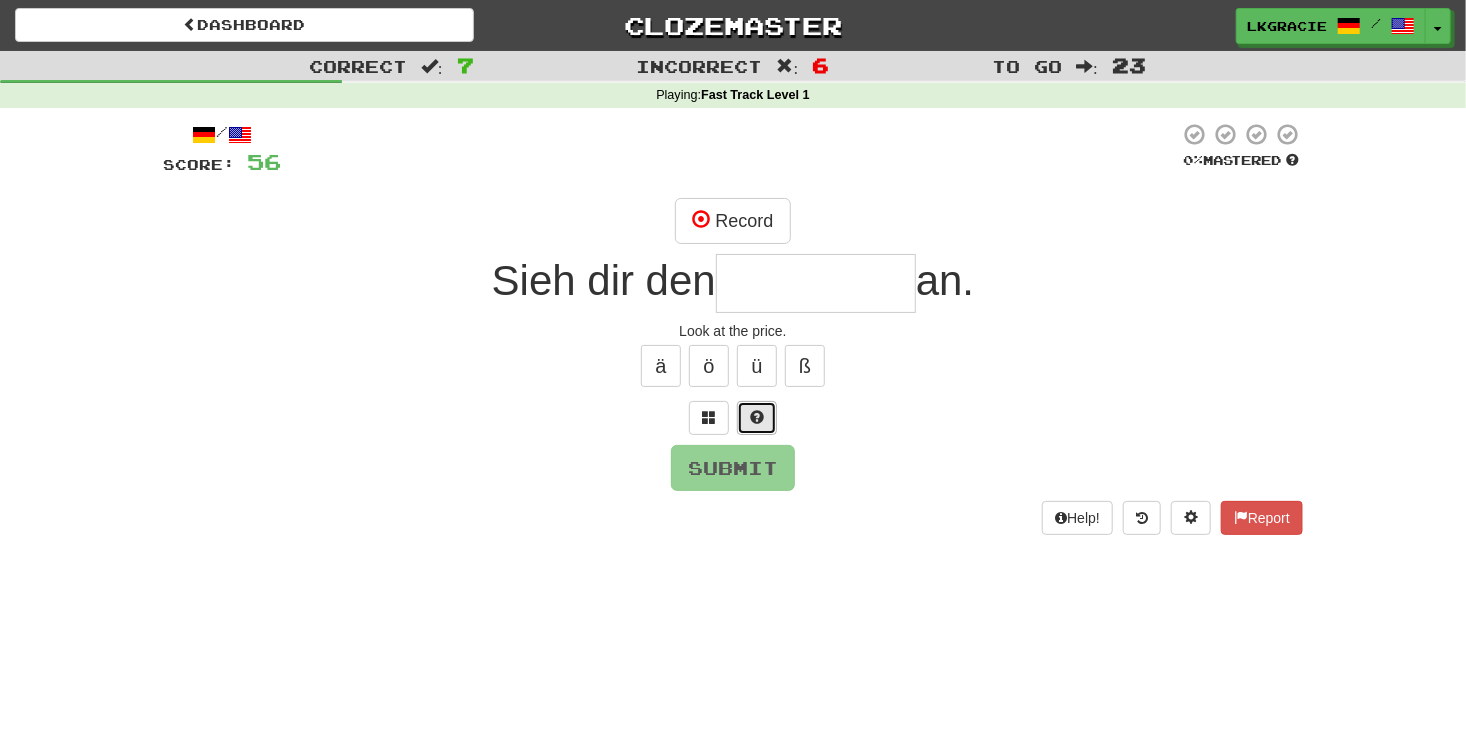 click at bounding box center (757, 417) 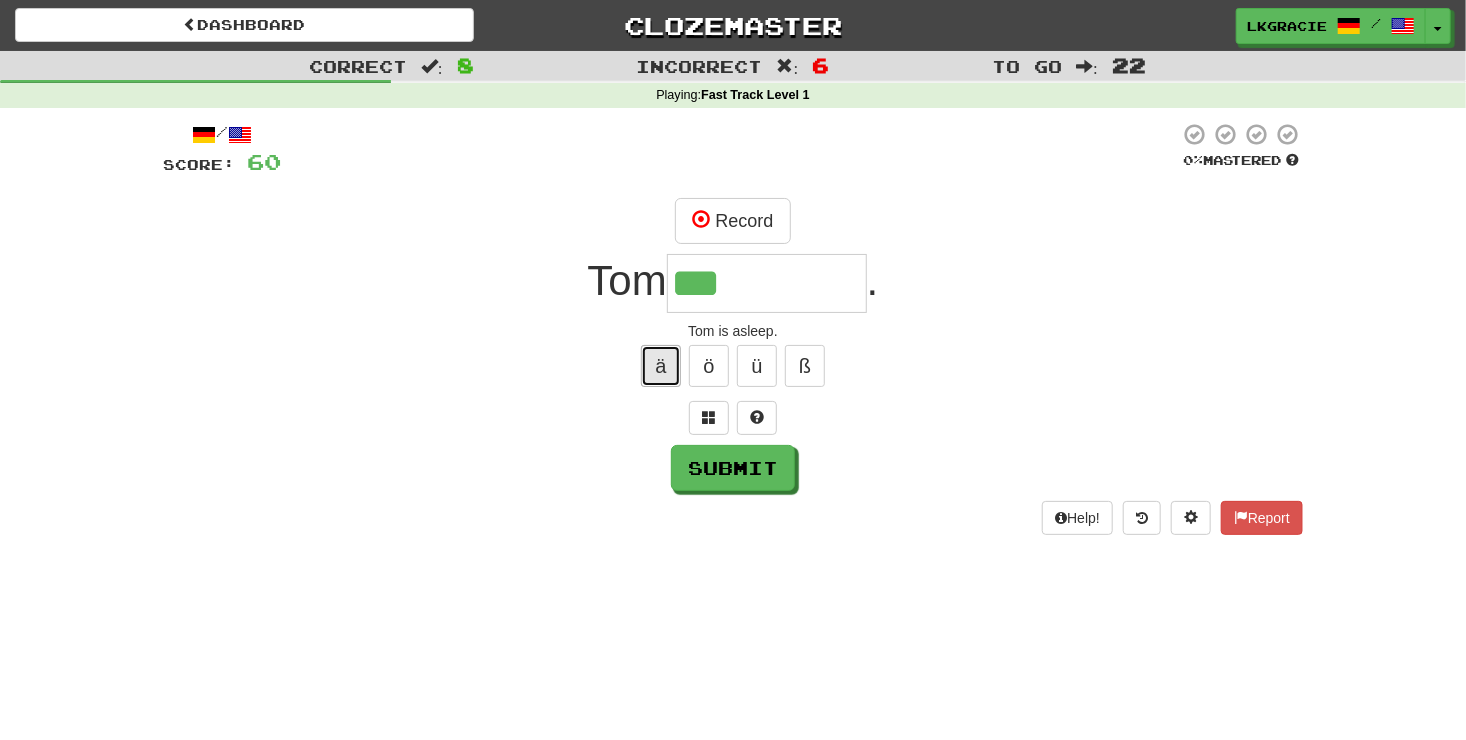 click on "ä" at bounding box center (661, 366) 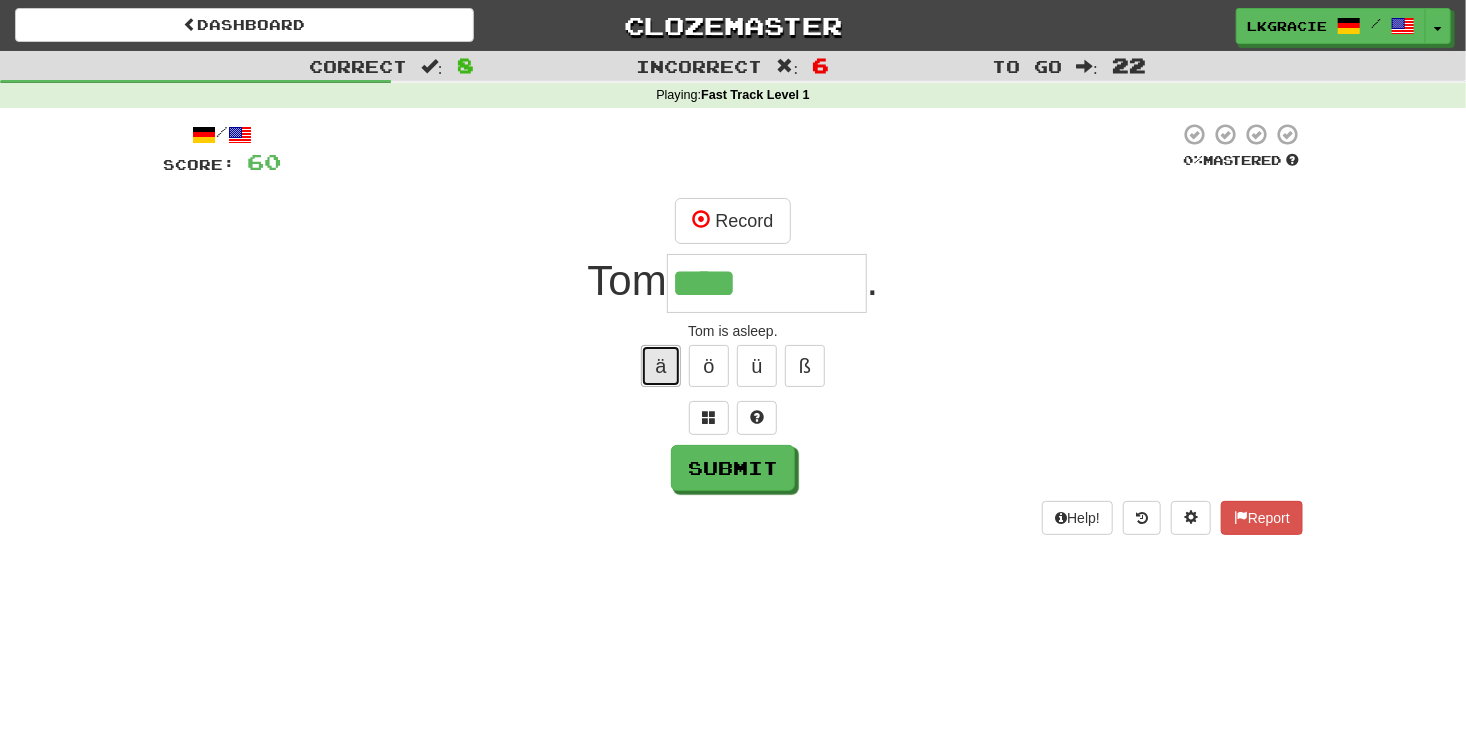 click on "ä" at bounding box center [661, 366] 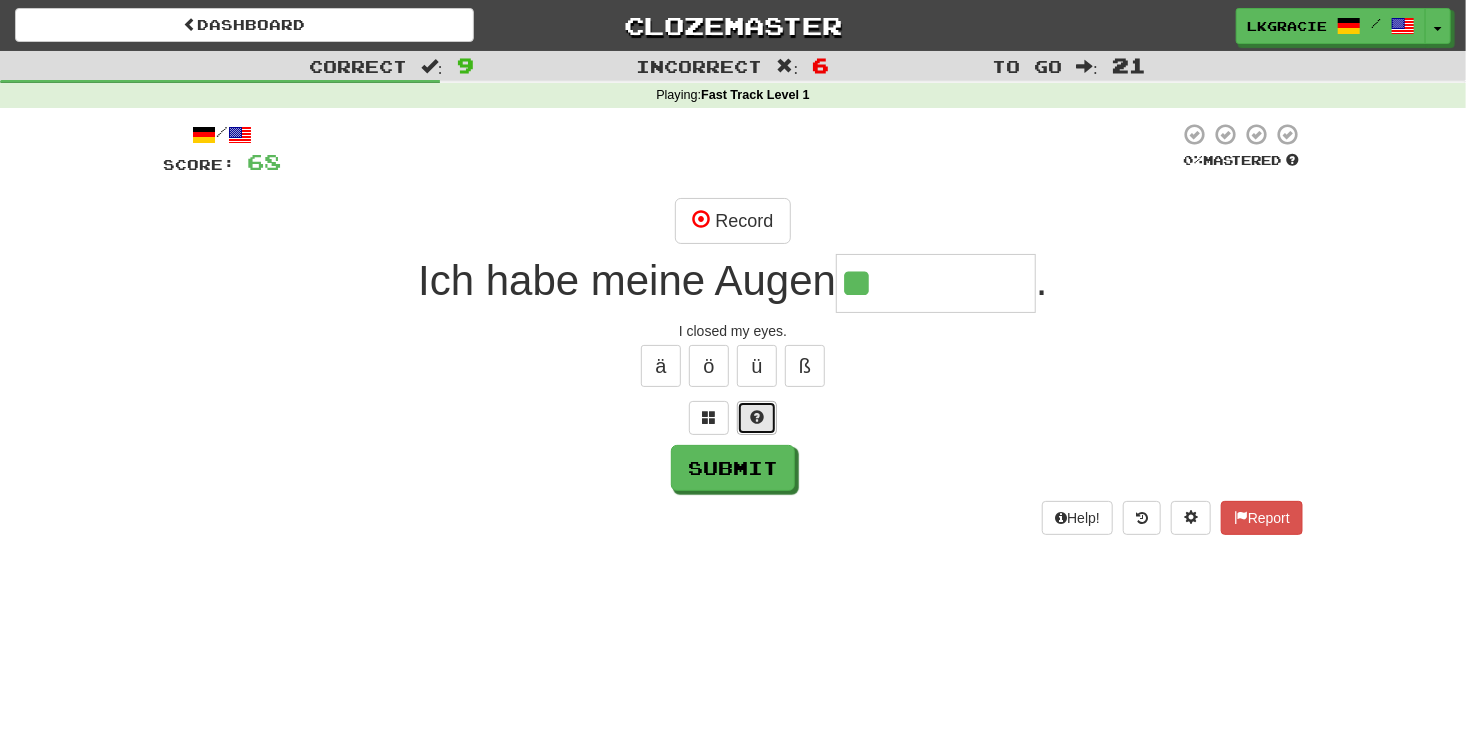 click at bounding box center (757, 417) 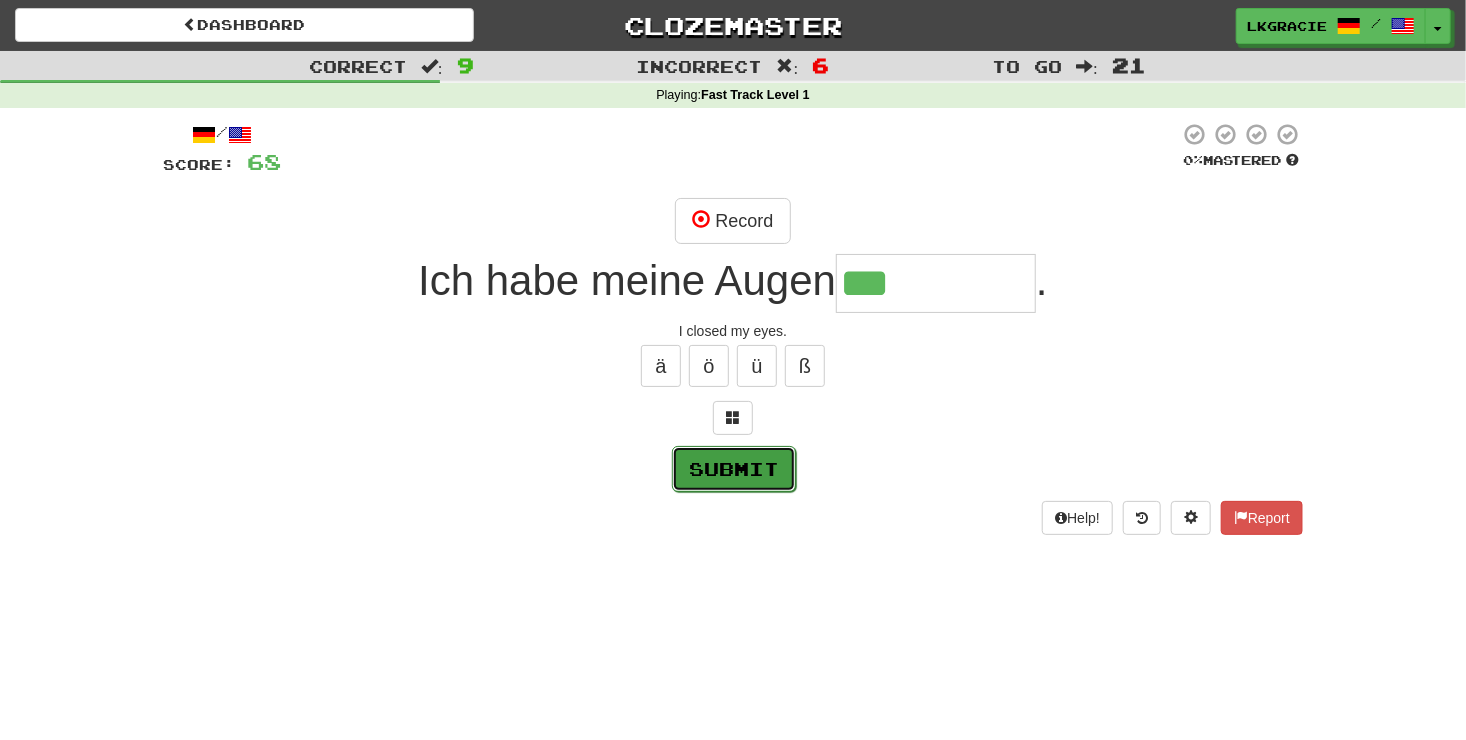 click on "Submit" at bounding box center (734, 469) 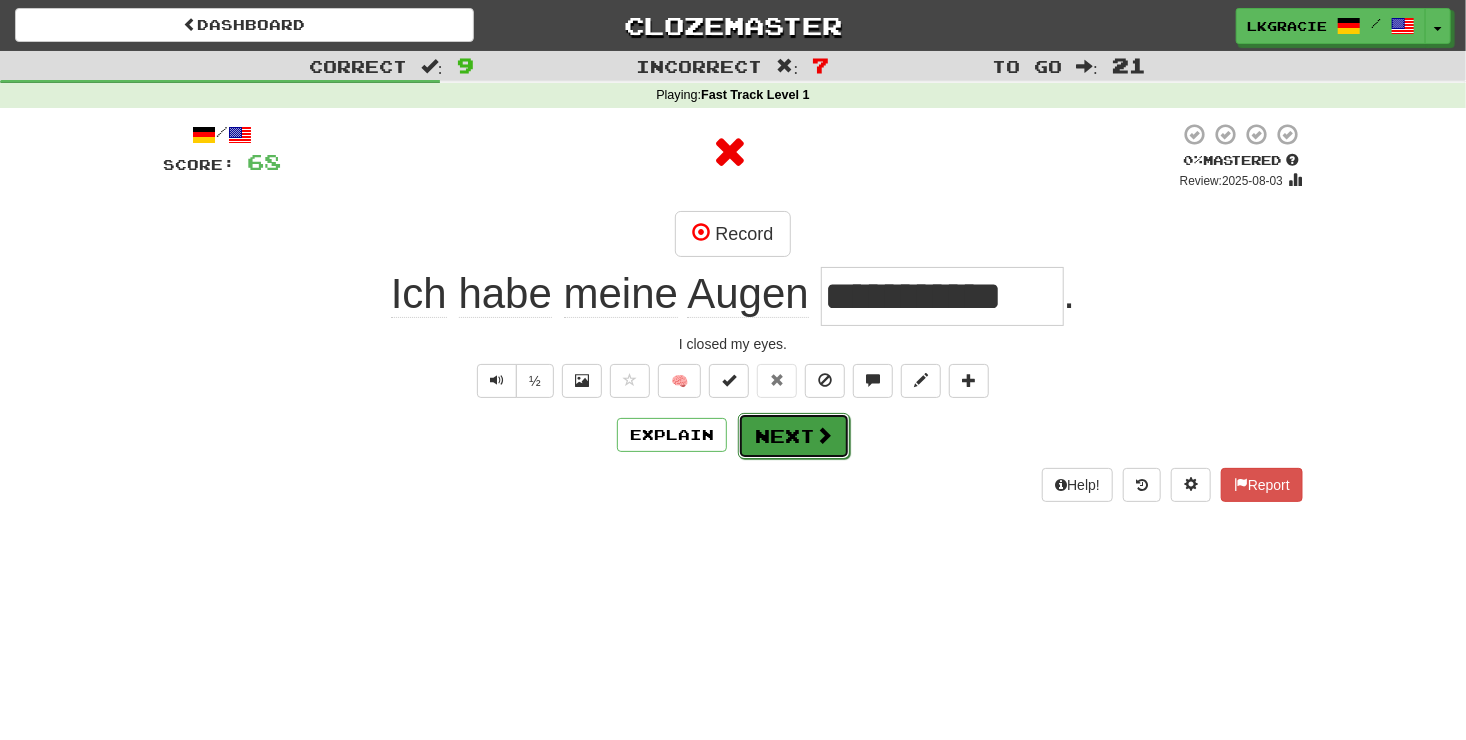 click at bounding box center [824, 435] 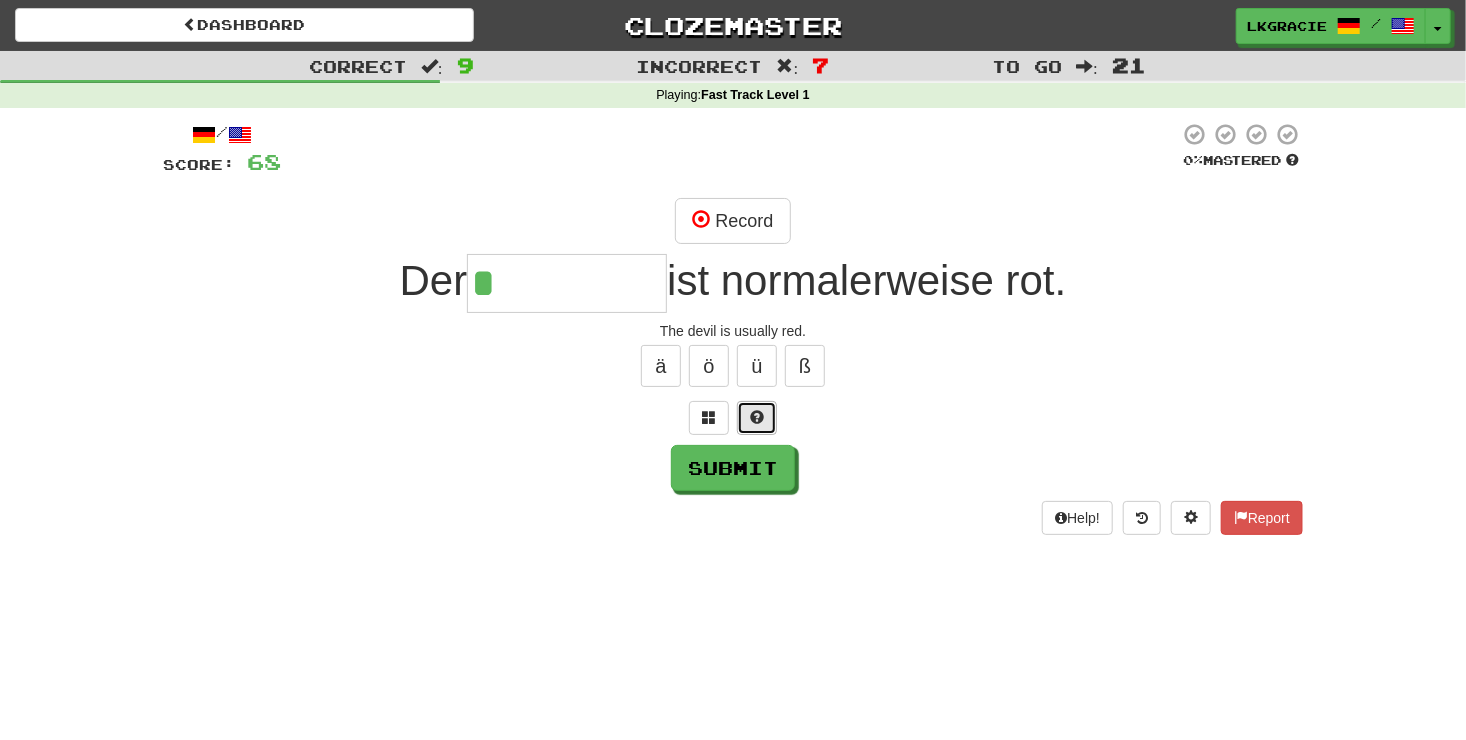 click at bounding box center (757, 418) 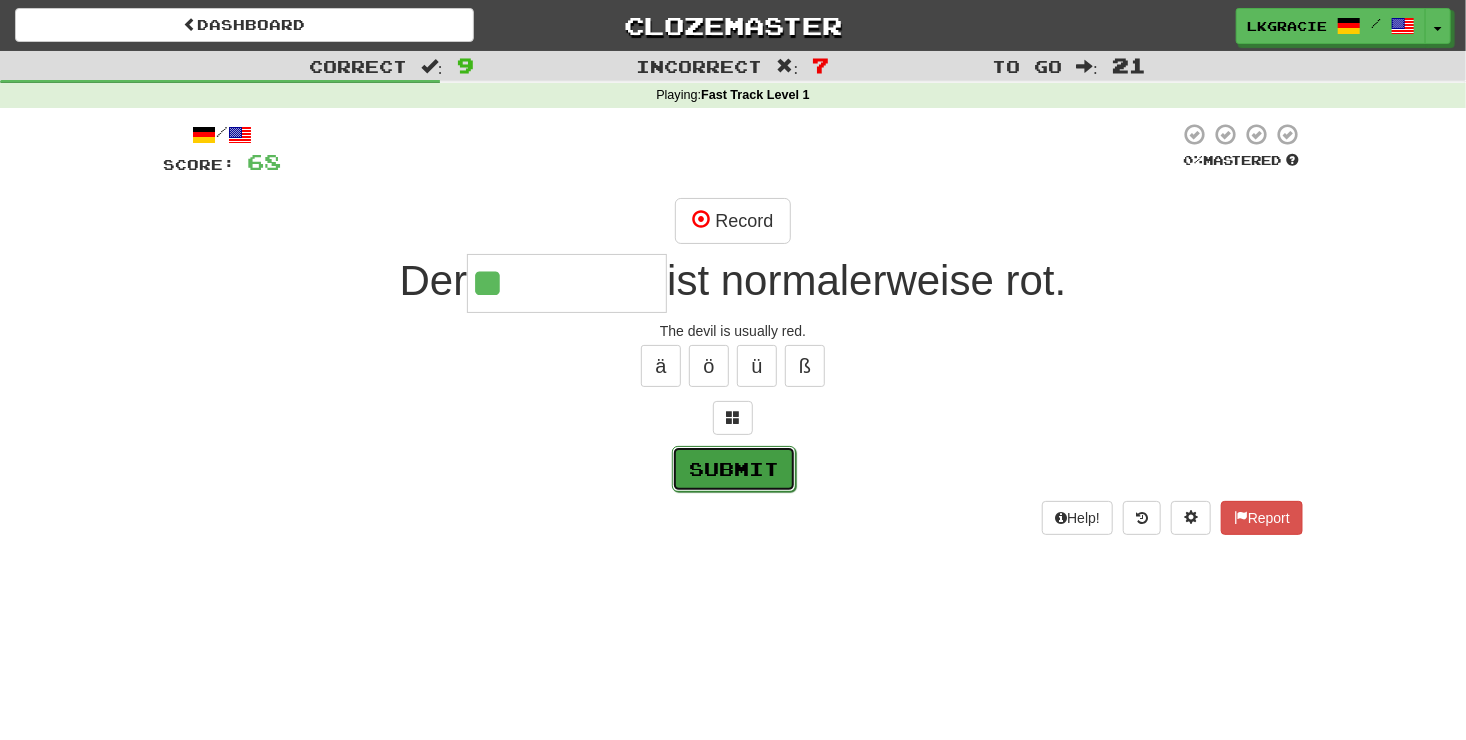 click on "Submit" at bounding box center (734, 469) 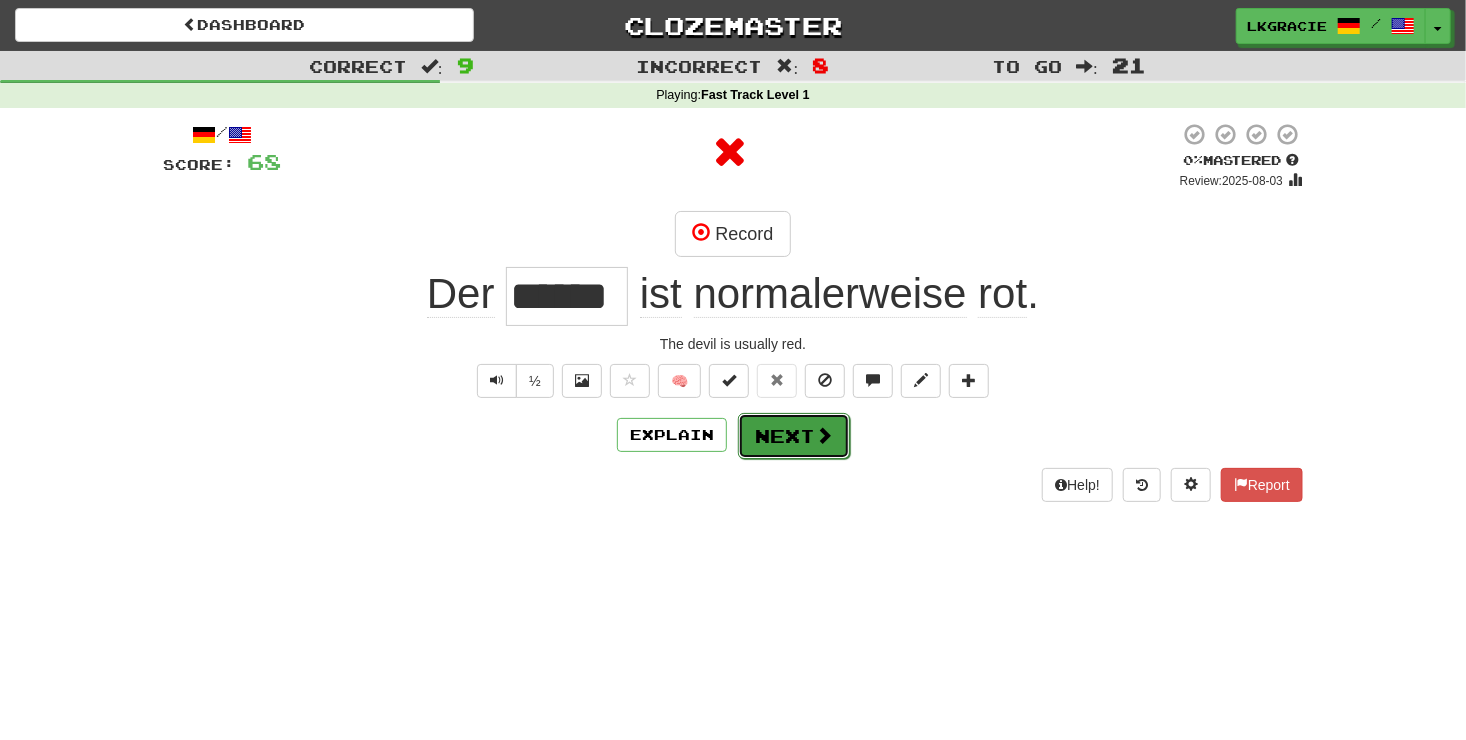 click on "Next" at bounding box center (794, 436) 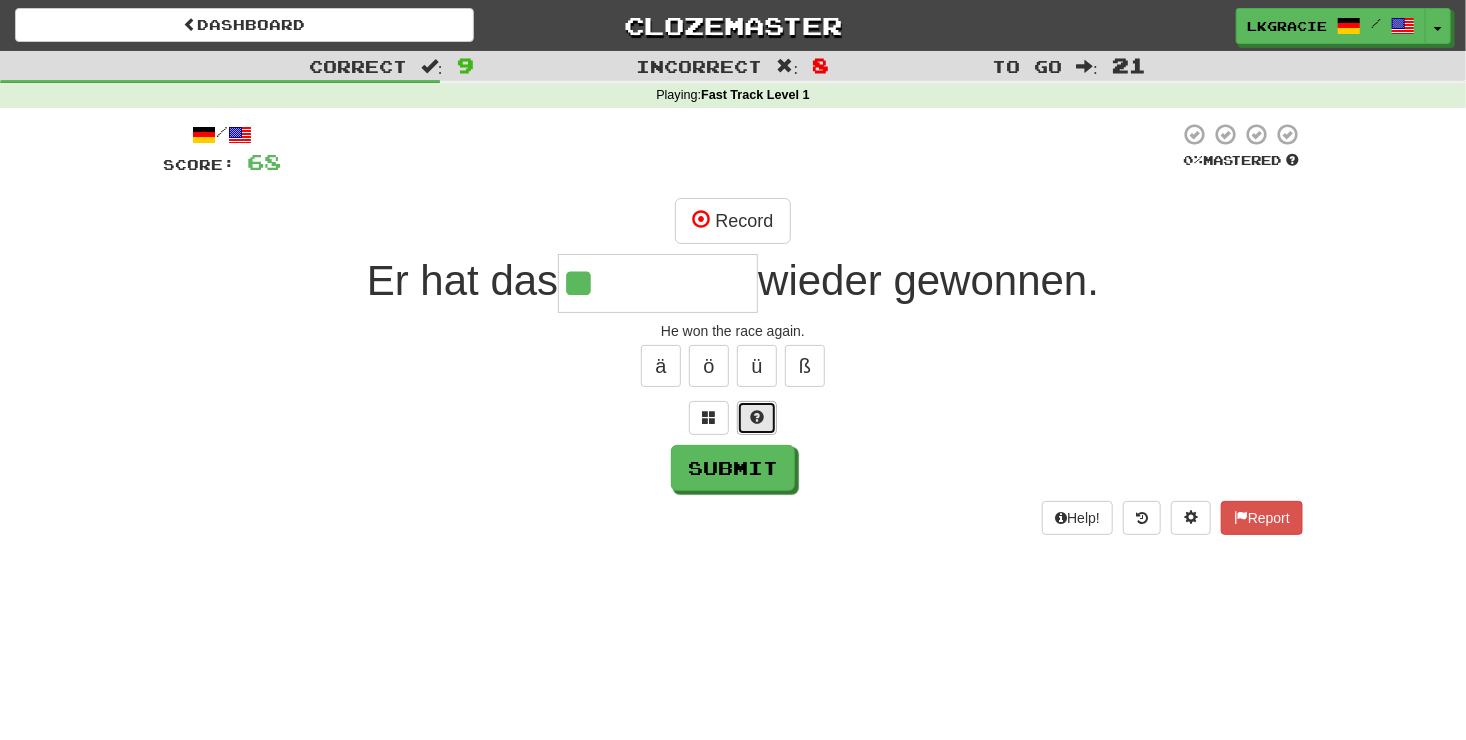click at bounding box center (757, 418) 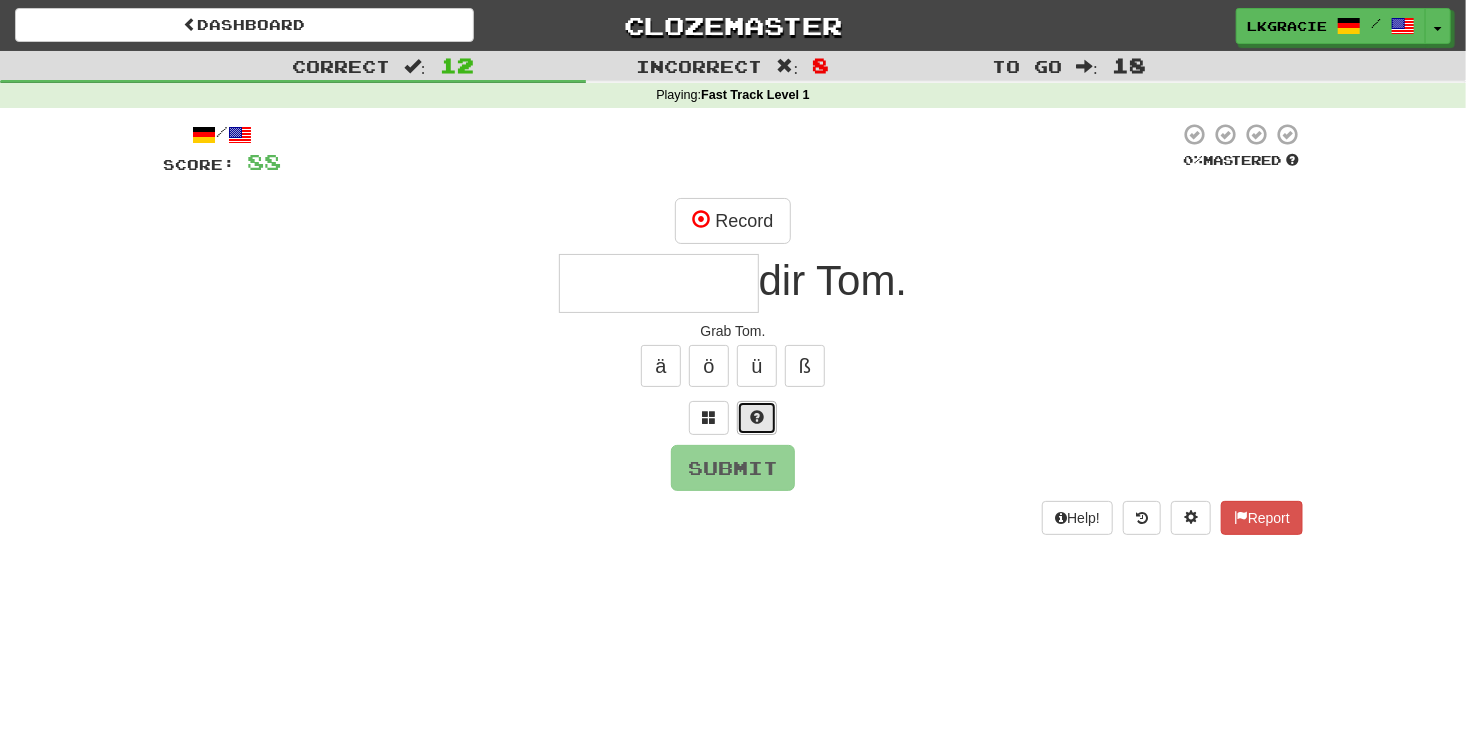 click at bounding box center (757, 417) 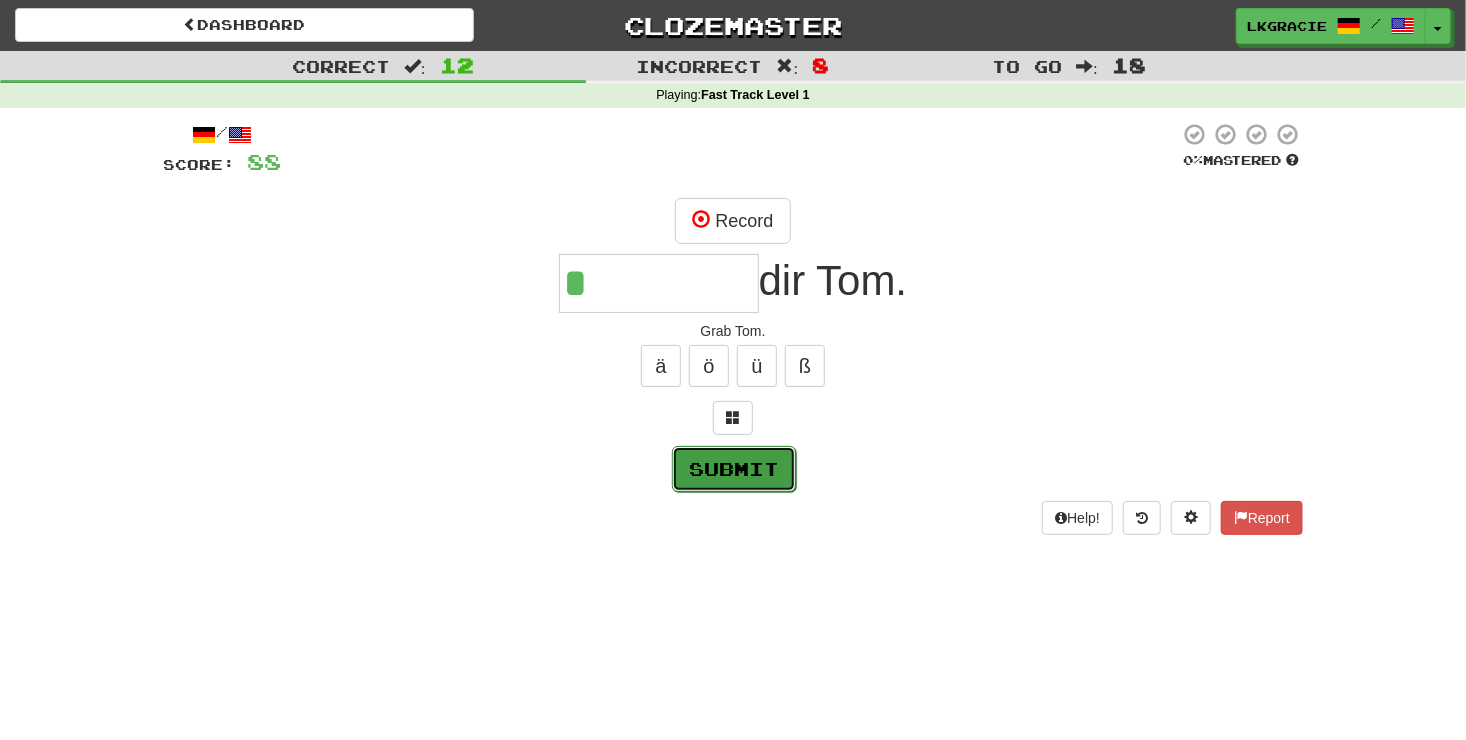 click on "Submit" at bounding box center (734, 469) 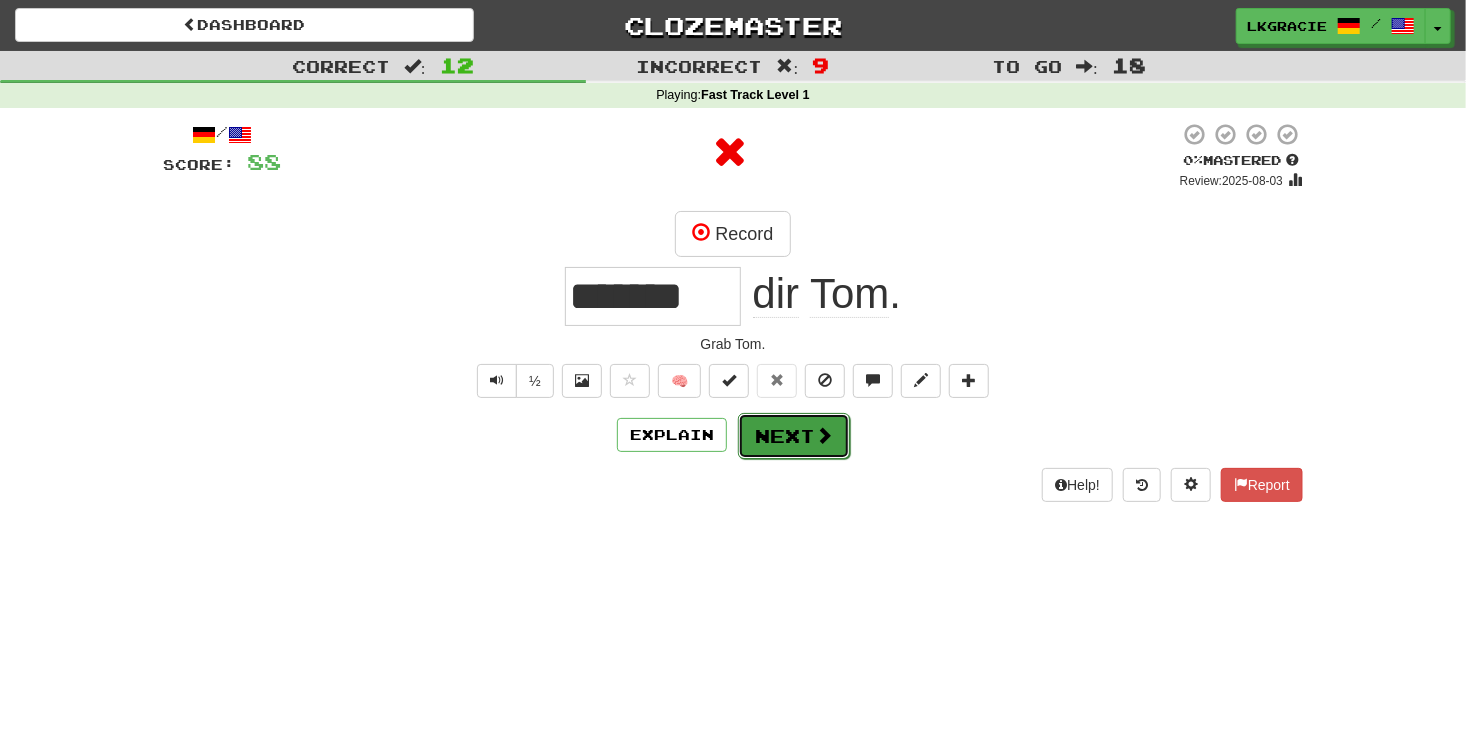 click on "Next" at bounding box center [794, 436] 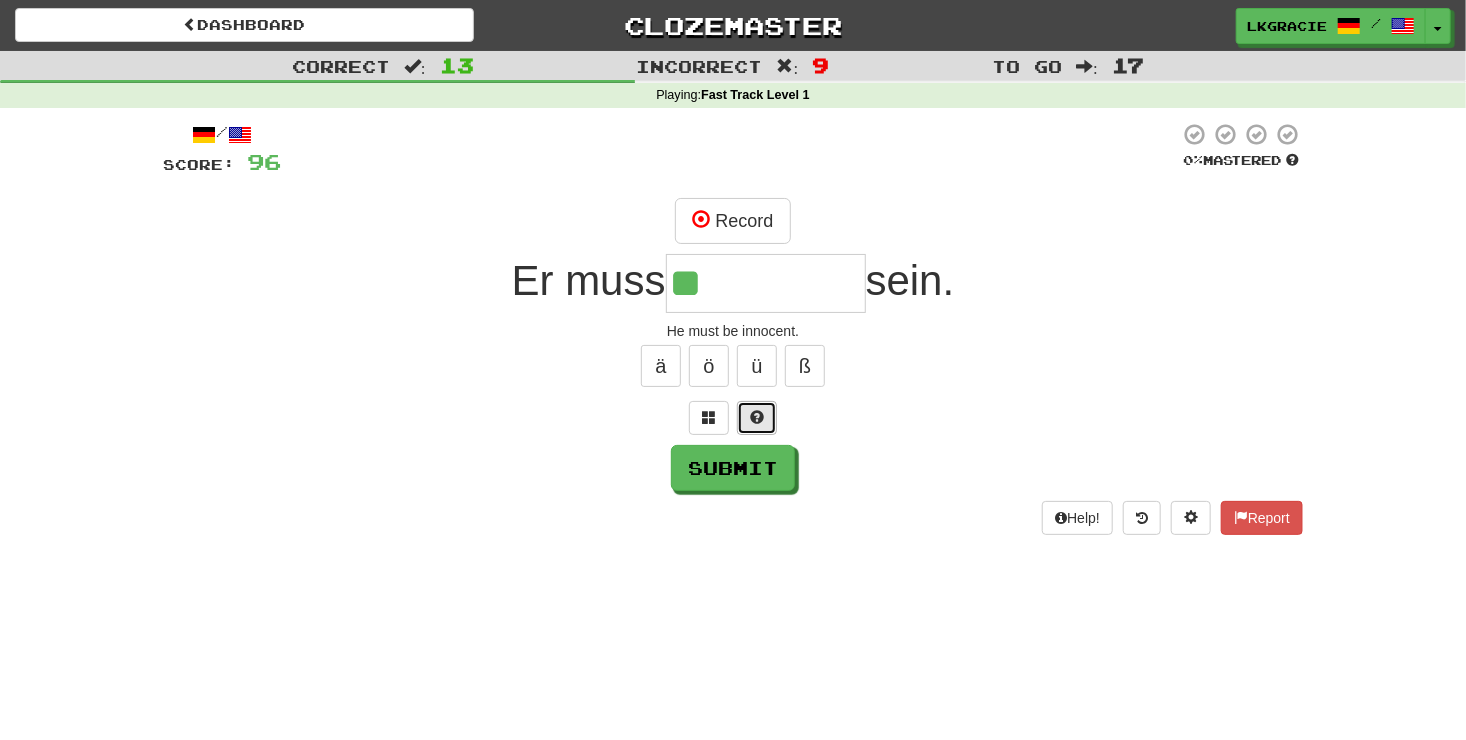 click at bounding box center (757, 418) 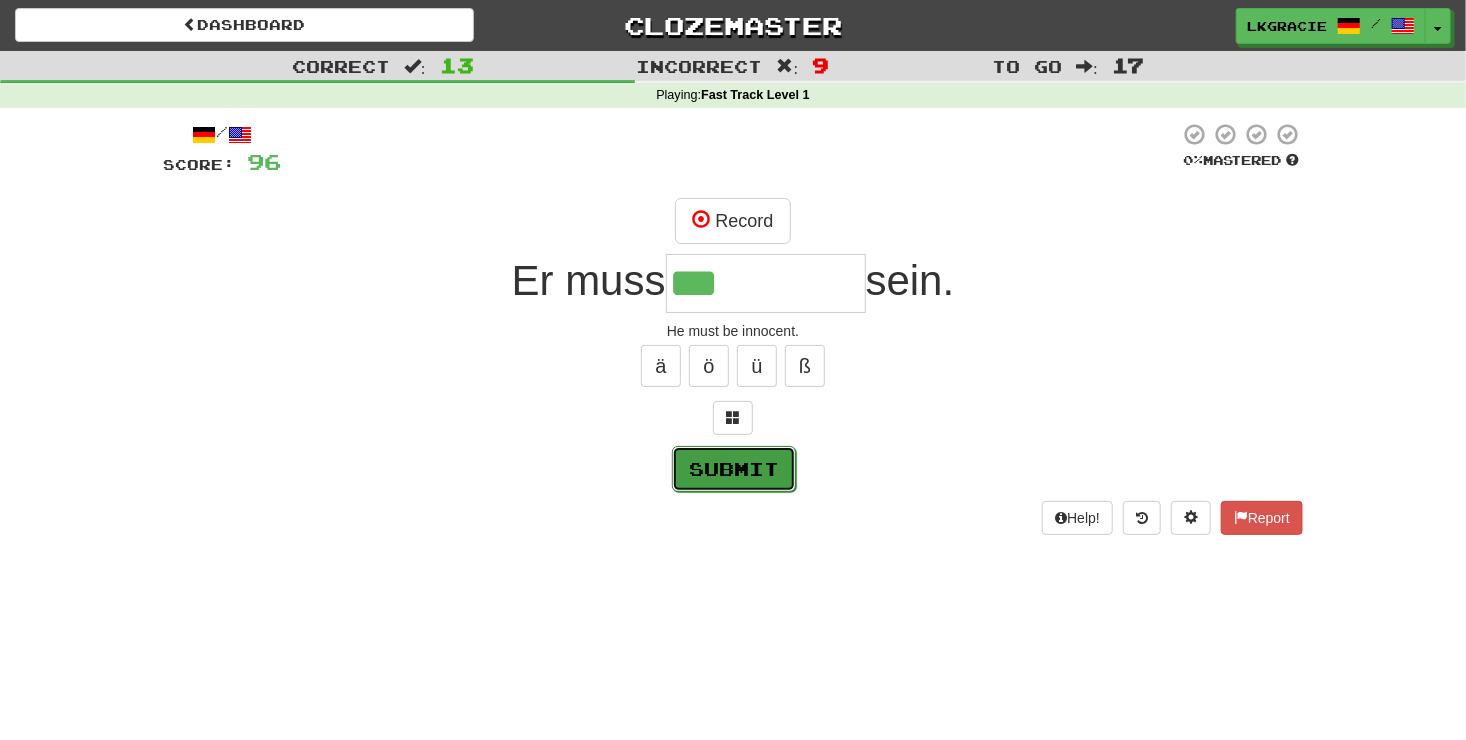 click on "Submit" at bounding box center [734, 469] 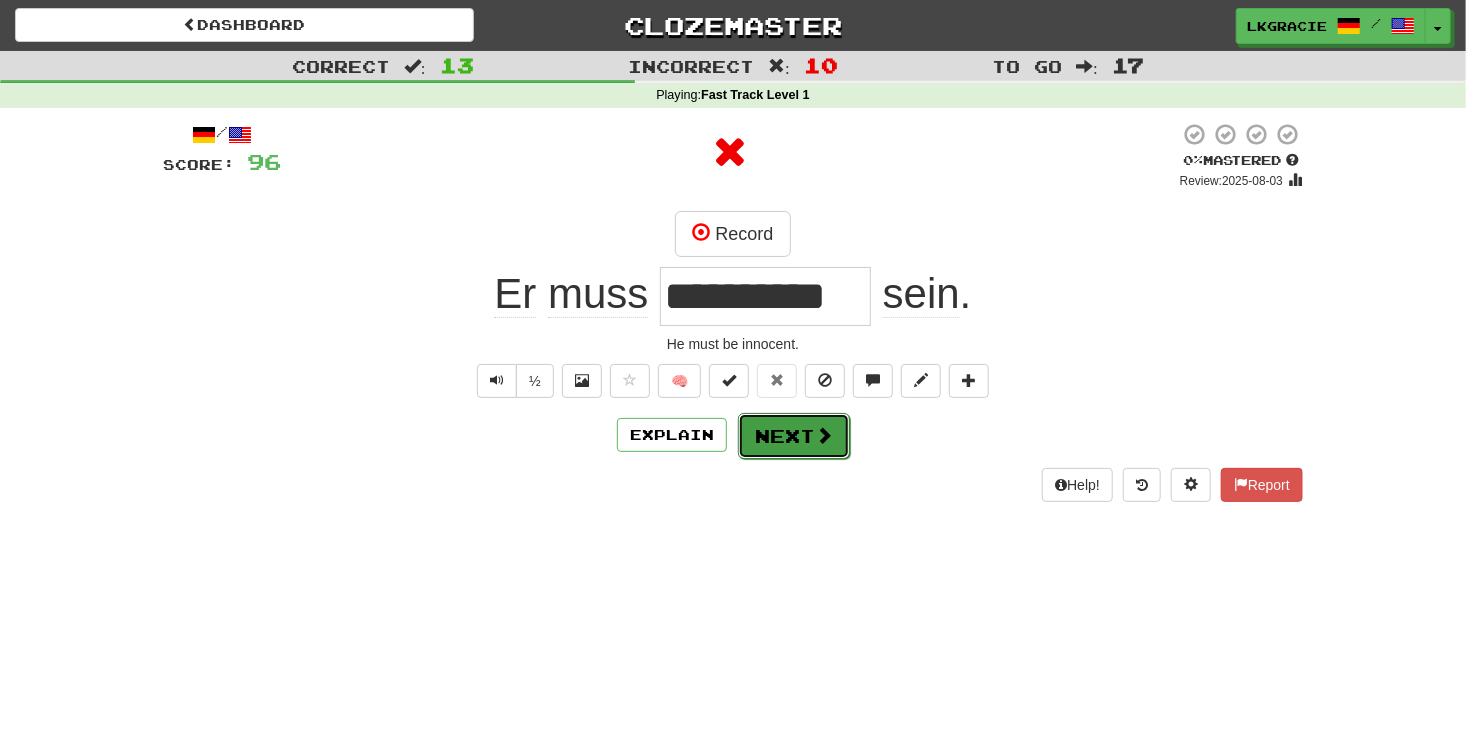 click at bounding box center [824, 435] 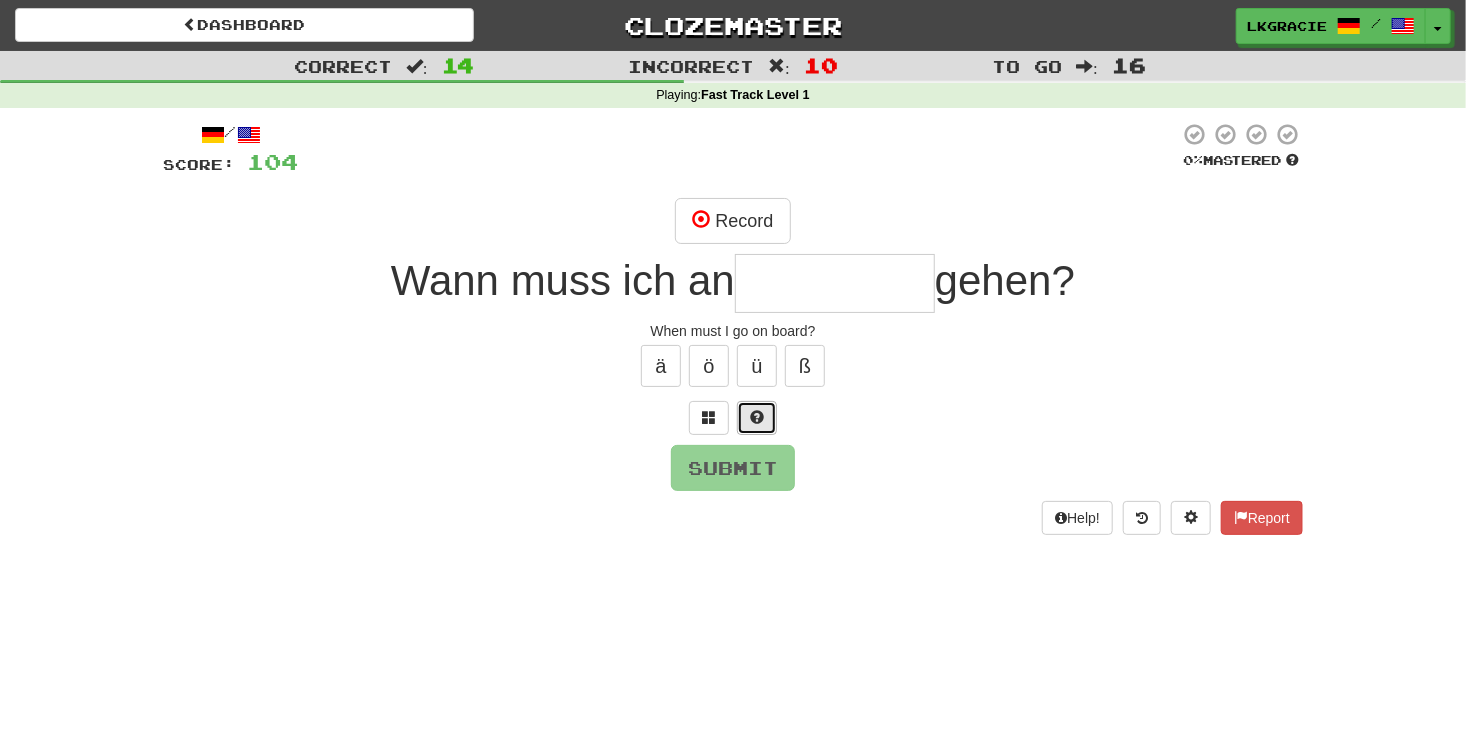 click at bounding box center (757, 417) 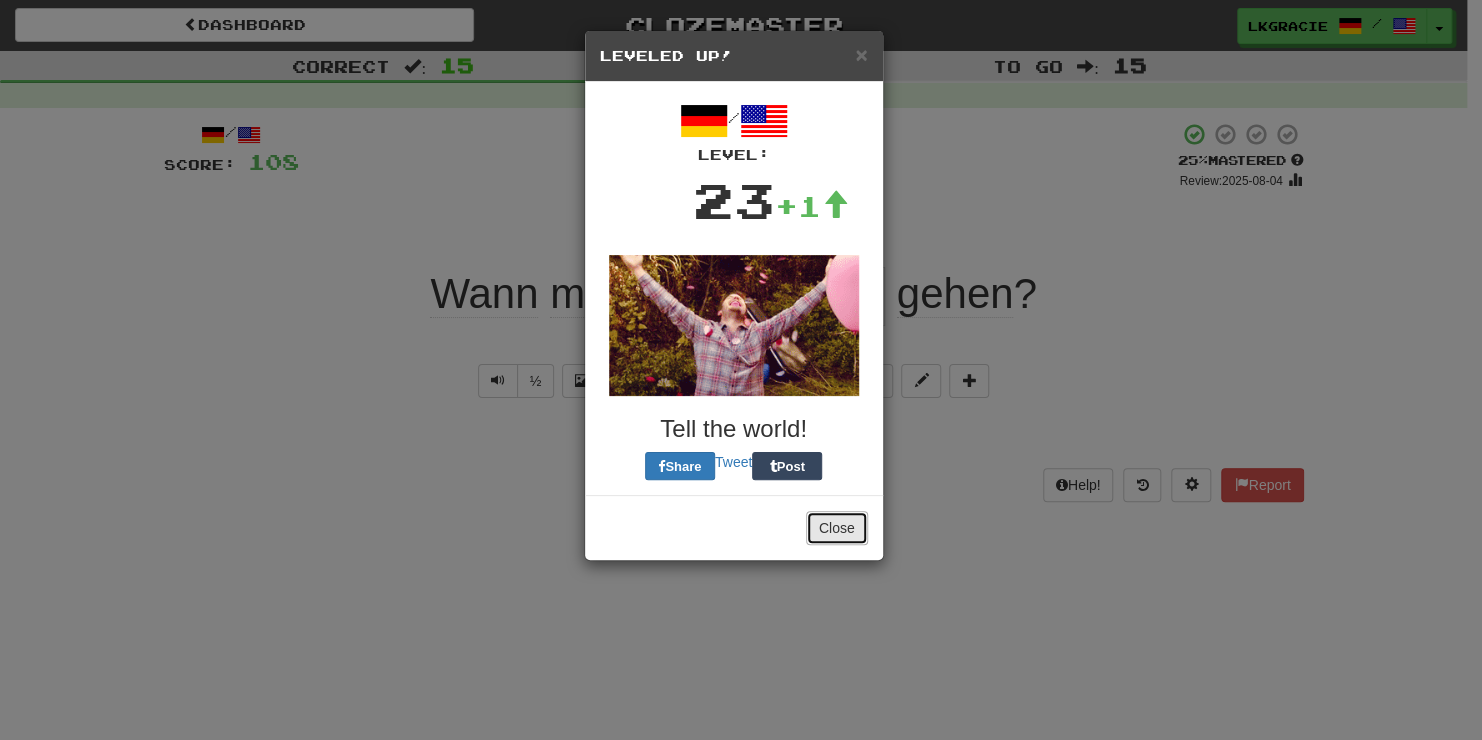 click on "Close" at bounding box center [837, 528] 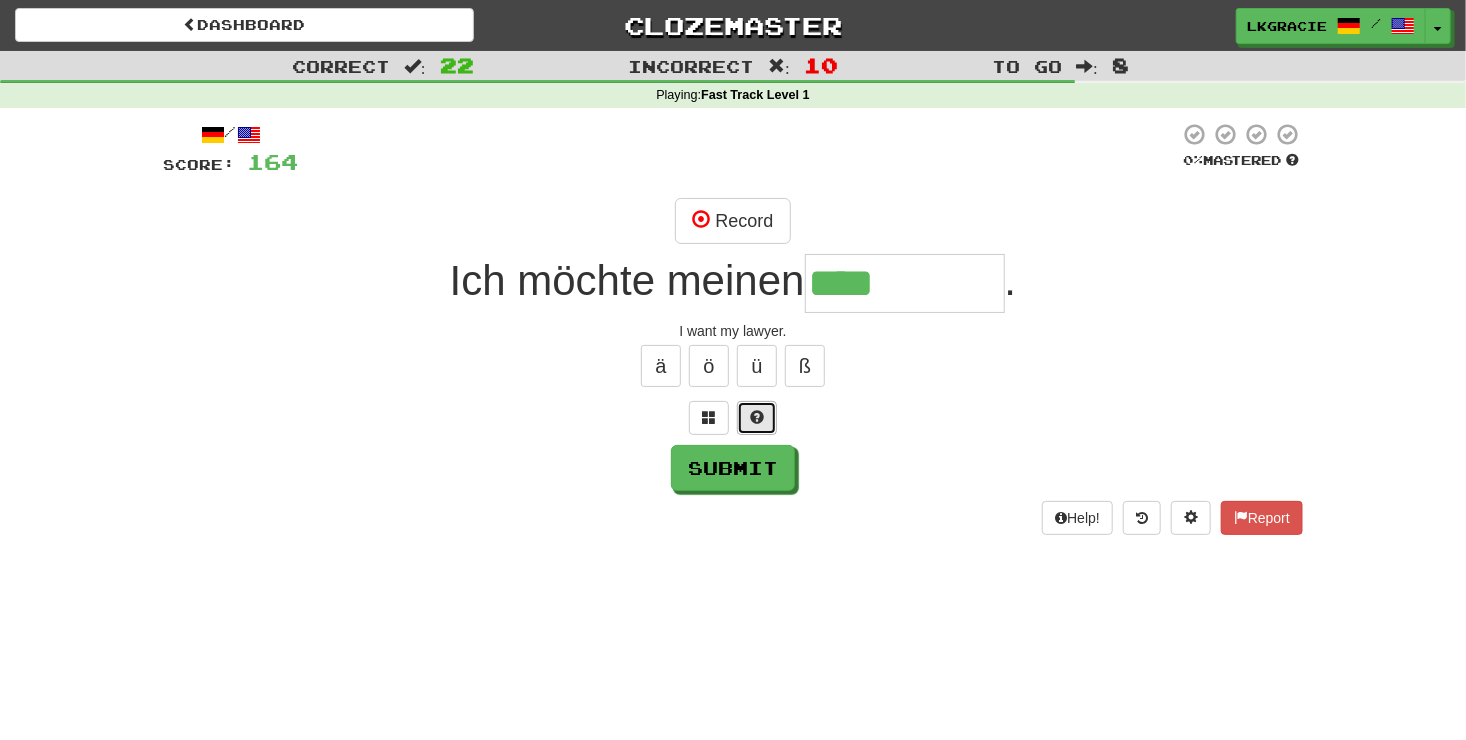 click at bounding box center (757, 417) 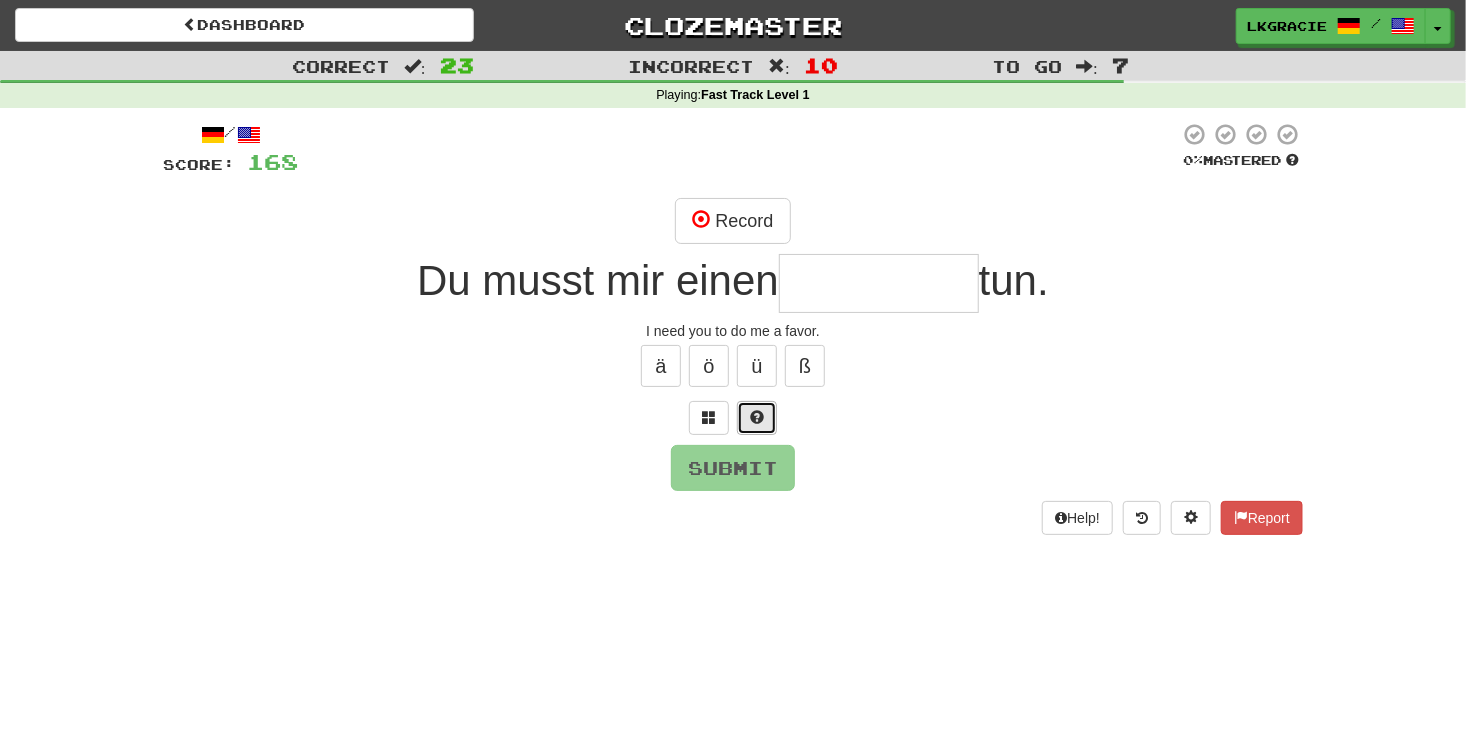 click at bounding box center (757, 418) 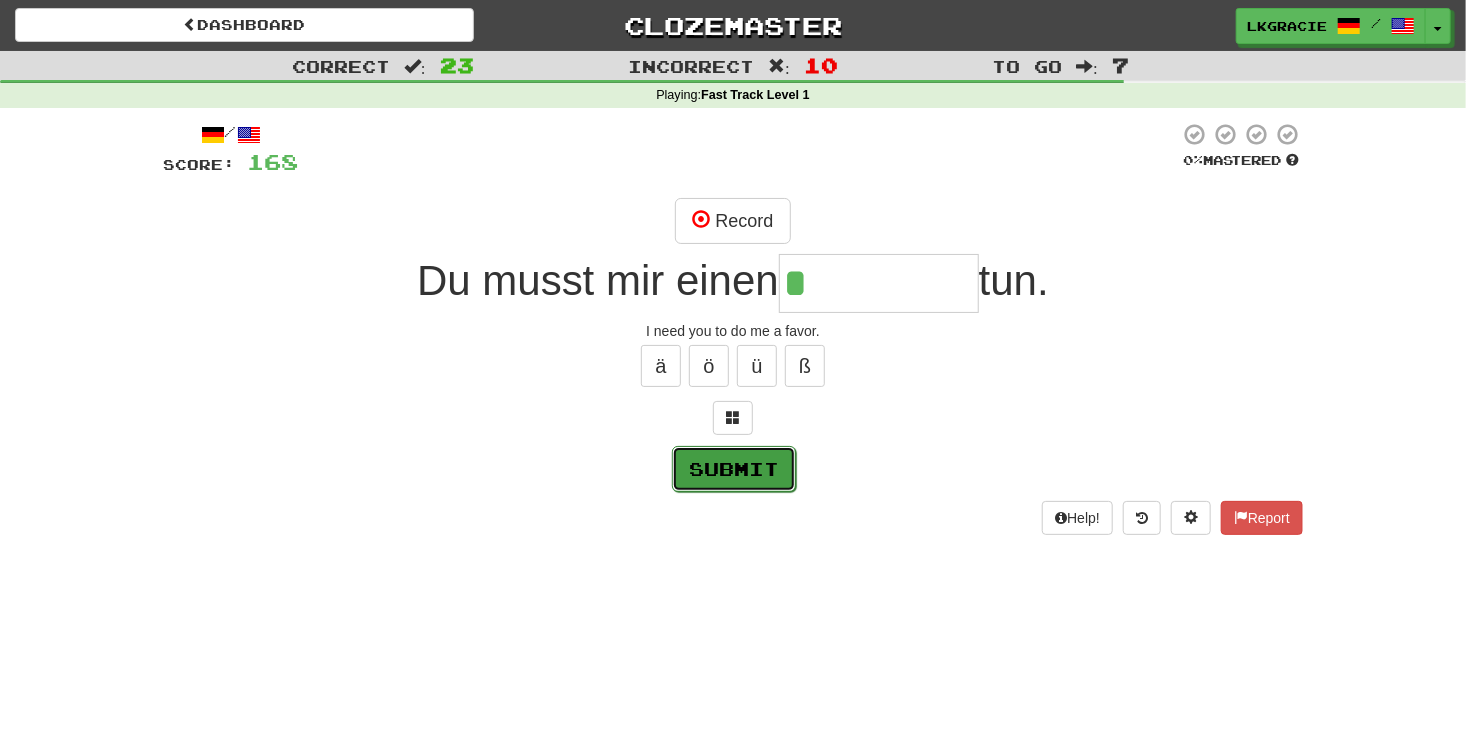 click on "Submit" at bounding box center (734, 469) 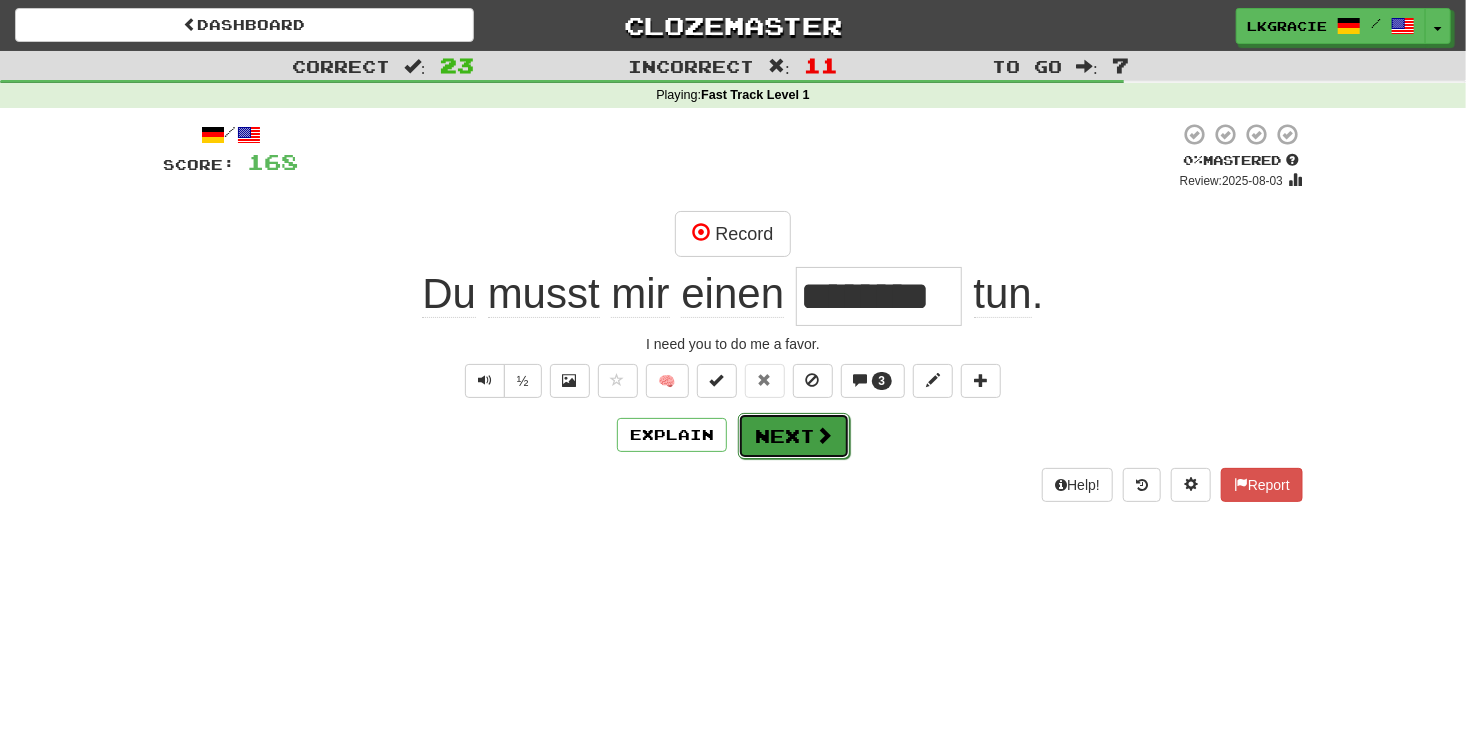 click on "Next" at bounding box center (794, 436) 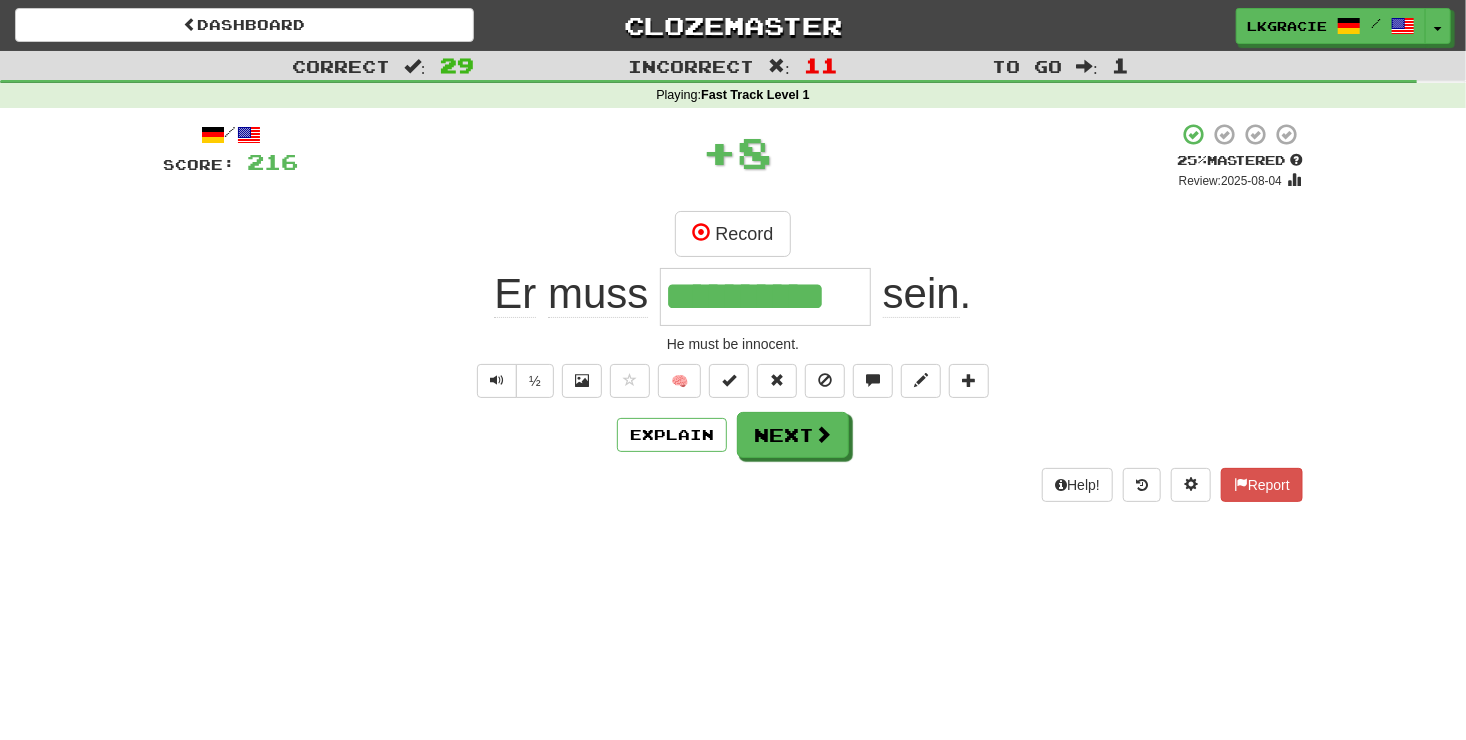 scroll, scrollTop: 0, scrollLeft: 0, axis: both 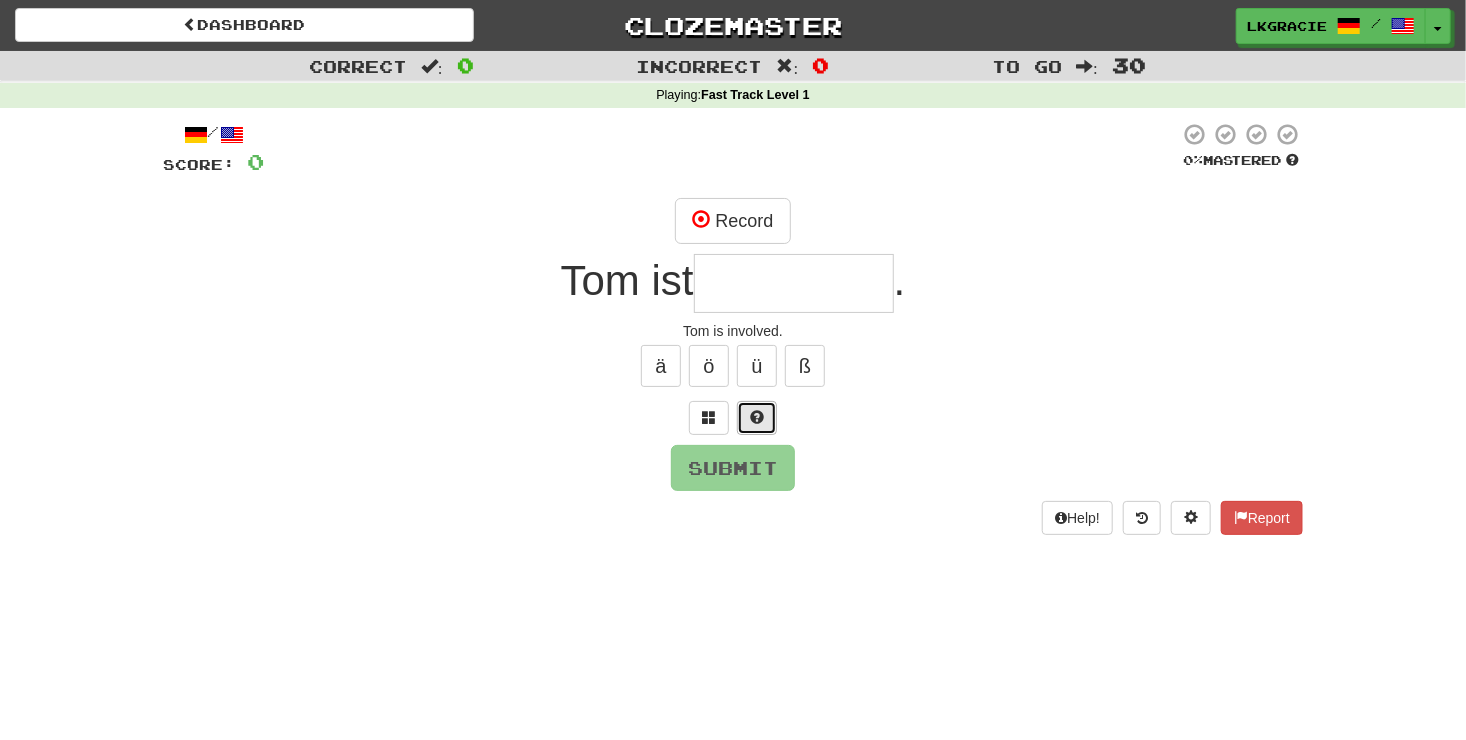 click at bounding box center [757, 418] 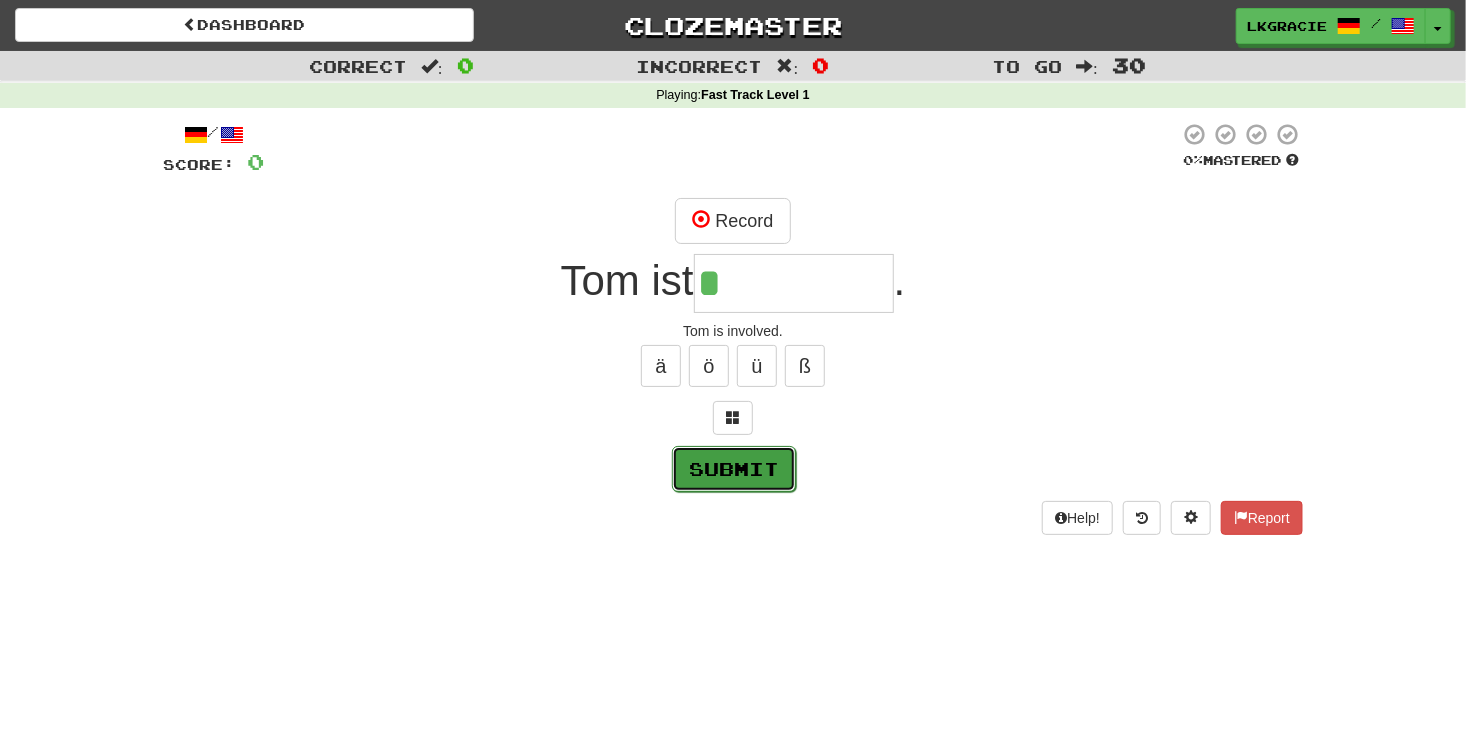 click on "Submit" at bounding box center [734, 469] 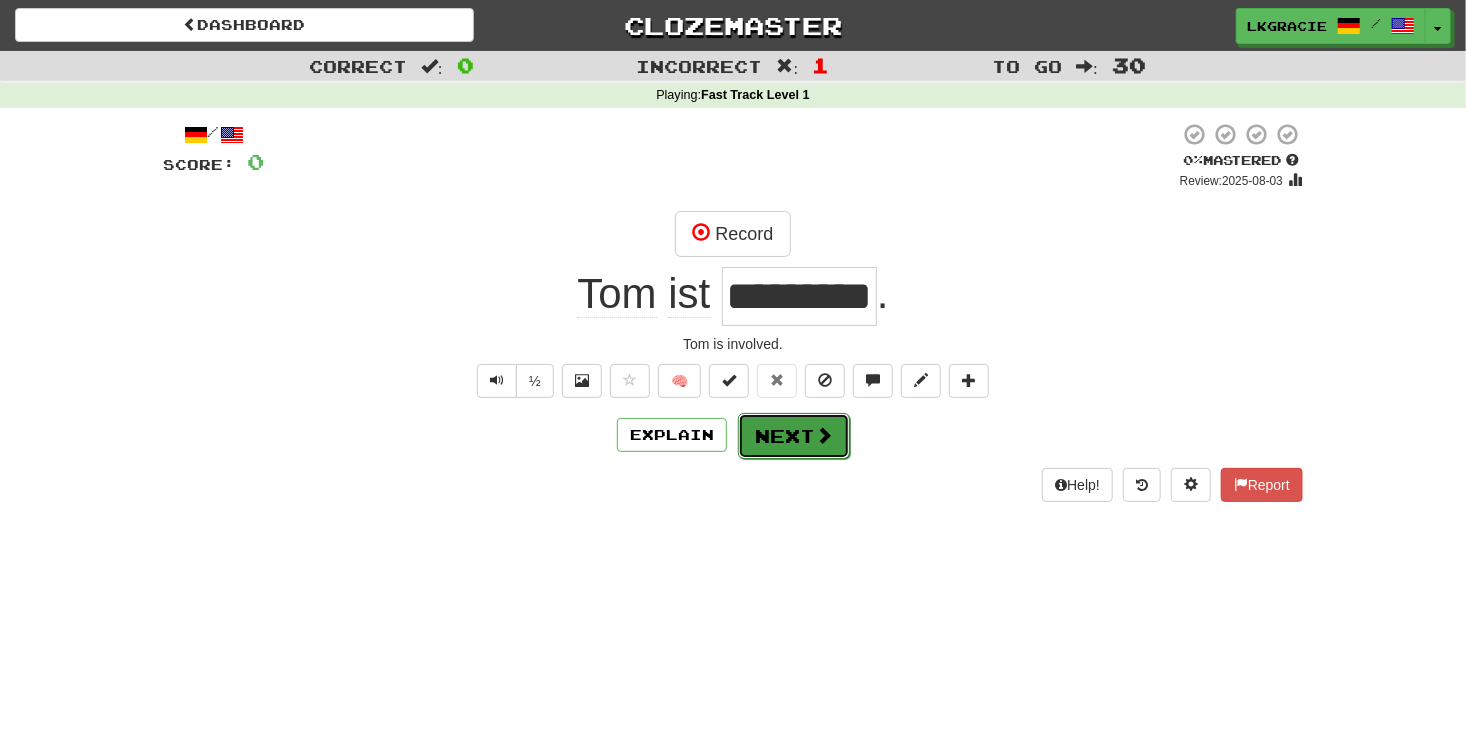 click on "Next" at bounding box center (794, 436) 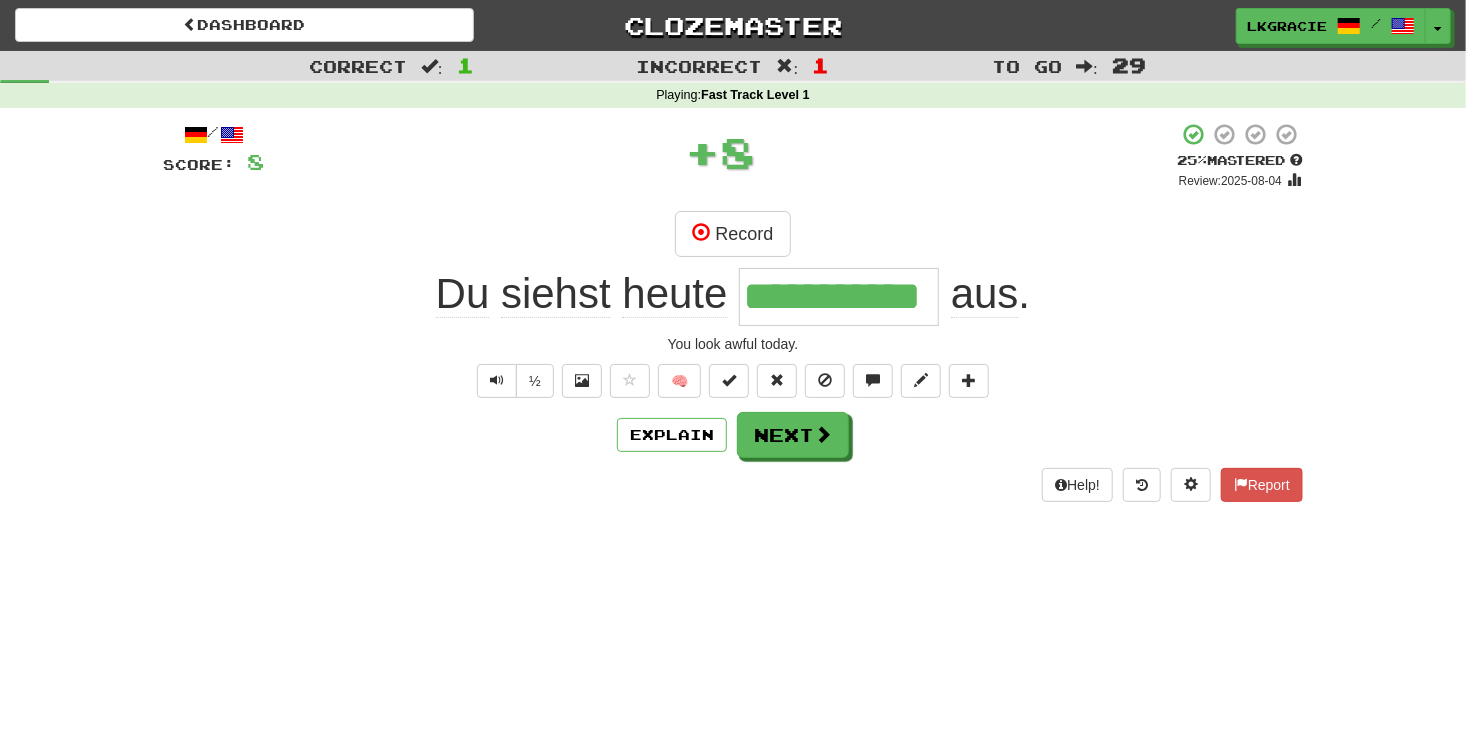 scroll, scrollTop: 0, scrollLeft: 0, axis: both 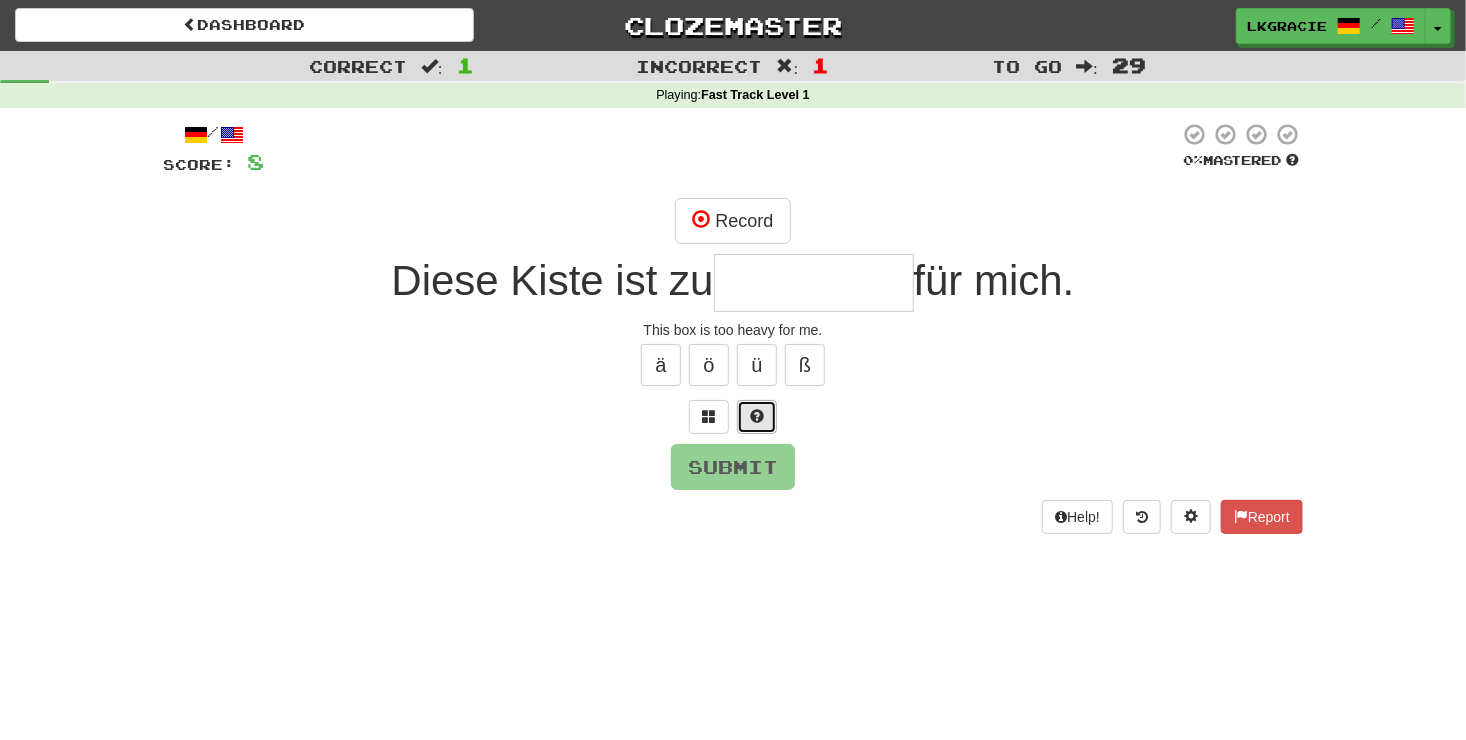click at bounding box center [757, 416] 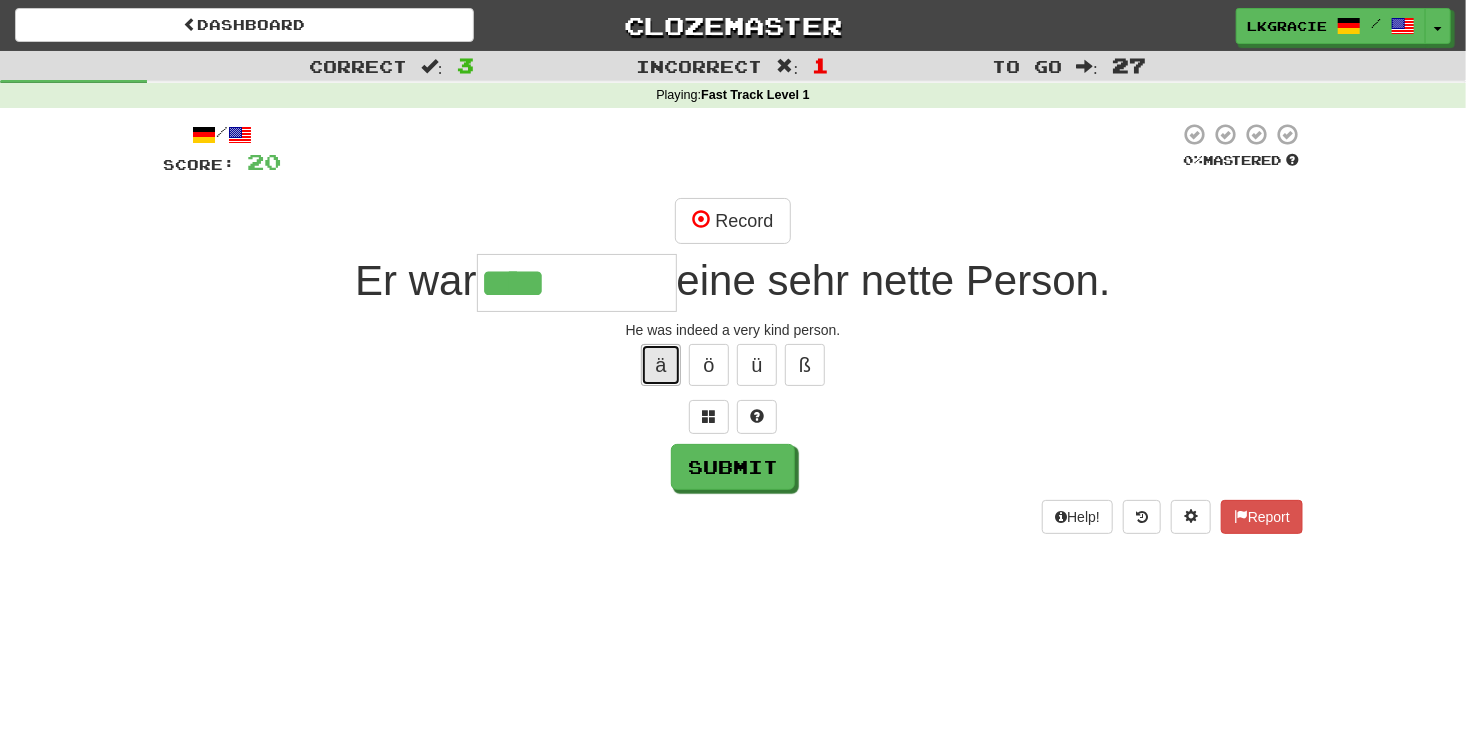 click on "ä" at bounding box center (661, 365) 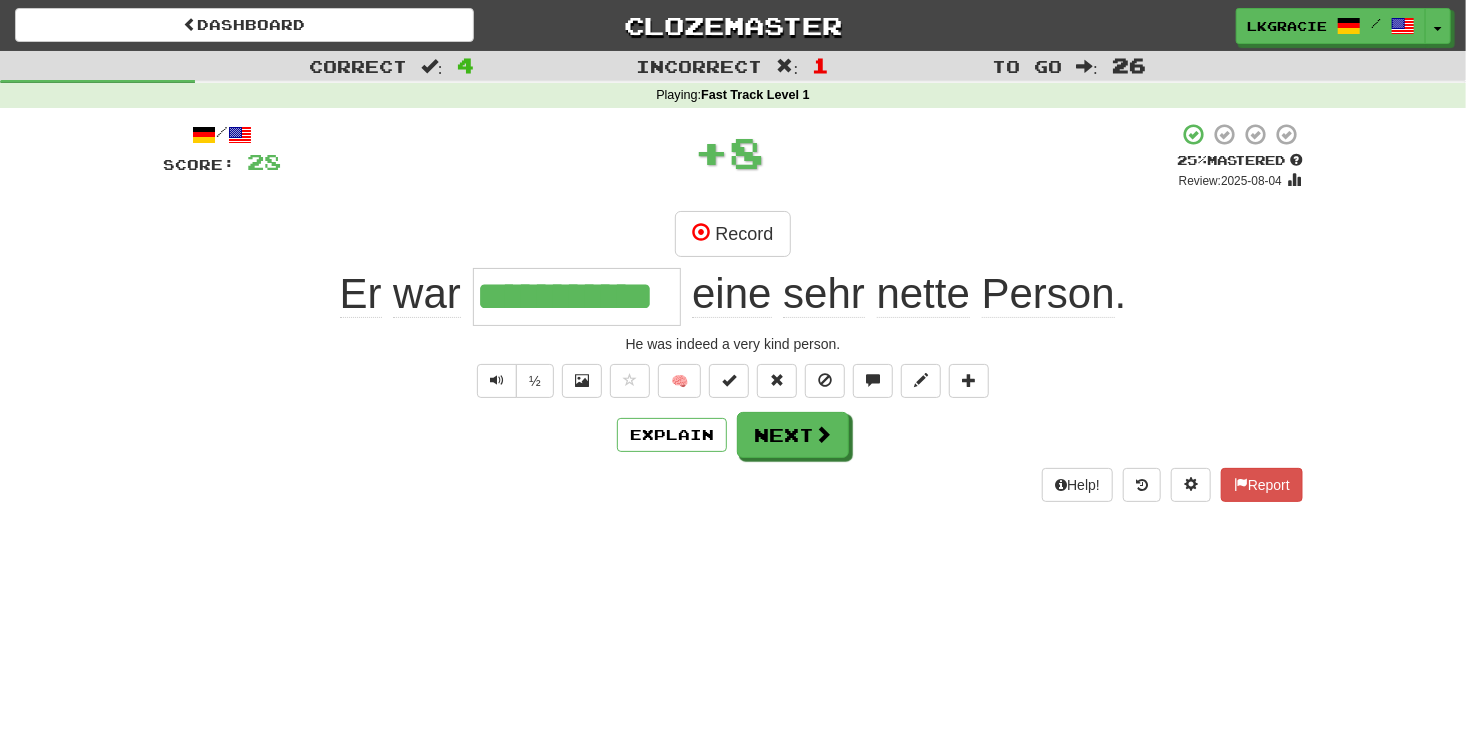 scroll, scrollTop: 0, scrollLeft: 0, axis: both 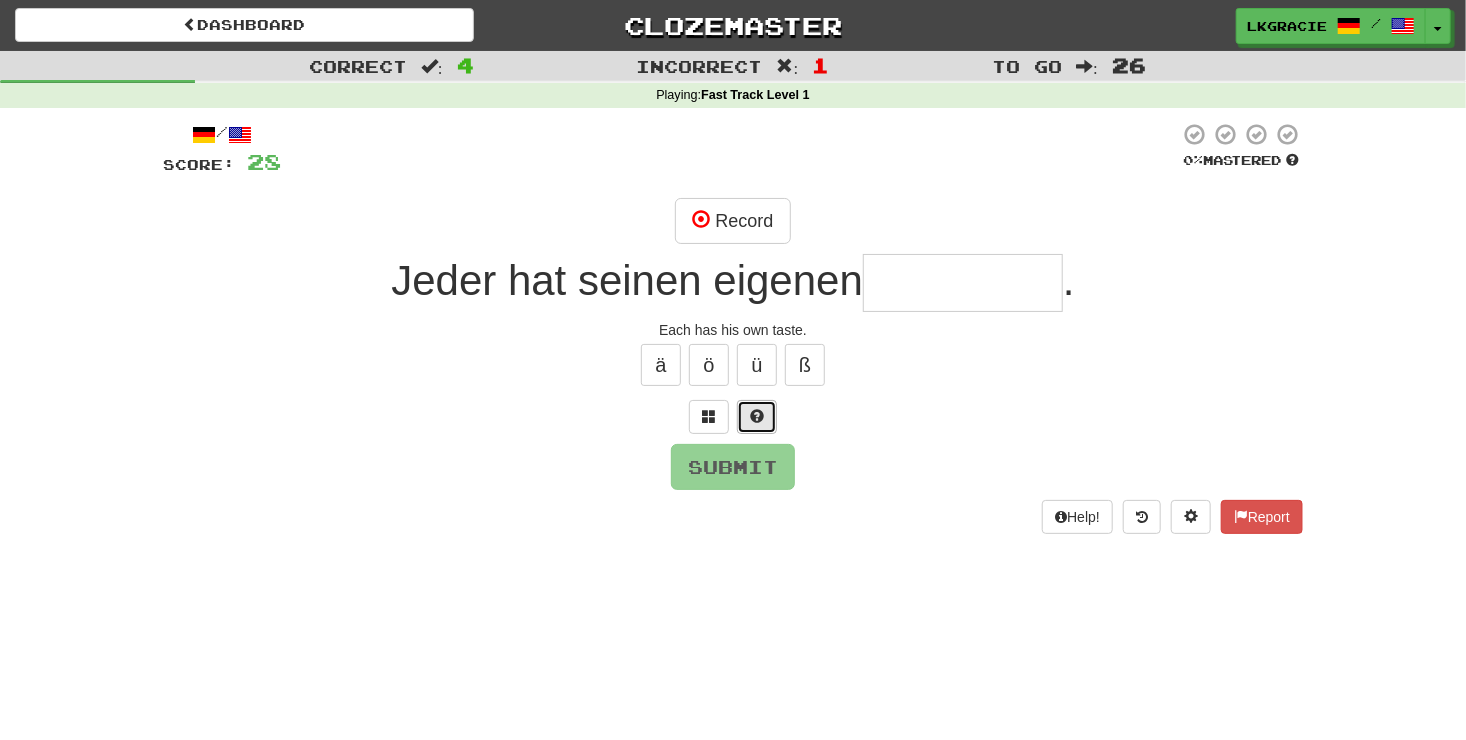 click at bounding box center (757, 416) 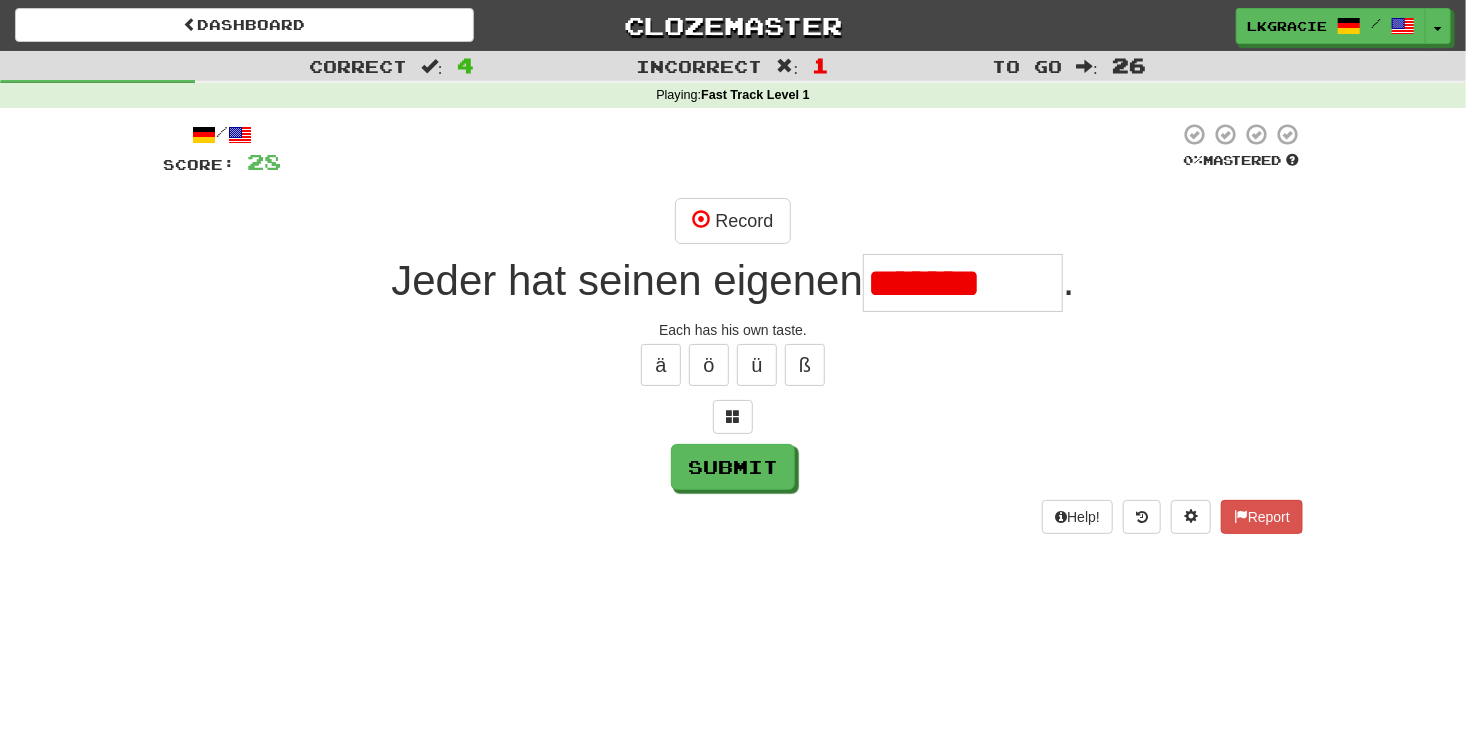 scroll, scrollTop: 0, scrollLeft: 0, axis: both 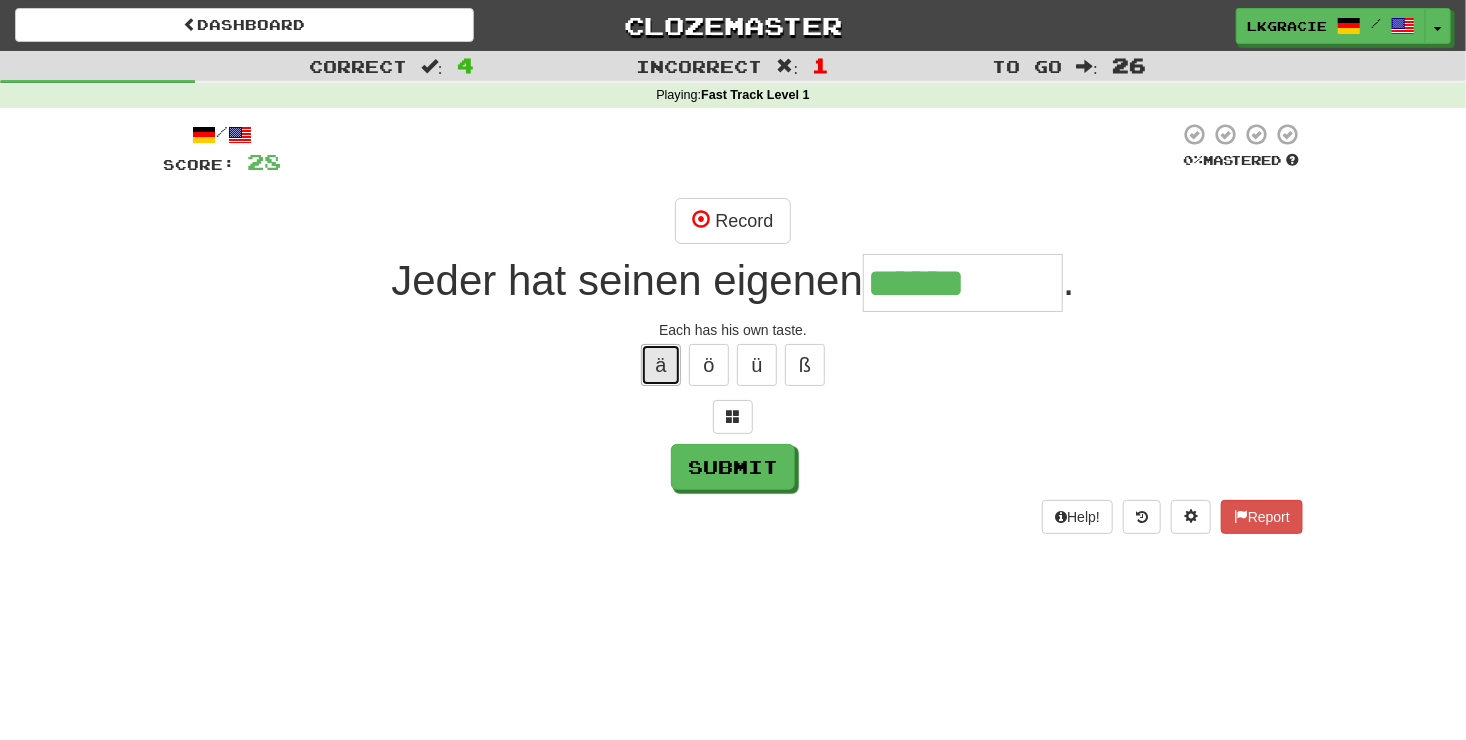 click on "ä" at bounding box center (661, 365) 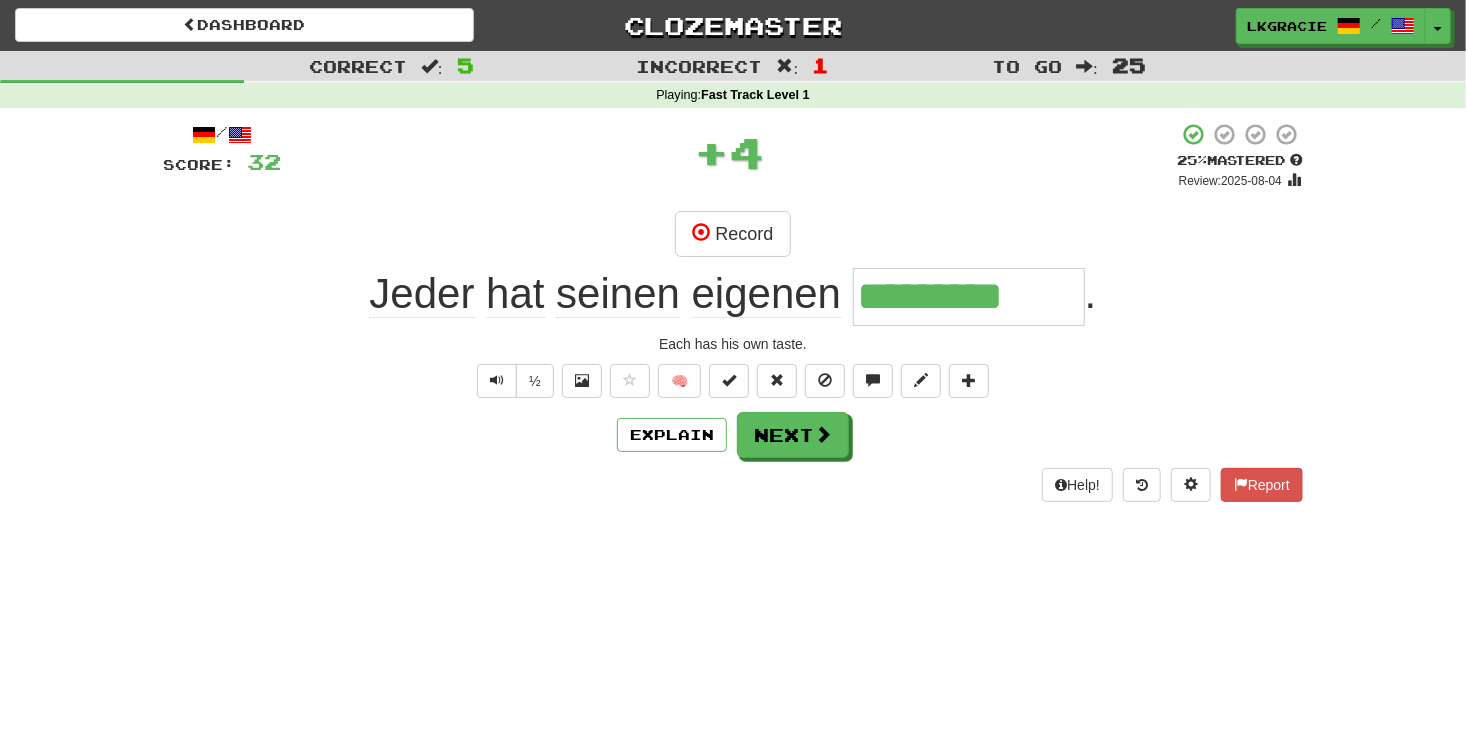 scroll, scrollTop: 0, scrollLeft: 0, axis: both 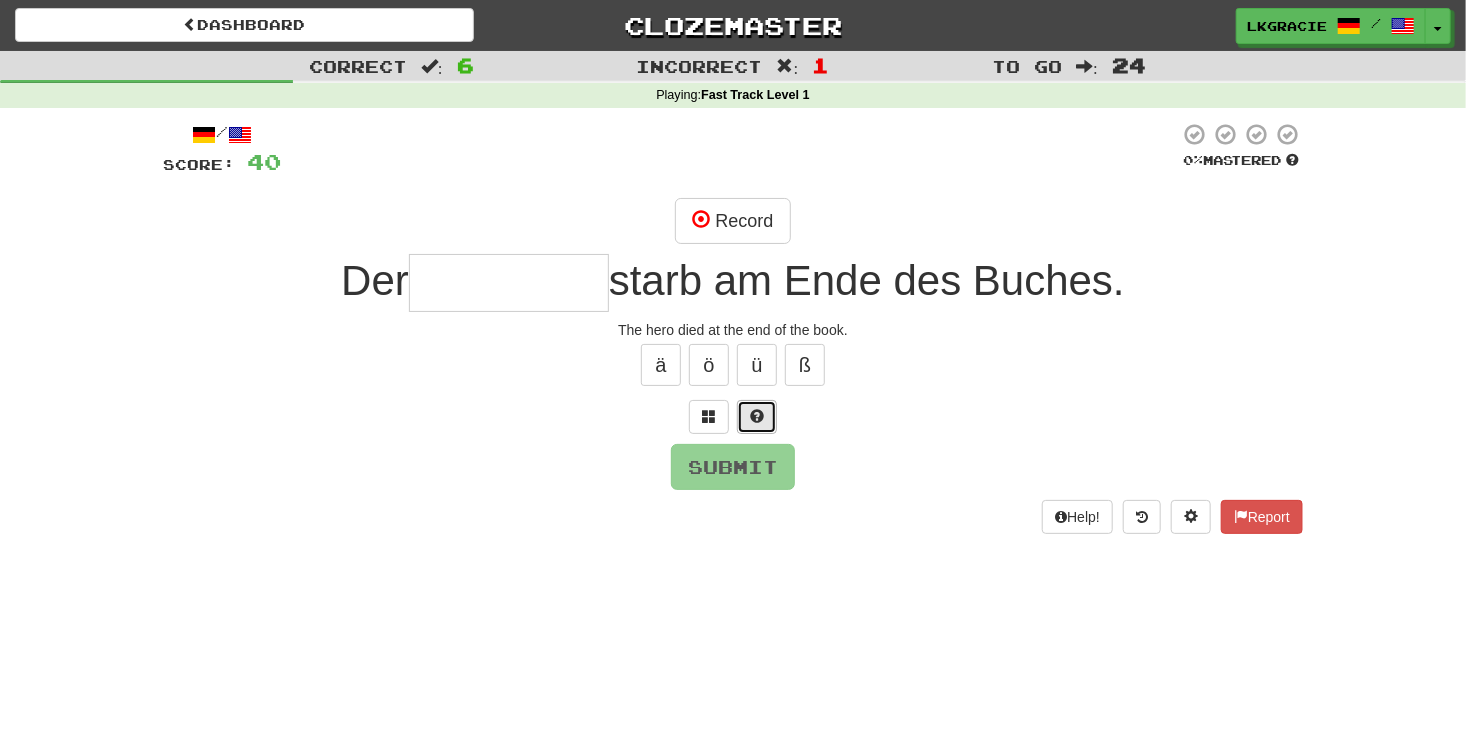 click at bounding box center [757, 417] 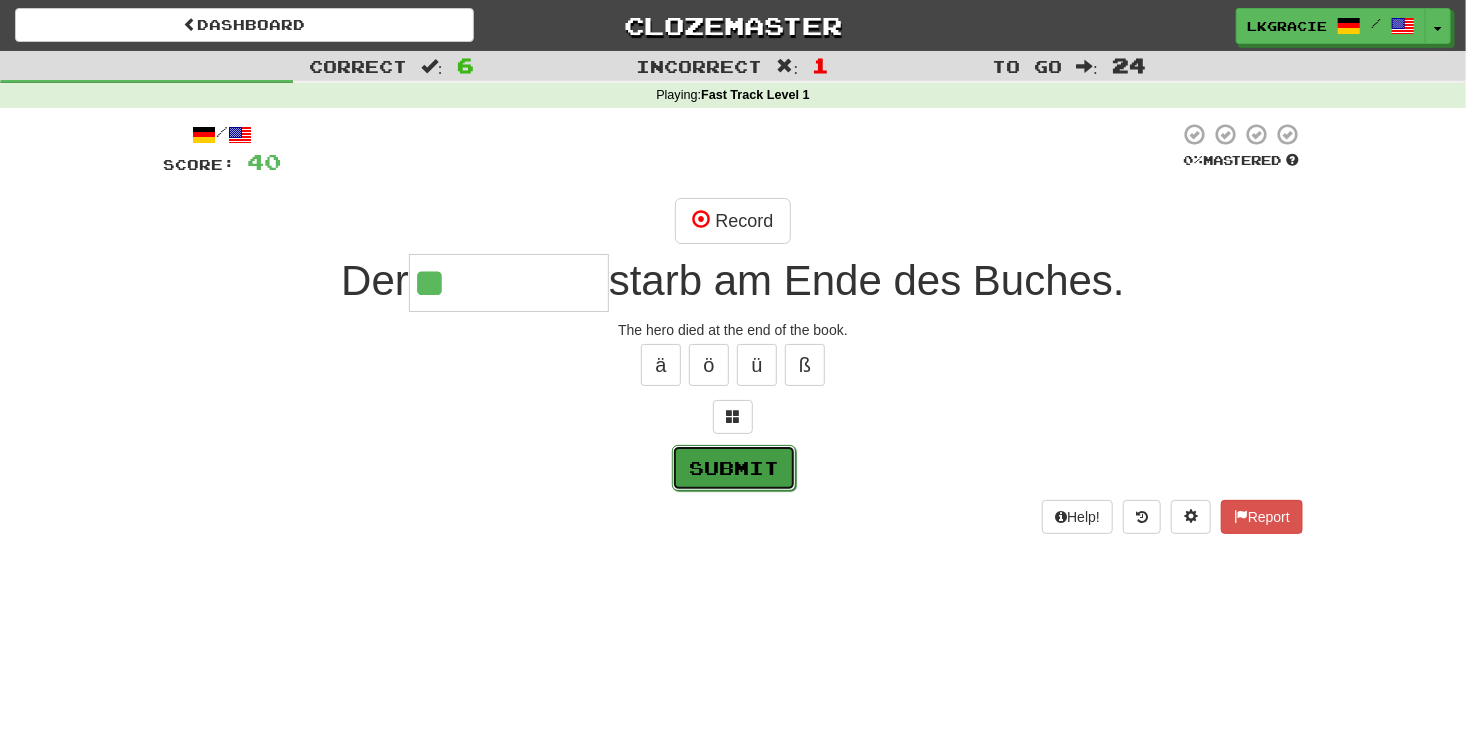 click on "Submit" at bounding box center [734, 468] 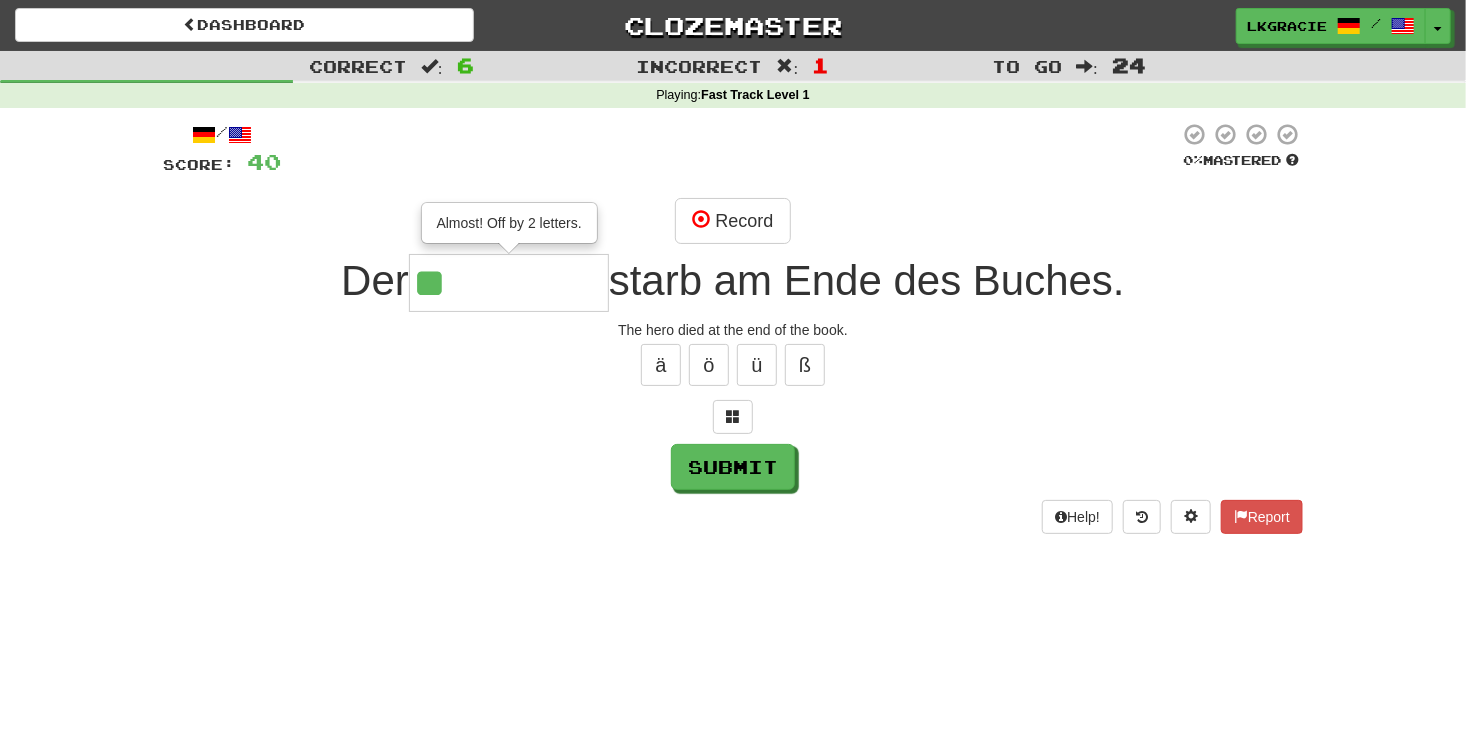 click on "**" at bounding box center (509, 283) 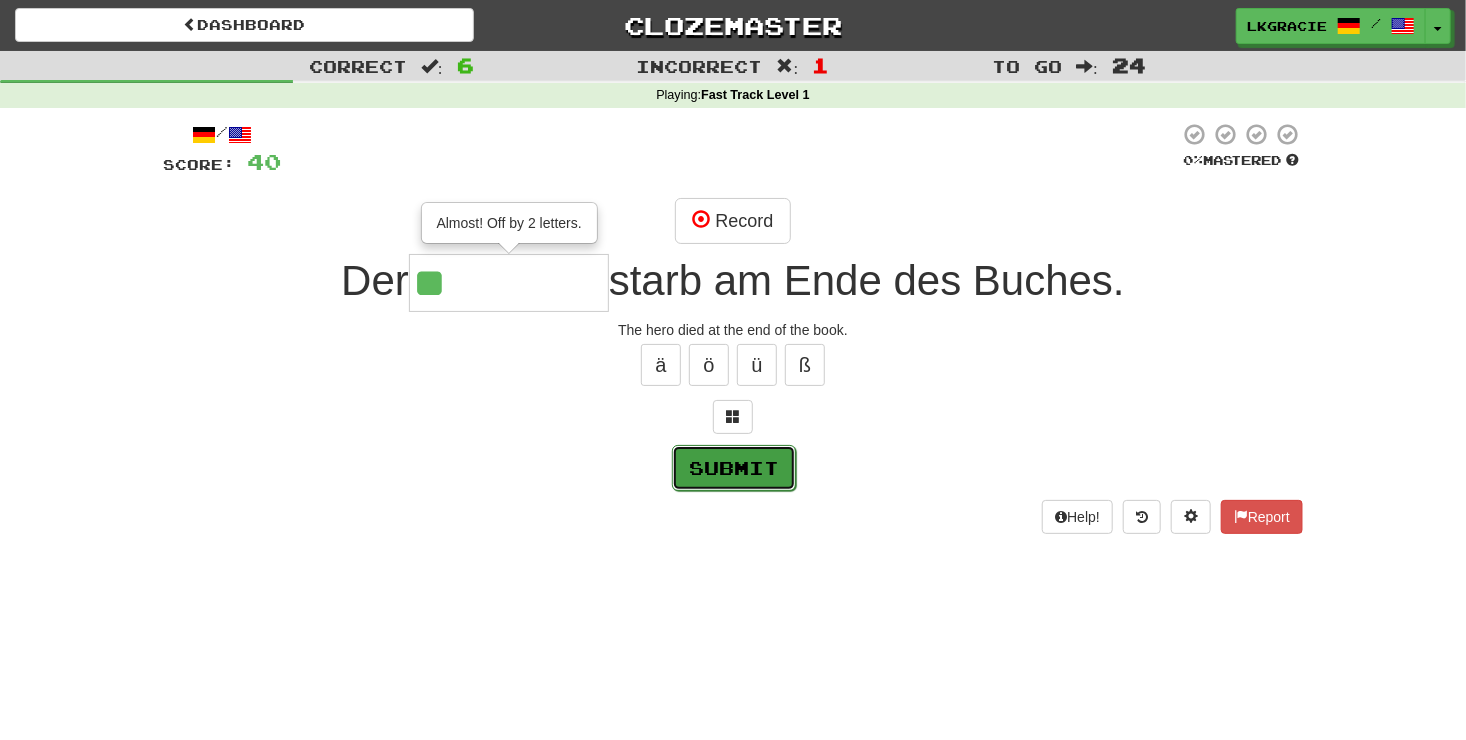 click on "Submit" at bounding box center (734, 468) 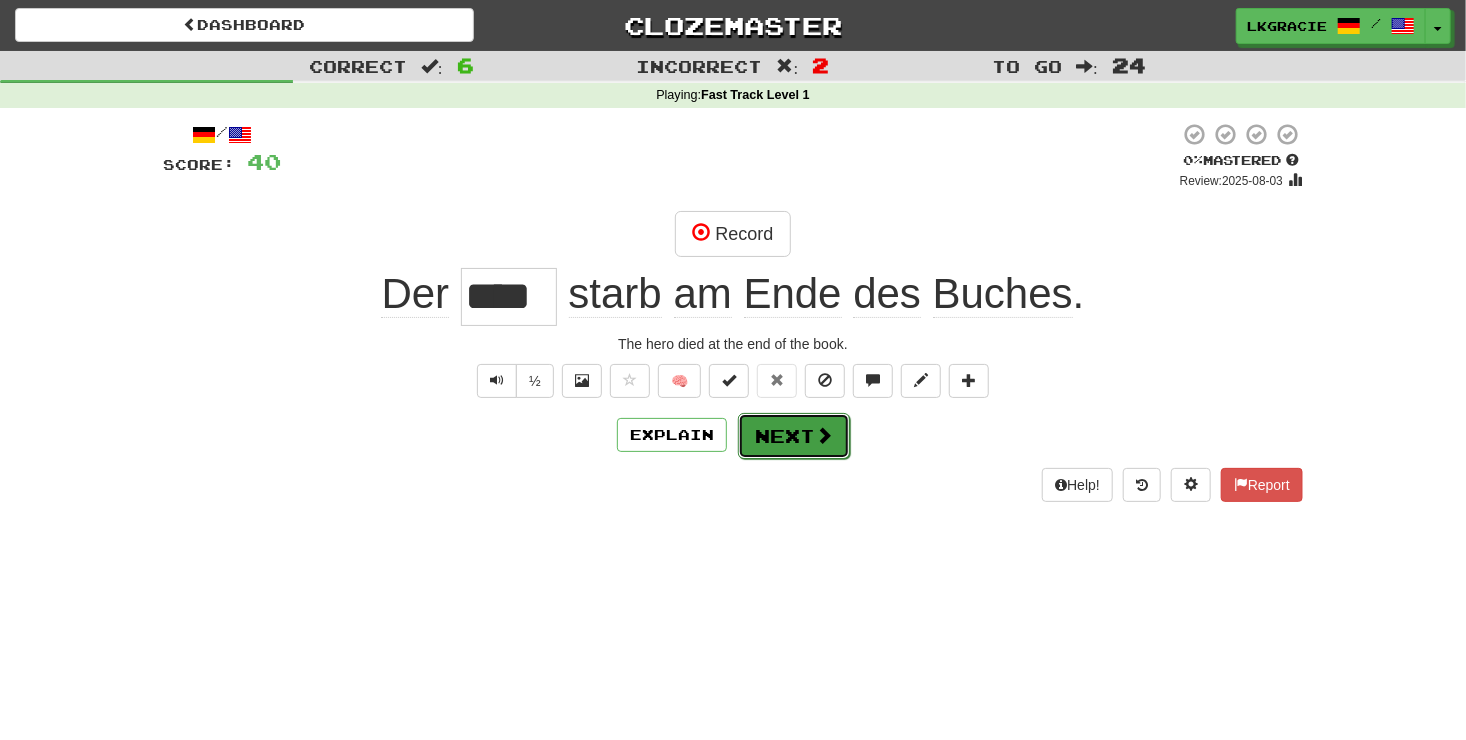 click on "Next" at bounding box center (794, 436) 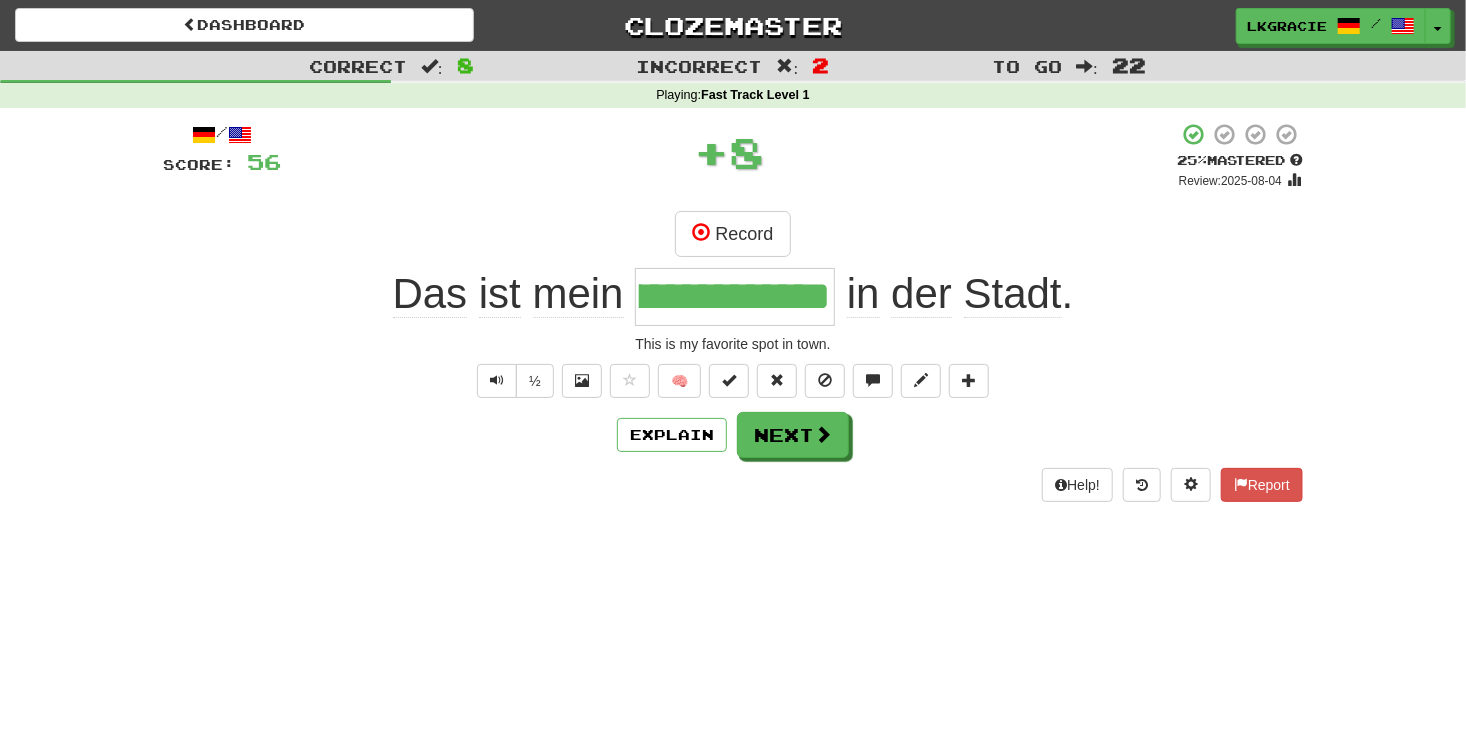 scroll, scrollTop: 0, scrollLeft: 0, axis: both 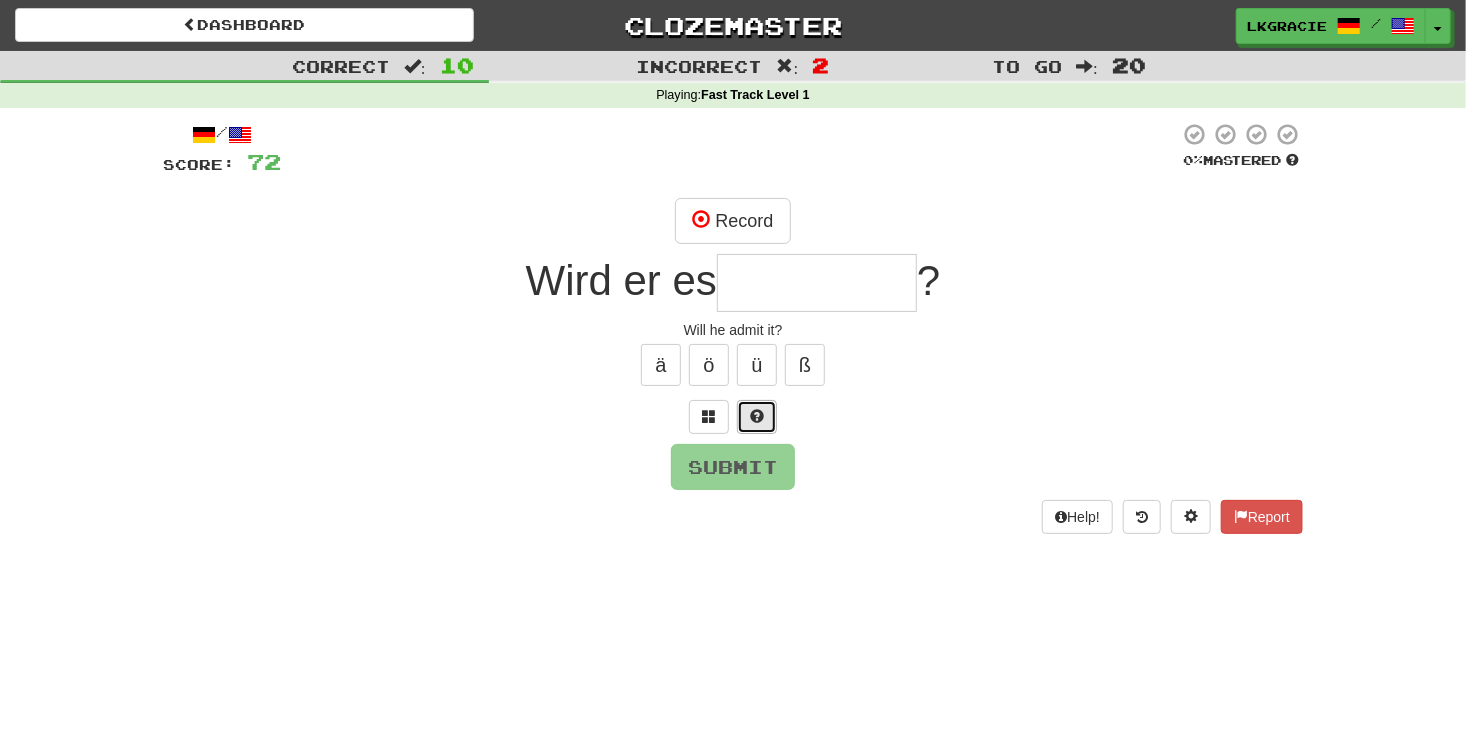 click at bounding box center (757, 417) 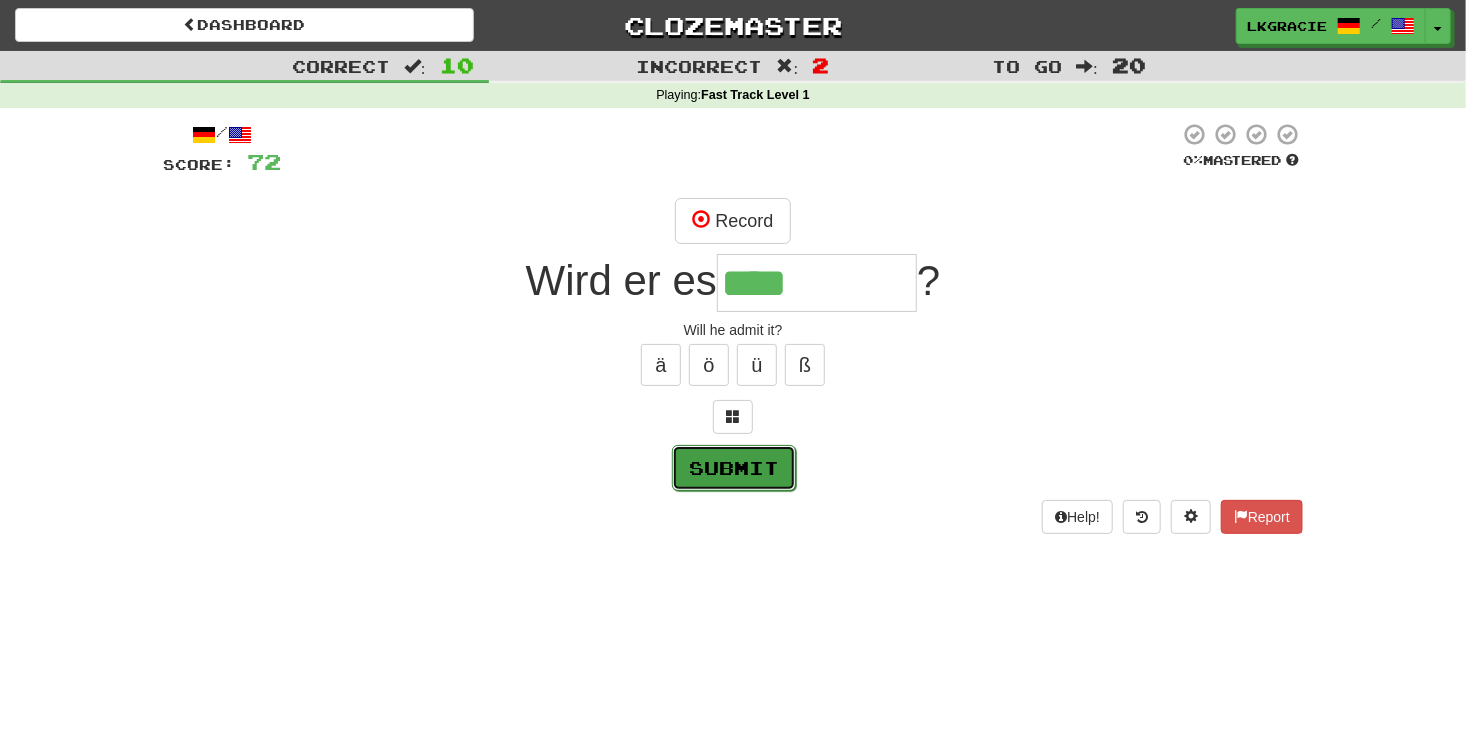 click on "Submit" at bounding box center [734, 468] 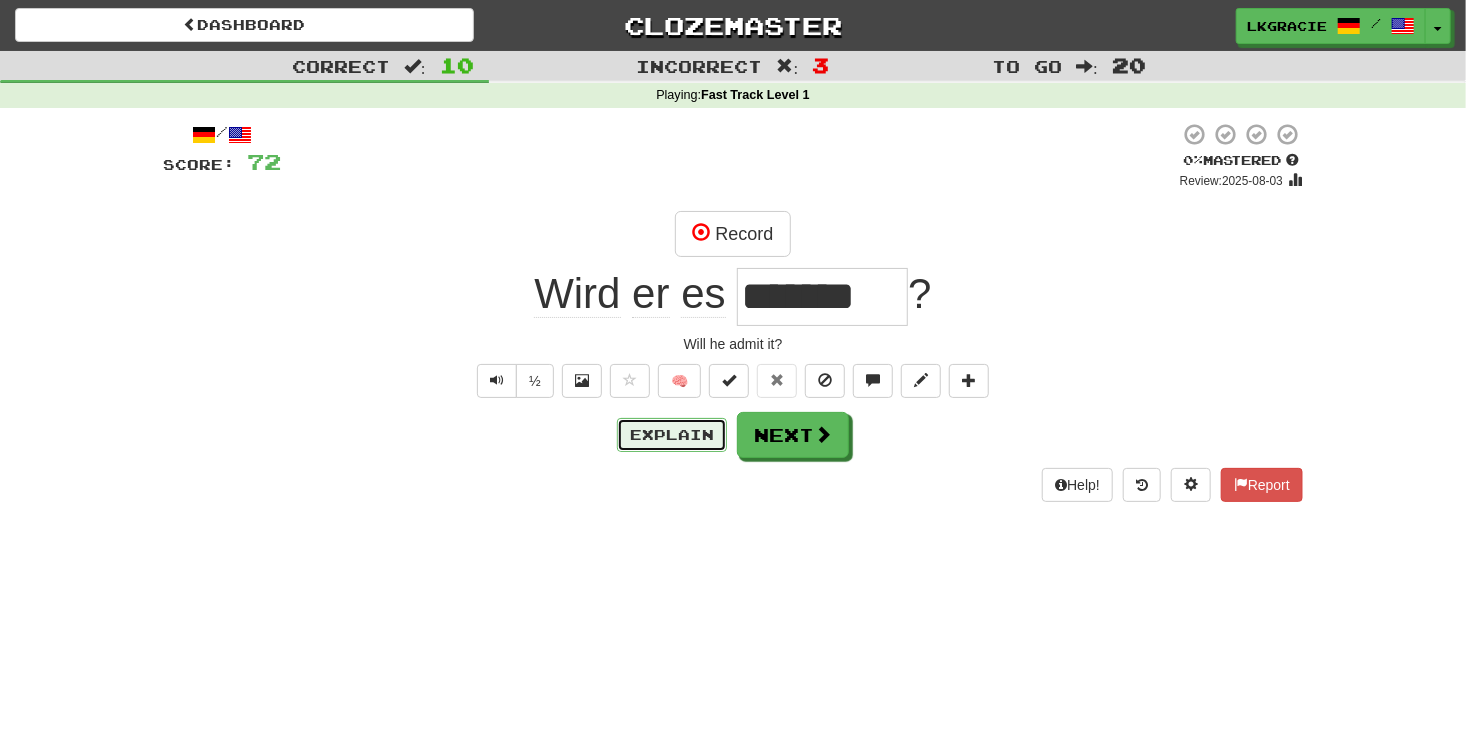 click on "Explain" at bounding box center (672, 435) 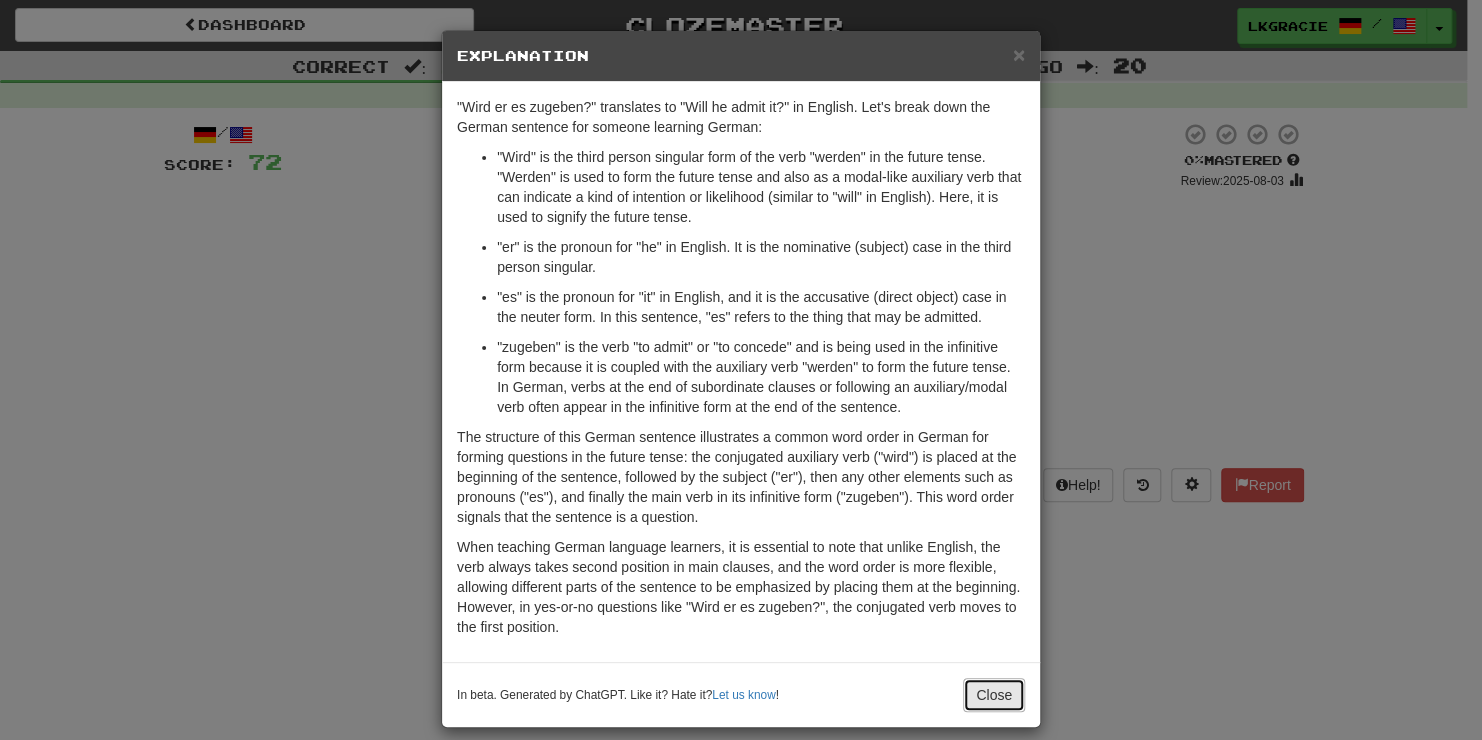 click on "Close" at bounding box center [994, 695] 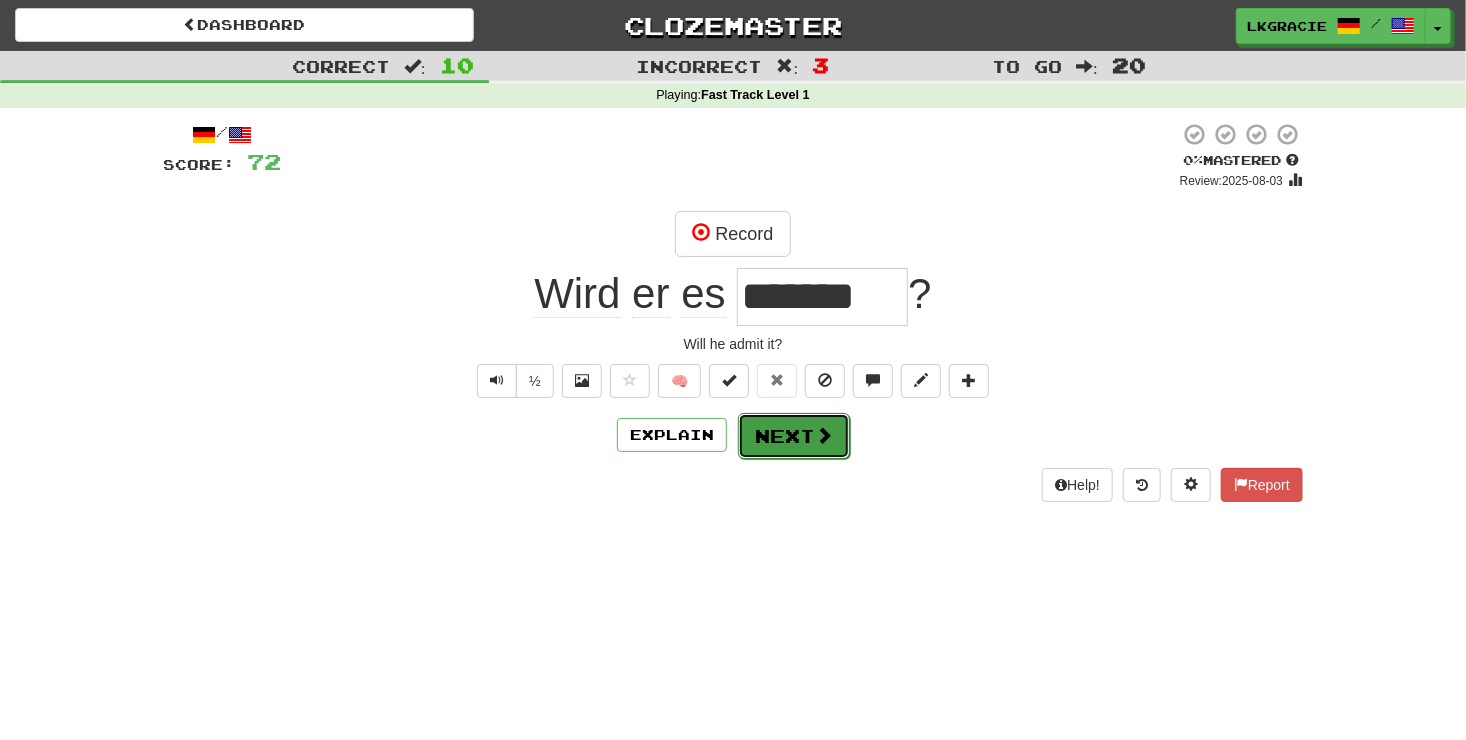 click on "Next" at bounding box center [794, 436] 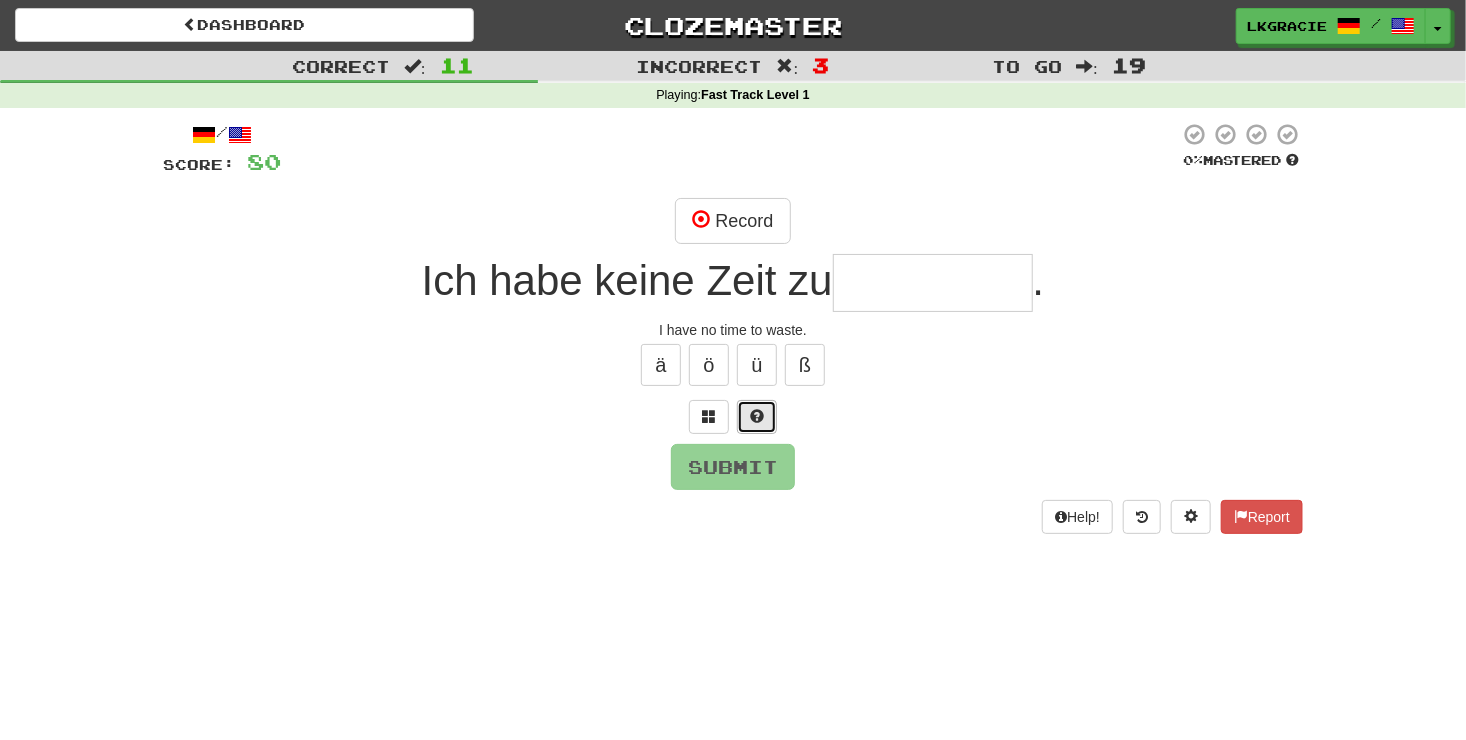 click at bounding box center [757, 417] 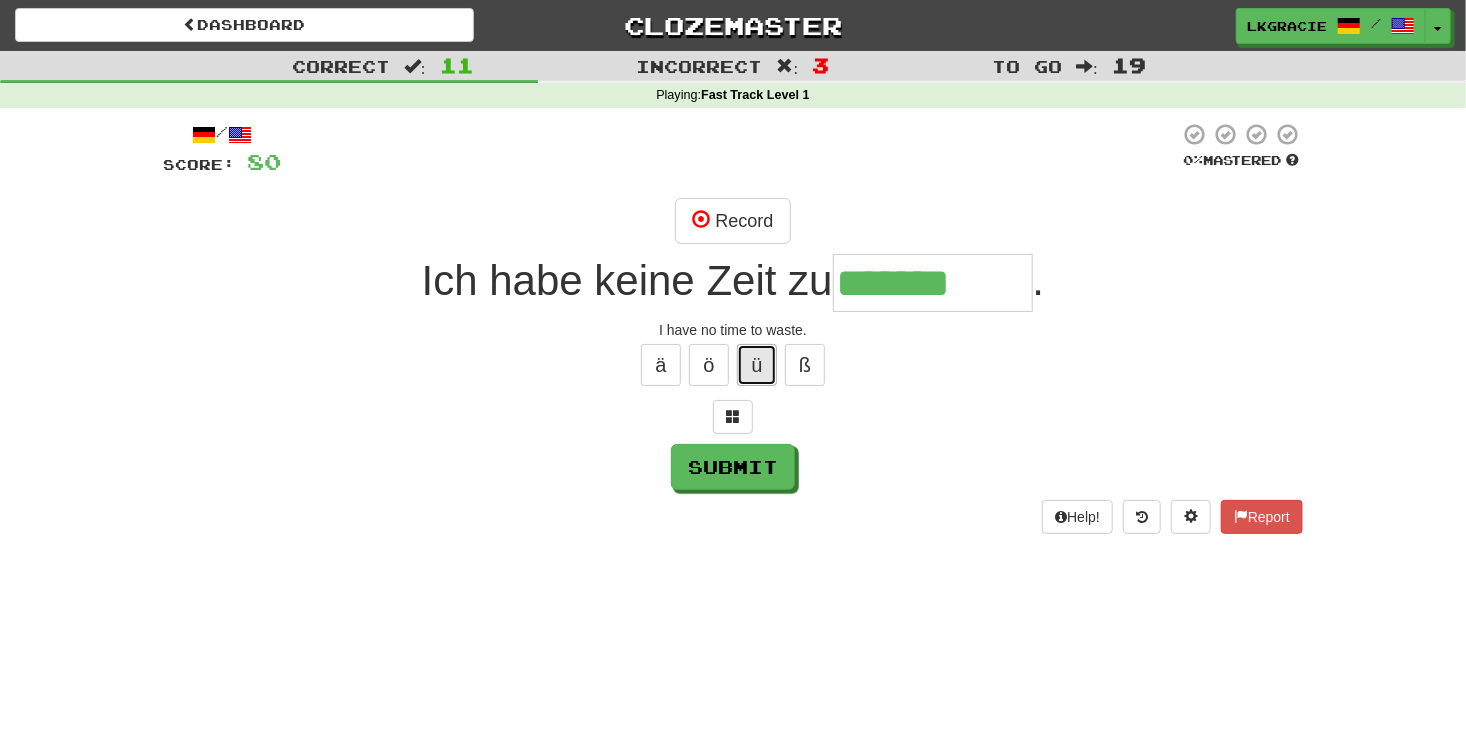 click on "ü" at bounding box center [757, 365] 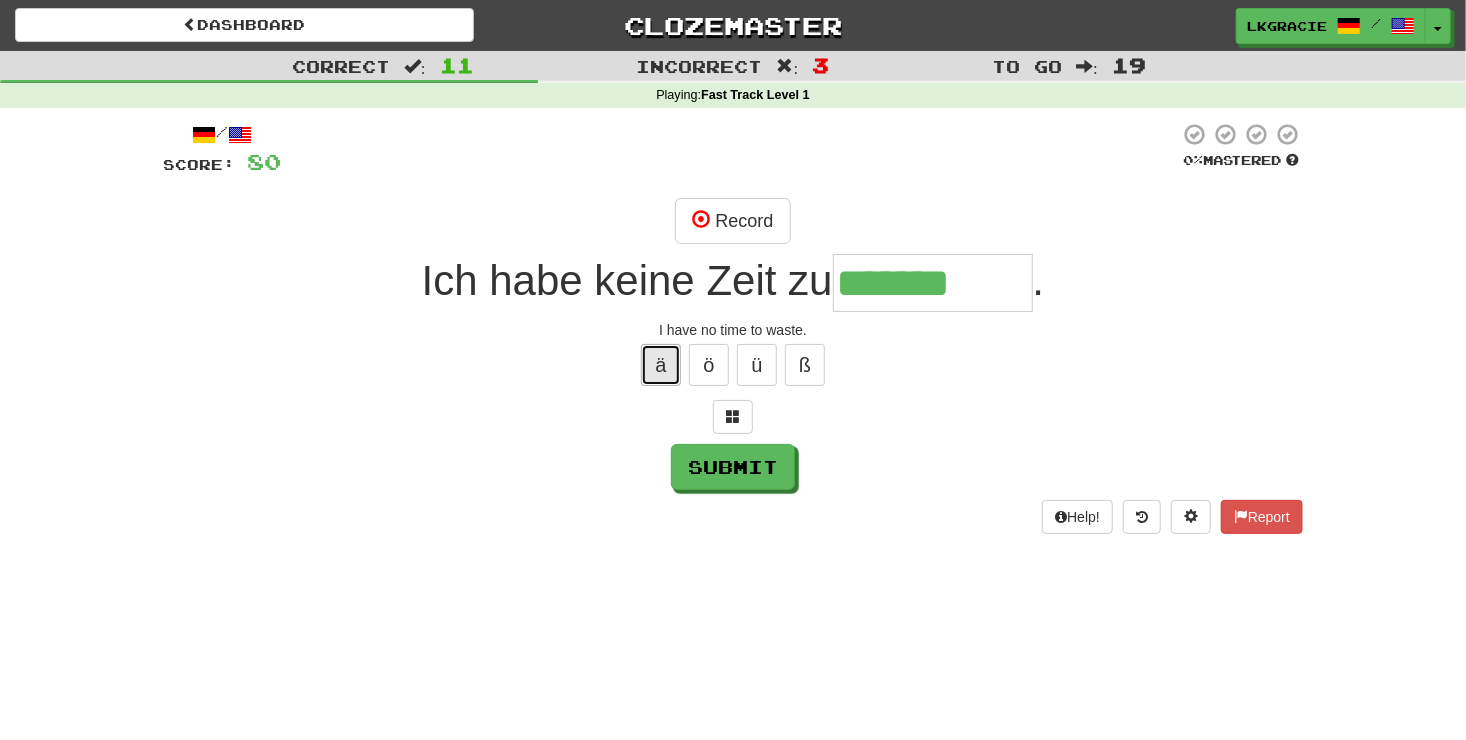 click on "ä" at bounding box center (661, 365) 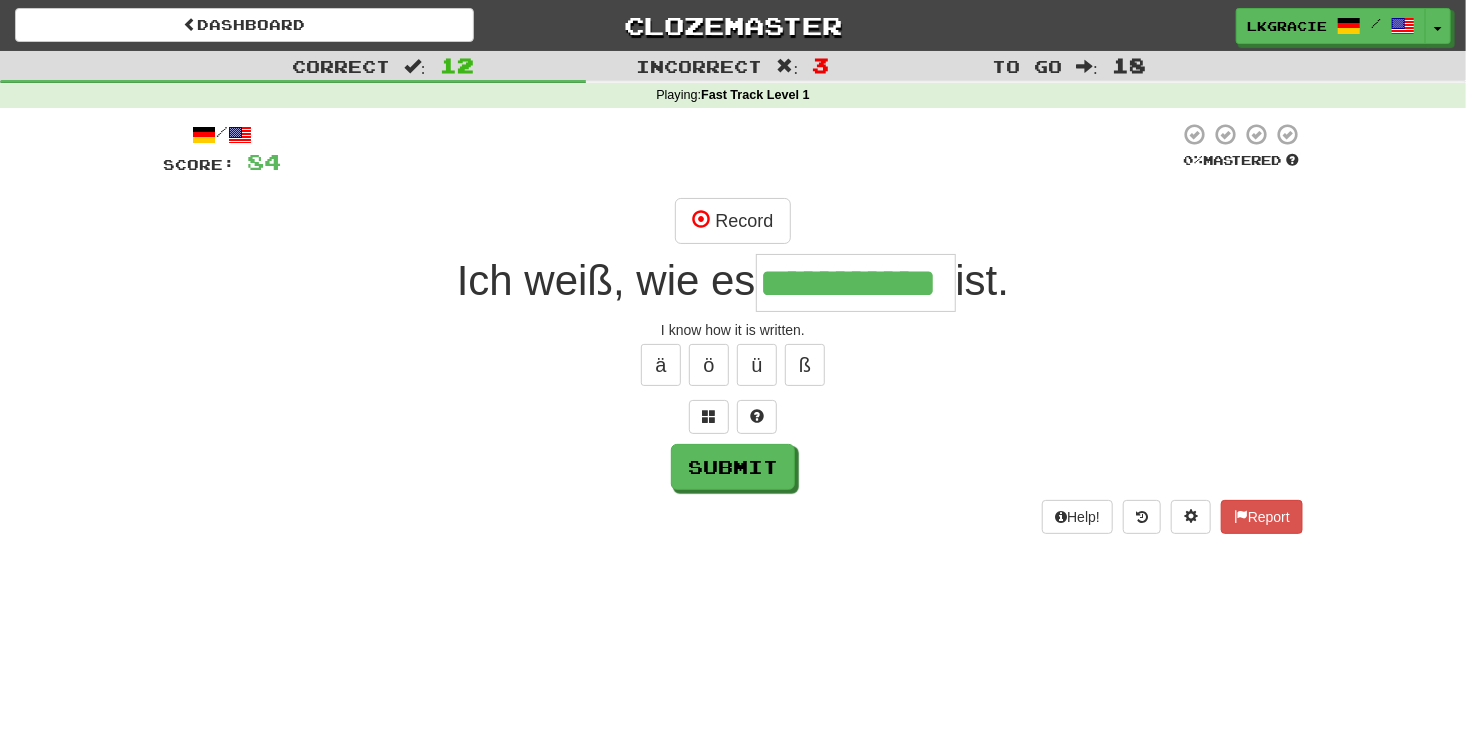 scroll, scrollTop: 0, scrollLeft: 0, axis: both 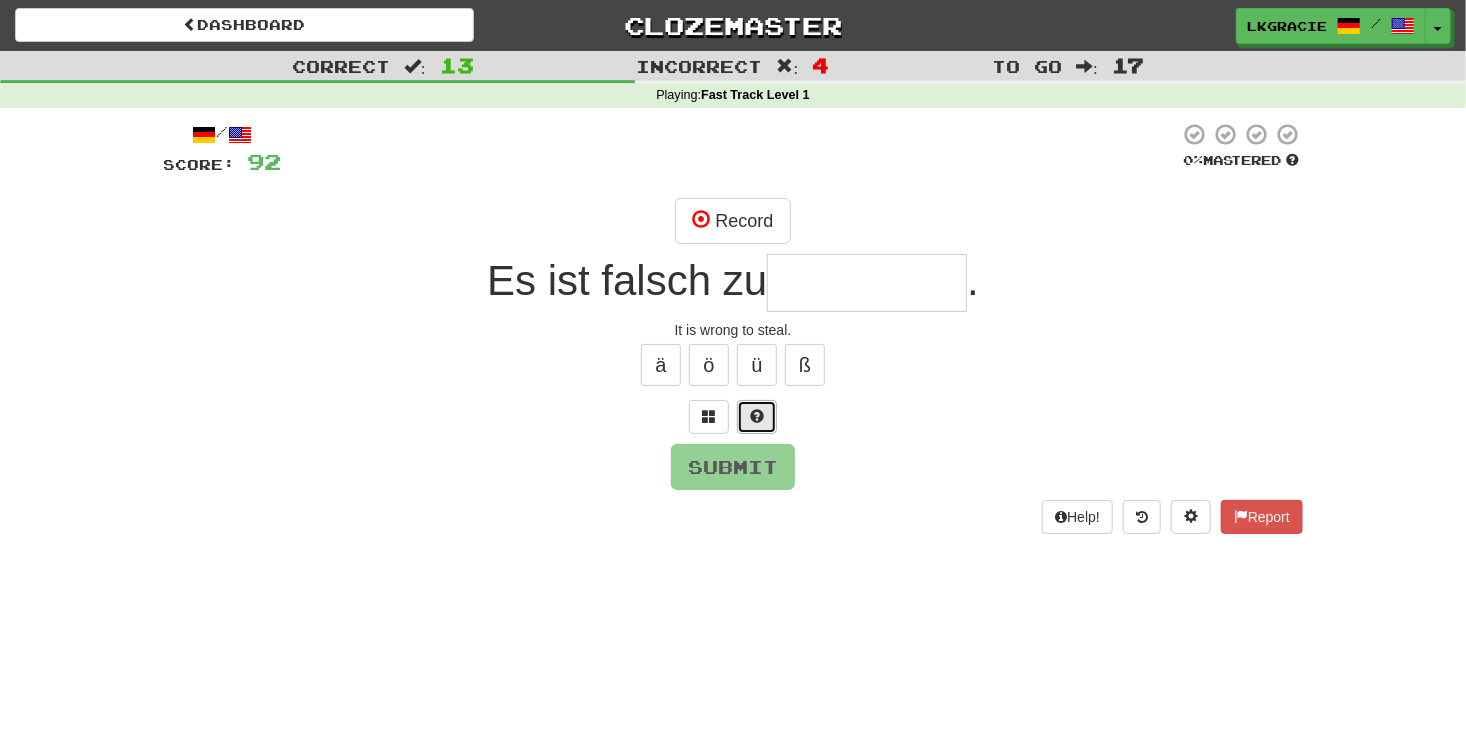 click at bounding box center [757, 417] 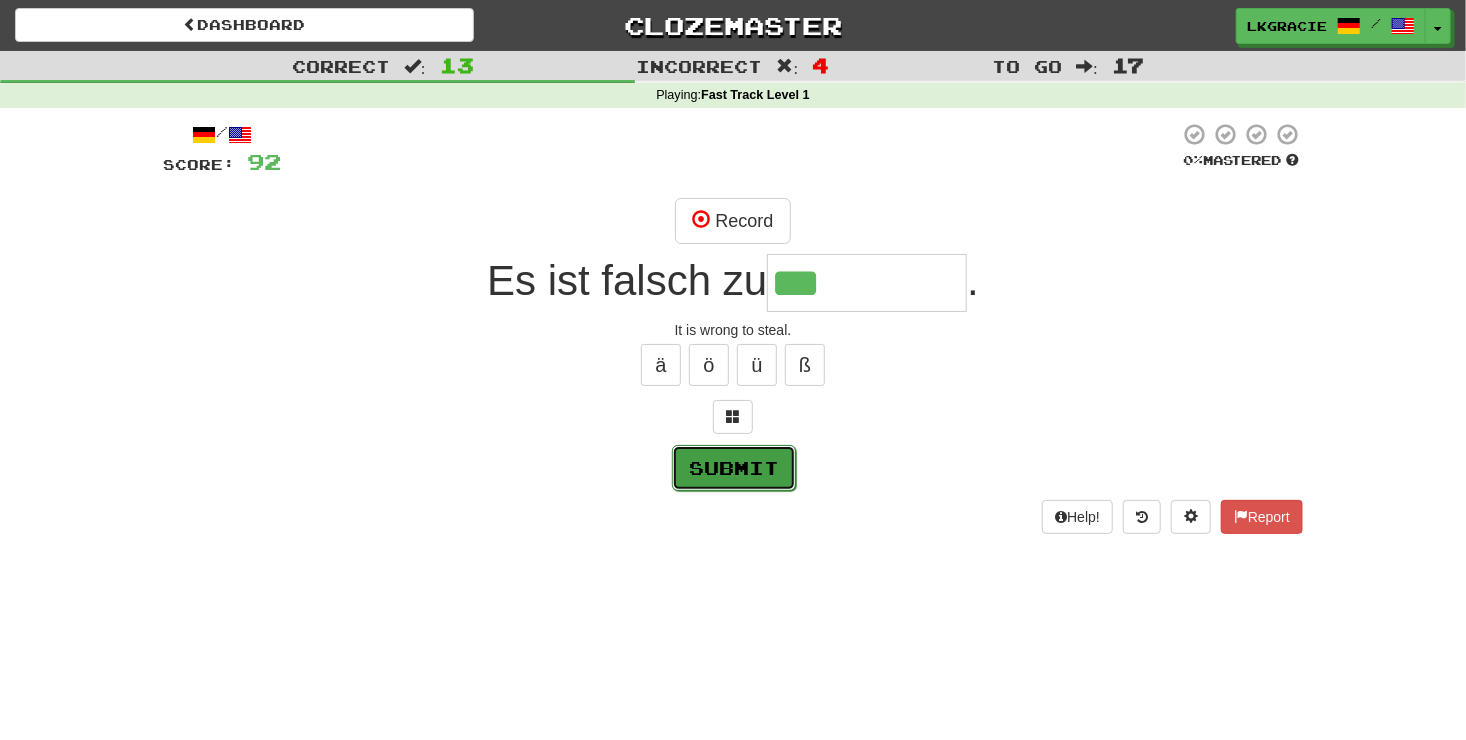 click on "Submit" at bounding box center [734, 468] 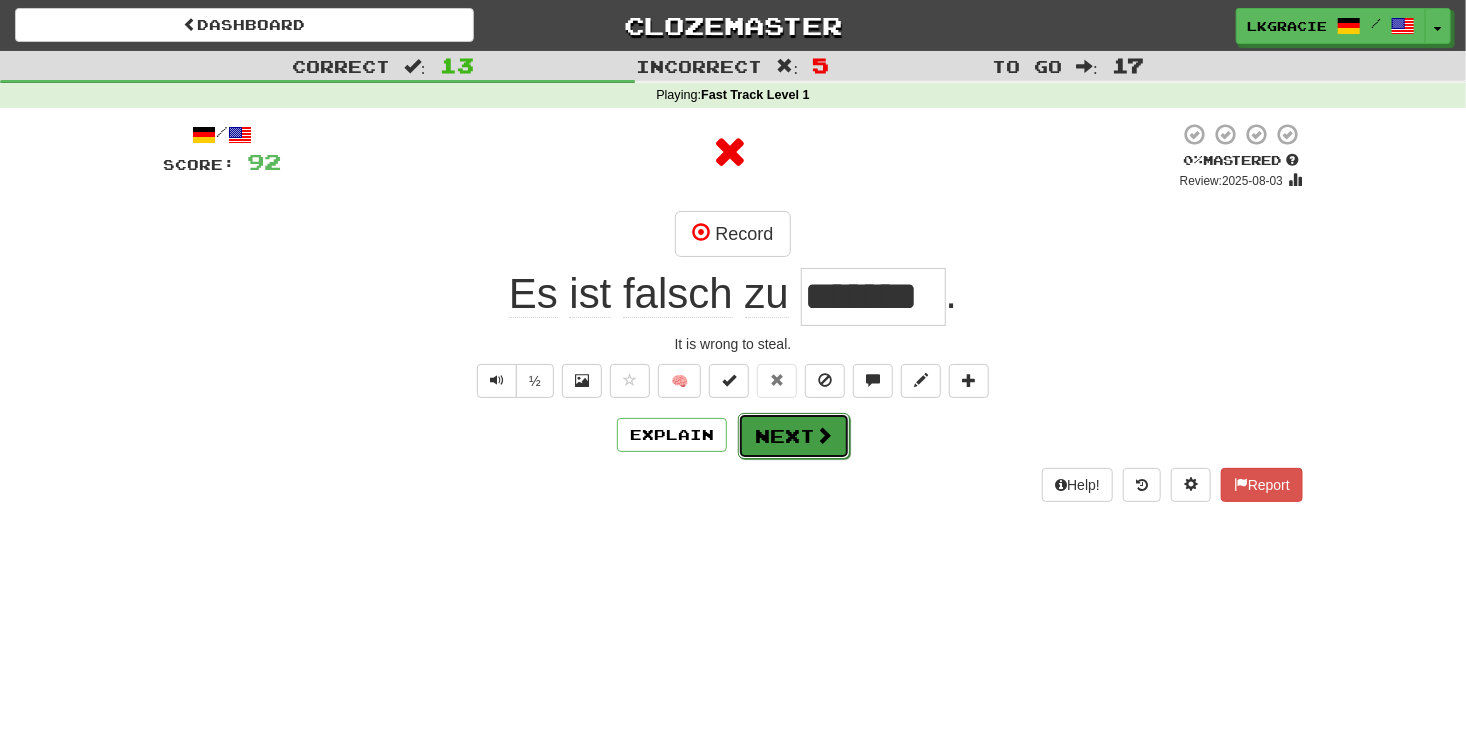 click on "Next" at bounding box center (794, 436) 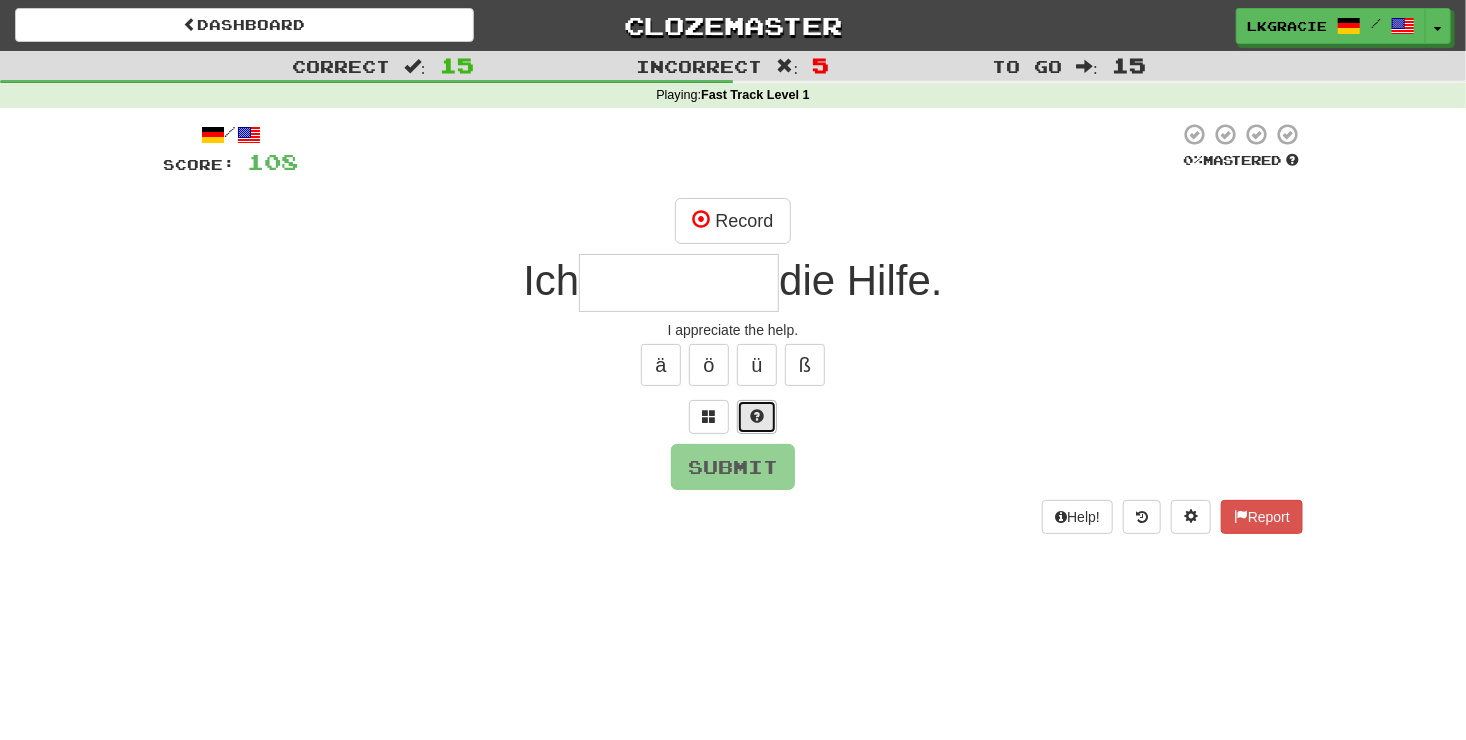 click at bounding box center (757, 417) 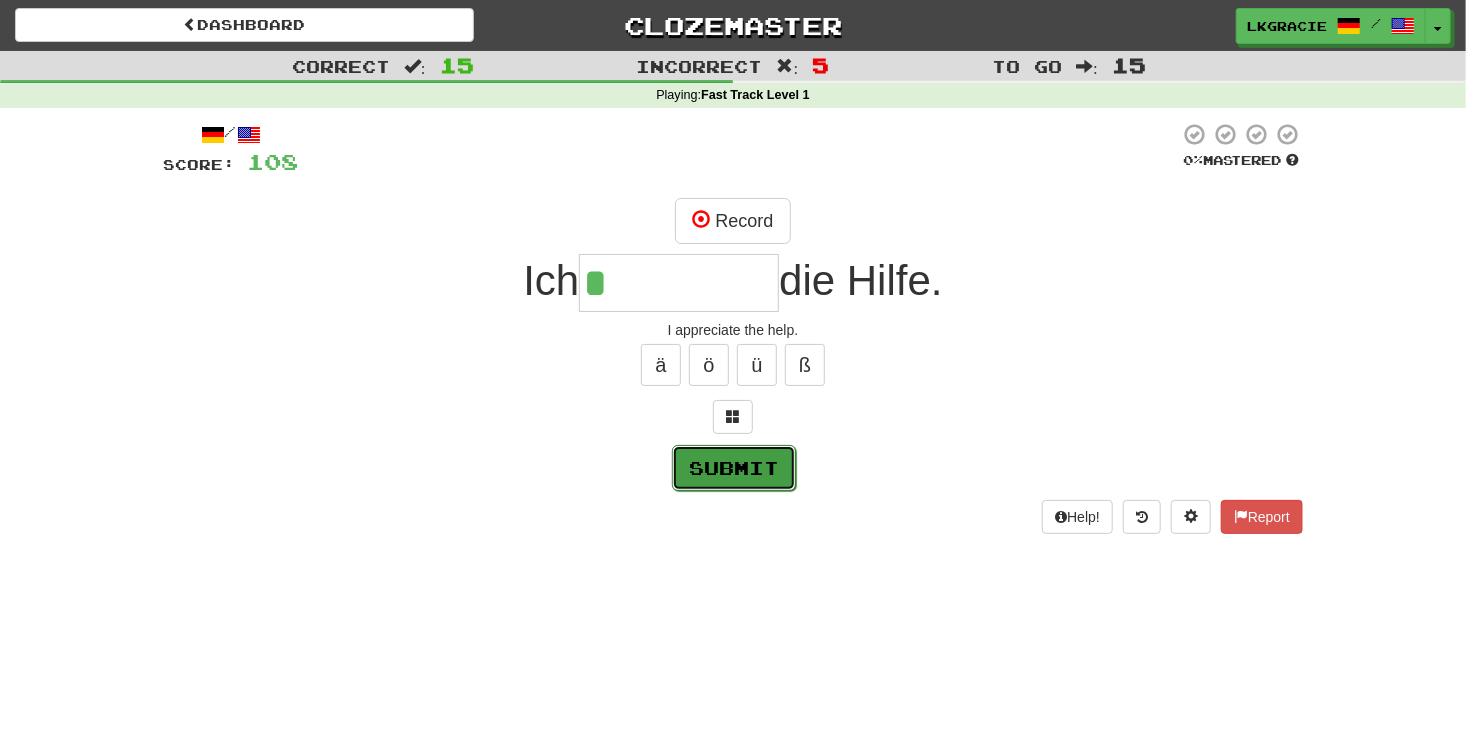 click on "Submit" at bounding box center [734, 468] 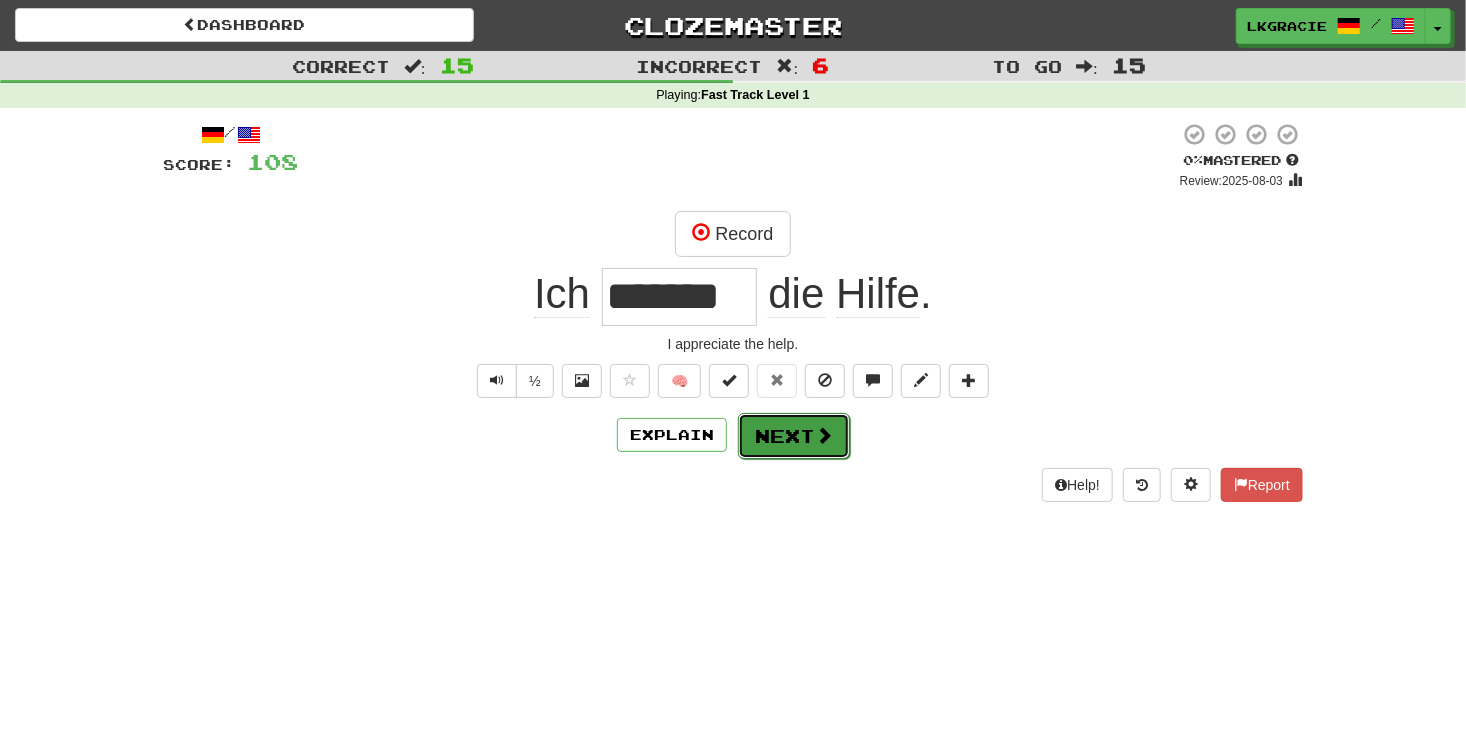 click on "Next" at bounding box center [794, 436] 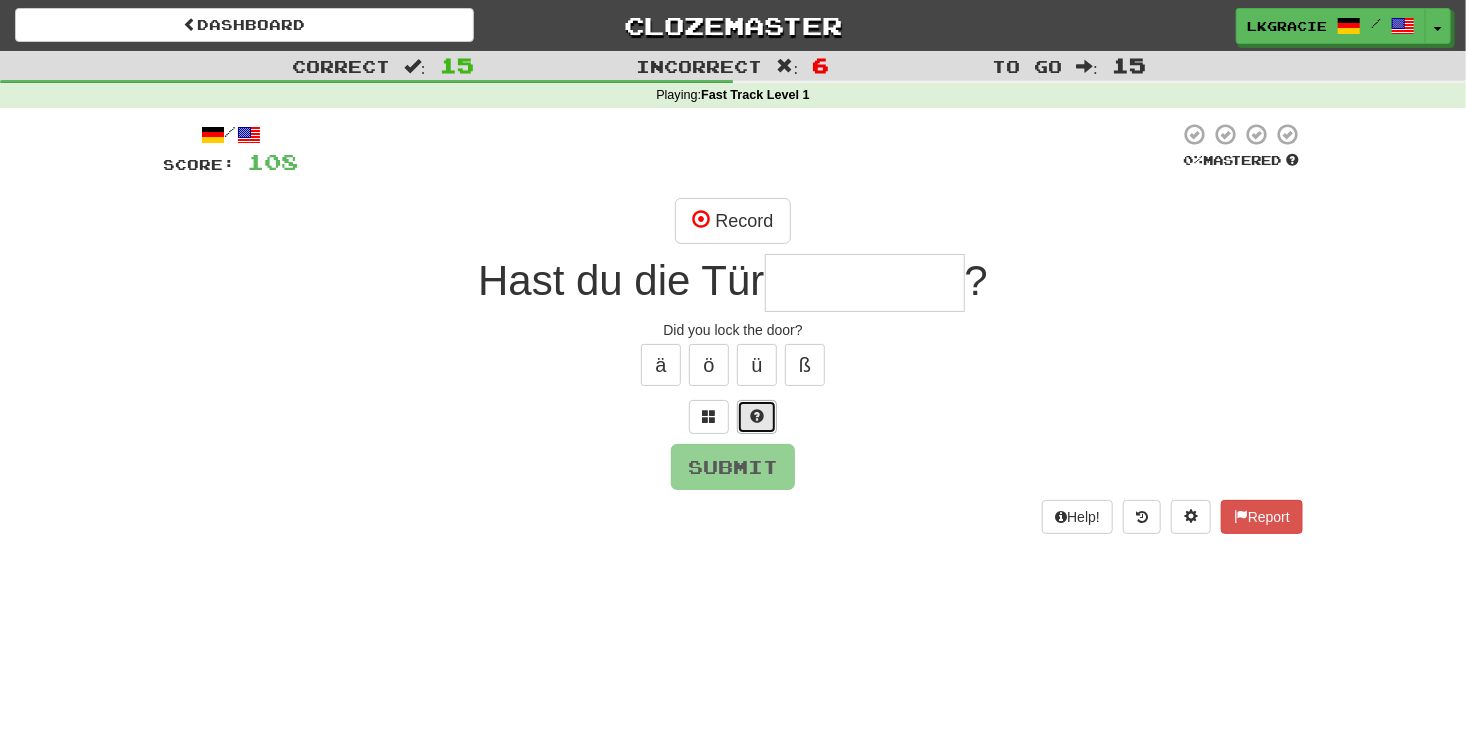 click at bounding box center [757, 416] 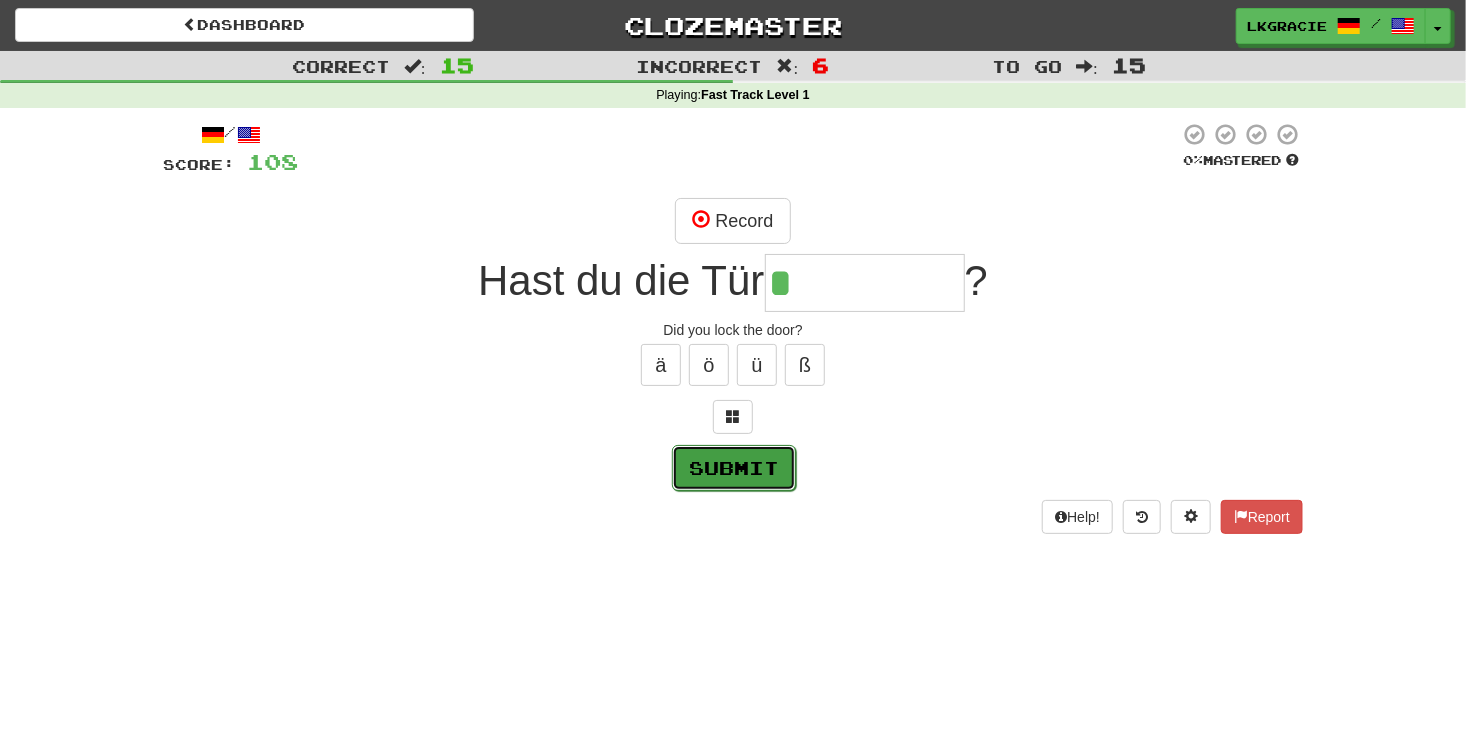 click on "Submit" at bounding box center (734, 468) 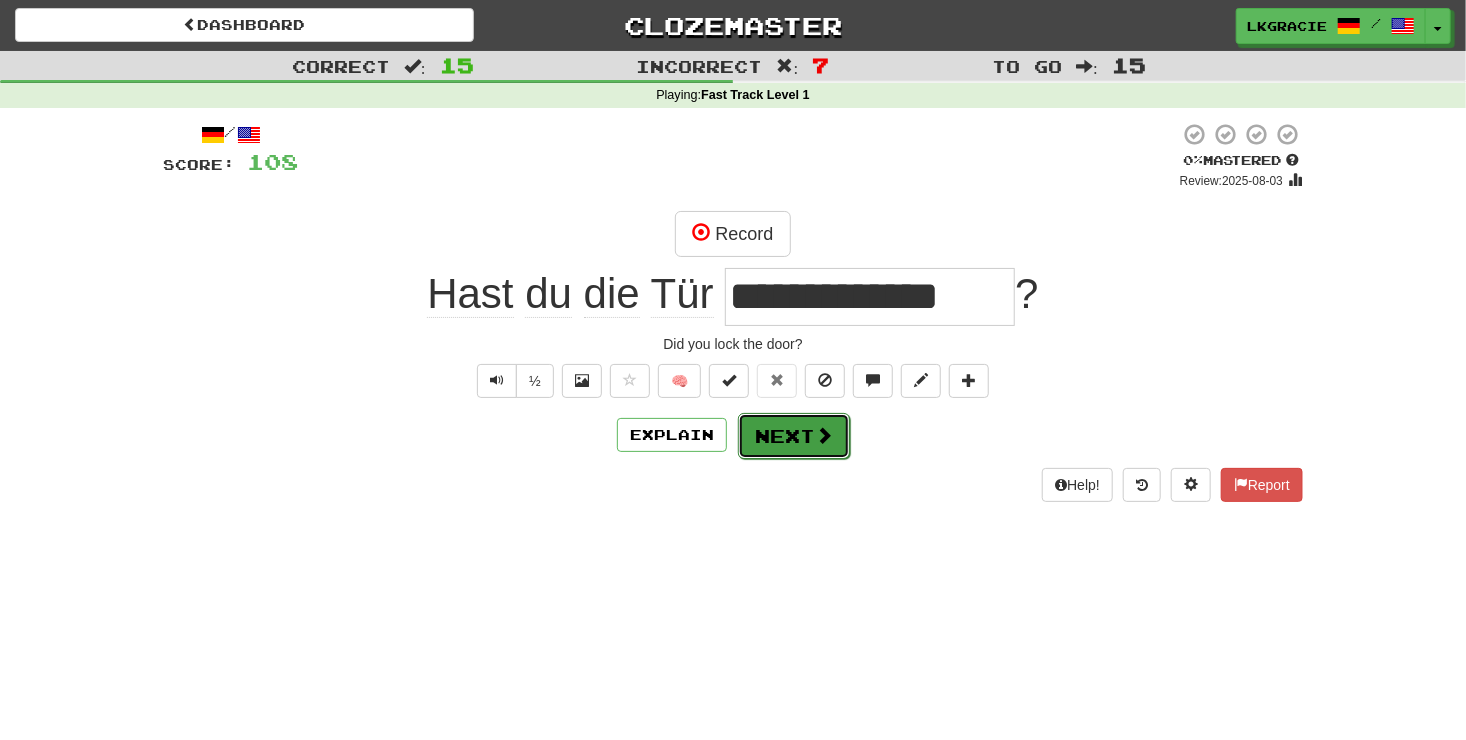 click on "Next" at bounding box center [794, 436] 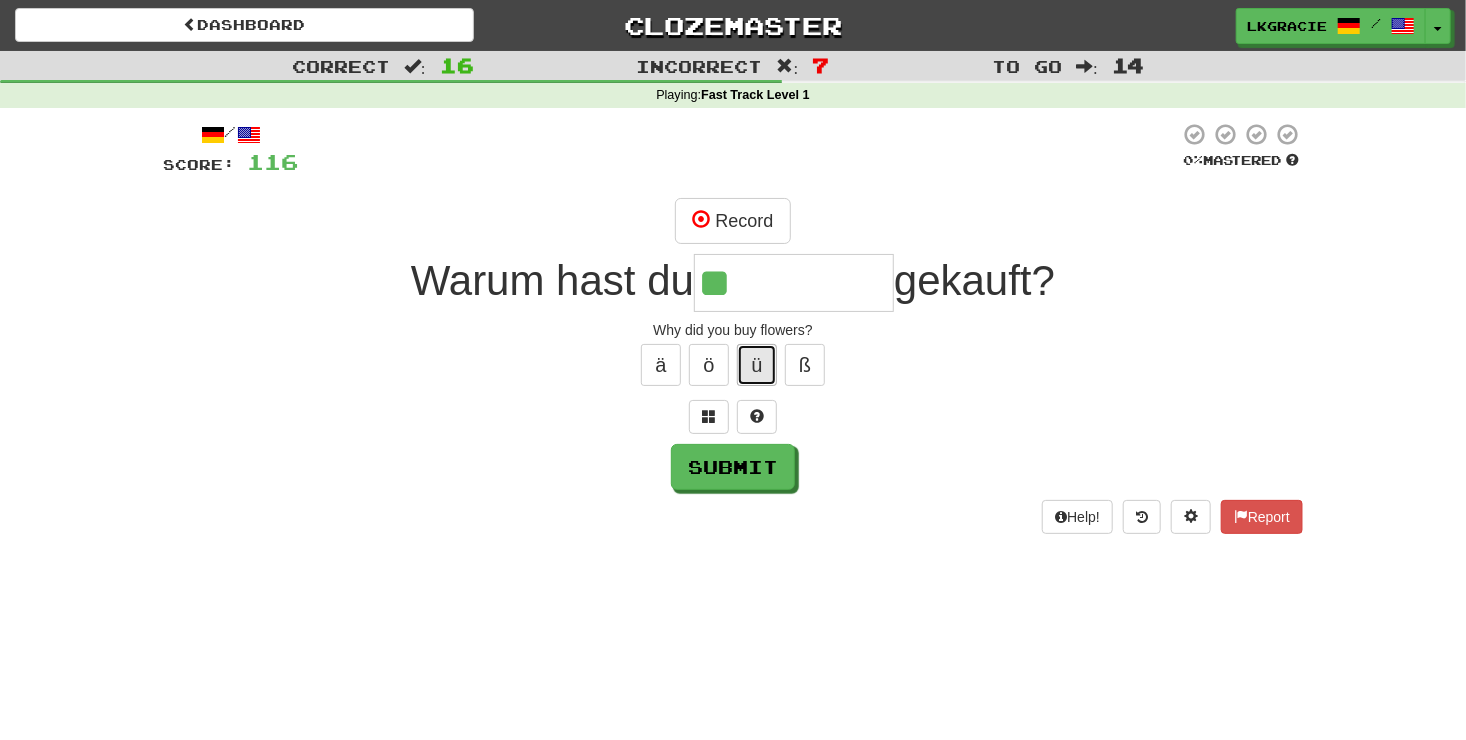 click on "ü" at bounding box center [757, 365] 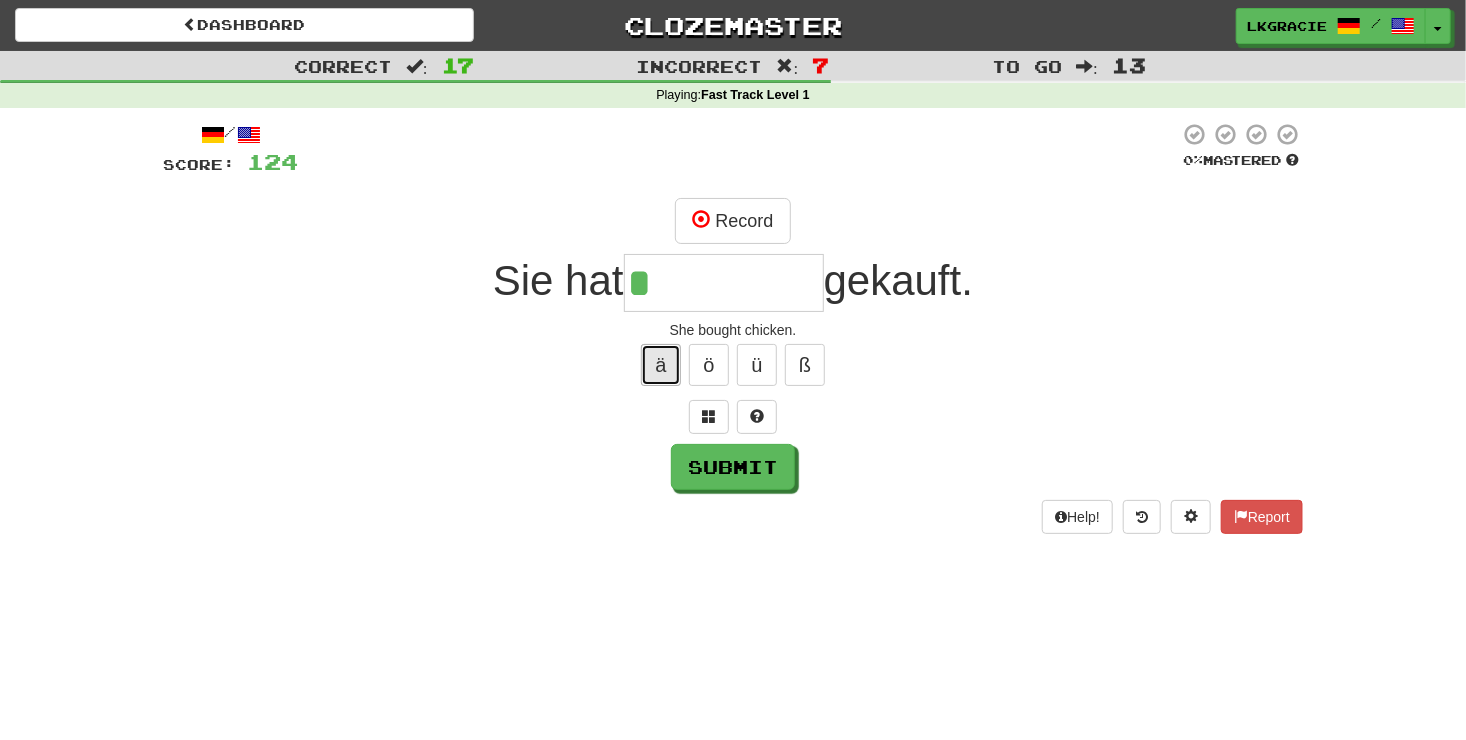 click on "ä" at bounding box center [661, 365] 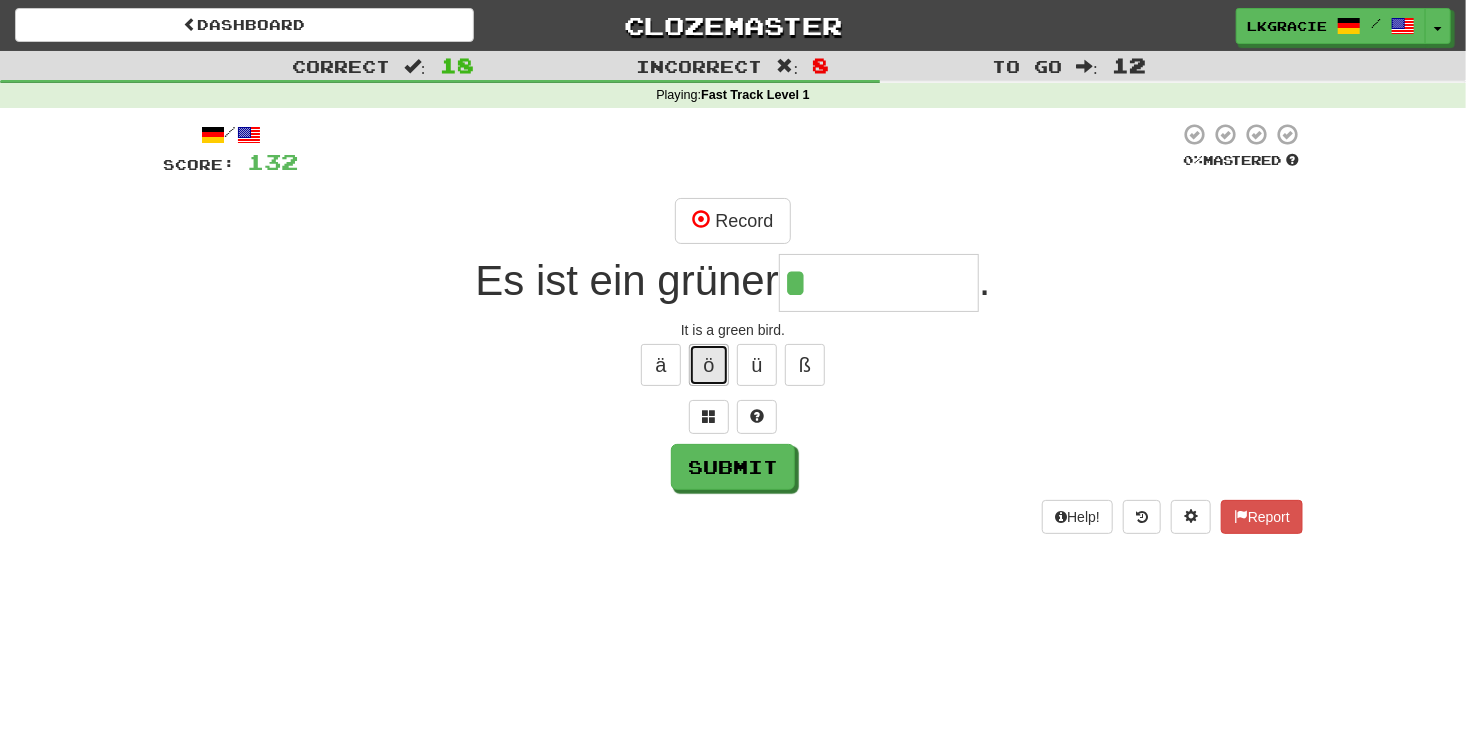 click on "ö" at bounding box center (709, 365) 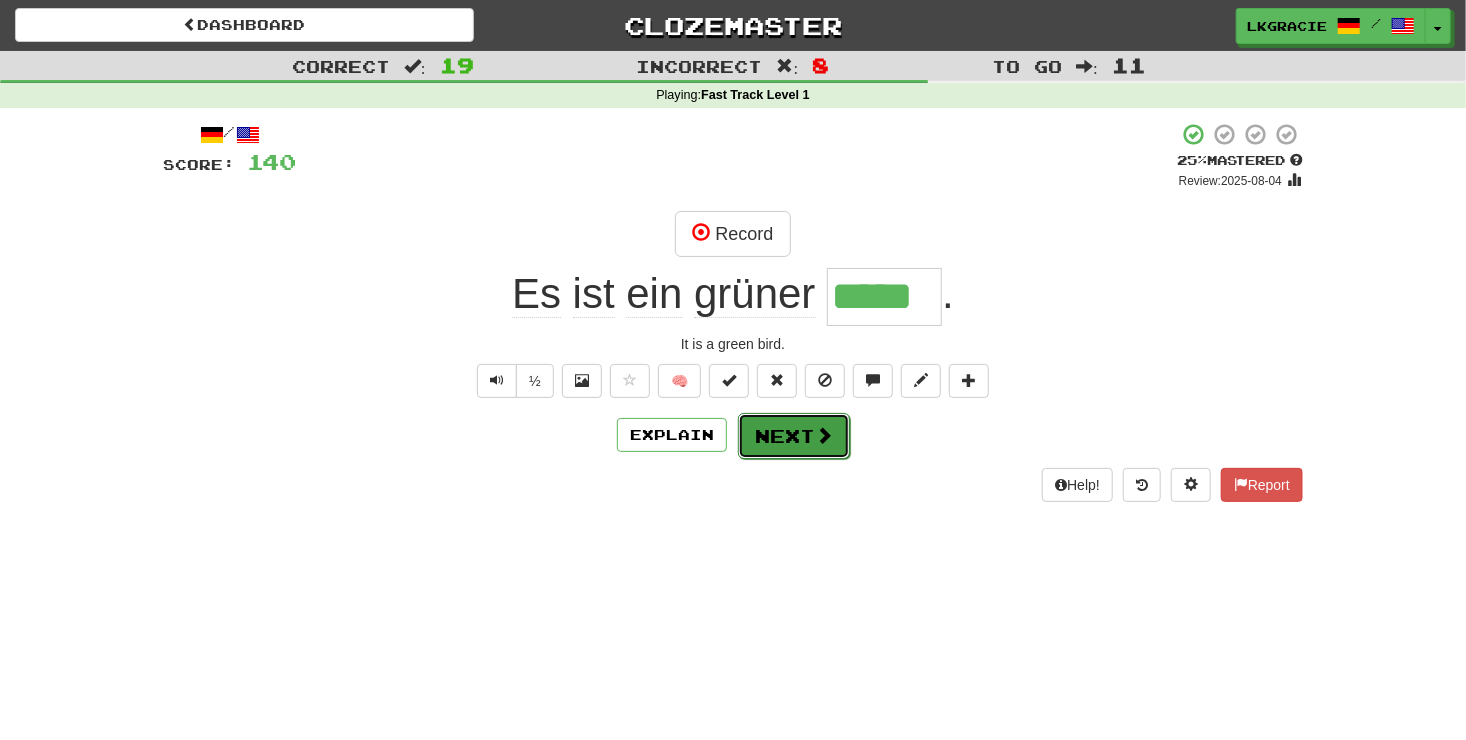 click on "Next" at bounding box center [794, 436] 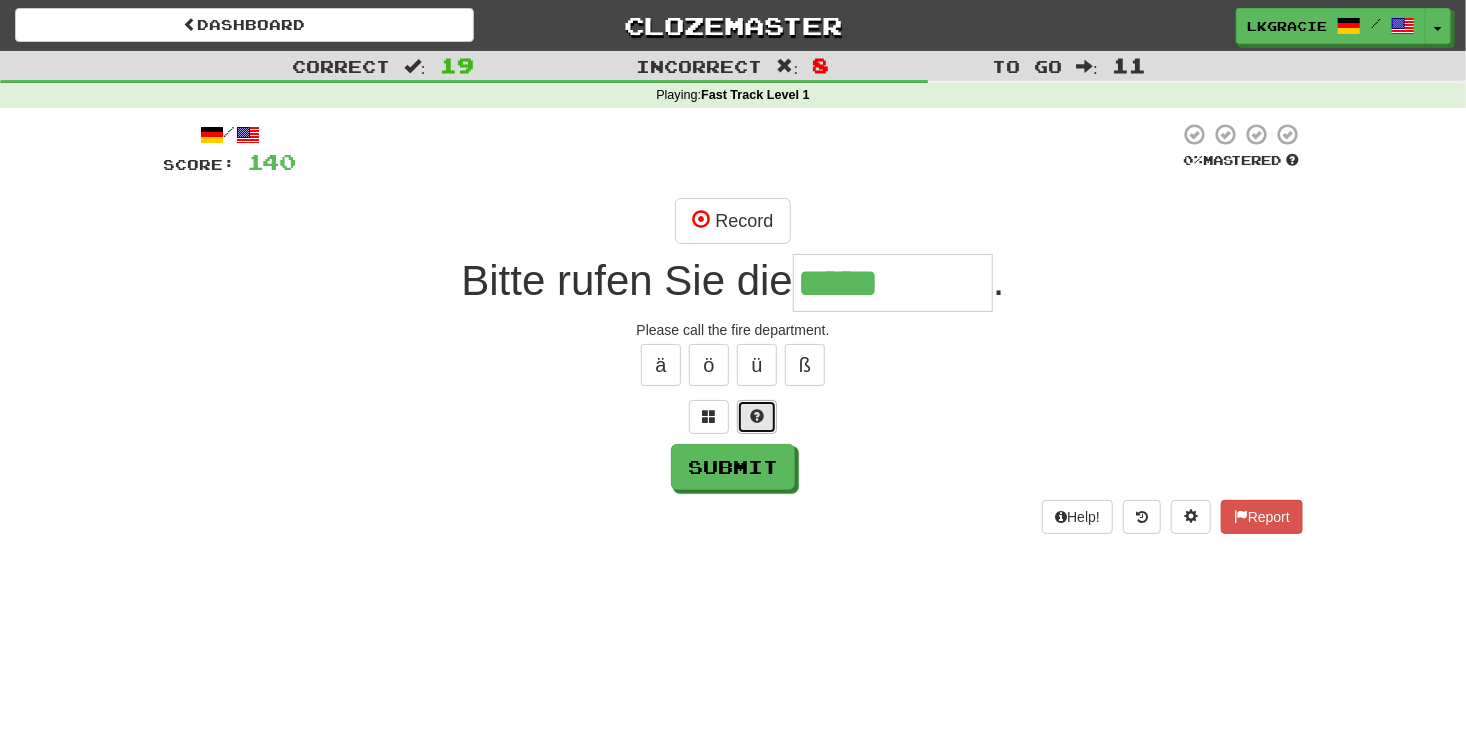 click at bounding box center [757, 416] 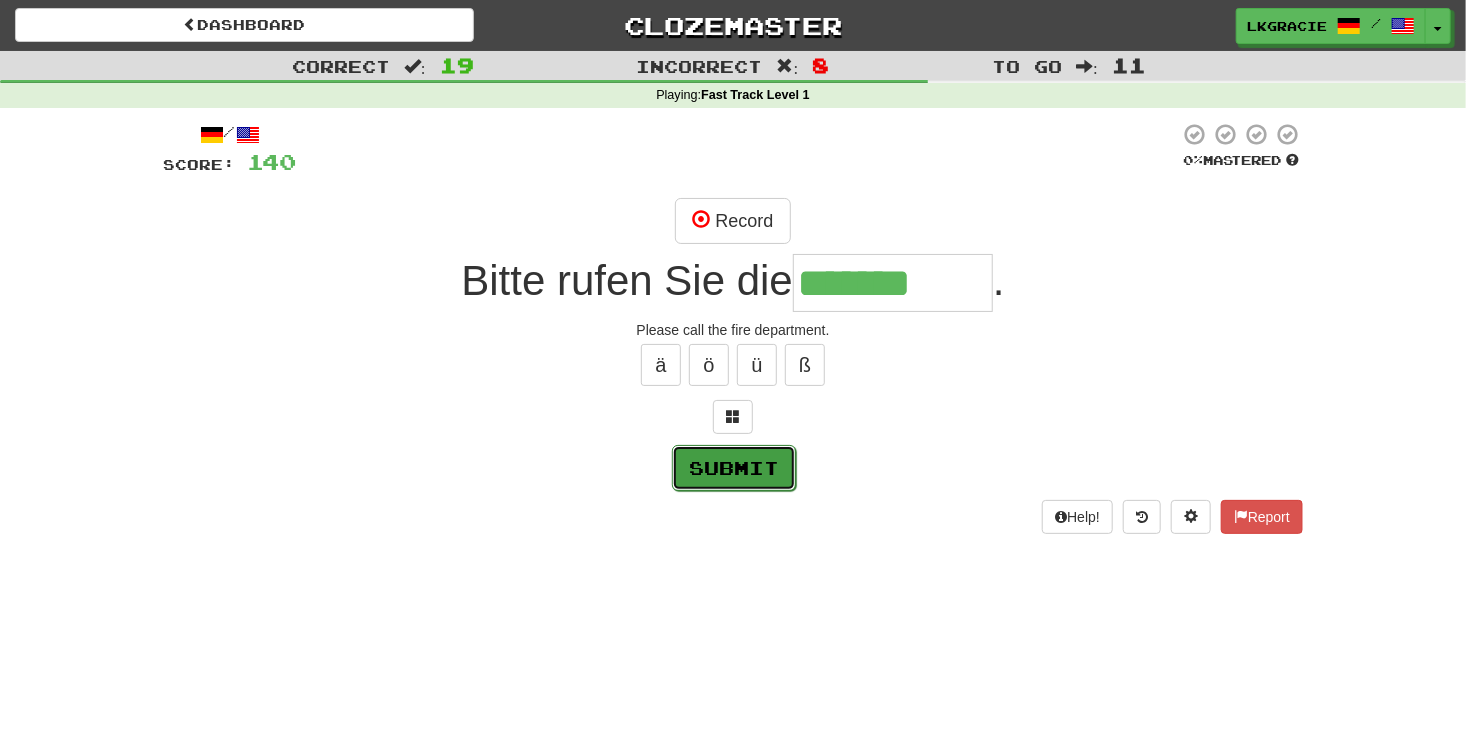click on "Submit" at bounding box center [734, 468] 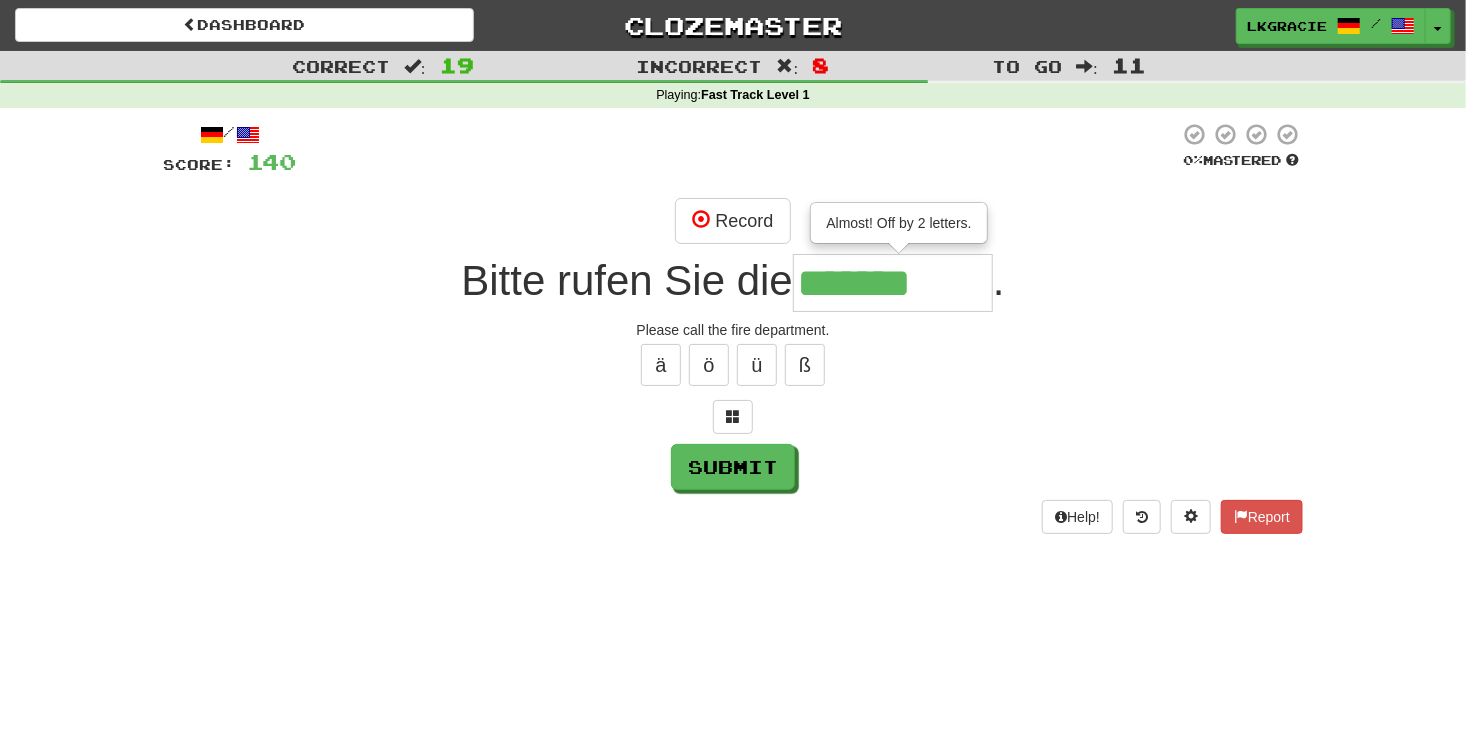 click on "*******" at bounding box center [893, 283] 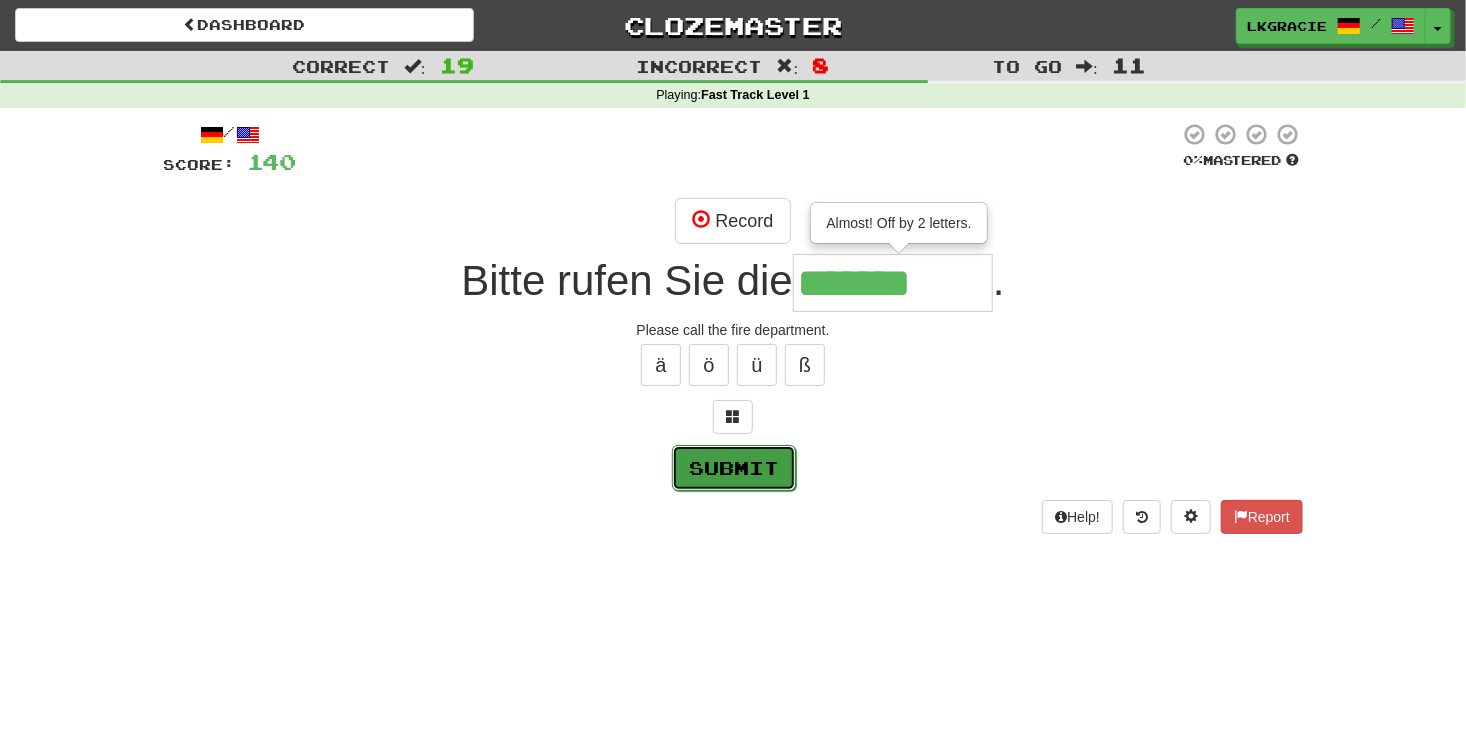 click on "Submit" at bounding box center (734, 468) 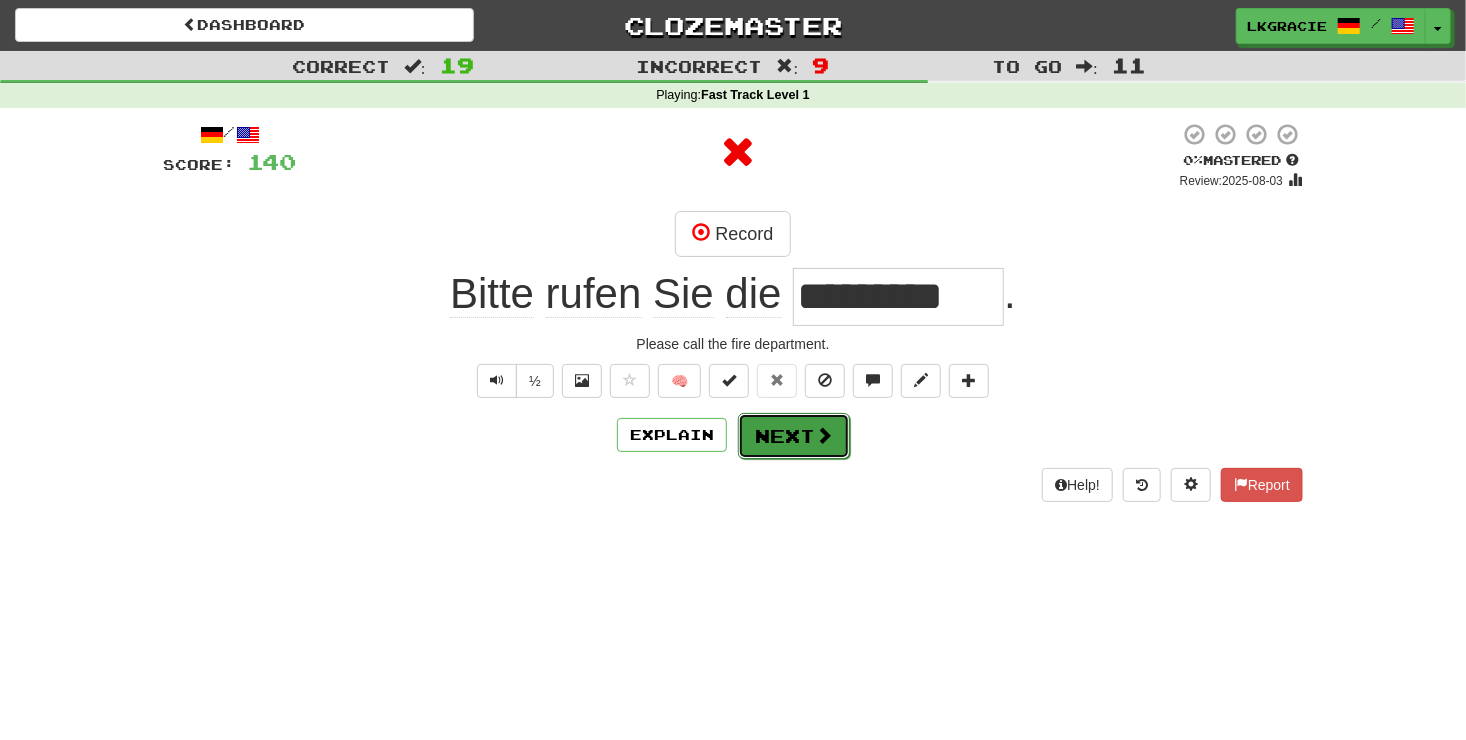 click on "Next" at bounding box center [794, 436] 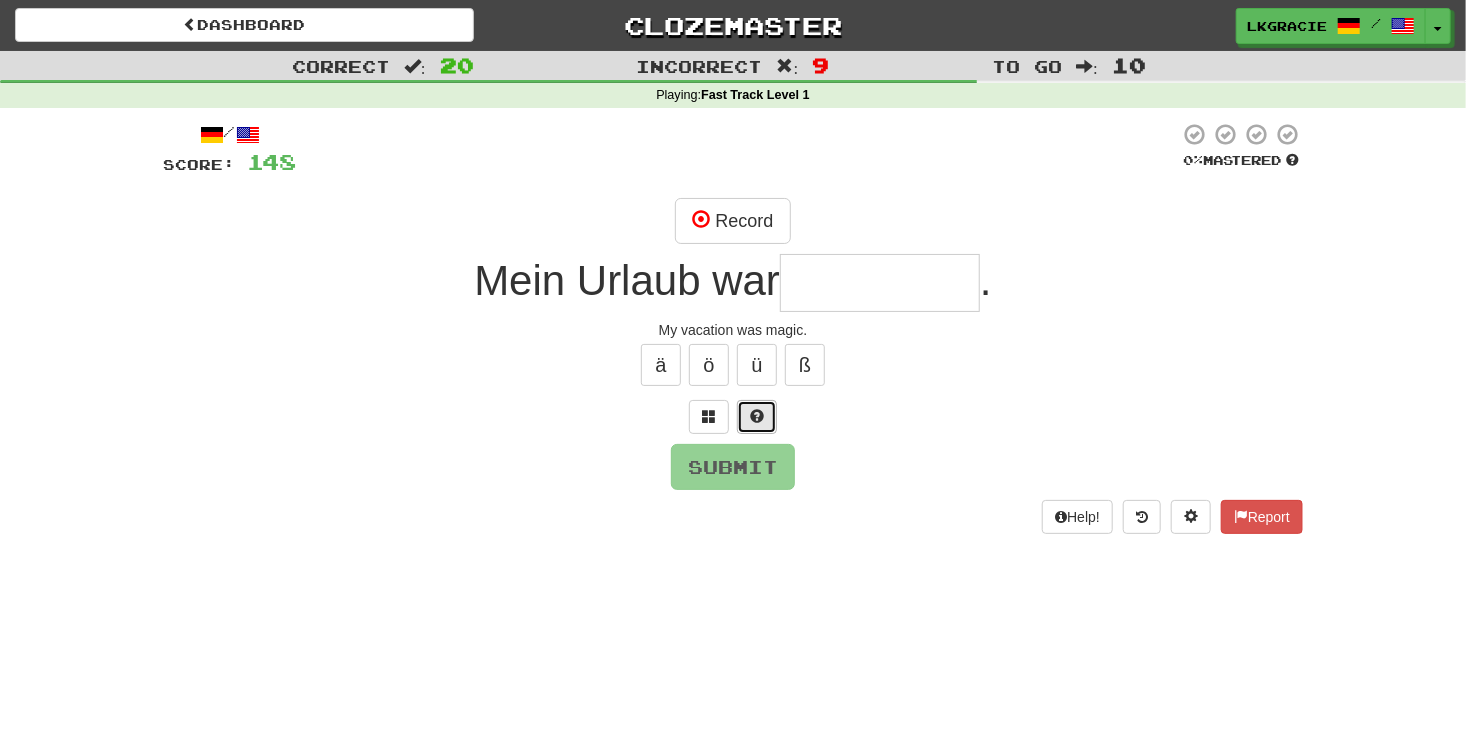 click at bounding box center (757, 417) 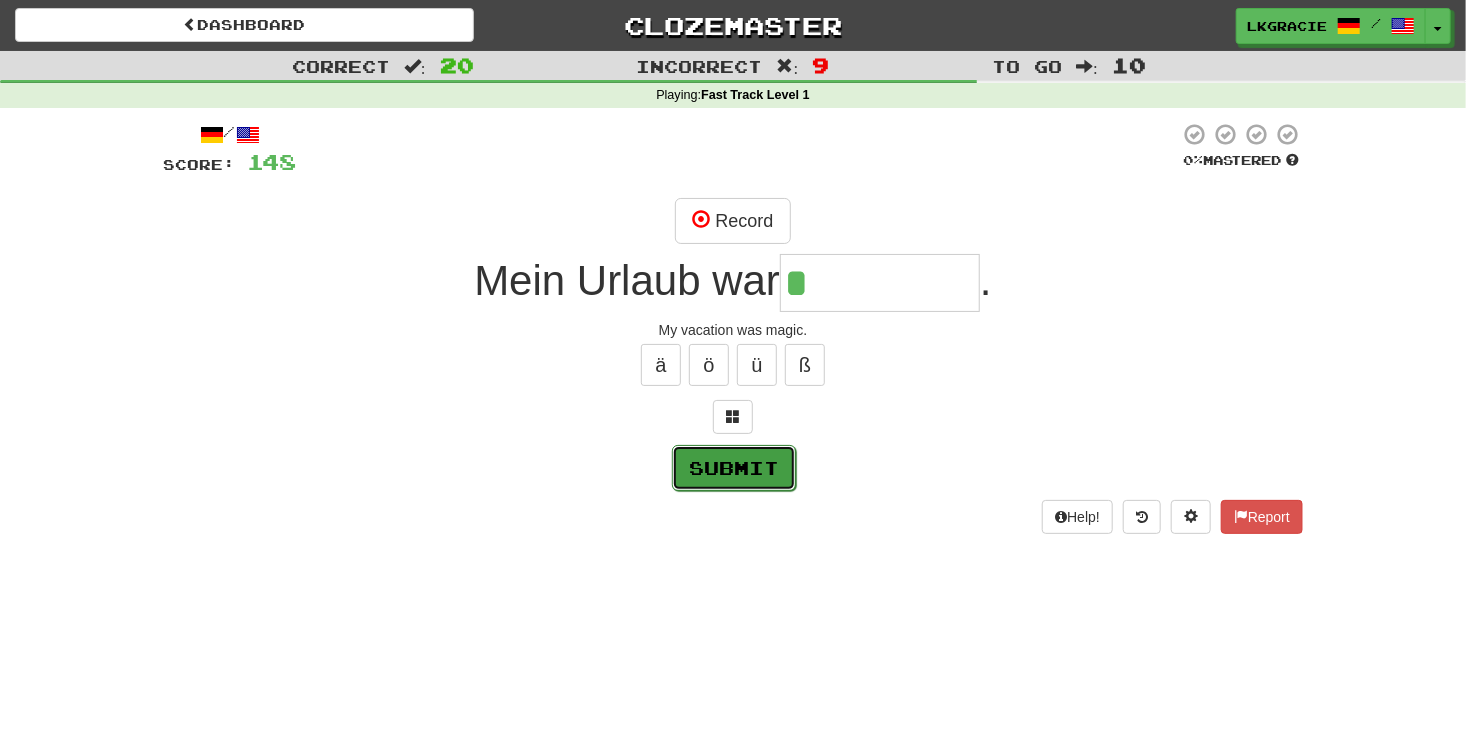 click on "Submit" at bounding box center (734, 468) 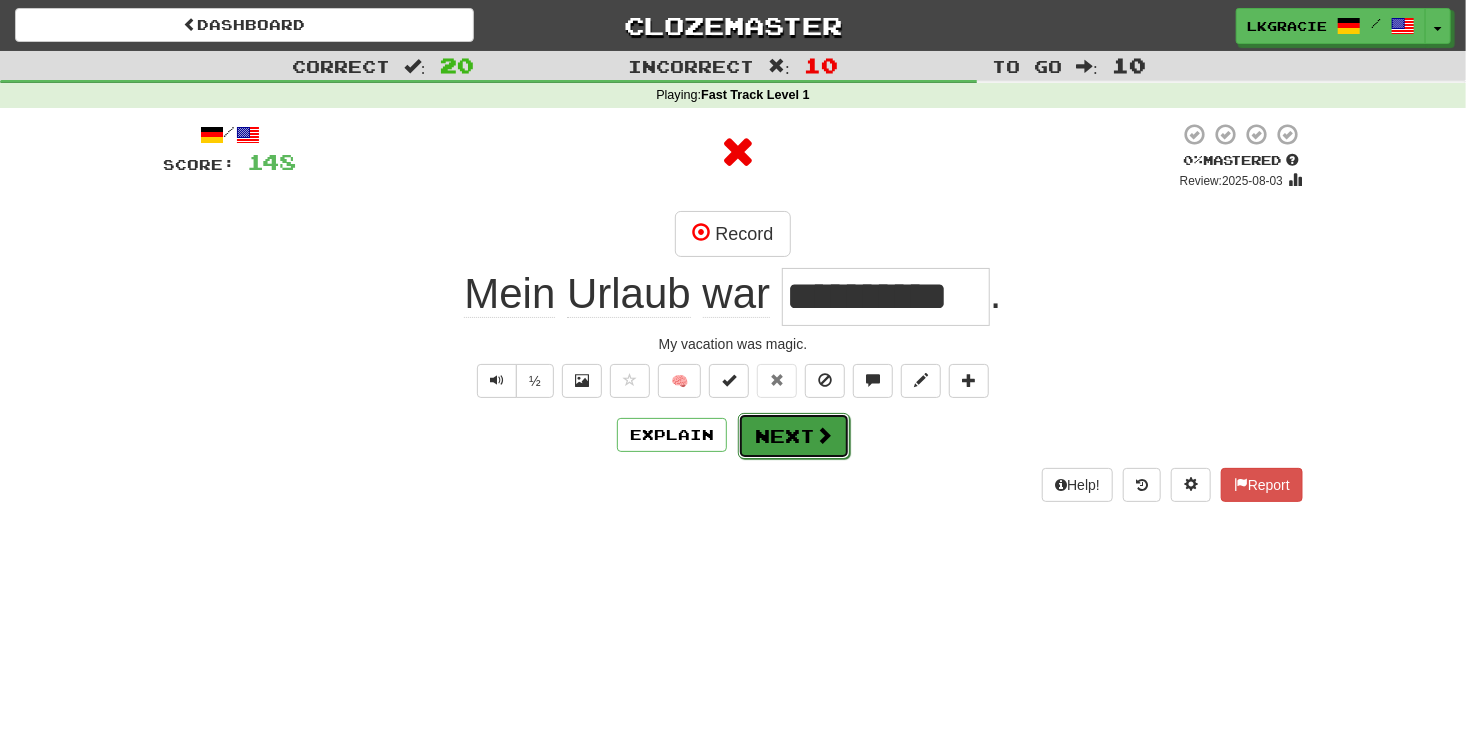 click on "Next" at bounding box center (794, 436) 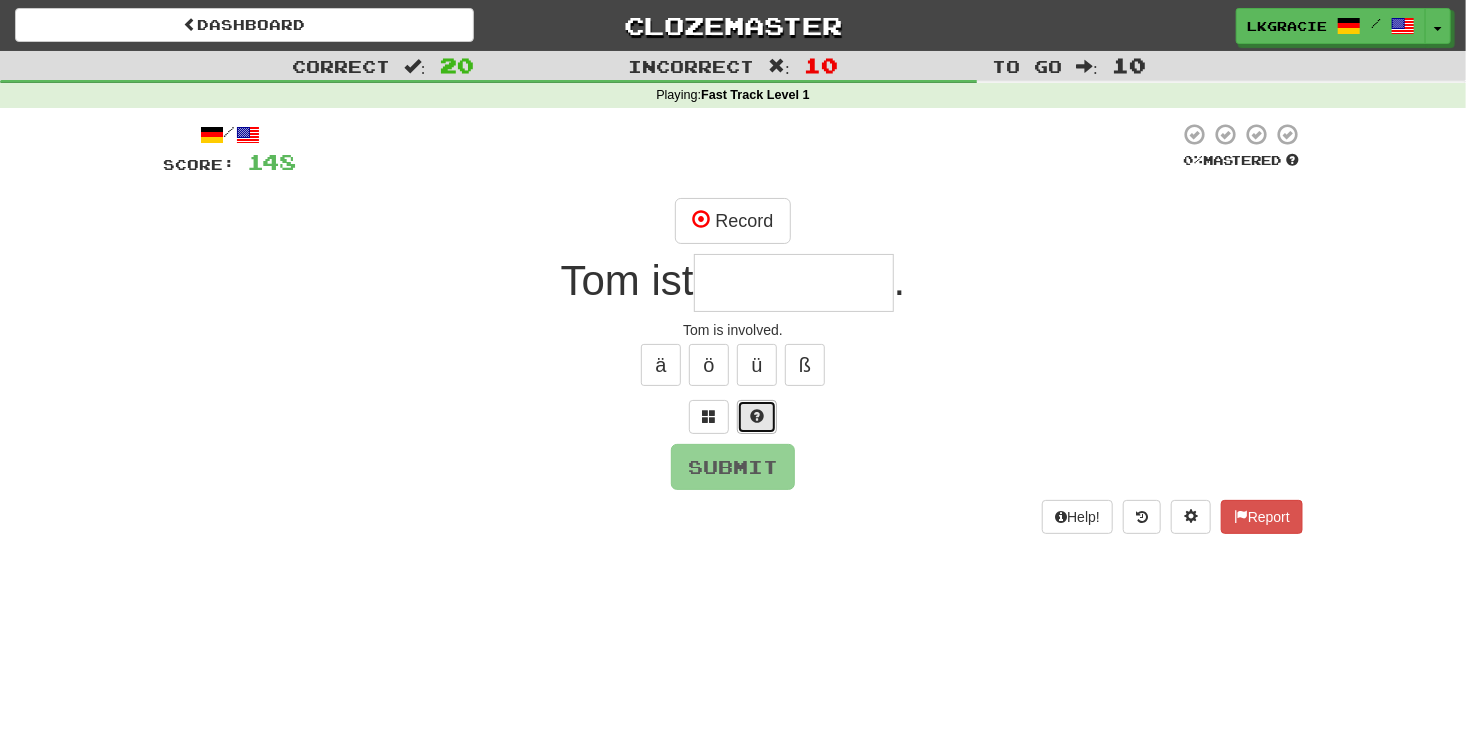 click at bounding box center [757, 416] 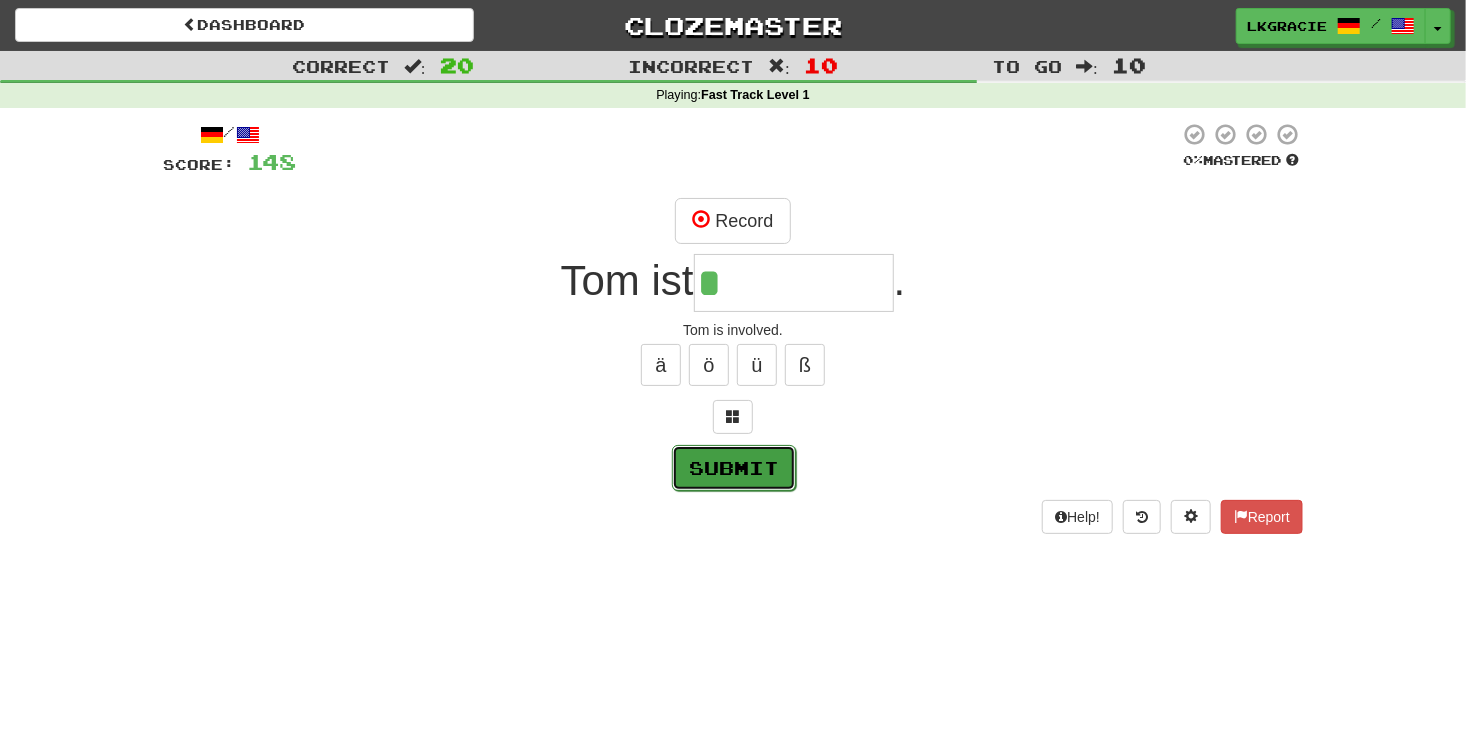 click on "Submit" at bounding box center (734, 468) 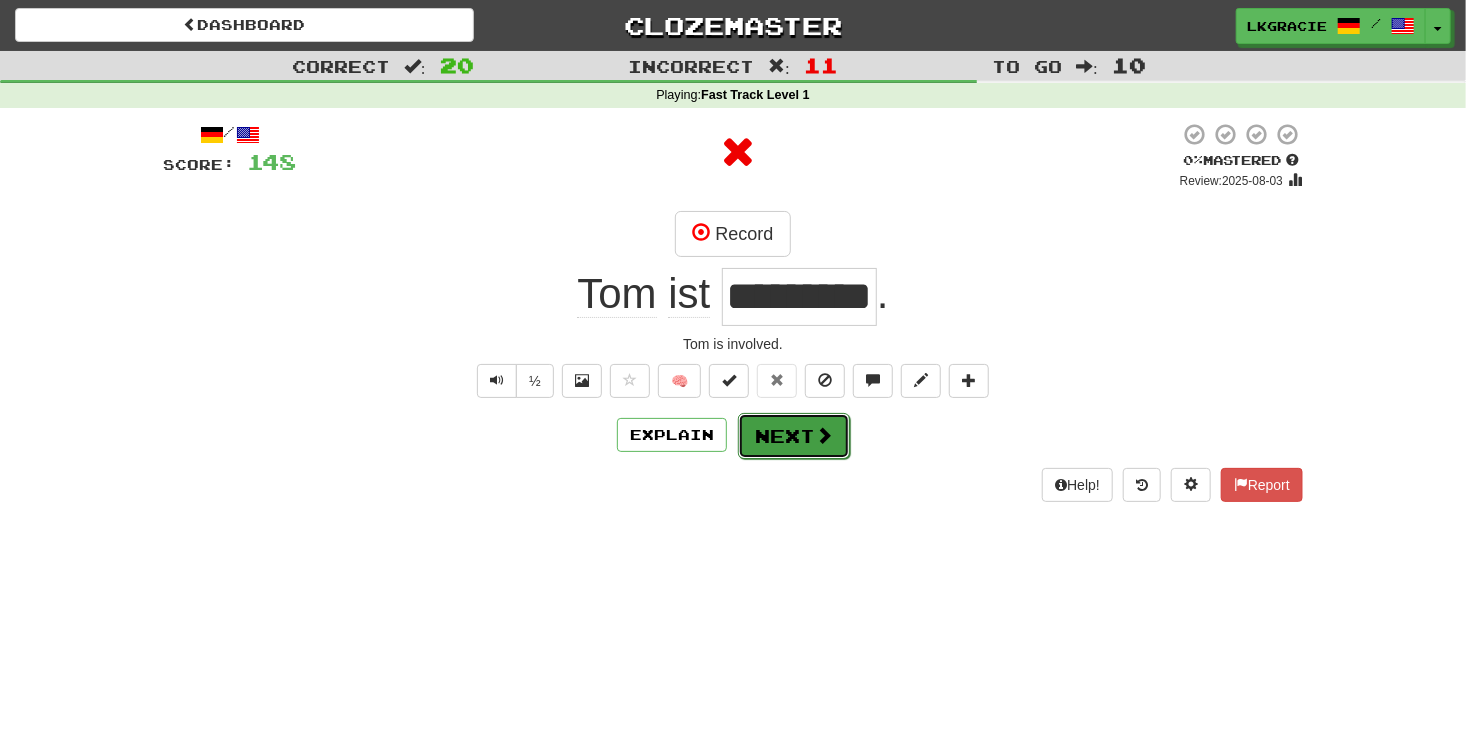 click at bounding box center [824, 435] 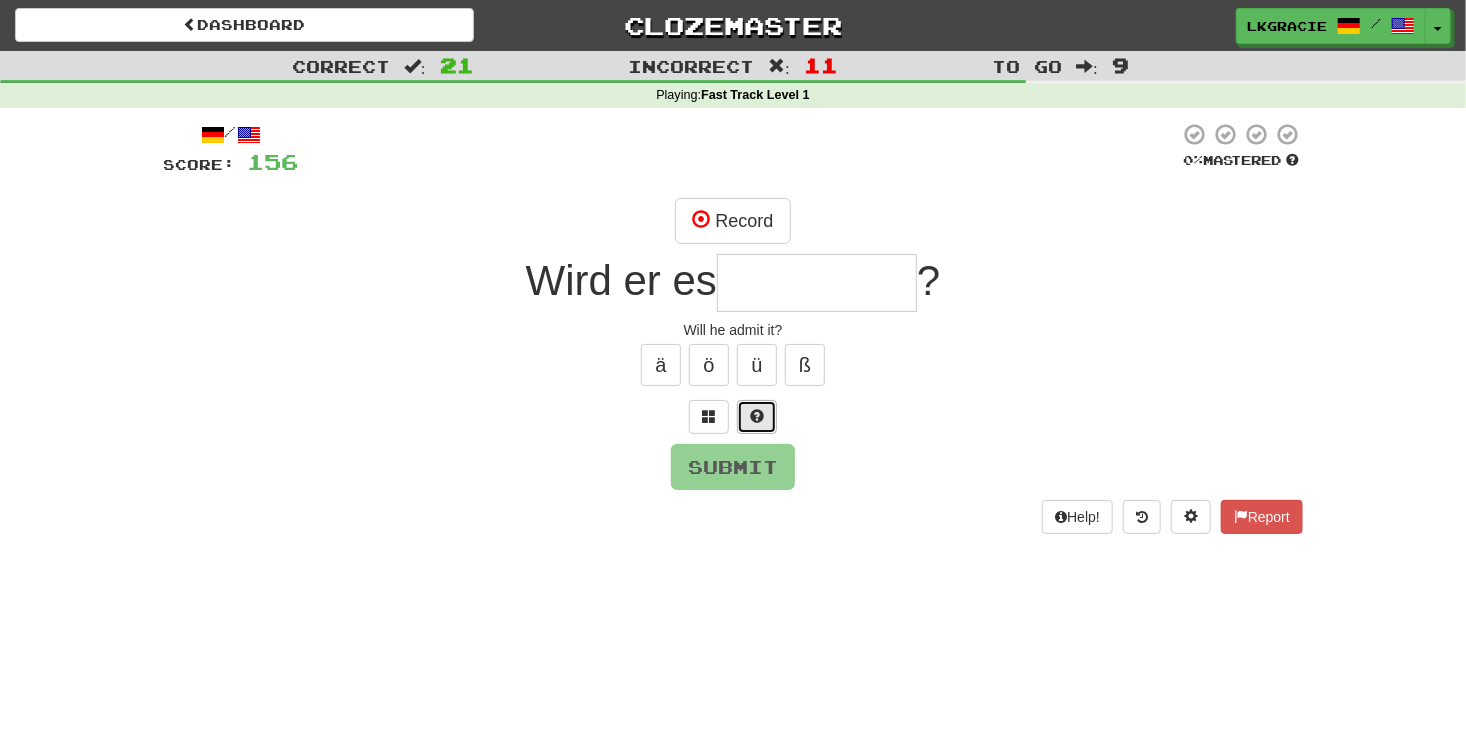 click at bounding box center [757, 417] 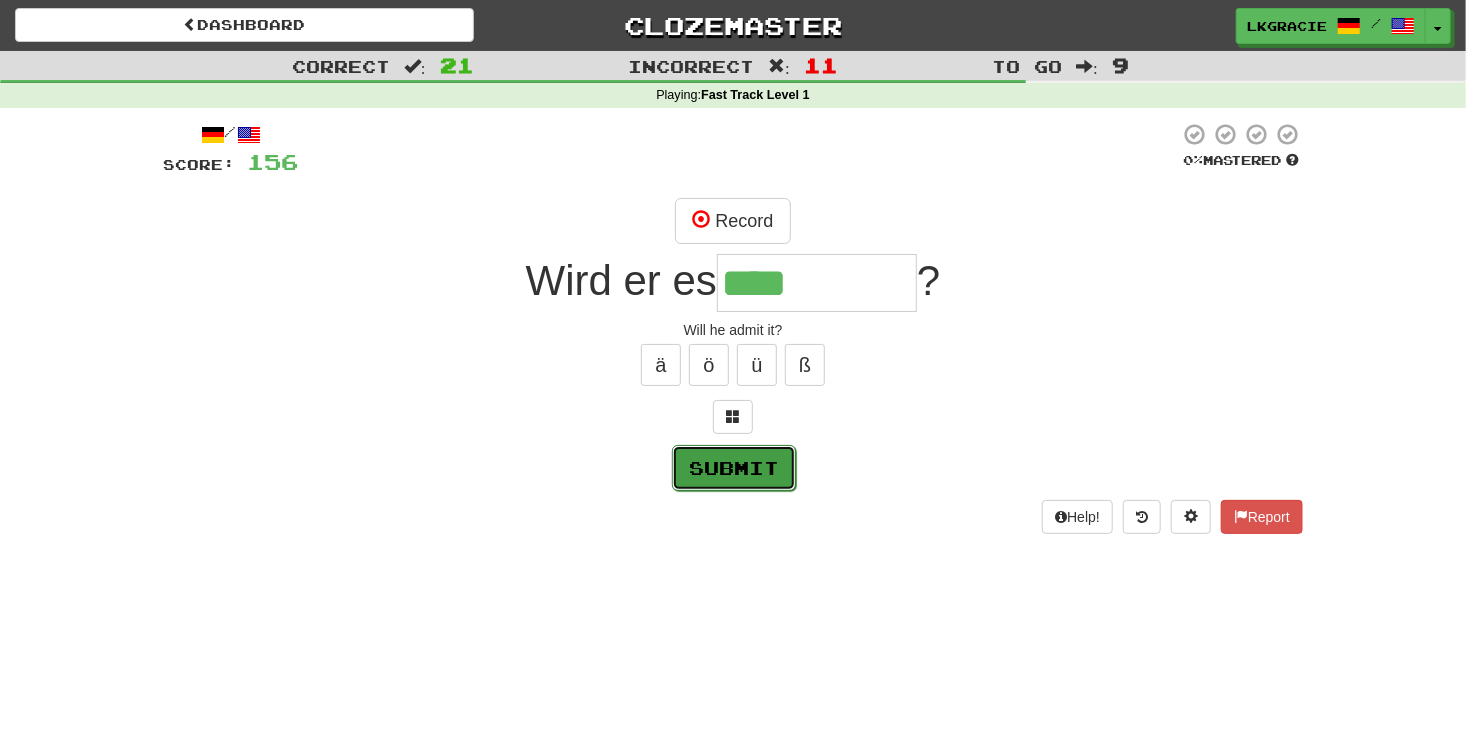 click on "Submit" at bounding box center (734, 468) 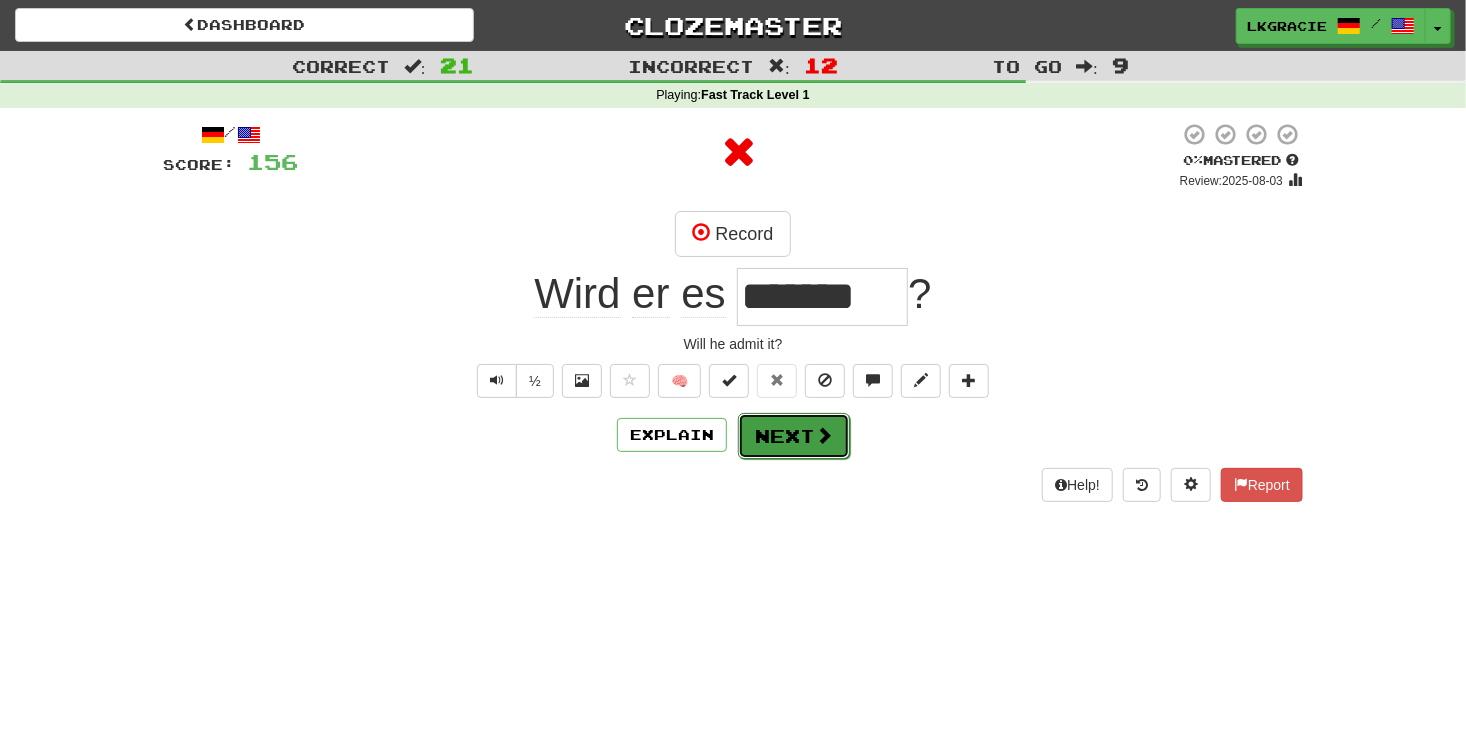 click on "Next" at bounding box center (794, 436) 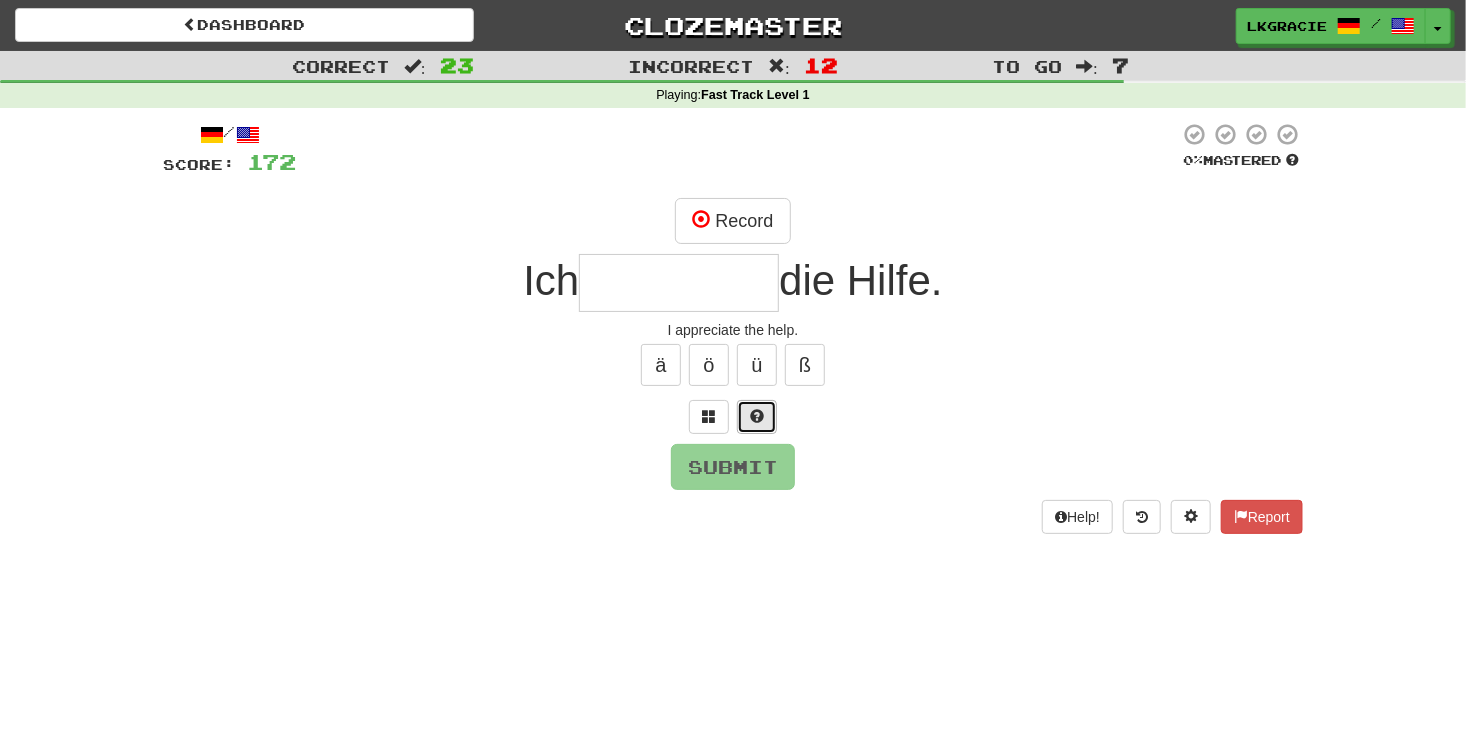 click at bounding box center [757, 417] 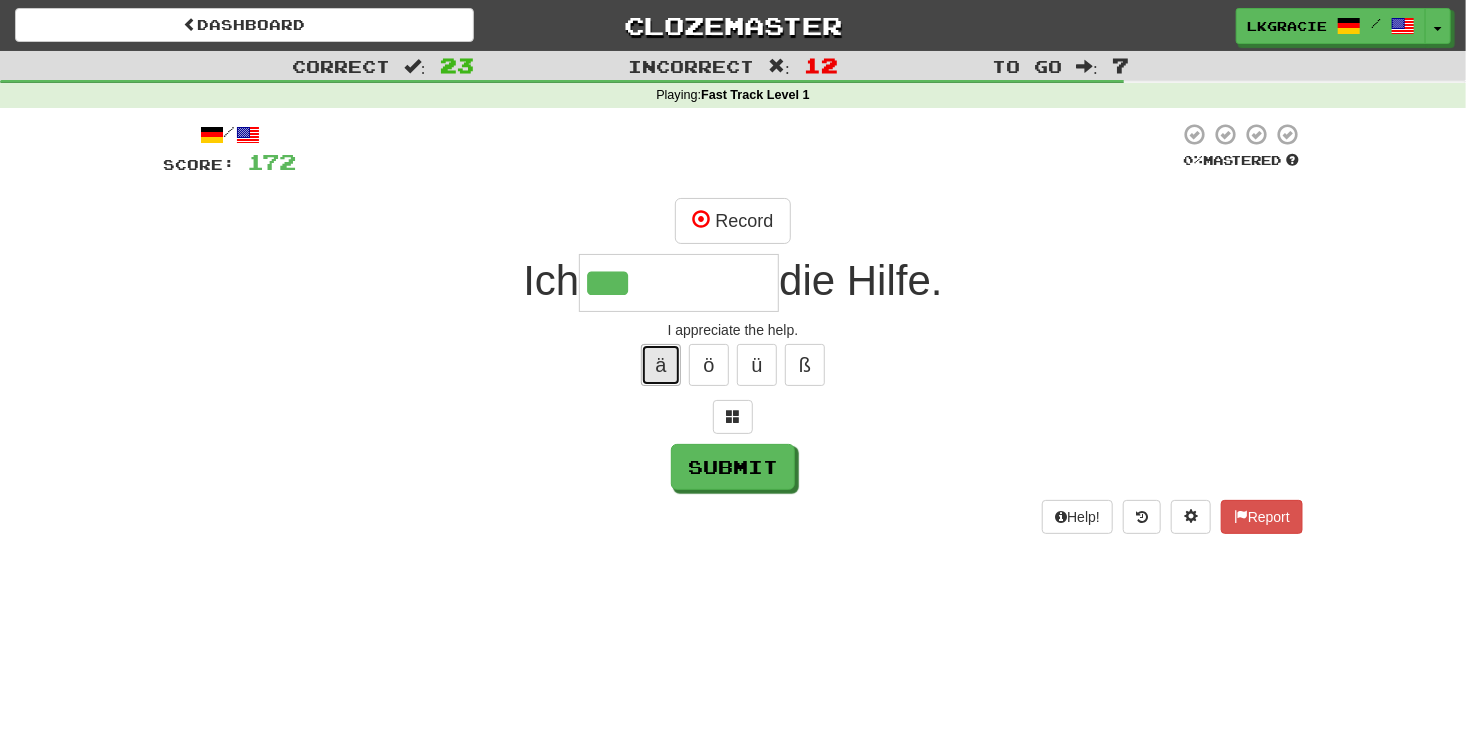 click on "ä" at bounding box center (661, 365) 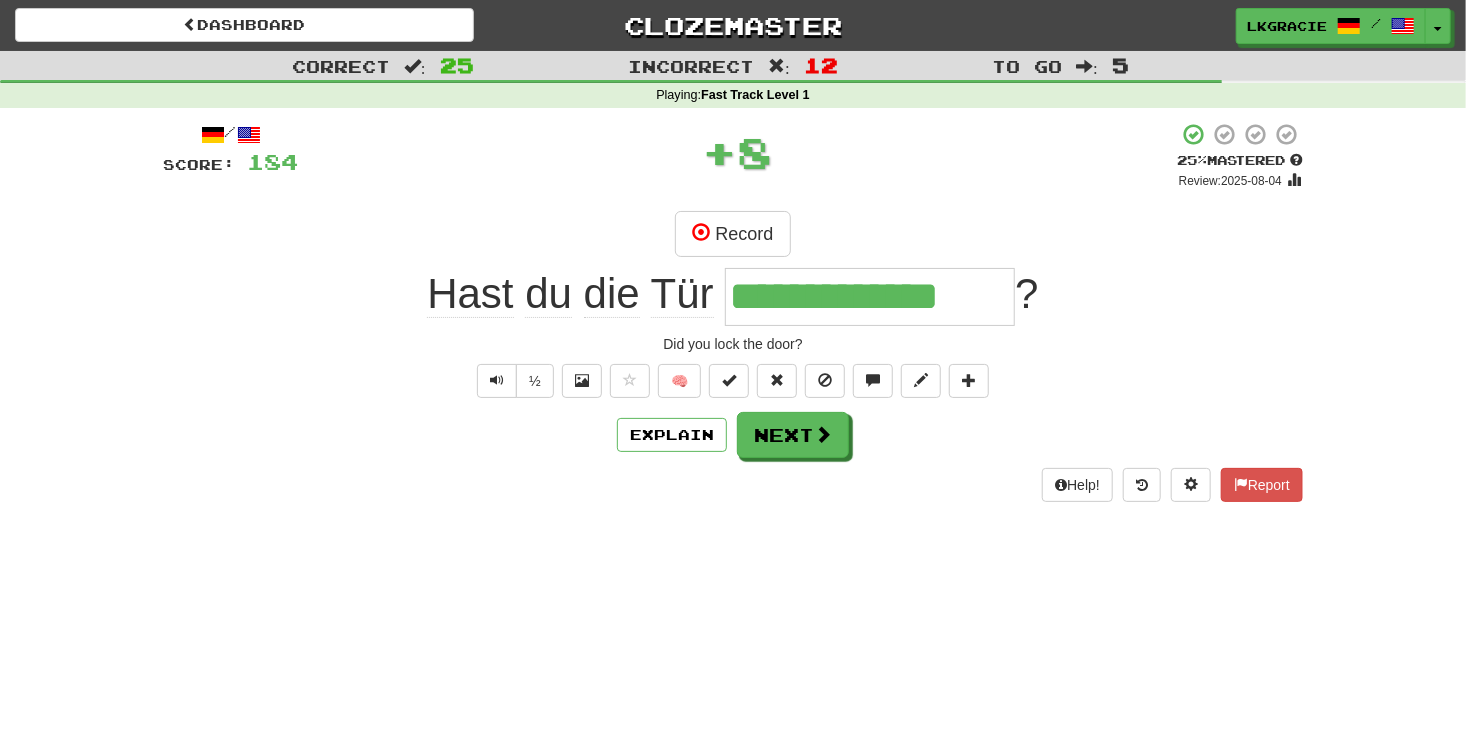 scroll, scrollTop: 0, scrollLeft: 0, axis: both 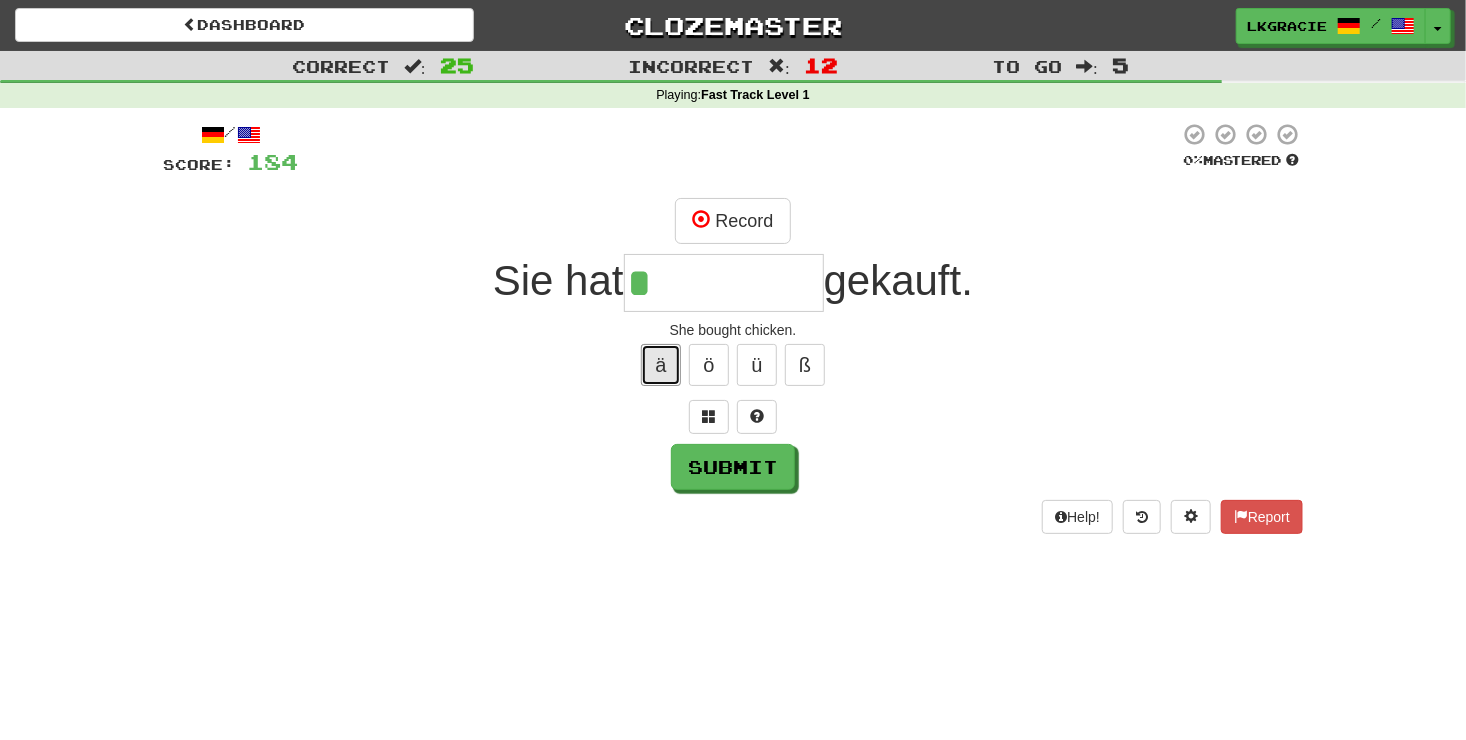 click on "ä" at bounding box center (661, 365) 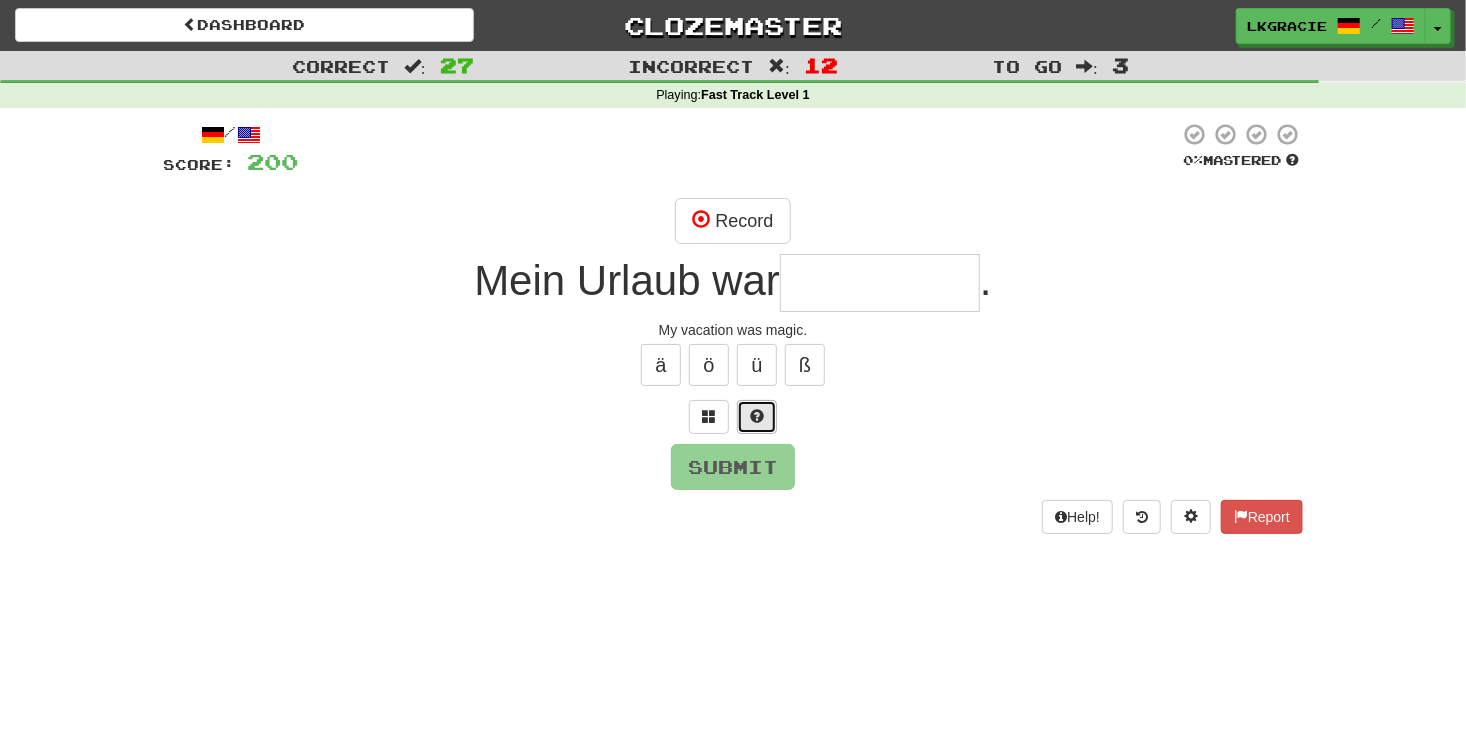 click at bounding box center (757, 417) 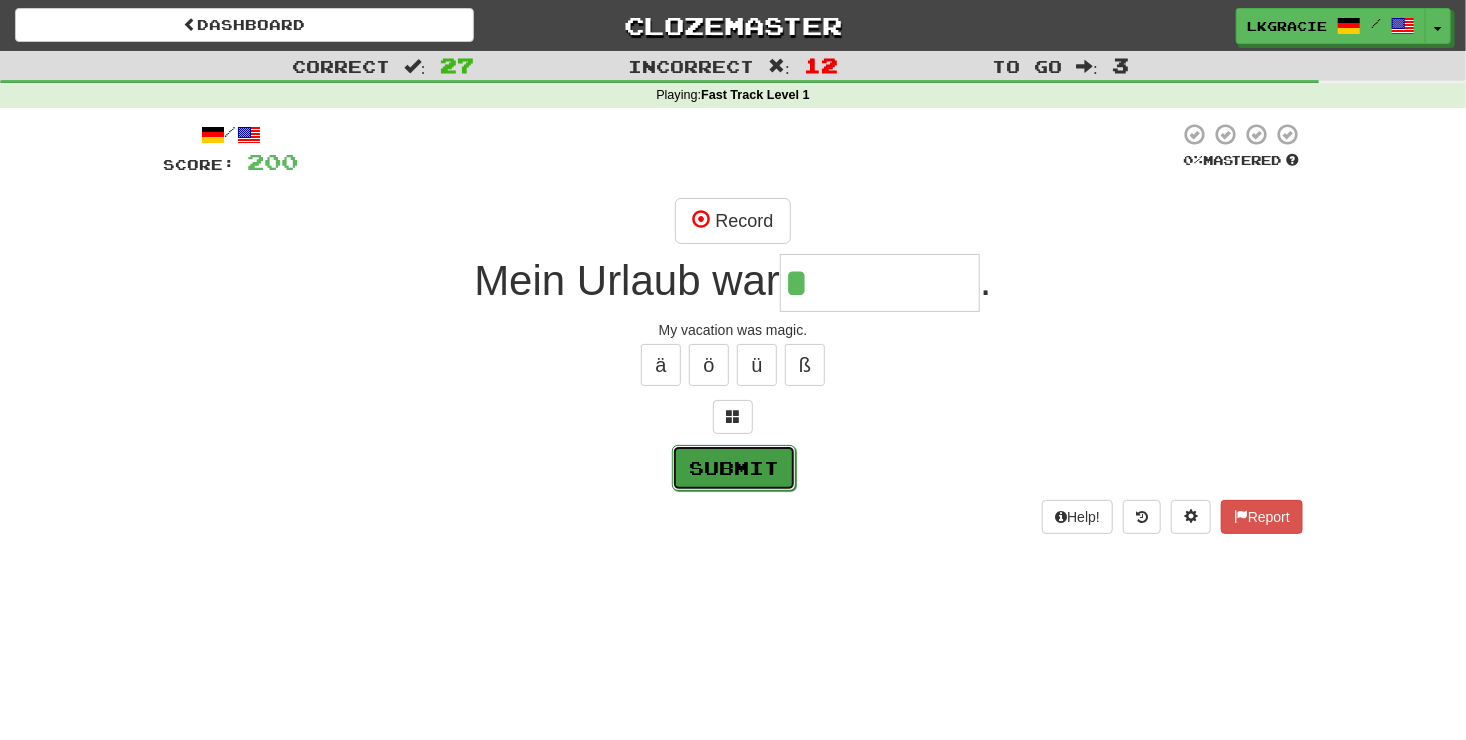 click on "Submit" at bounding box center [734, 468] 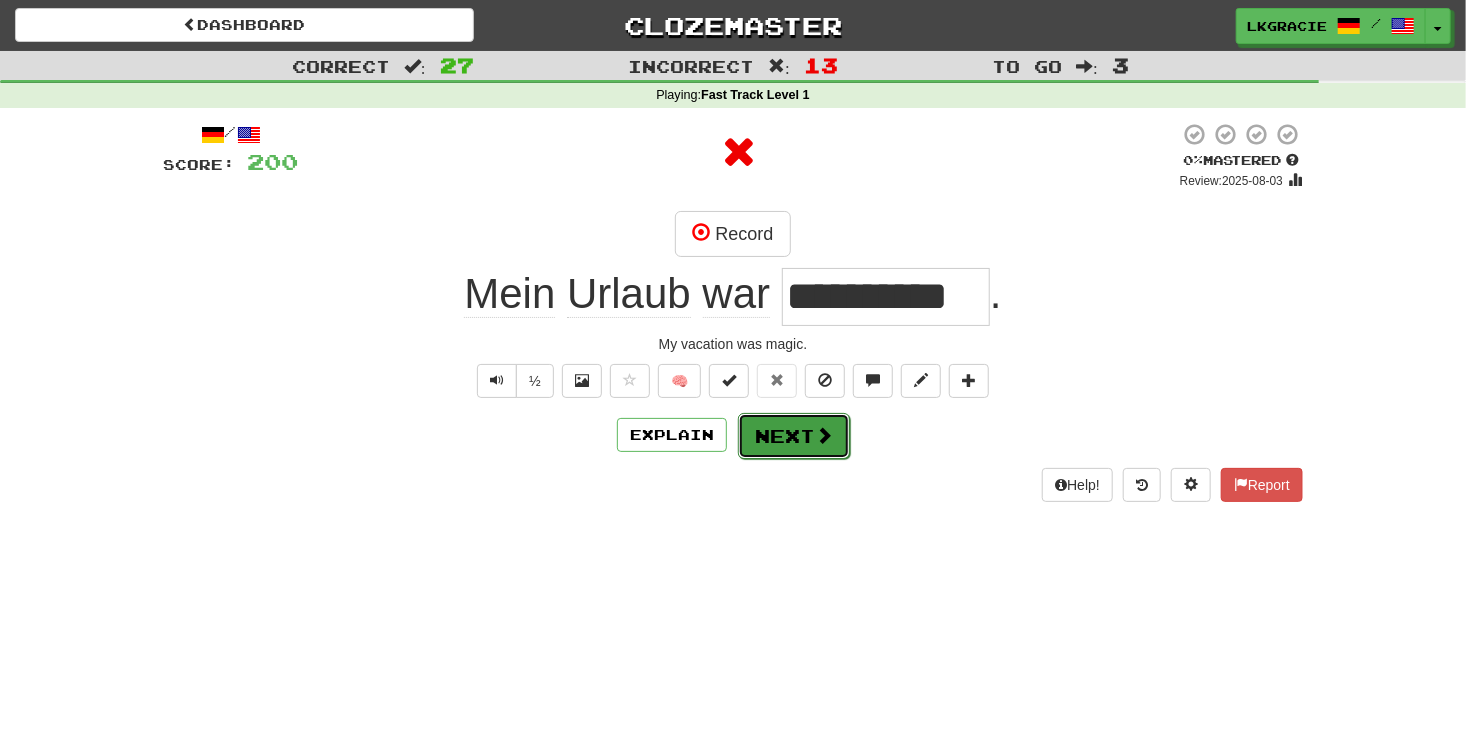 click on "Next" at bounding box center (794, 436) 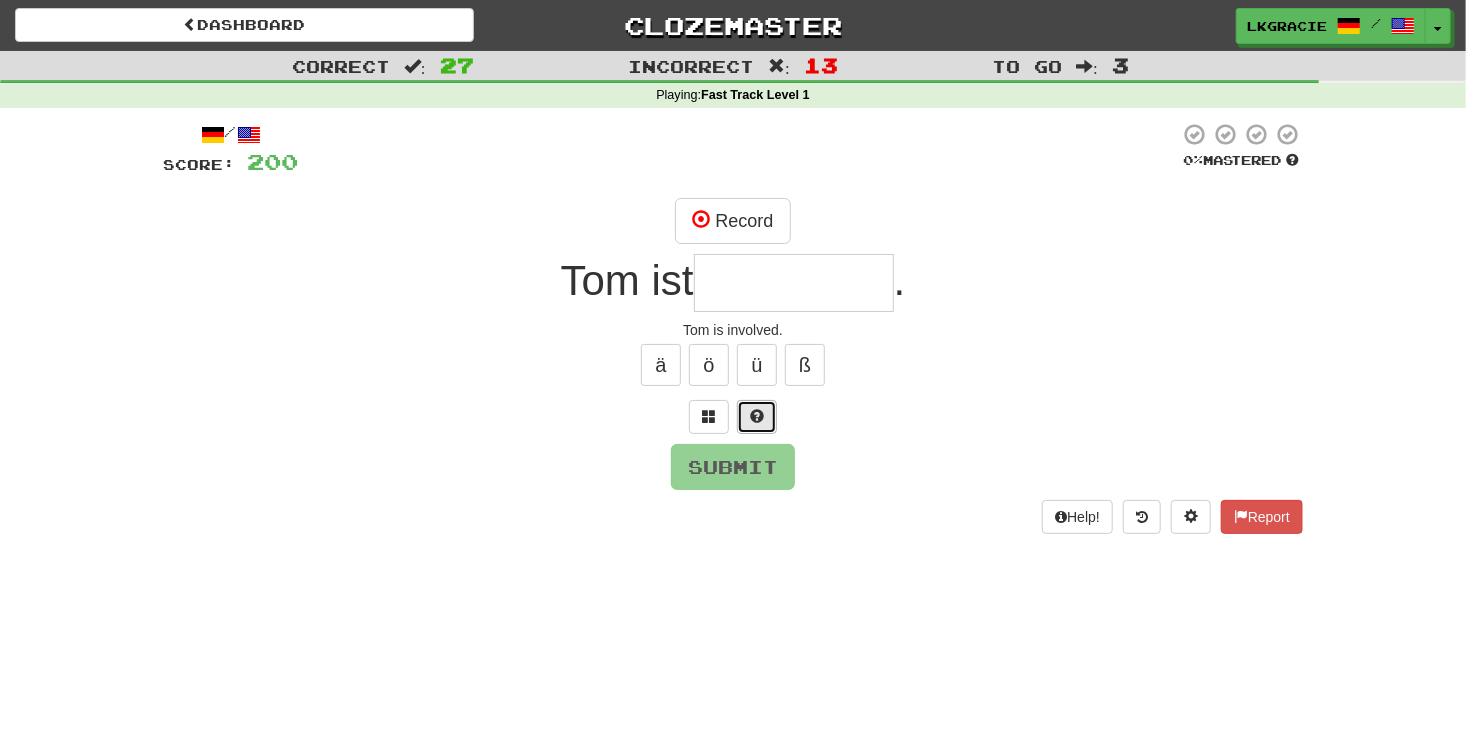 click at bounding box center [757, 416] 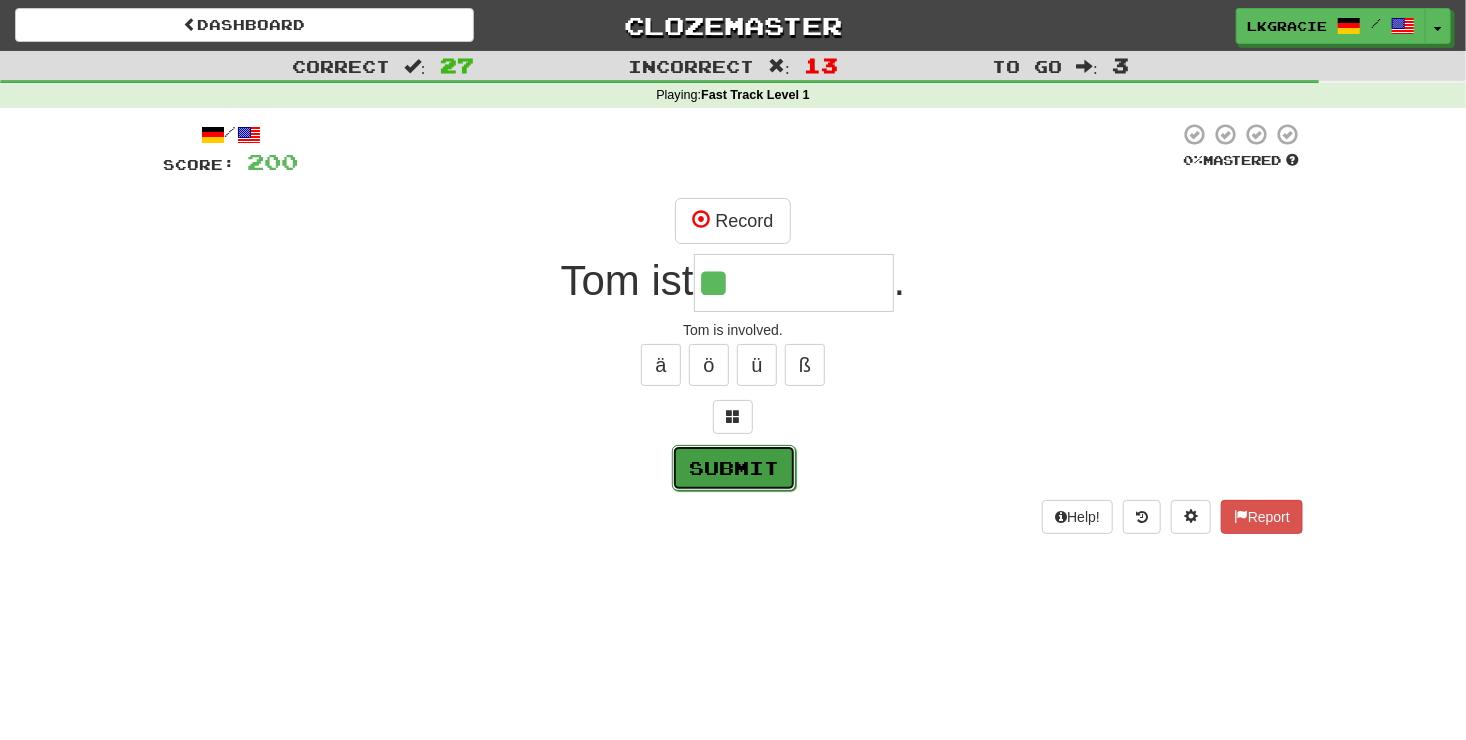 click on "Submit" at bounding box center (734, 468) 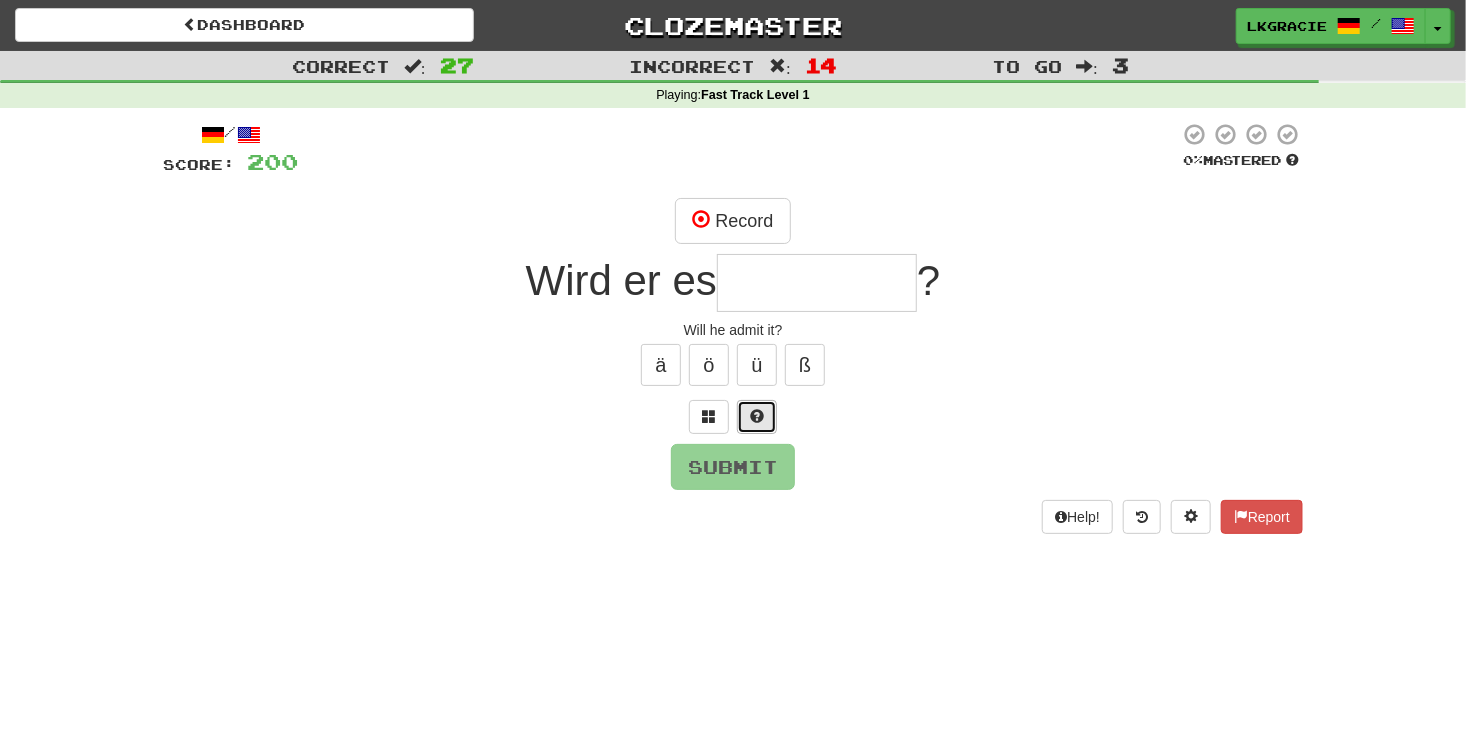click at bounding box center (757, 417) 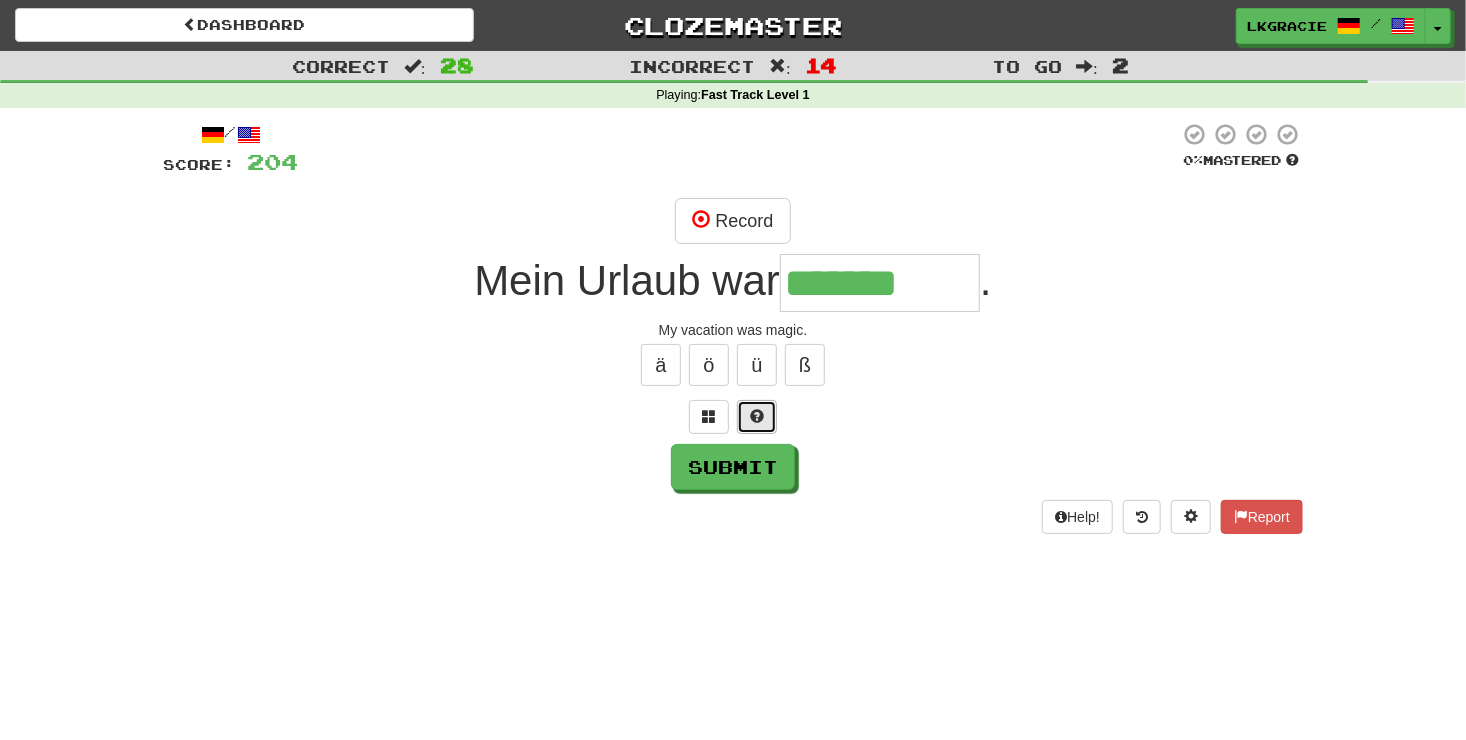 click at bounding box center (757, 416) 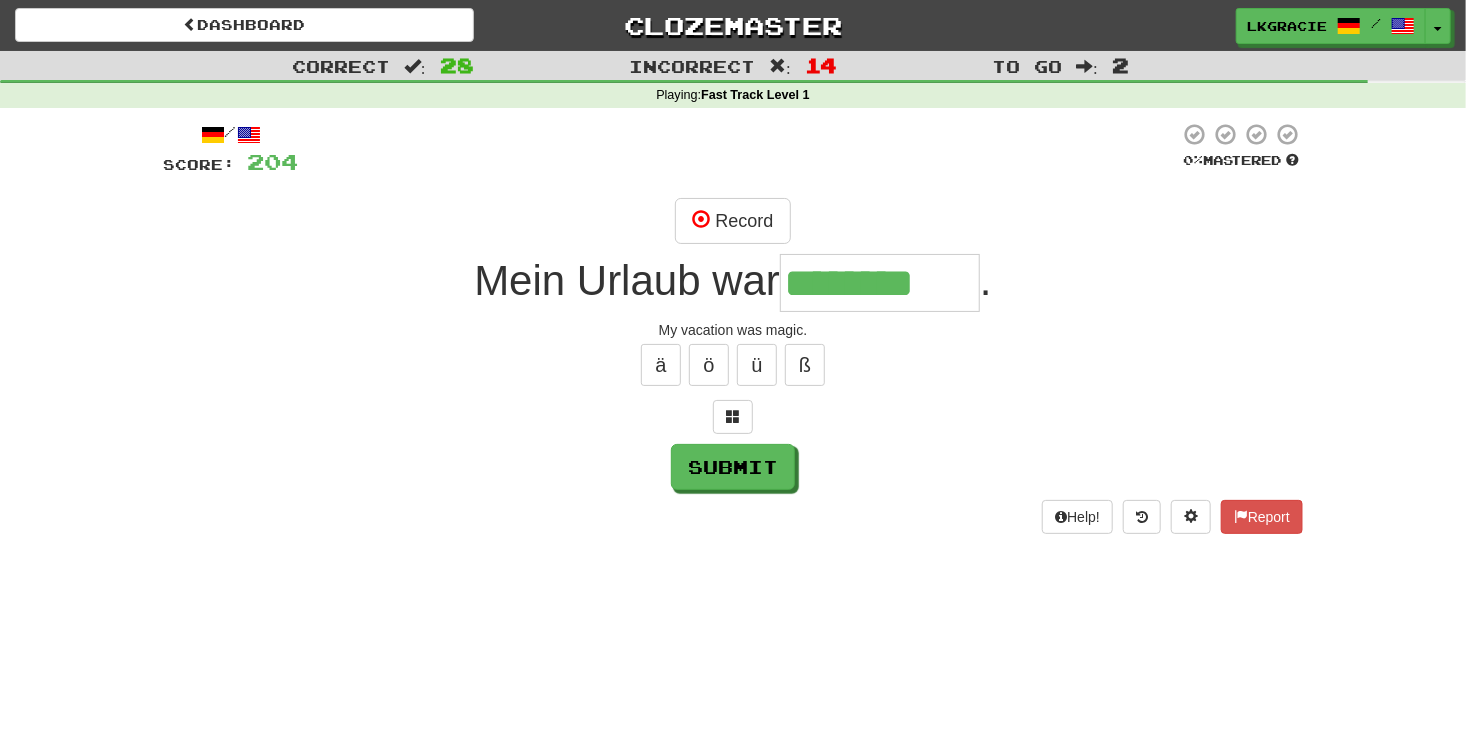 scroll, scrollTop: 0, scrollLeft: 0, axis: both 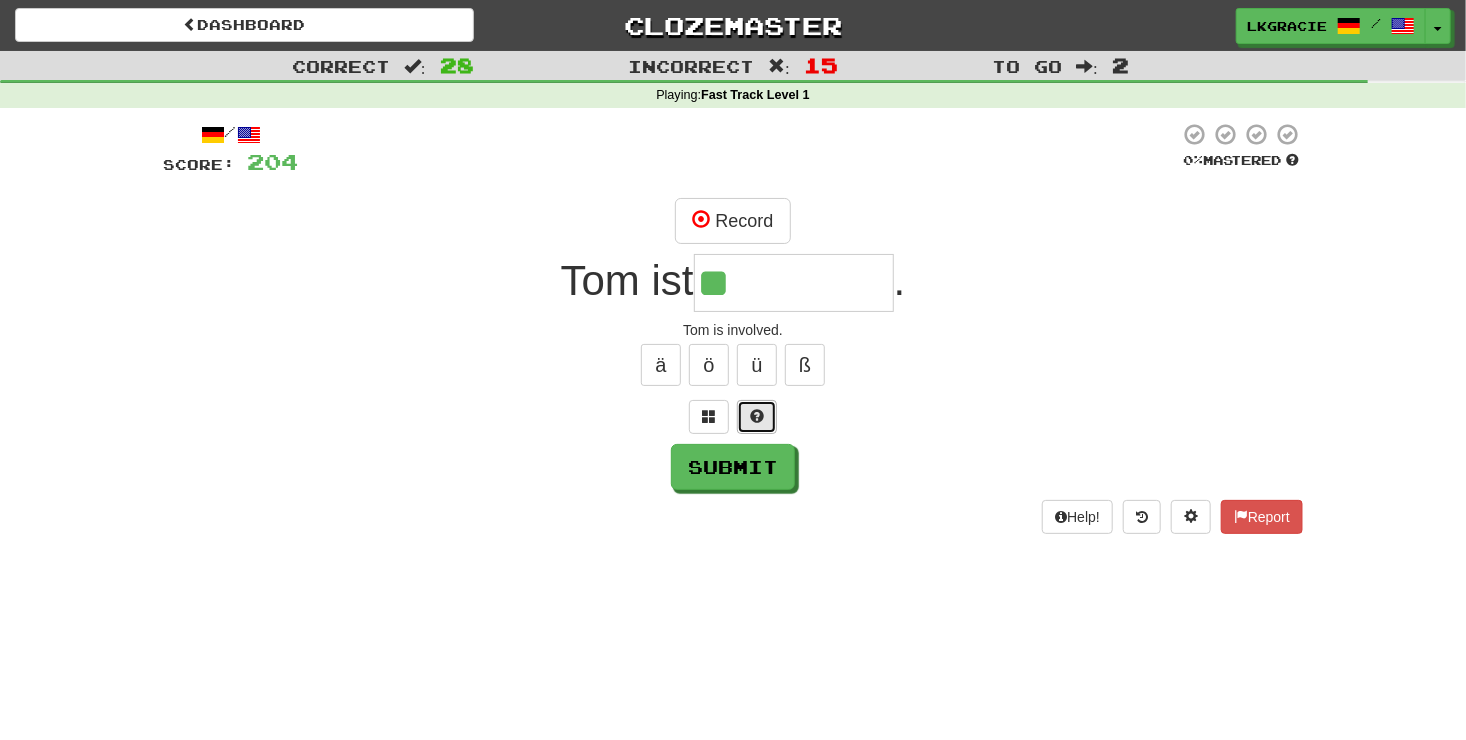 click at bounding box center [757, 416] 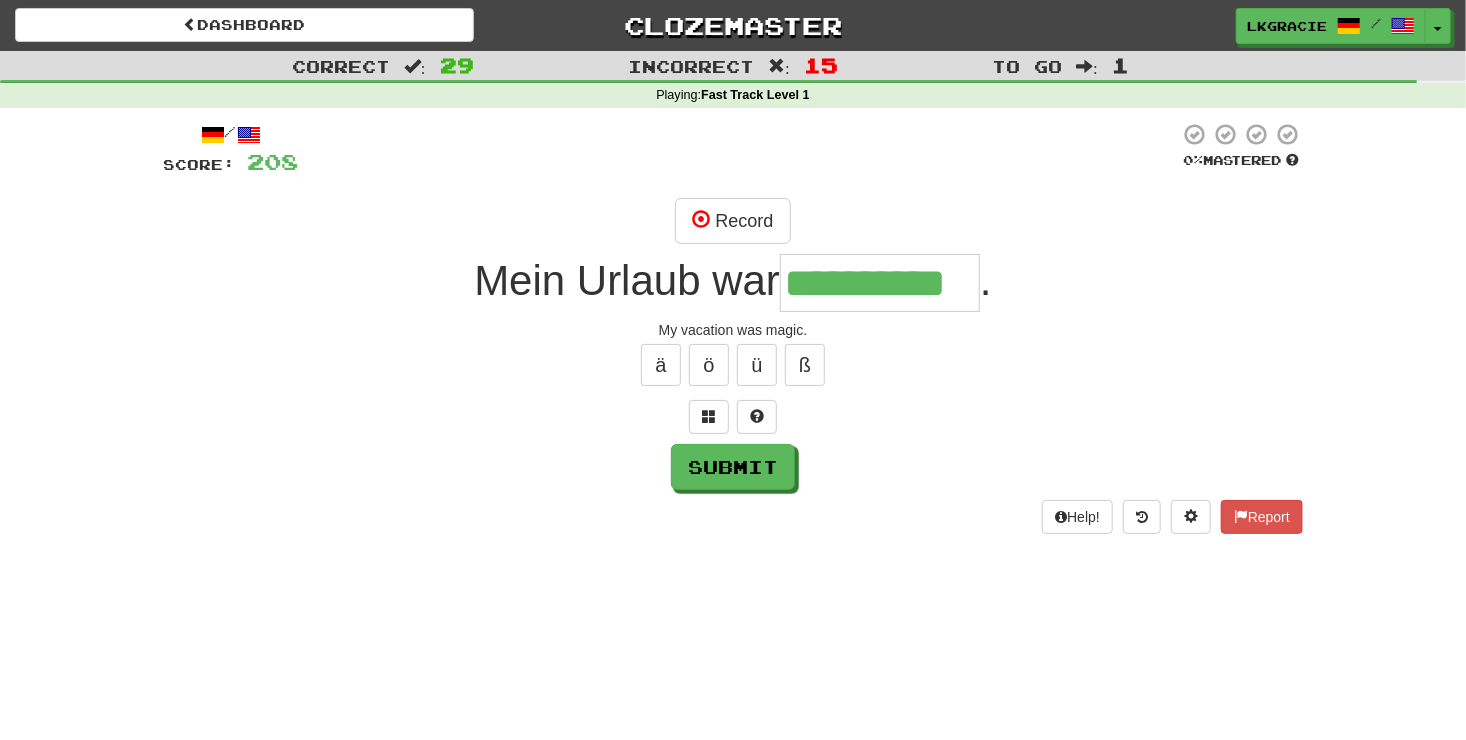 scroll, scrollTop: 0, scrollLeft: 0, axis: both 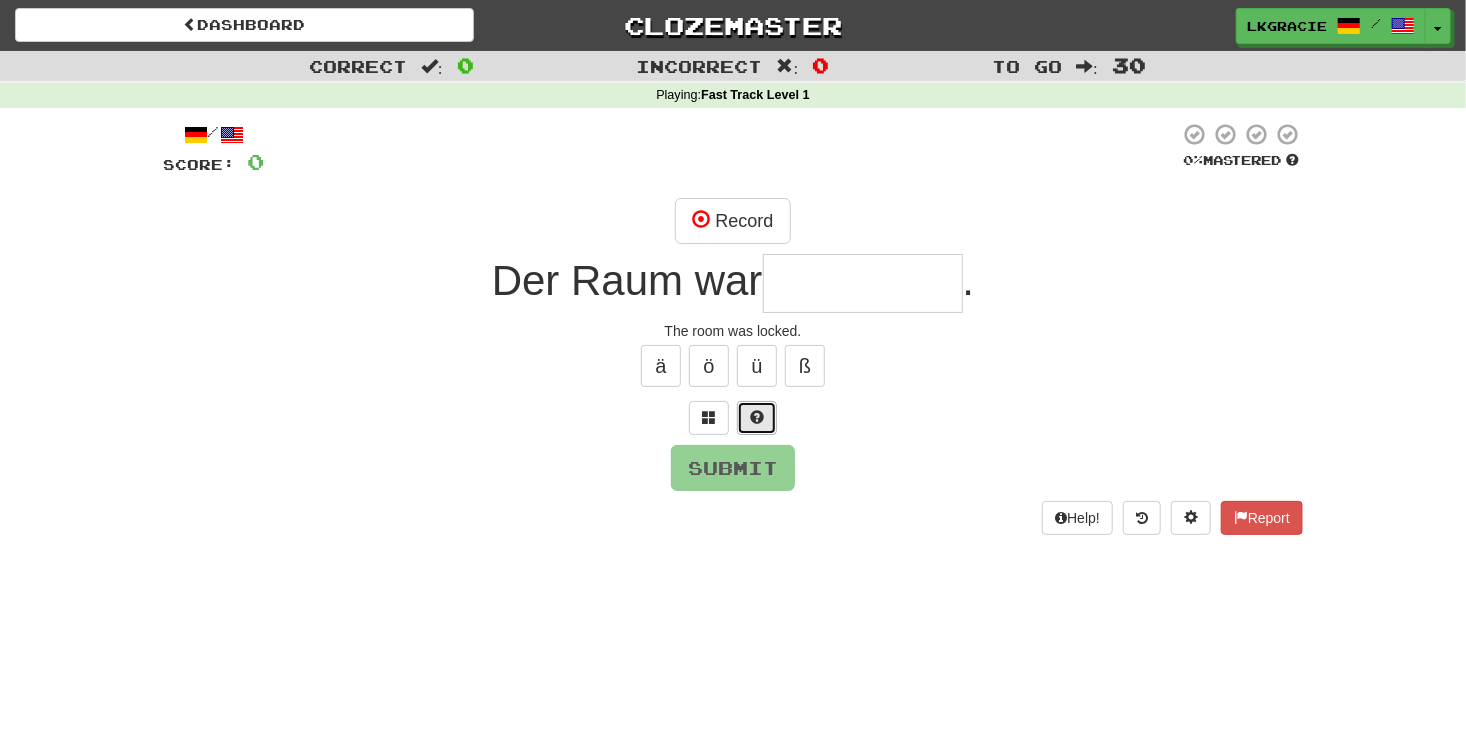 click at bounding box center (757, 417) 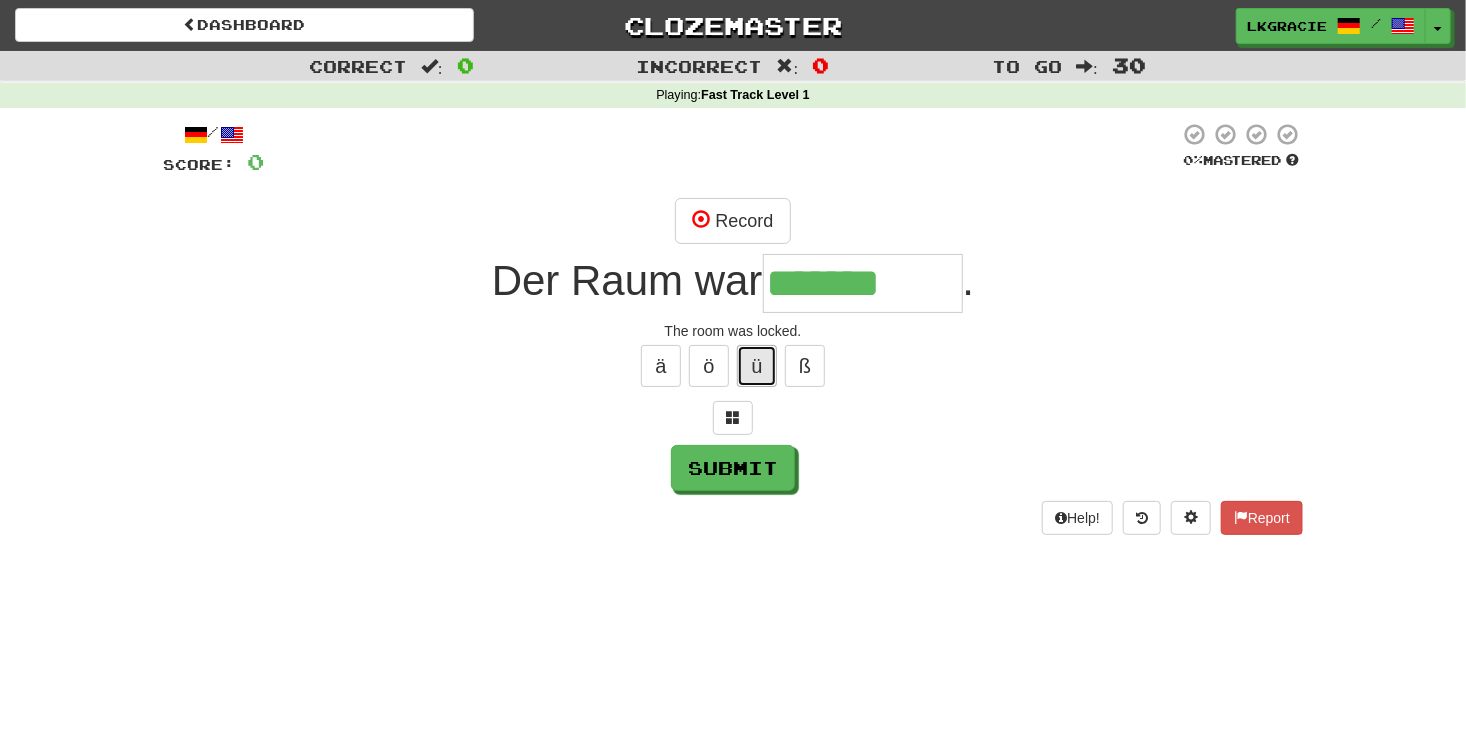 click on "ü" at bounding box center (757, 366) 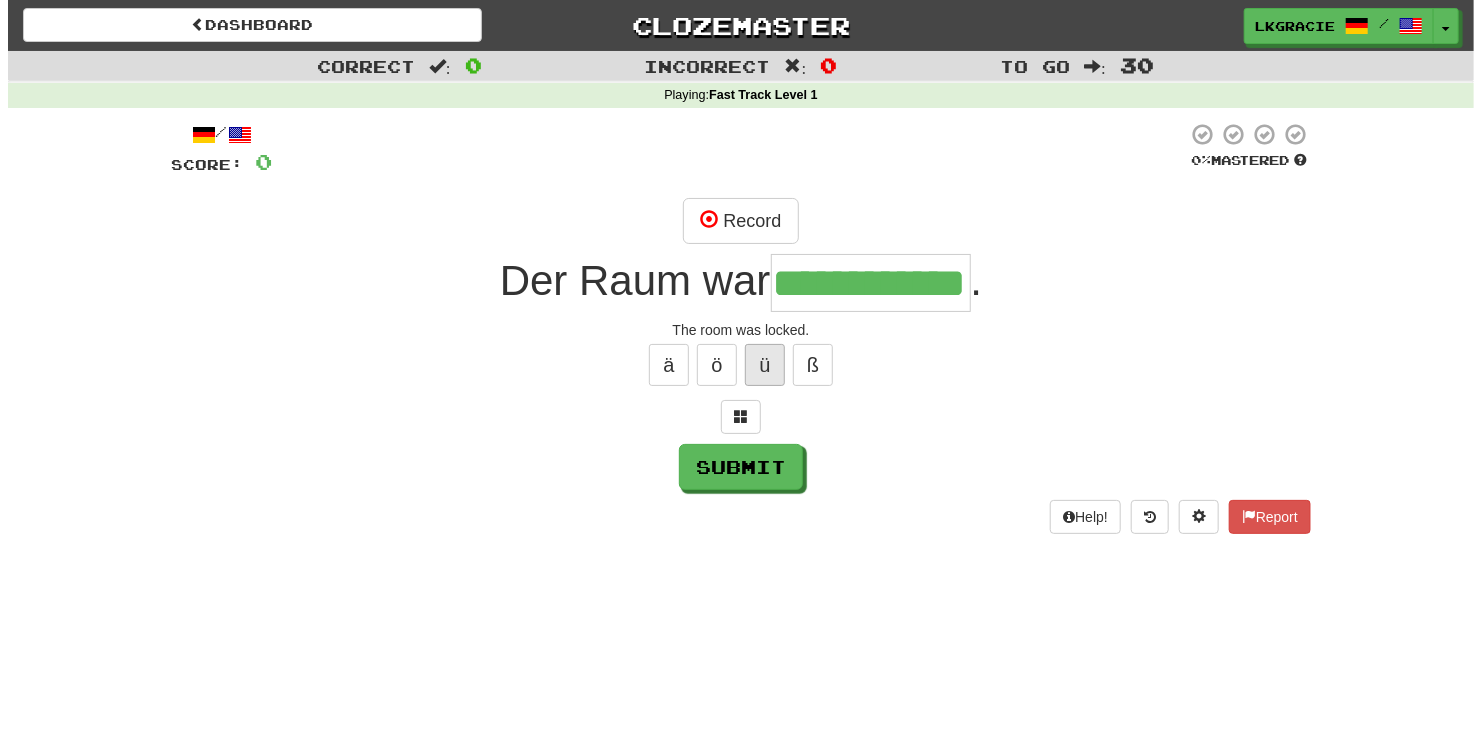 scroll, scrollTop: 0, scrollLeft: 0, axis: both 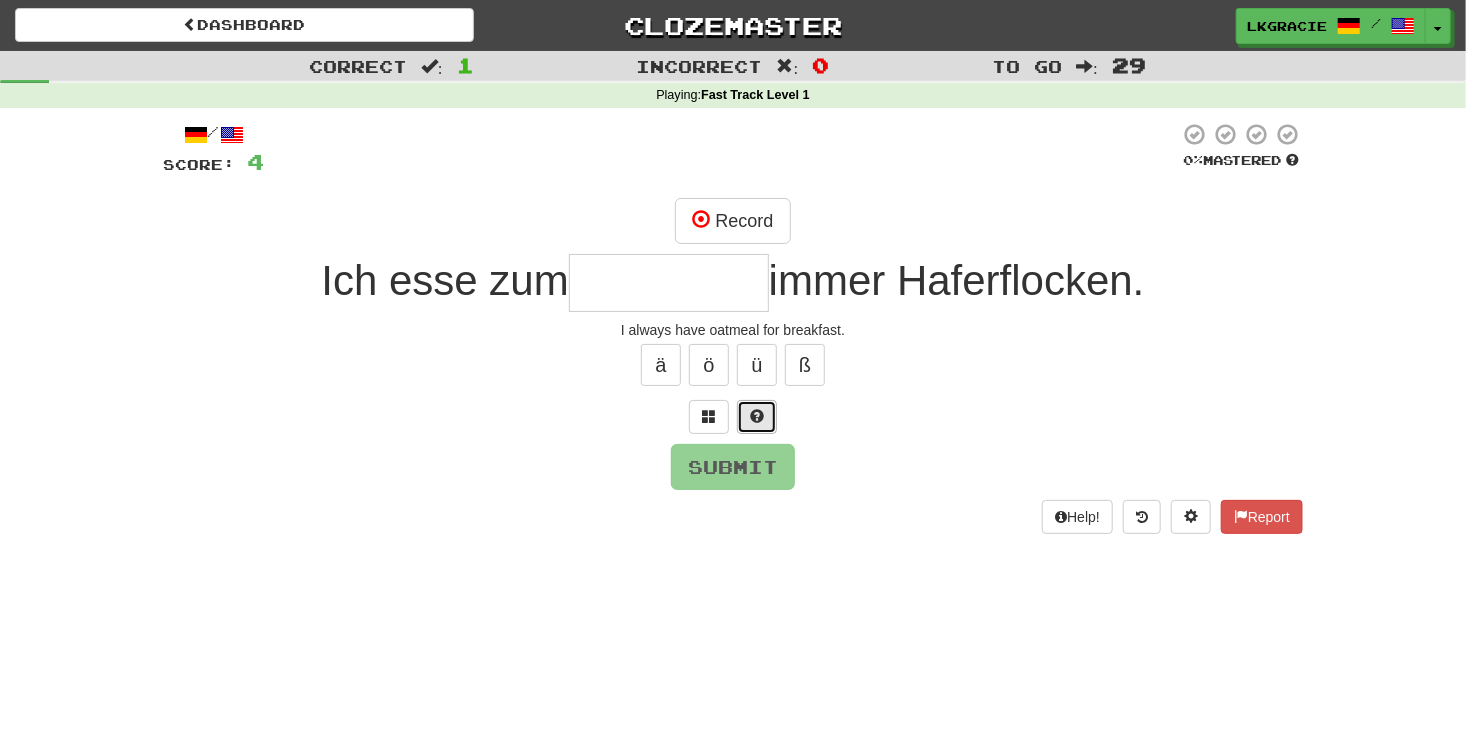click at bounding box center (757, 416) 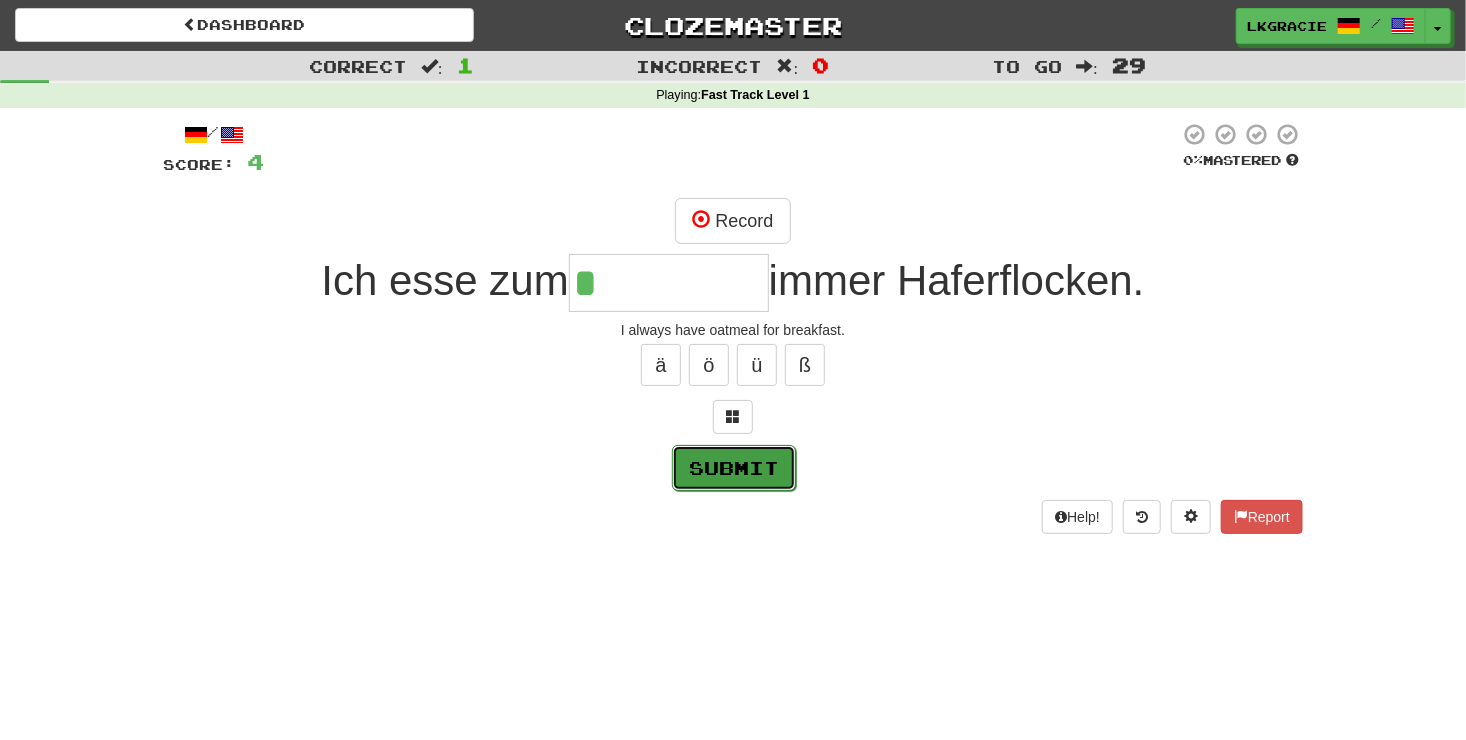 click on "Submit" at bounding box center (734, 468) 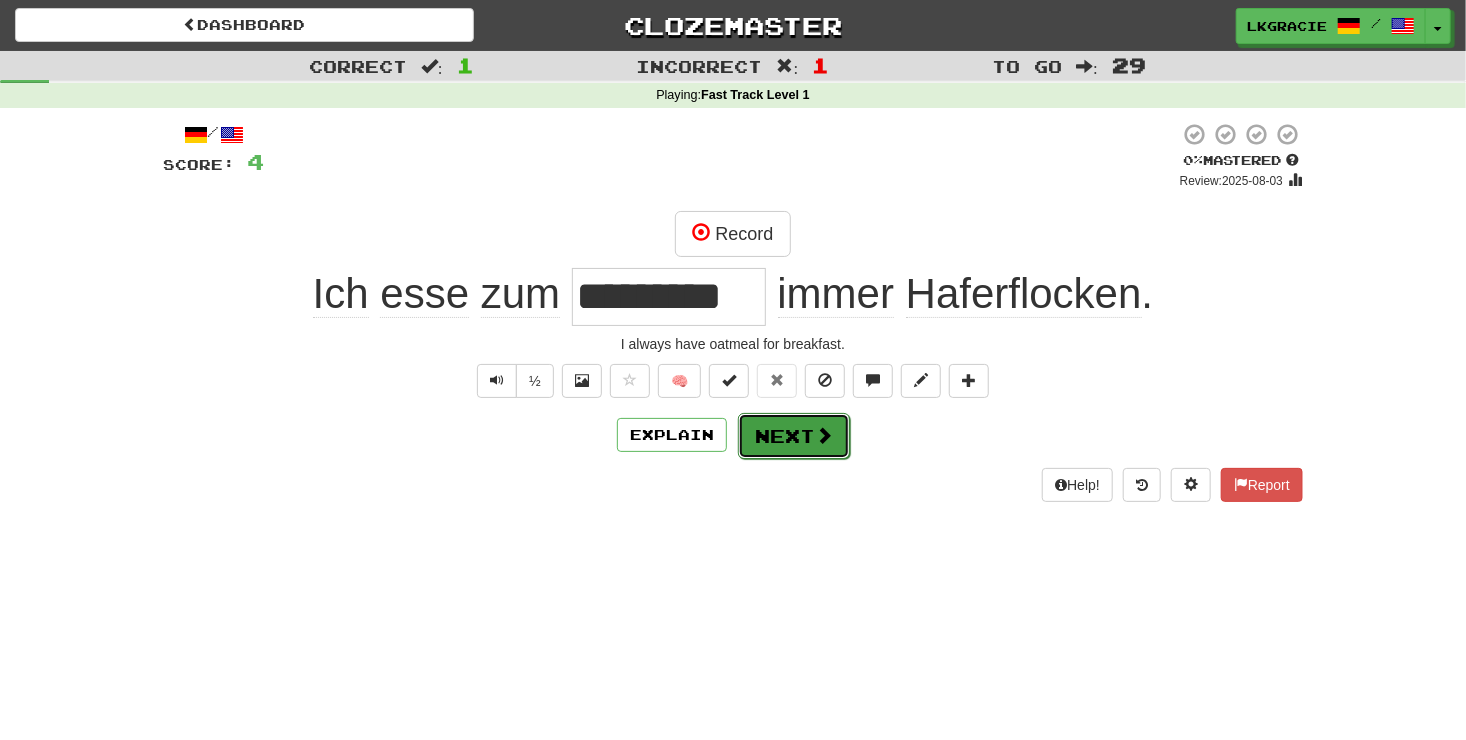 click on "Next" at bounding box center (794, 436) 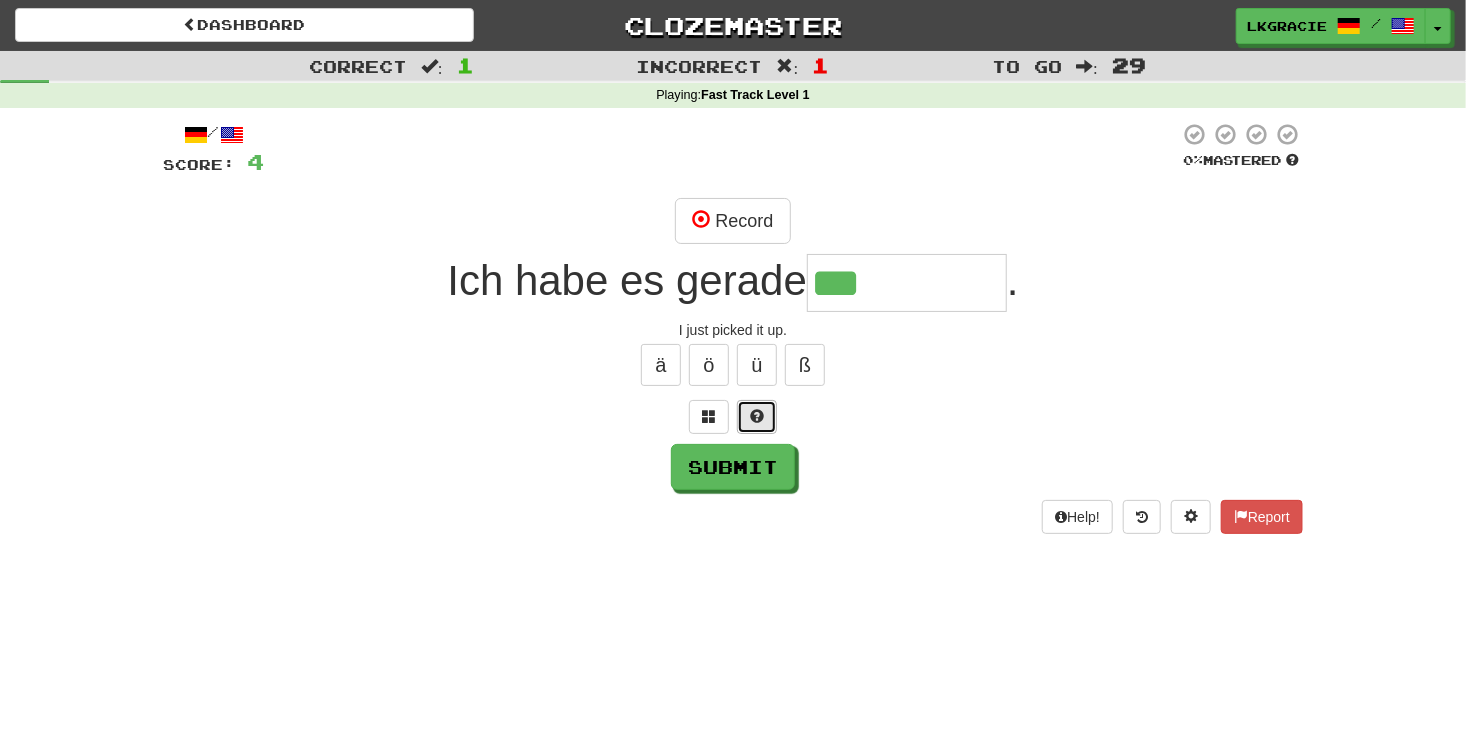 click at bounding box center [757, 417] 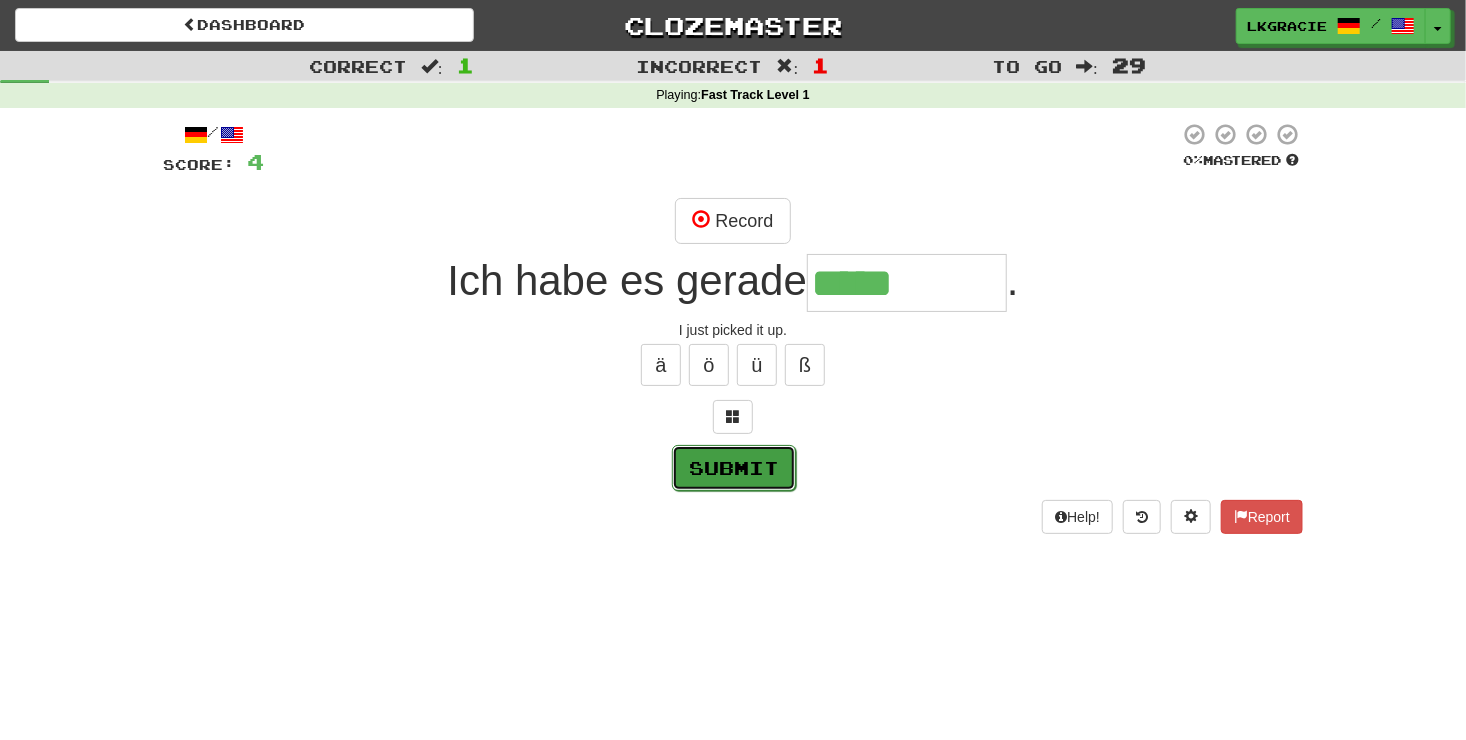 click on "Submit" at bounding box center [734, 468] 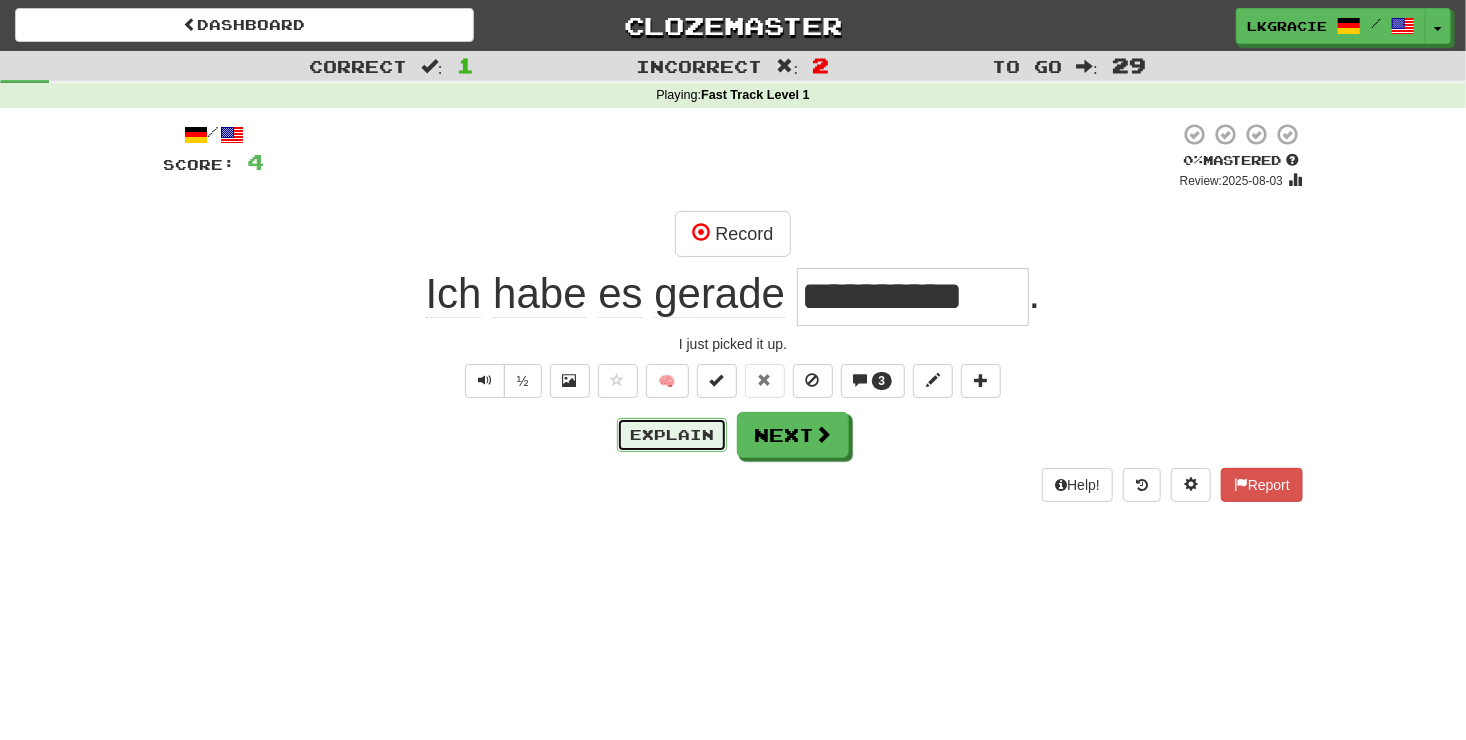 click on "Explain" at bounding box center (672, 435) 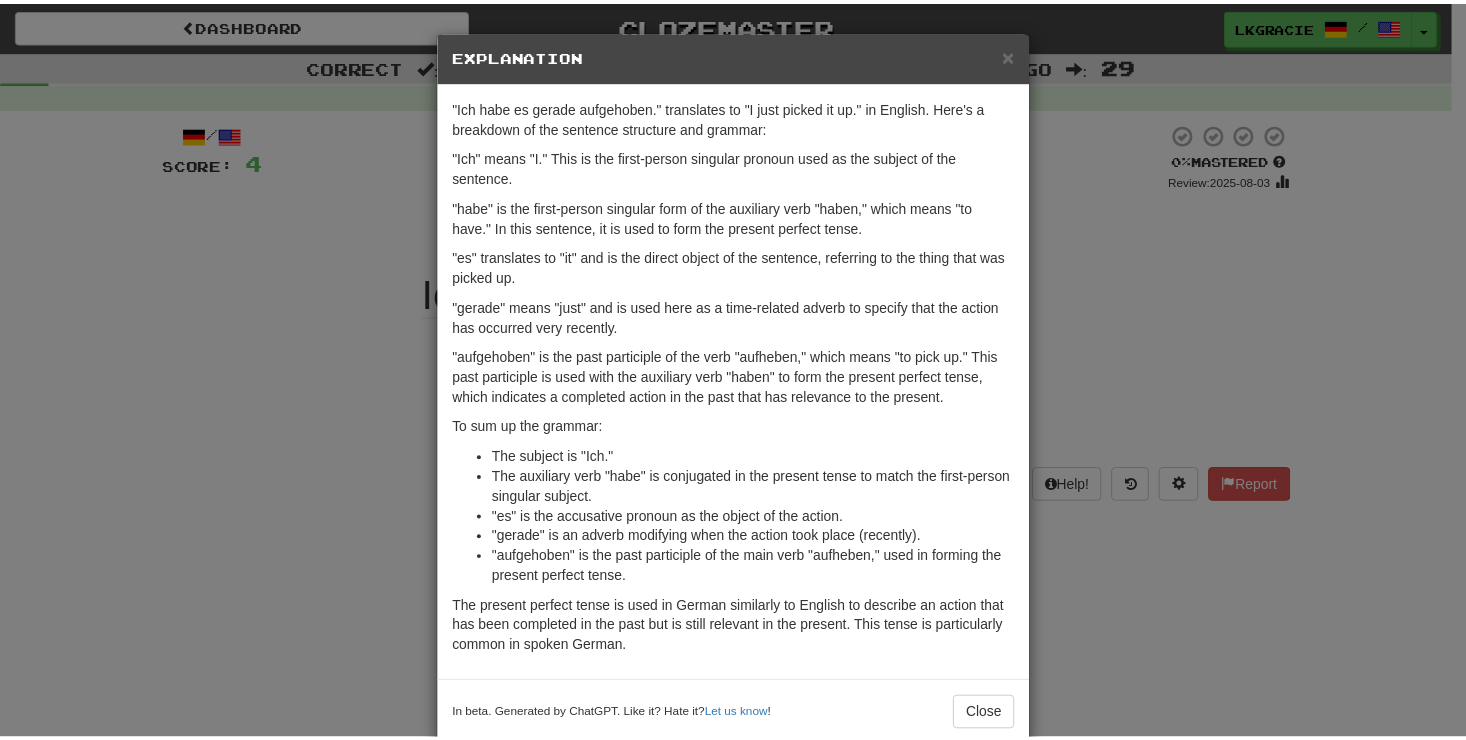 scroll, scrollTop: 3, scrollLeft: 0, axis: vertical 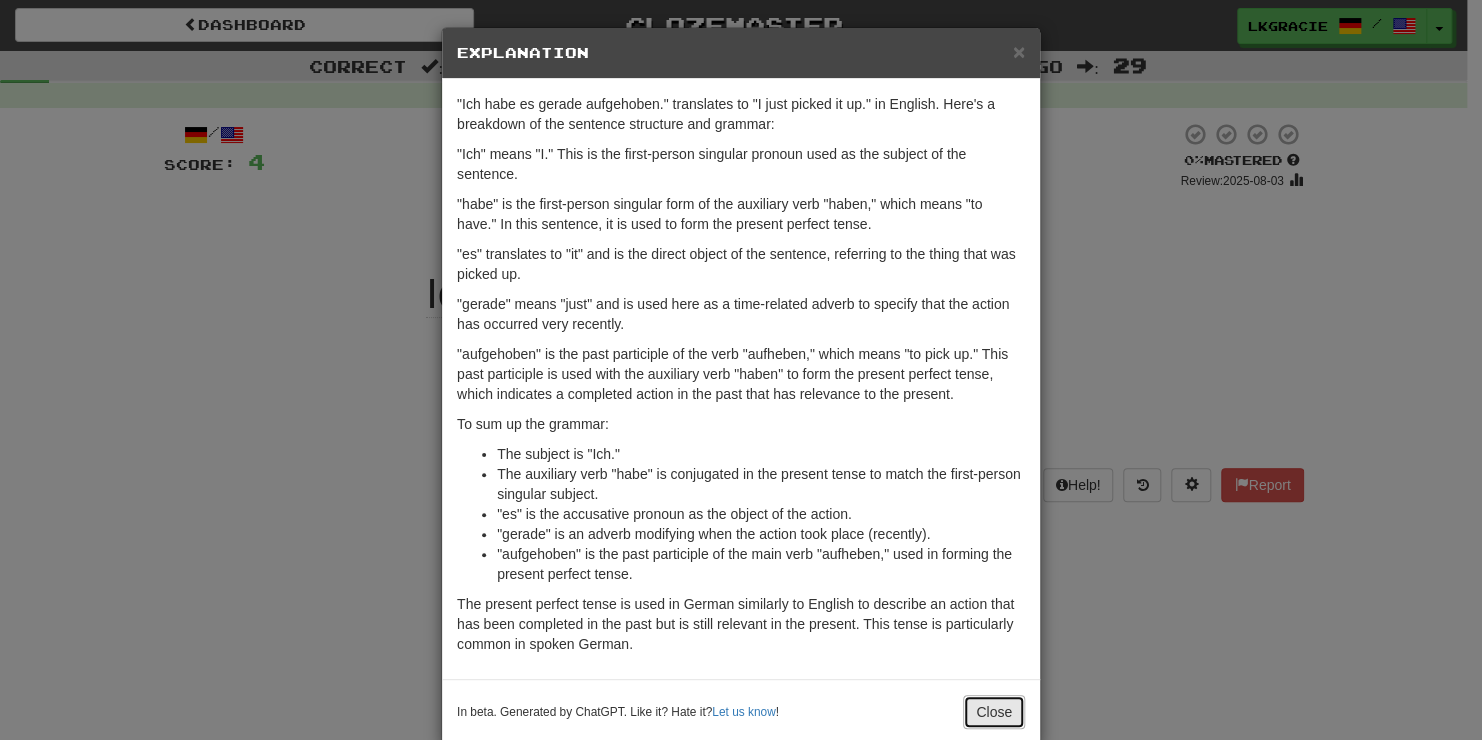 click on "Close" at bounding box center (994, 712) 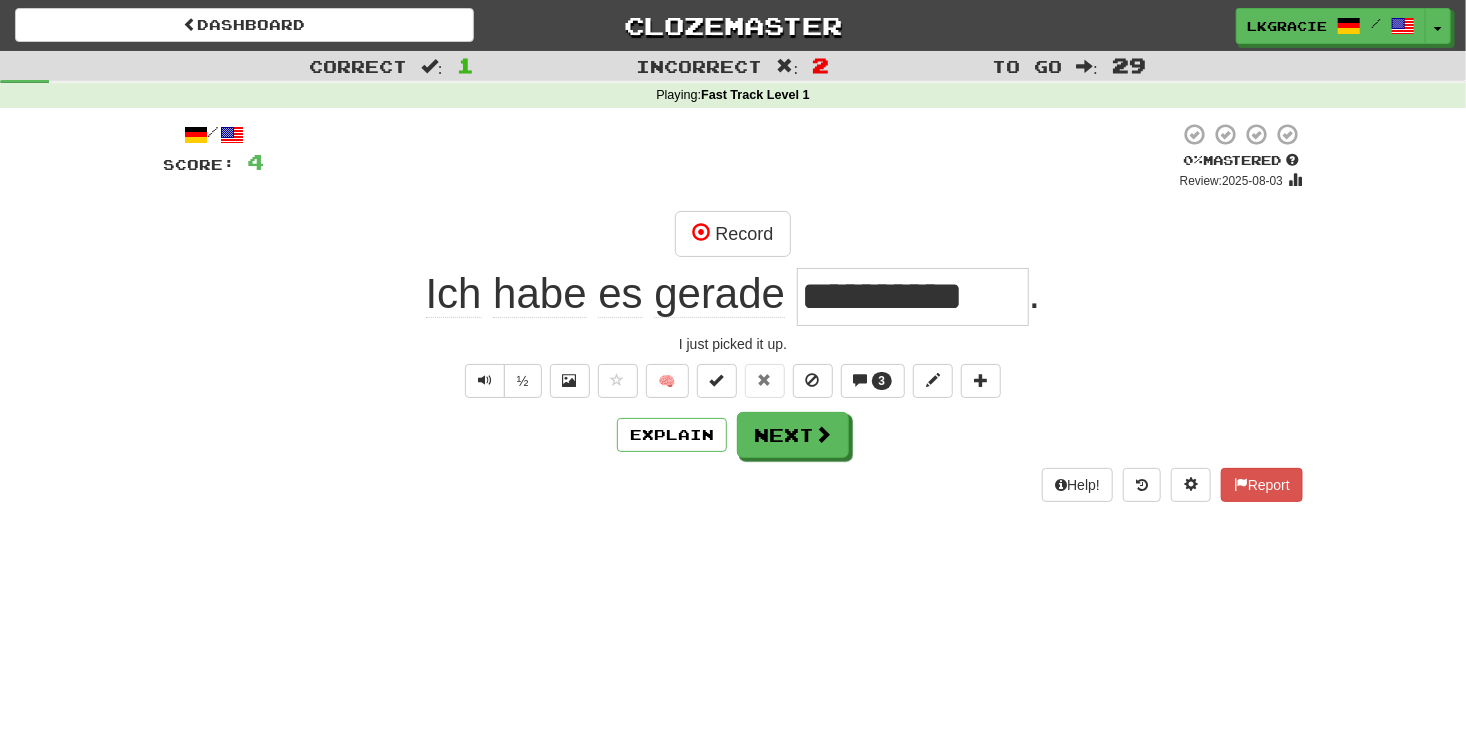 click on "**********" at bounding box center (733, 312) 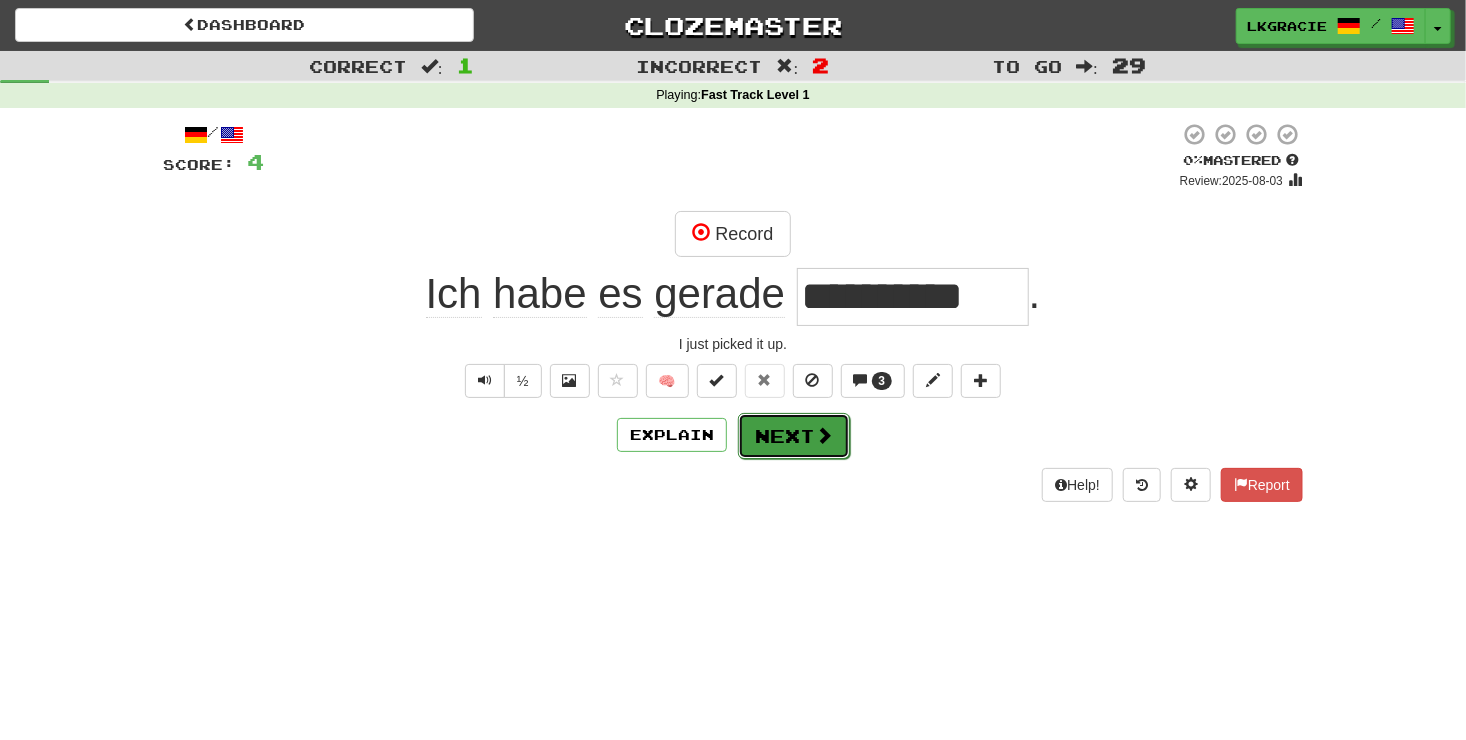 click on "Next" at bounding box center [794, 436] 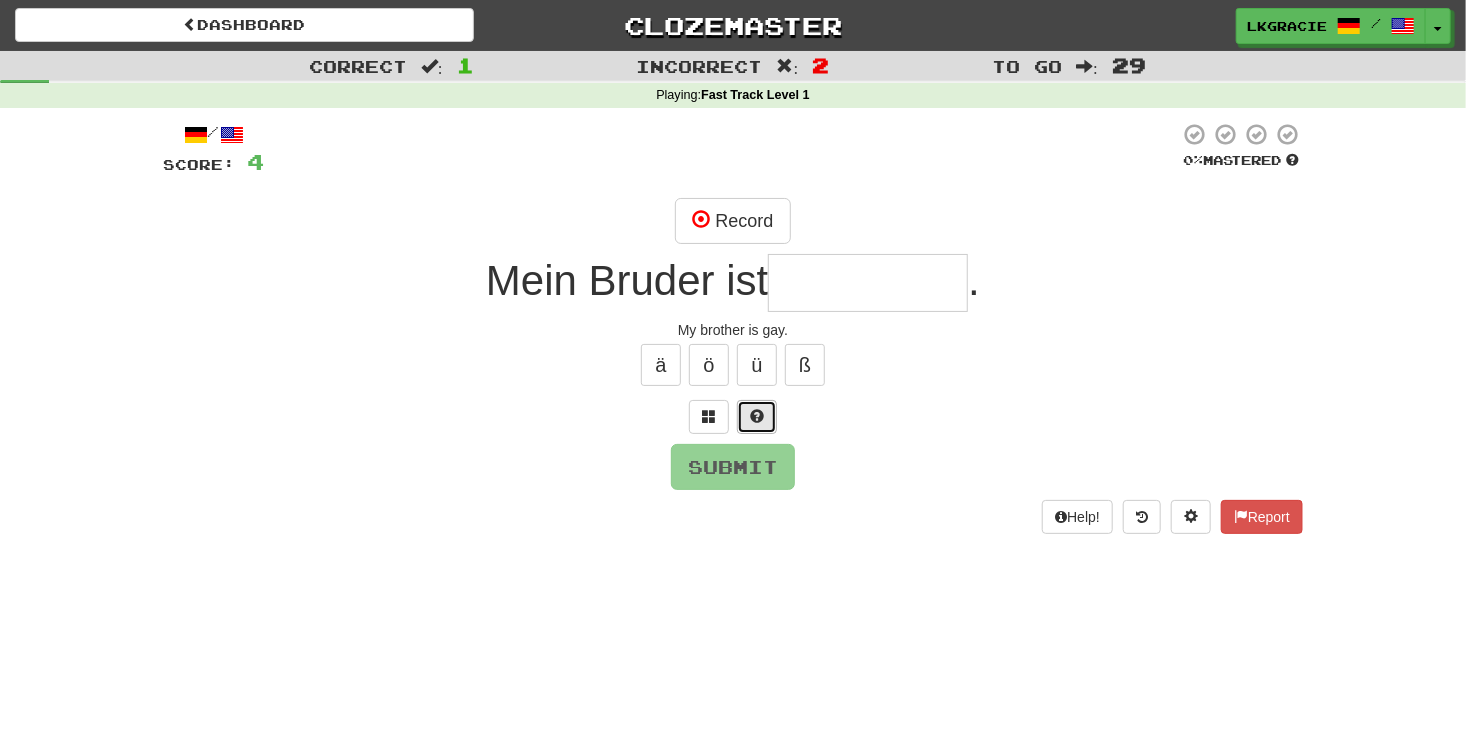 click at bounding box center (757, 416) 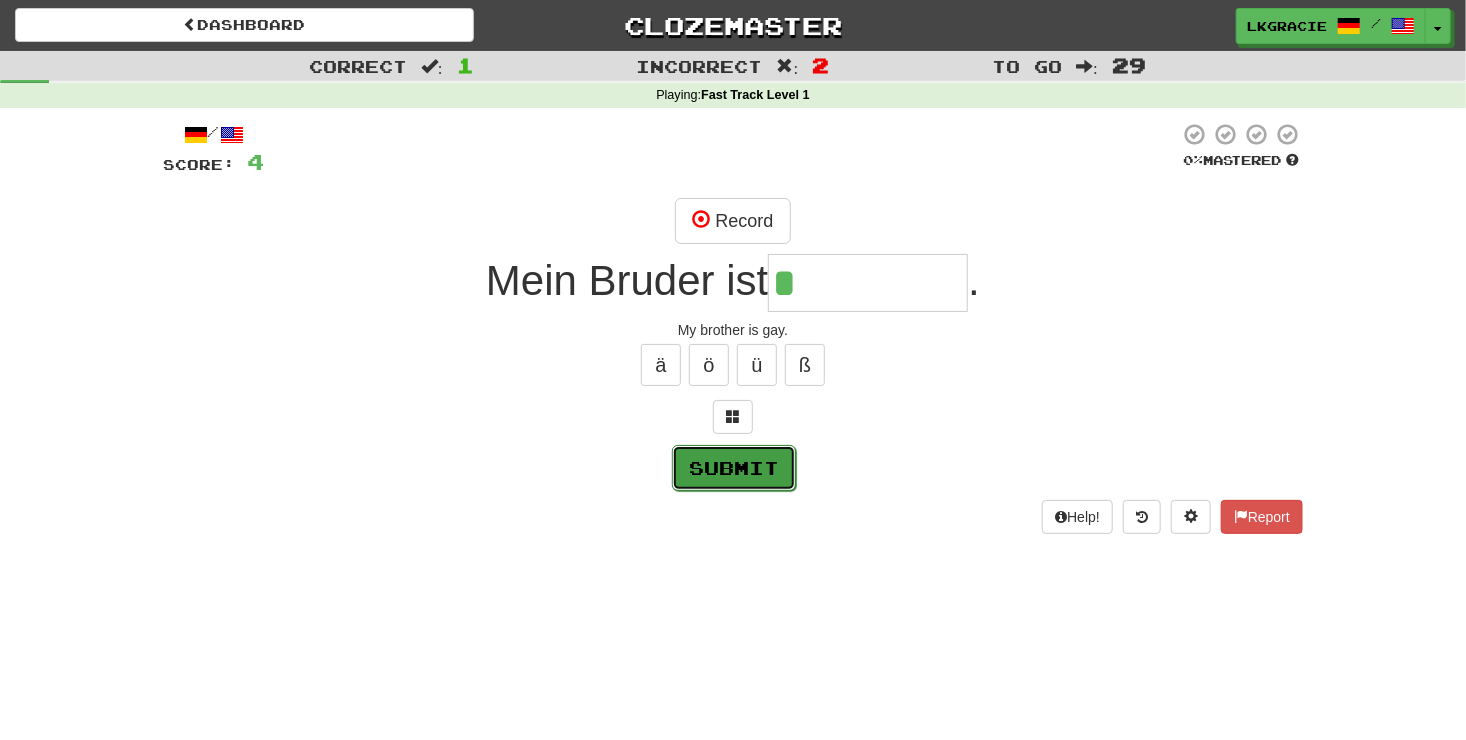 click on "Submit" at bounding box center (734, 468) 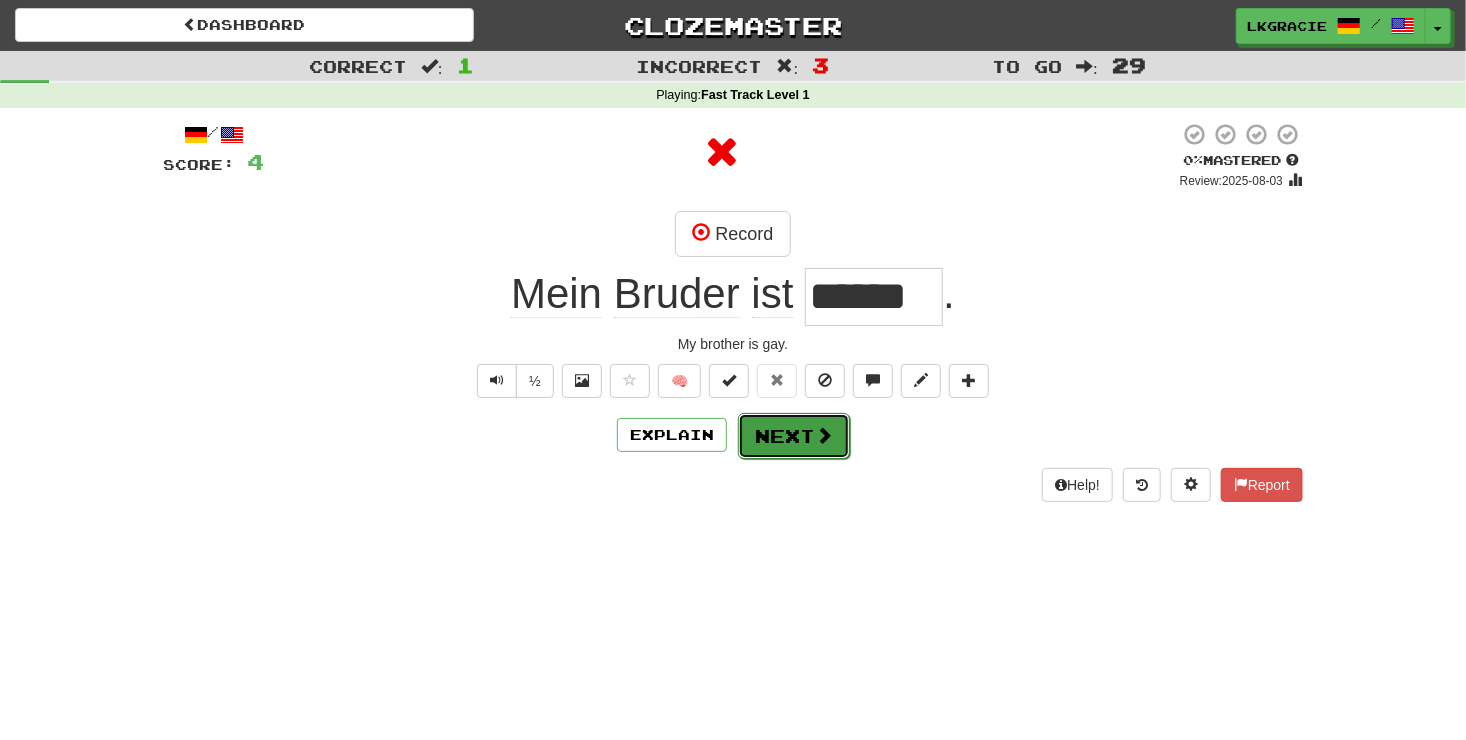 click on "Next" at bounding box center (794, 436) 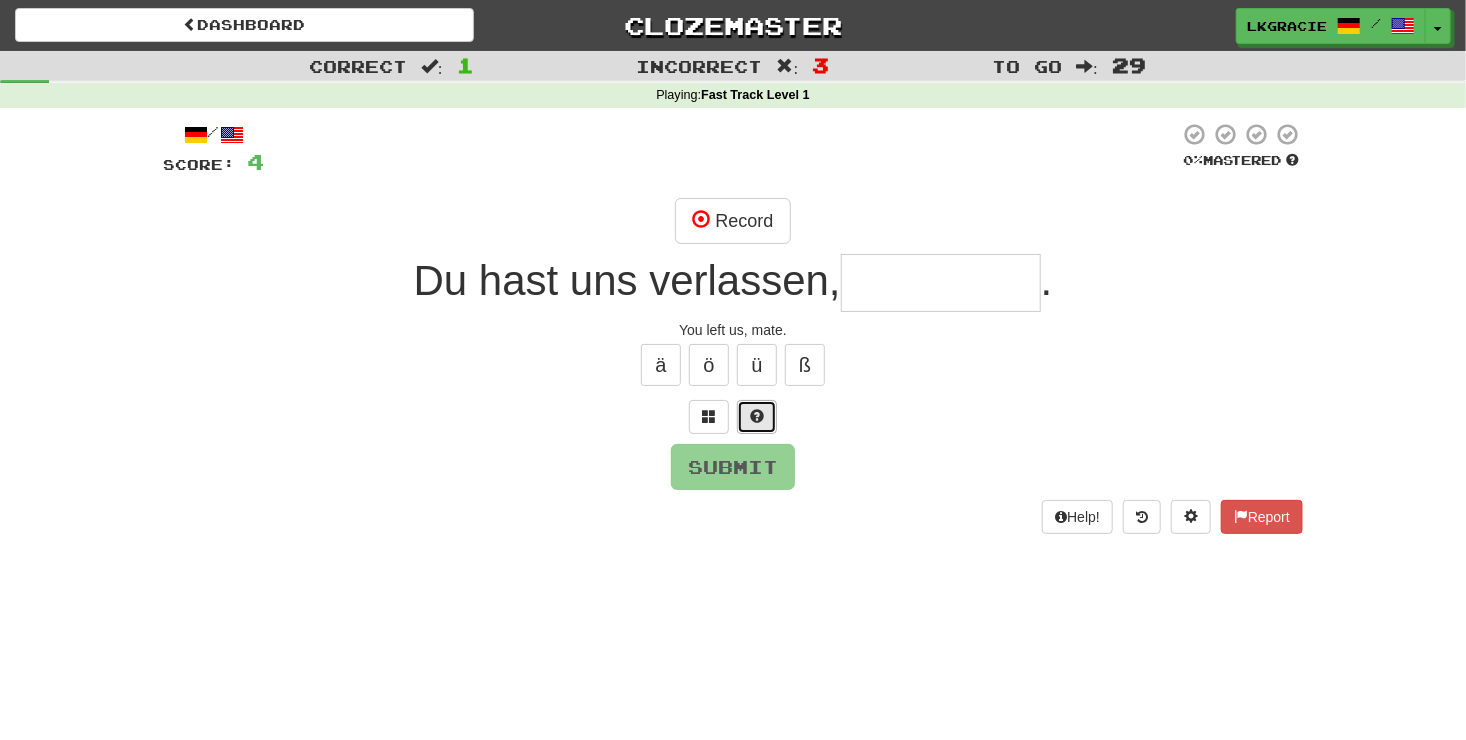 click at bounding box center (757, 417) 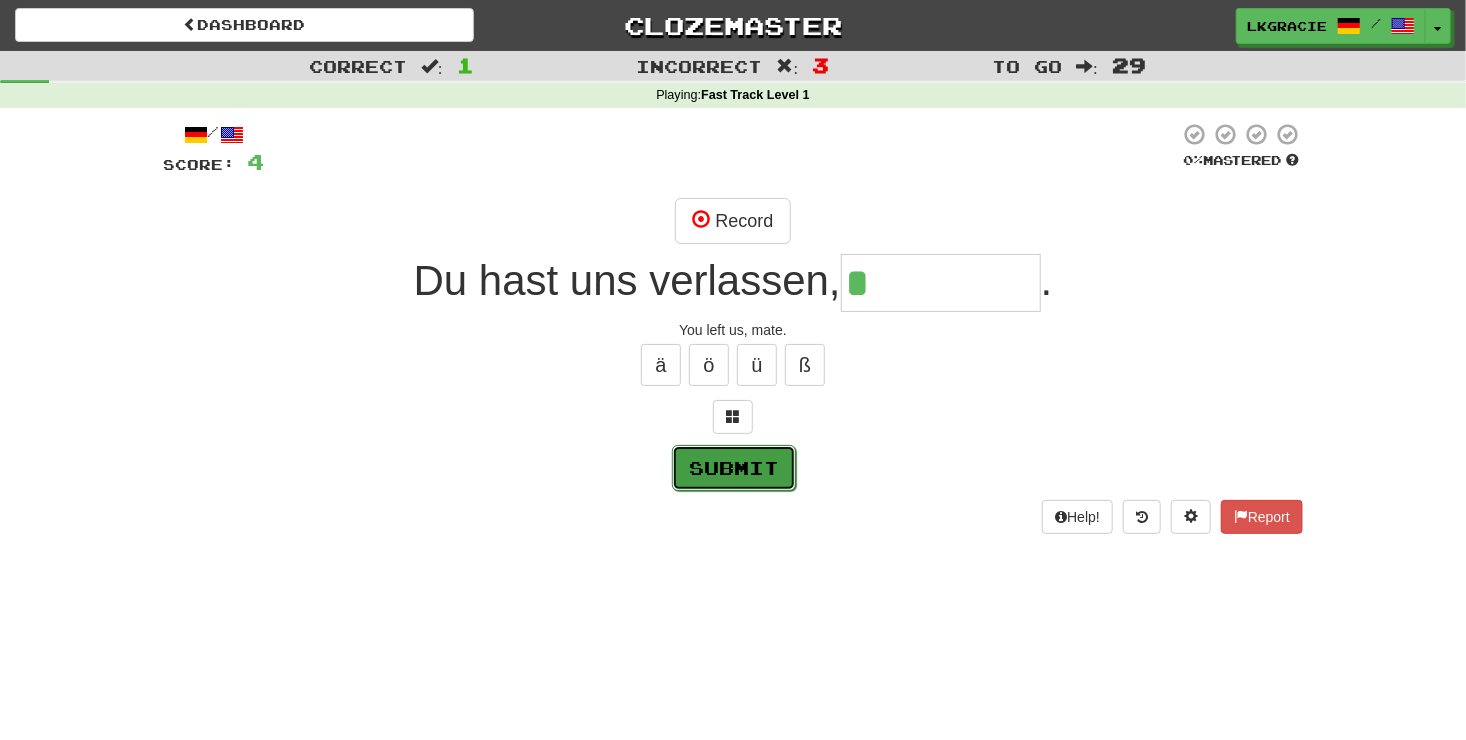 click on "Submit" at bounding box center (734, 468) 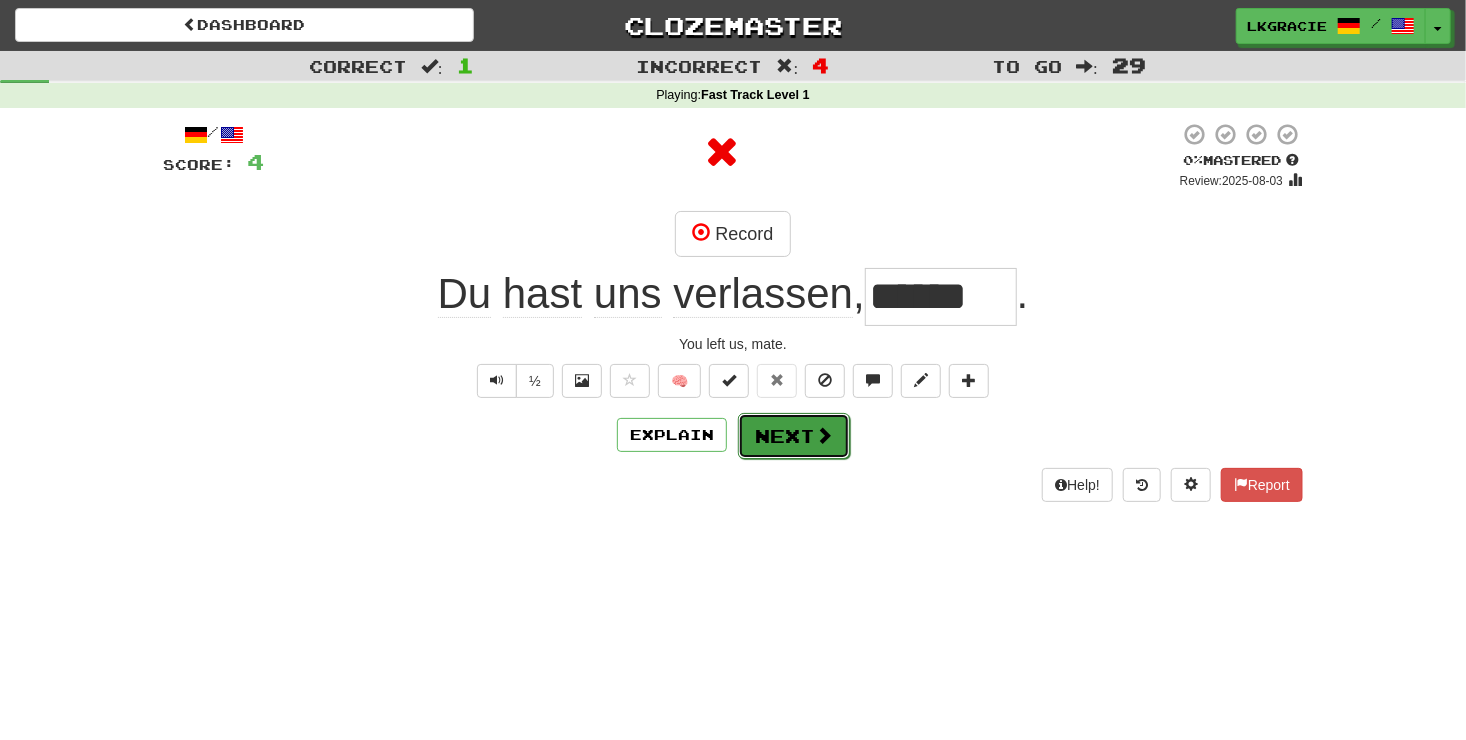click on "Next" at bounding box center (794, 436) 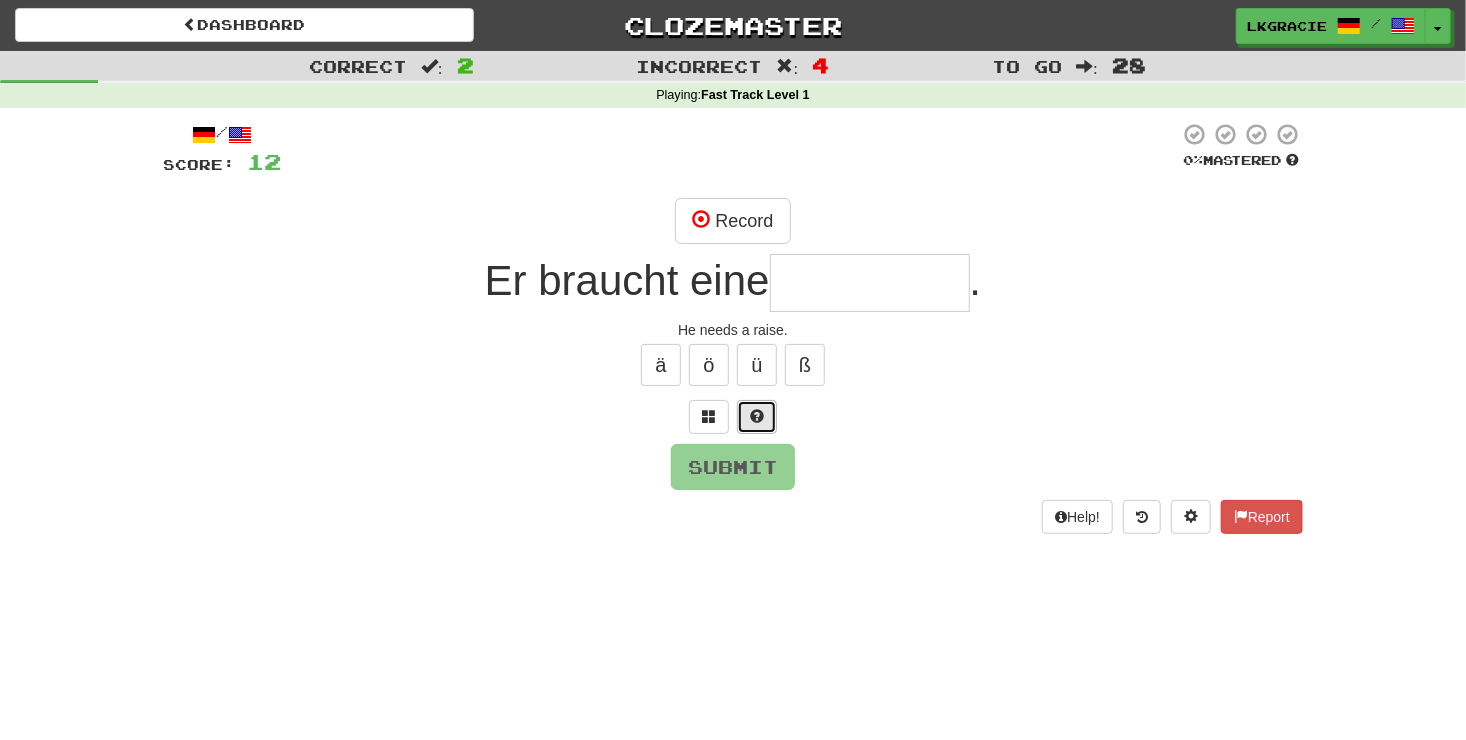 click at bounding box center [757, 417] 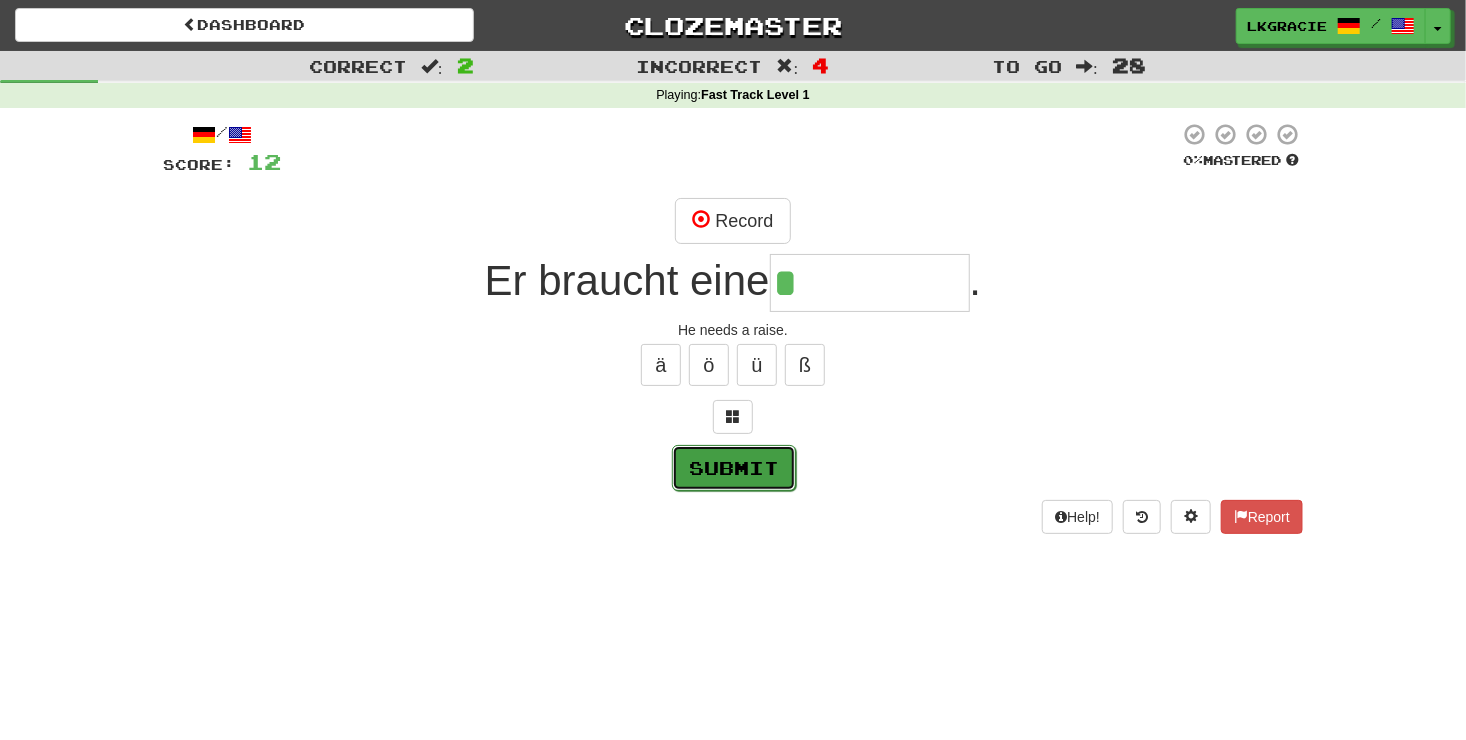 click on "Submit" at bounding box center (734, 468) 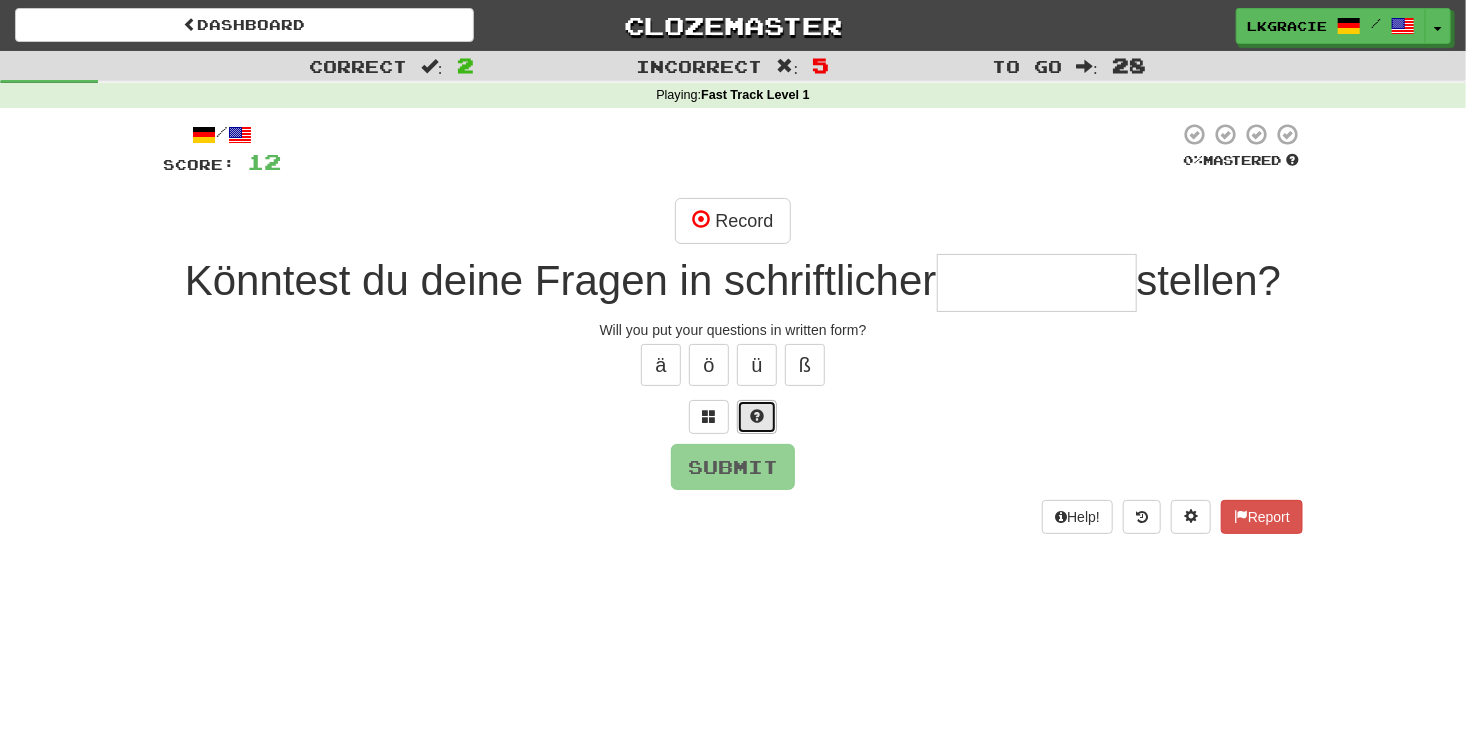 click at bounding box center (757, 416) 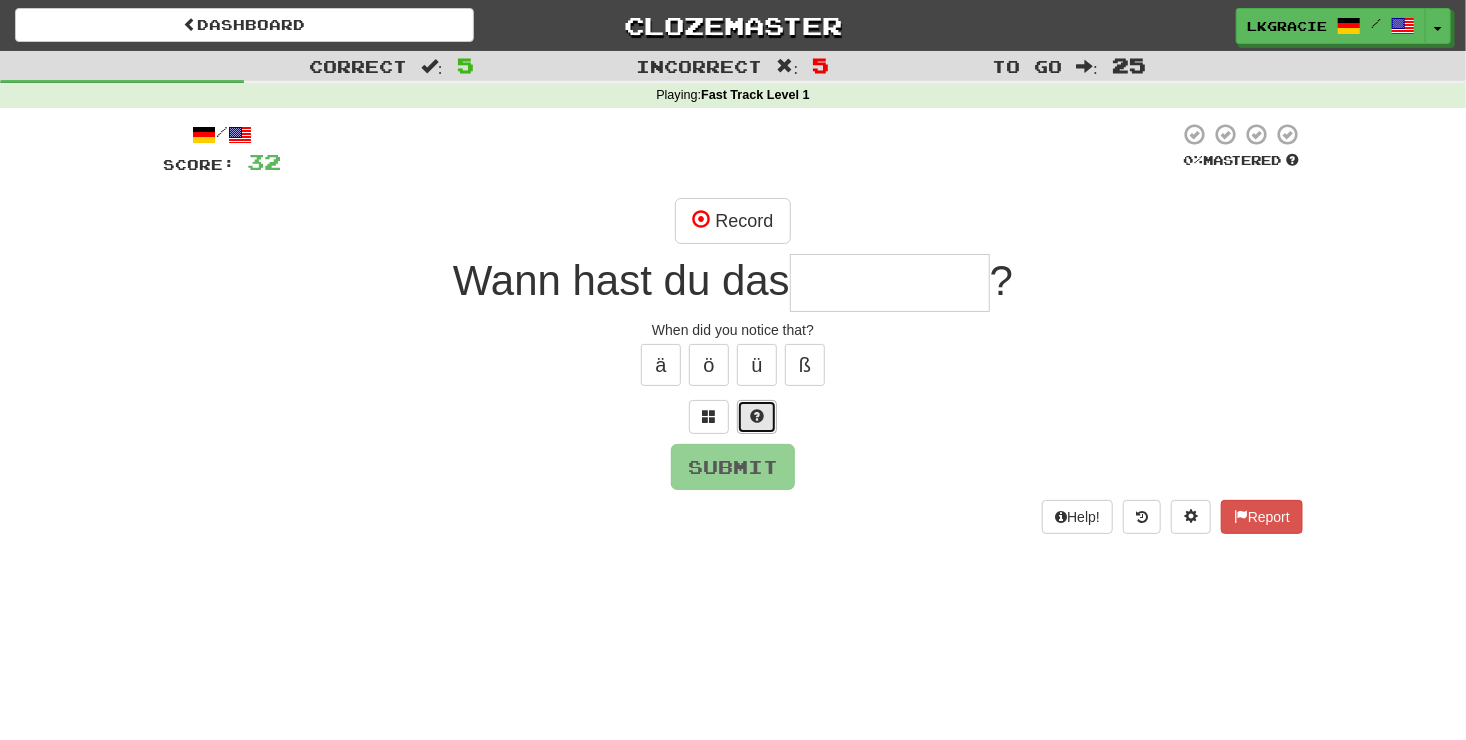 click at bounding box center (757, 416) 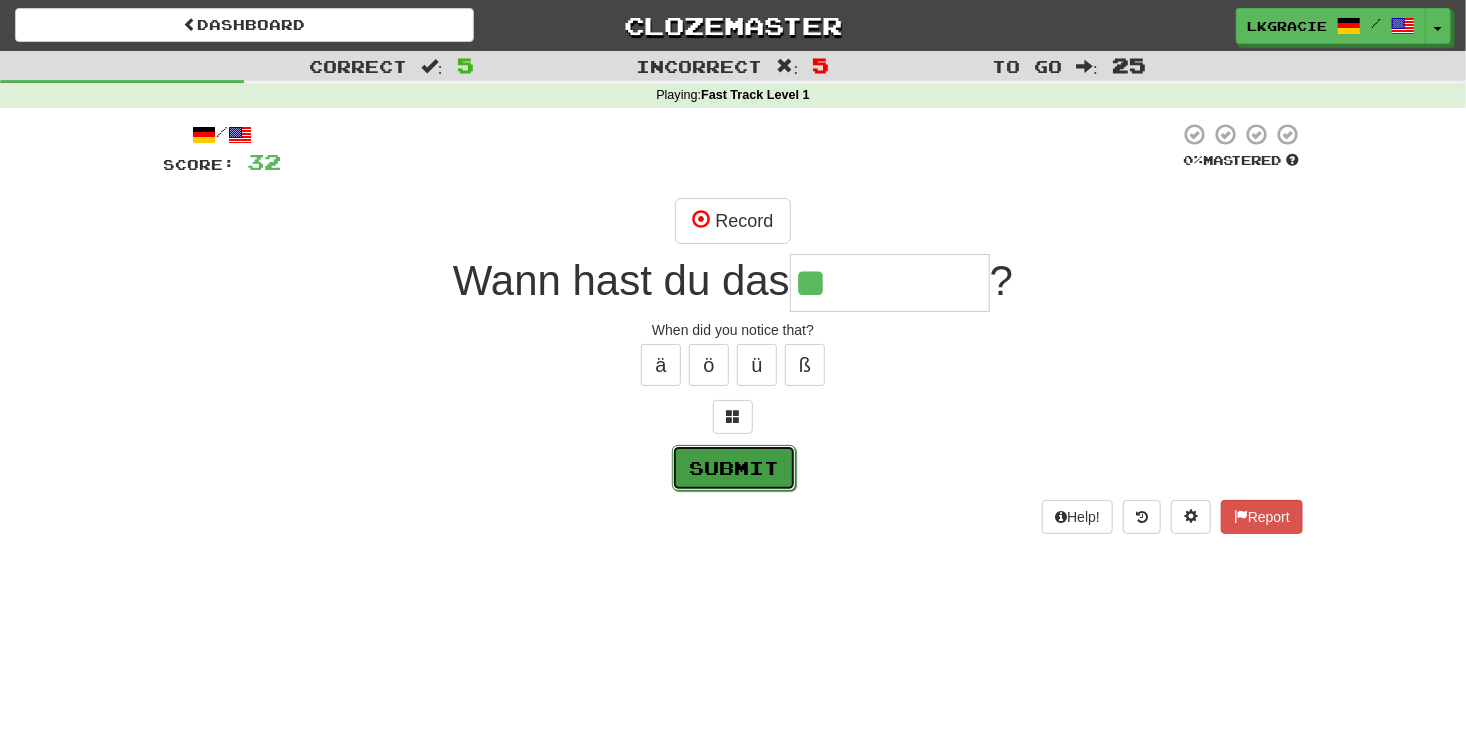 click on "Submit" at bounding box center [734, 468] 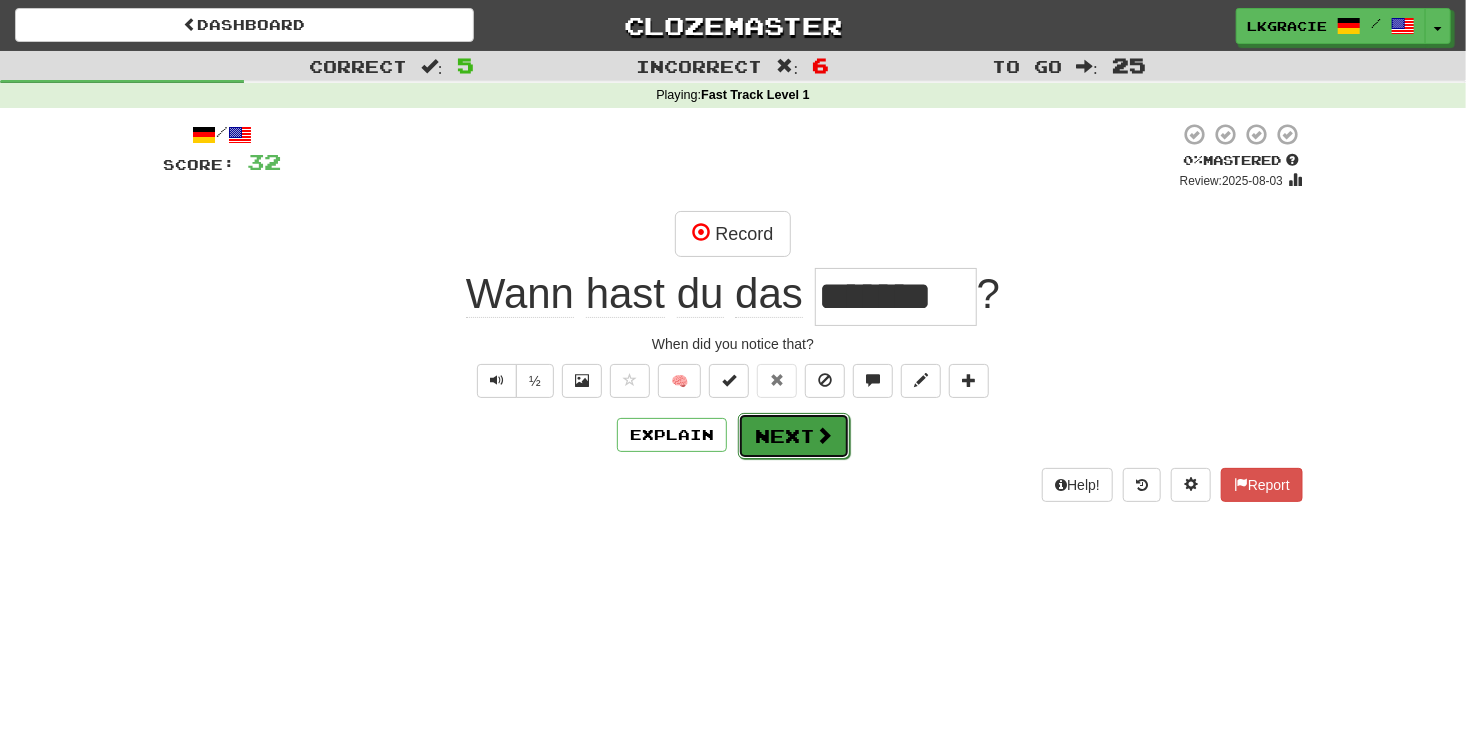 click at bounding box center [824, 435] 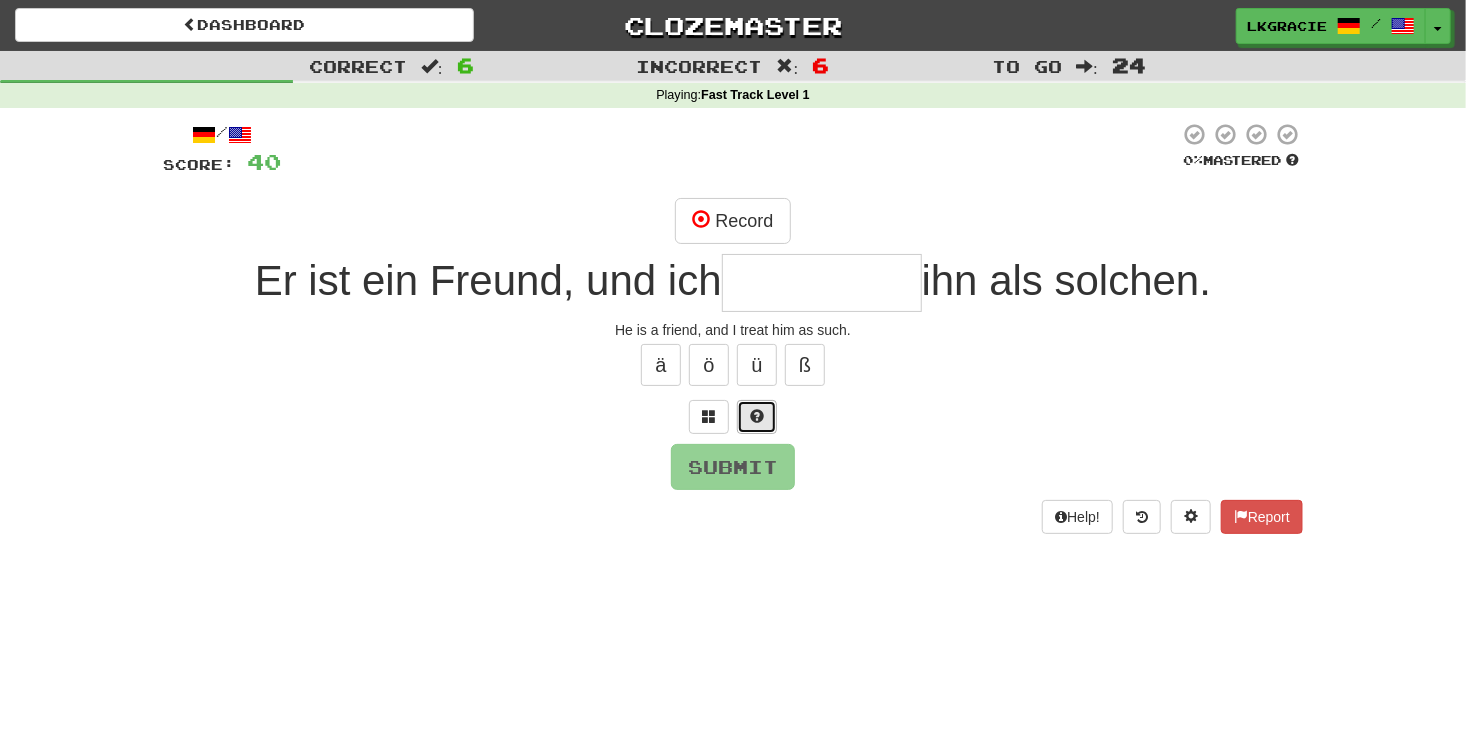click at bounding box center [757, 417] 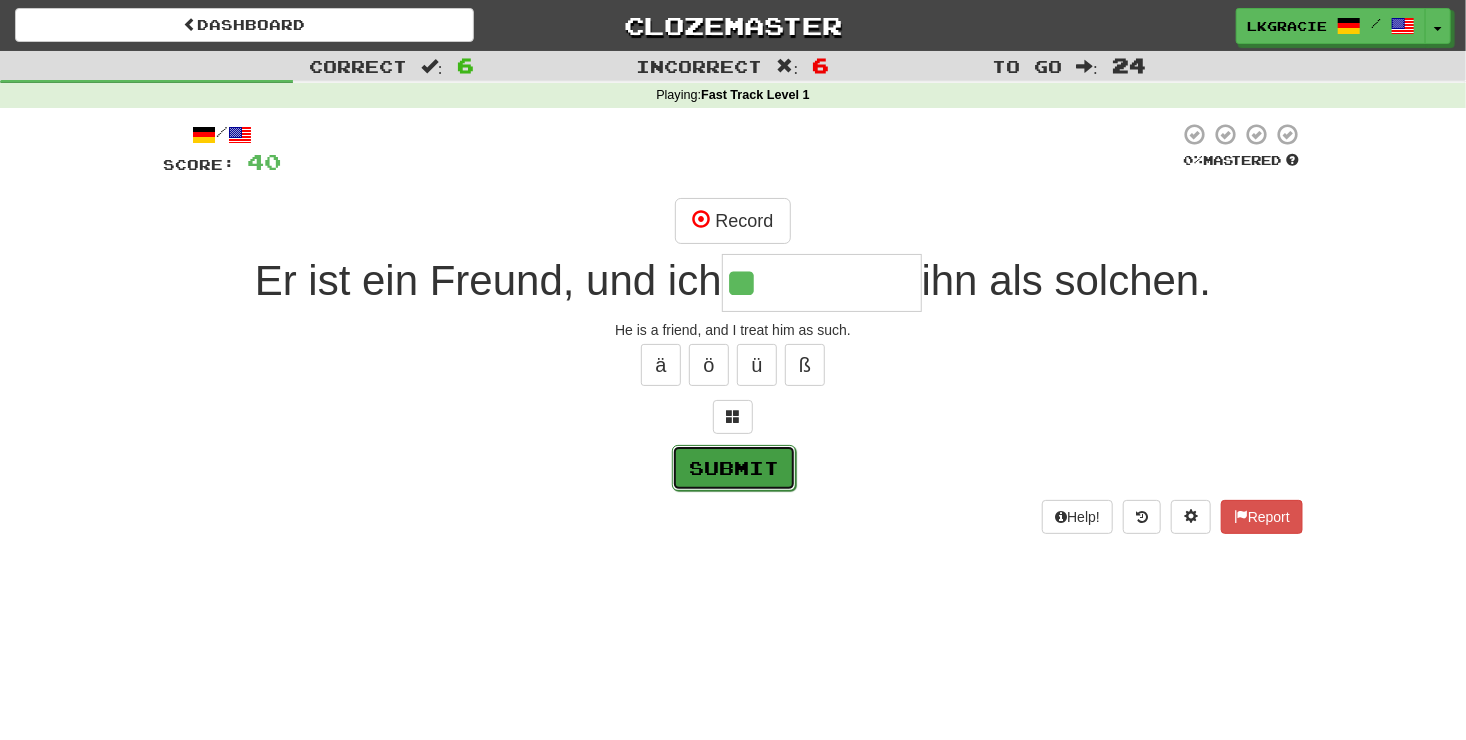 click on "Submit" at bounding box center [734, 468] 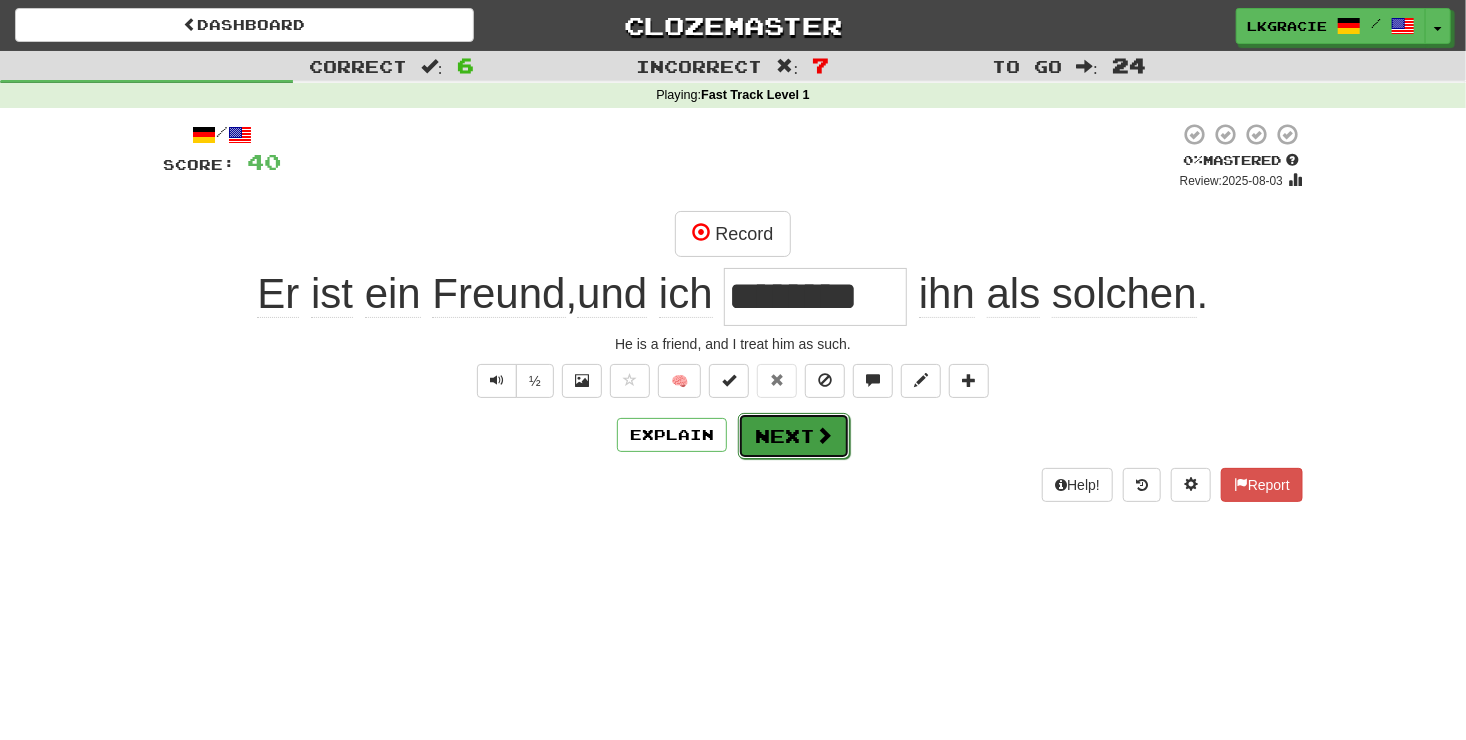 click at bounding box center (824, 435) 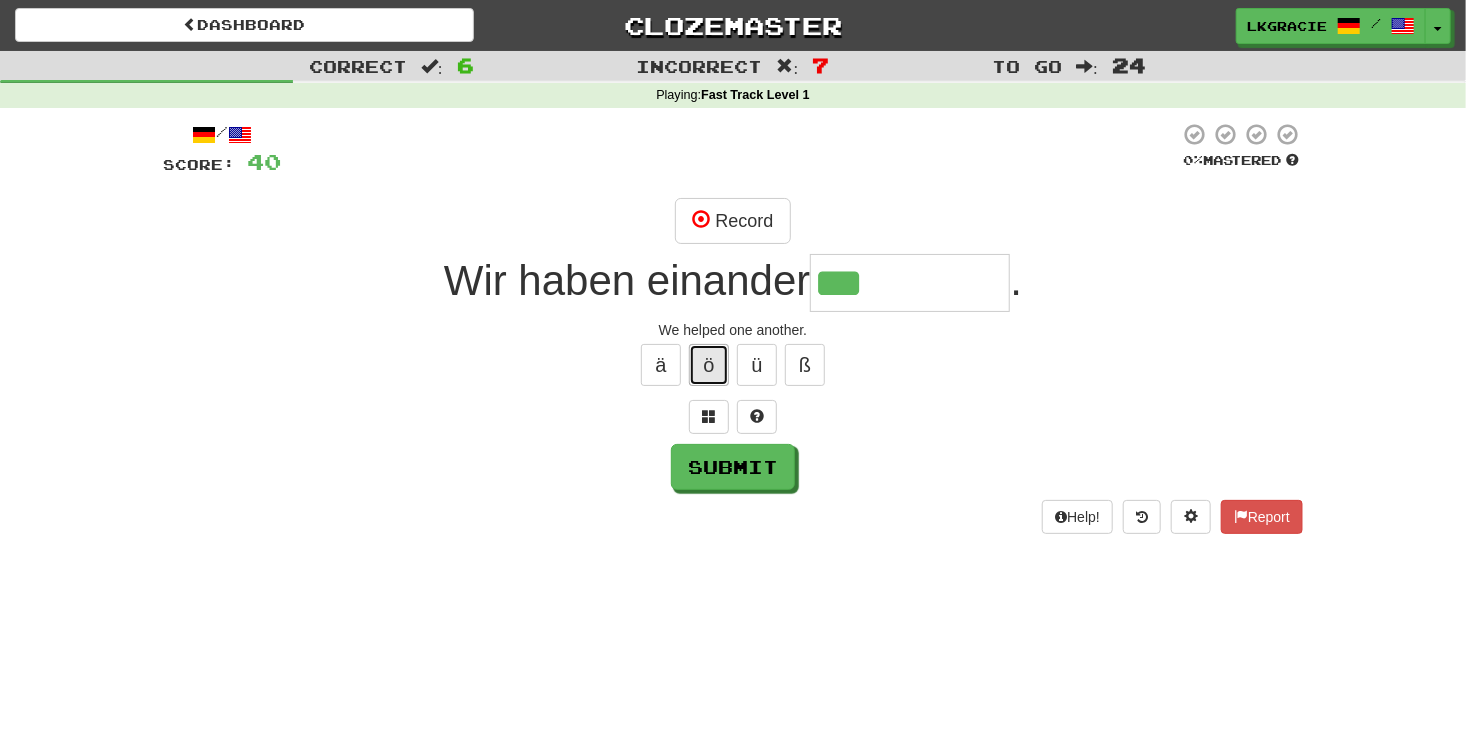 click on "ö" at bounding box center (709, 365) 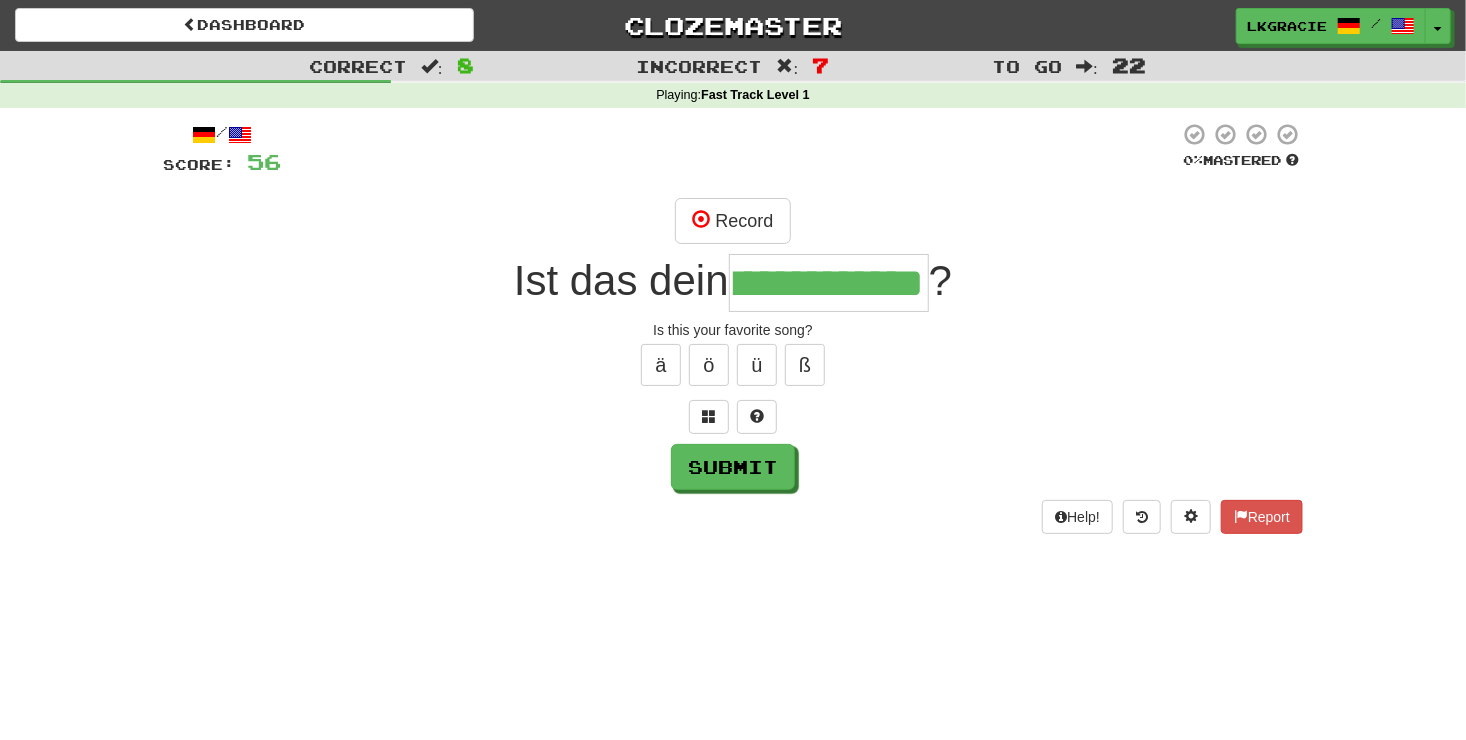 scroll, scrollTop: 0, scrollLeft: 0, axis: both 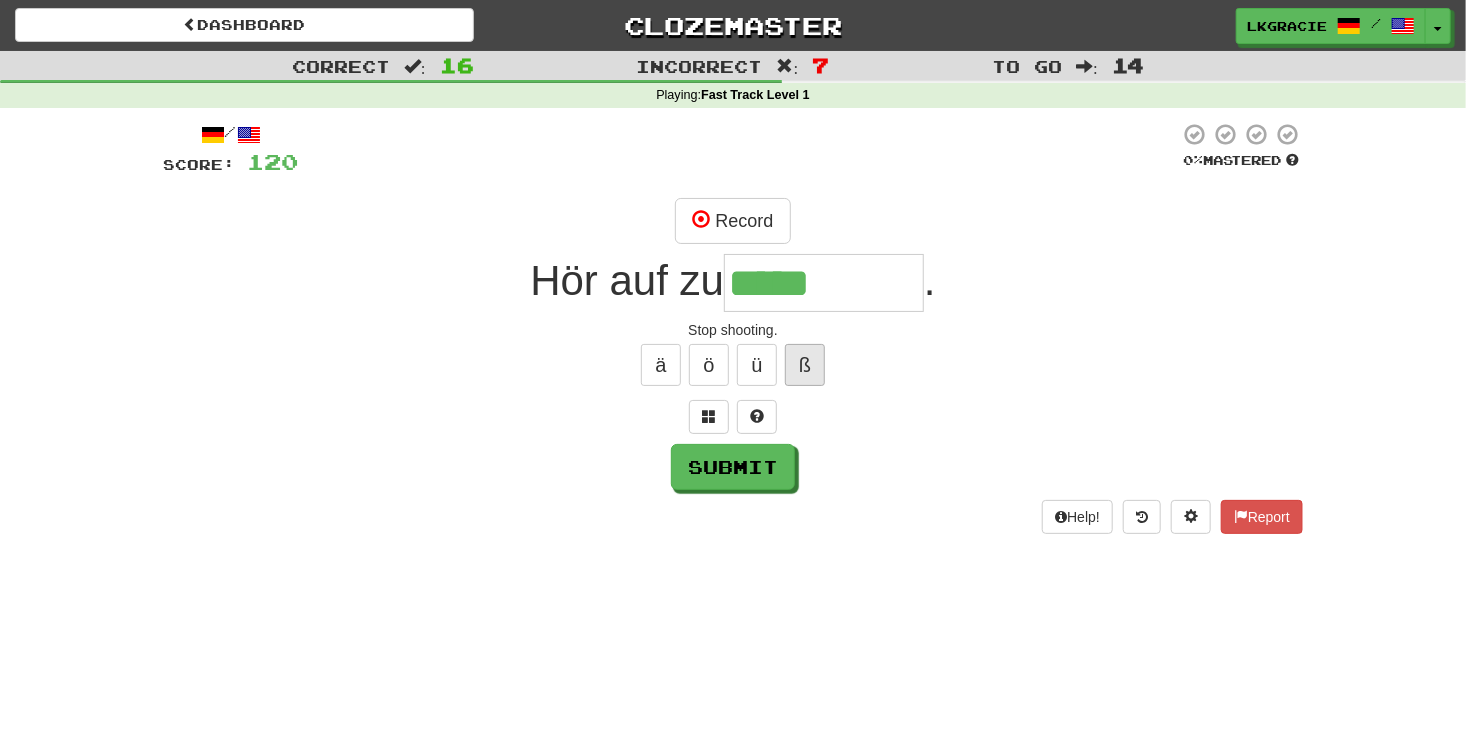 drag, startPoint x: 807, startPoint y: 339, endPoint x: 802, endPoint y: 360, distance: 21.587032 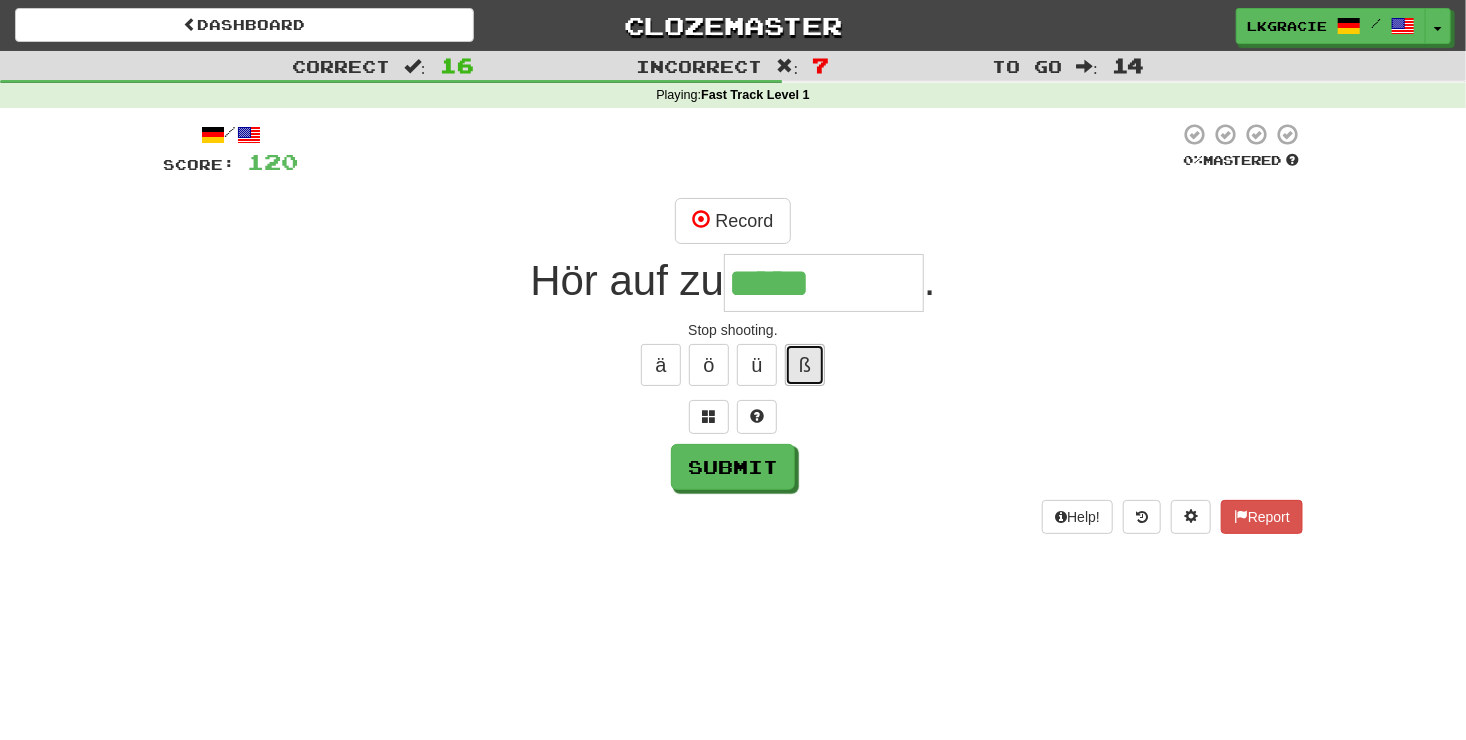 click on "ß" at bounding box center (805, 365) 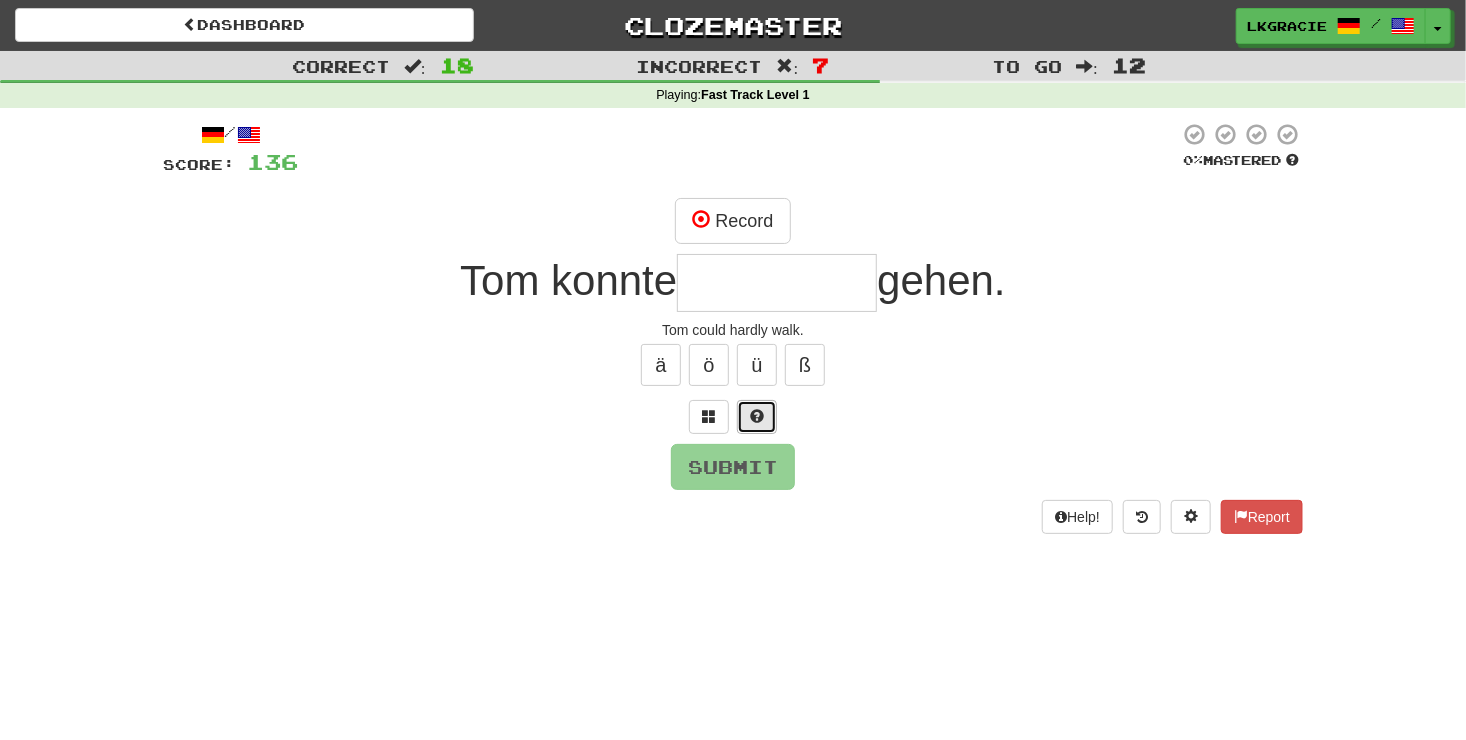 click at bounding box center (757, 416) 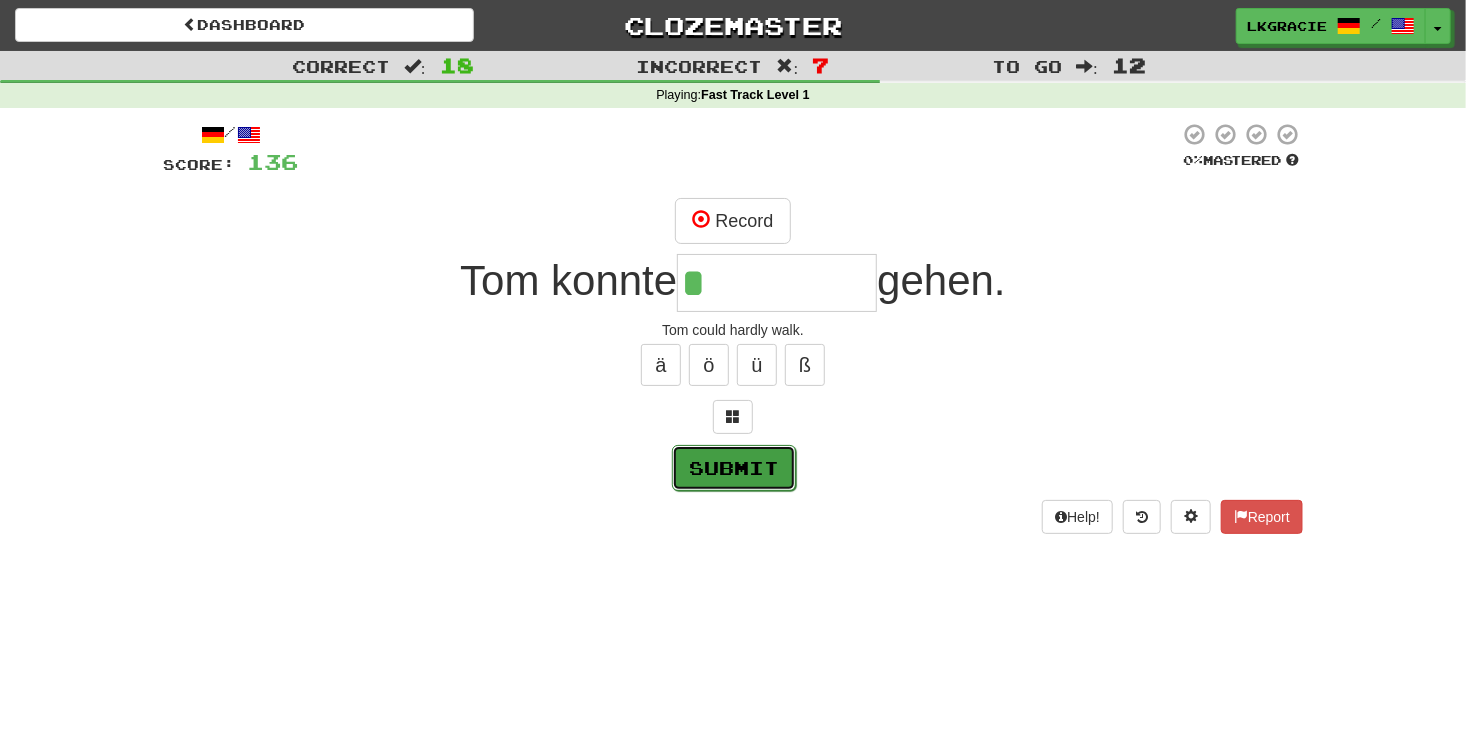click on "Submit" at bounding box center (734, 468) 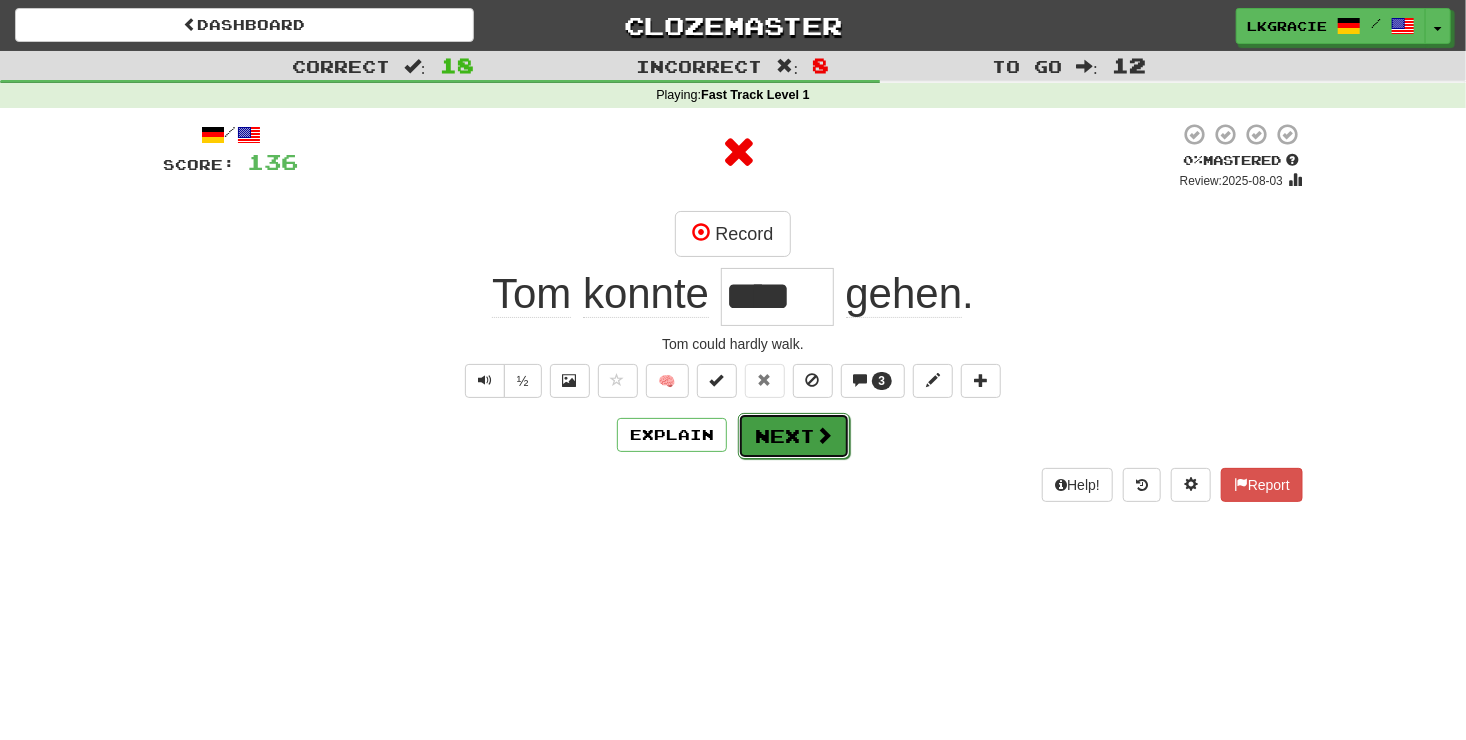 click on "Next" at bounding box center [794, 436] 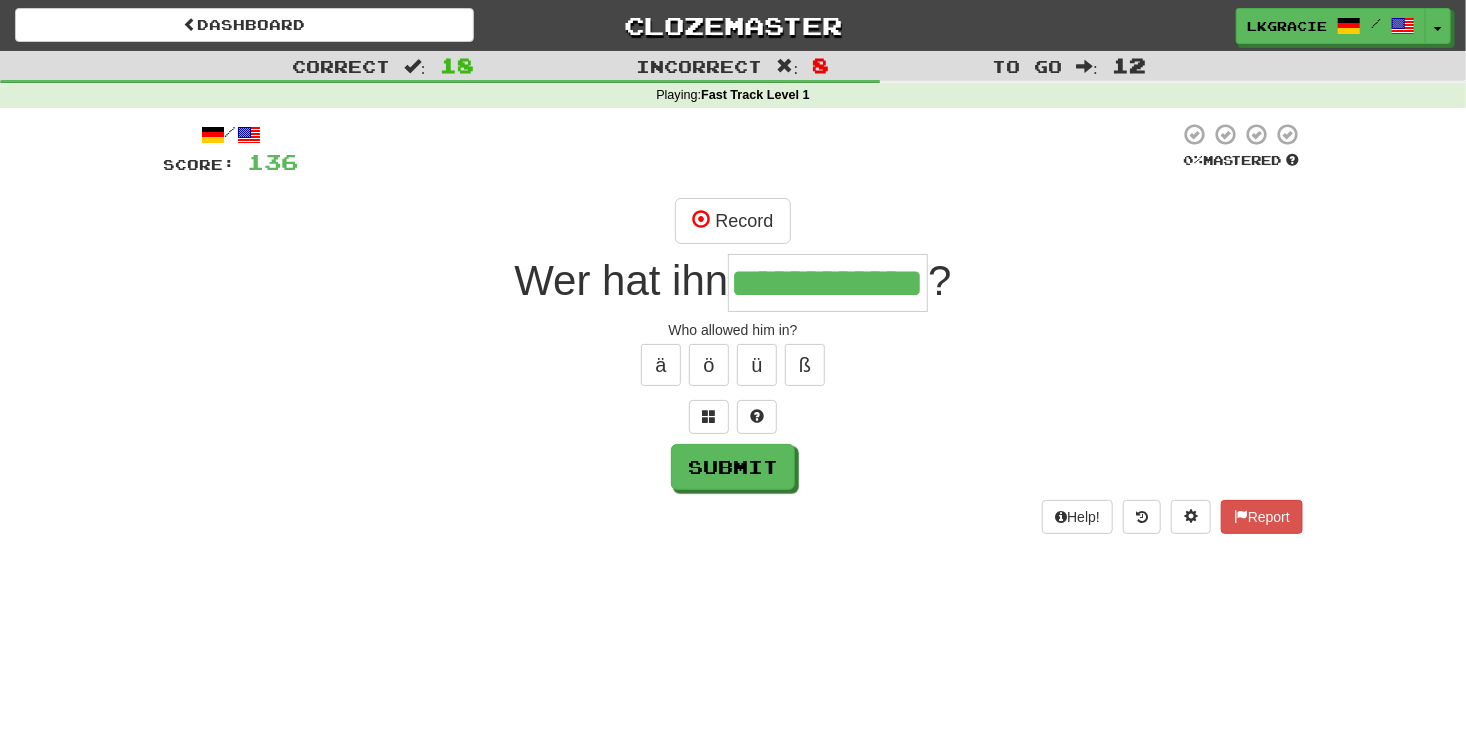 scroll, scrollTop: 0, scrollLeft: 0, axis: both 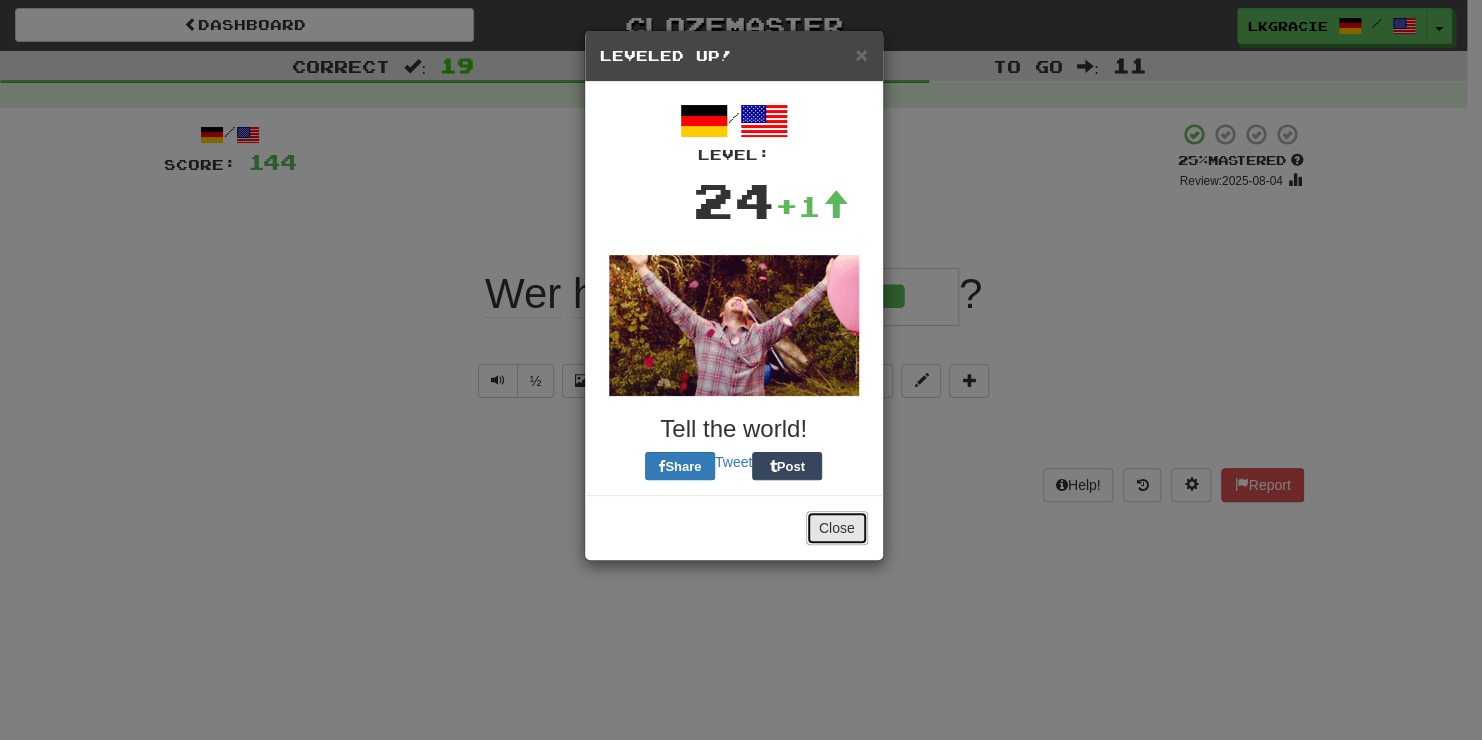 click on "Close" at bounding box center (837, 528) 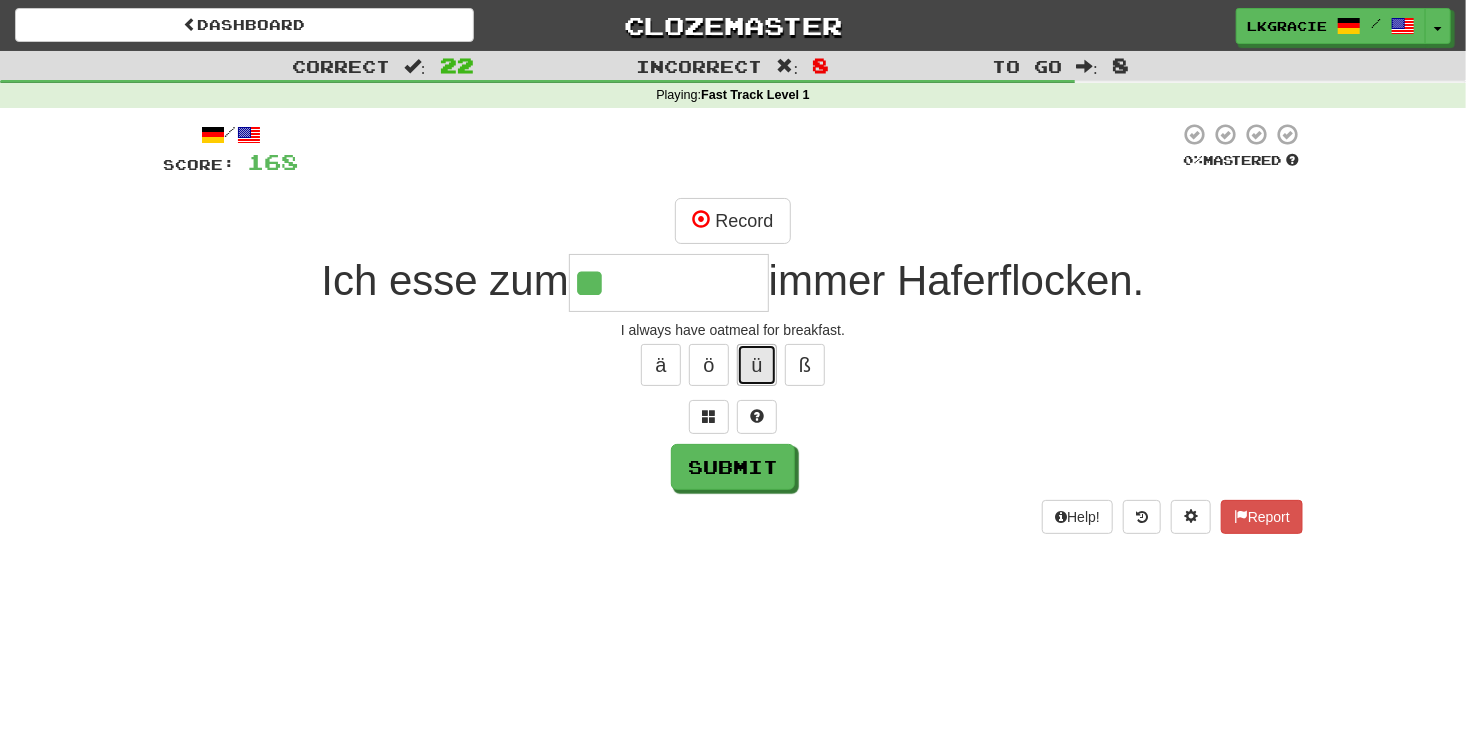 click on "ü" at bounding box center [757, 365] 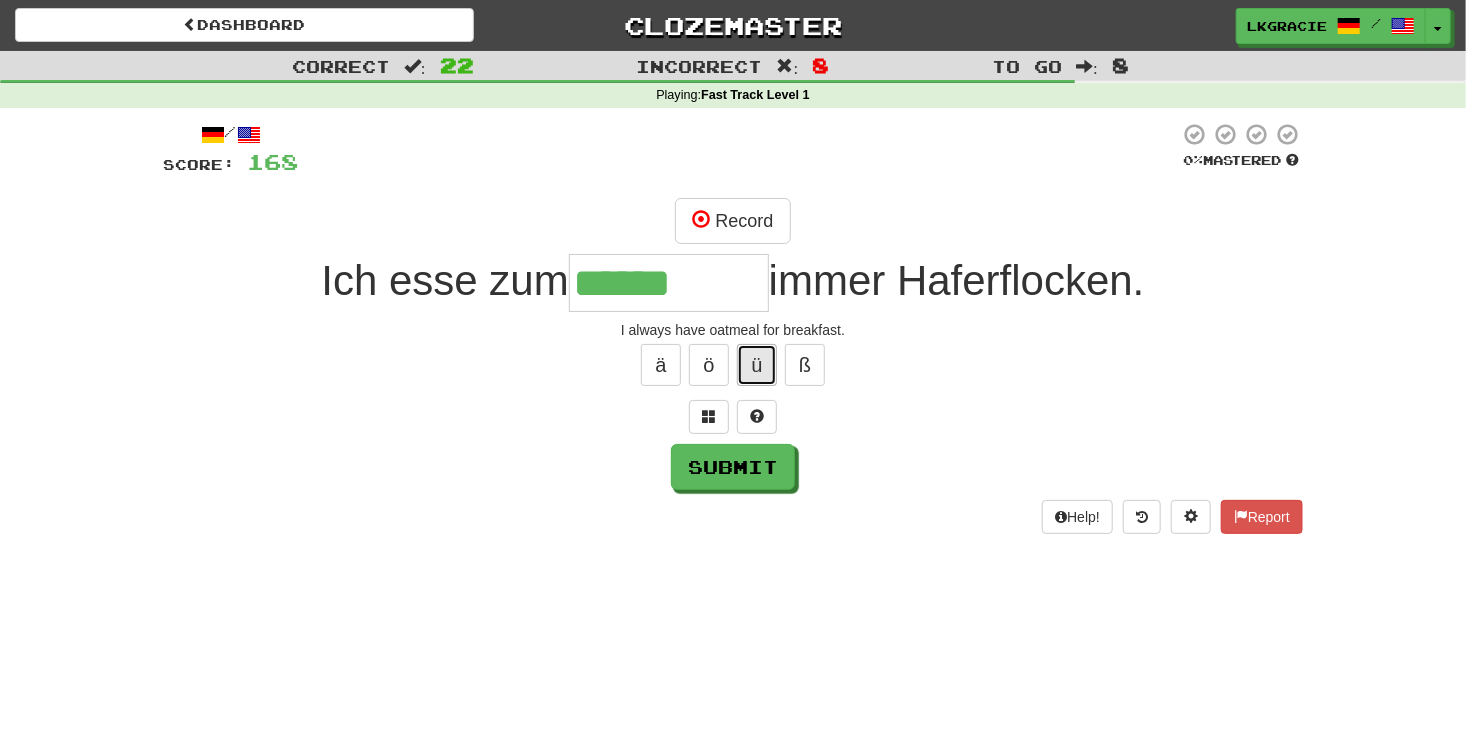 click on "ü" at bounding box center (757, 365) 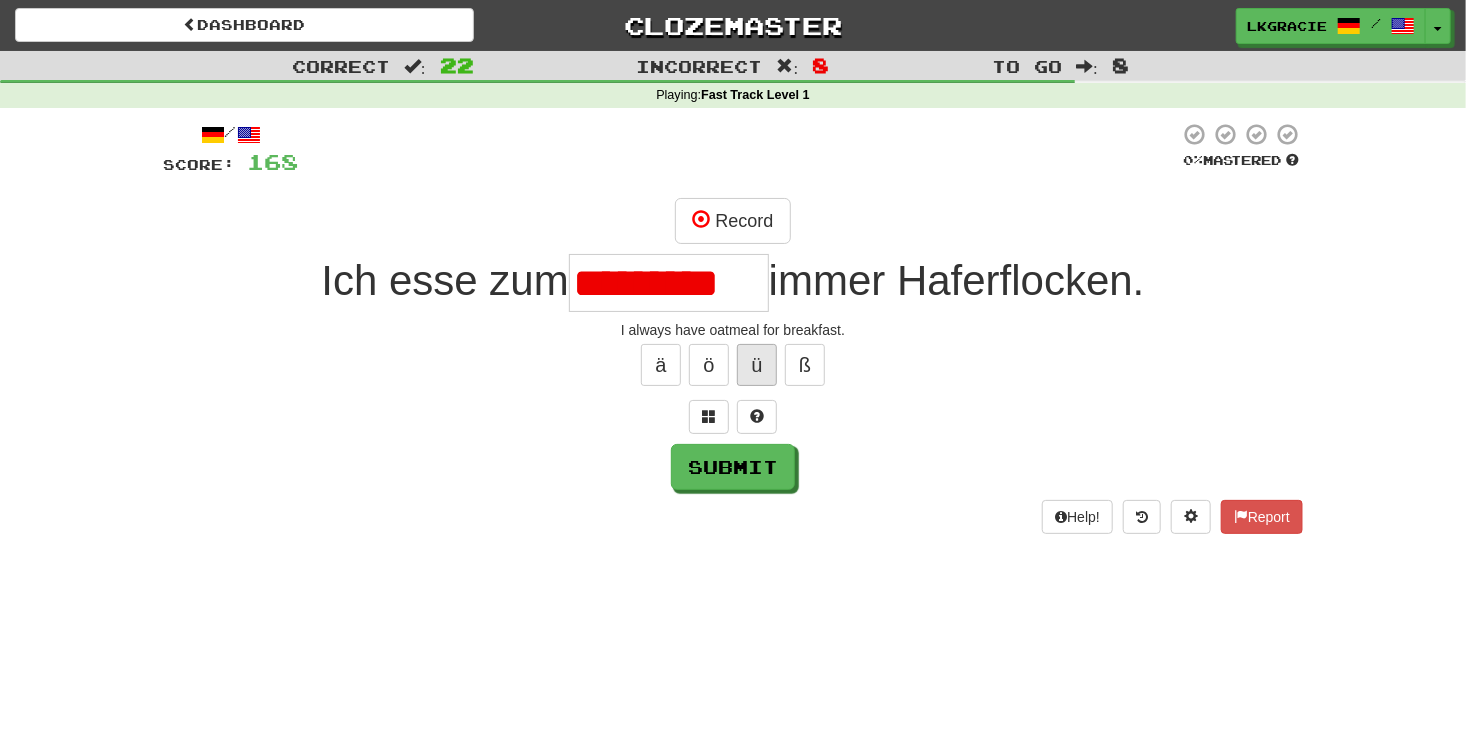 scroll, scrollTop: 0, scrollLeft: 0, axis: both 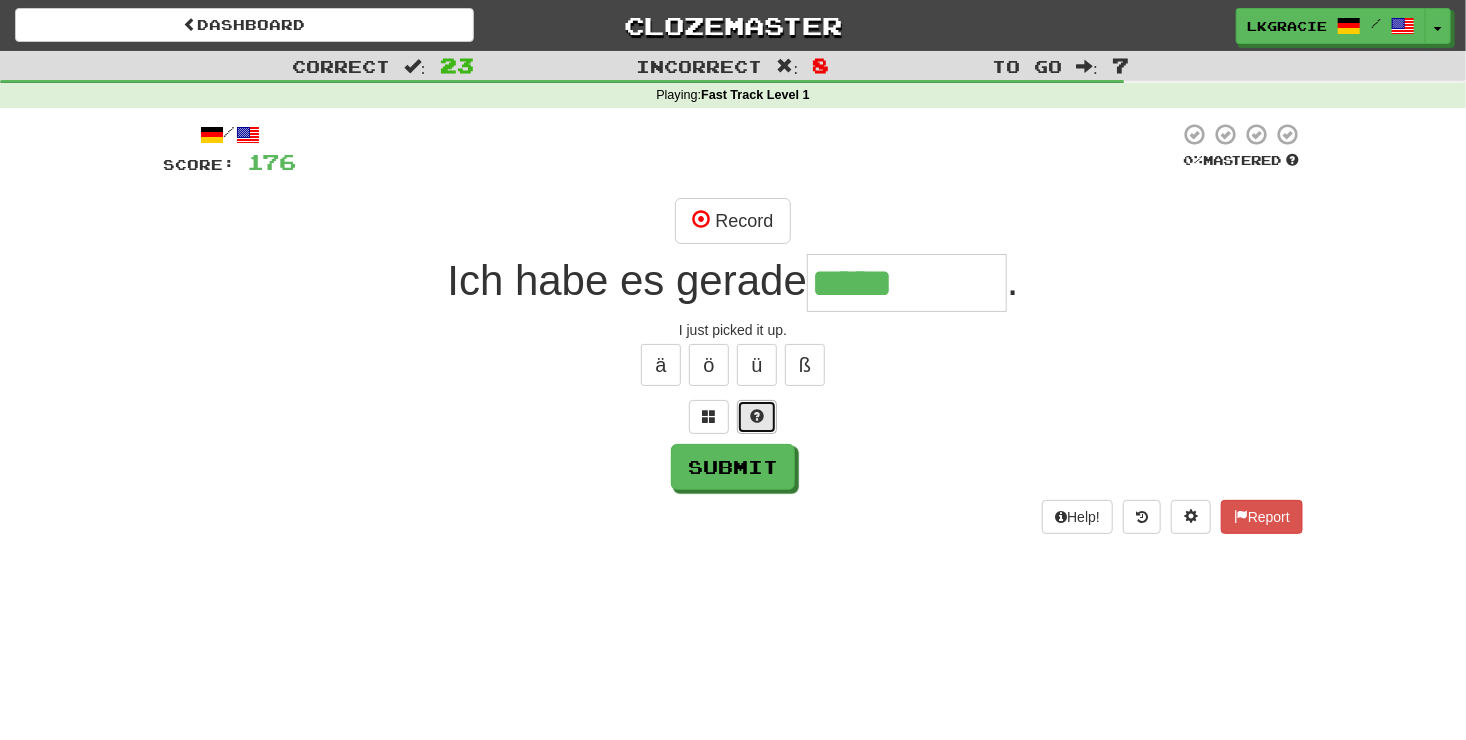 click at bounding box center (757, 417) 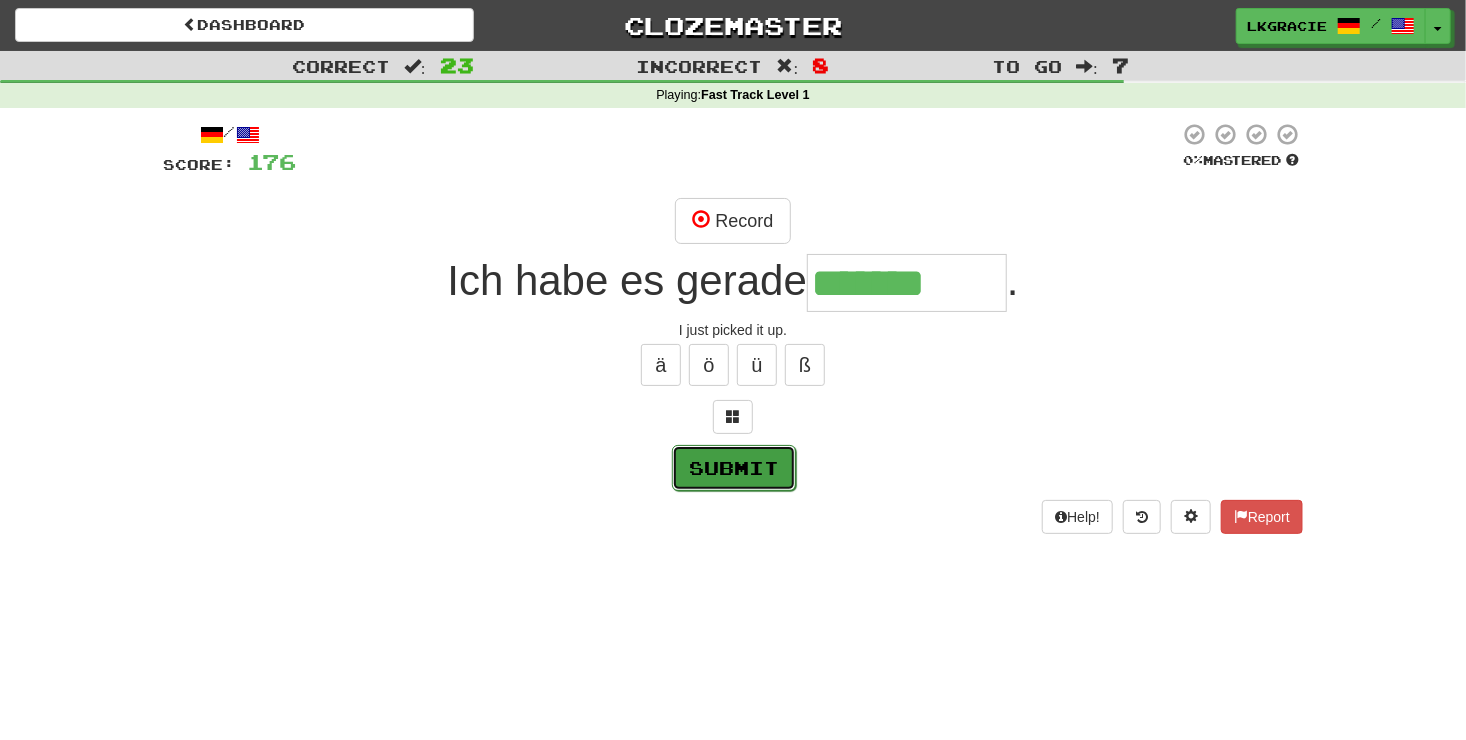 click on "Submit" at bounding box center (734, 468) 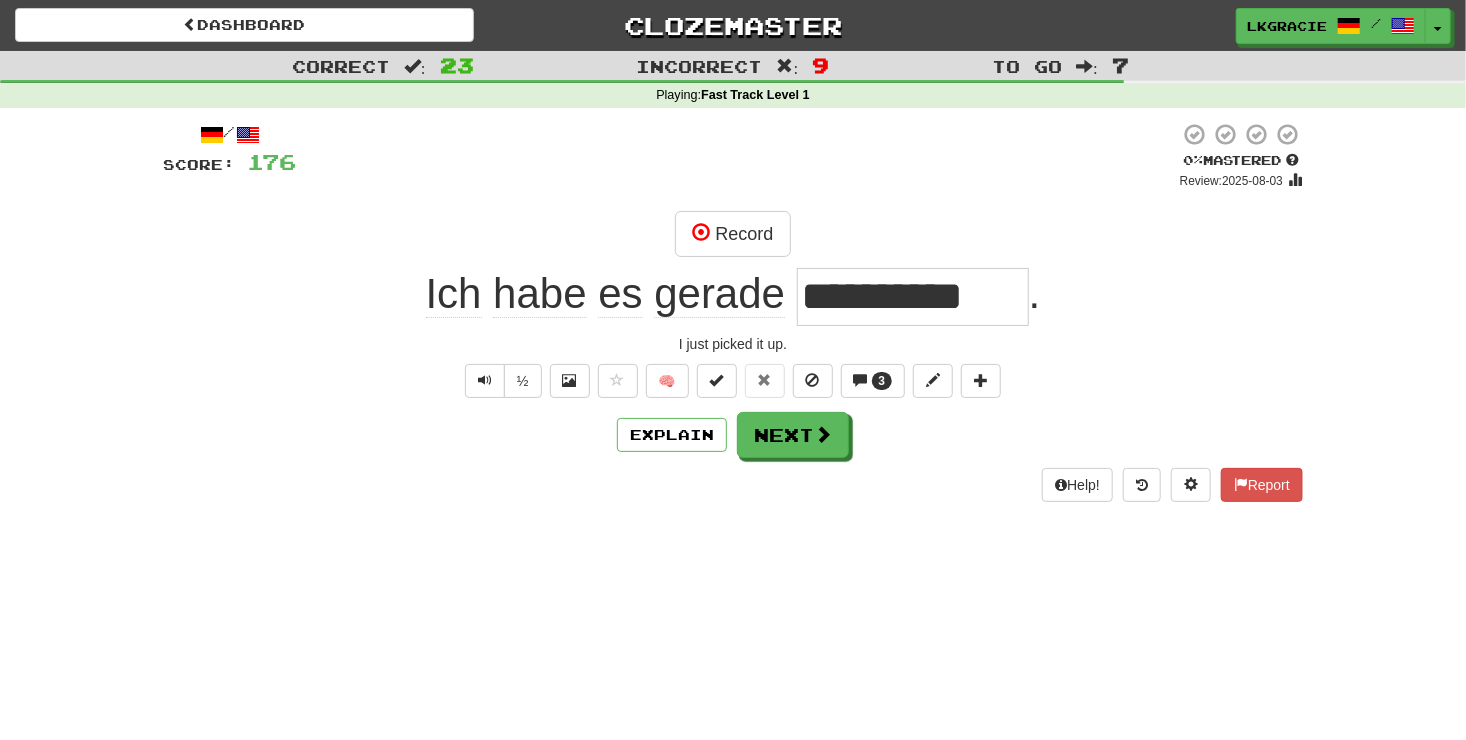 click on "**********" at bounding box center (733, 370) 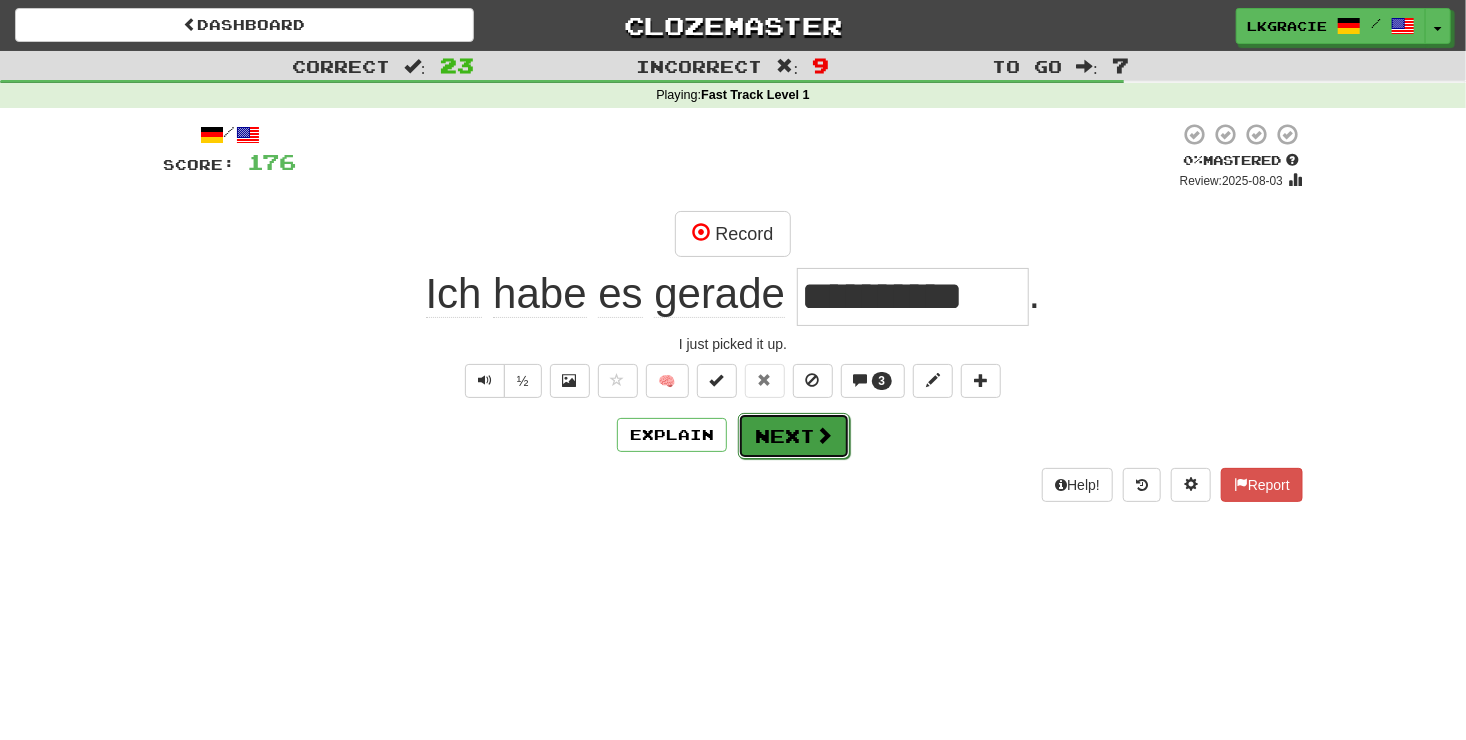 click on "Next" at bounding box center (794, 436) 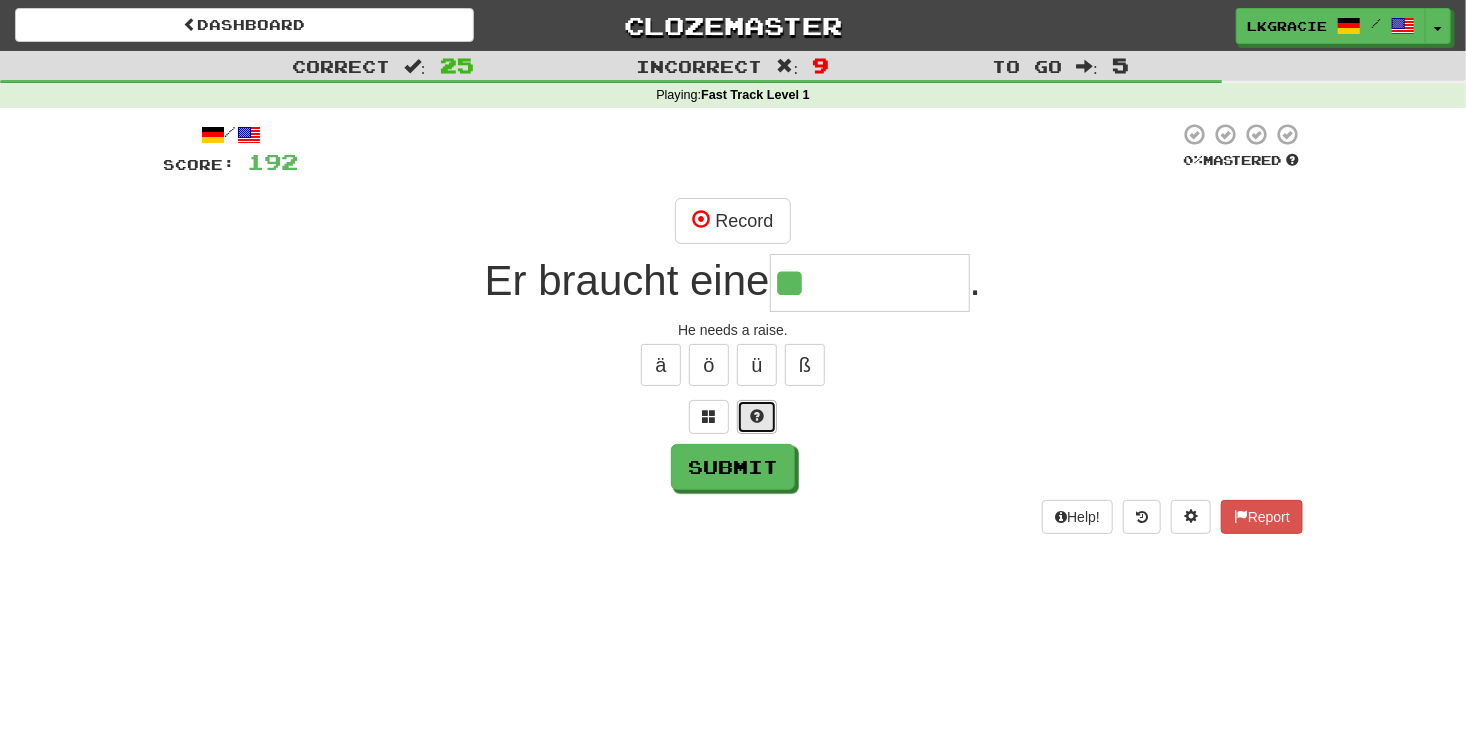 click at bounding box center [757, 417] 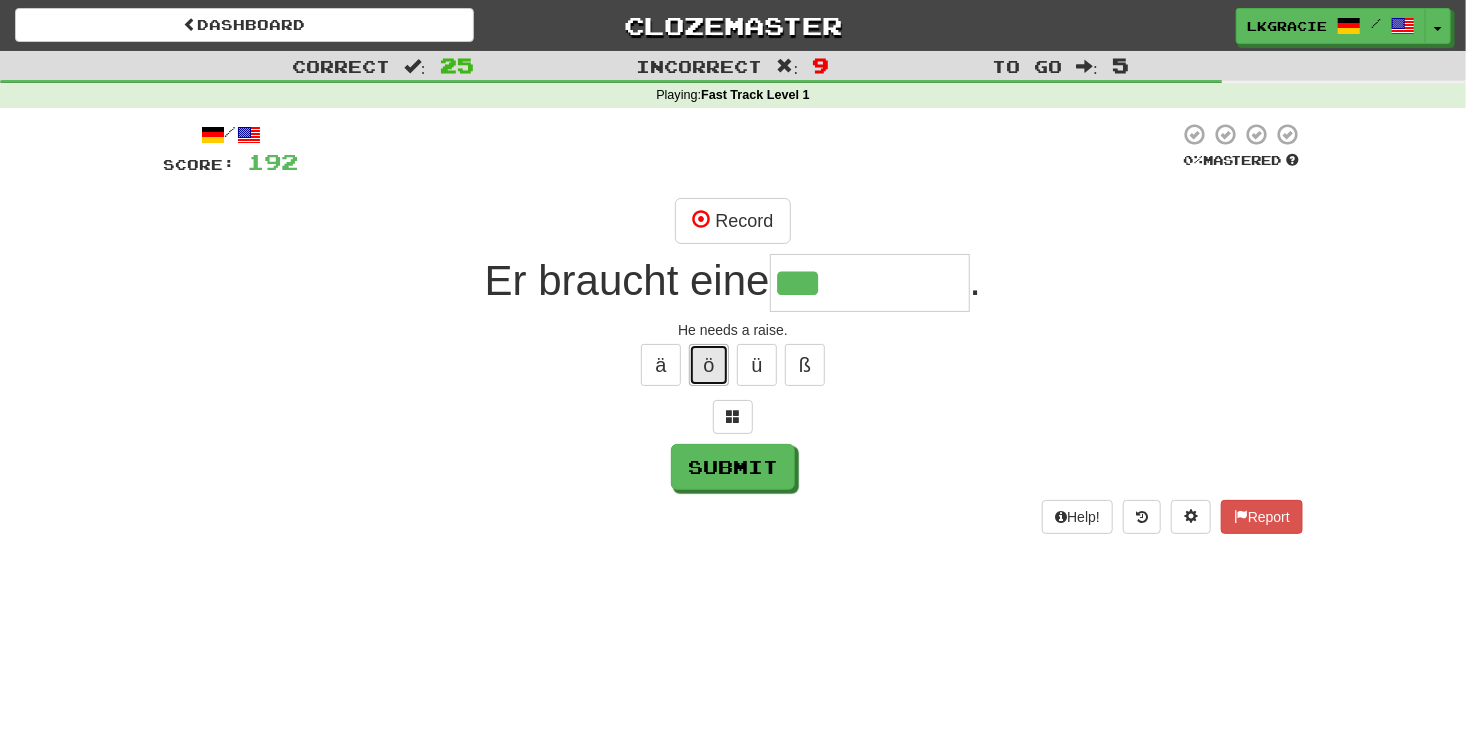 click on "ö" at bounding box center (709, 365) 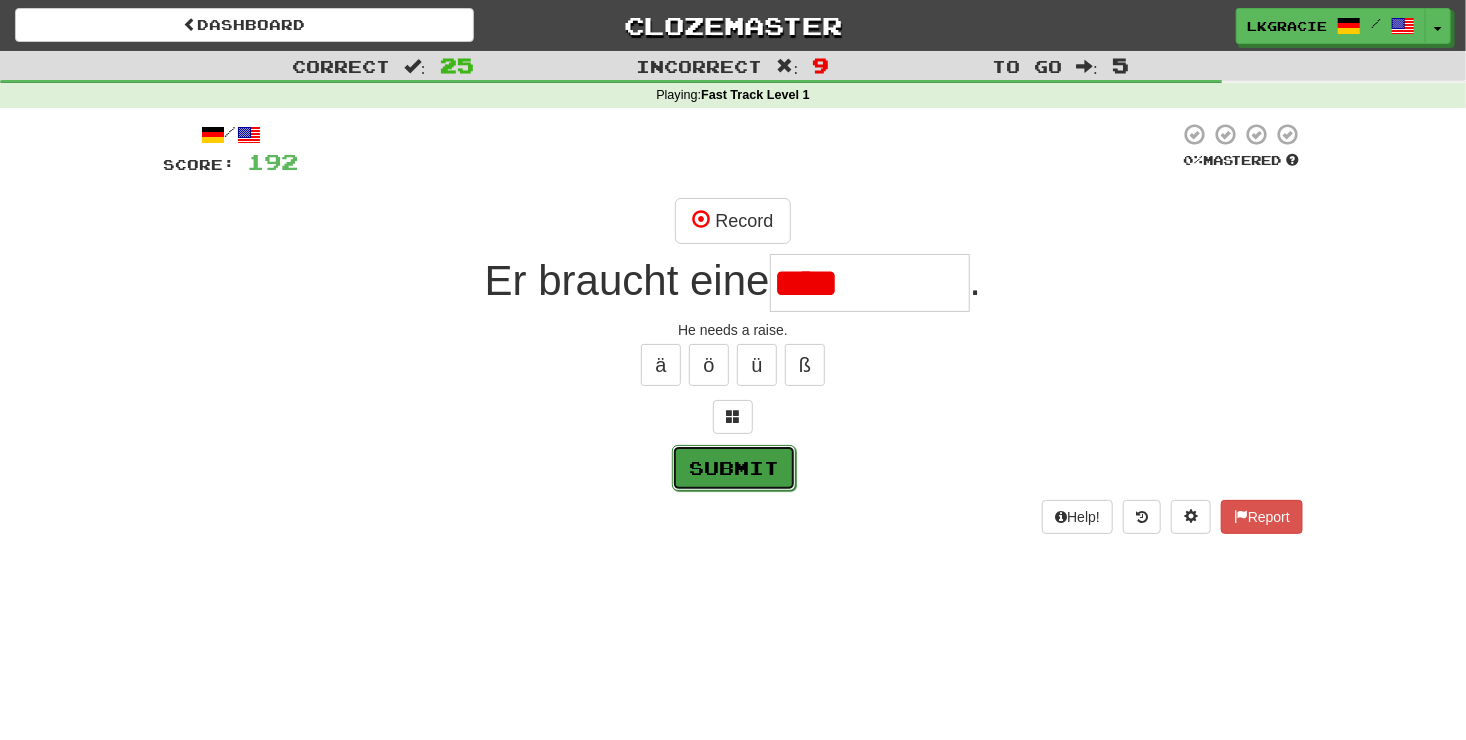 click on "Submit" at bounding box center (734, 468) 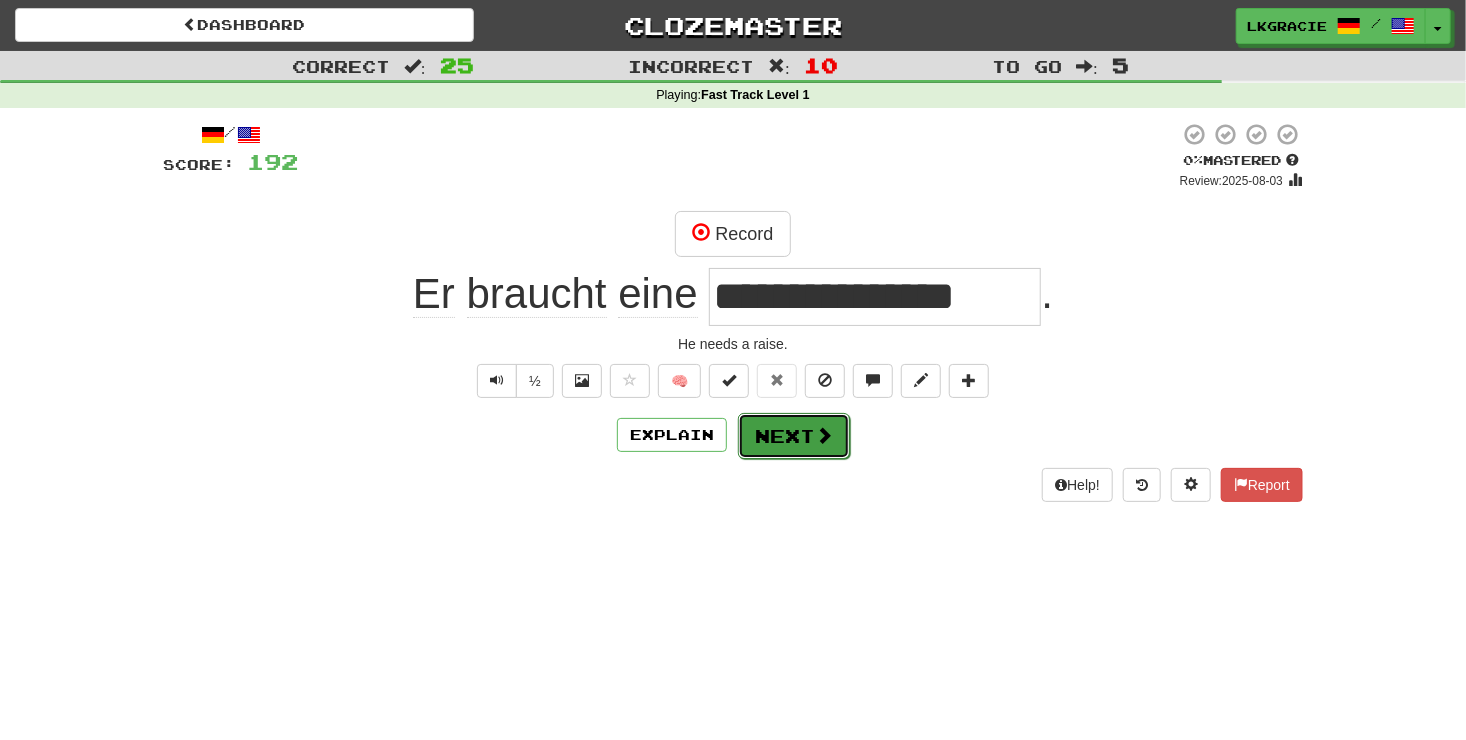click on "Next" at bounding box center (794, 436) 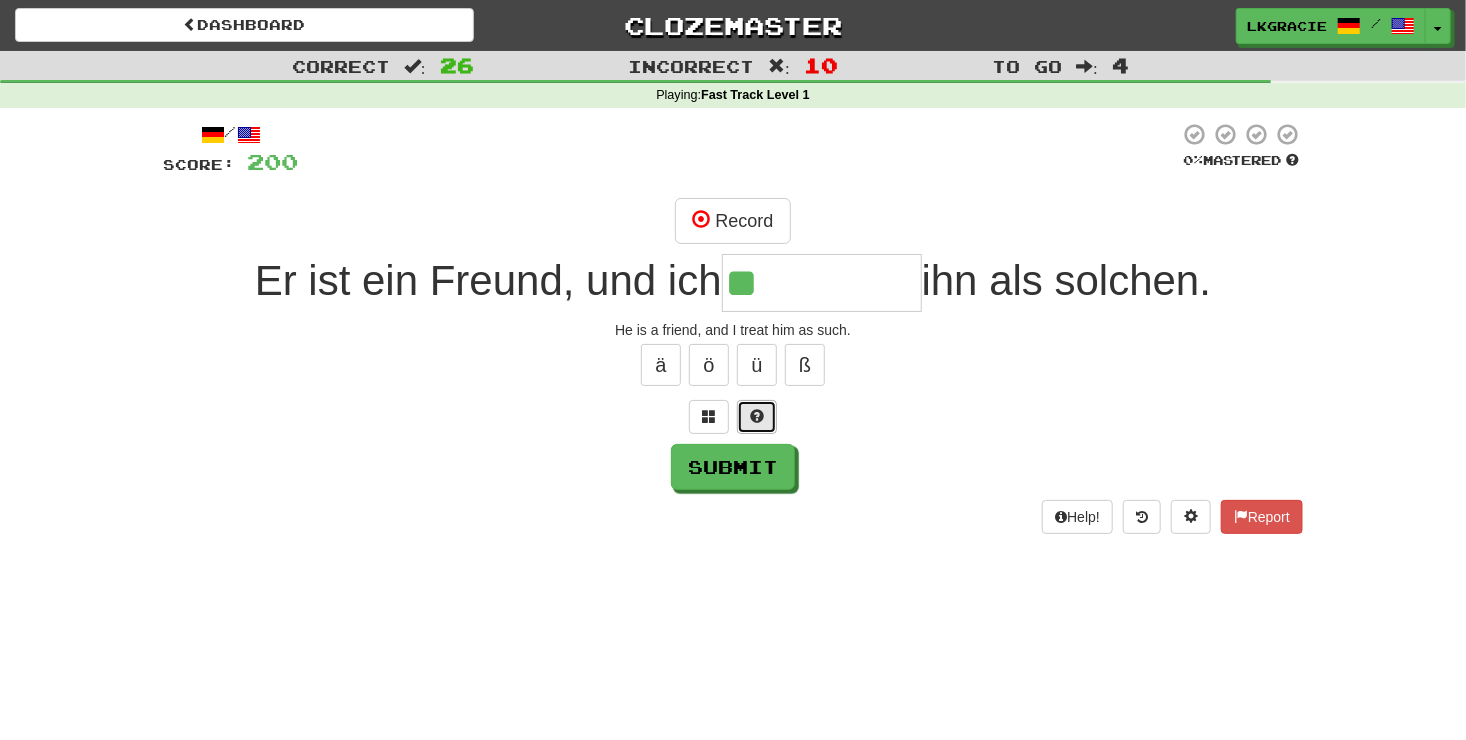 click at bounding box center [757, 417] 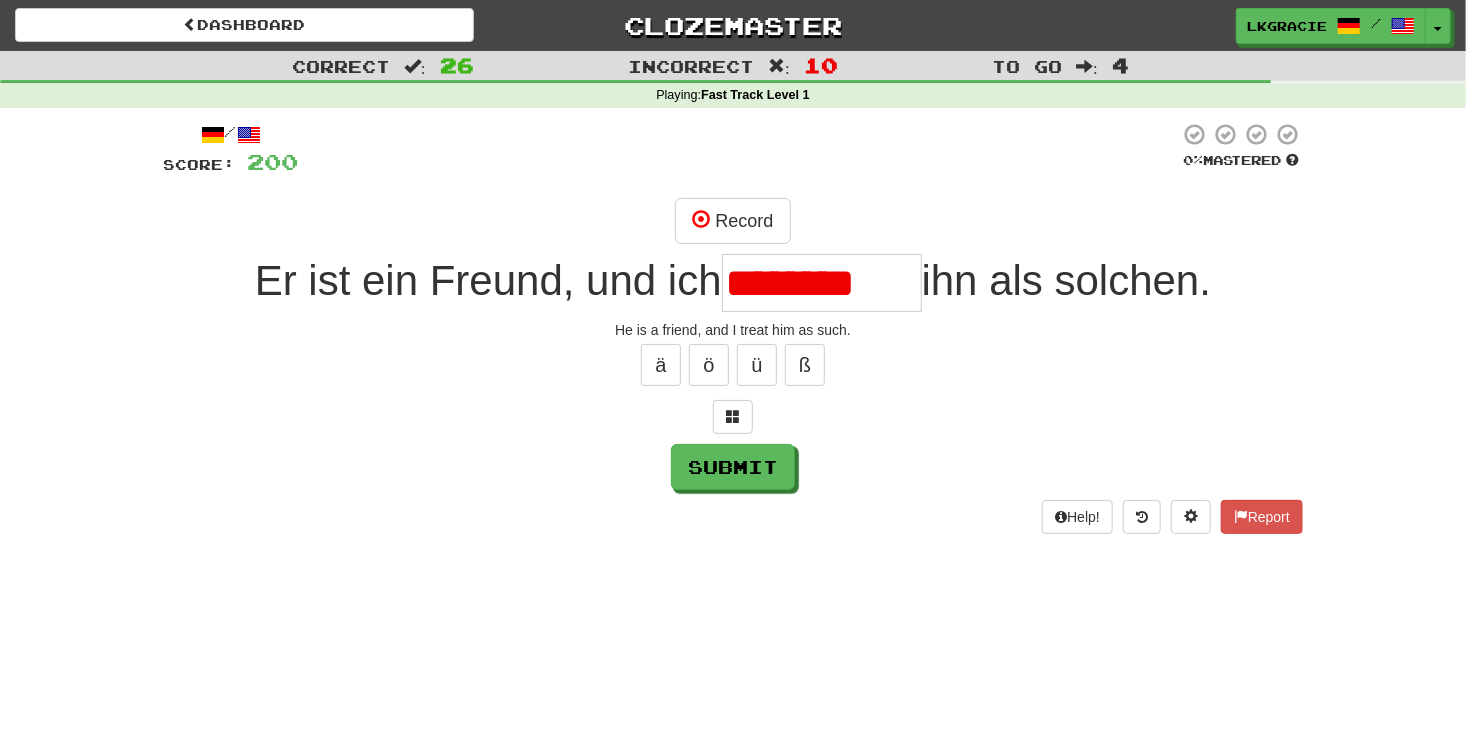scroll, scrollTop: 0, scrollLeft: 0, axis: both 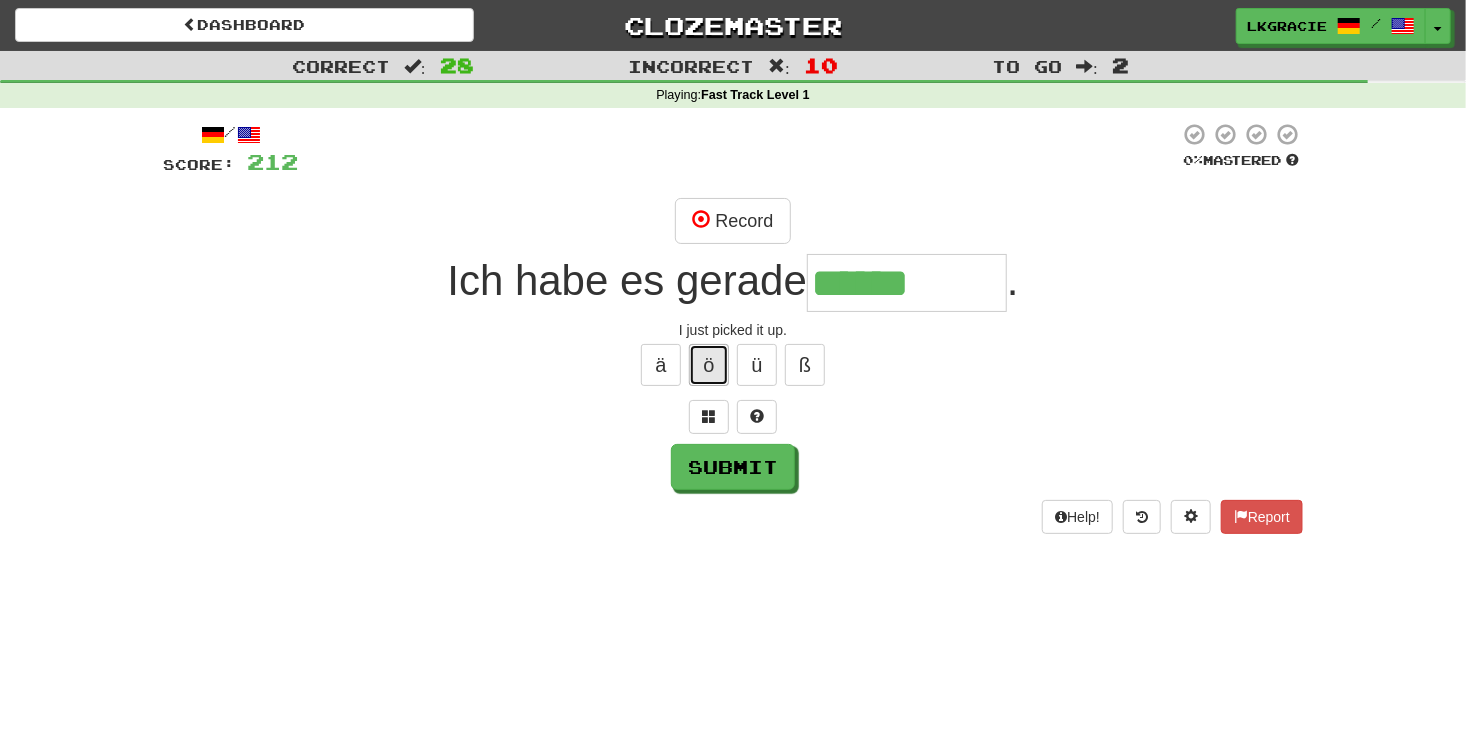 click on "ö" at bounding box center [709, 365] 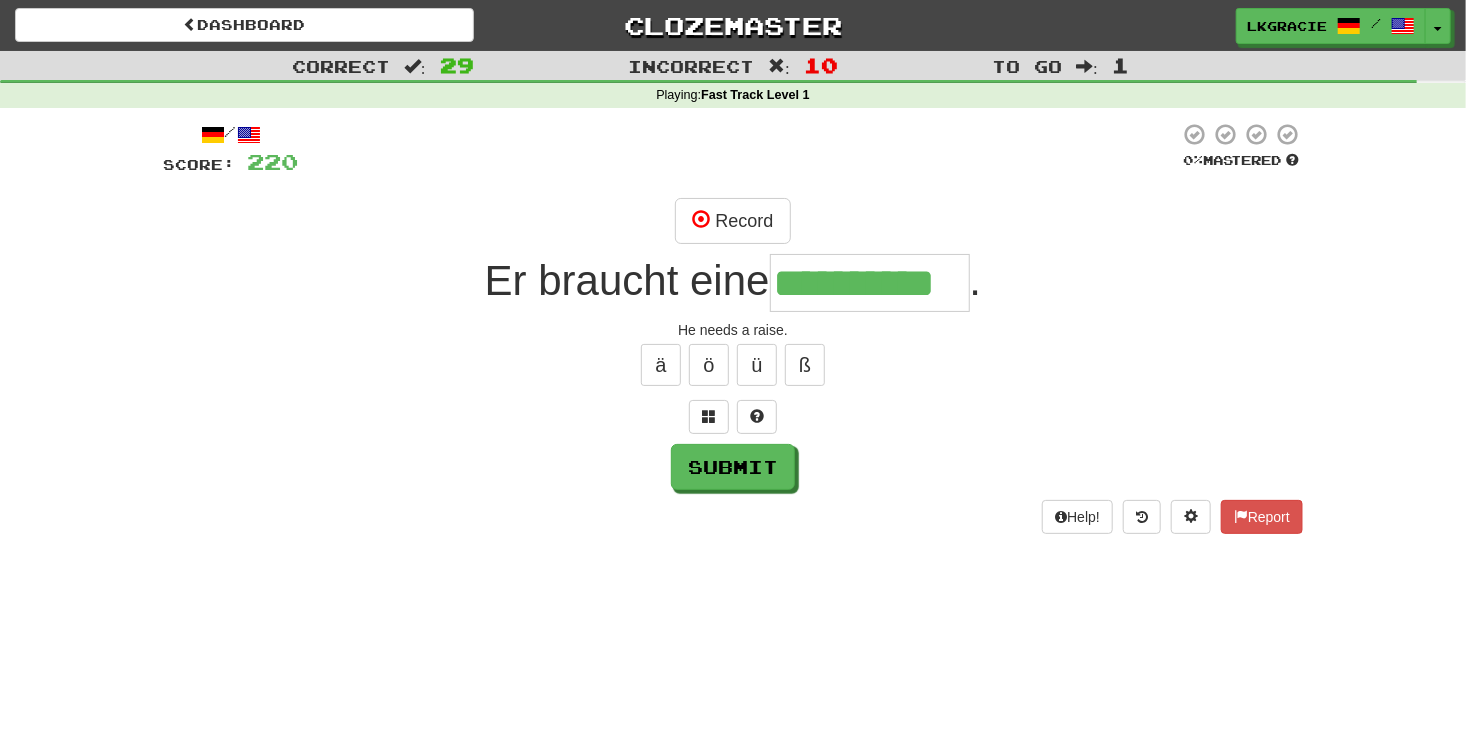 scroll, scrollTop: 0, scrollLeft: 3, axis: horizontal 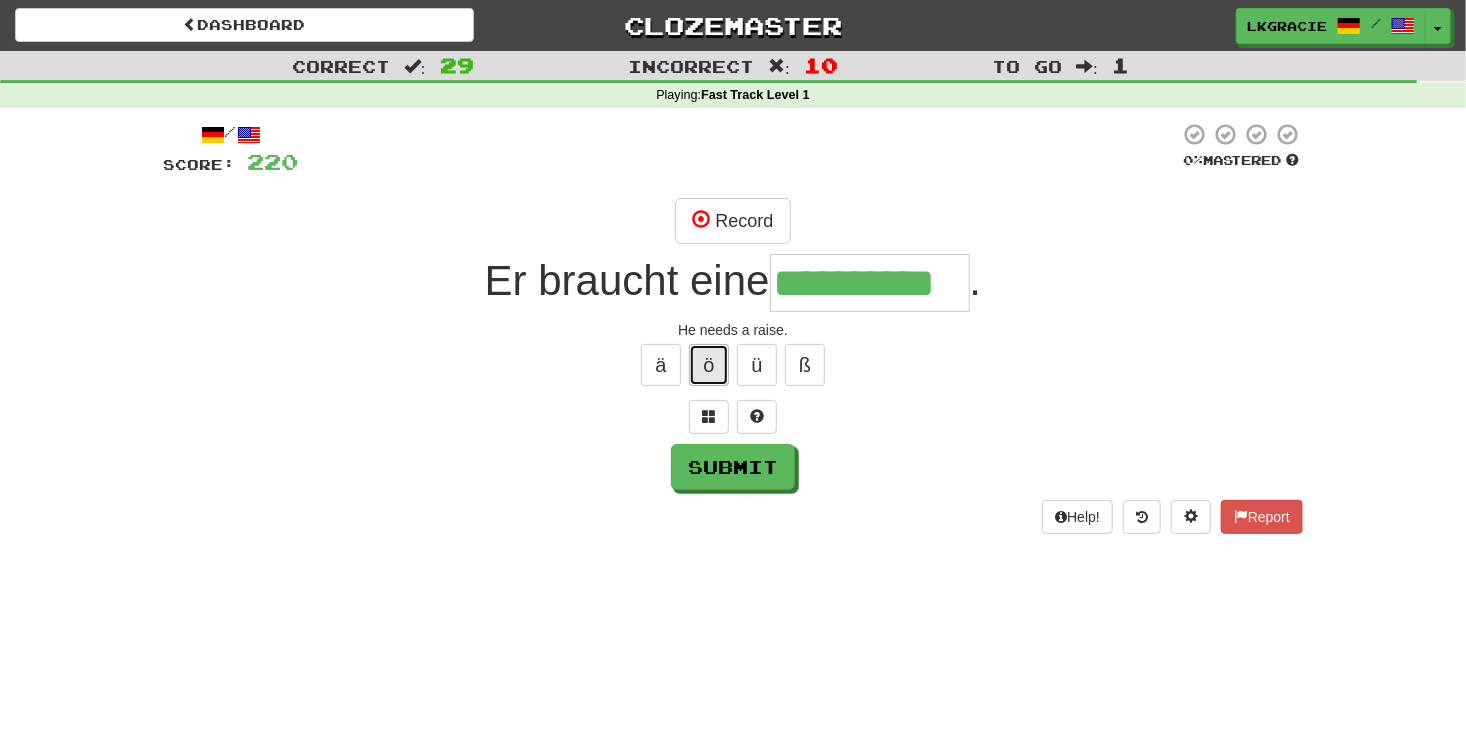 click on "ö" at bounding box center [709, 365] 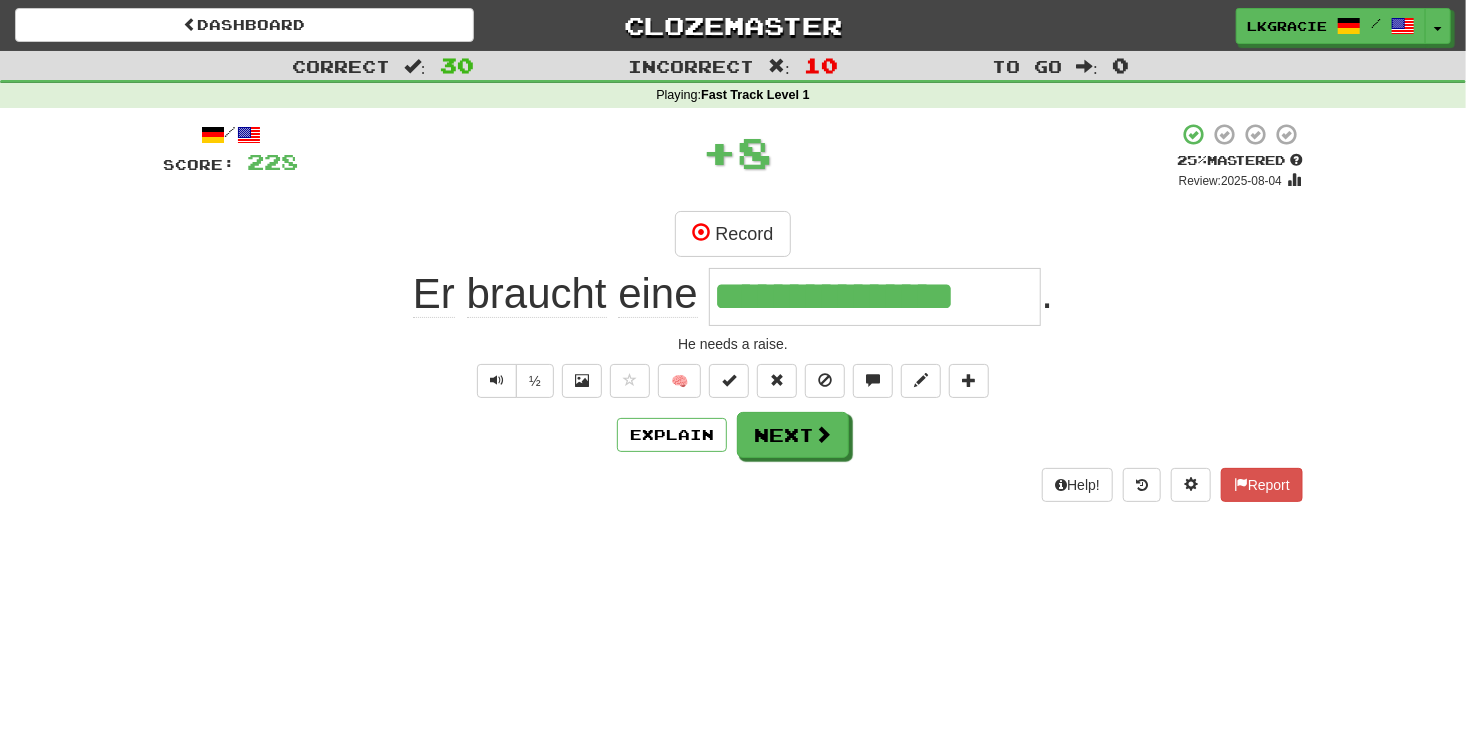 scroll, scrollTop: 0, scrollLeft: 0, axis: both 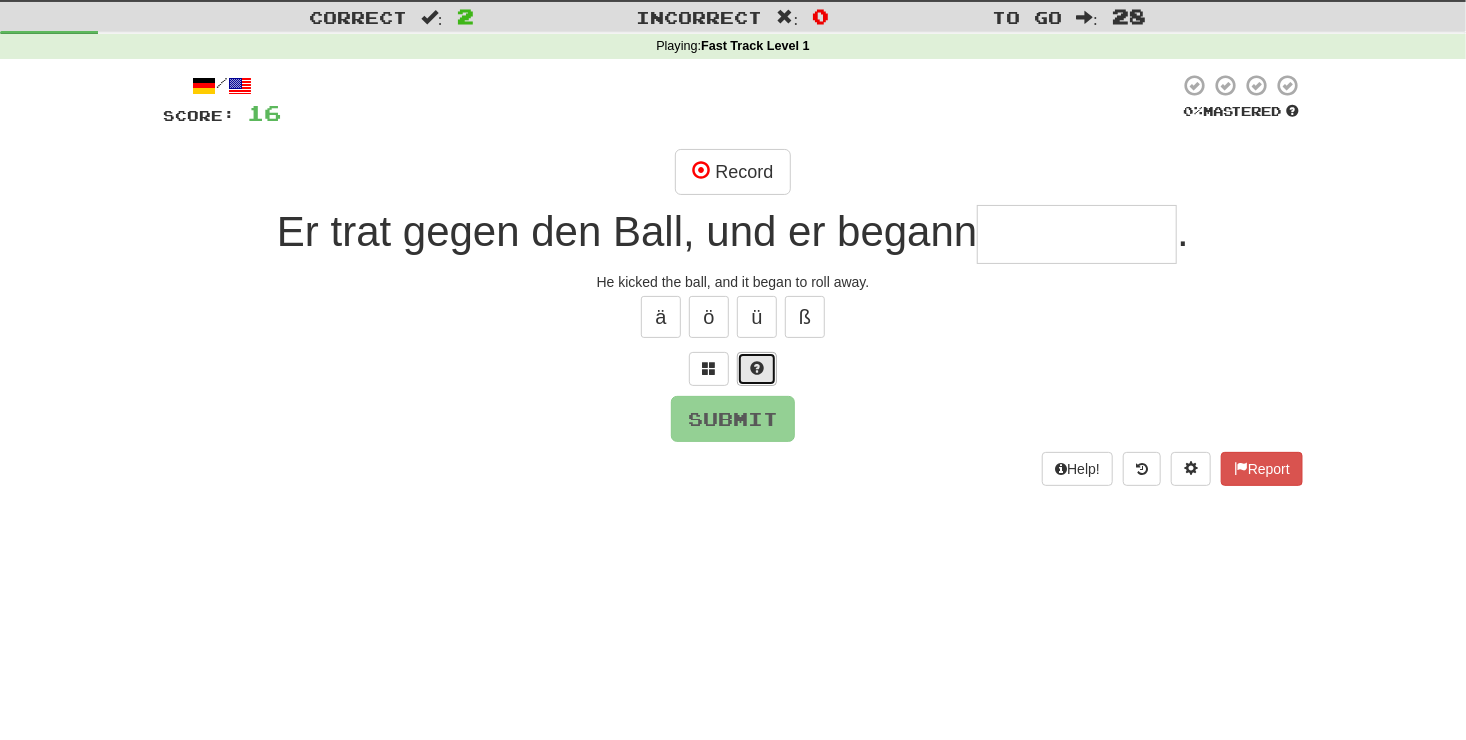click at bounding box center (757, 368) 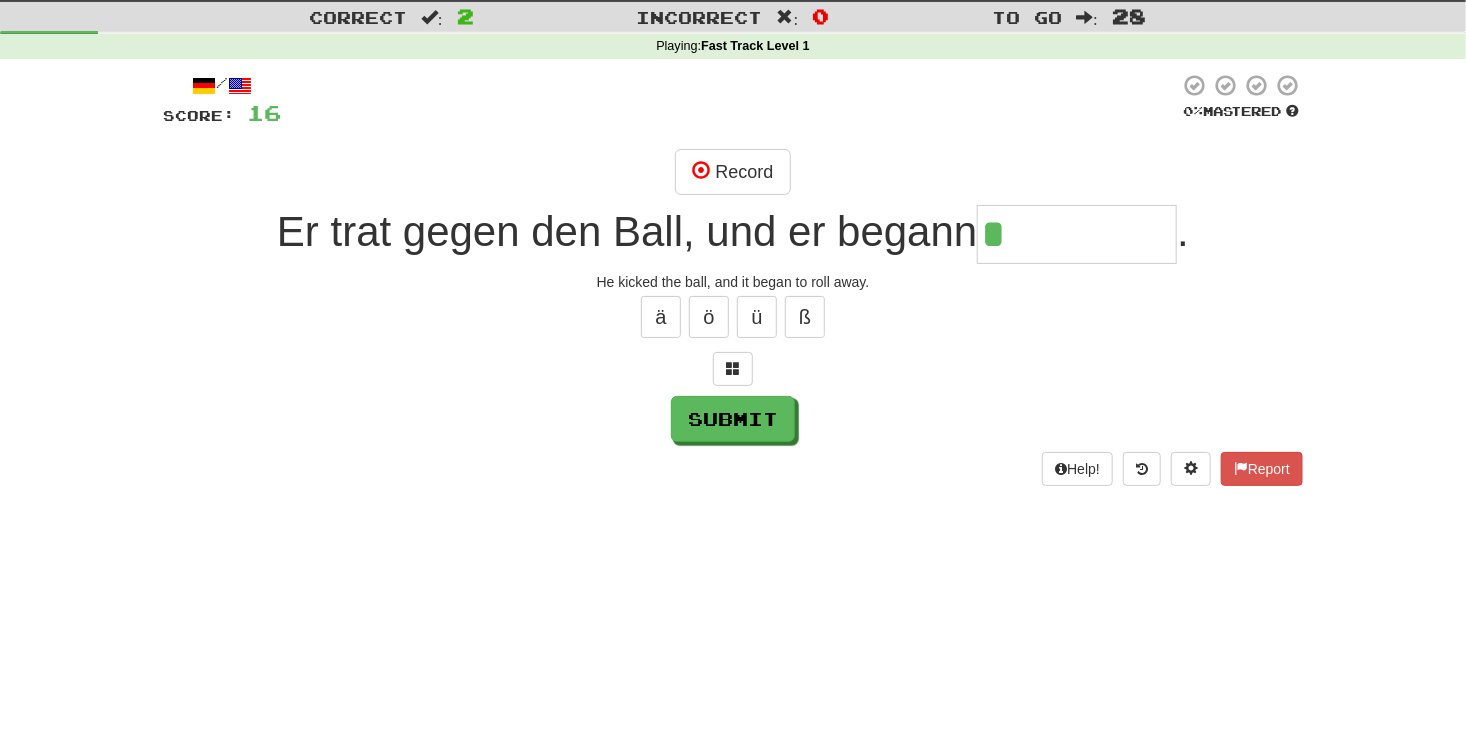 click at bounding box center [733, 369] 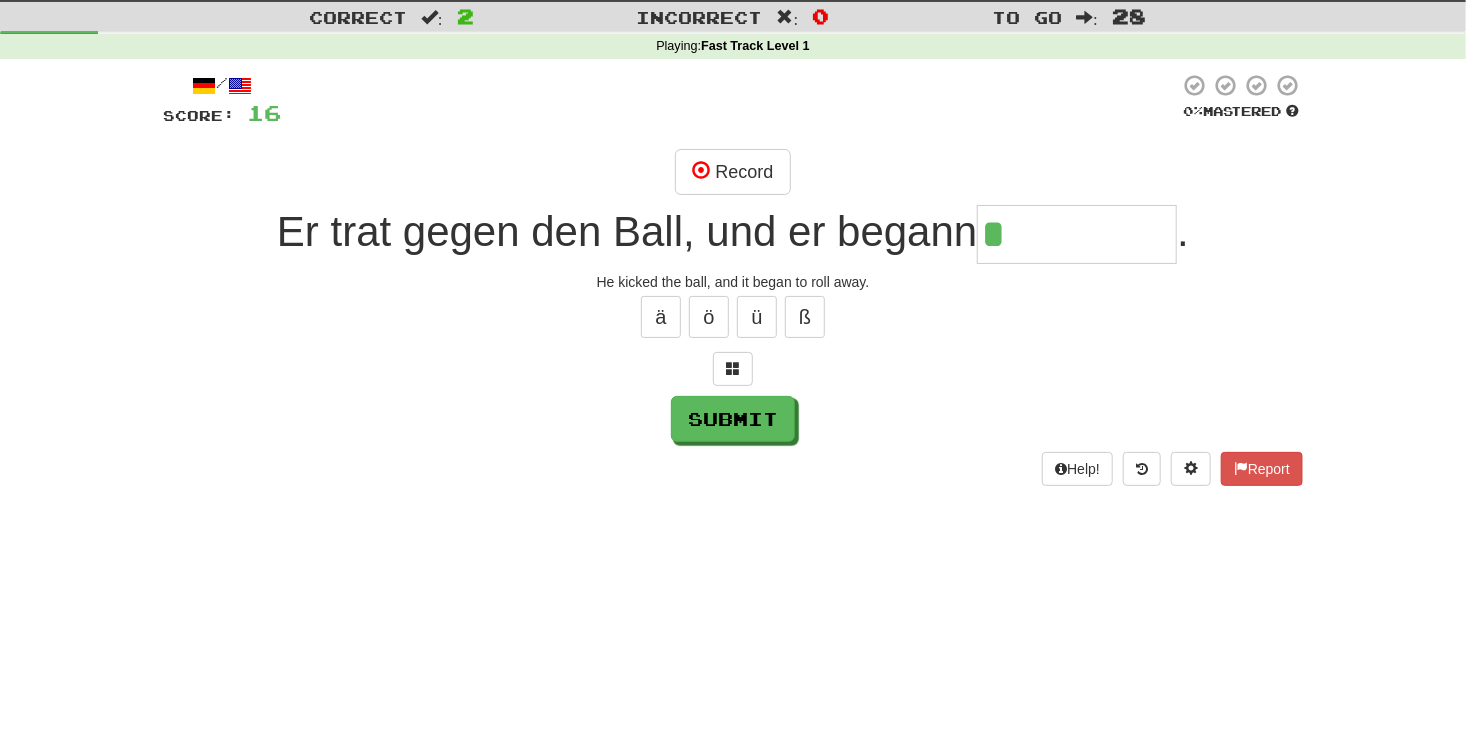 drag, startPoint x: 757, startPoint y: 372, endPoint x: 885, endPoint y: 376, distance: 128.06248 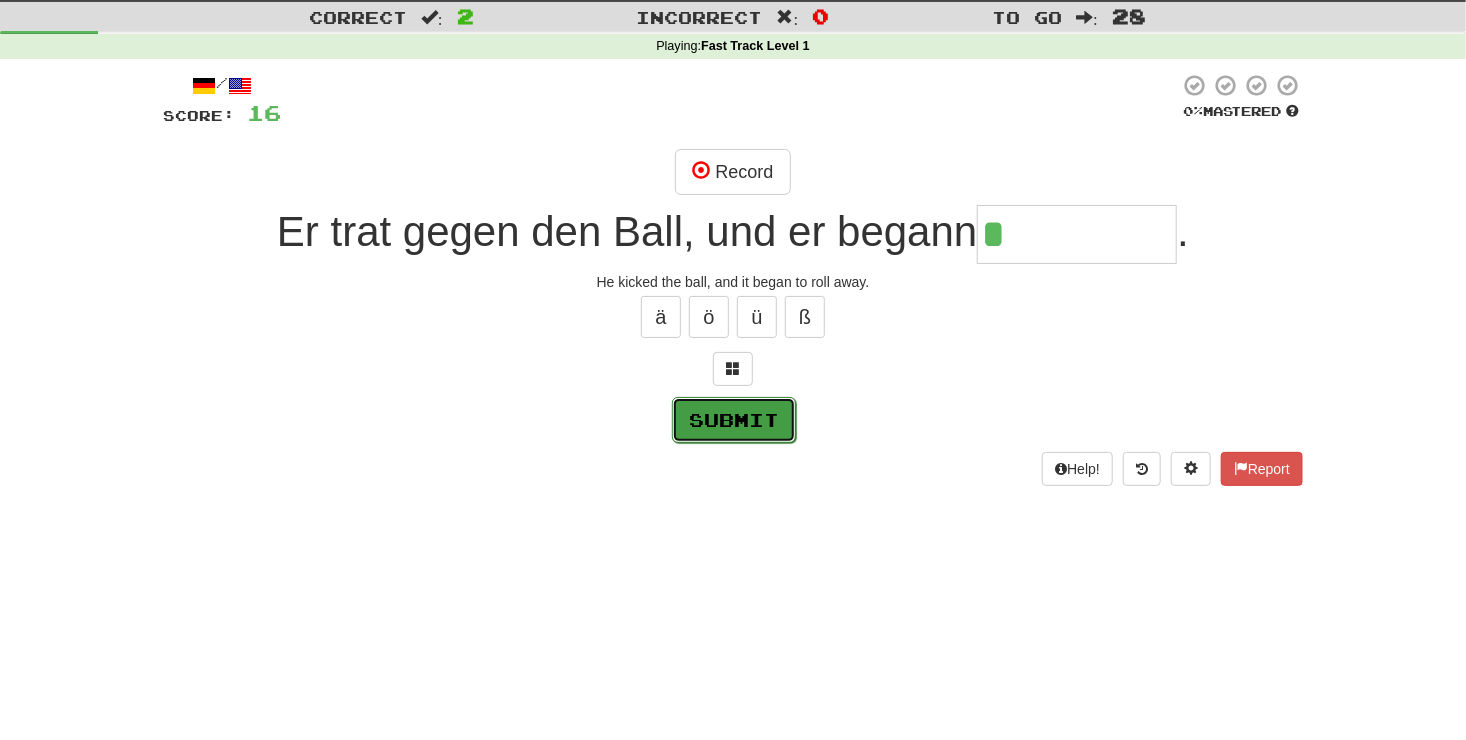 click on "Submit" at bounding box center (734, 420) 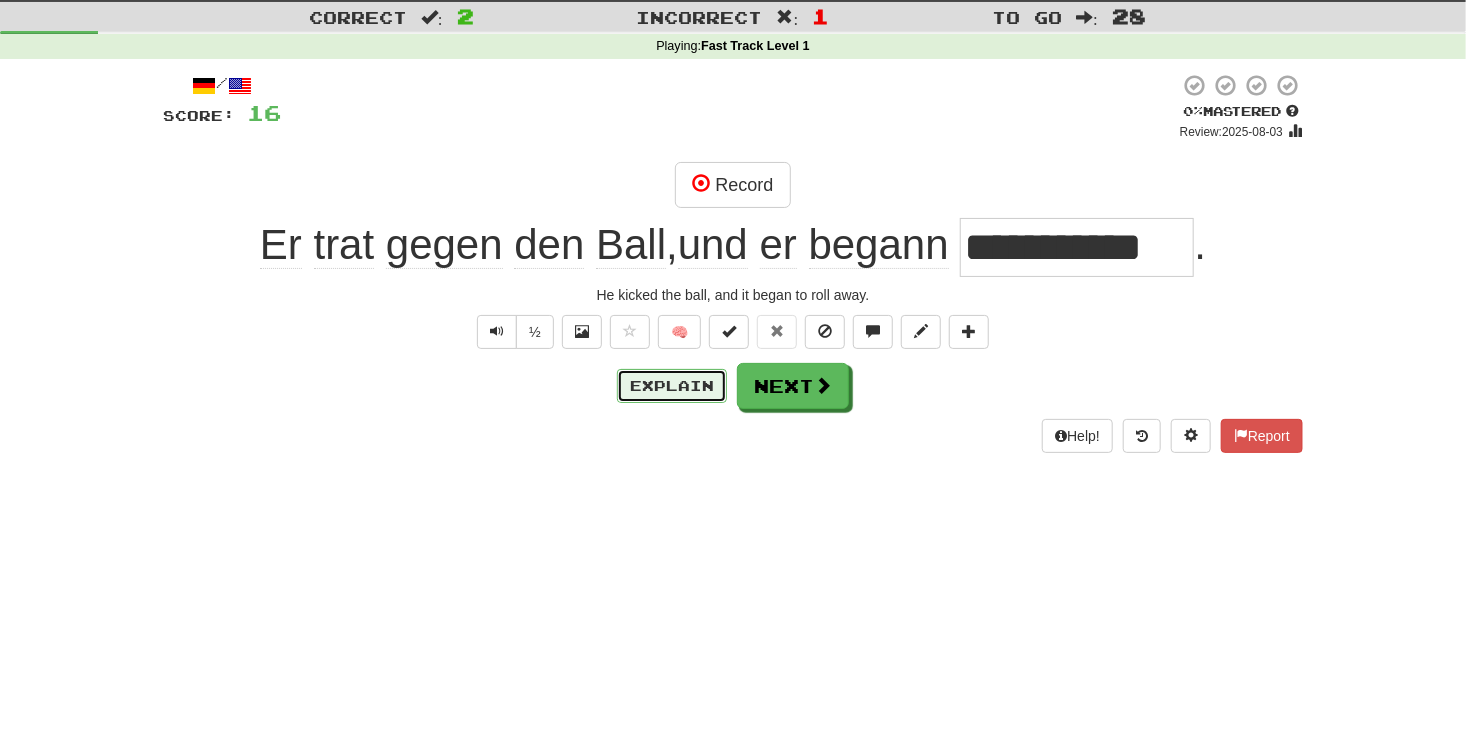 click on "Explain" at bounding box center [672, 386] 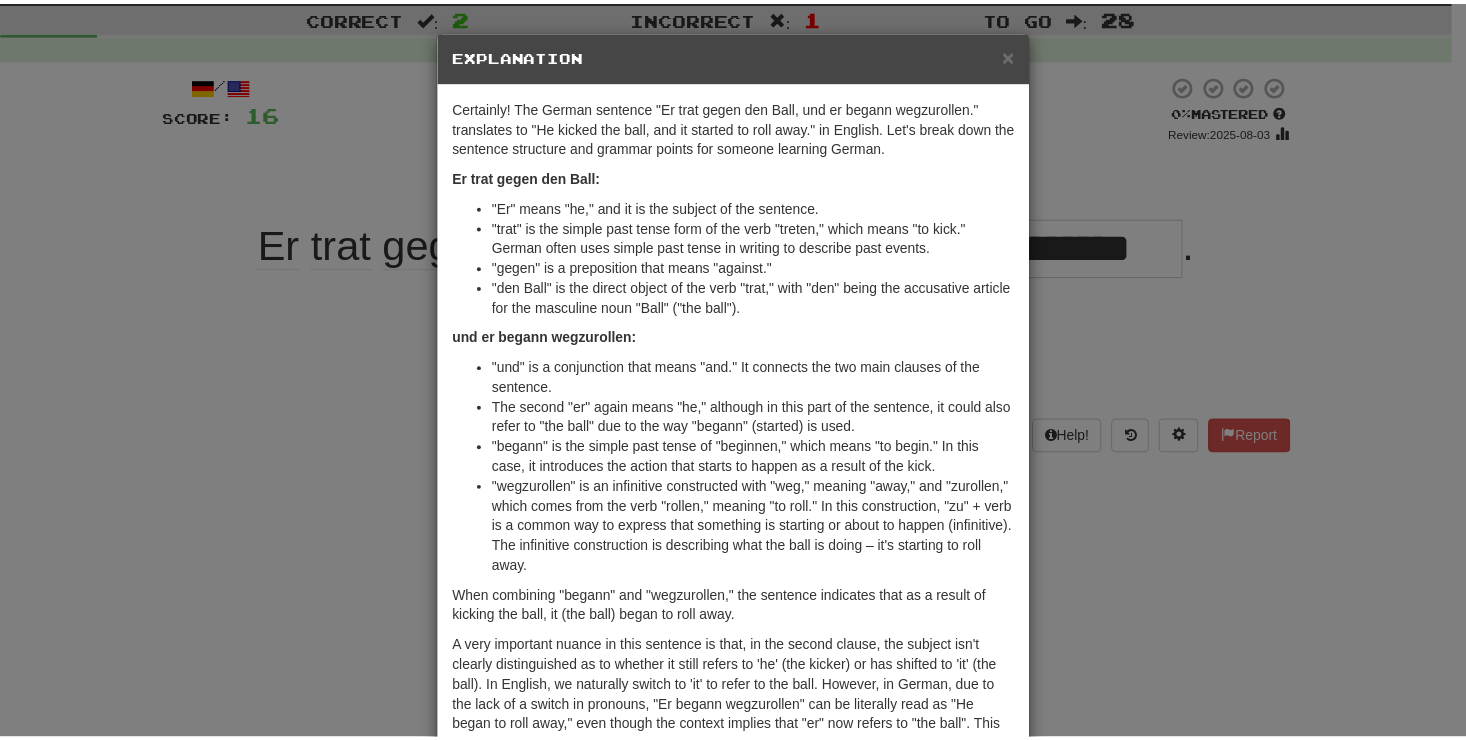 scroll, scrollTop: 156, scrollLeft: 0, axis: vertical 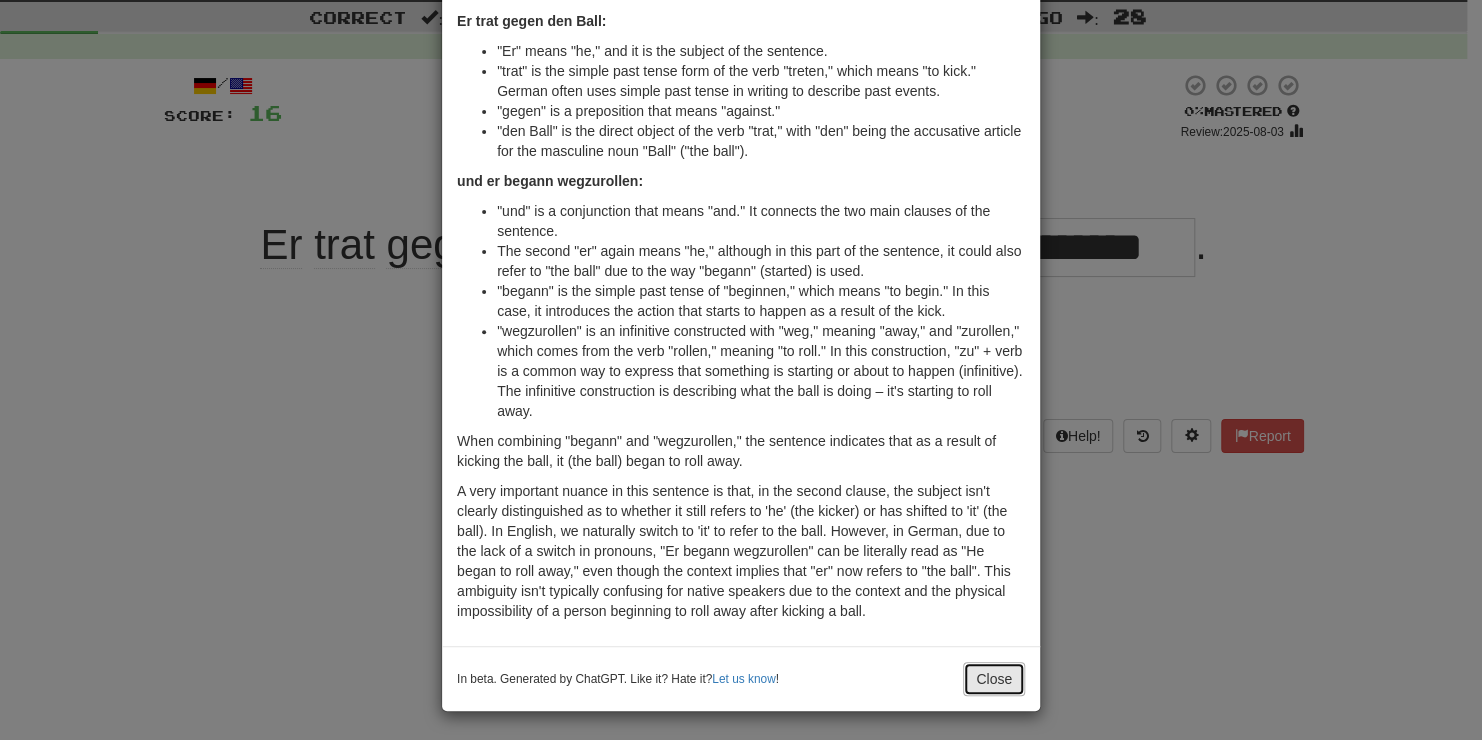 click on "Close" at bounding box center [994, 679] 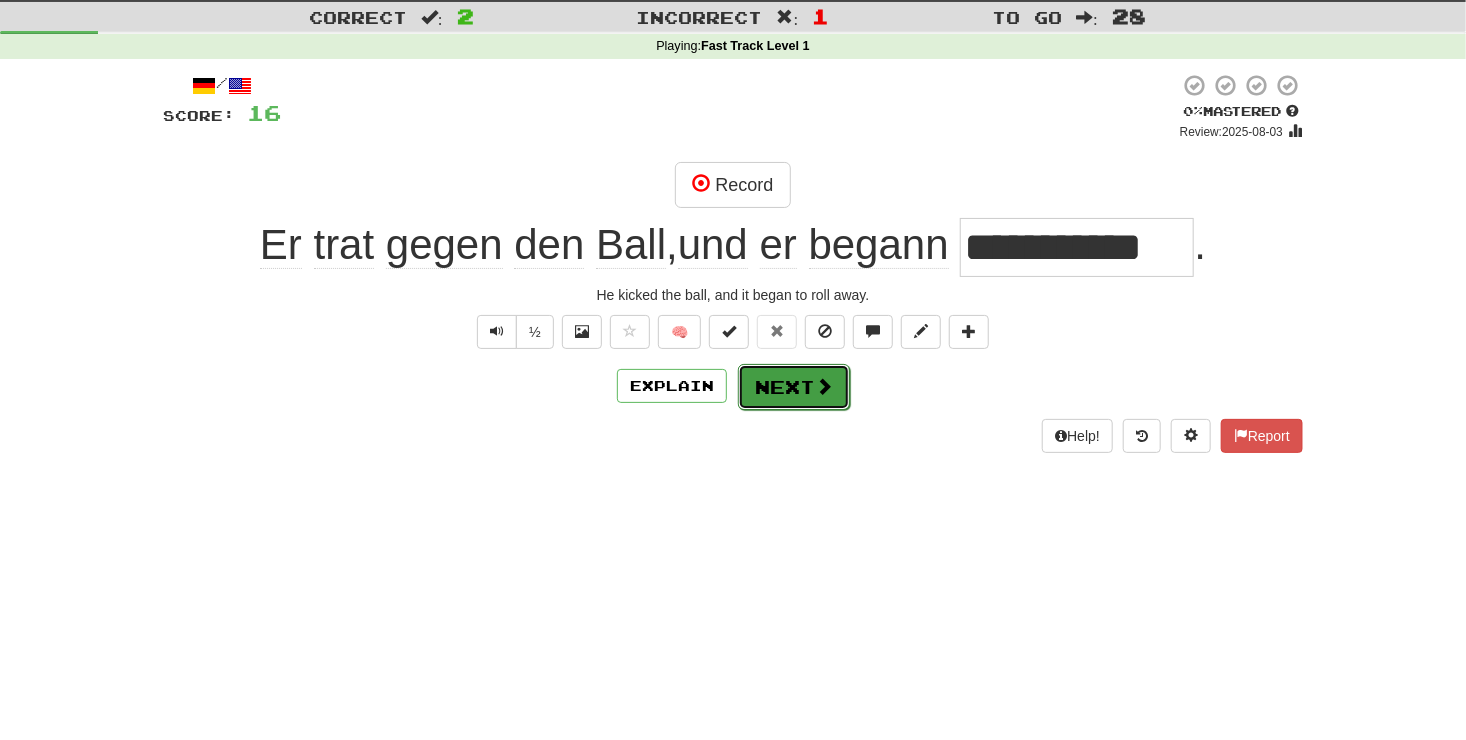 click on "Next" at bounding box center [794, 387] 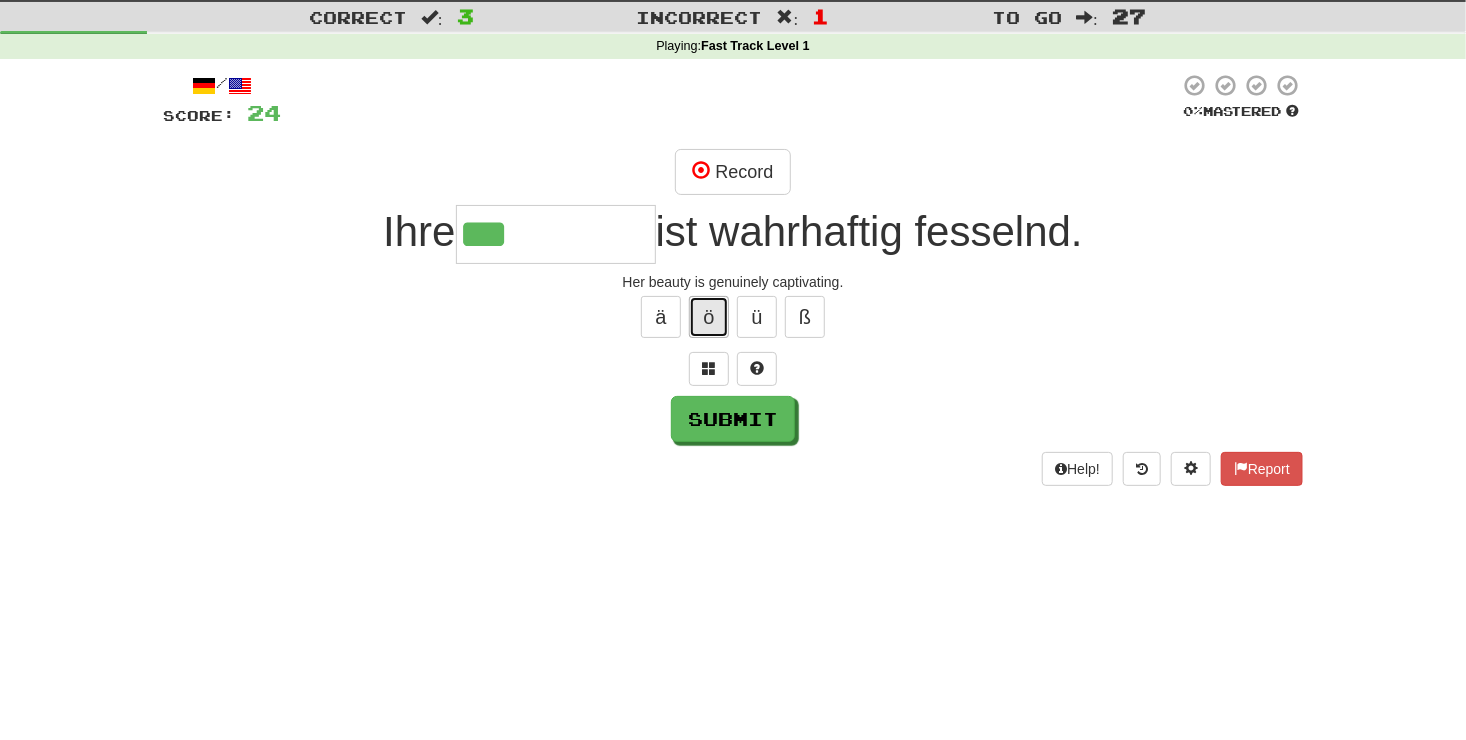 click on "ö" at bounding box center (709, 317) 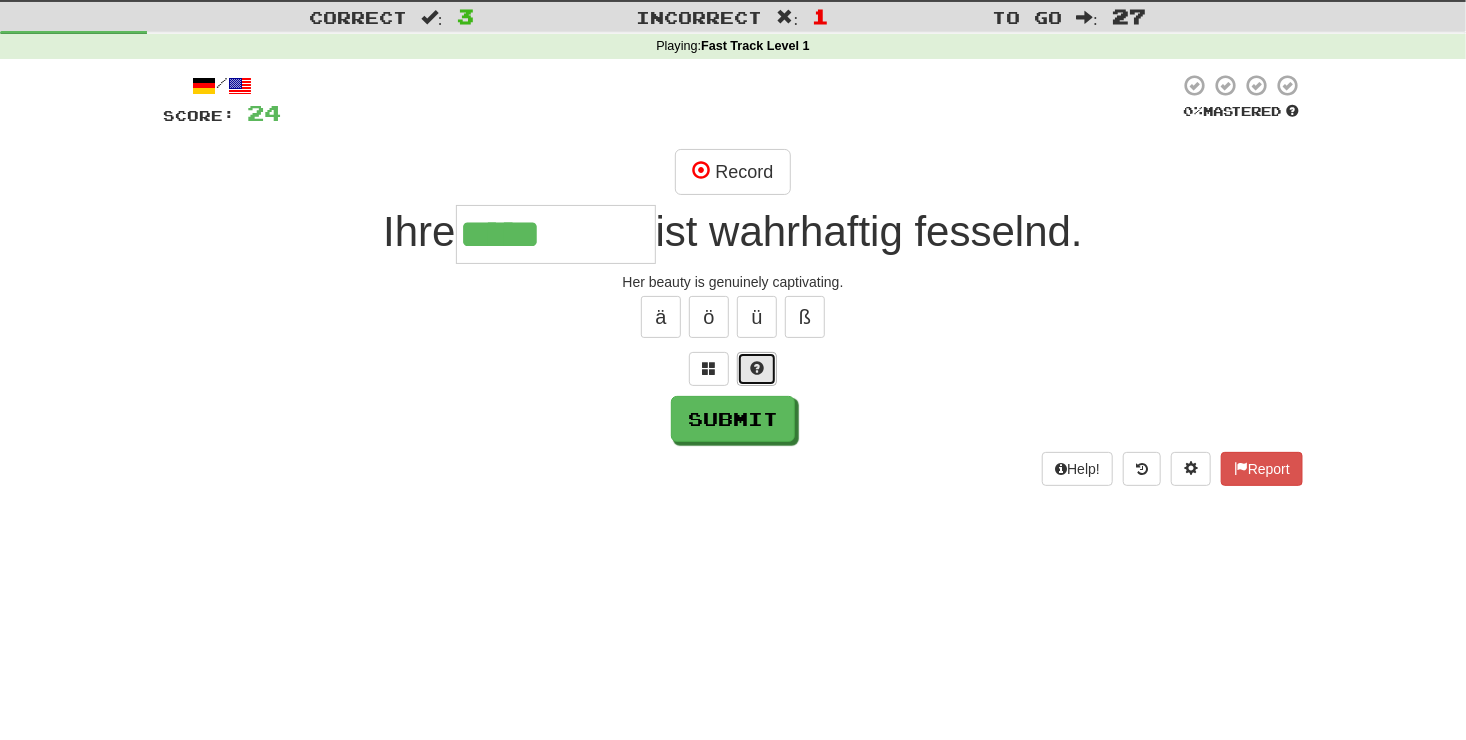 click at bounding box center (757, 369) 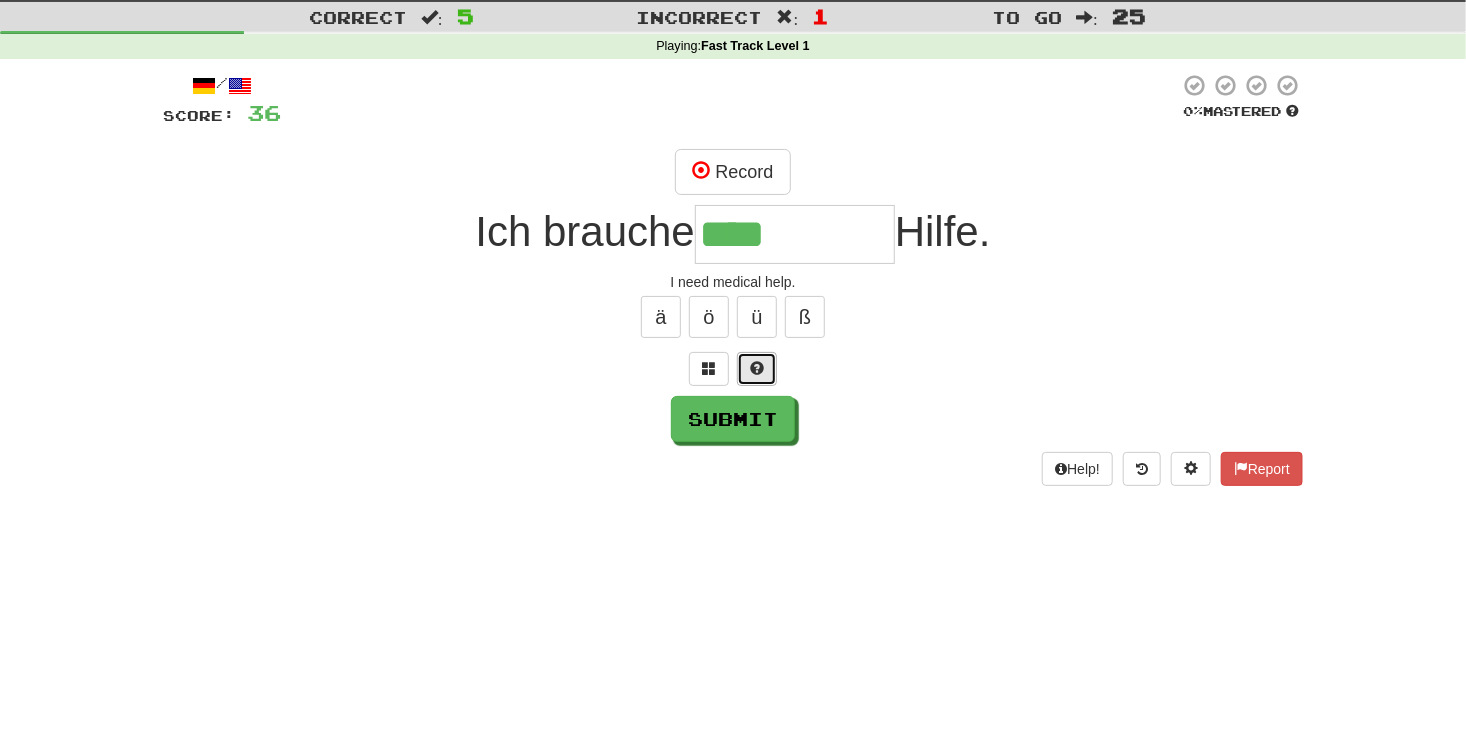 click at bounding box center [757, 369] 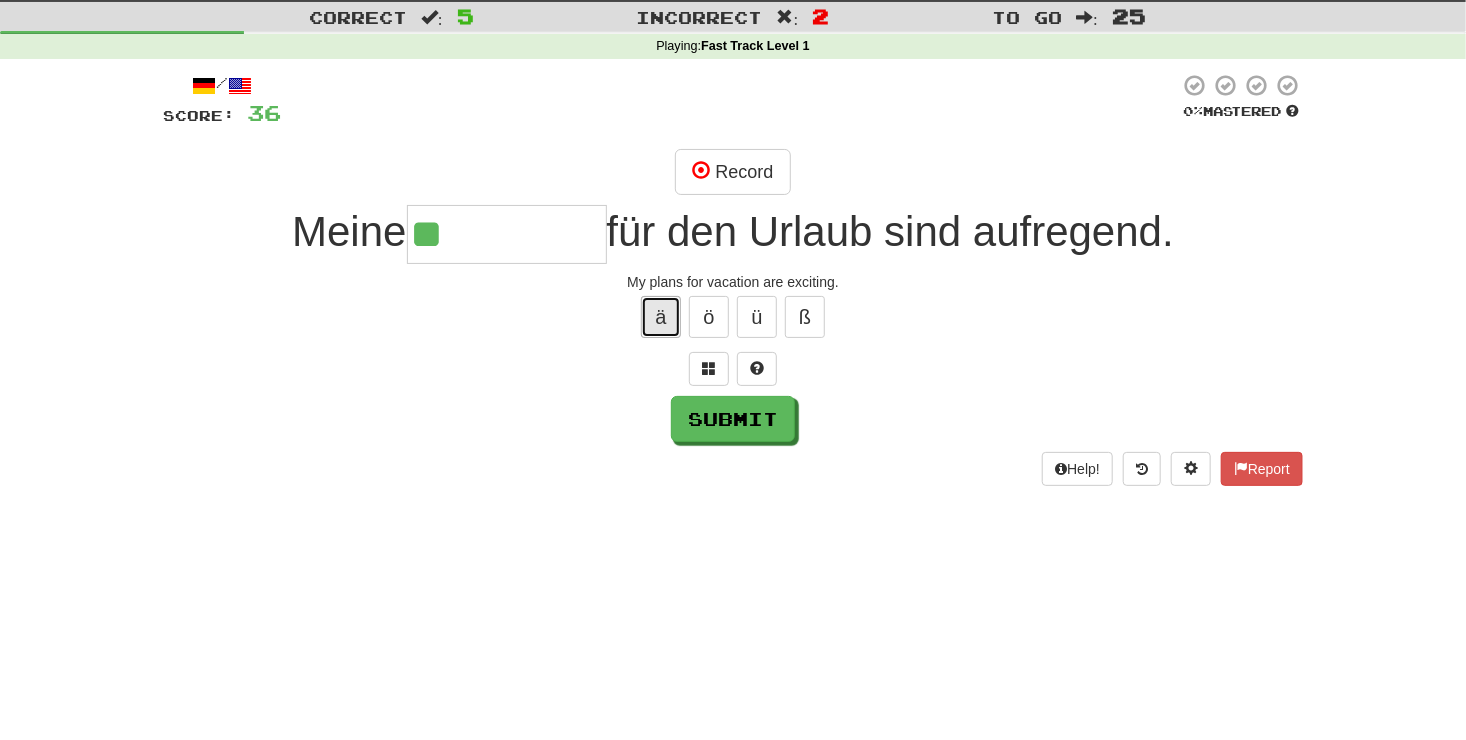 click on "ä" at bounding box center [661, 317] 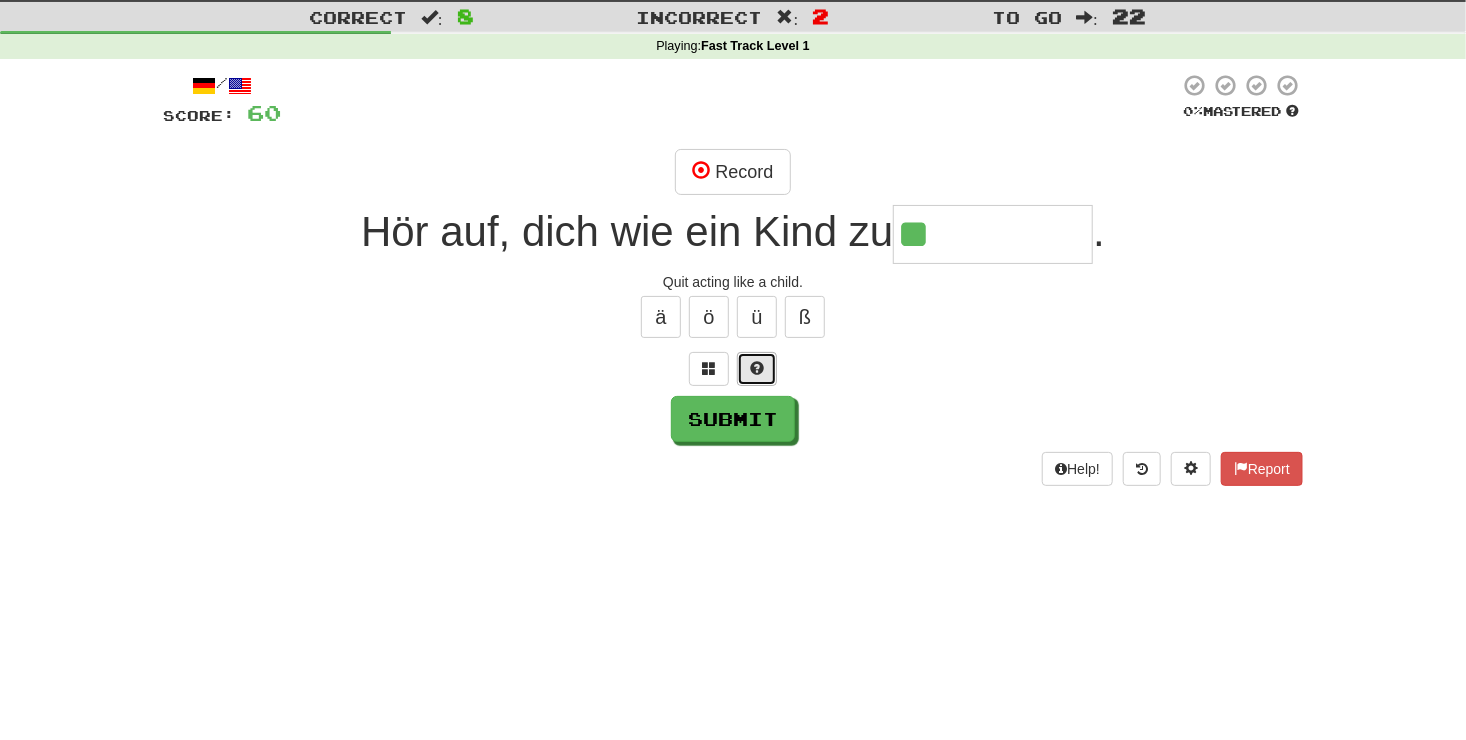 click at bounding box center (757, 369) 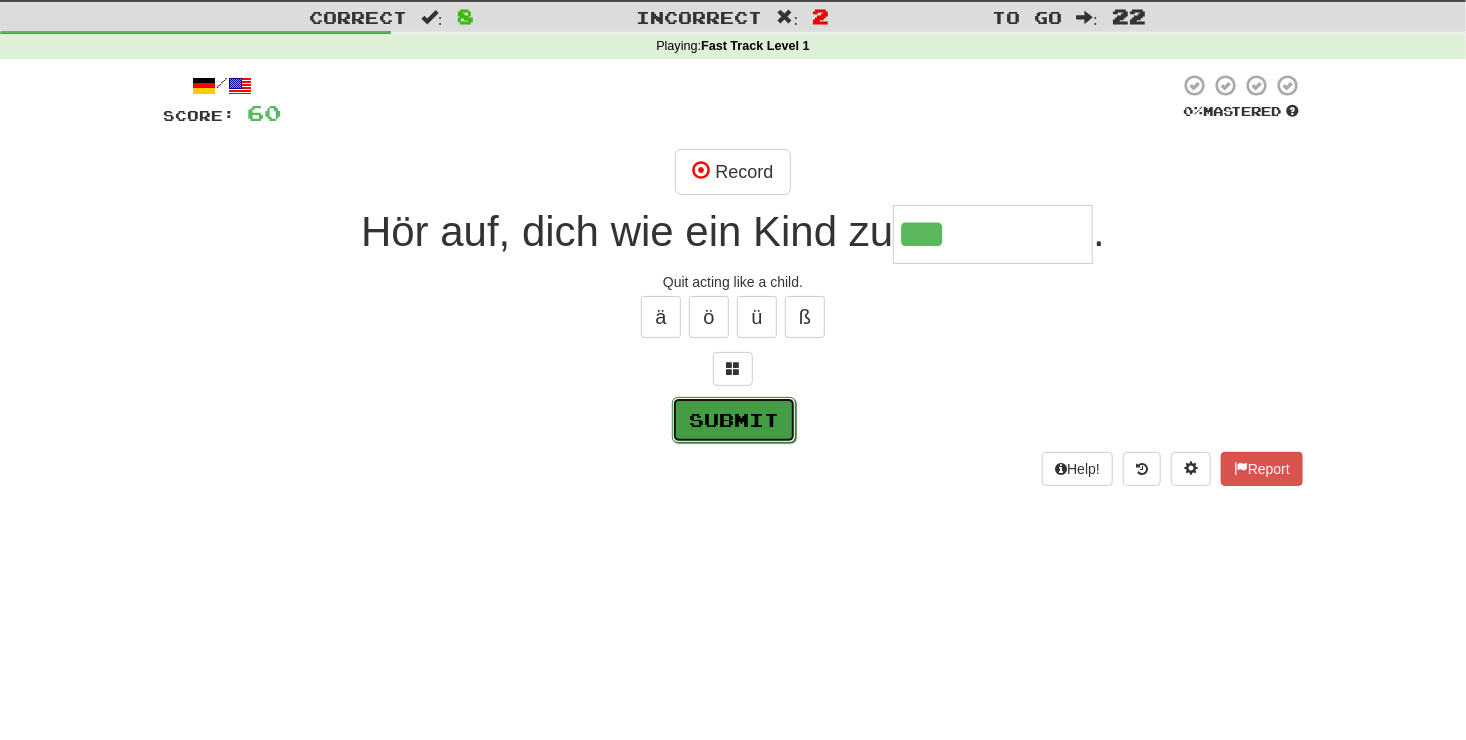 click on "Submit" at bounding box center [734, 420] 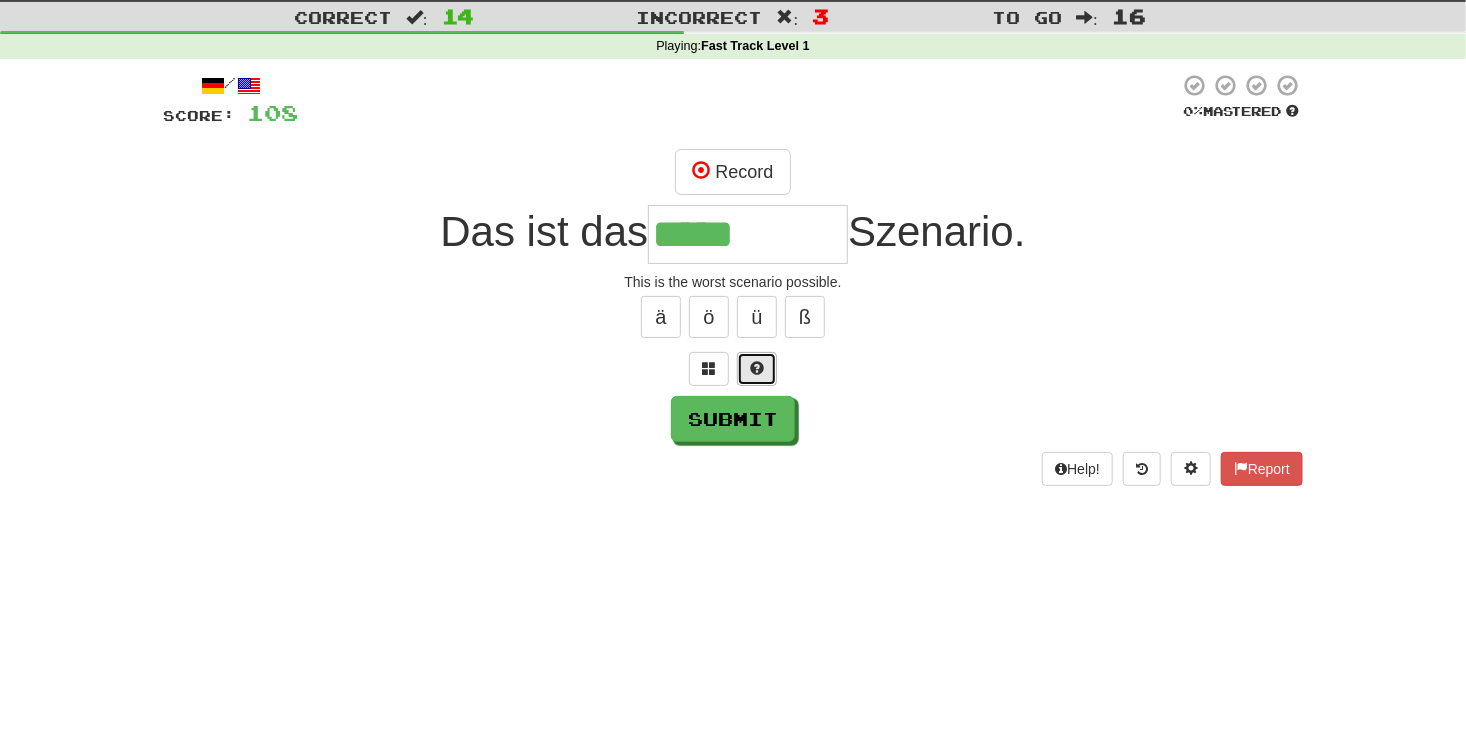 click at bounding box center [757, 369] 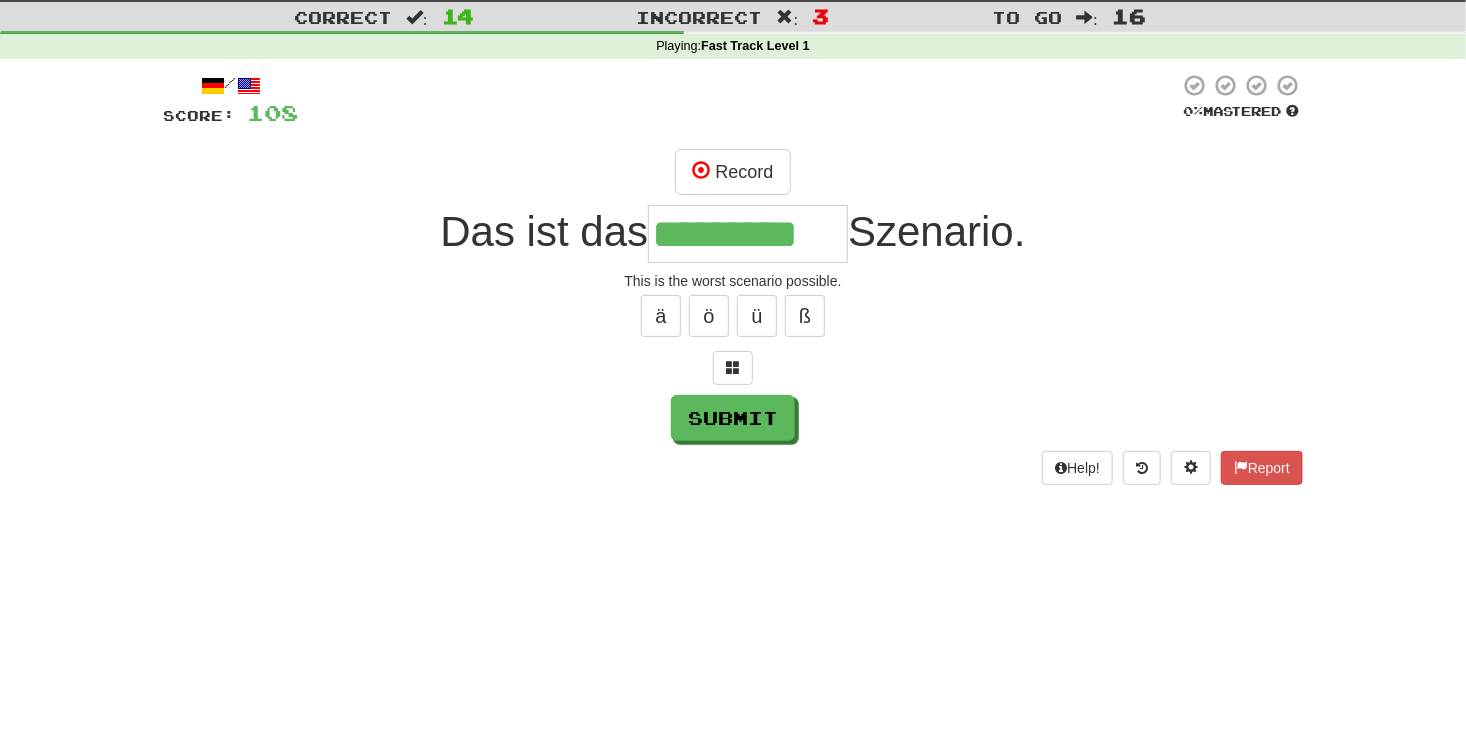 scroll, scrollTop: 0, scrollLeft: 0, axis: both 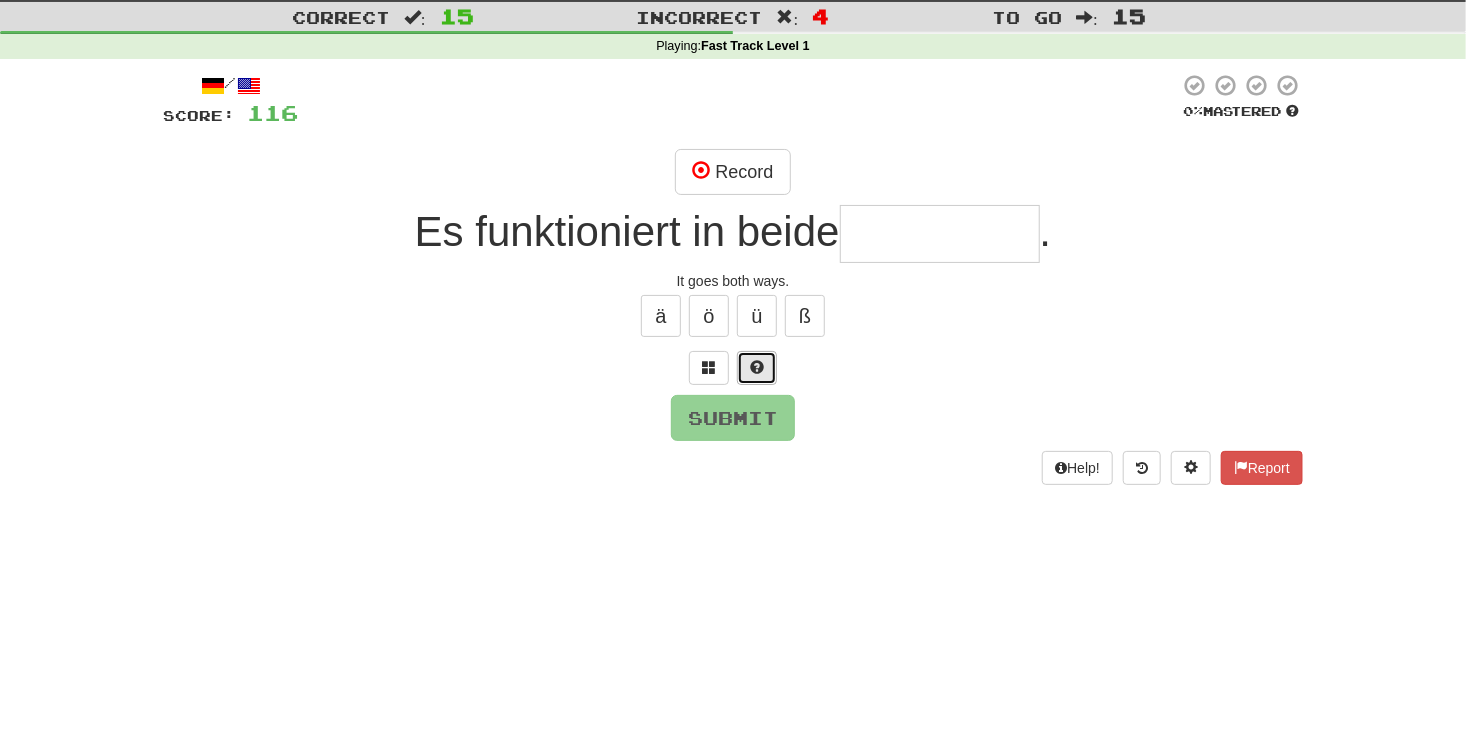 click at bounding box center [757, 367] 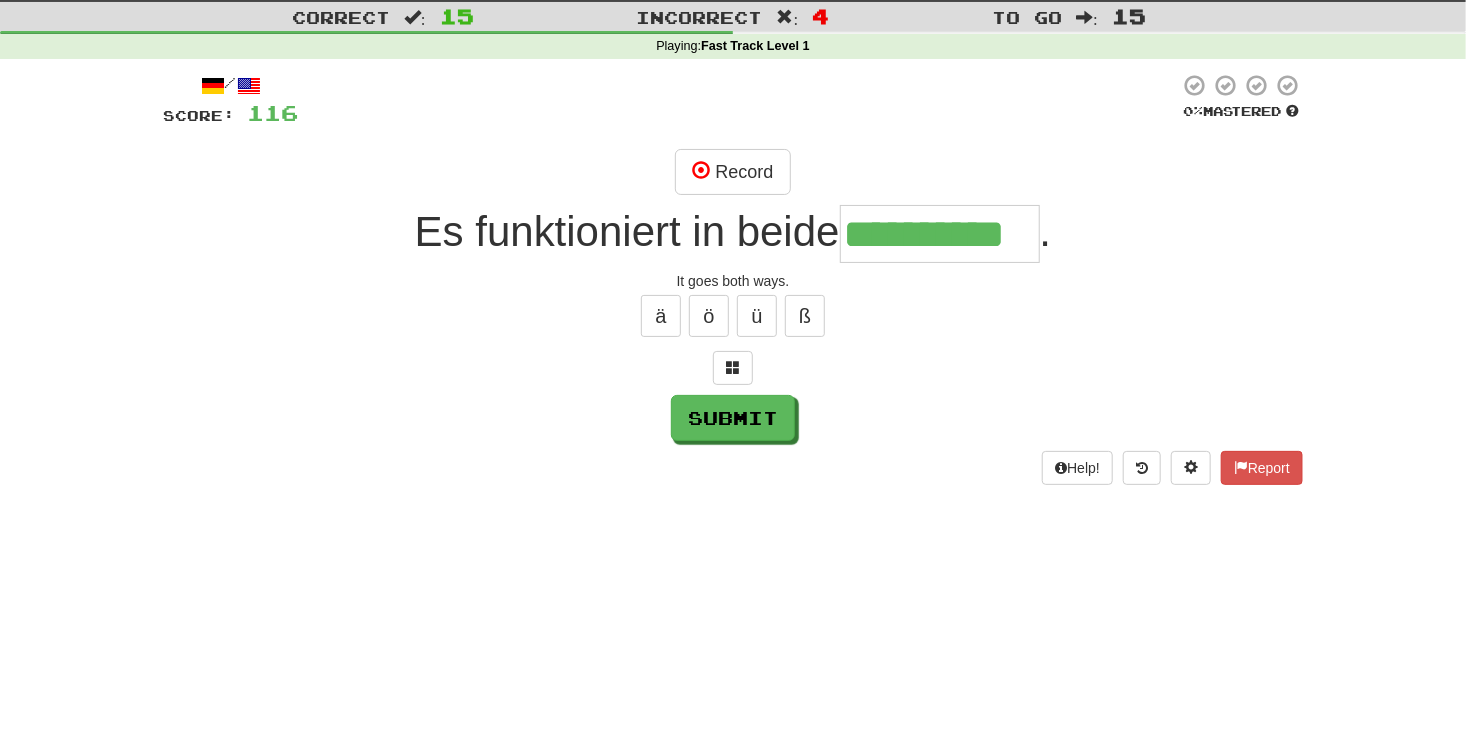 scroll, scrollTop: 0, scrollLeft: 0, axis: both 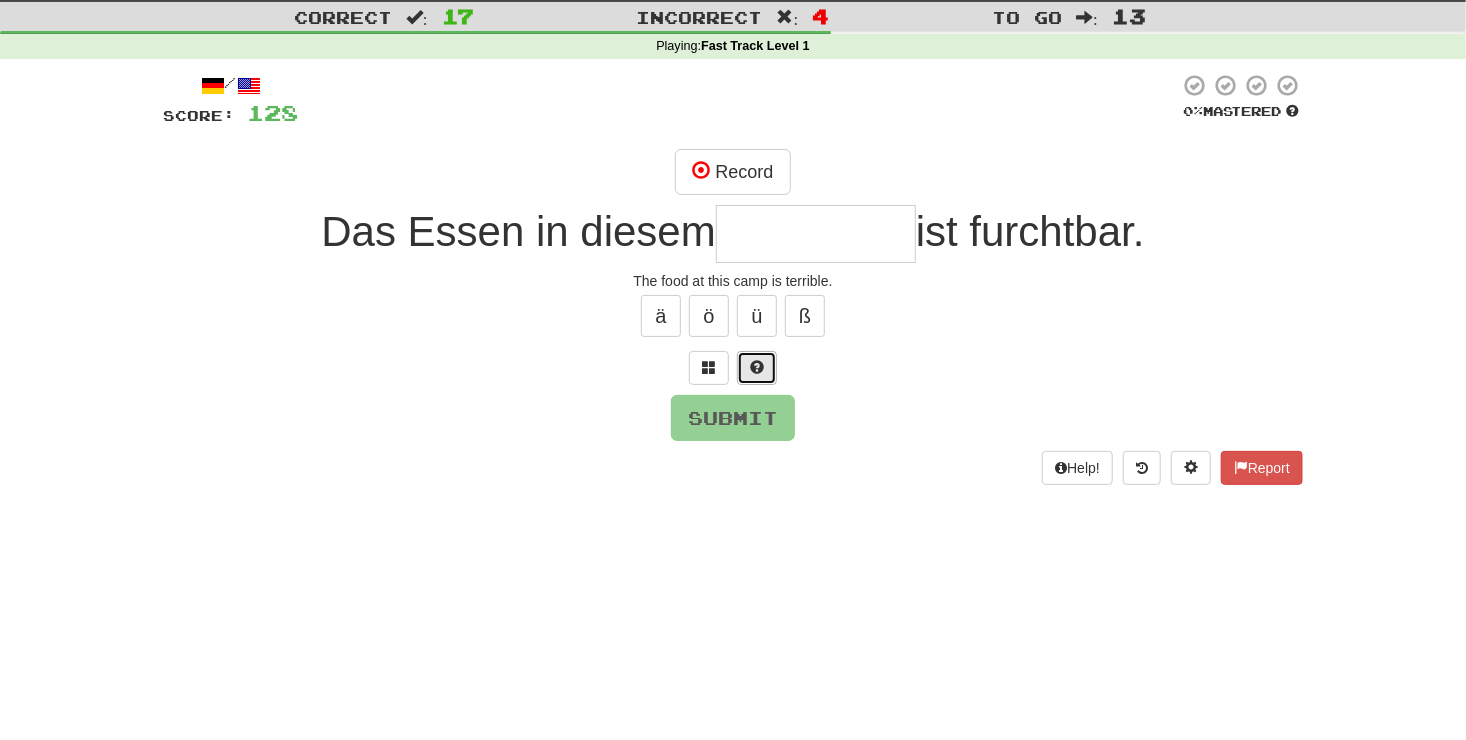 click at bounding box center [757, 368] 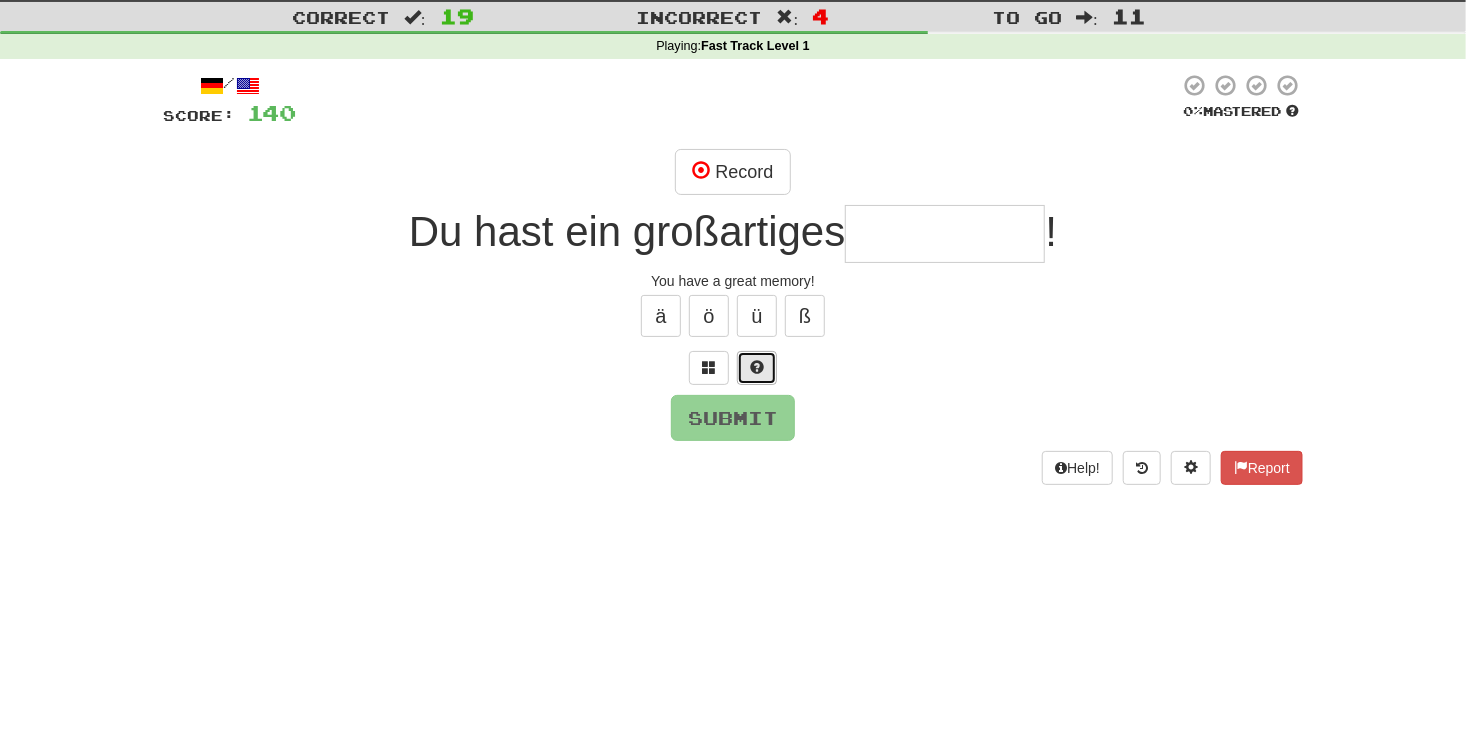 click at bounding box center [757, 367] 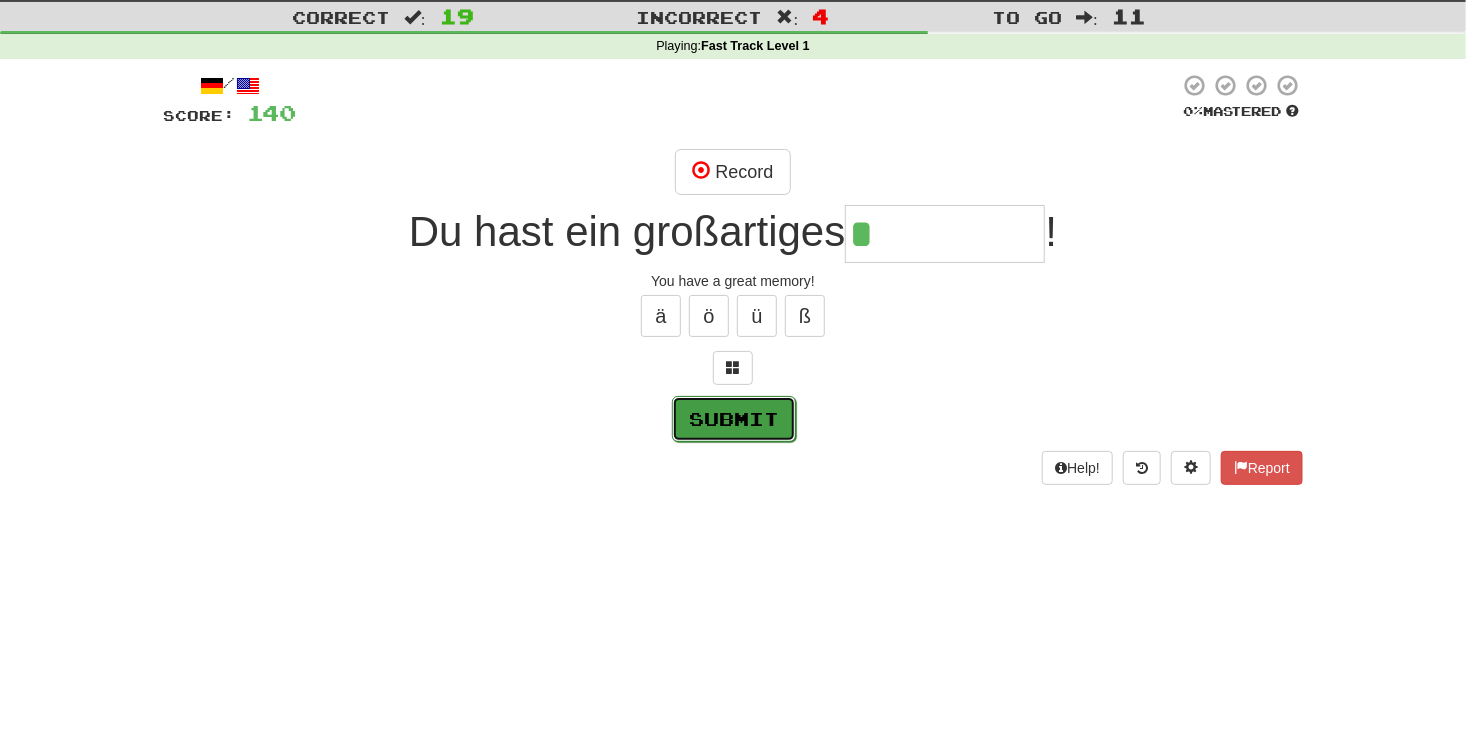 click on "Submit" at bounding box center [734, 419] 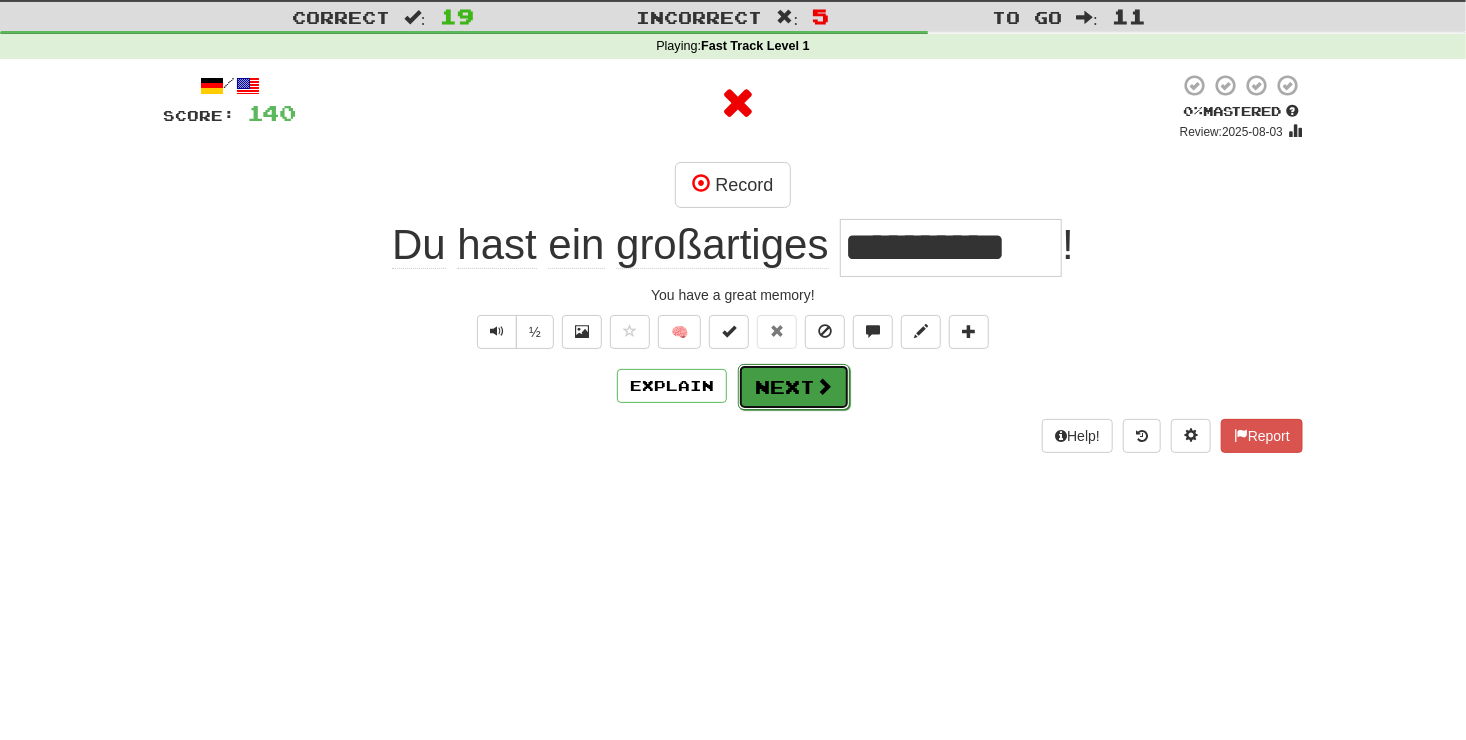 click on "Next" at bounding box center [794, 387] 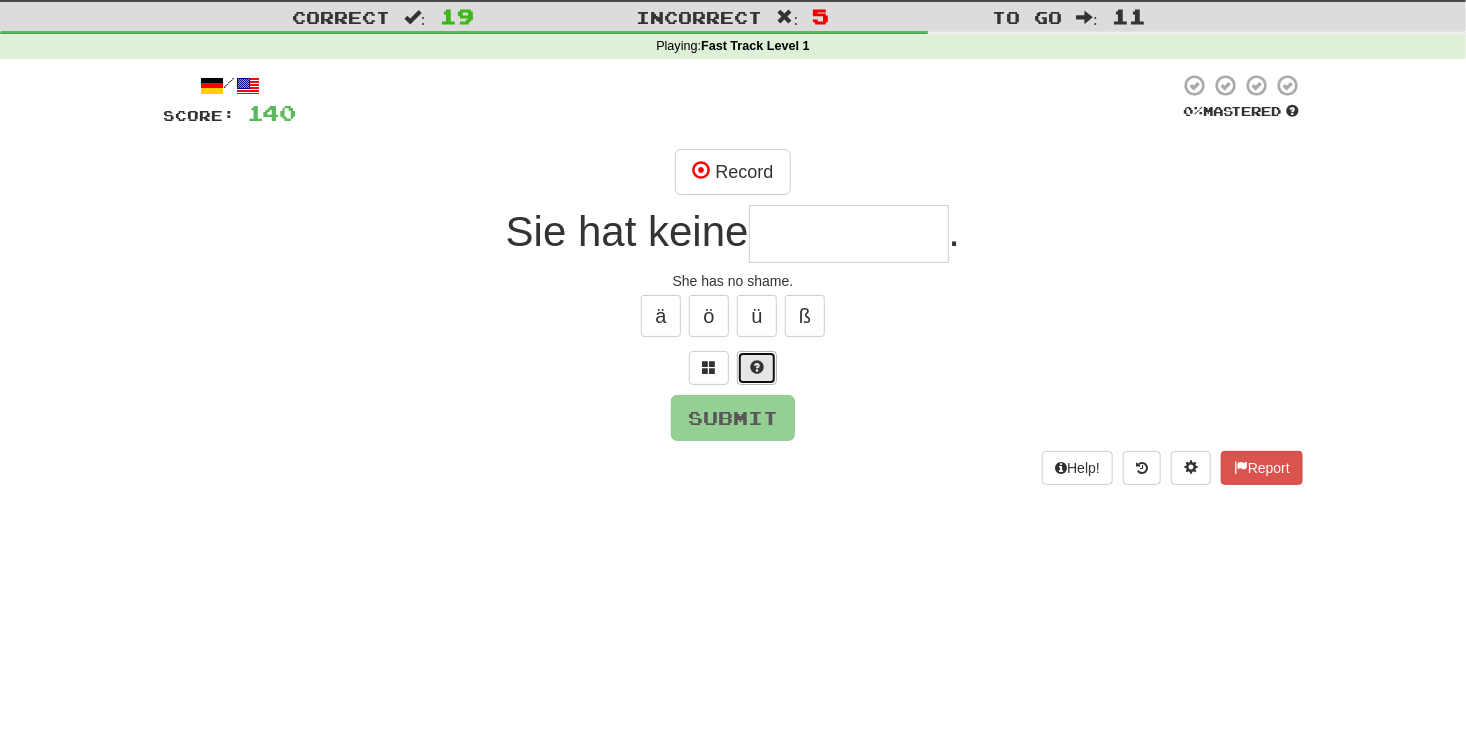click at bounding box center (757, 368) 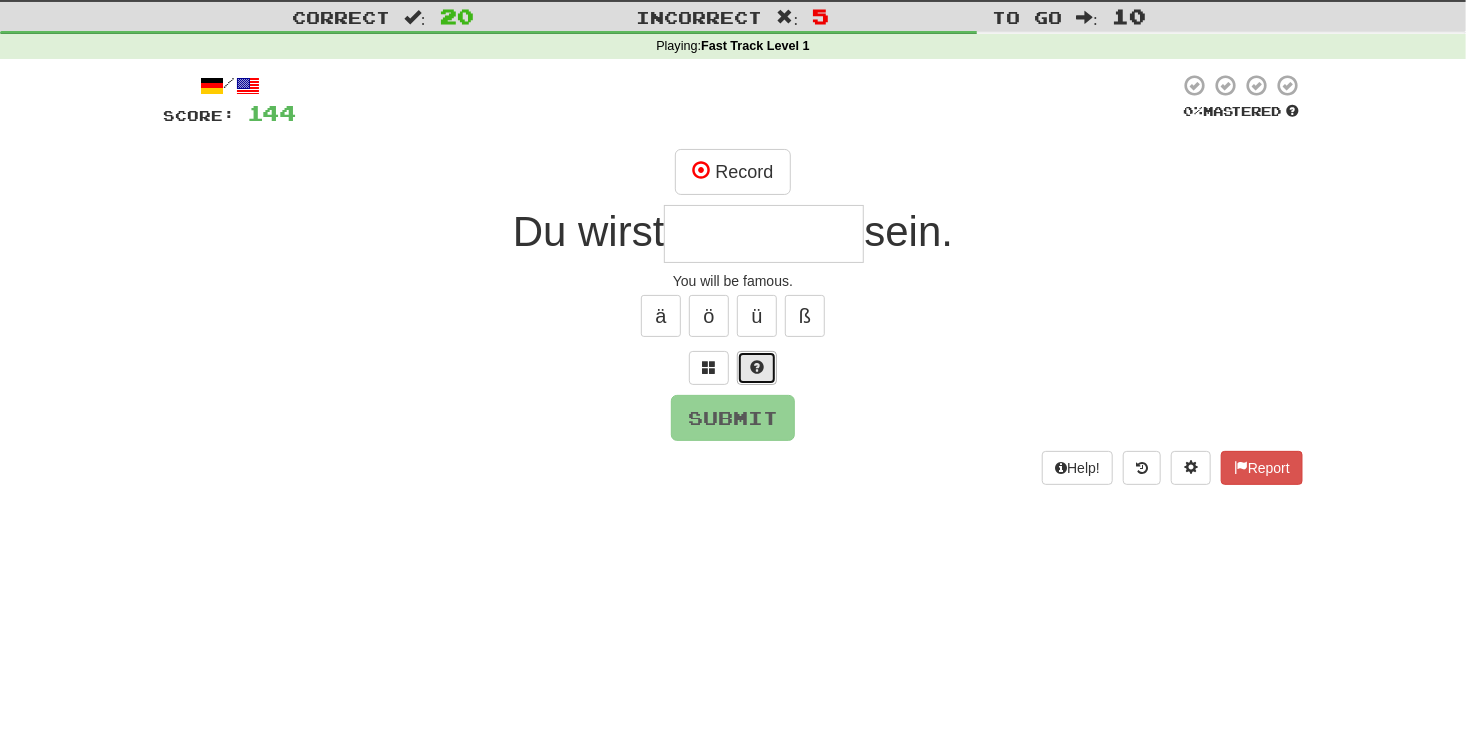 click at bounding box center (757, 367) 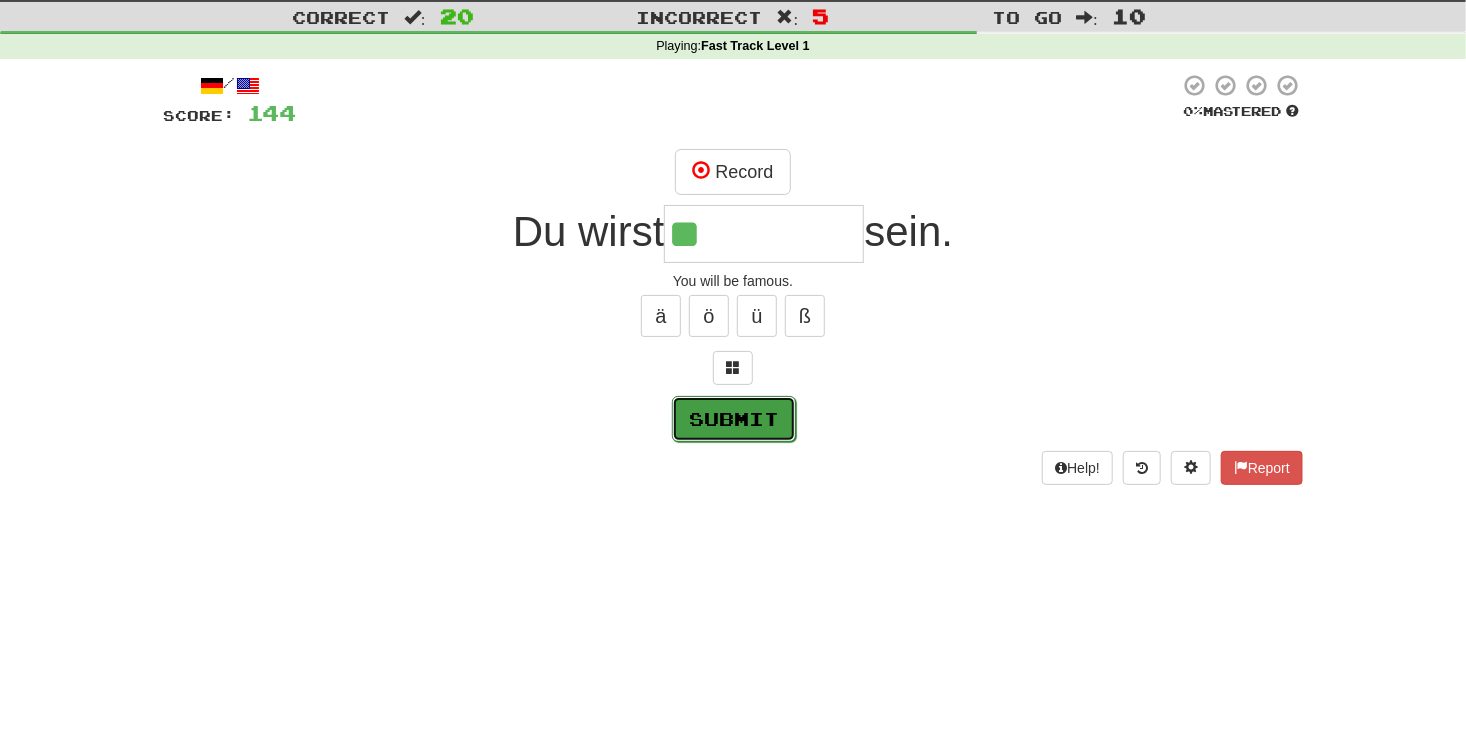 click on "Submit" at bounding box center [734, 419] 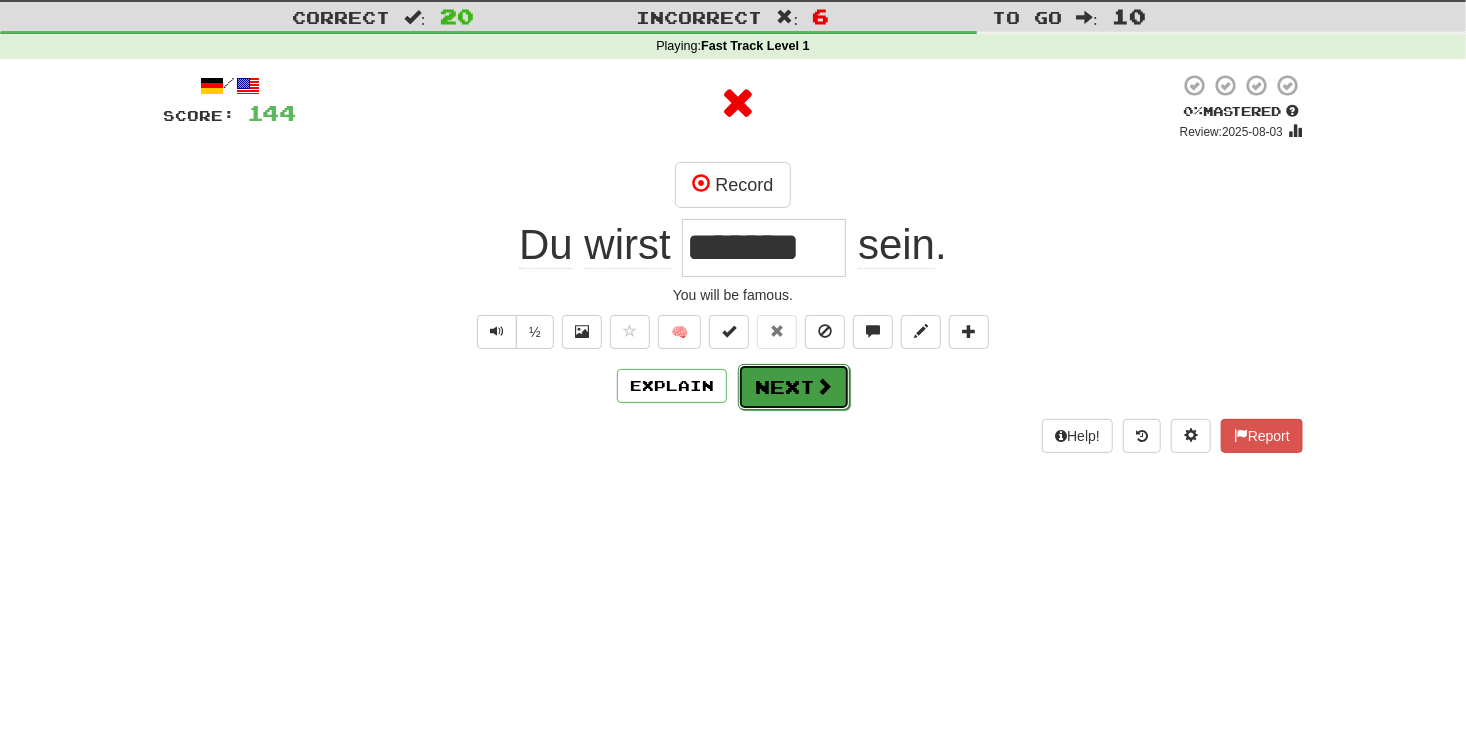 click on "Next" at bounding box center [794, 387] 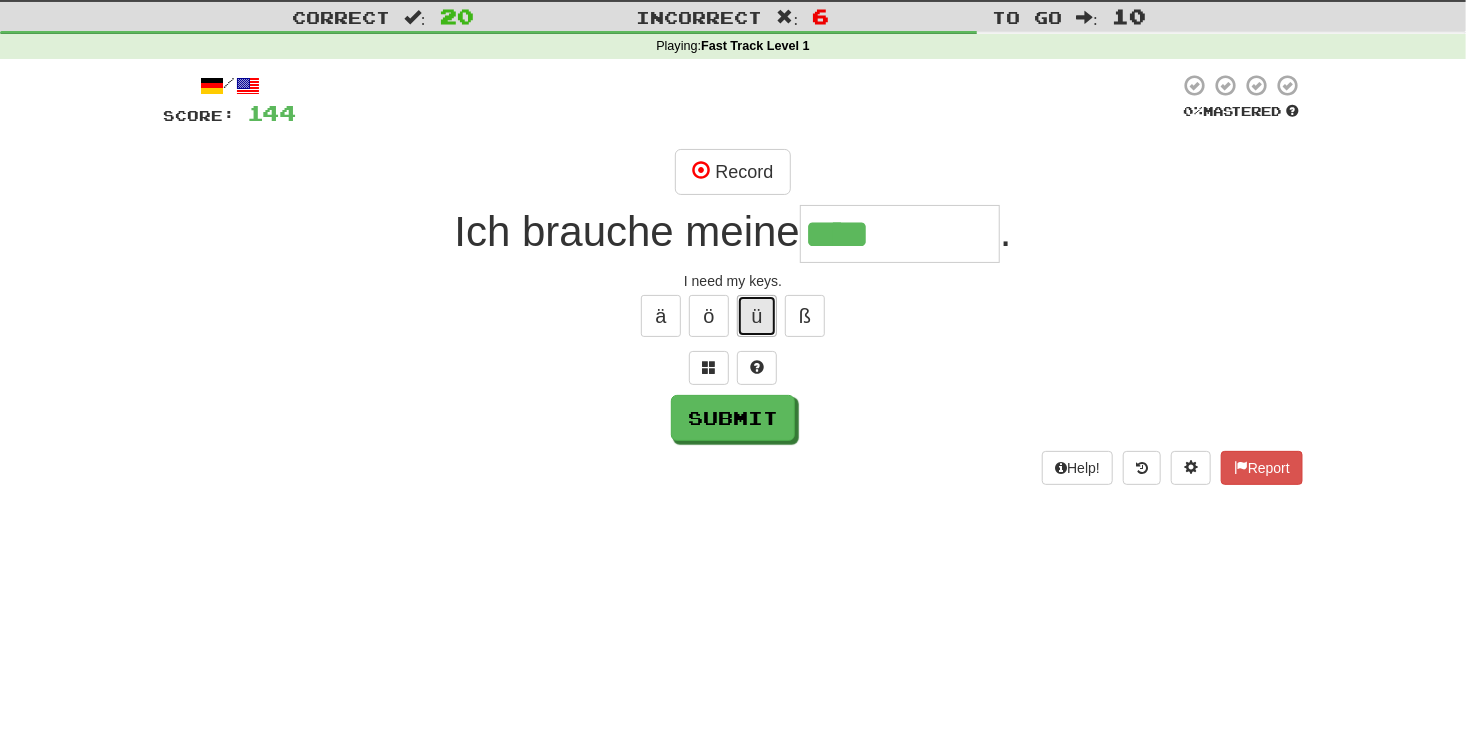 click on "ü" at bounding box center [757, 316] 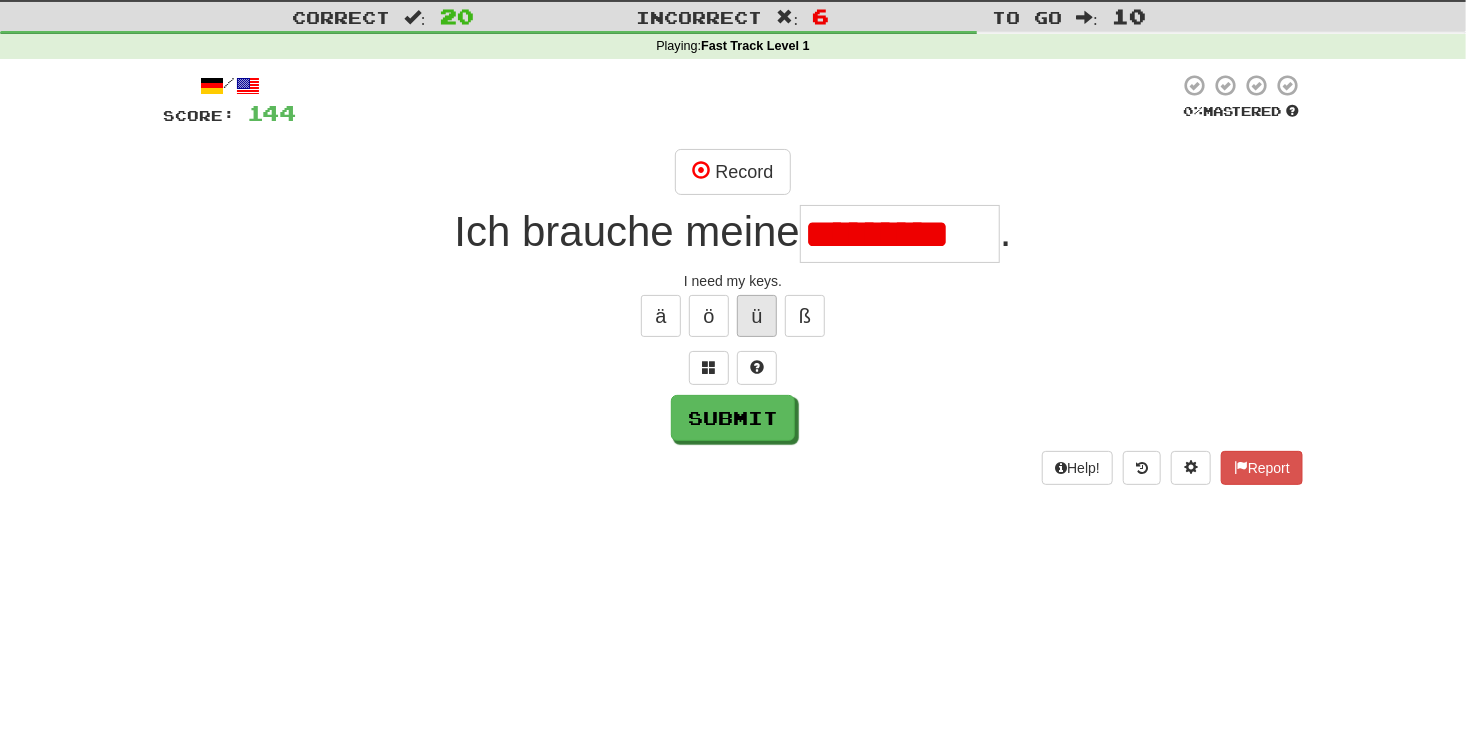 scroll, scrollTop: 0, scrollLeft: 0, axis: both 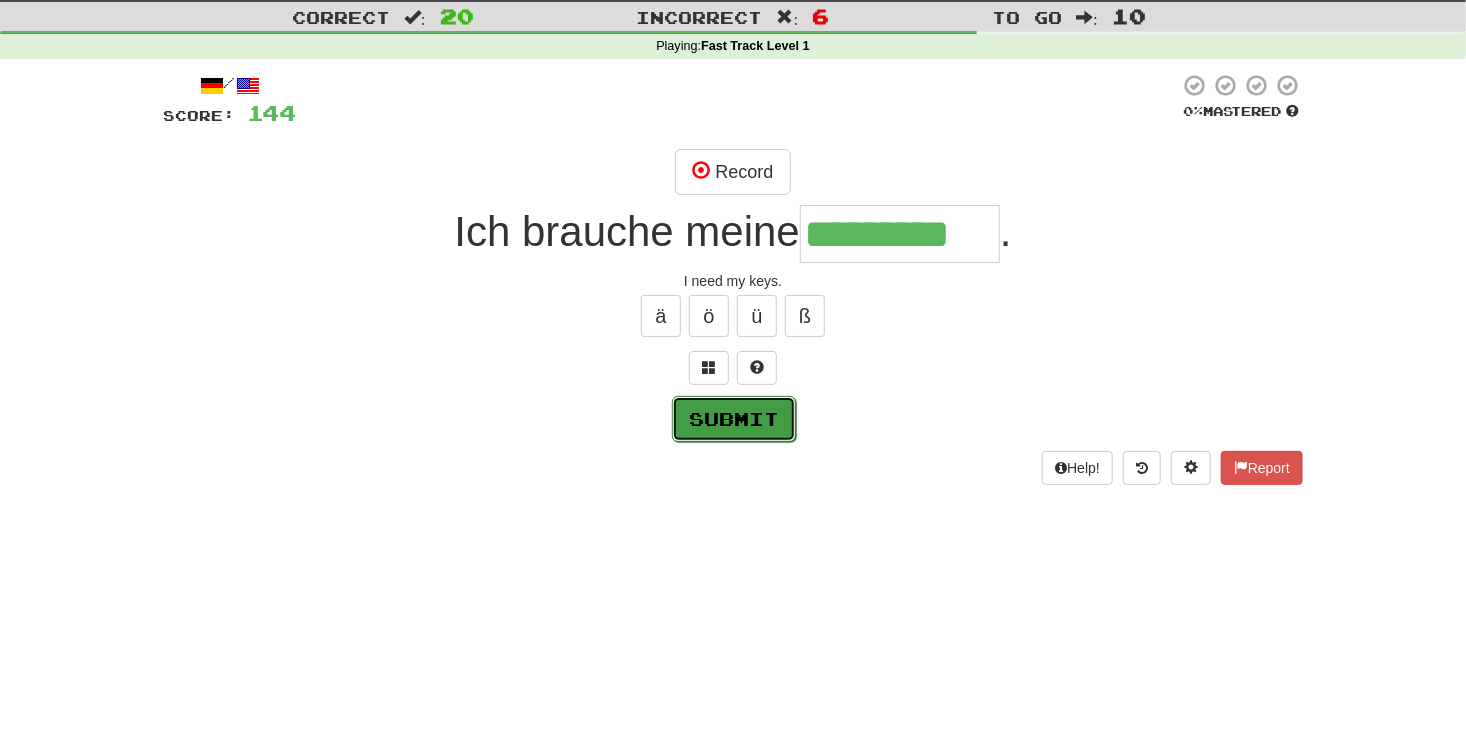 click on "Submit" at bounding box center (734, 419) 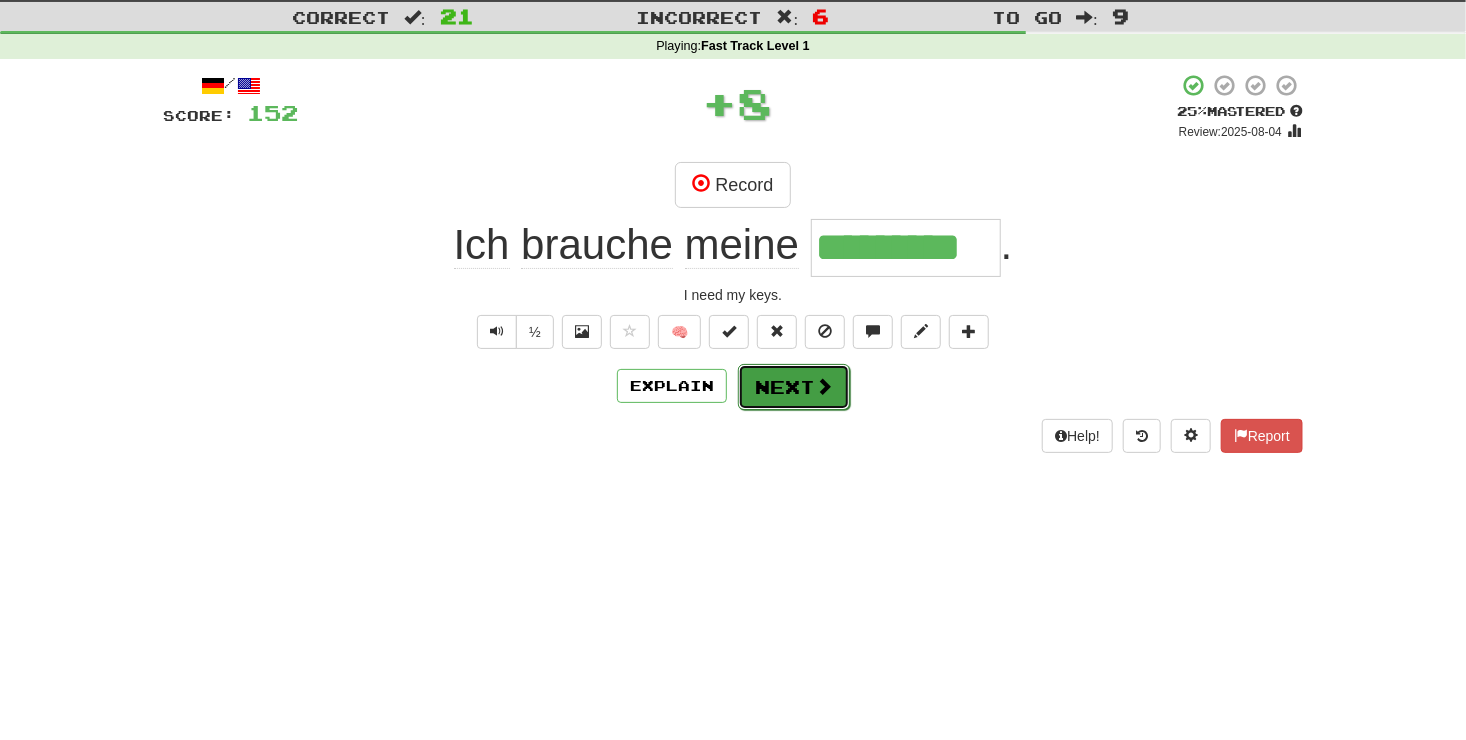 click on "Next" at bounding box center (794, 387) 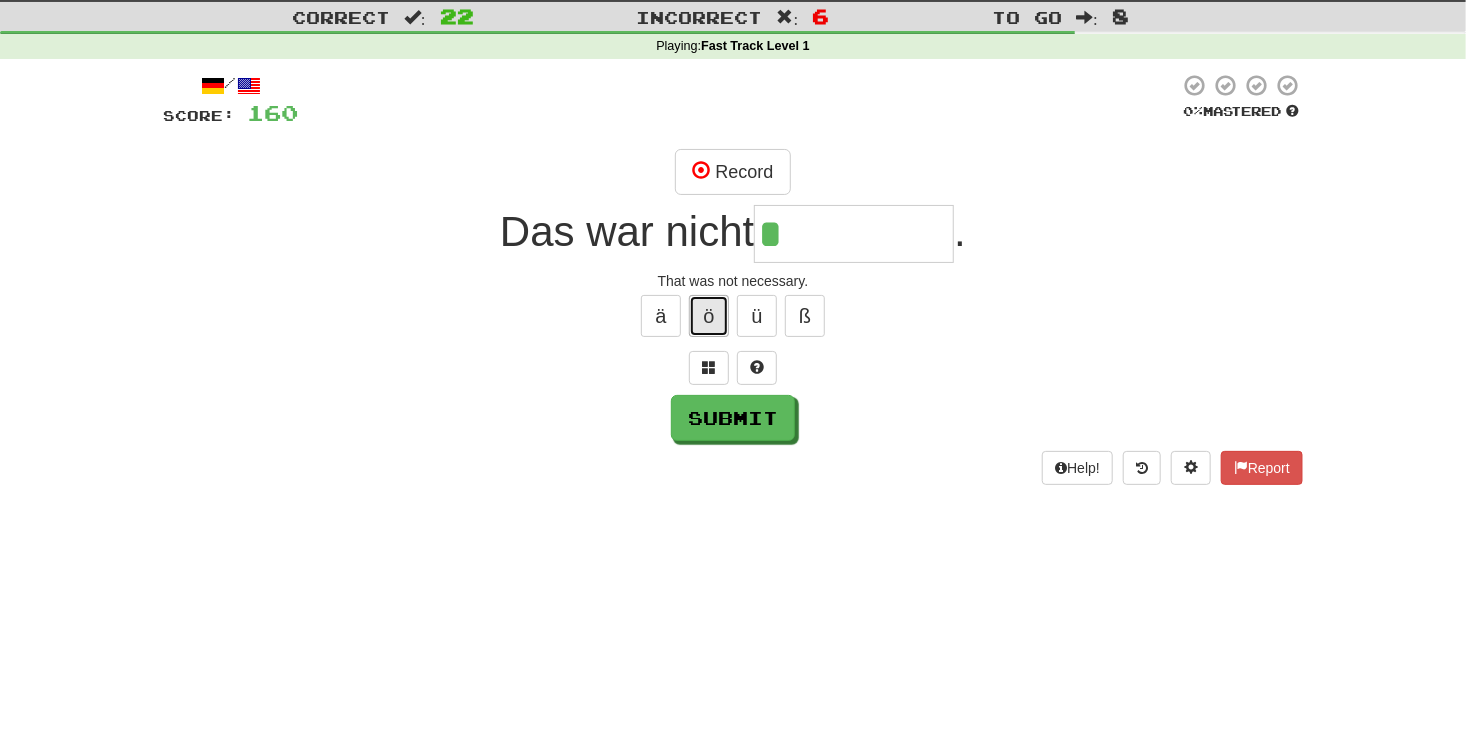 click on "ö" at bounding box center (709, 316) 